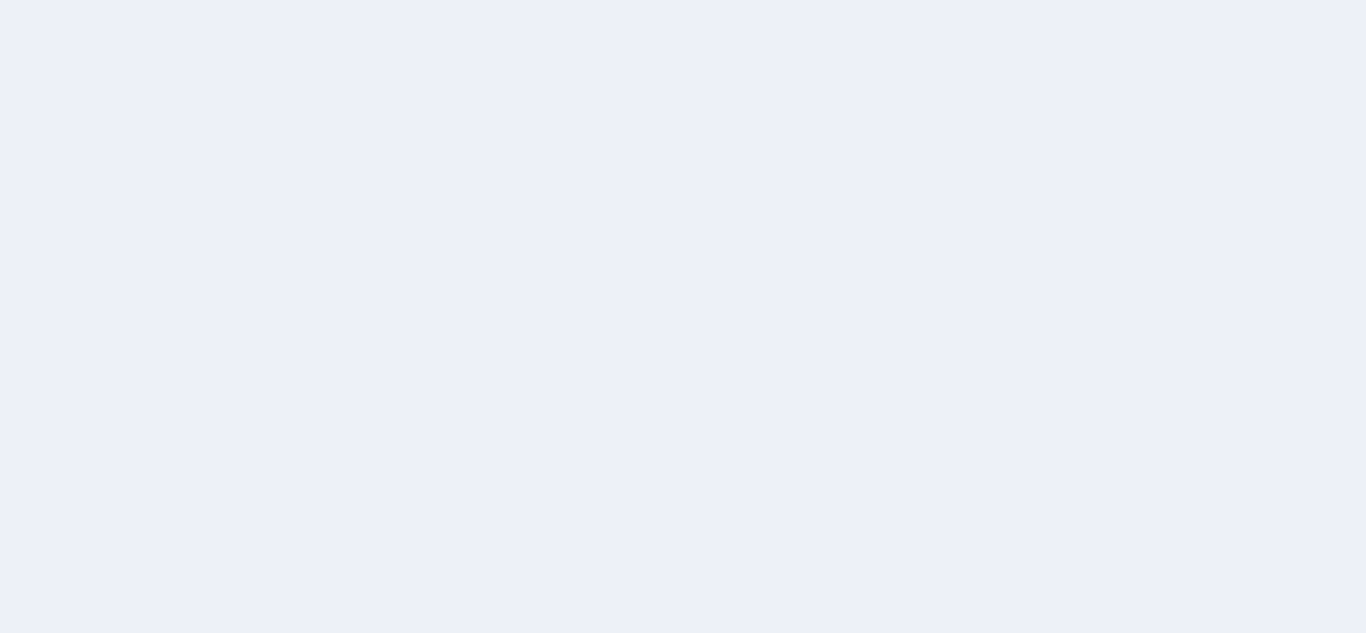 scroll, scrollTop: 0, scrollLeft: 0, axis: both 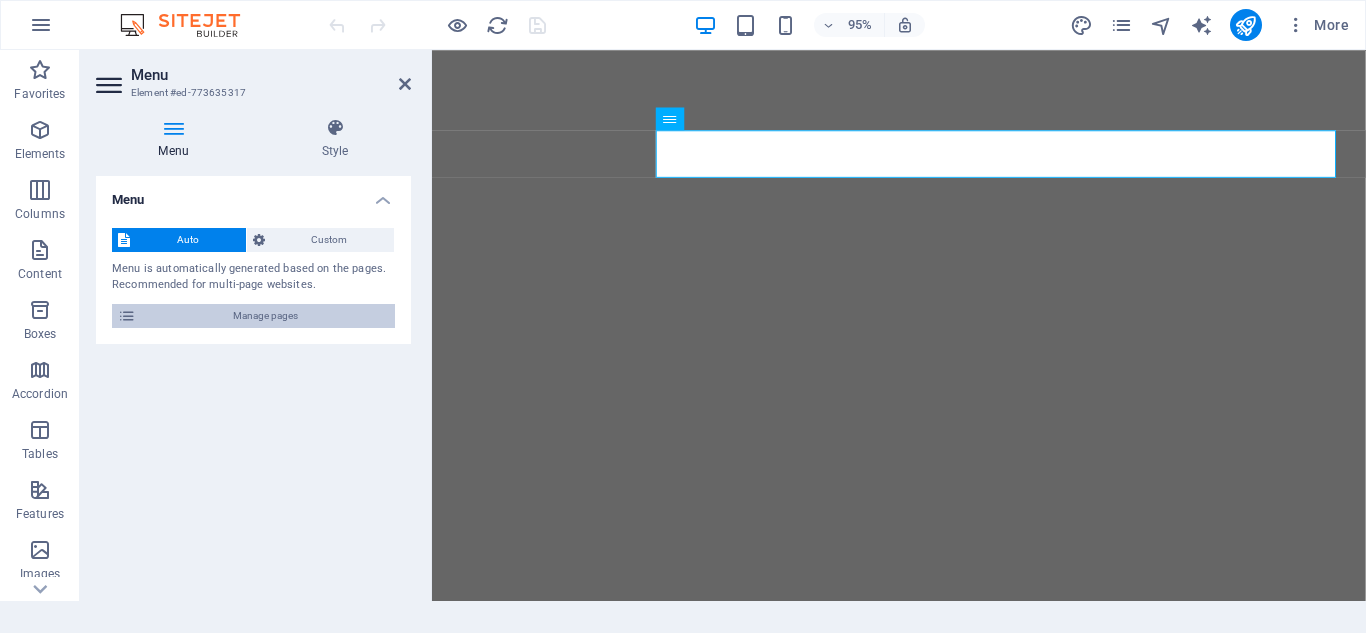 click on "Manage pages" at bounding box center [265, 316] 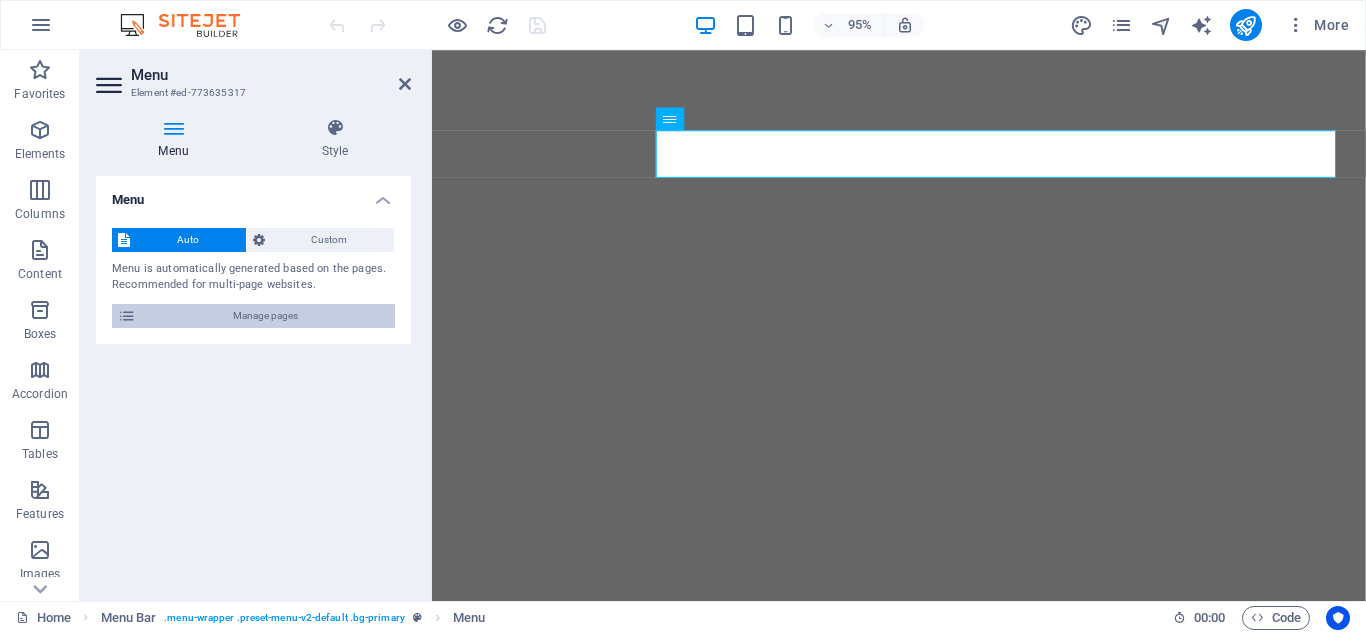 click on "Manage pages" at bounding box center (265, 316) 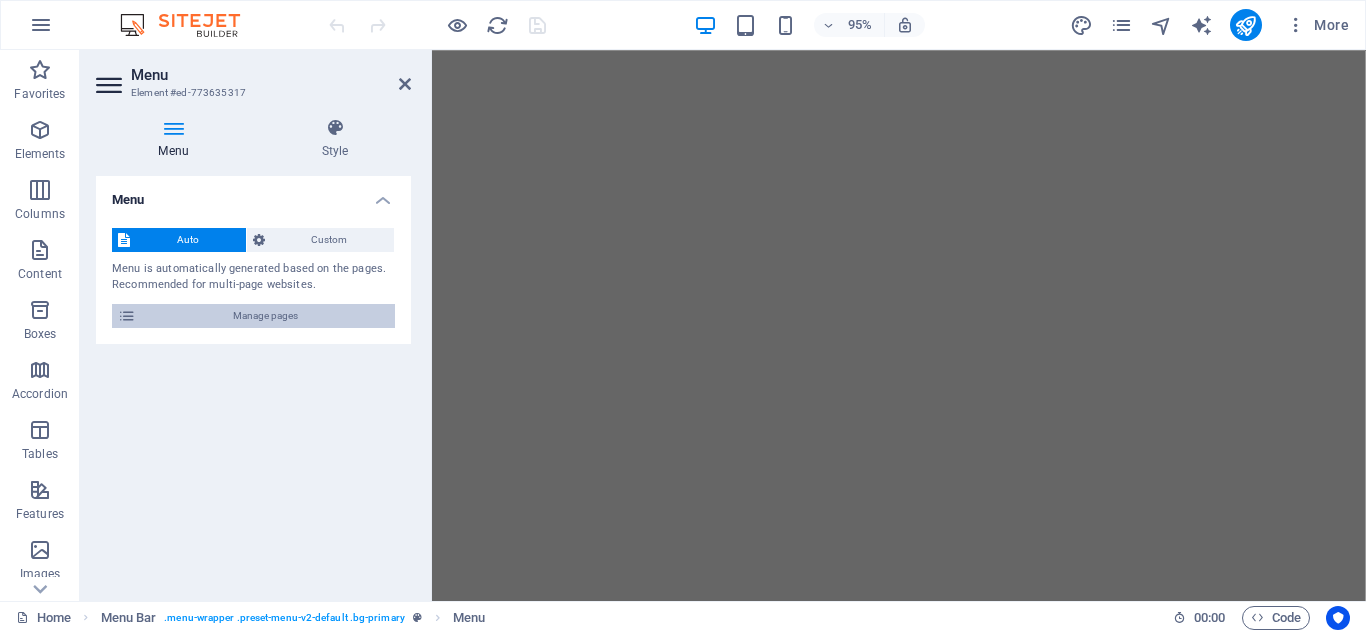 click on "Manage pages" at bounding box center (265, 316) 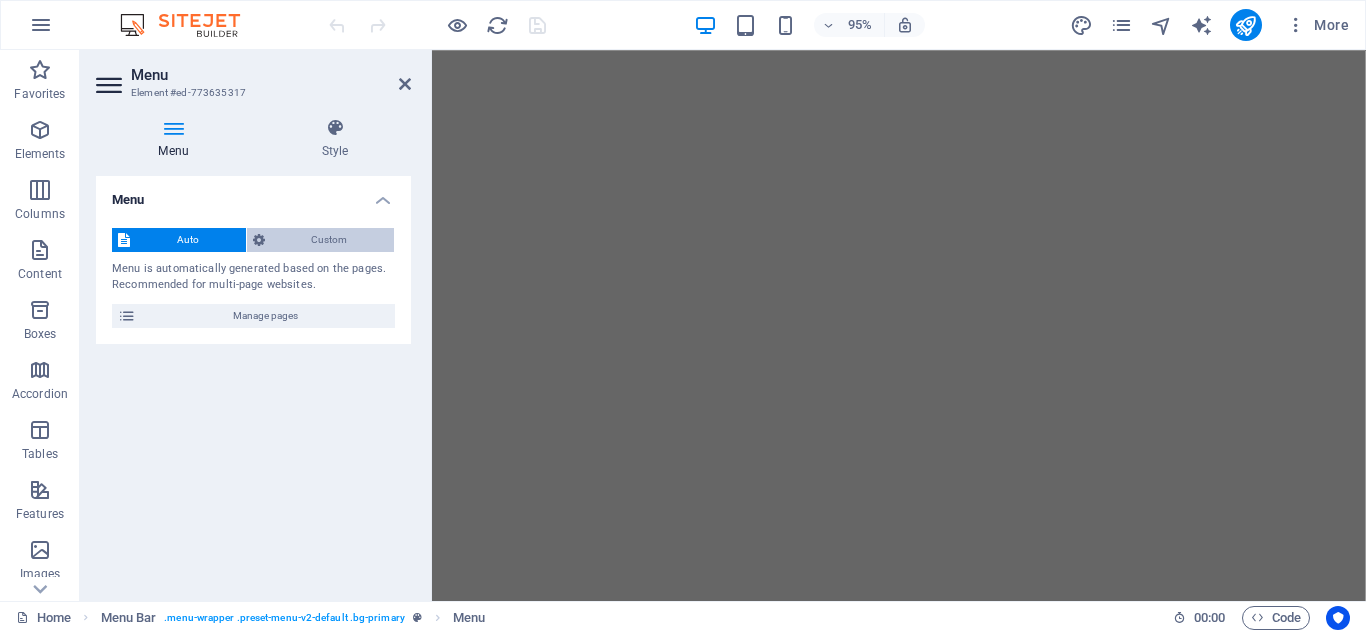 click on "Custom" at bounding box center [330, 240] 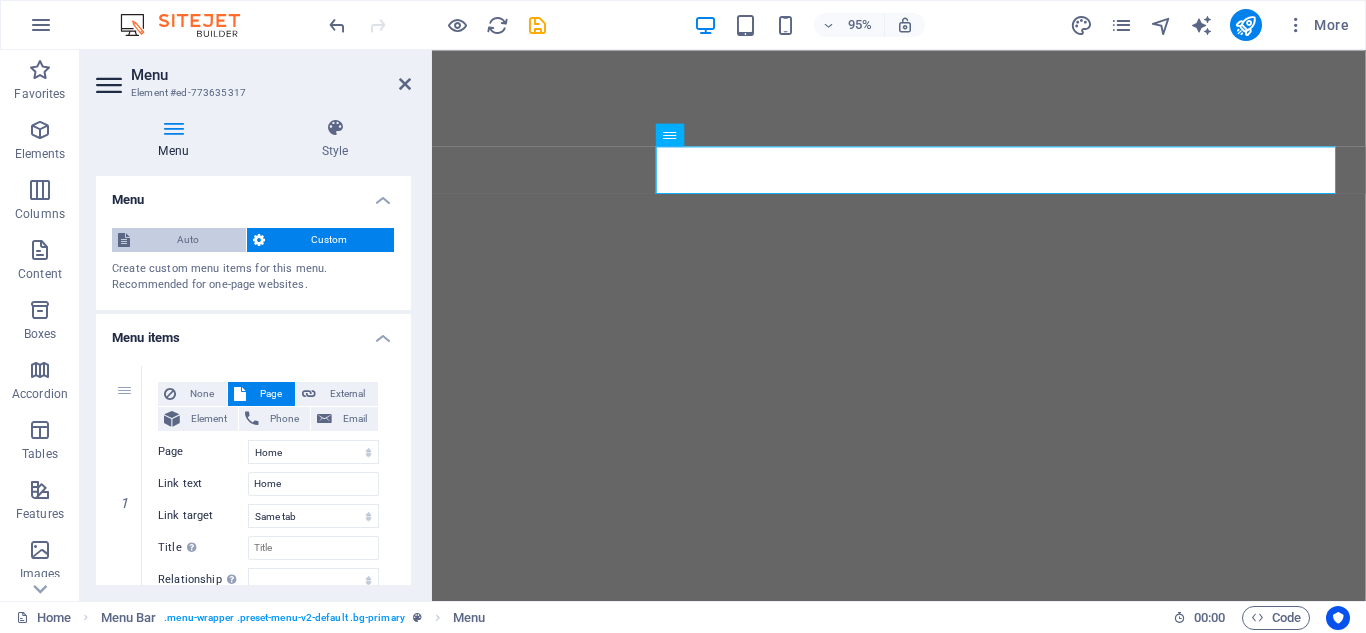 click on "Auto" at bounding box center (188, 240) 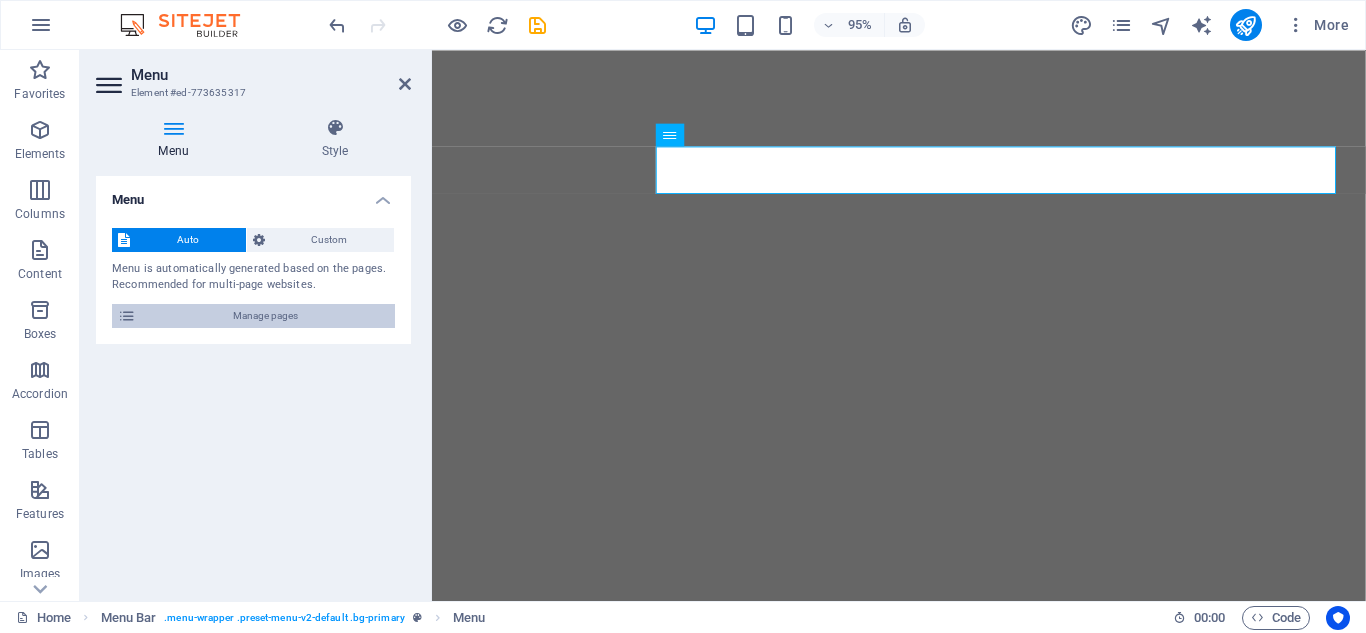 click on "Manage pages" at bounding box center (265, 316) 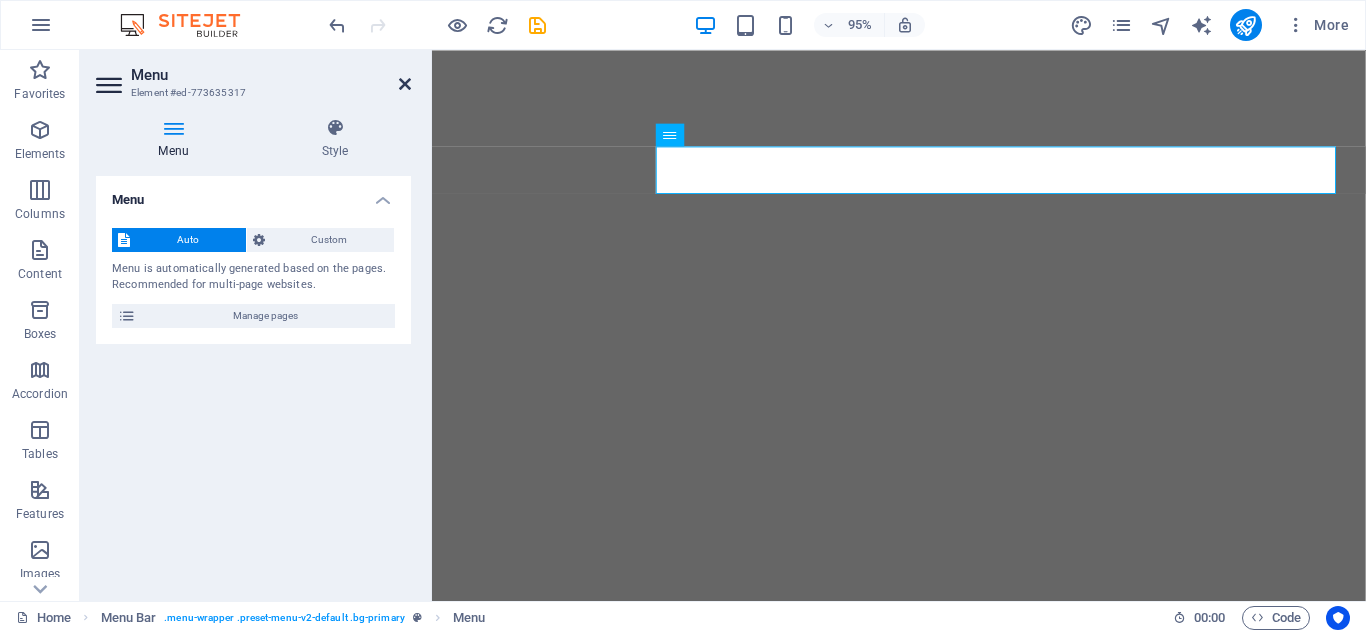 click at bounding box center [405, 84] 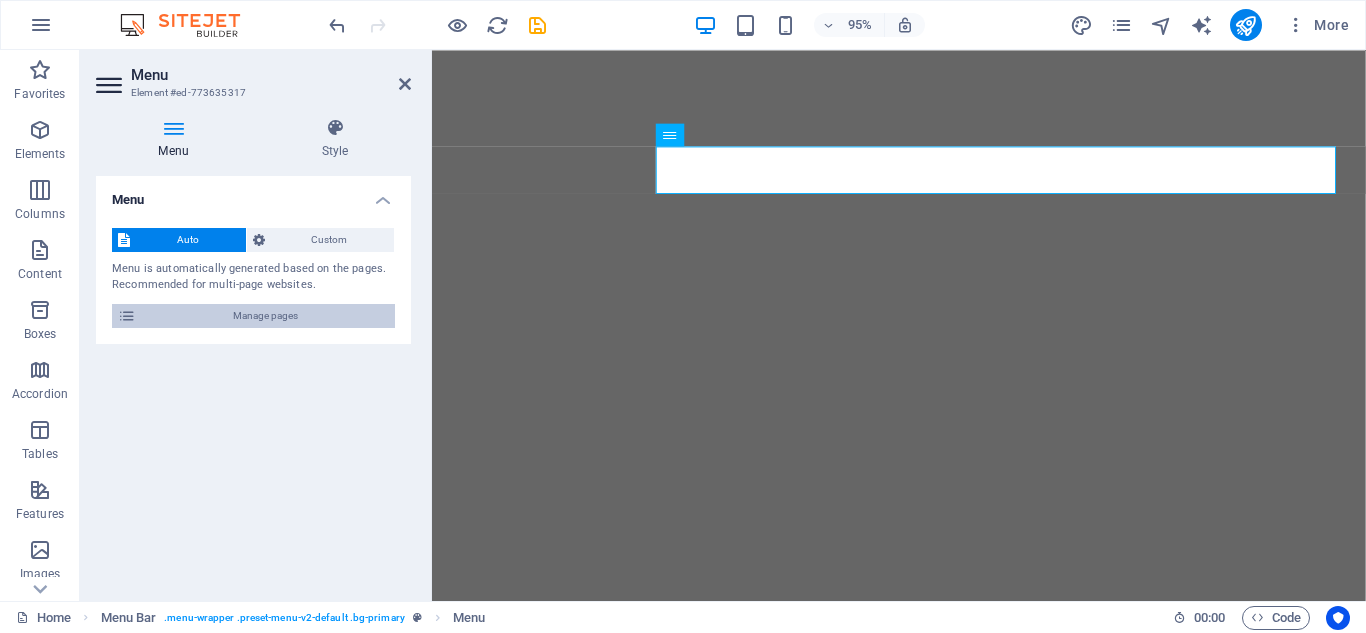 click on "Manage pages" at bounding box center [265, 316] 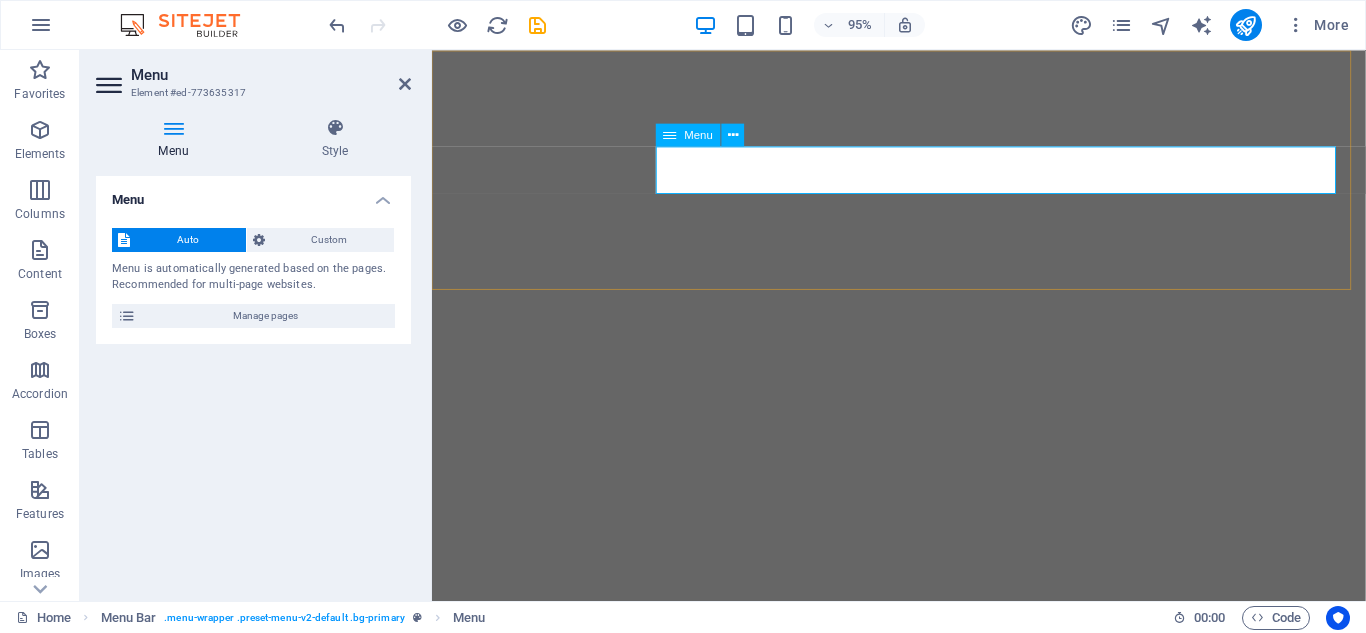 click on "Menu" at bounding box center [688, 134] 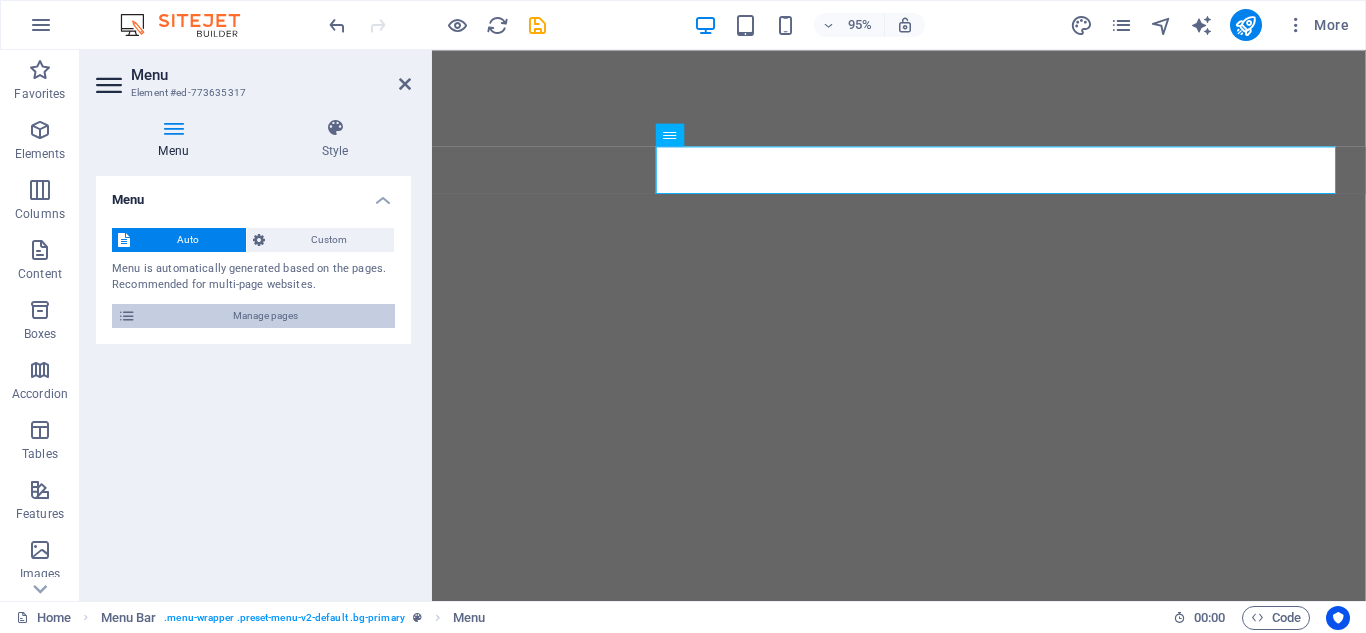 click on "Manage pages" at bounding box center (265, 316) 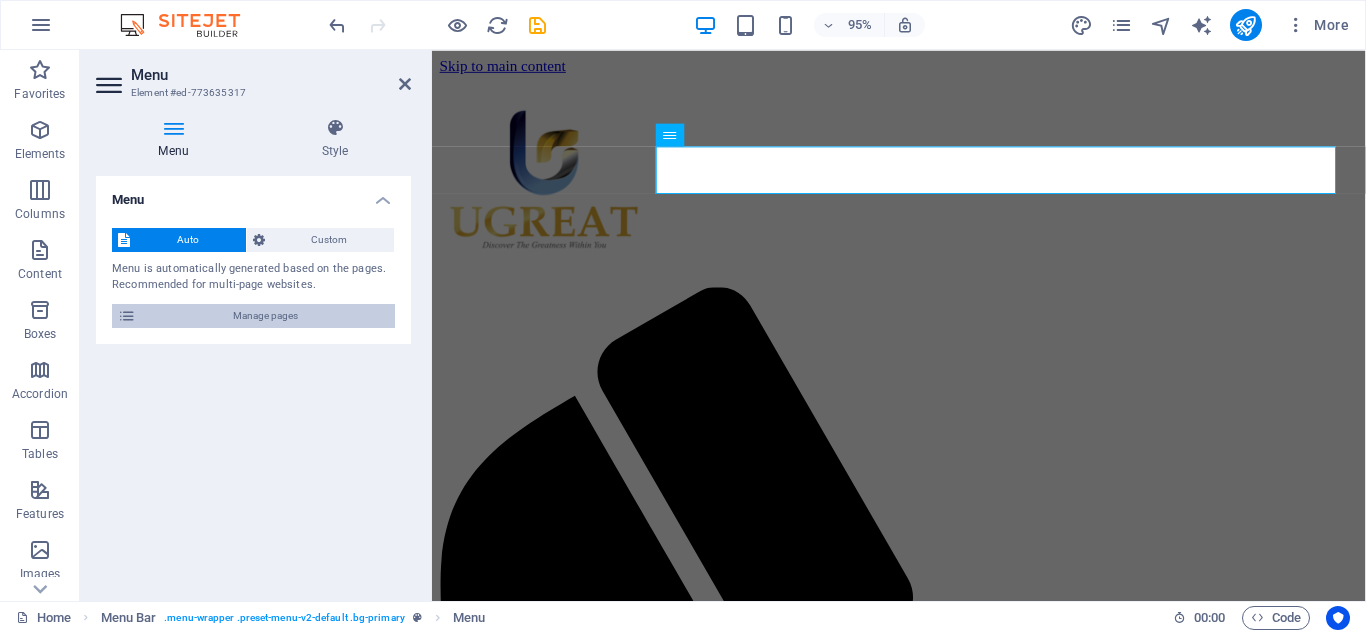 scroll, scrollTop: 0, scrollLeft: 0, axis: both 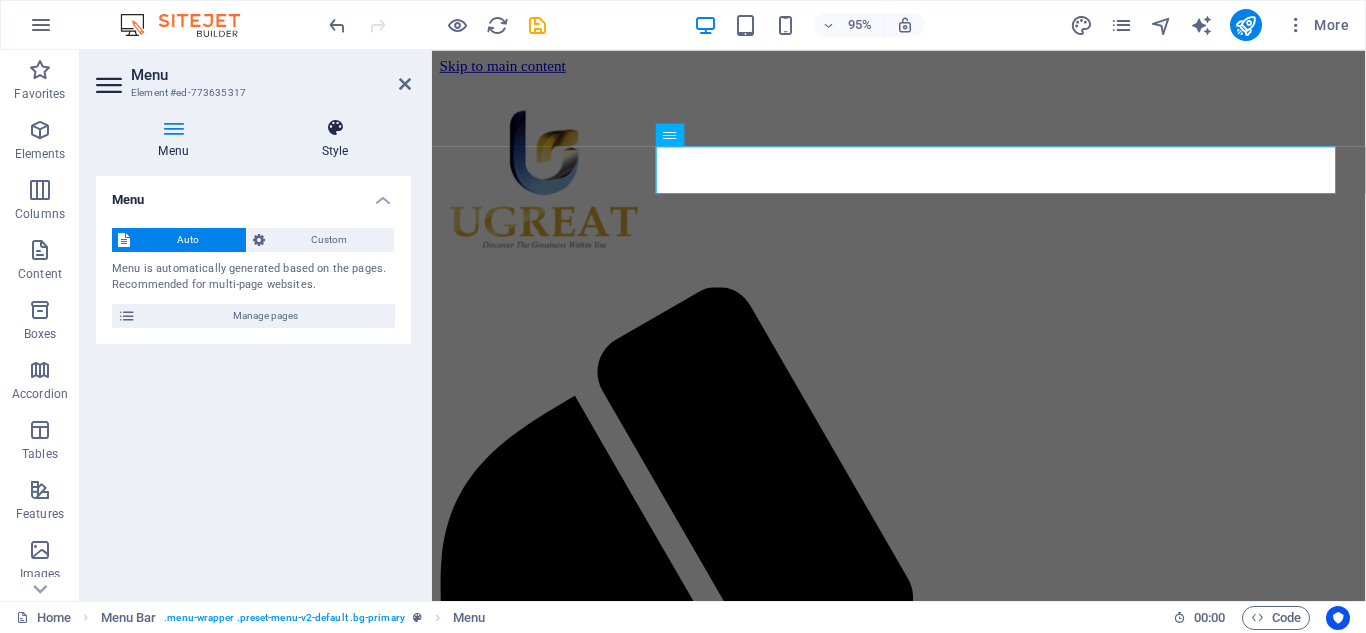 click on "Style" at bounding box center [335, 139] 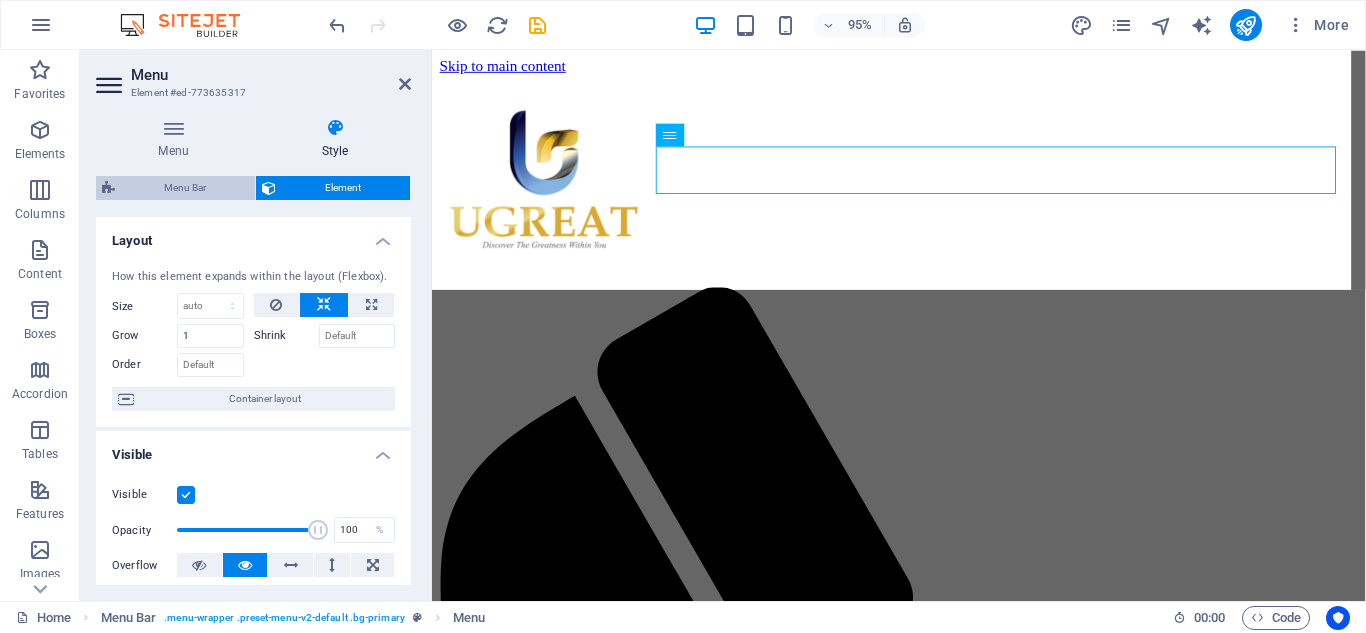 click on "Menu Bar" at bounding box center [185, 188] 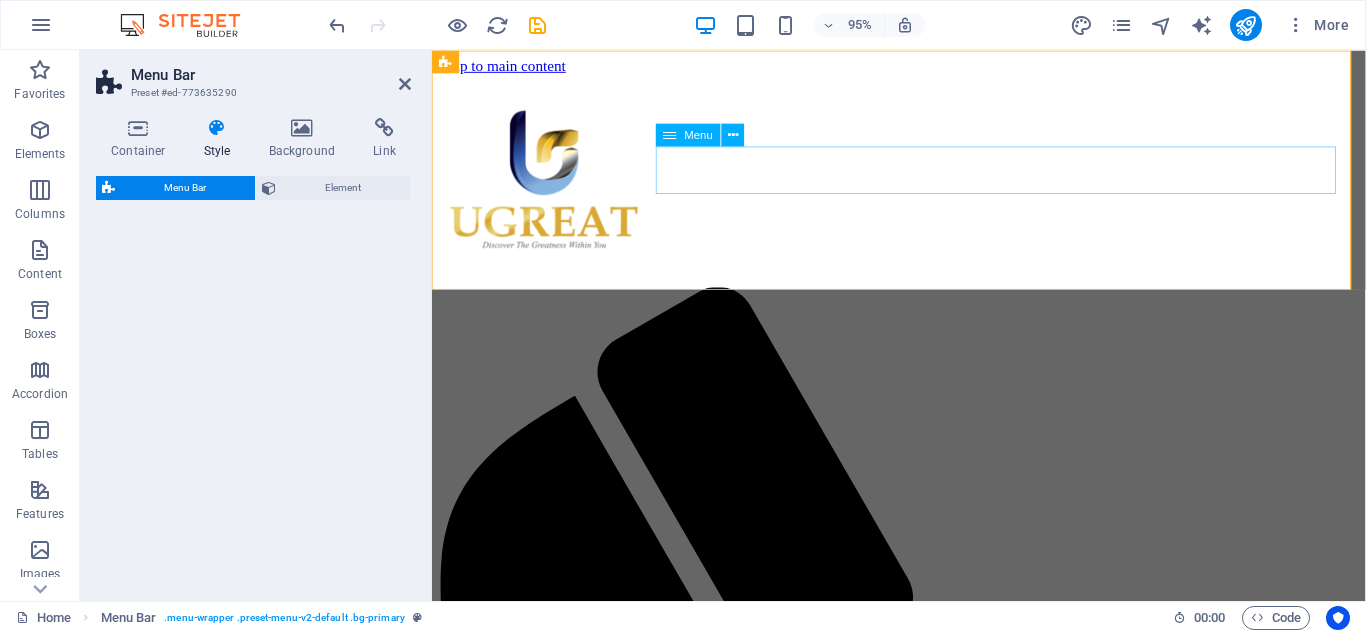 click on "Home Our Products UG CARE PLUS UG NDTOX UG PROACTIVE UG CAFE COFFEE UG BOOSTER ORANGE UG BOOSTER BERRY CONTACT US" at bounding box center (923, 1685) 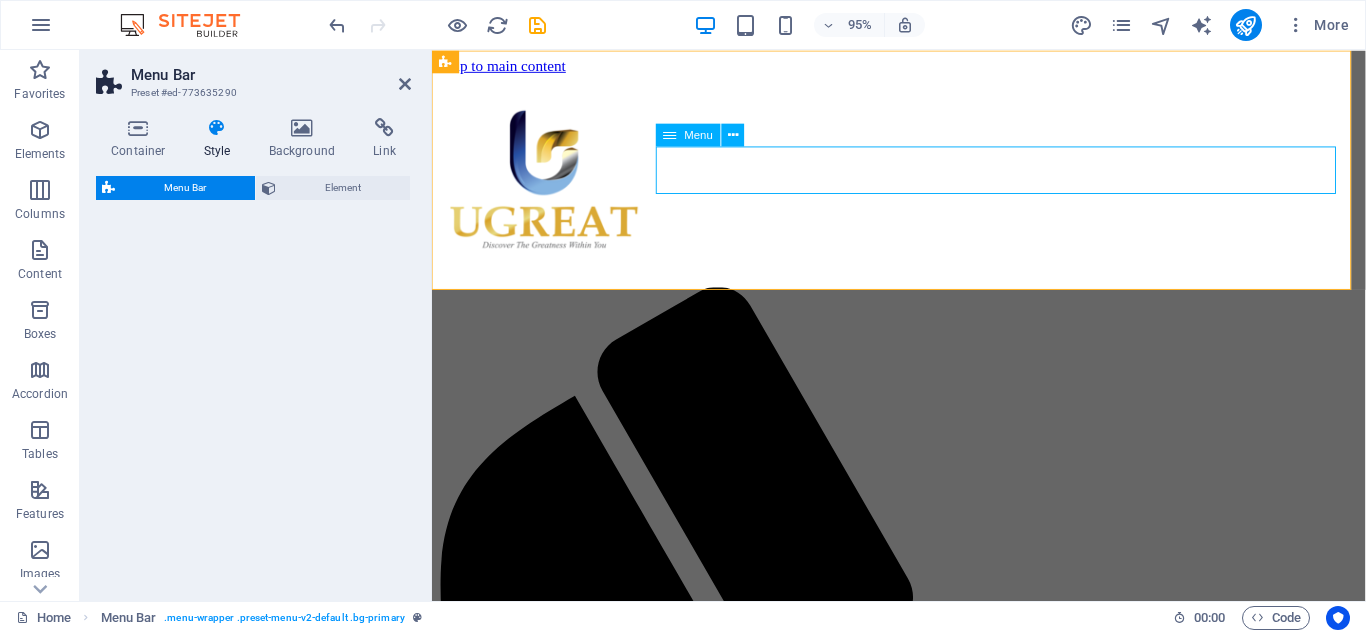 click on "Home Our Products UG CARE PLUS UG NDTOX UG PROACTIVE UG CAFE COFFEE UG BOOSTER ORANGE UG BOOSTER BERRY CONTACT US" at bounding box center [923, 1685] 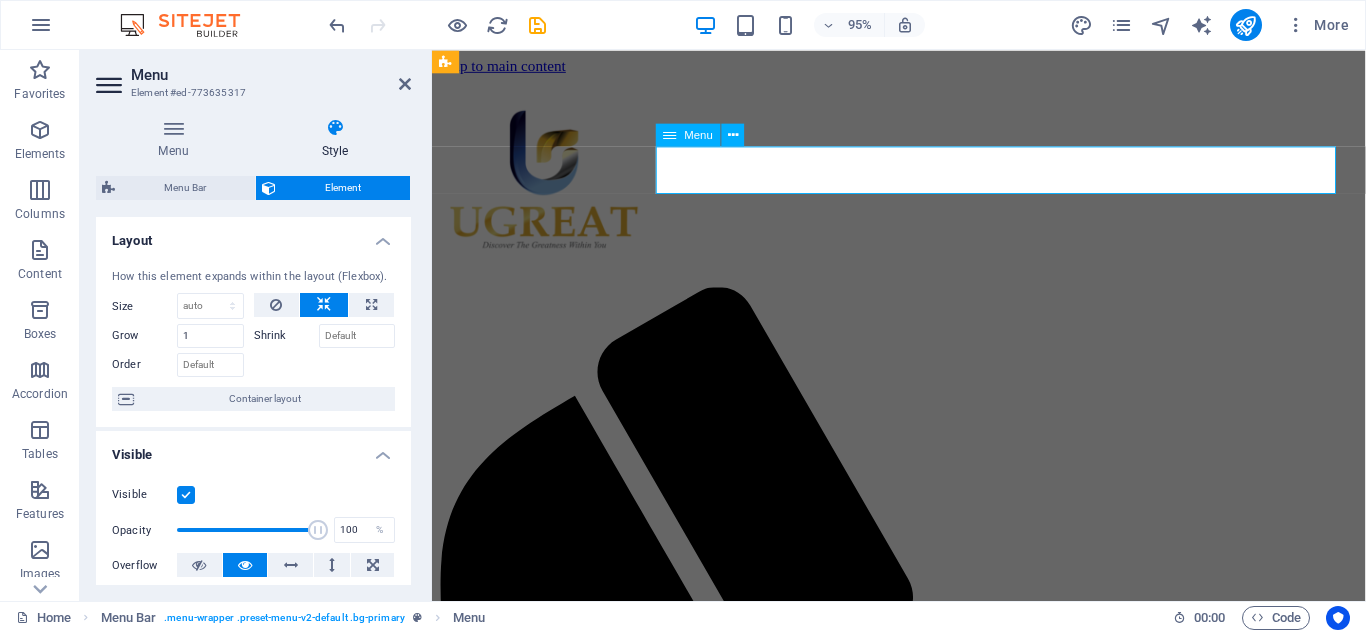 click on "Home Our Products UG CARE PLUS UG NDTOX UG PROACTIVE UG CAFE COFFEE UG BOOSTER ORANGE UG BOOSTER BERRY CONTACT US" at bounding box center [923, 1685] 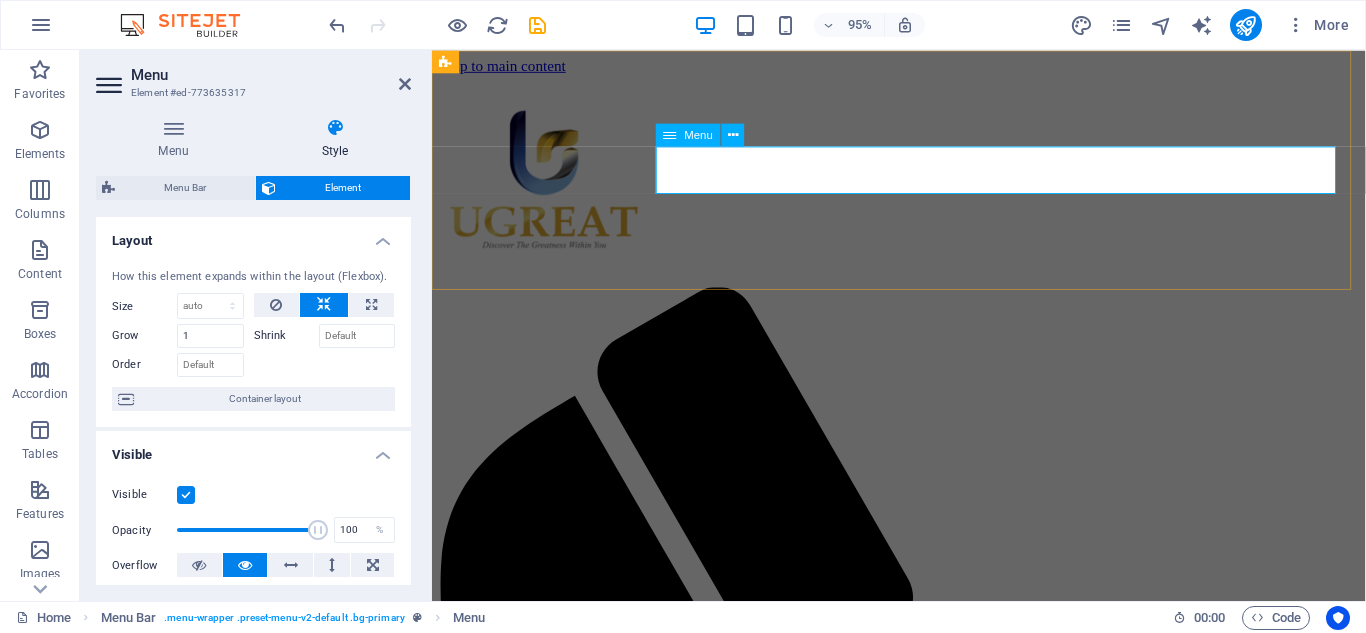 click on "Home Our Products UG CARE PLUS UG NDTOX UG PROACTIVE UG CAFE COFFEE UG BOOSTER ORANGE UG BOOSTER BERRY CONTACT US" at bounding box center [923, 1685] 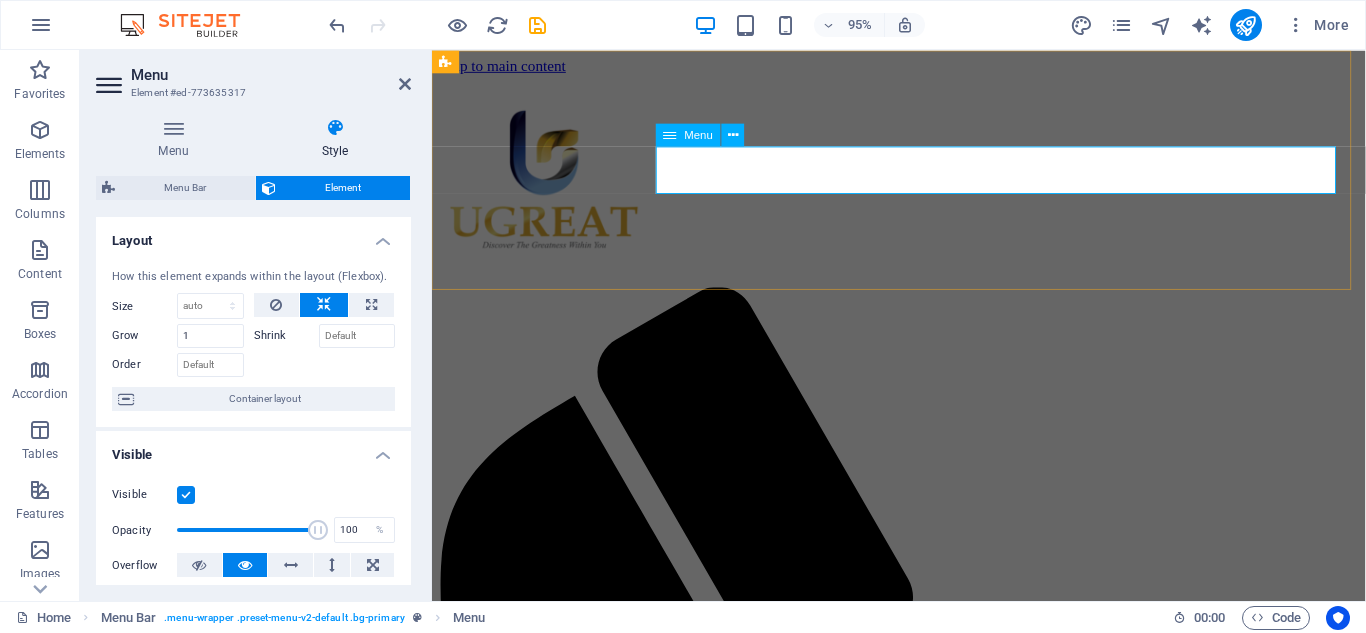 click on "Home Our Products UG CARE PLUS UG NDTOX UG PROACTIVE UG CAFE COFFEE UG BOOSTER ORANGE UG BOOSTER BERRY CONTACT US" at bounding box center [923, 1685] 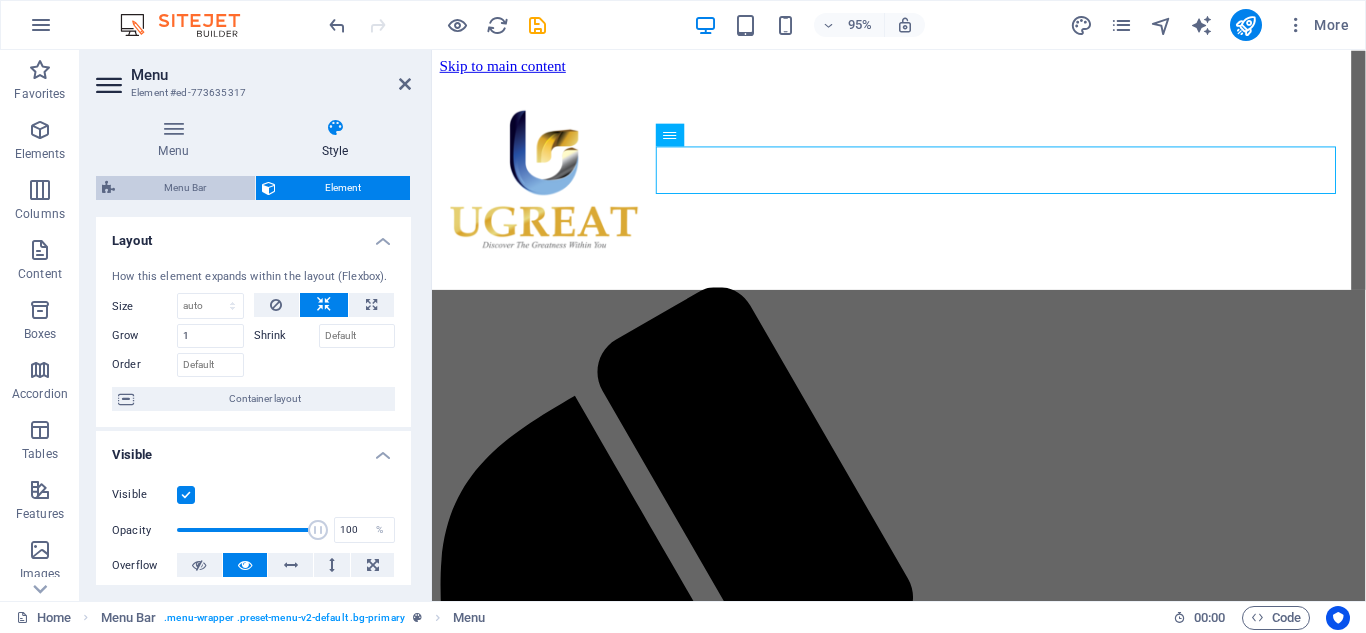 click on "Menu Bar" at bounding box center (185, 188) 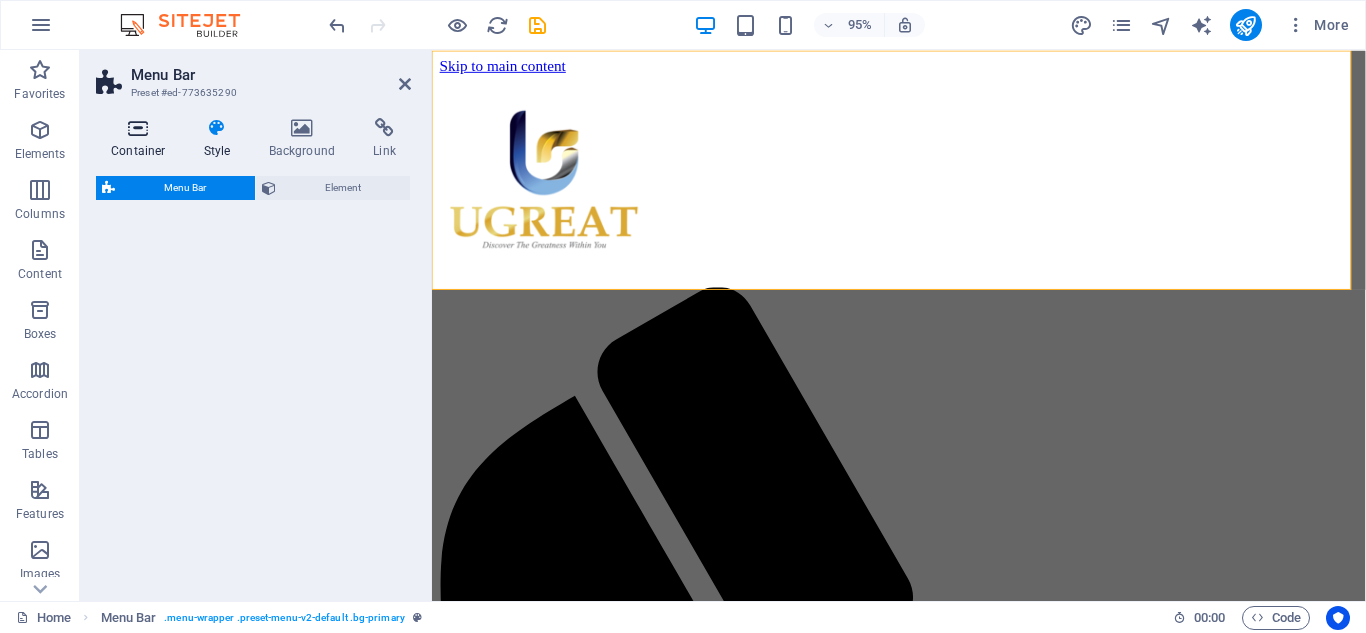 click on "Container" at bounding box center (142, 139) 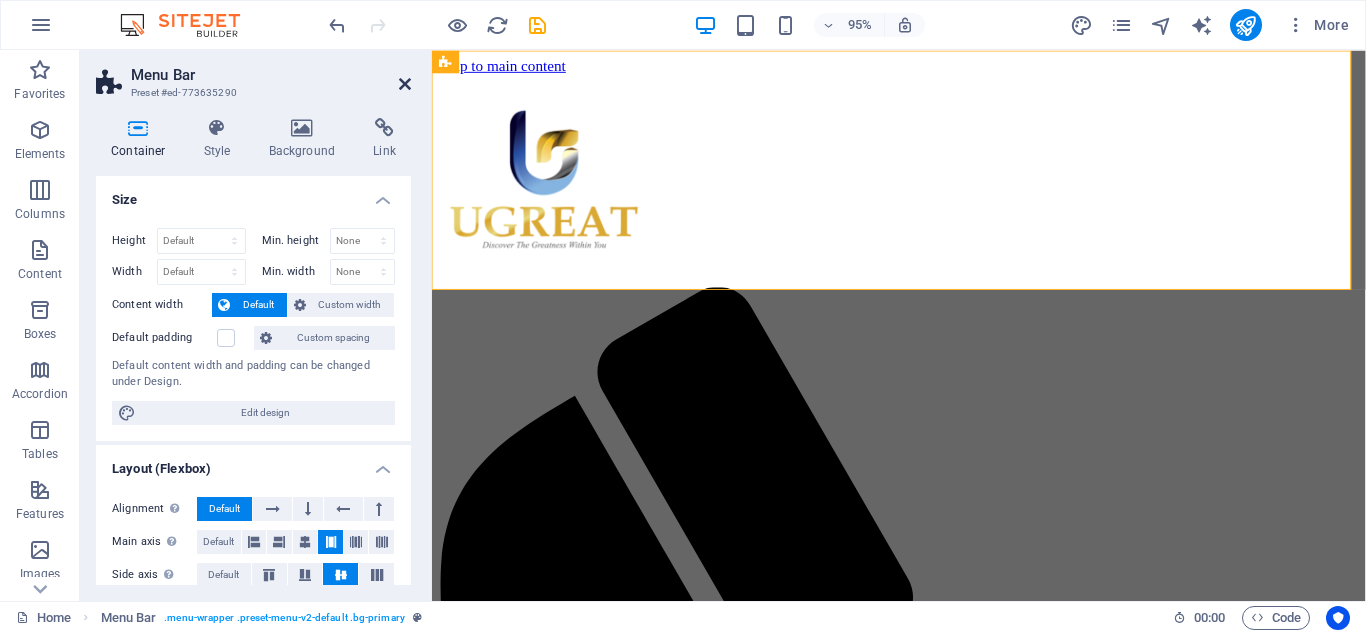click at bounding box center (405, 84) 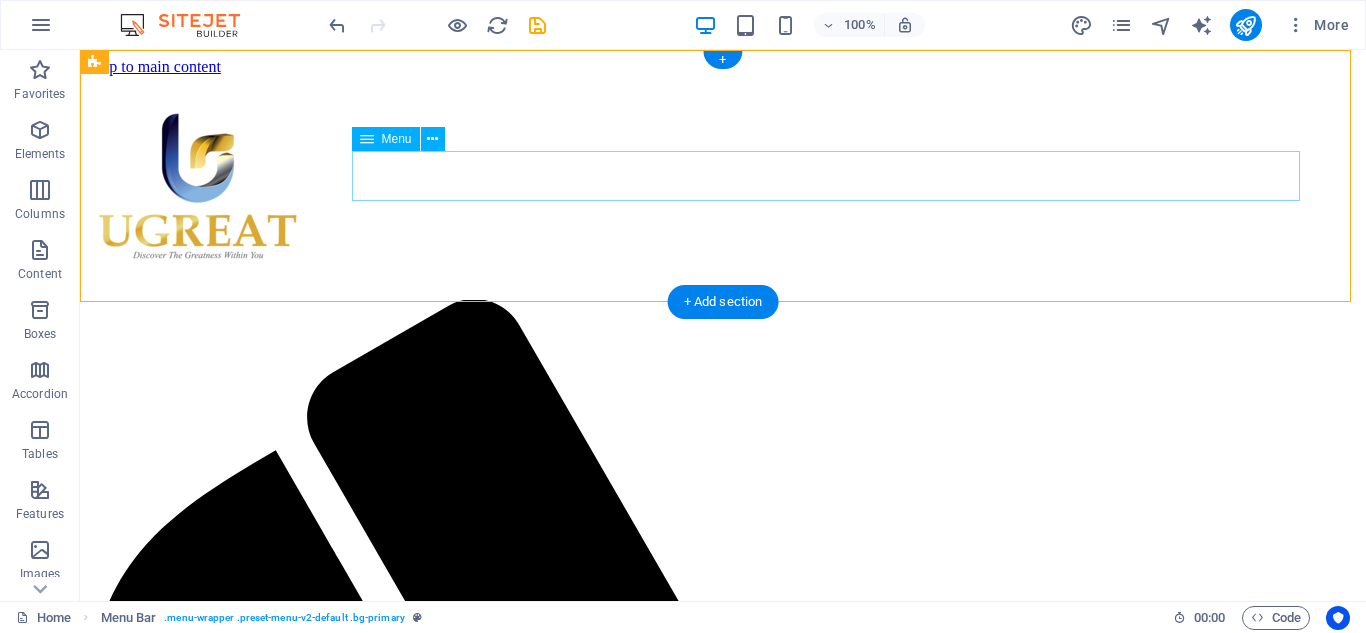 click on "Home Our Products UG CARE PLUS UG NDTOX UG PROACTIVE UG CAFE COFFEE UG BOOSTER ORANGE UG BOOSTER BERRY CONTACT US" at bounding box center (723, 2087) 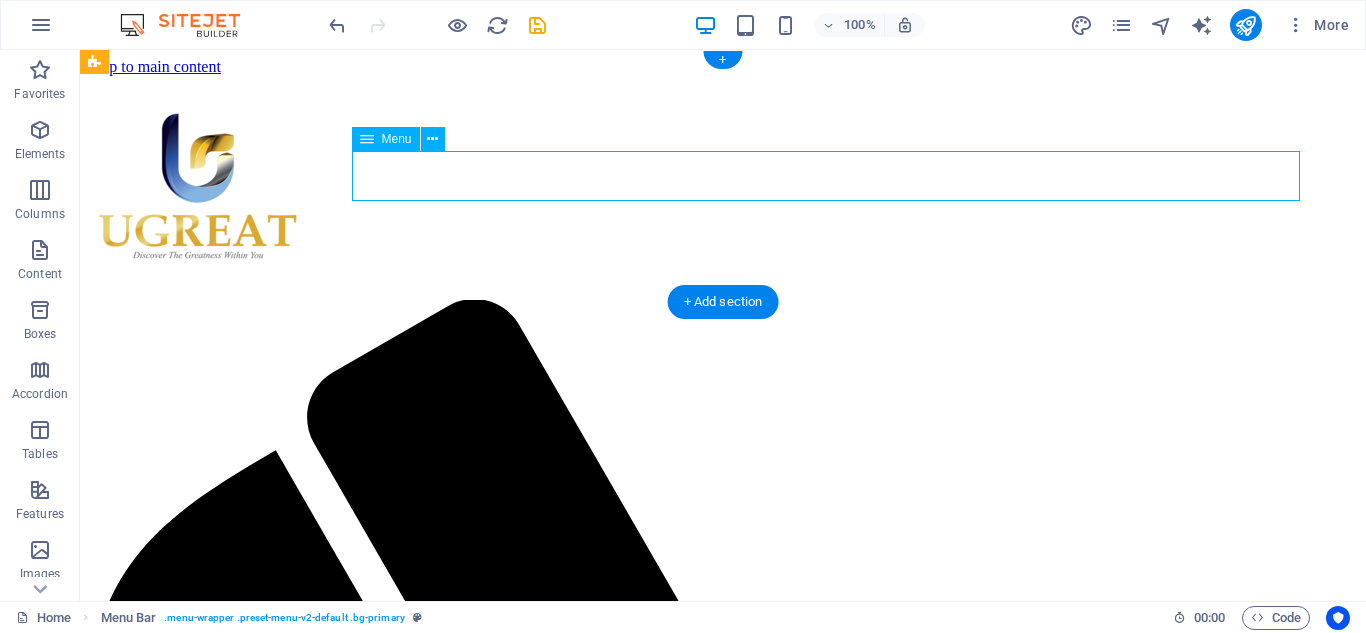 click on "Home Our Products UG CARE PLUS UG NDTOX UG PROACTIVE UG CAFE COFFEE UG BOOSTER ORANGE UG BOOSTER BERRY CONTACT US" at bounding box center (723, 2087) 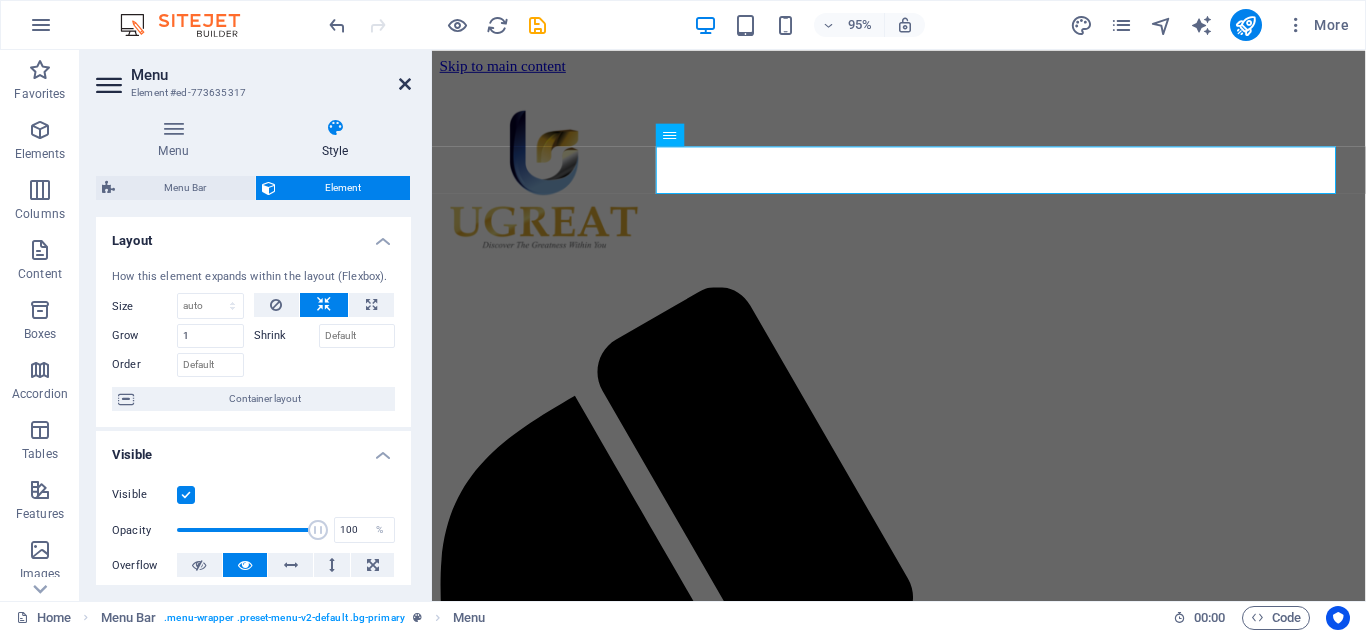 click at bounding box center [405, 84] 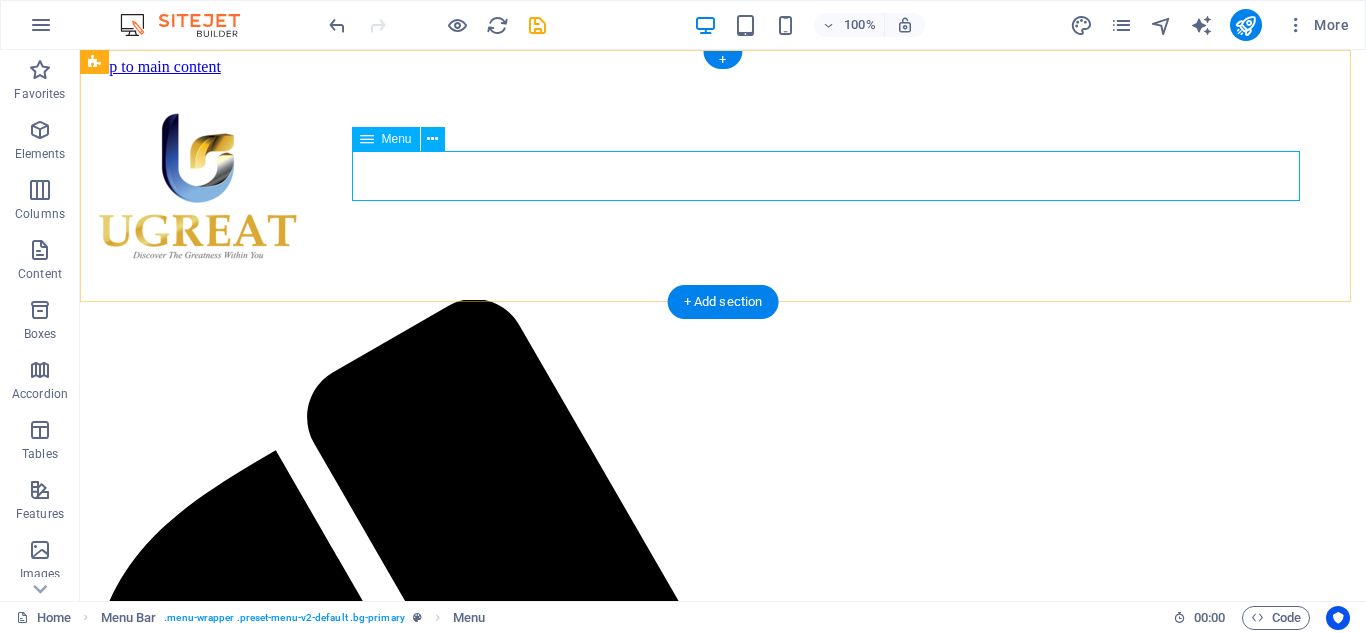 click on "Home Our Products UG CARE PLUS UG NDTOX UG PROACTIVE UG CAFE COFFEE UG BOOSTER ORANGE UG BOOSTER BERRY CONTACT US" at bounding box center [723, 2087] 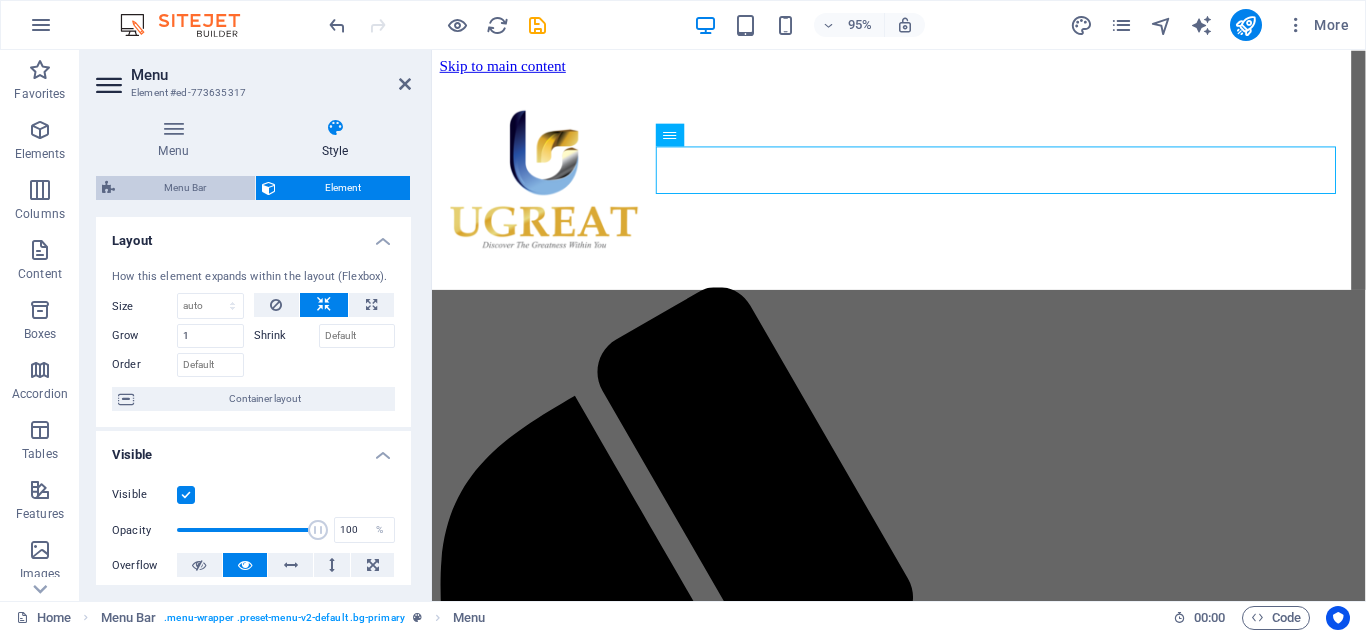 click on "Menu Bar" at bounding box center [185, 188] 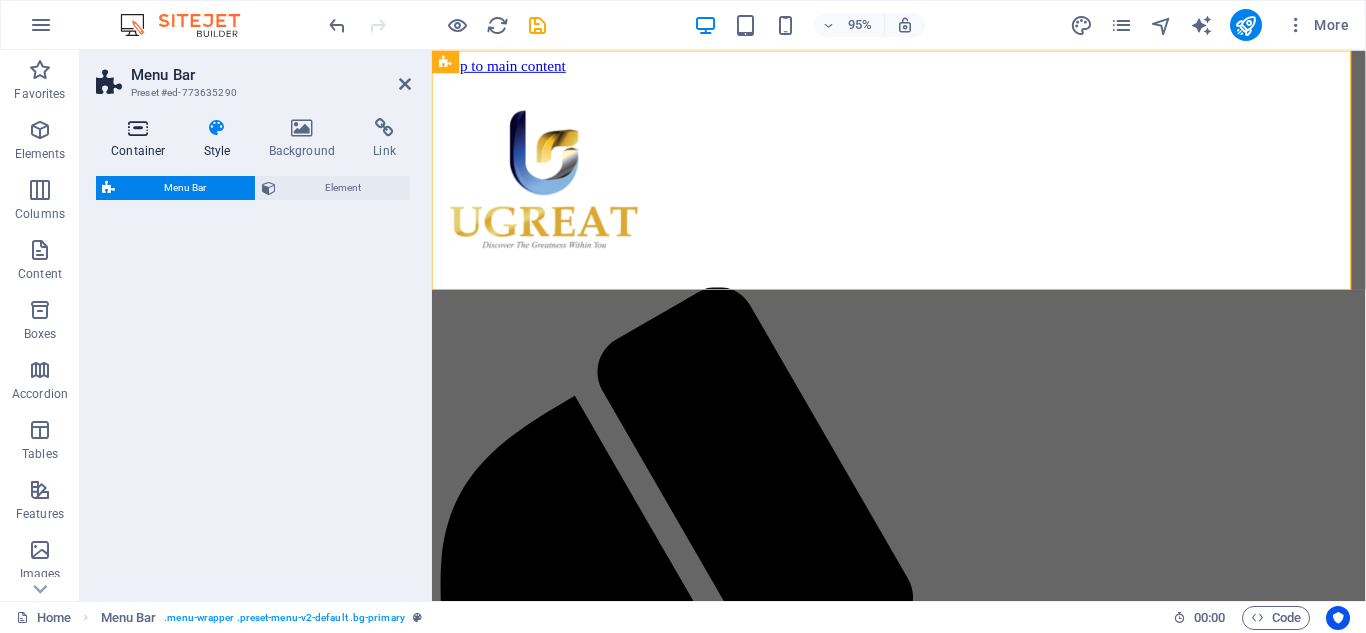 click on "Container" at bounding box center (142, 139) 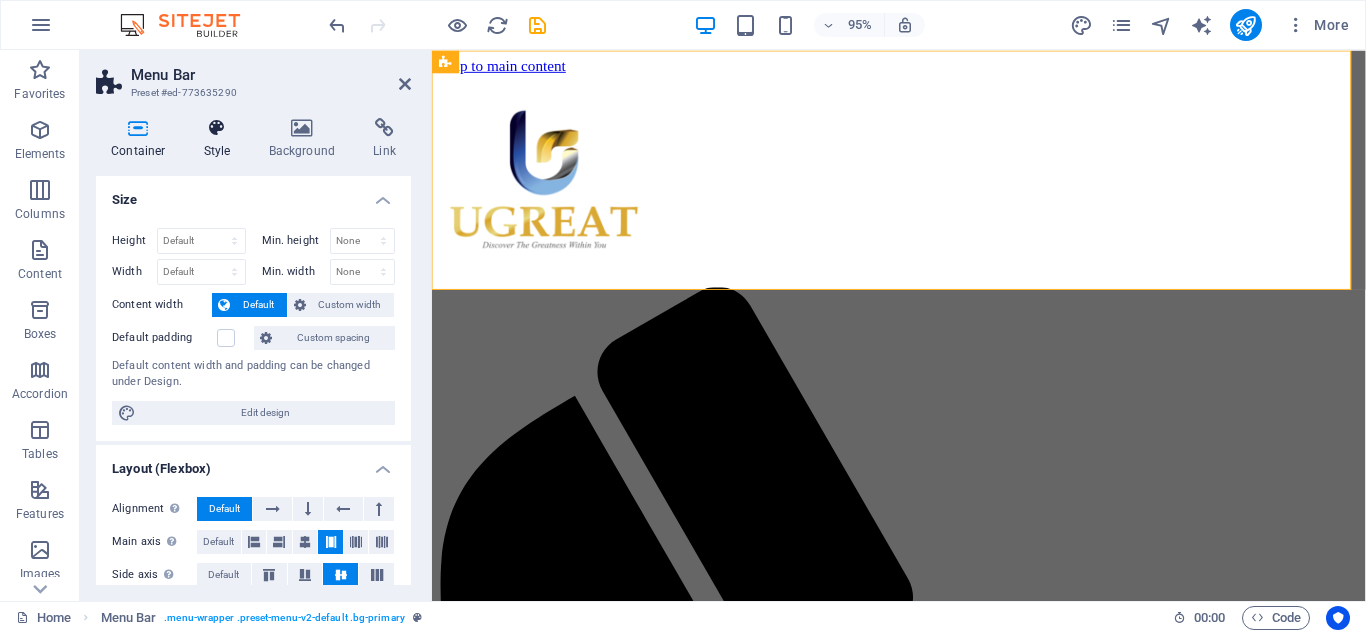 click on "Style" at bounding box center (221, 139) 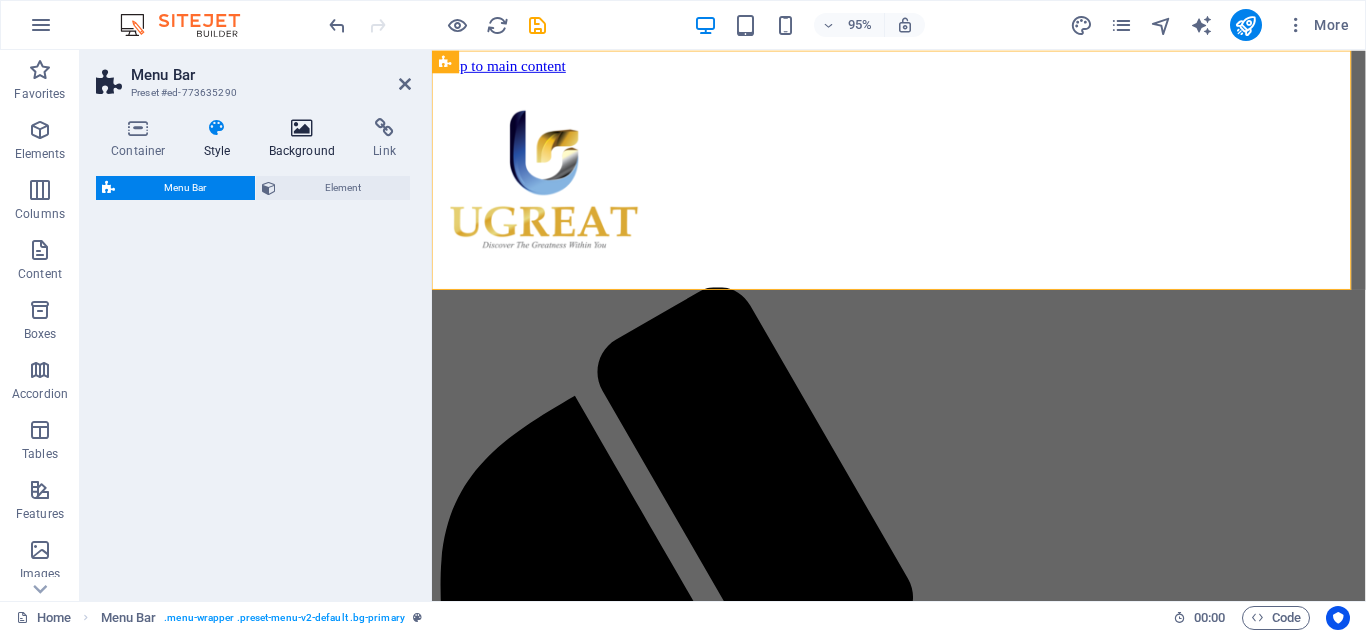 click on "Background" at bounding box center [306, 139] 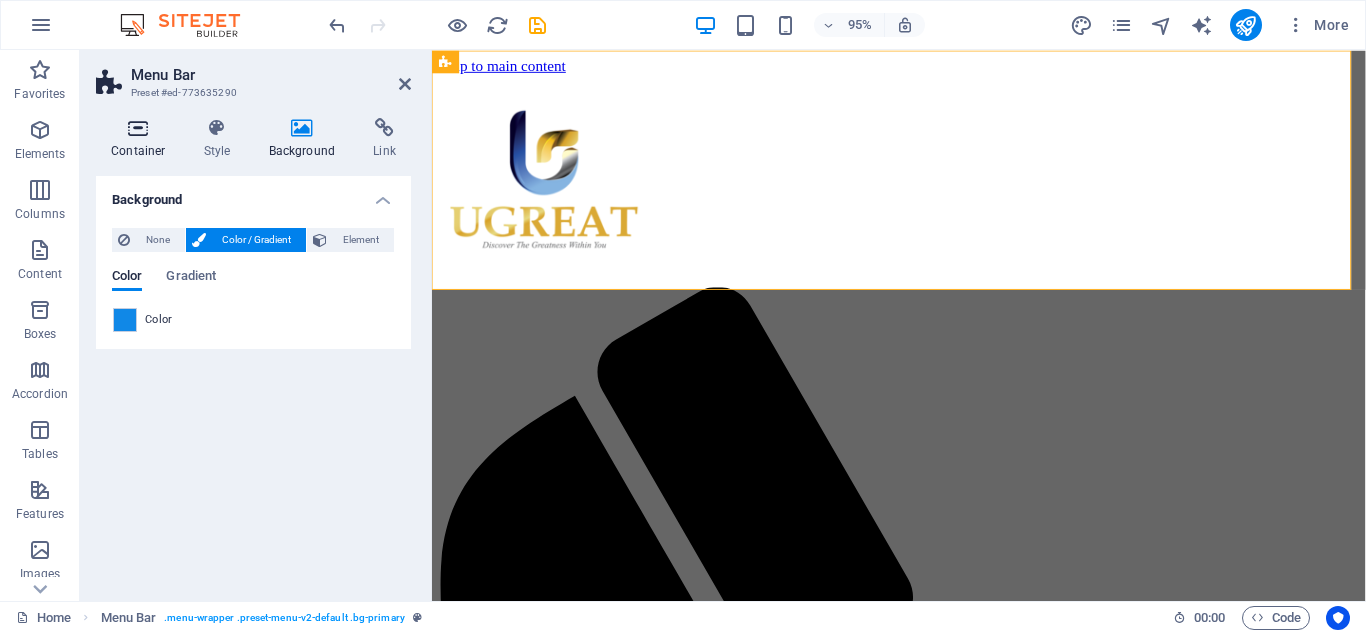 click at bounding box center [138, 128] 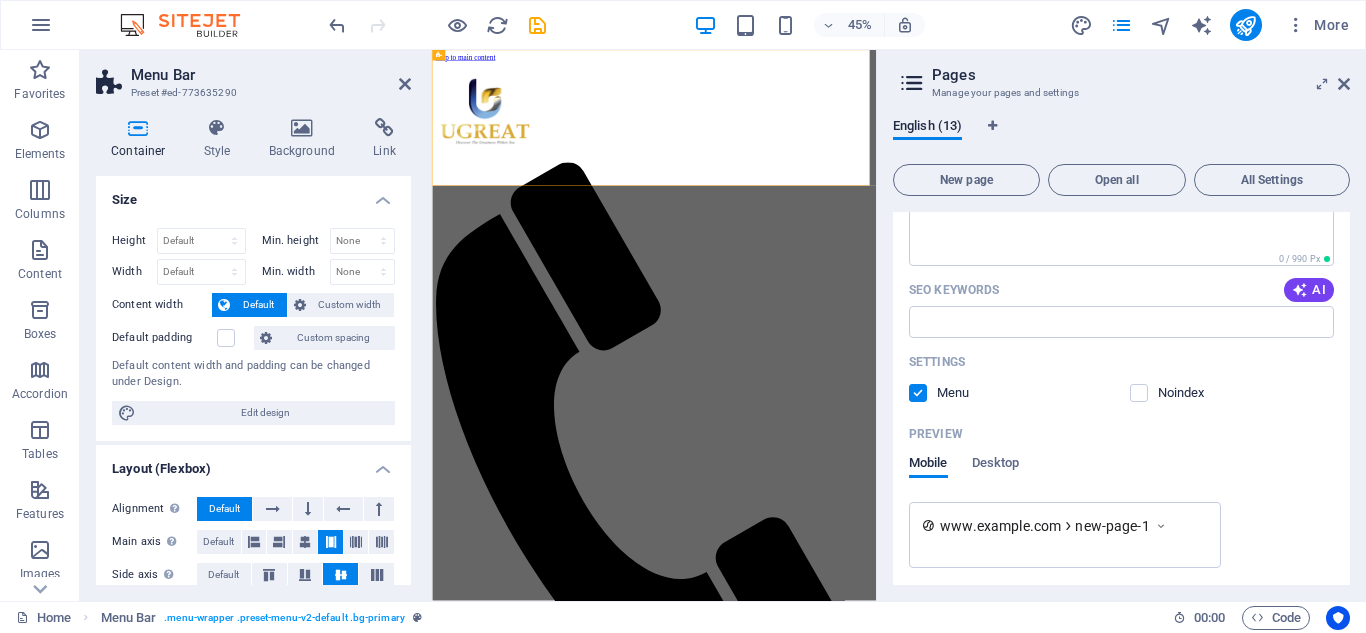 scroll, scrollTop: 1609, scrollLeft: 0, axis: vertical 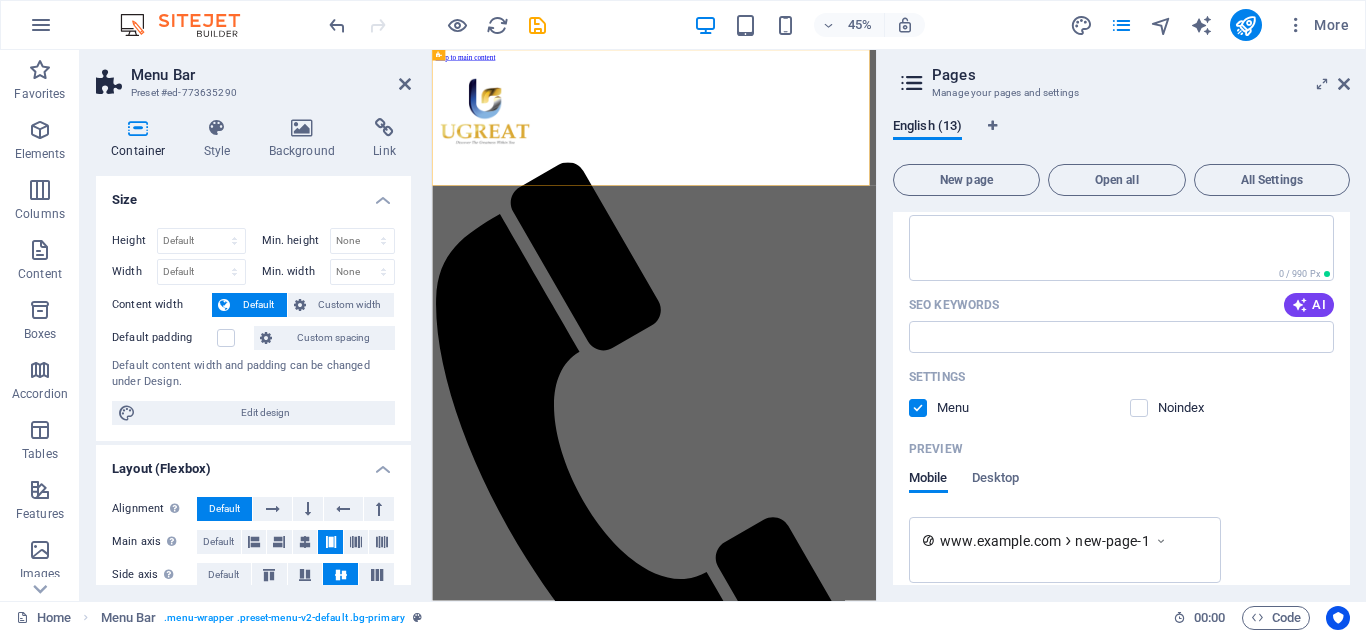 click at bounding box center (918, 408) 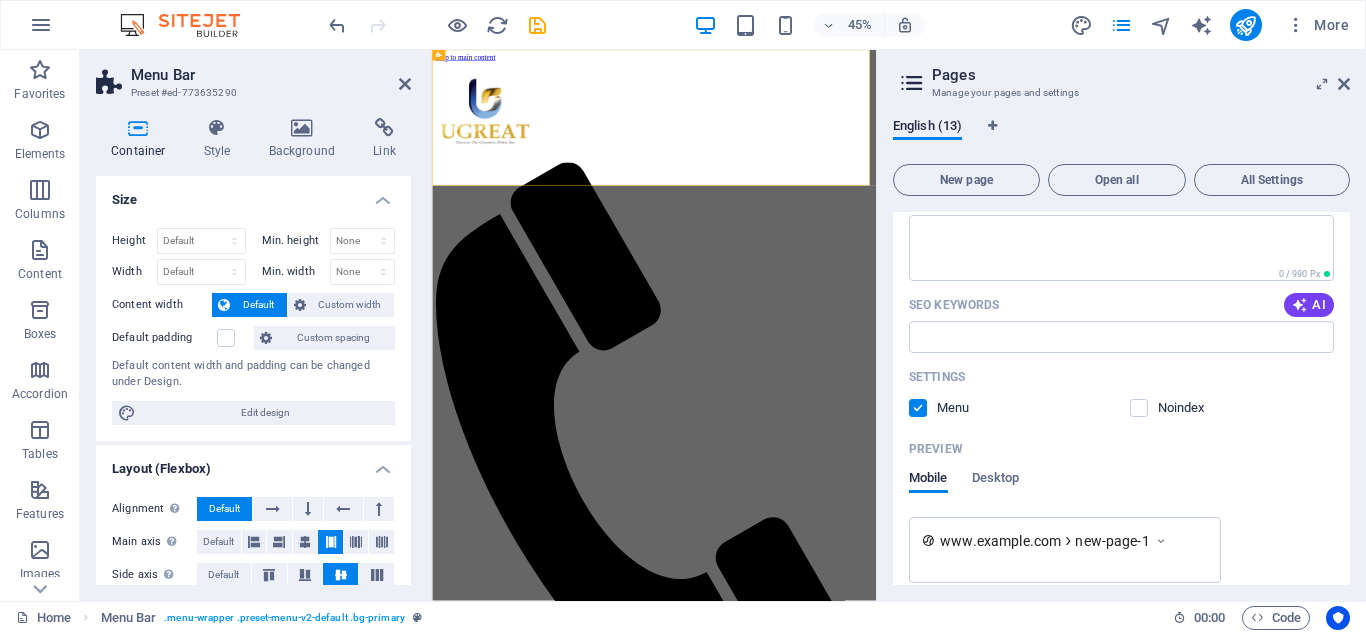 click at bounding box center (0, 0) 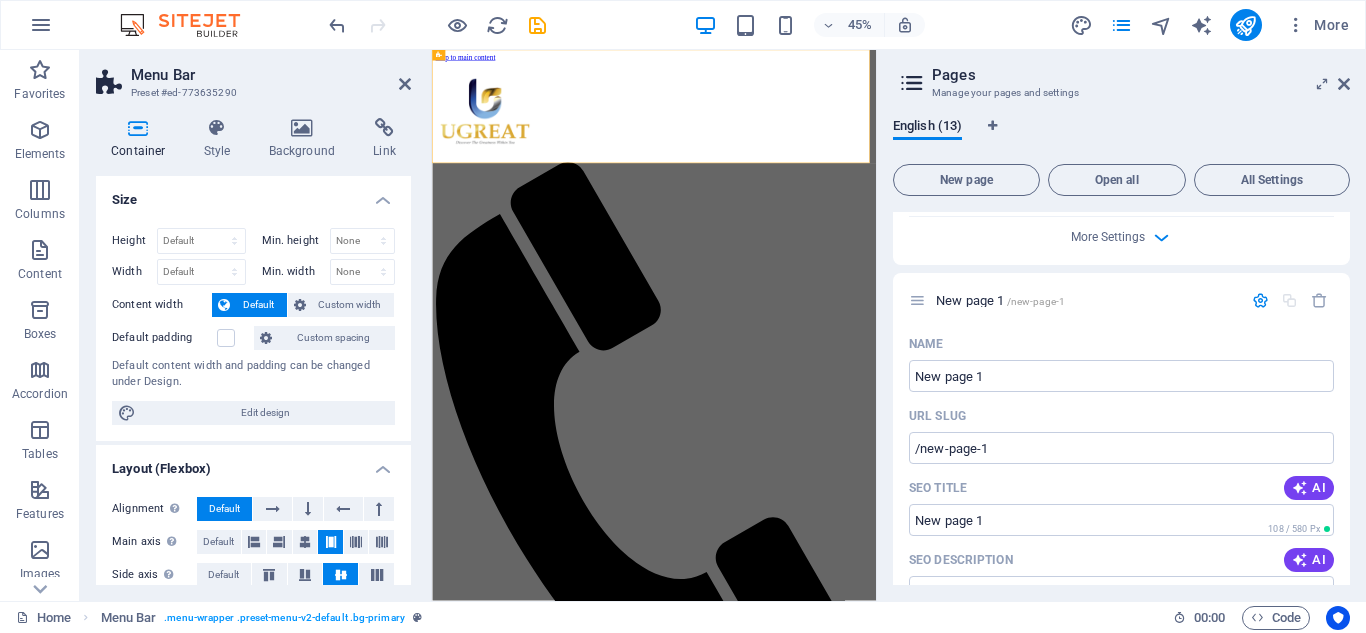 scroll, scrollTop: 1220, scrollLeft: 0, axis: vertical 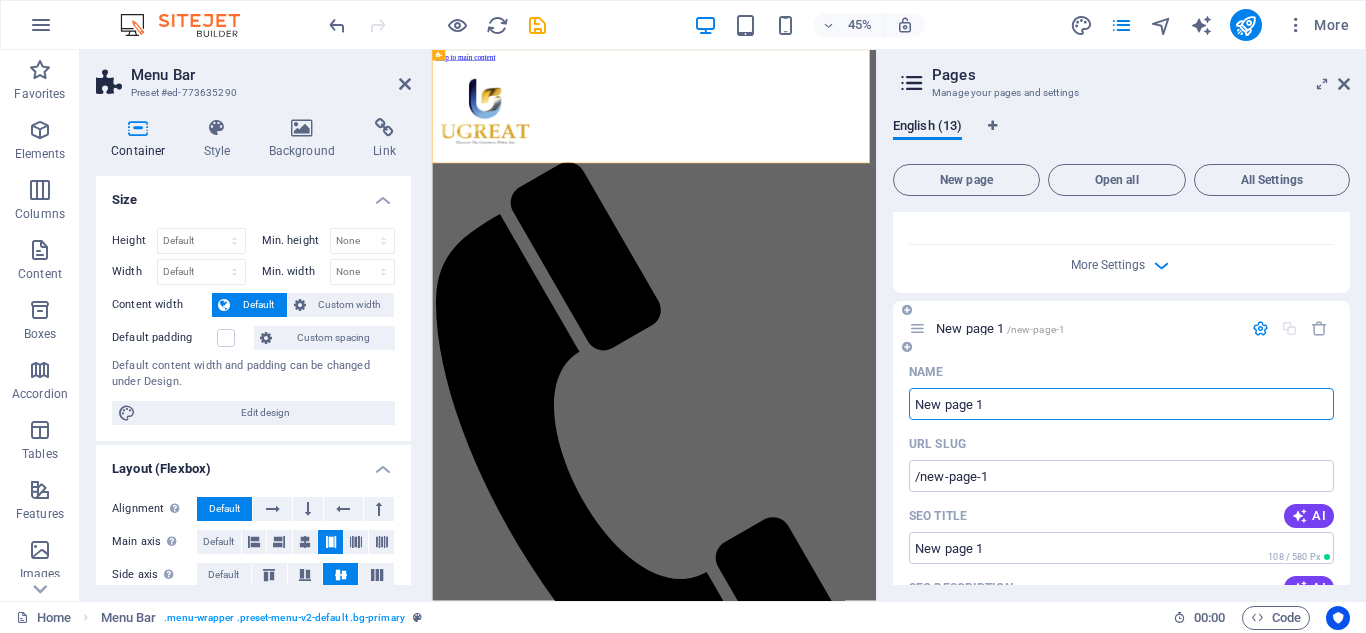 click on "New page 1" at bounding box center [1121, 404] 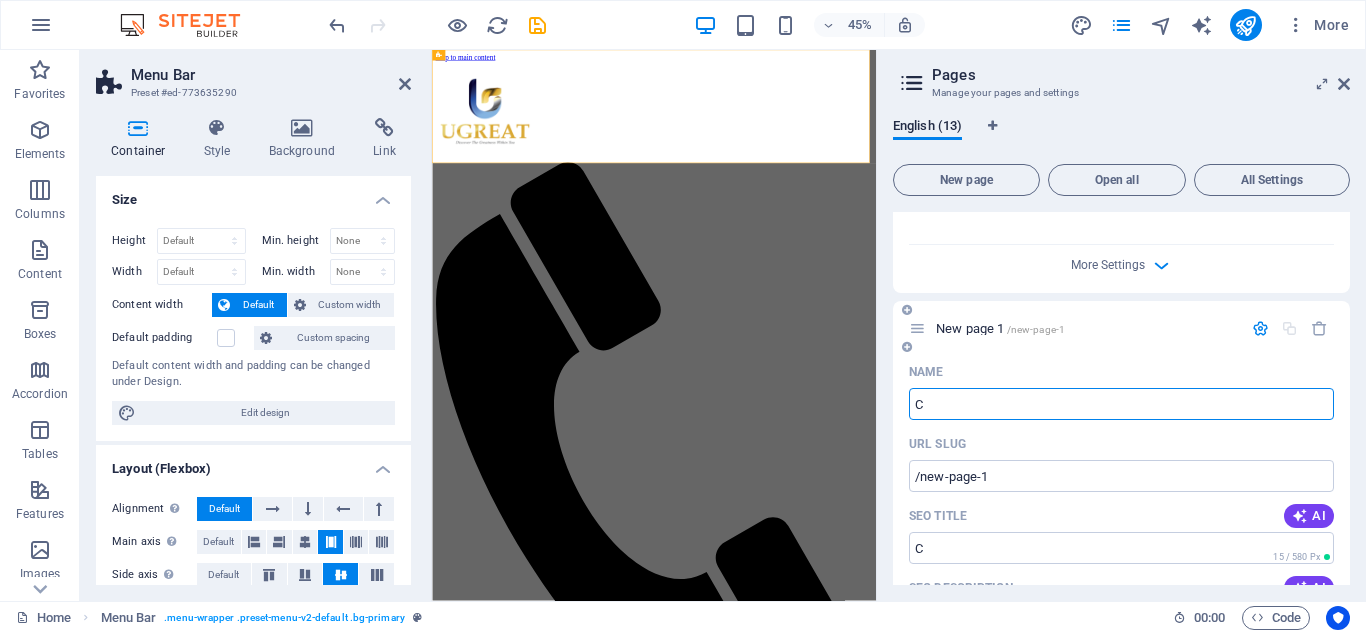 type on "C" 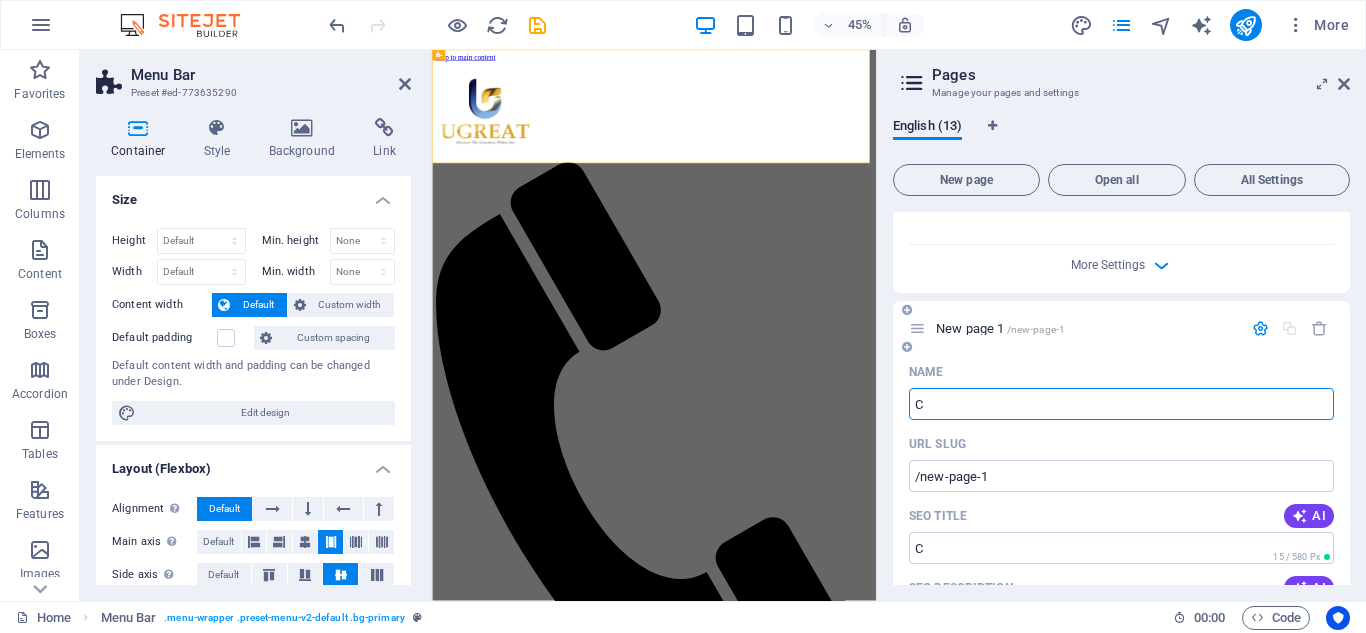 type on "/c" 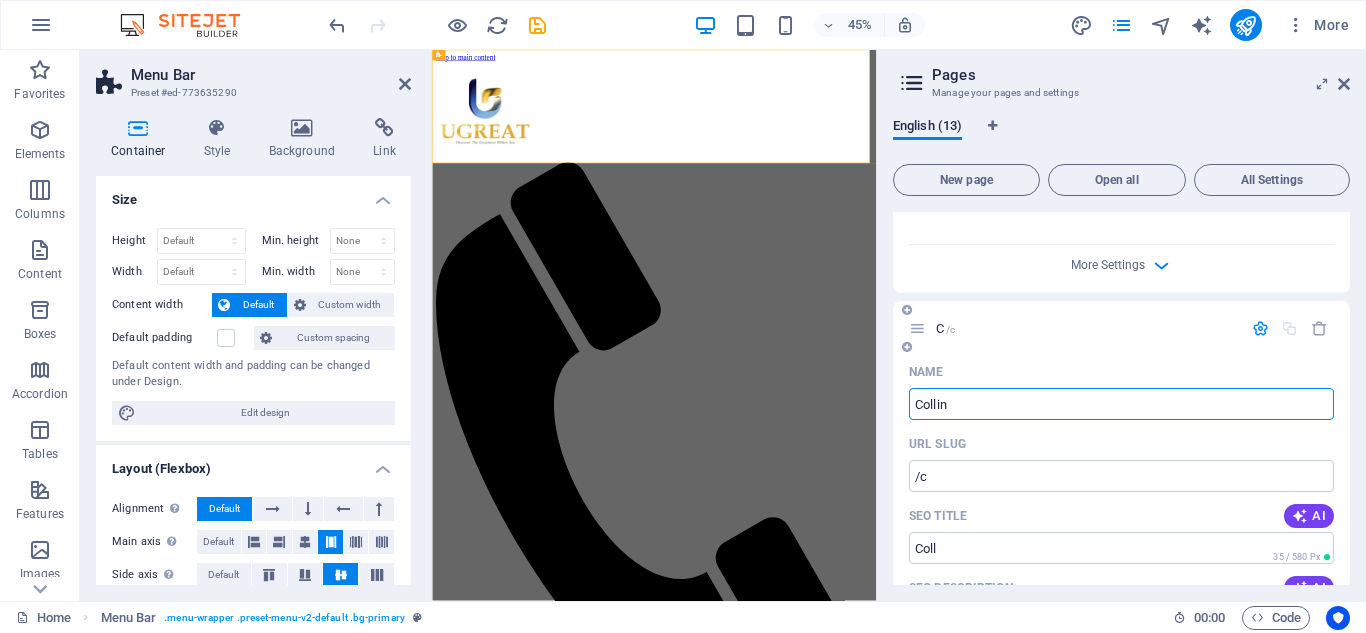 type on "Collins" 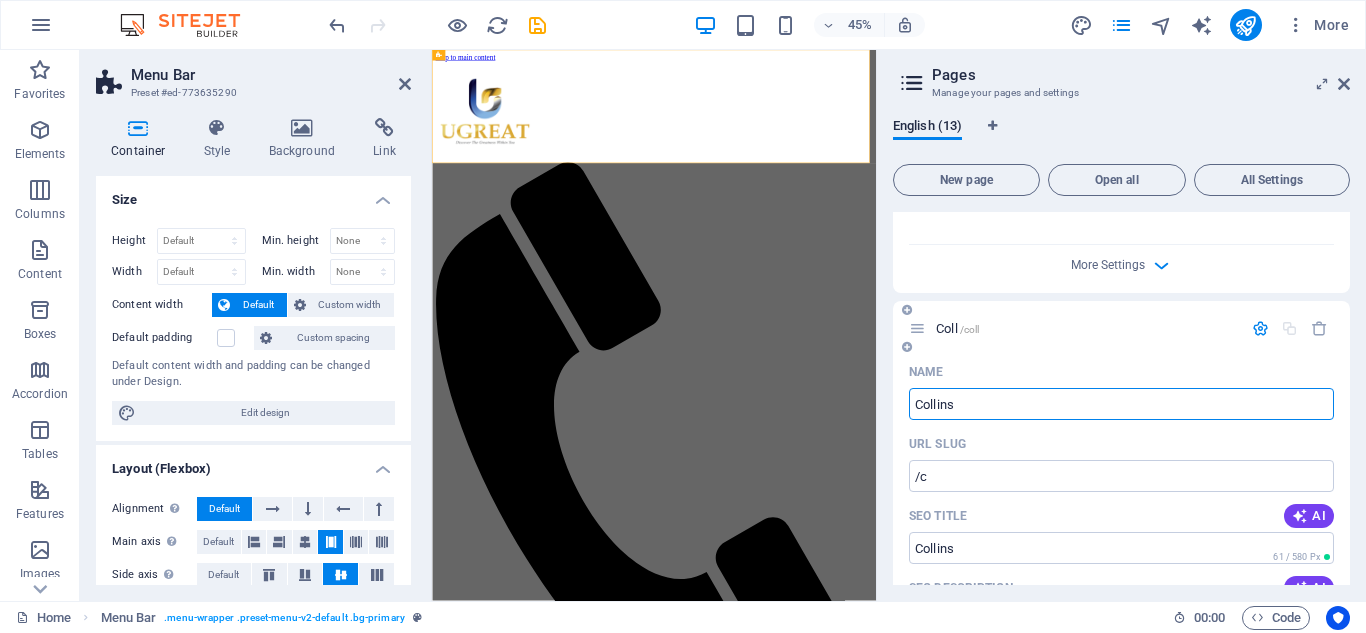 type on "/coll" 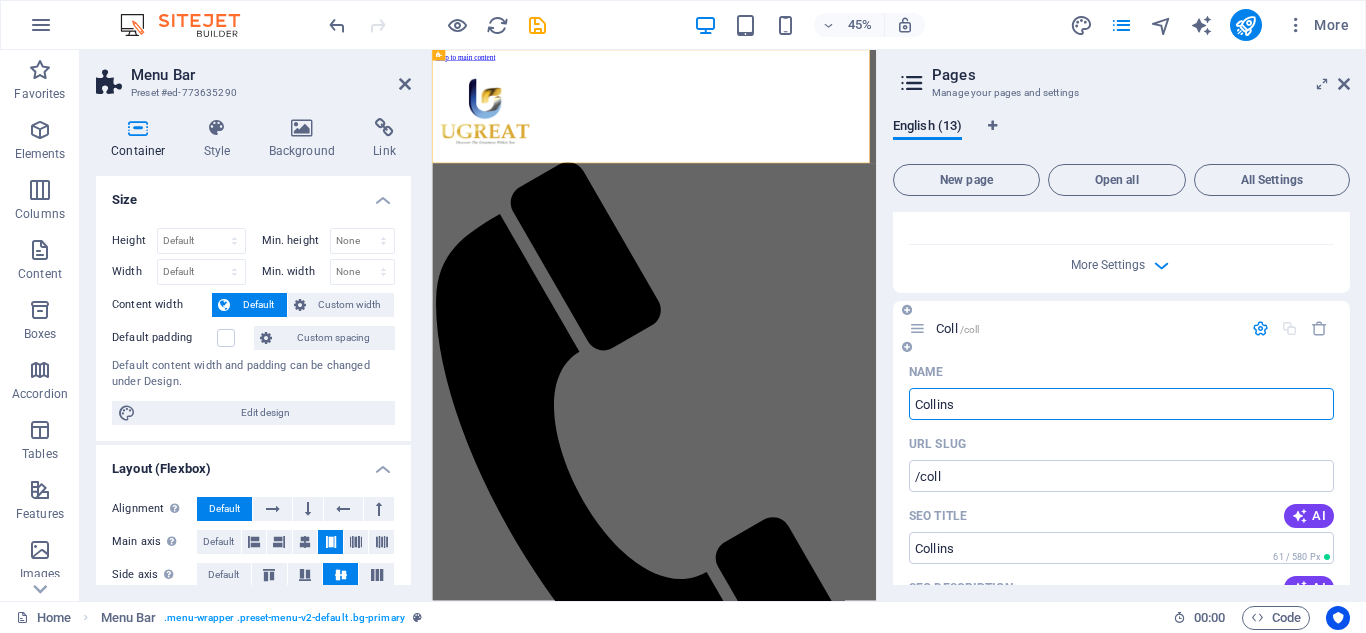 type on "Collin" 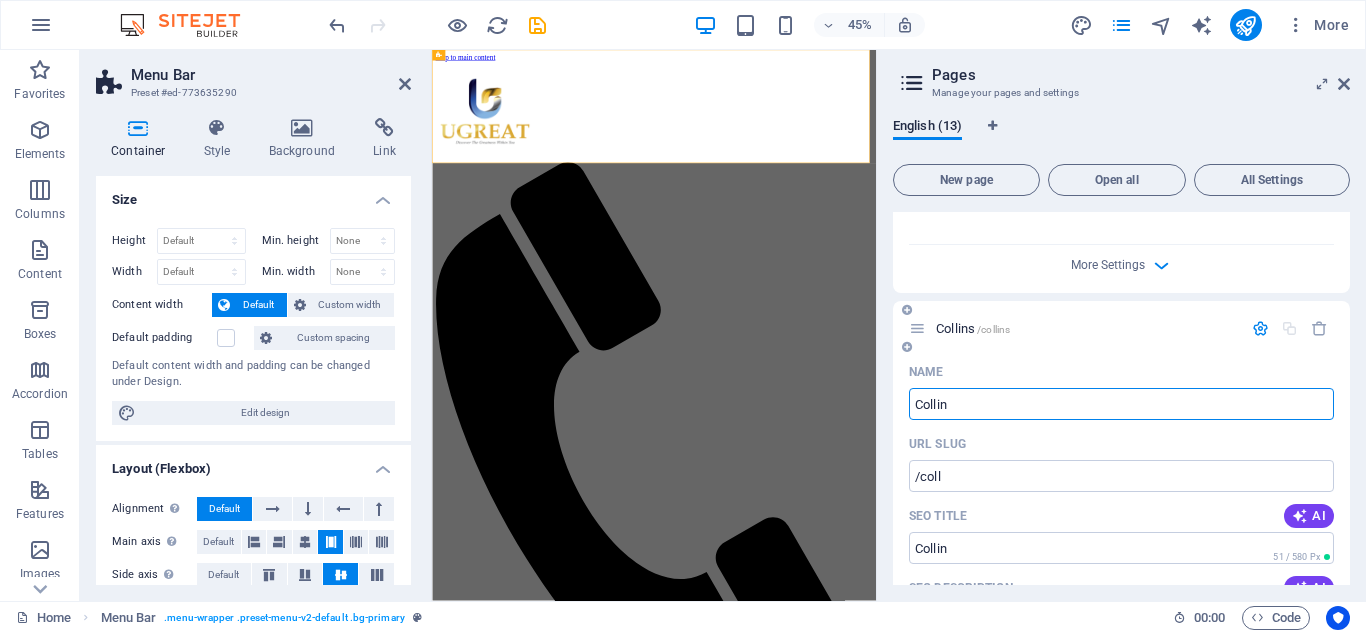 type on "/collins" 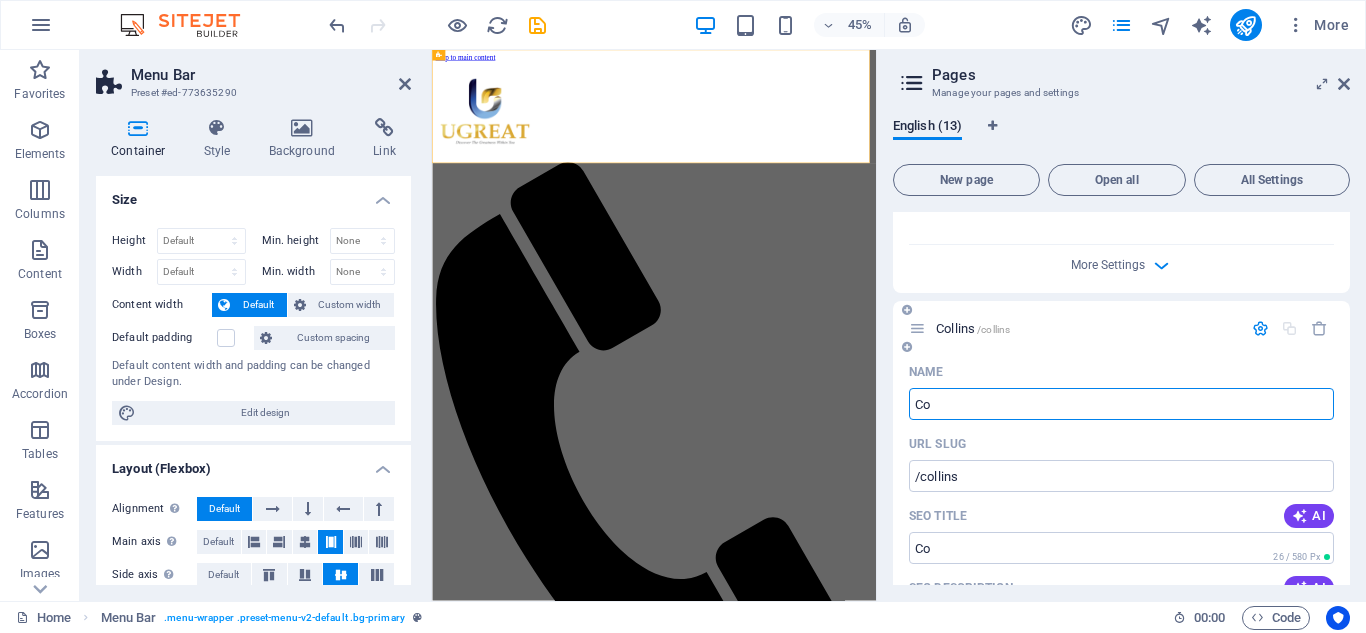 type on "C" 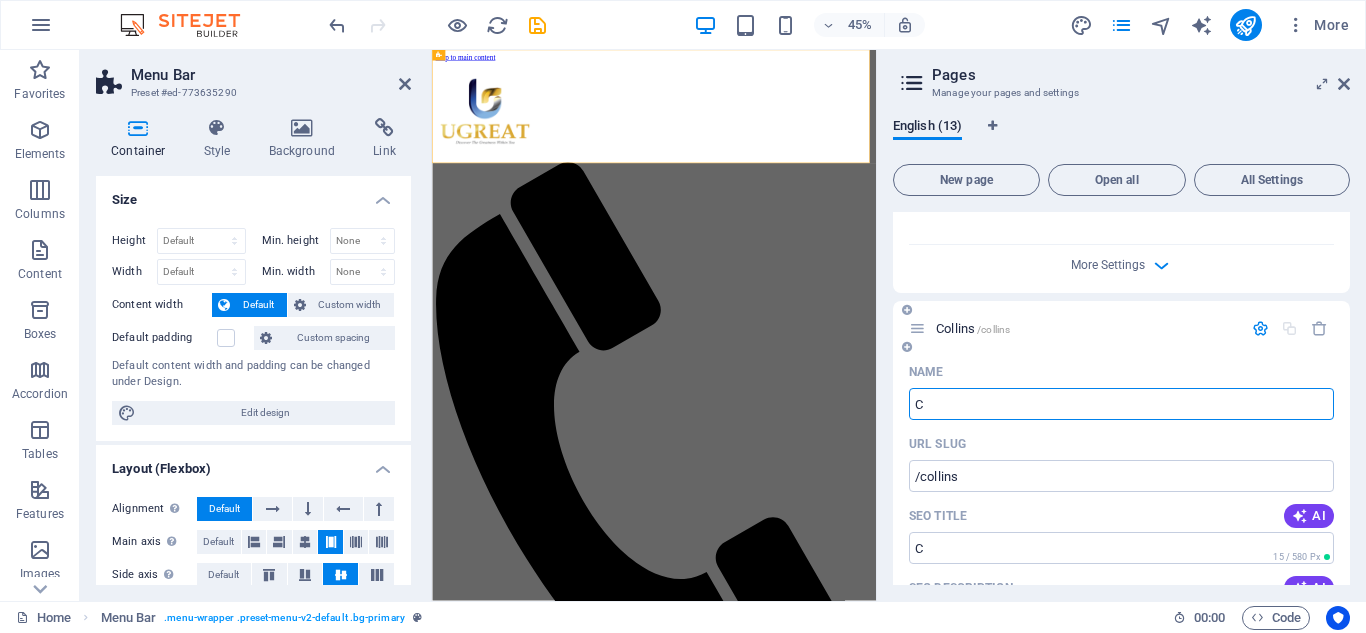 type 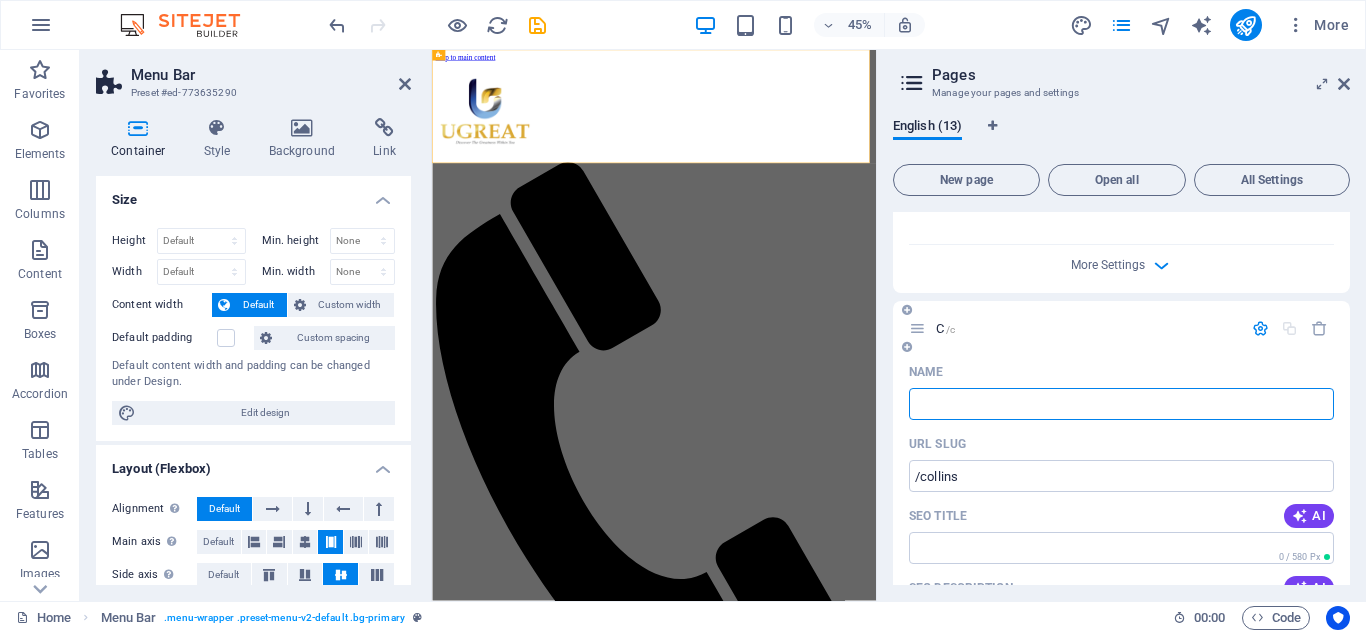 type on "/c" 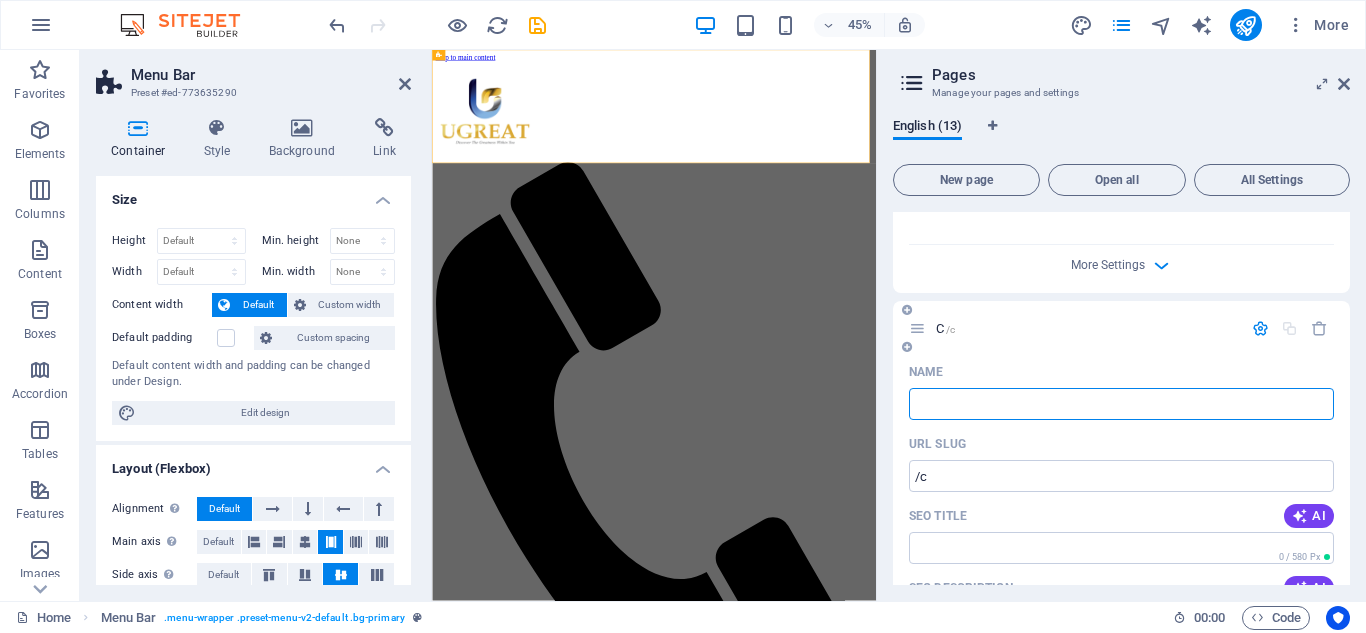 type 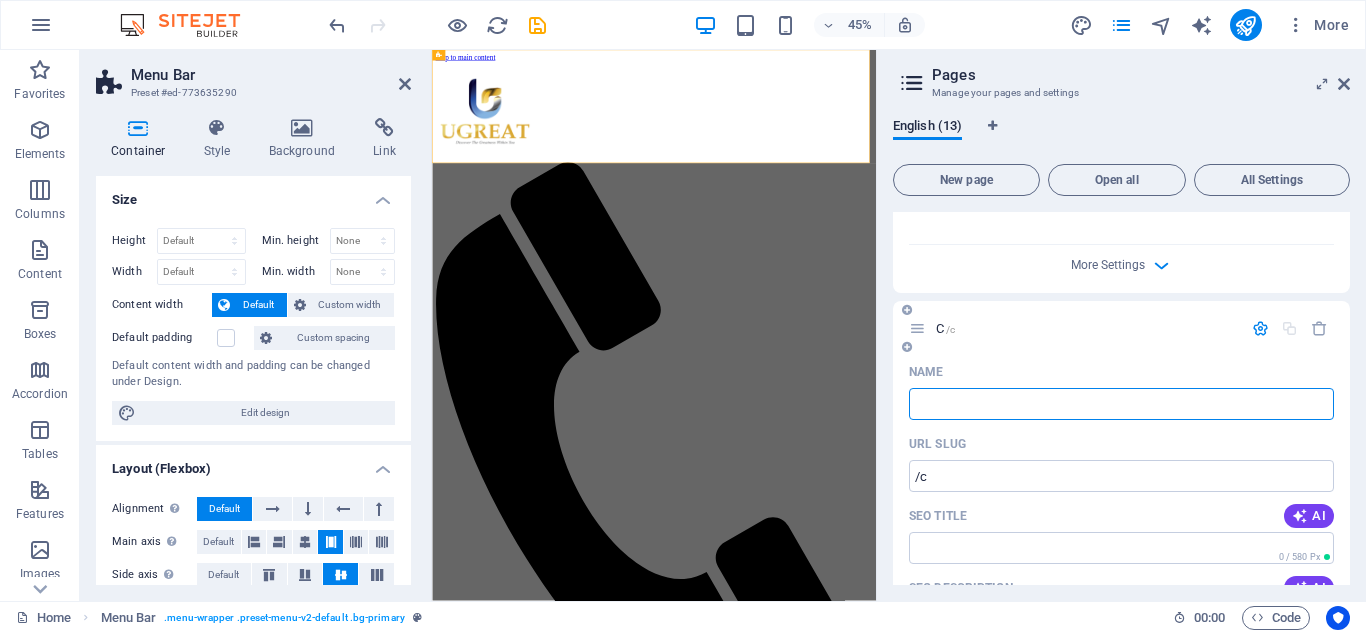 type on "/" 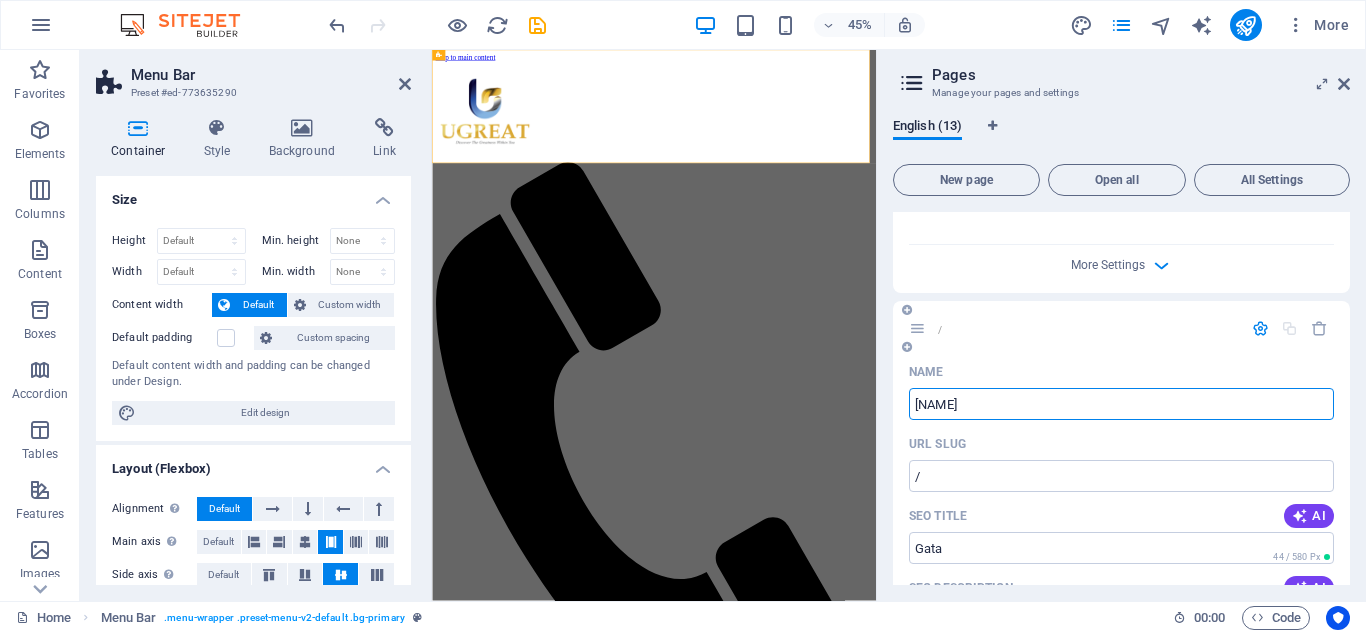 type on "Gatakaa" 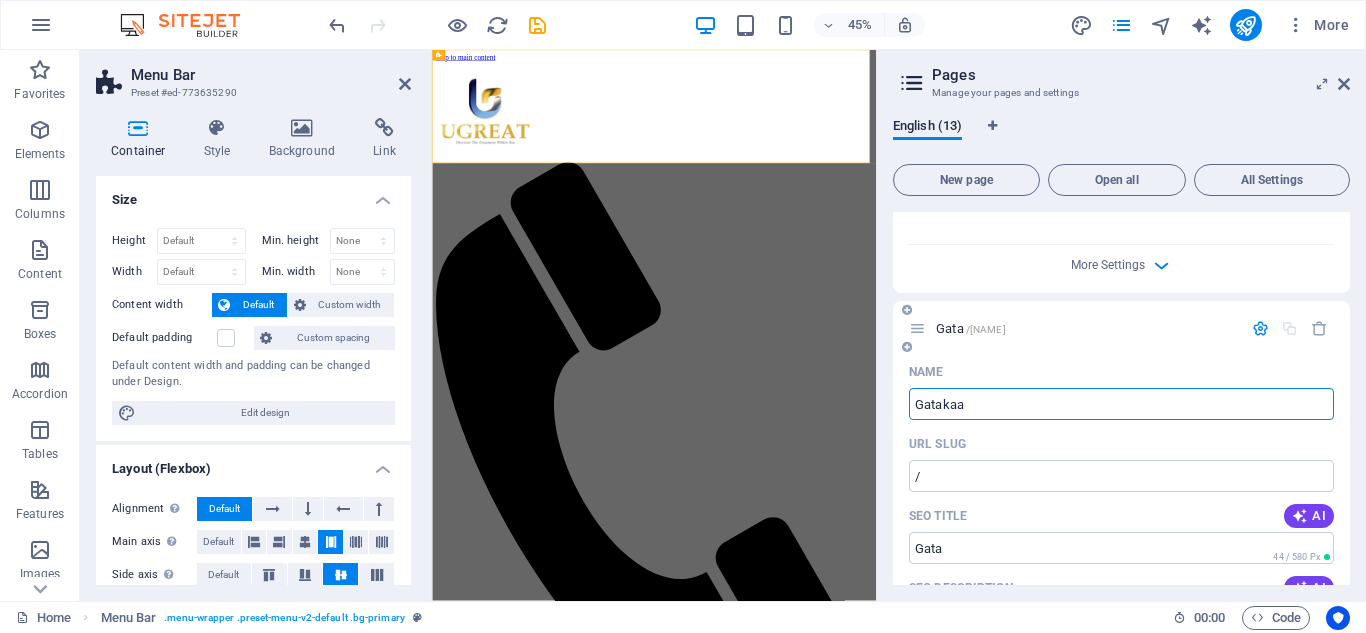 type on "/gata" 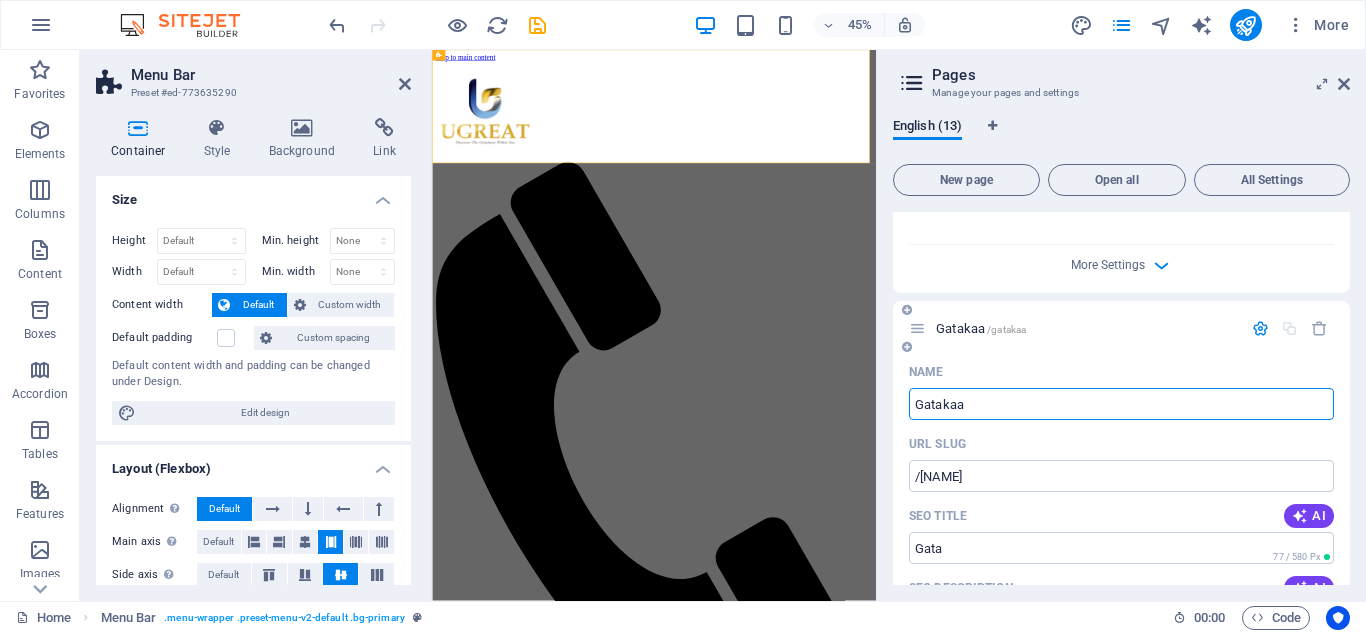 type on "Gatakaa" 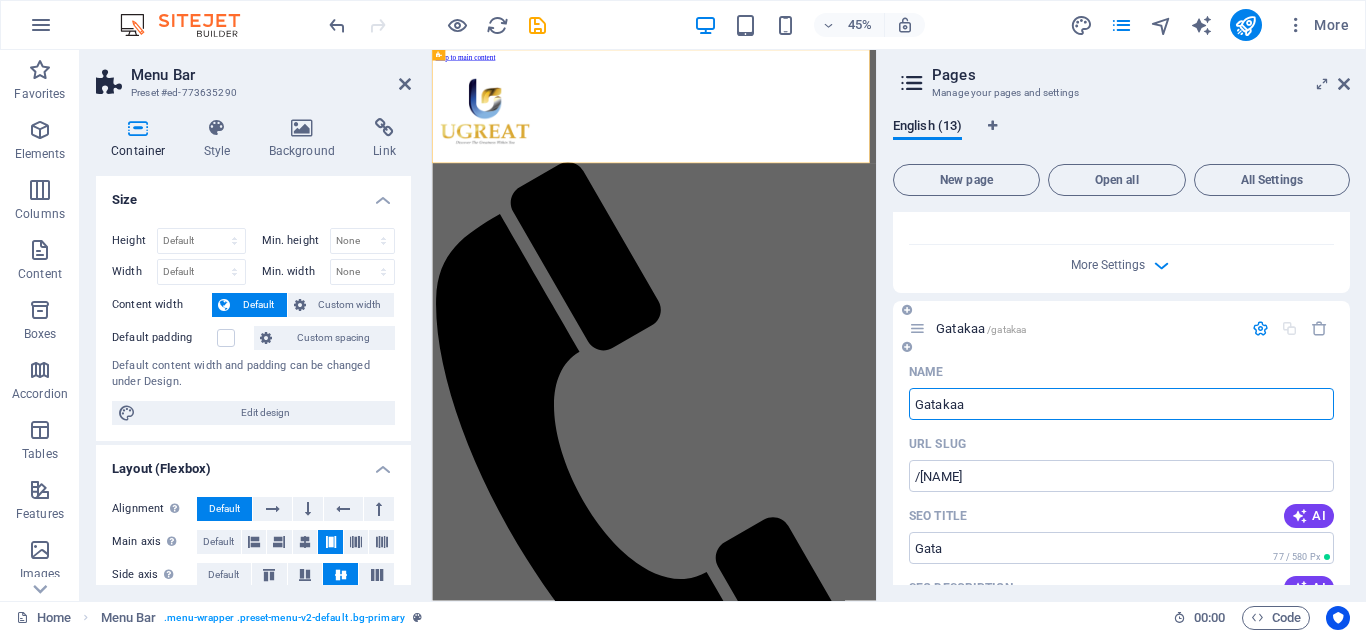 type on "/gatakaa" 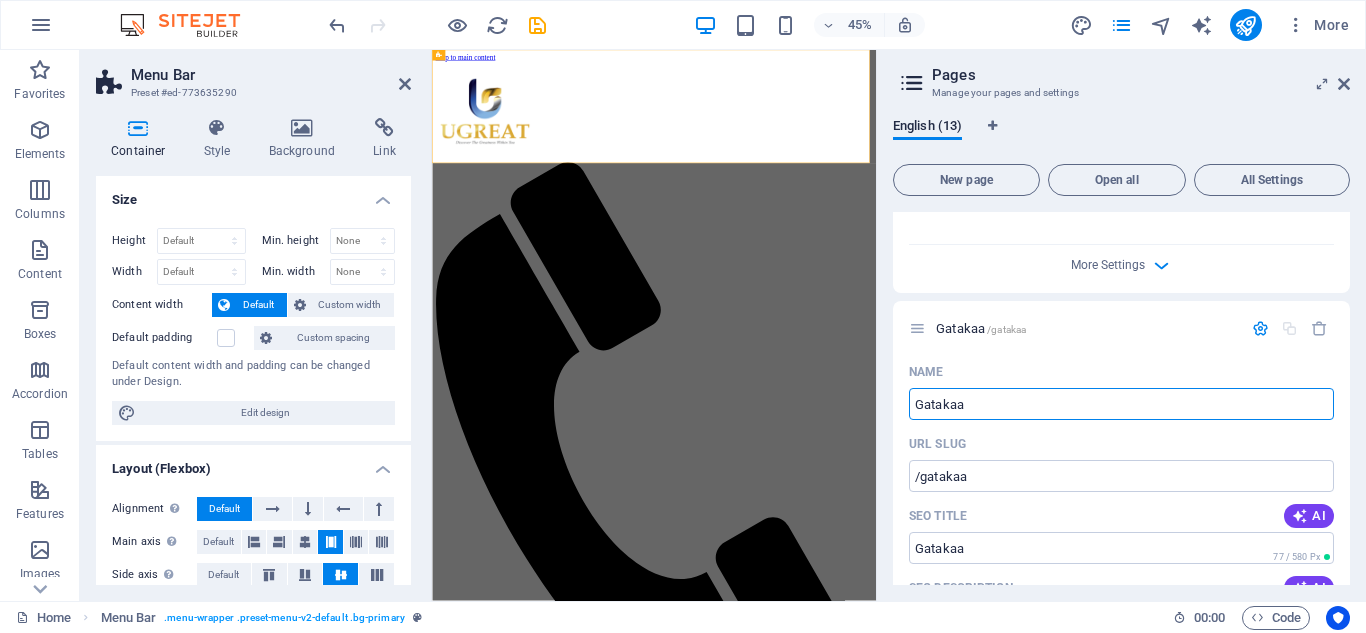 type on "Gatakaa" 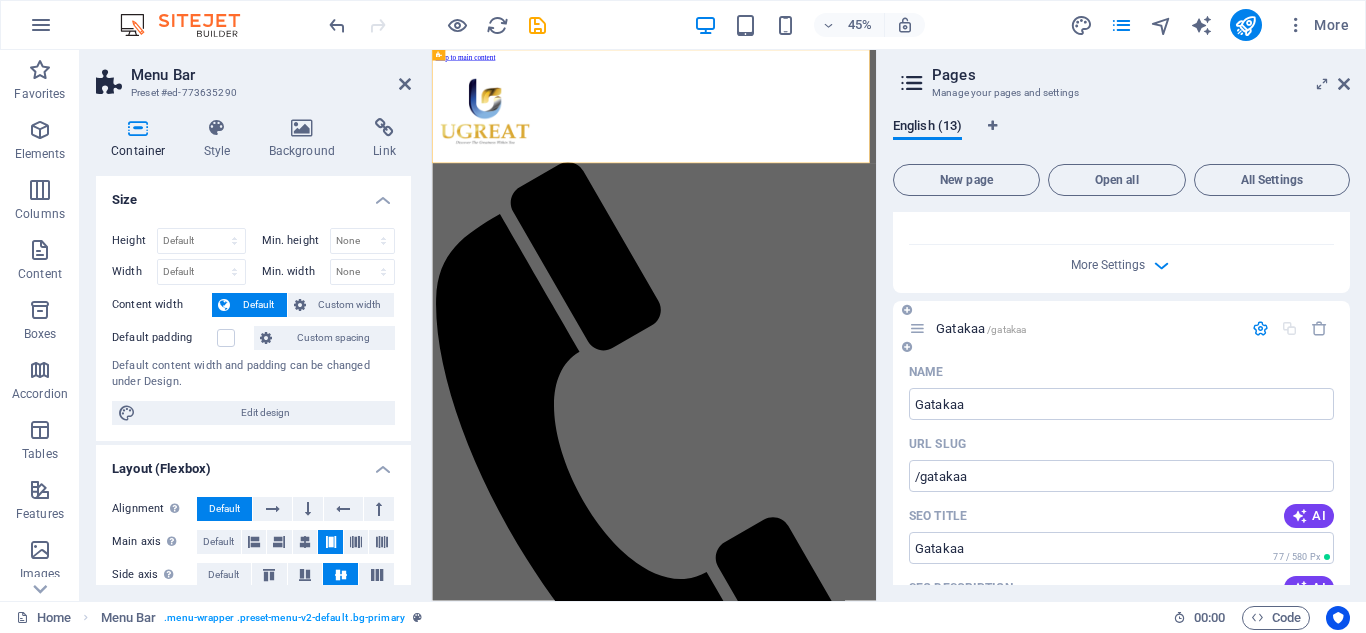 click on "English (13) New page Open all All Settings Home / Our Products /our-products UG CARE PLUS /ug-care-plus UG NDTOX /ug-ndtox UG PROACTIVE /ug-proactive UG CAFE COFFEE /ug-cafe-coffee UG BOOSTER ORANGE /ug-booster-orange UG BOOSTER BERRY /ug-booster-berry CONTACT US /contact-us Legal Notice /legal-notice Privacy /privacy New page /new-page Name New page ​ URL SLUG /new-page ​ SEO Title AI ​ 91 / 580 Px SEO Description AI ​ 0 / 990 Px SEO Keywords AI ​ Settings Menu Noindex Preview Mobile Desktop www.example.com new-page Meta tags ​ Preview Image (Open Graph) Drag files here, click to choose files or select files from Files or our free stock photos & videos More Settings Gatakaa /gatakaa Name Gatakaa ​ URL SLUG /gatakaa ​ SEO Title AI Gatakaa ​ 77 / 580 Px SEO Description AI ​ 0 / 990 Px SEO Keywords AI ​ Settings Menu Noindex Preview Mobile Desktop www.example.com gatakaa Gatakaa Meta tags ​ Preview Image (Open Graph) Drag files here, click to choose files or More Settings" at bounding box center (1121, 351) 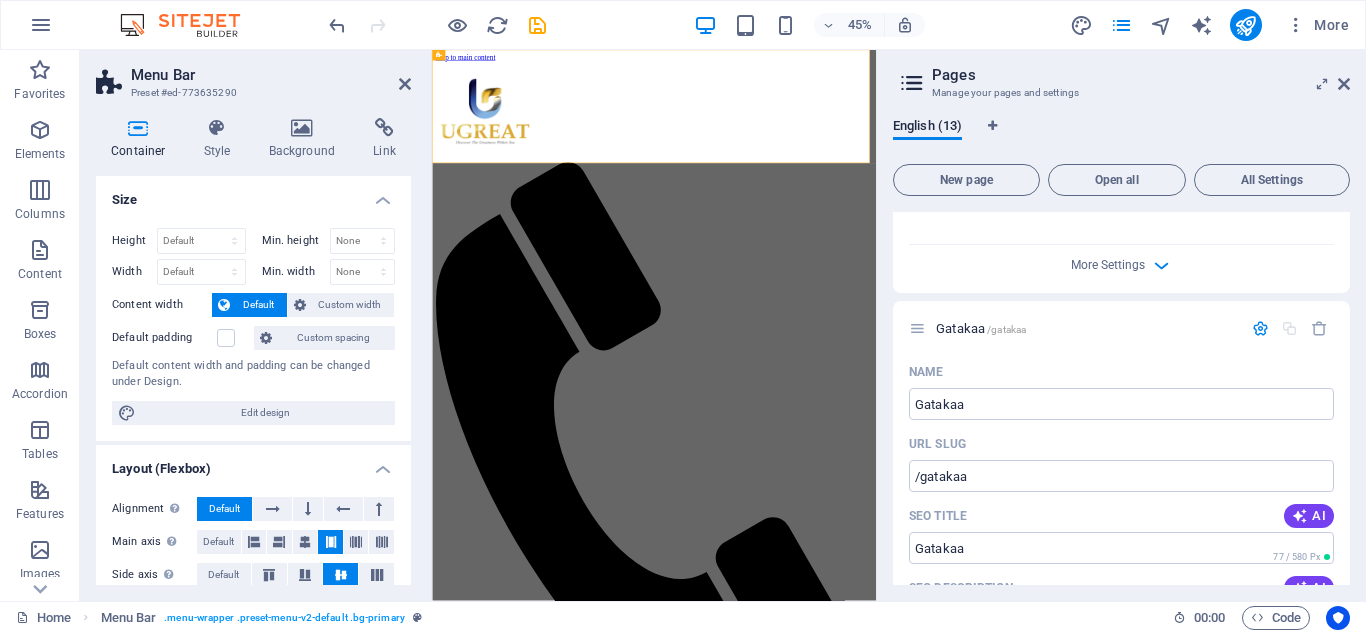 drag, startPoint x: 1344, startPoint y: 463, endPoint x: 1355, endPoint y: 489, distance: 28.231188 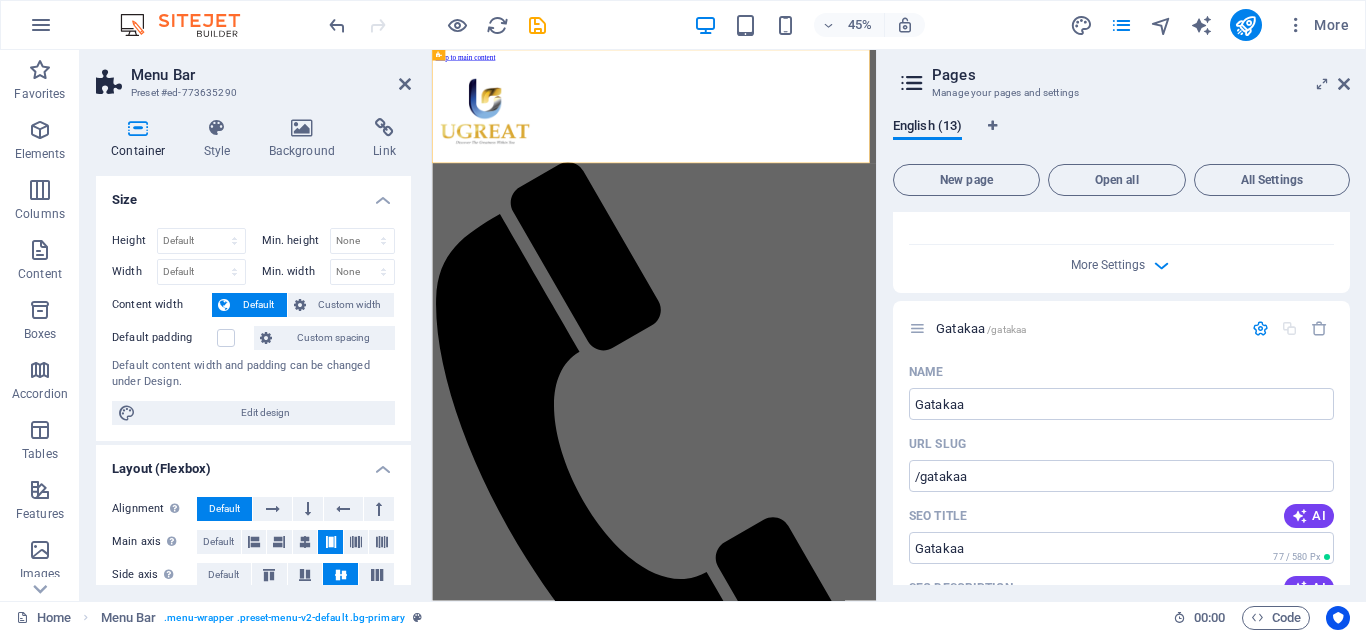 click on "English (13) New page Open all All Settings Home / Our Products /our-products UG CARE PLUS /ug-care-plus UG NDTOX /ug-ndtox UG PROACTIVE /ug-proactive UG CAFE COFFEE /ug-cafe-coffee UG BOOSTER ORANGE /ug-booster-orange UG BOOSTER BERRY /ug-booster-berry CONTACT US /contact-us Legal Notice /legal-notice Privacy /privacy New page /new-page Name New page ​ URL SLUG /new-page ​ SEO Title AI ​ 91 / 580 Px SEO Description AI ​ 0 / 990 Px SEO Keywords AI ​ Settings Menu Noindex Preview Mobile Desktop www.example.com new-page Meta tags ​ Preview Image (Open Graph) Drag files here, click to choose files or select files from Files or our free stock photos & videos More Settings Gatakaa /gatakaa Name Gatakaa ​ URL SLUG /gatakaa ​ SEO Title AI Gatakaa ​ 77 / 580 Px SEO Description AI ​ 0 / 990 Px SEO Keywords AI ​ Settings Menu Noindex Preview Mobile Desktop www.example.com gatakaa Gatakaa Meta tags ​ Preview Image (Open Graph) Drag files here, click to choose files or More Settings" at bounding box center [1121, 351] 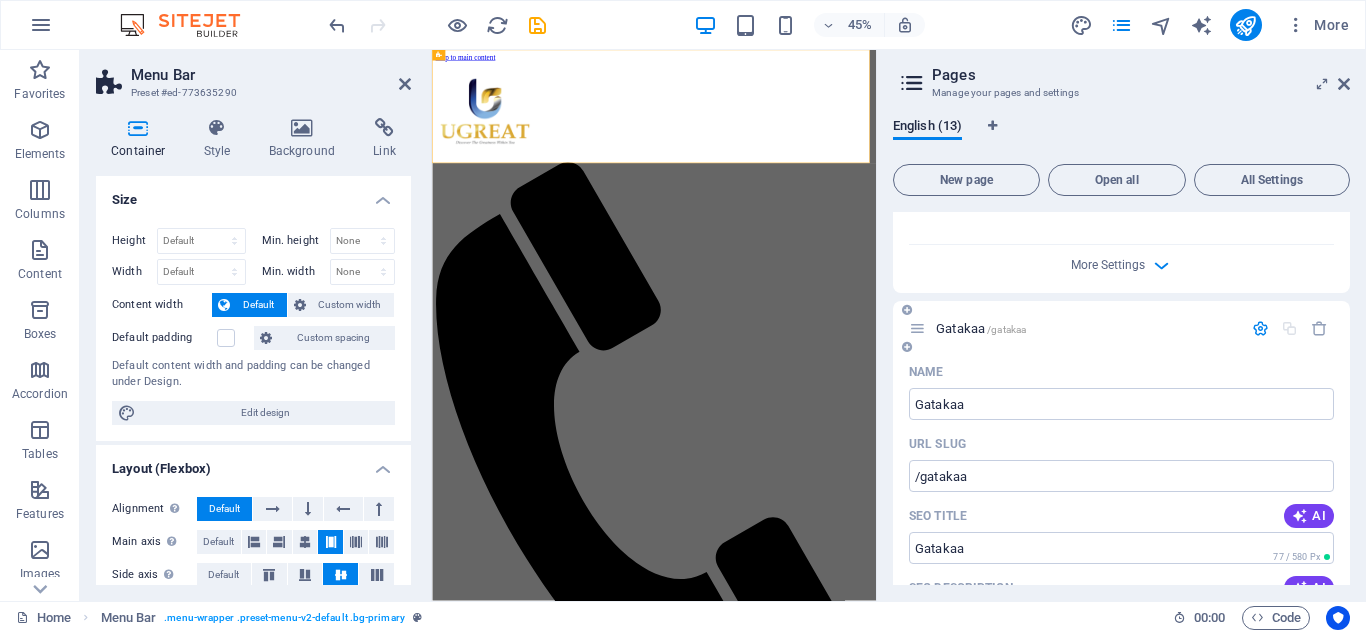 click at bounding box center (1260, 328) 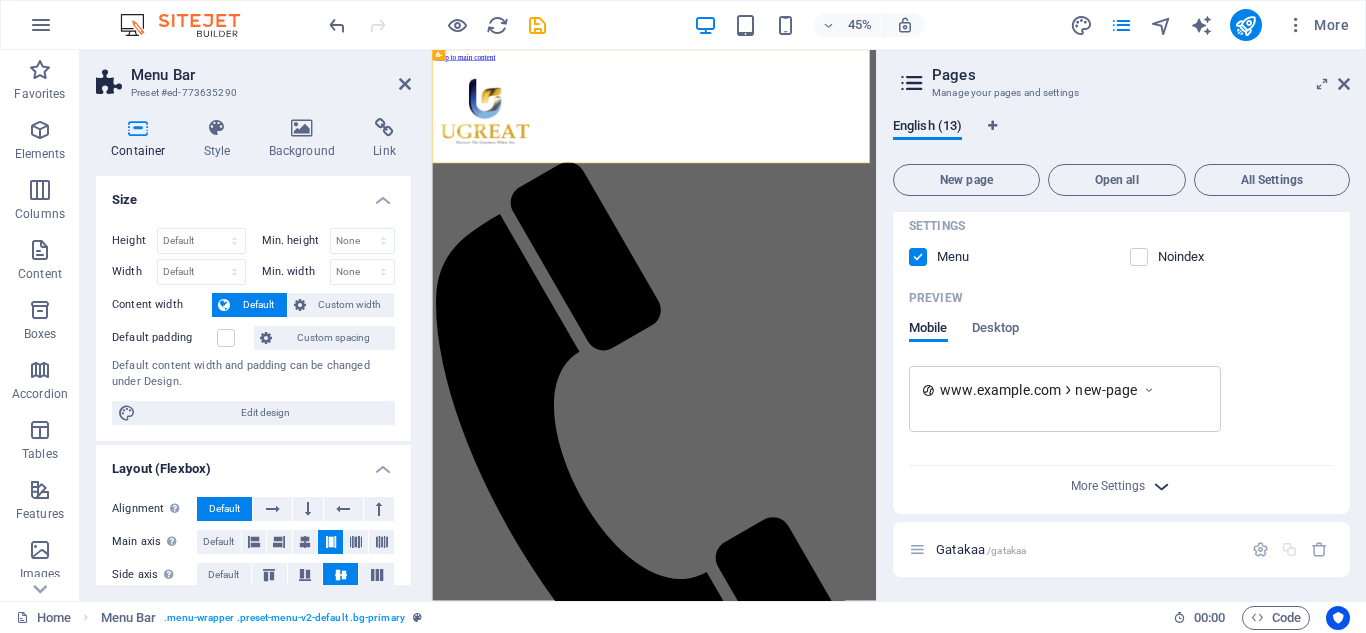 click at bounding box center [1161, 486] 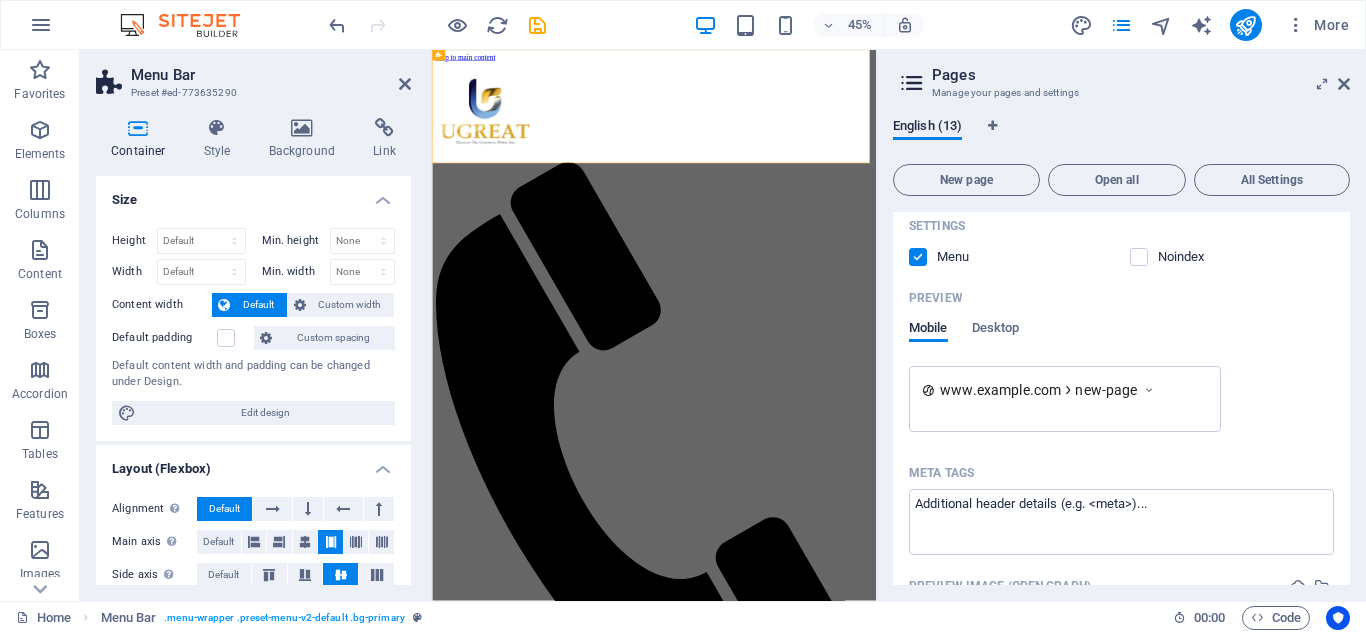 click on "Name New page ​ URL SLUG /new-page ​ SEO Title AI ​ 91 / 580 Px SEO Description AI ​ 0 / 990 Px SEO Keywords AI ​ Settings Menu Noindex Preview Mobile Desktop www.example.com new-page Meta tags ​ Preview Image (Open Graph) Drag files here, click to choose files or select files from Files or our free stock photos & videos More Settings" at bounding box center (1121, 309) 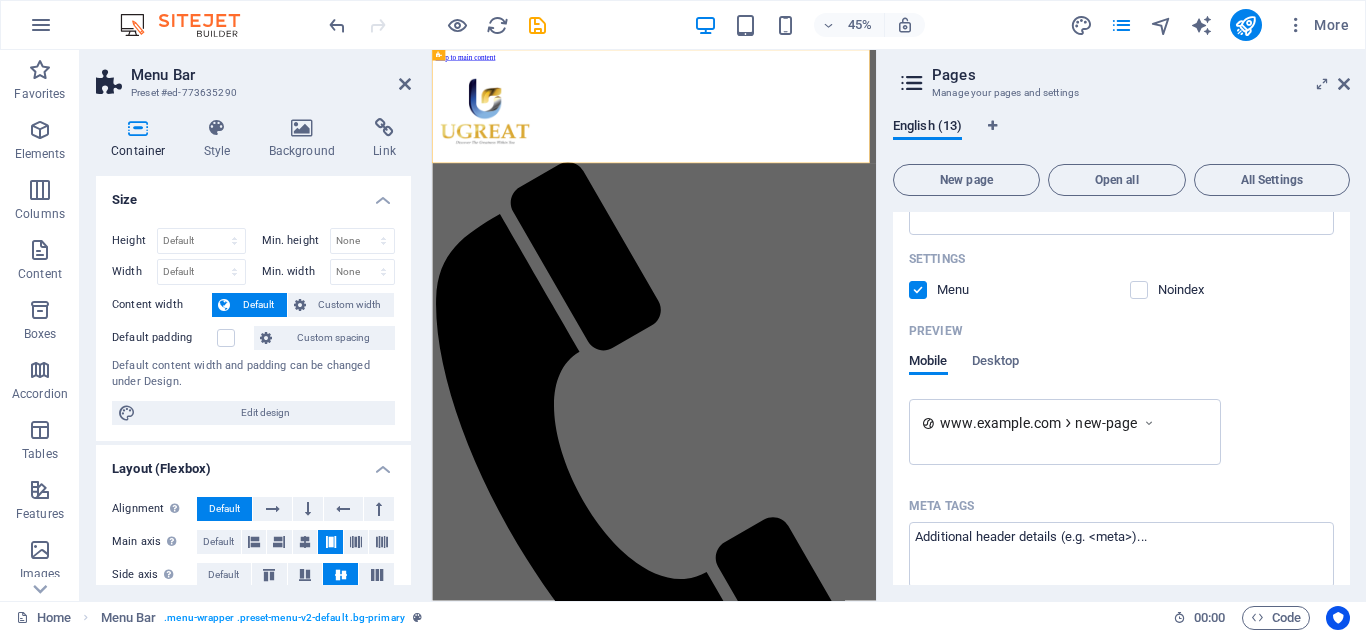 scroll, scrollTop: 931, scrollLeft: 0, axis: vertical 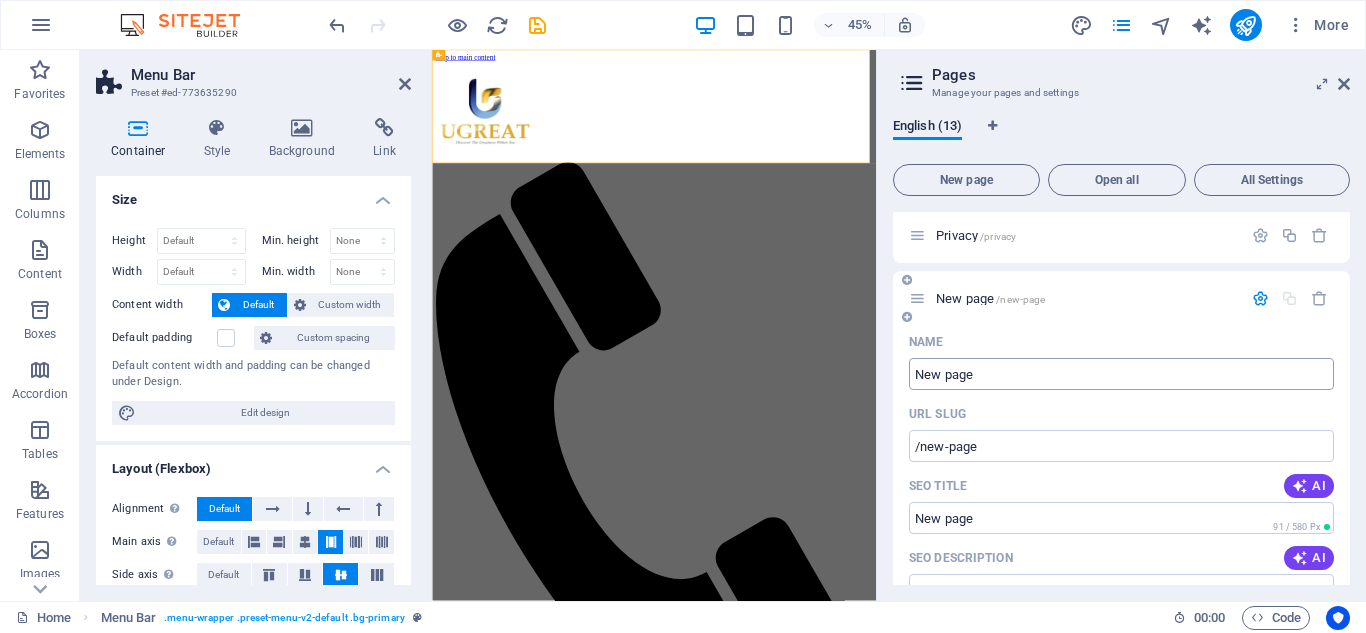 click on "New page" at bounding box center [1121, 374] 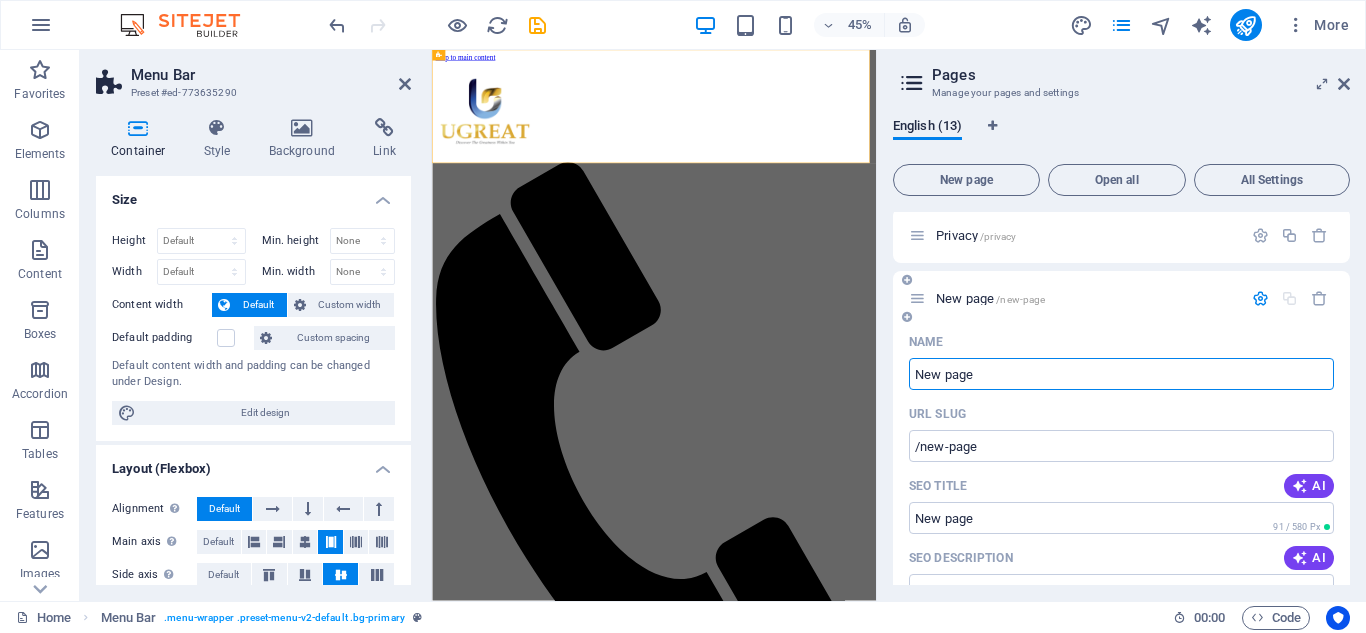 click on "New page" at bounding box center [1121, 374] 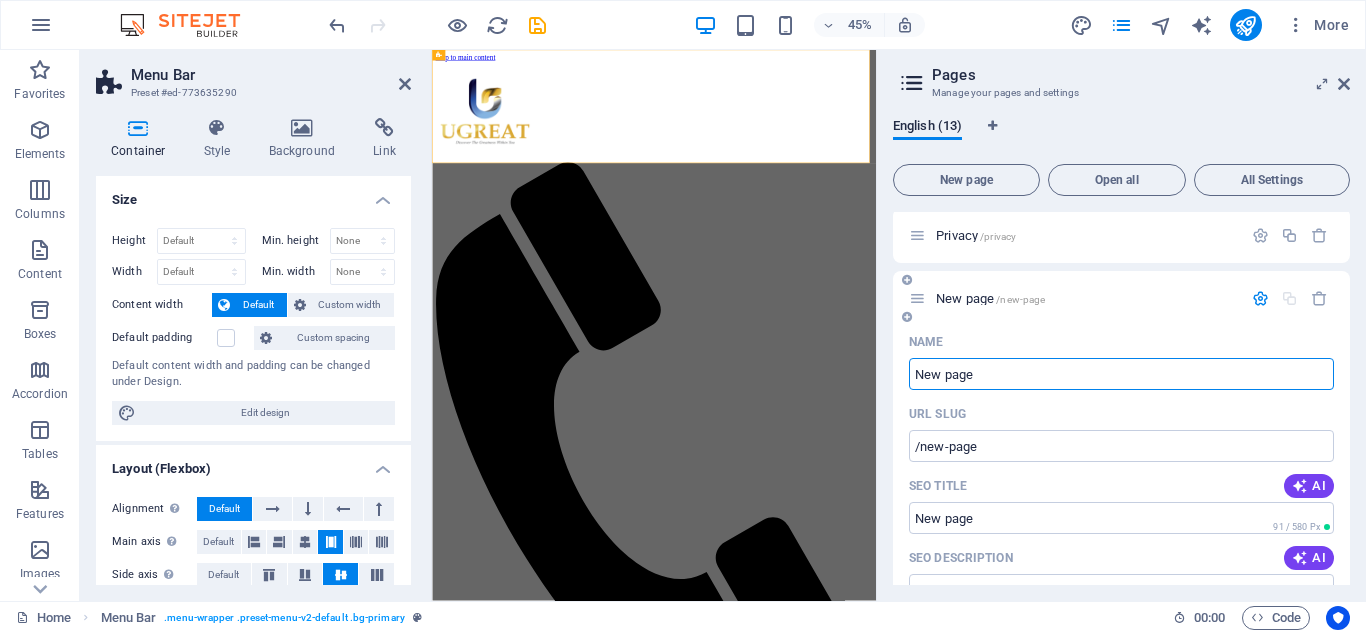 click on "New page" at bounding box center [1121, 374] 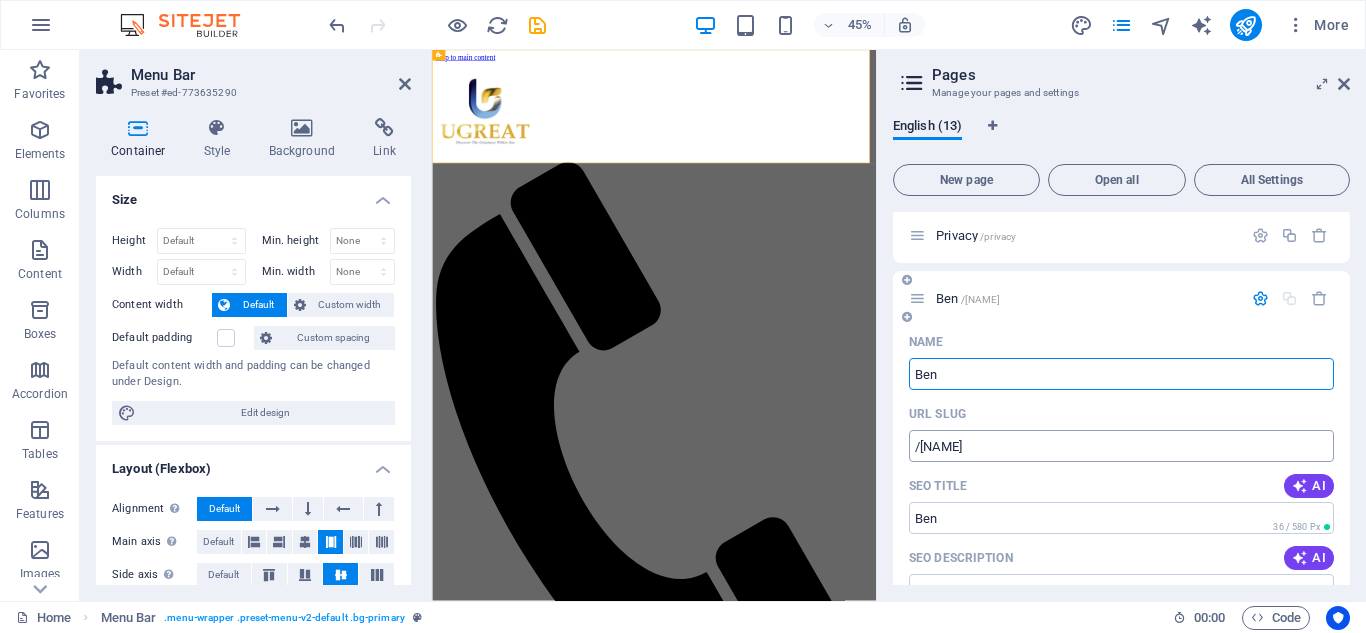 type on "Ben" 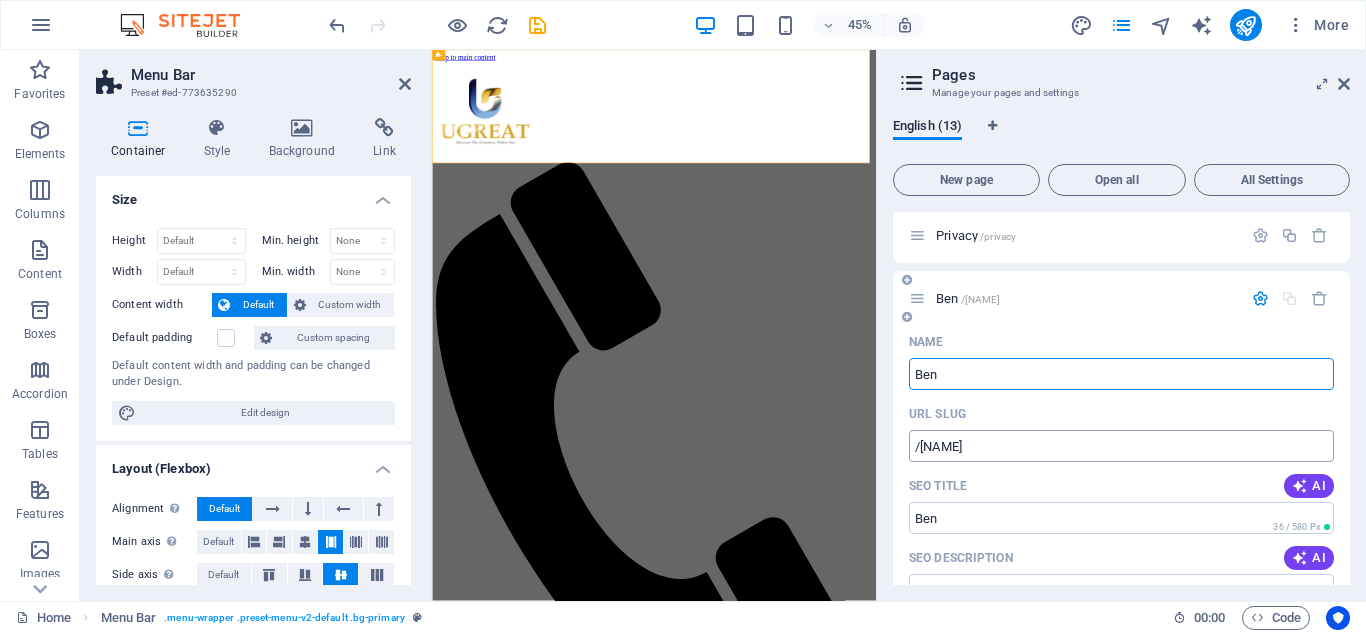 type on "/ben" 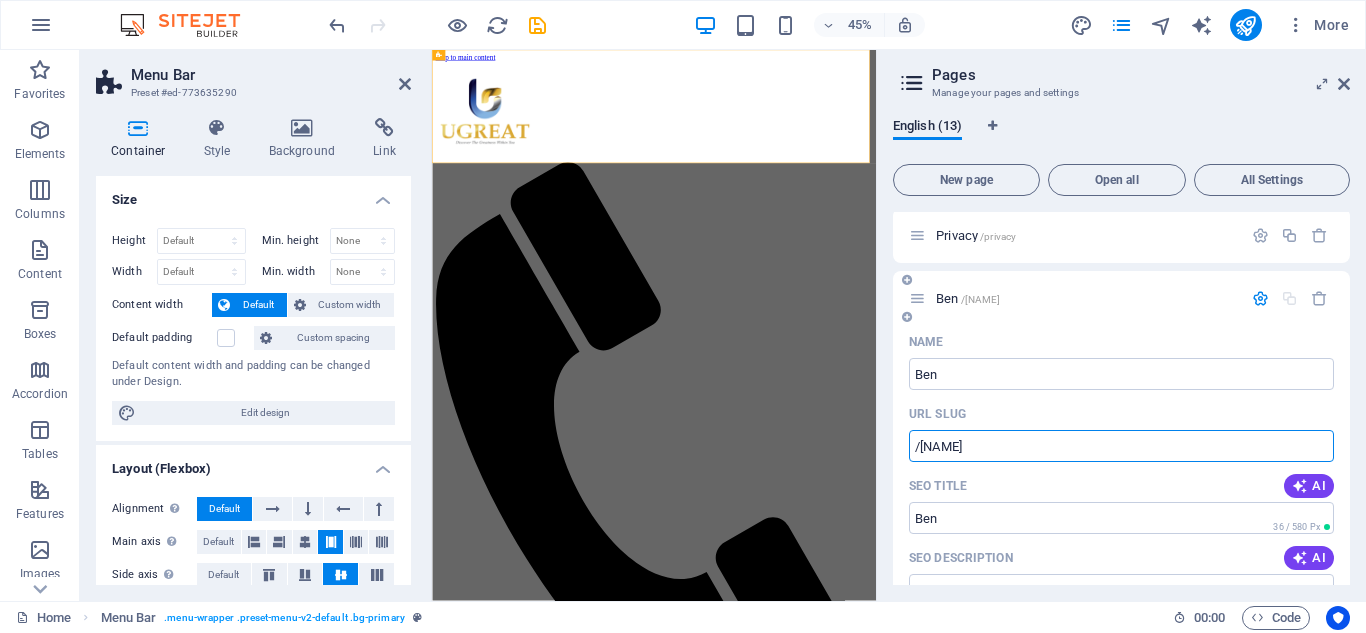 click on "/ben" at bounding box center [1121, 446] 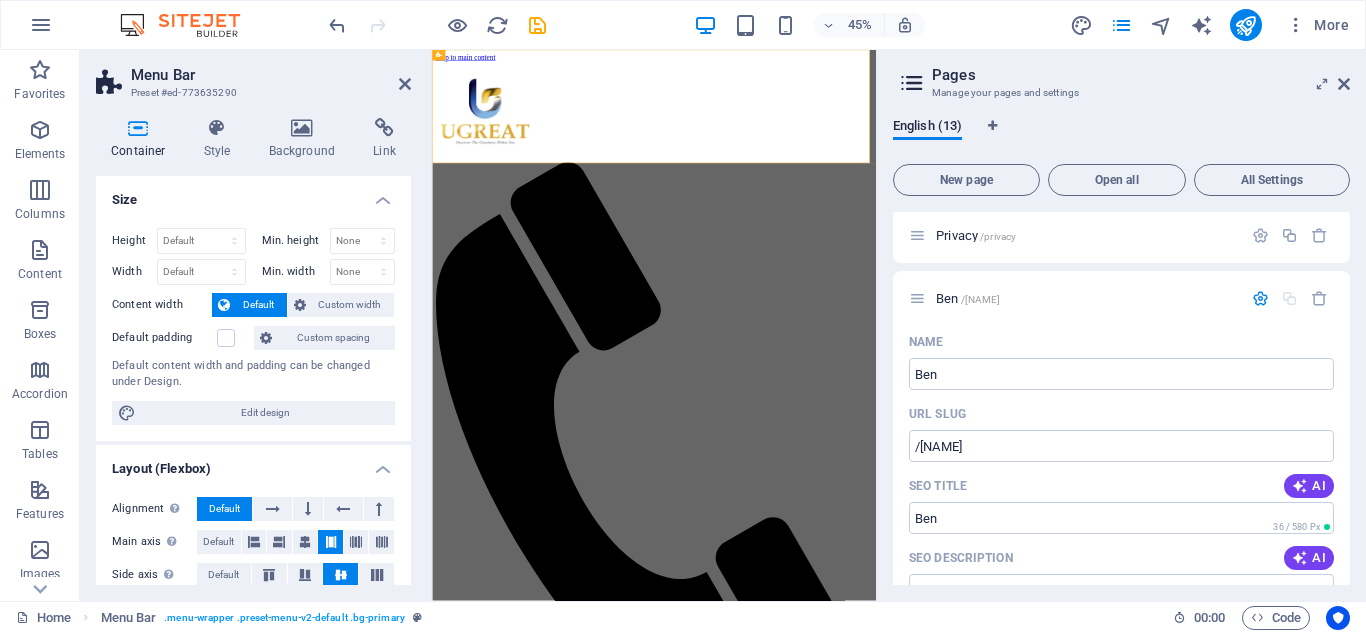 drag, startPoint x: 1345, startPoint y: 394, endPoint x: 1347, endPoint y: 419, distance: 25.079872 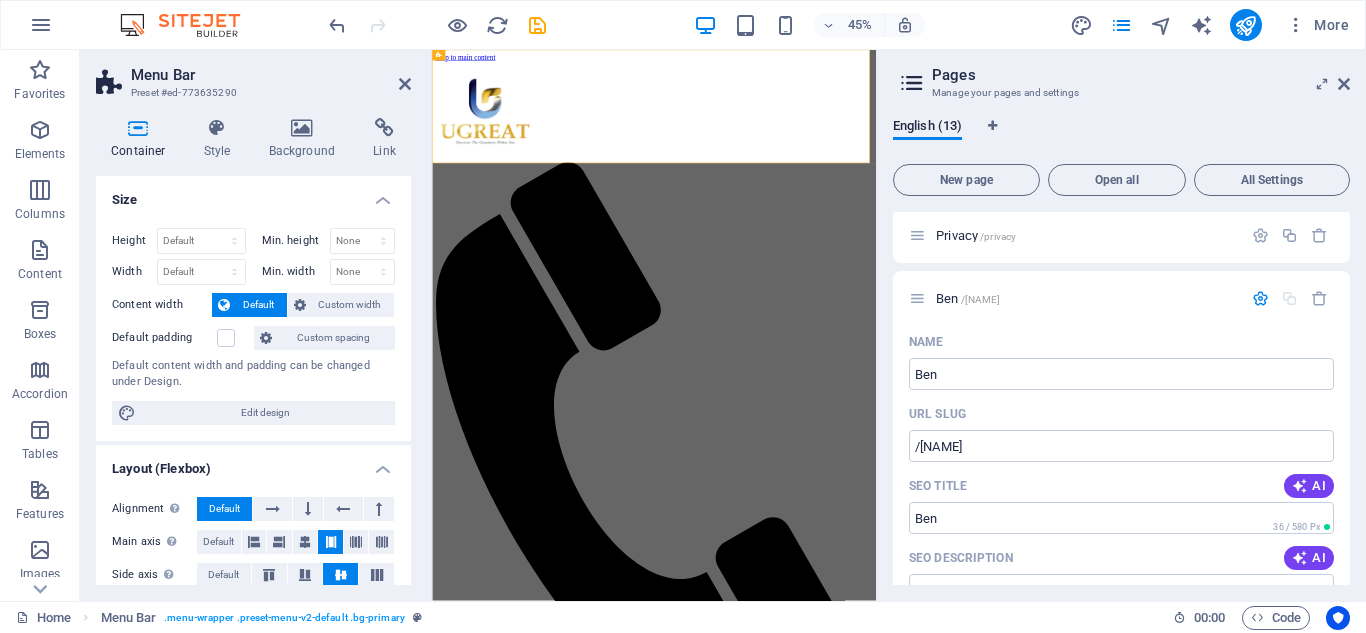 click on "Home / Our Products /our-products UG CARE PLUS /ug-care-plus UG NDTOX /ug-ndtox UG PROACTIVE /ug-proactive UG CAFE COFFEE /ug-cafe-coffee UG BOOSTER ORANGE /ug-booster-orange UG BOOSTER BERRY /ug-booster-berry CONTACT US /contact-us Legal Notice /legal-notice Privacy /privacy Ben /ben Name Ben ​ URL SLUG /ben ​ SEO Title AI ​ 36 / 580 Px SEO Description AI ​ 0 / 990 Px SEO Keywords AI ​ Settings Menu Noindex Preview Mobile Desktop www.example.com ben Meta tags ​ Preview Image (Open Graph) Drag files here, click to choose files or select files from Files or our free stock photos & videos More Settings Gatakaa /gatakaa" at bounding box center [1121, 398] 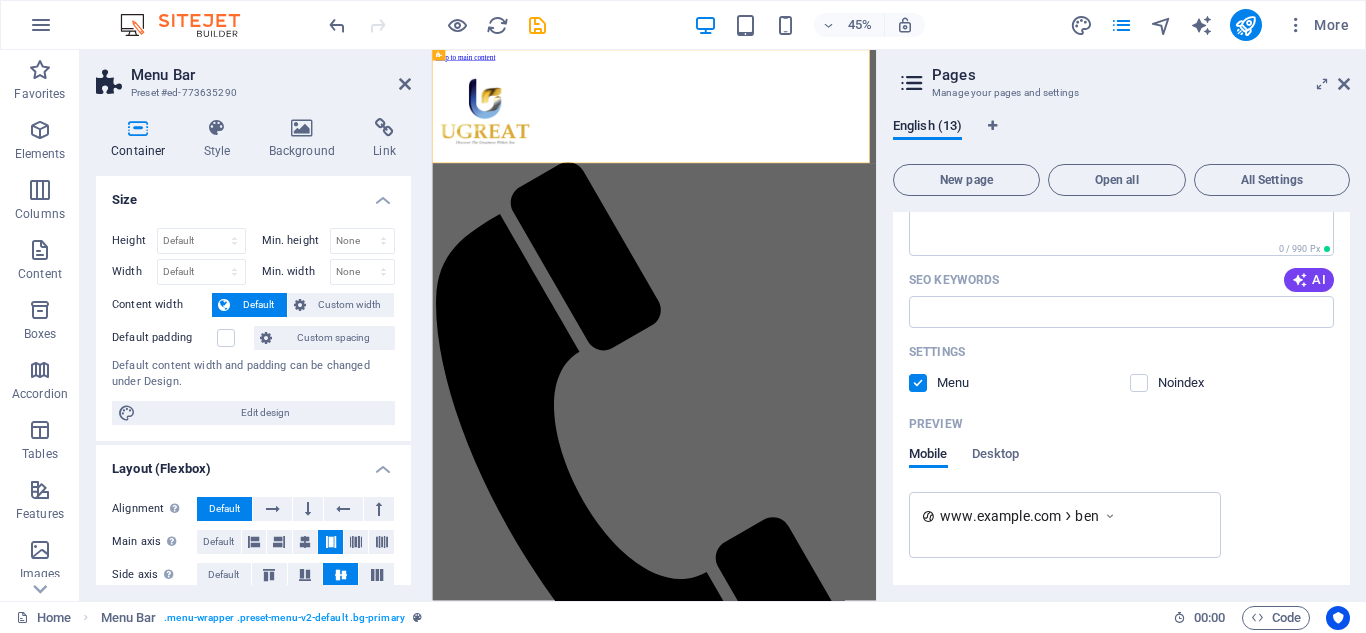 scroll, scrollTop: 770, scrollLeft: 0, axis: vertical 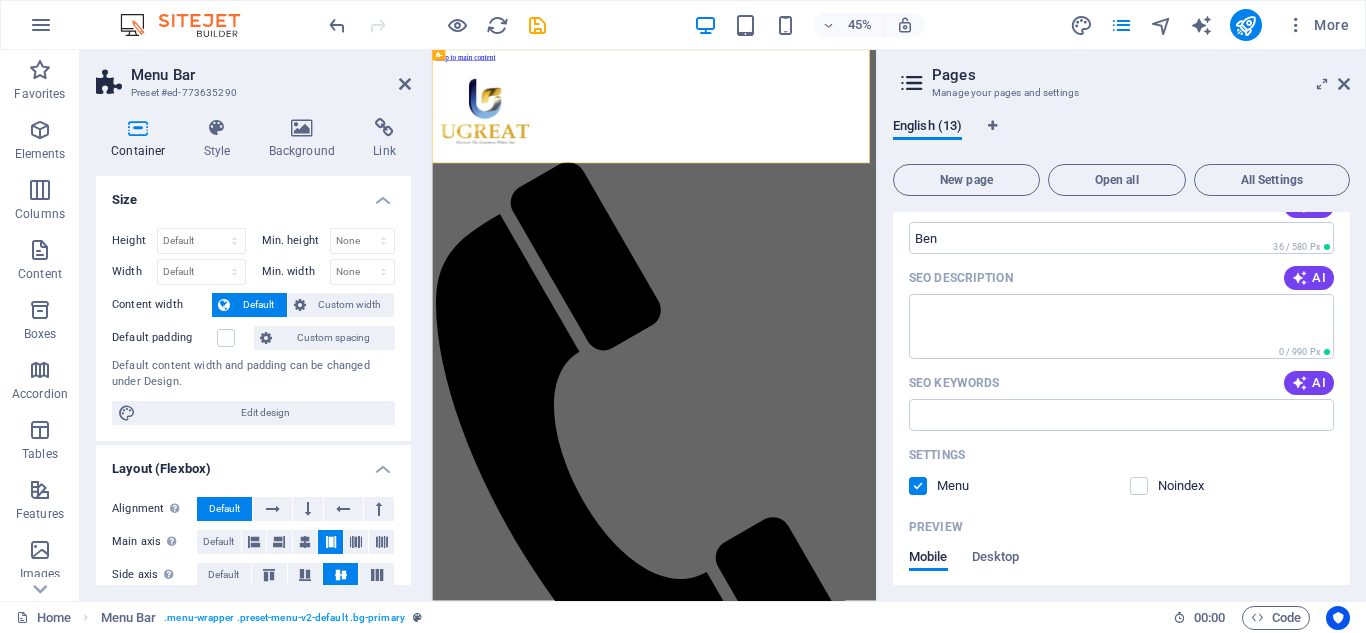 click at bounding box center (918, 486) 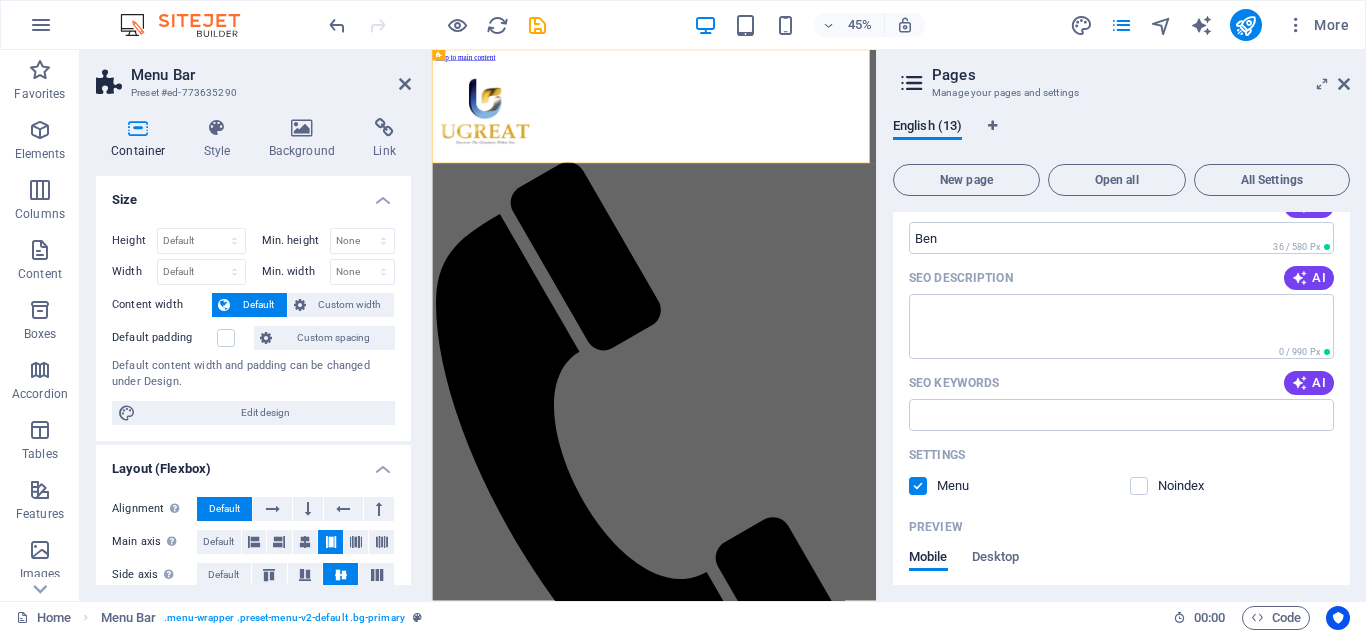 click at bounding box center [0, 0] 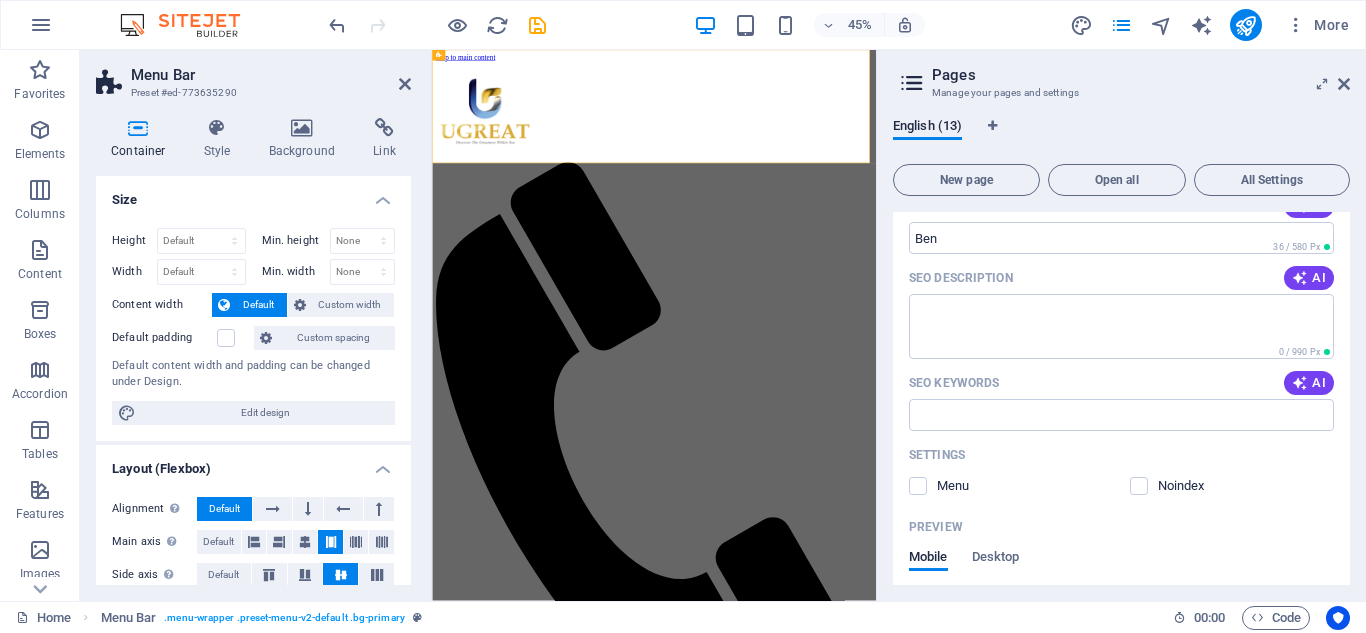 drag, startPoint x: 1345, startPoint y: 420, endPoint x: 1347, endPoint y: 431, distance: 11.18034 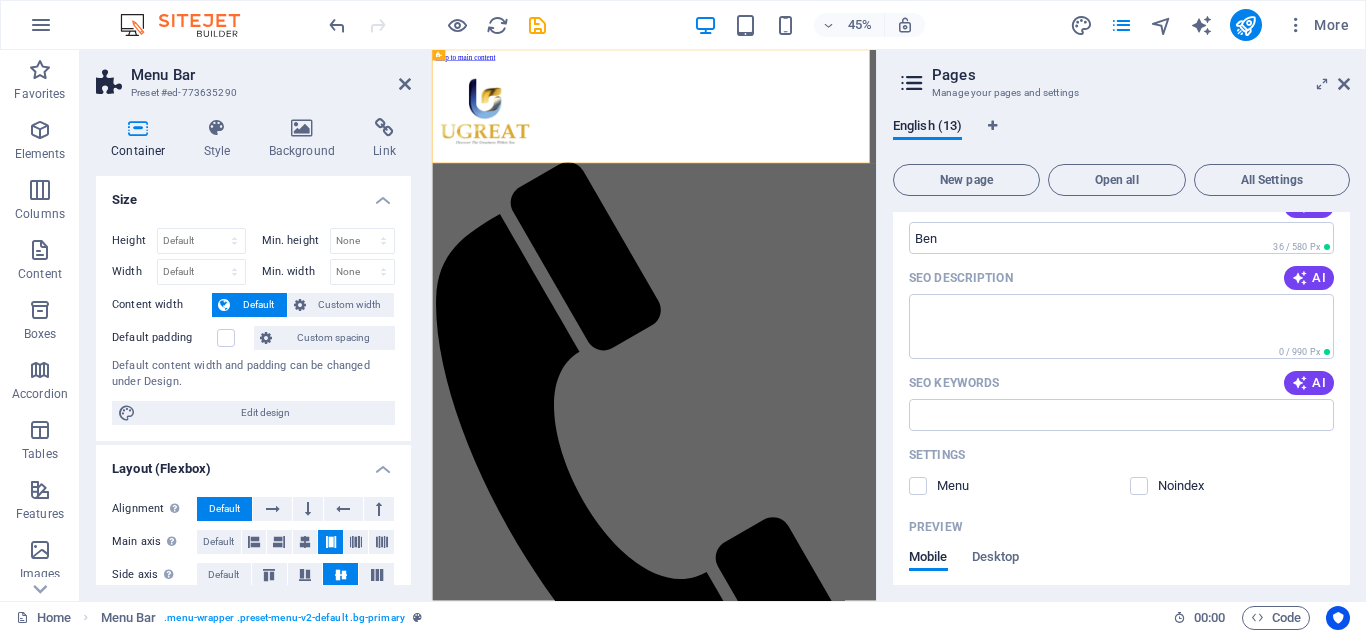 click on "Home / Our Products /our-products UG CARE PLUS /ug-care-plus UG NDTOX /ug-ndtox UG PROACTIVE /ug-proactive UG CAFE COFFEE /ug-cafe-coffee UG BOOSTER ORANGE /ug-booster-orange UG BOOSTER BERRY /ug-booster-berry CONTACT US /contact-us Legal Notice /legal-notice Privacy /privacy Ben /ben Name Ben ​ URL SLUG /ben ​ SEO Title AI ​ 36 / 580 Px SEO Description AI ​ 0 / 990 Px SEO Keywords AI ​ Settings Menu Noindex Preview Mobile Desktop www.example.com ben Meta tags ​ Preview Image (Open Graph) Drag files here, click to choose files or select files from Files or our free stock photos & videos More Settings Gatakaa /gatakaa" at bounding box center (1121, 398) 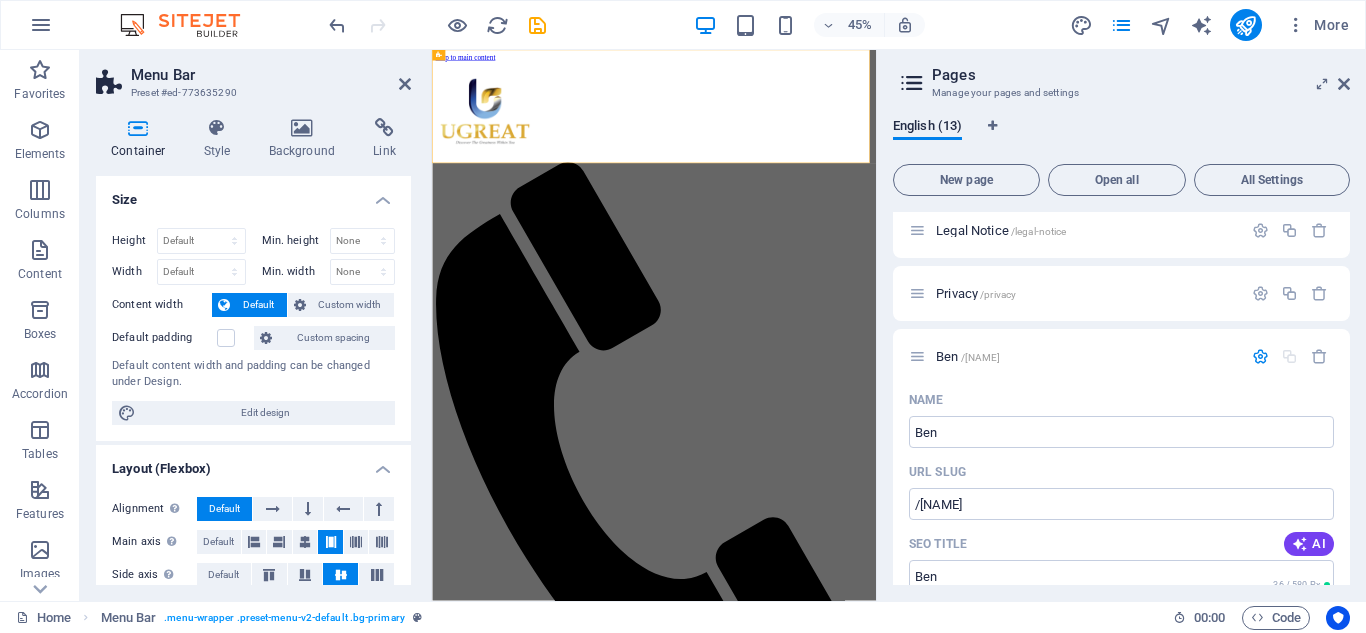 scroll, scrollTop: 436, scrollLeft: 0, axis: vertical 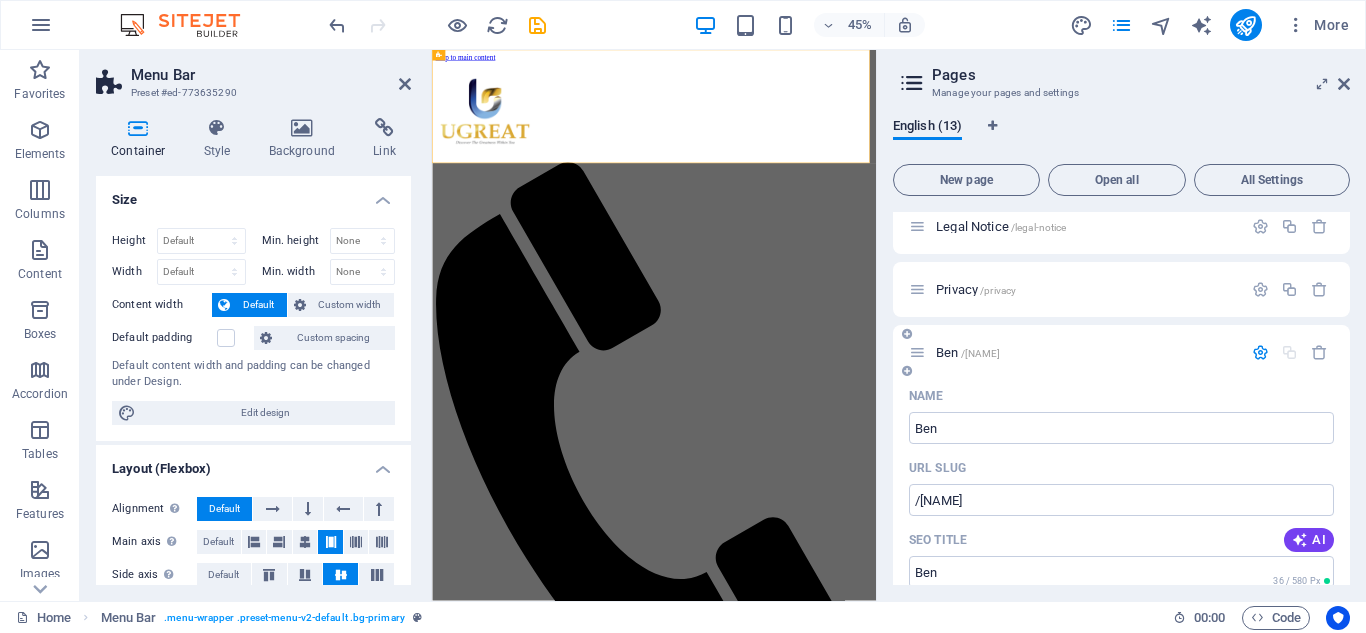click at bounding box center [1260, 352] 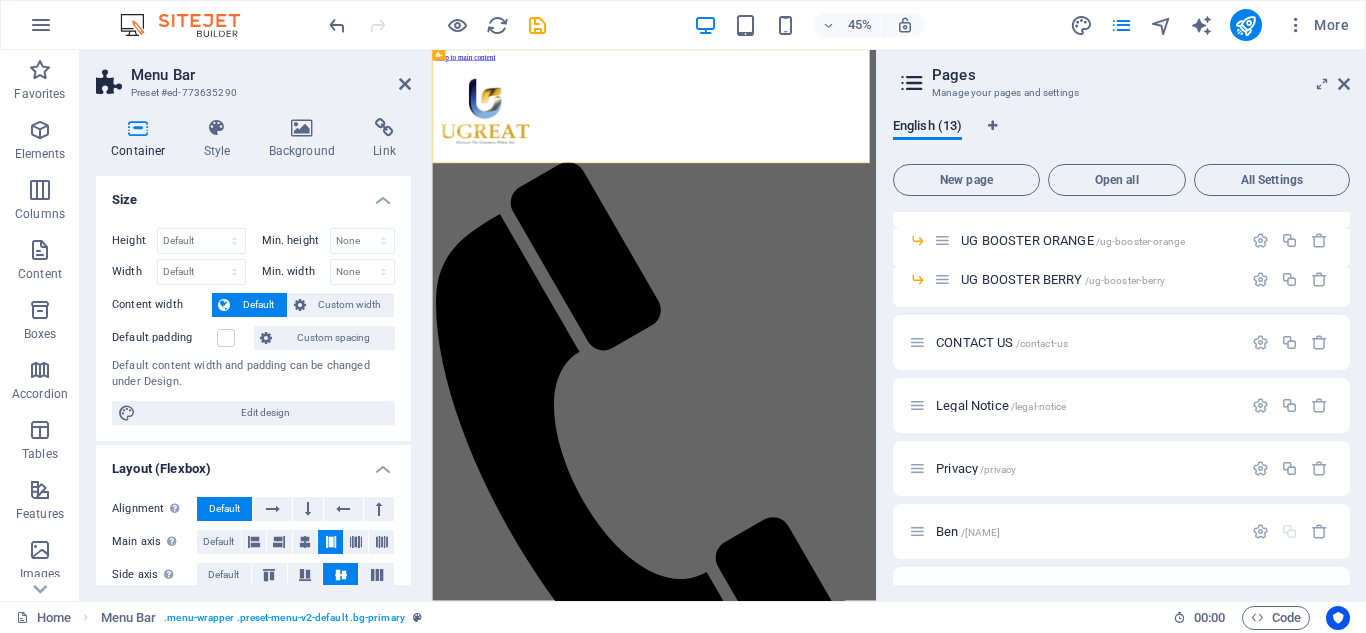 scroll, scrollTop: 302, scrollLeft: 0, axis: vertical 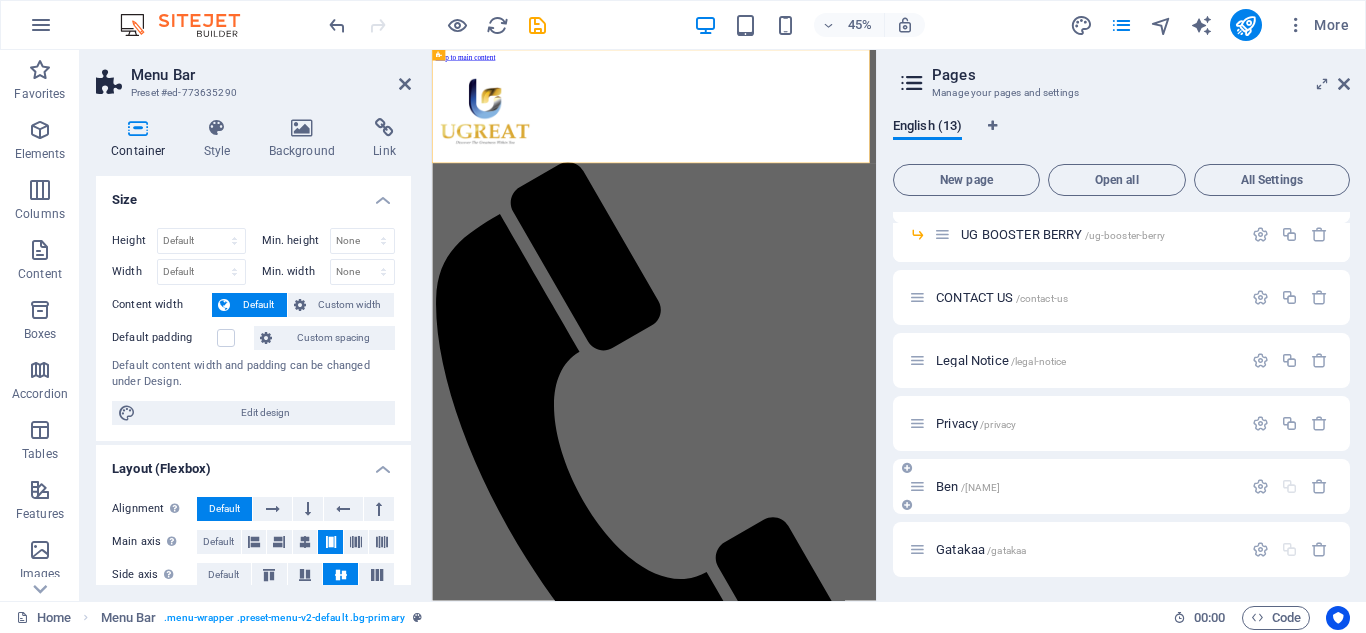 click on "Ben /ben" at bounding box center [1086, 486] 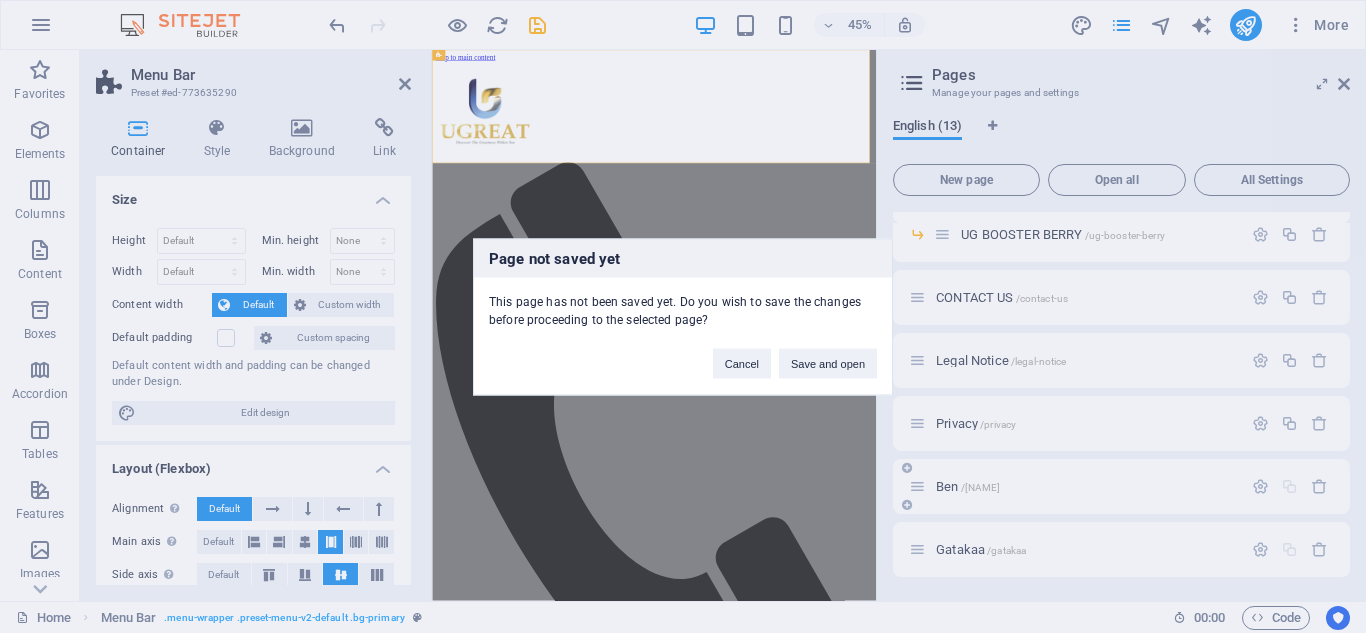 click on "Page not saved yet This page has not been saved yet. Do you wish to save the changes before proceeding to the selected page? Cancel Save and open" at bounding box center (683, 316) 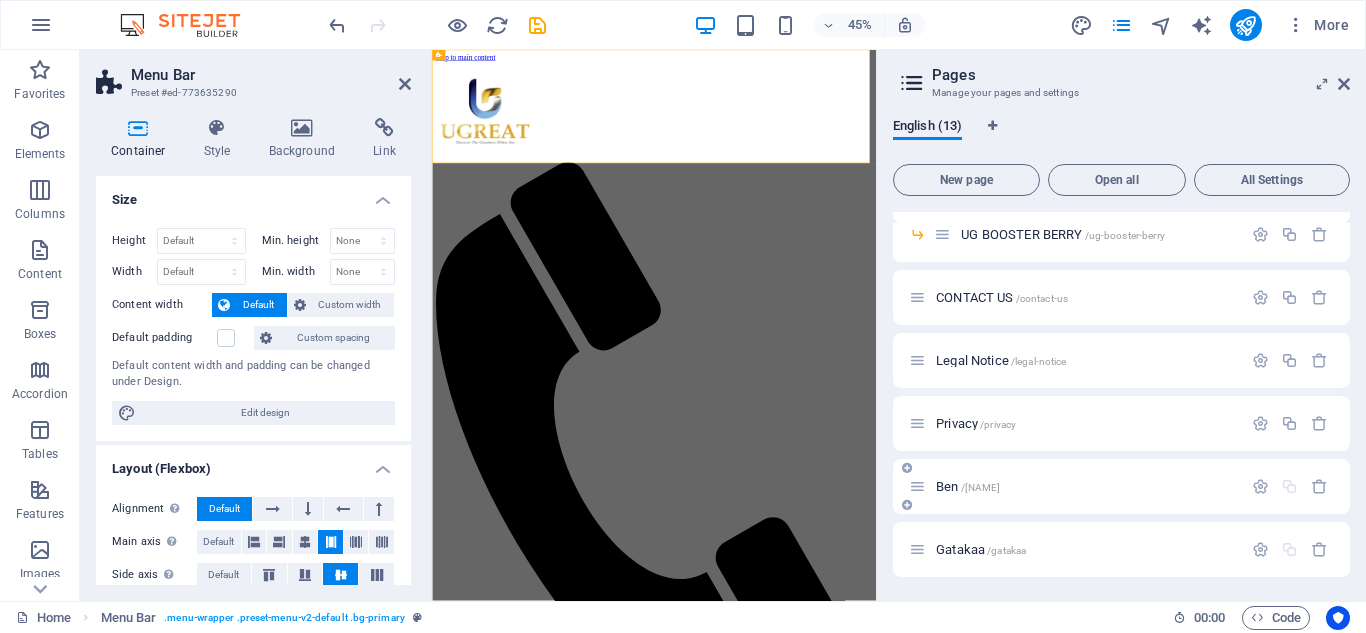 click on "Ben /ben" at bounding box center [1075, 486] 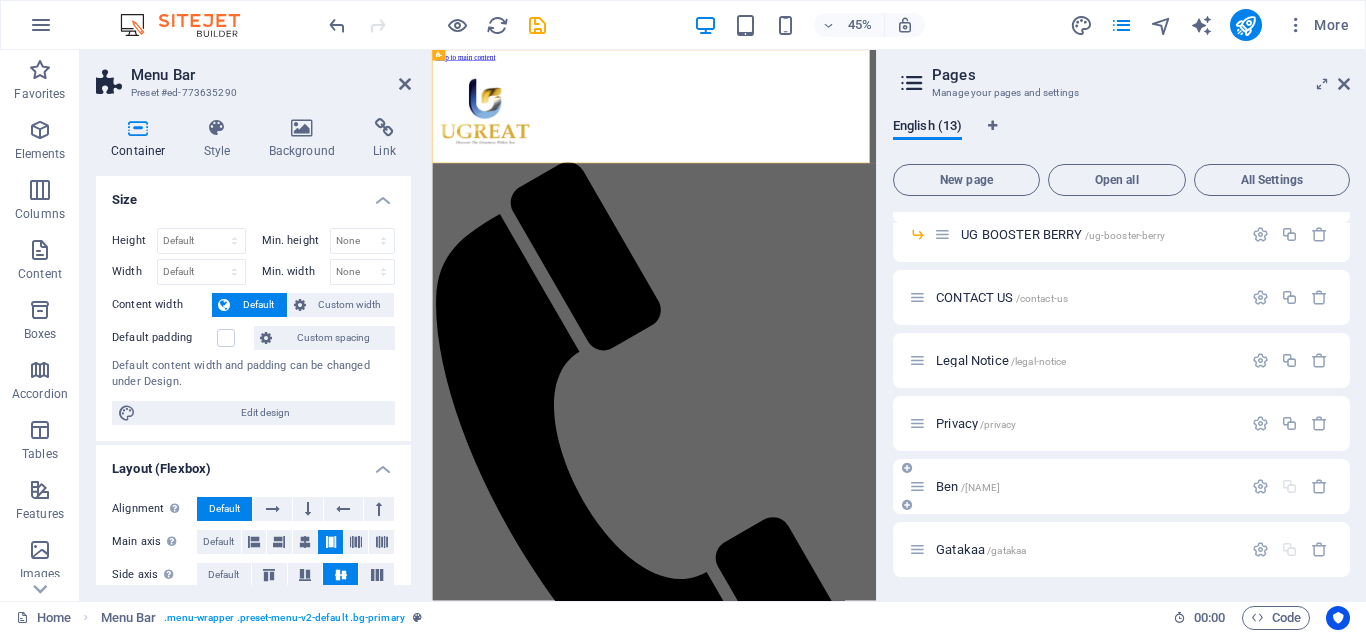click on "Ben /ben" at bounding box center [1075, 486] 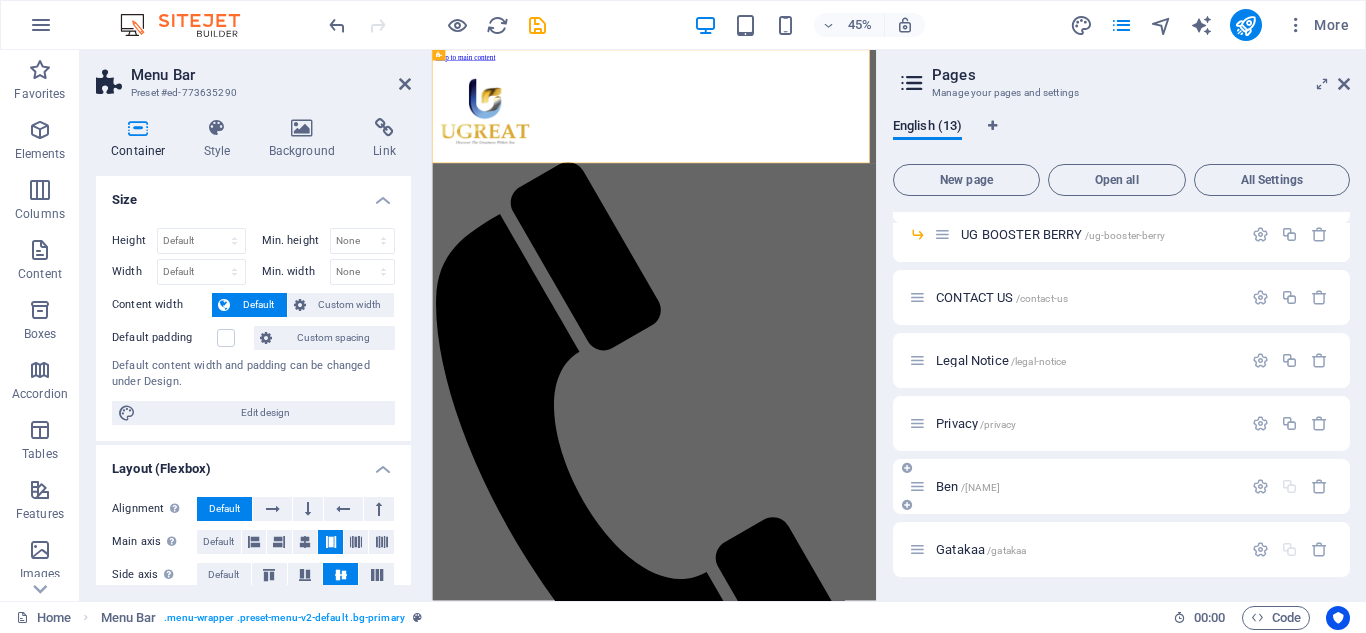 click on "Ben /ben" at bounding box center (968, 486) 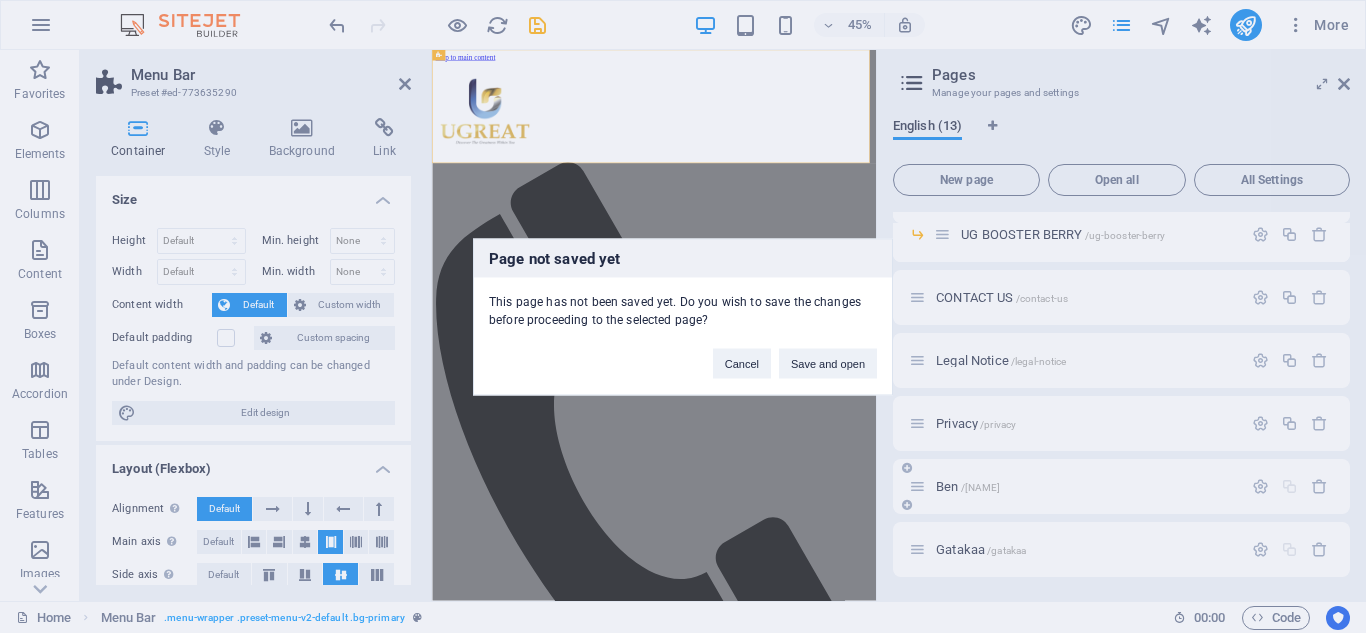 click on "Page not saved yet This page has not been saved yet. Do you wish to save the changes before proceeding to the selected page? Cancel Save and open" at bounding box center [683, 316] 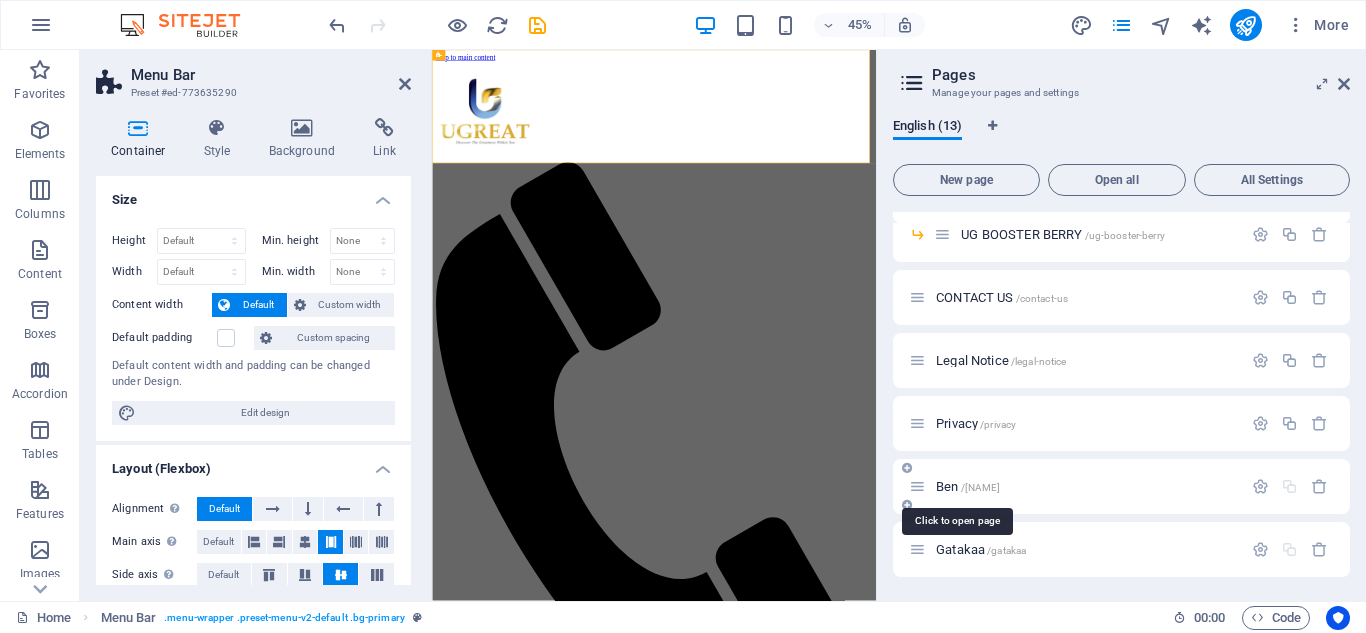 click on "Ben /ben" at bounding box center [968, 486] 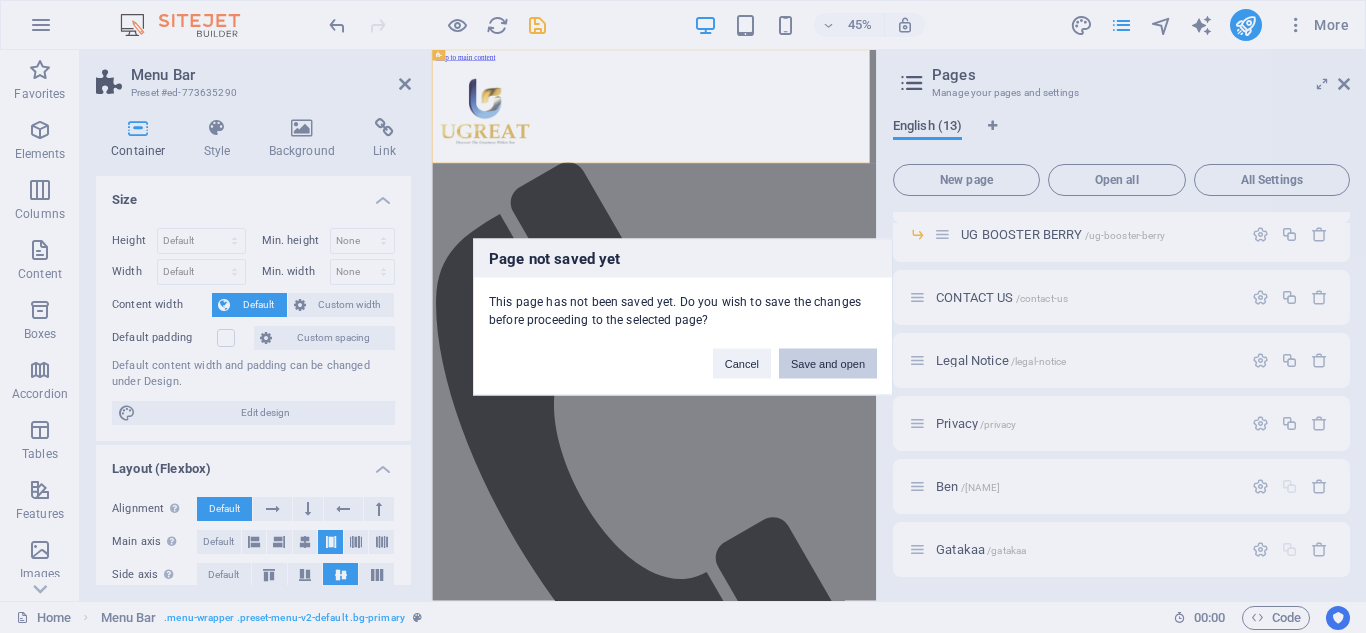 drag, startPoint x: 824, startPoint y: 365, endPoint x: 871, endPoint y: 699, distance: 337.29068 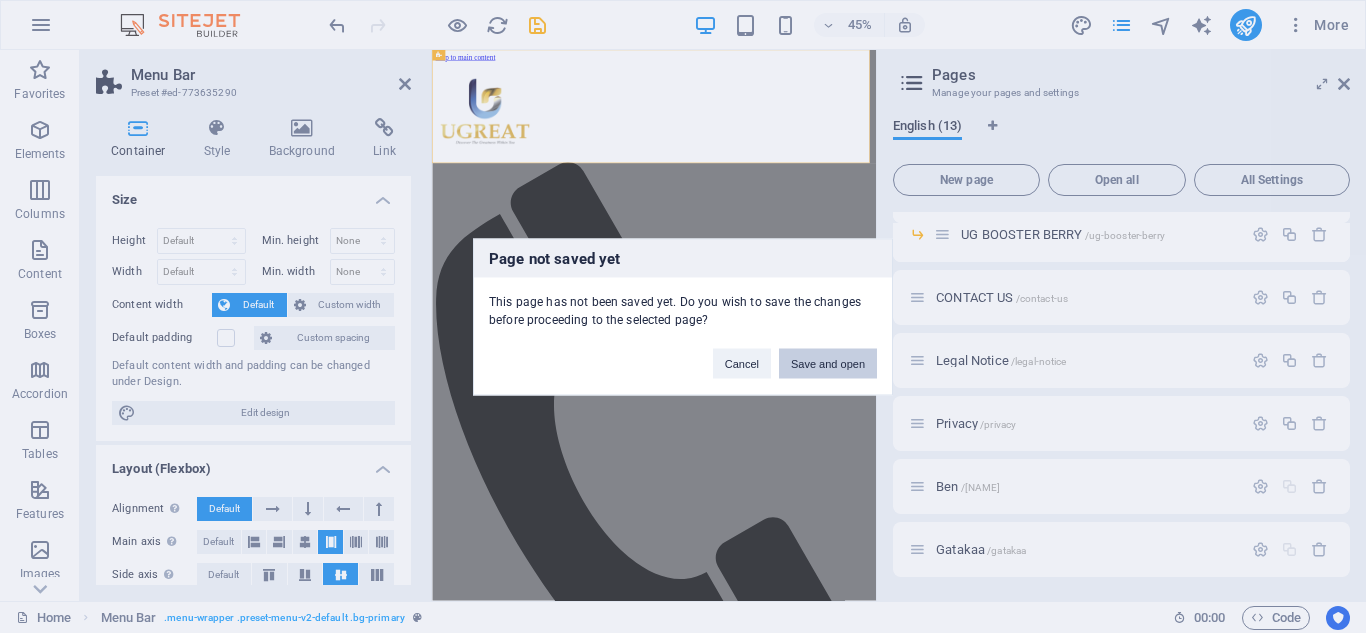 click on "Save and open" at bounding box center [828, 363] 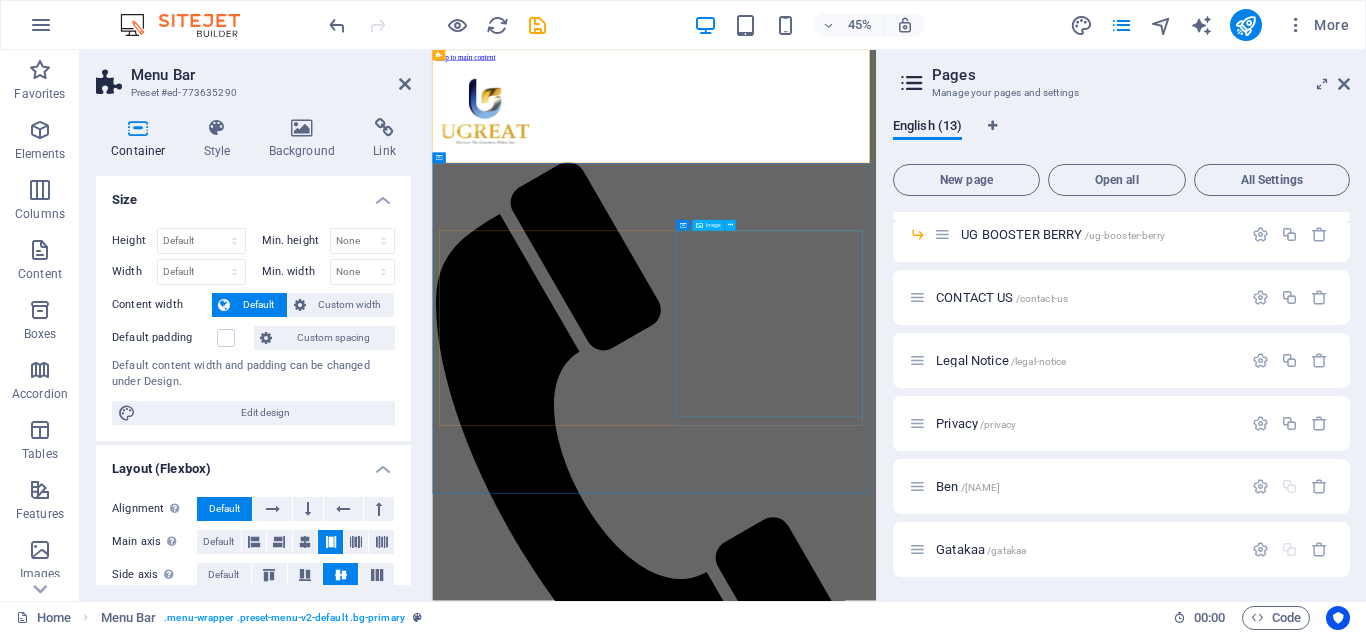 click at bounding box center (925, 3194) 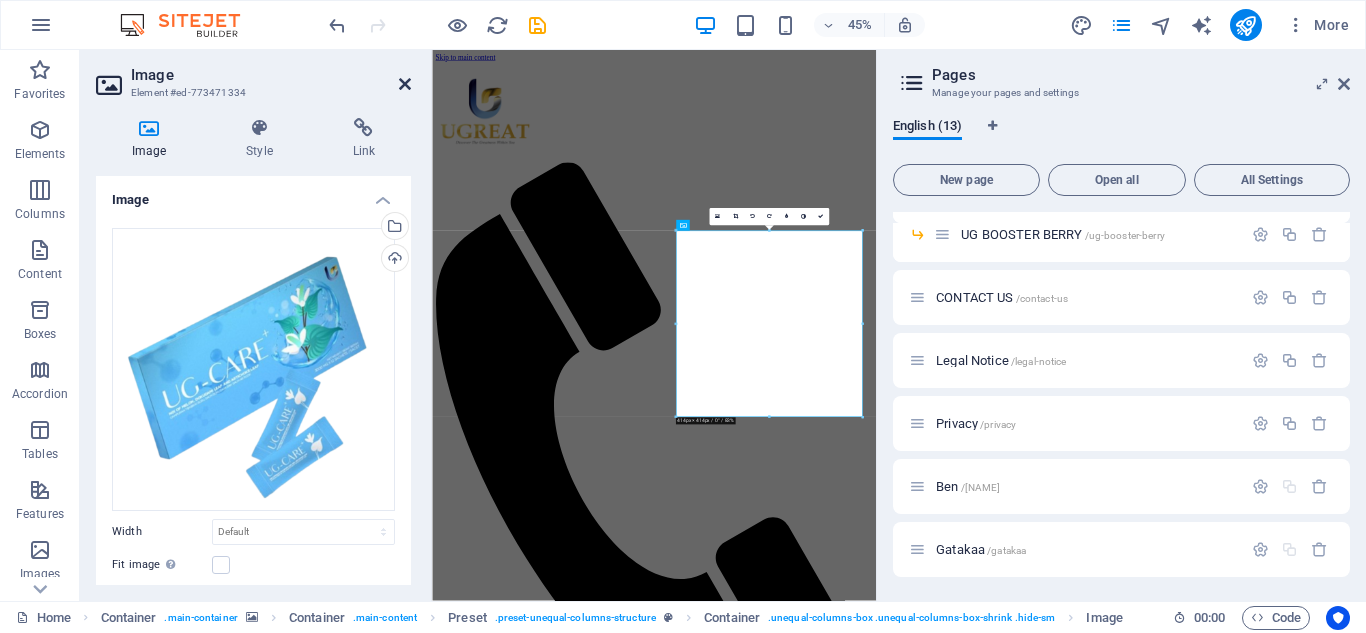 click at bounding box center (405, 84) 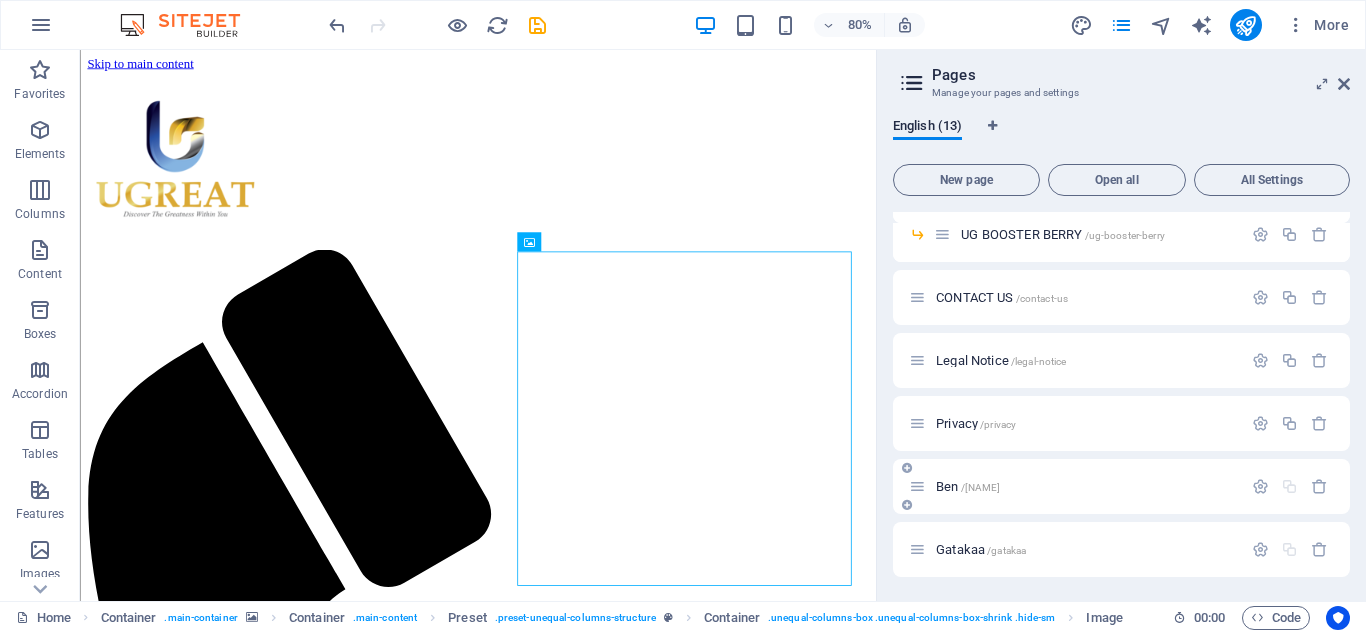 click on "Ben /ben" at bounding box center (968, 486) 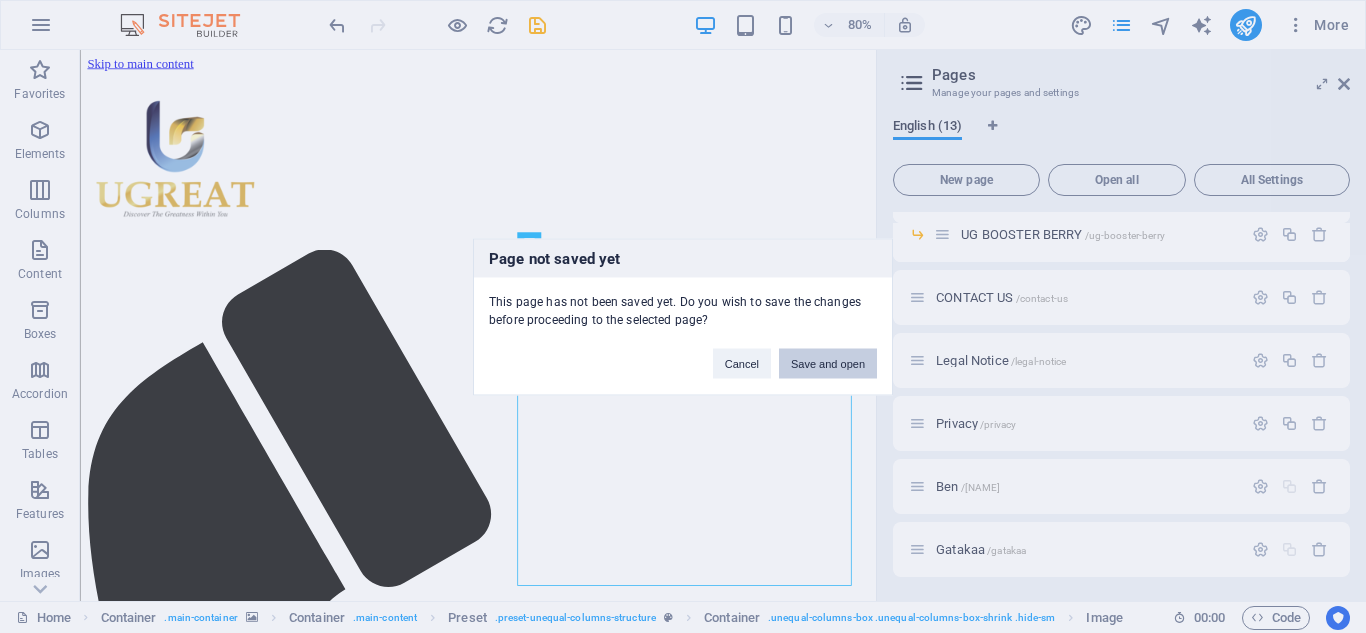 click on "Save and open" at bounding box center [828, 363] 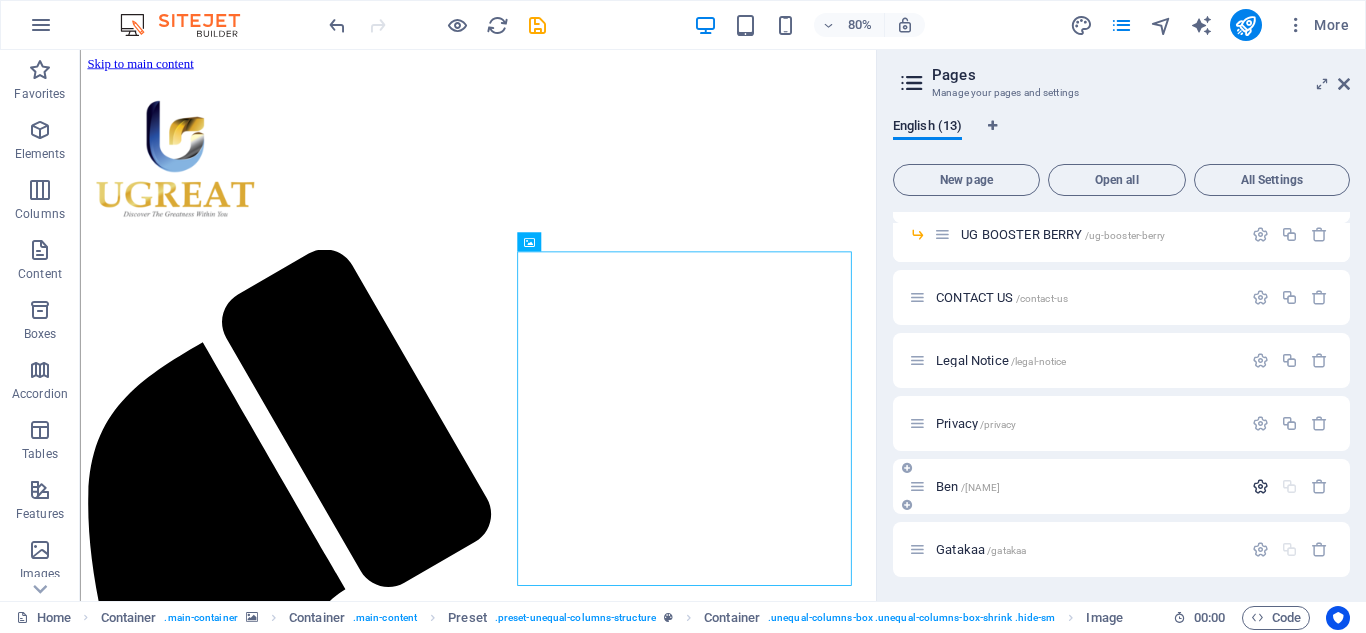 click at bounding box center [1260, 486] 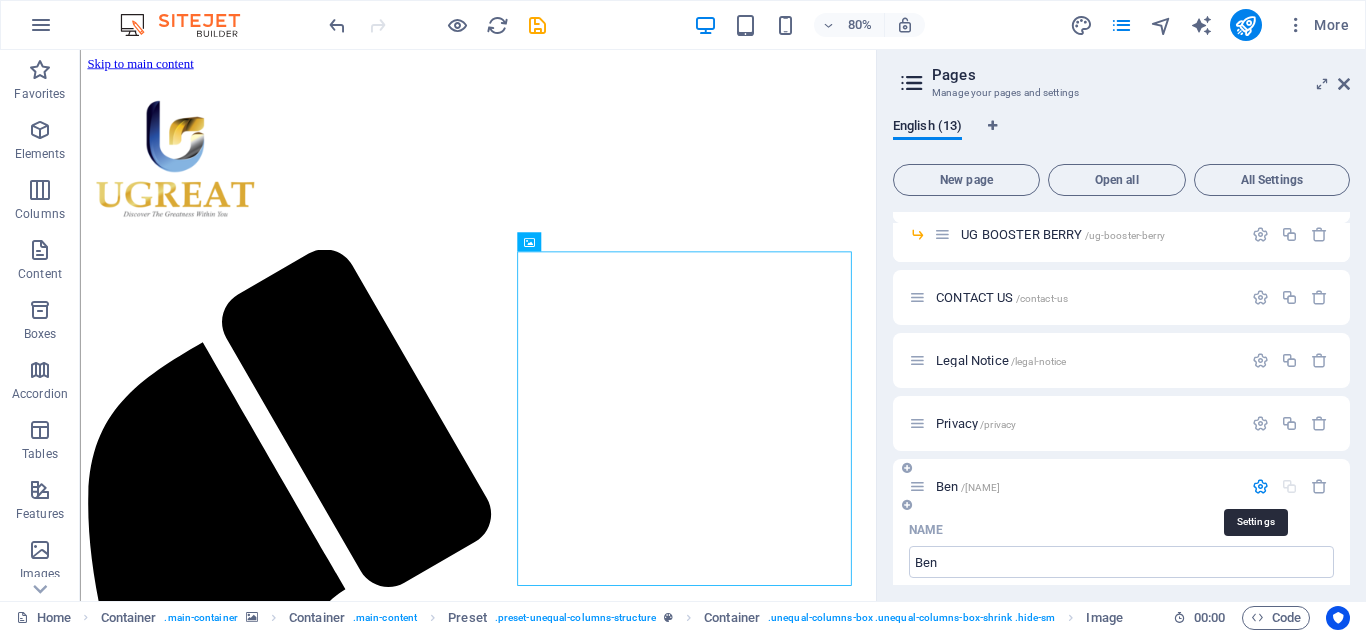 click at bounding box center (1260, 486) 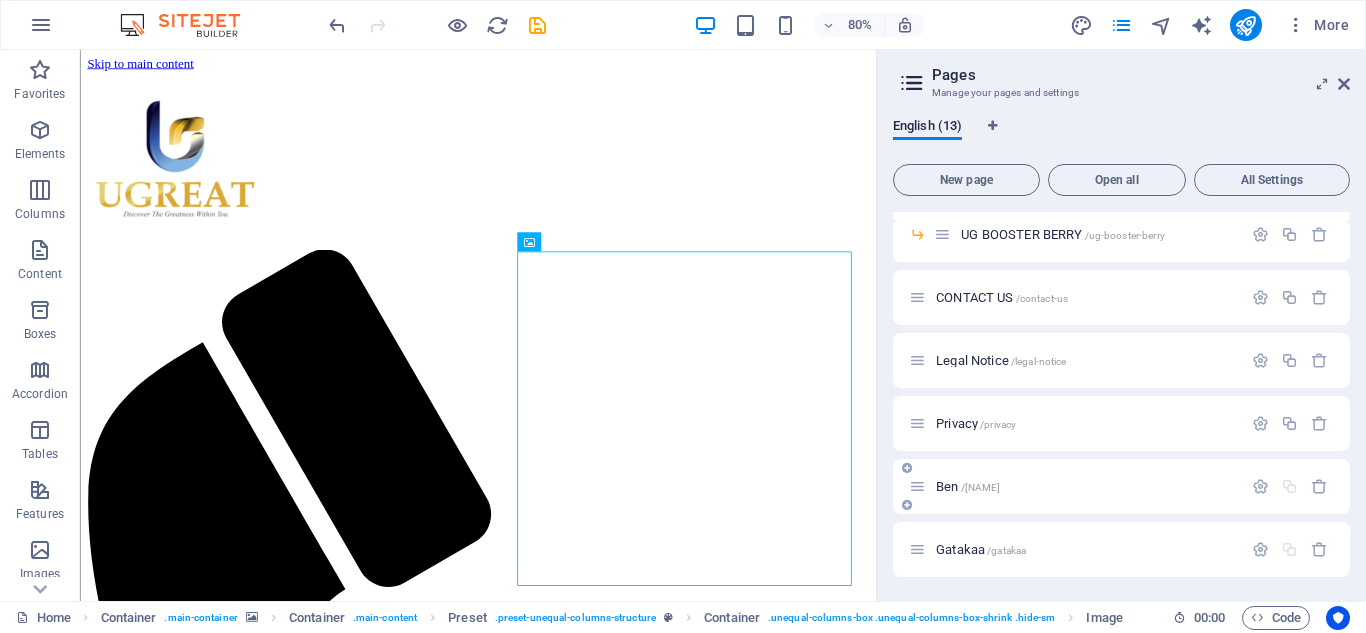 click on "Ben /ben" at bounding box center [1086, 486] 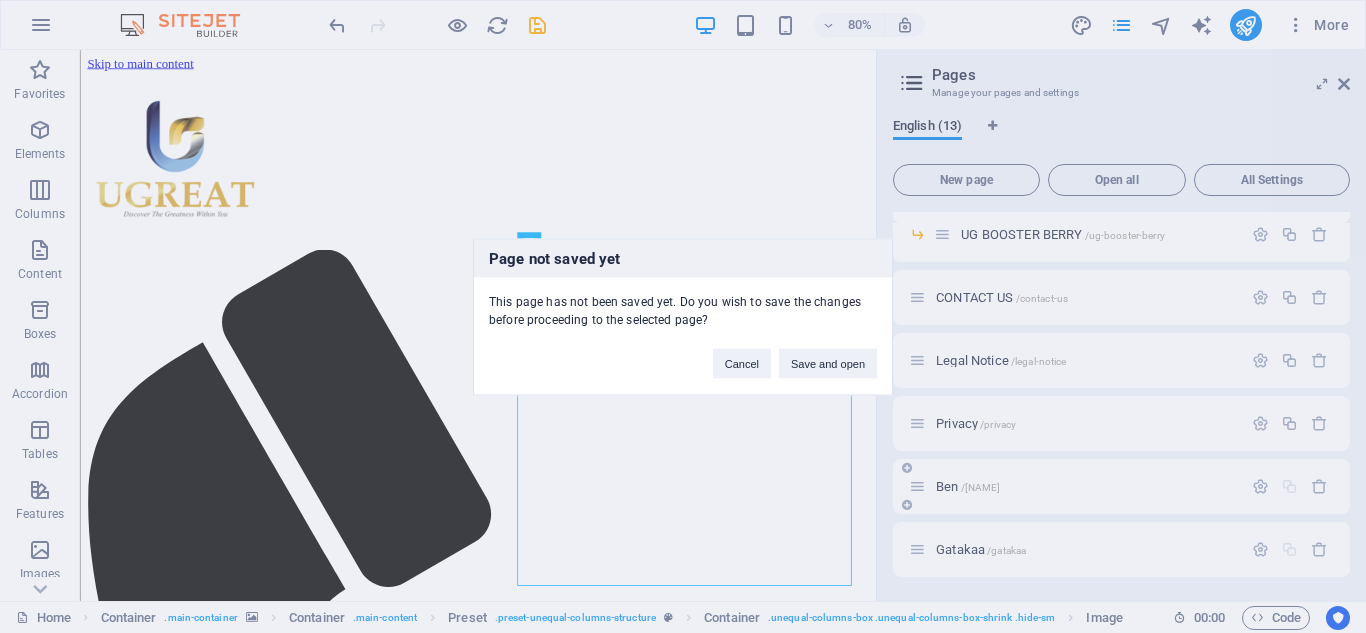 click on "Page not saved yet This page has not been saved yet. Do you wish to save the changes before proceeding to the selected page? Cancel Save and open" at bounding box center [683, 316] 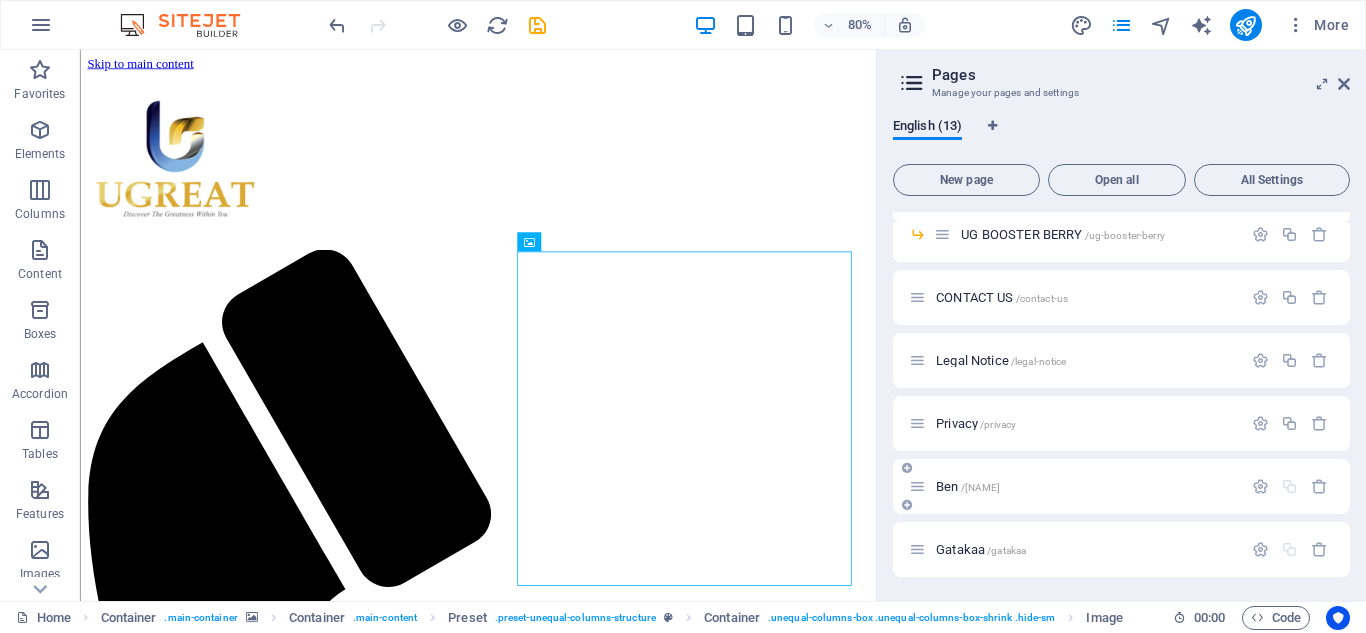 click on "Ben /ben" at bounding box center [1086, 486] 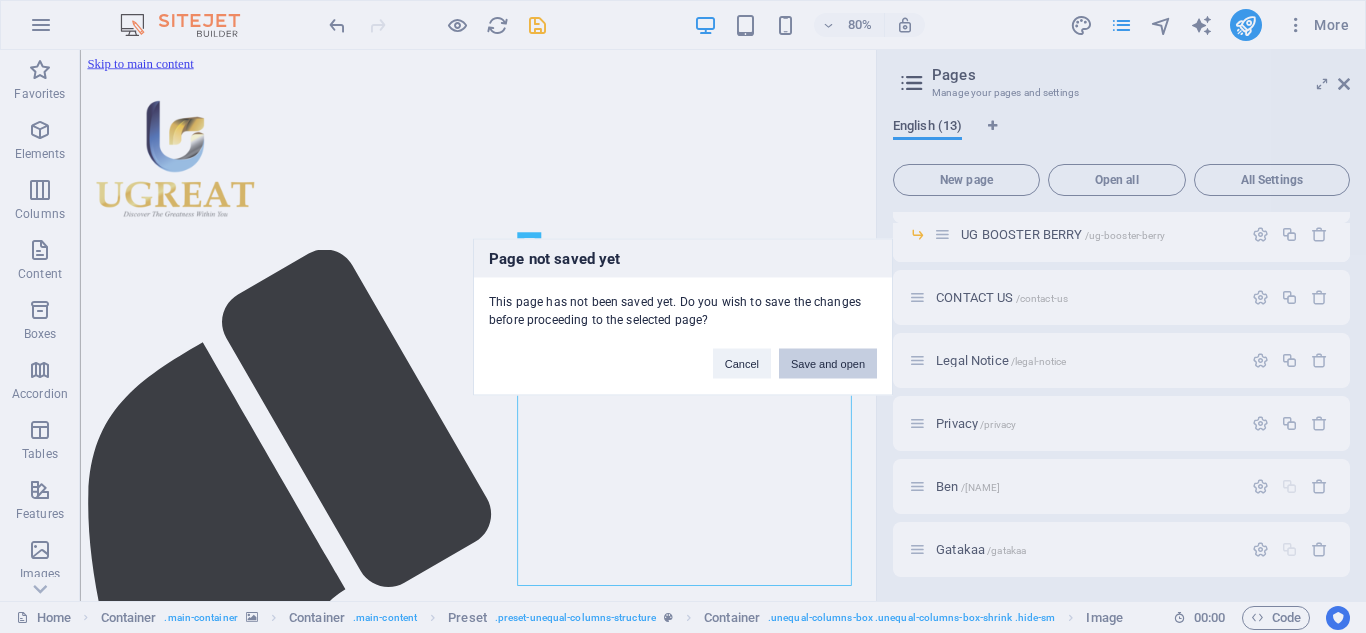 click on "Save and open" at bounding box center [828, 363] 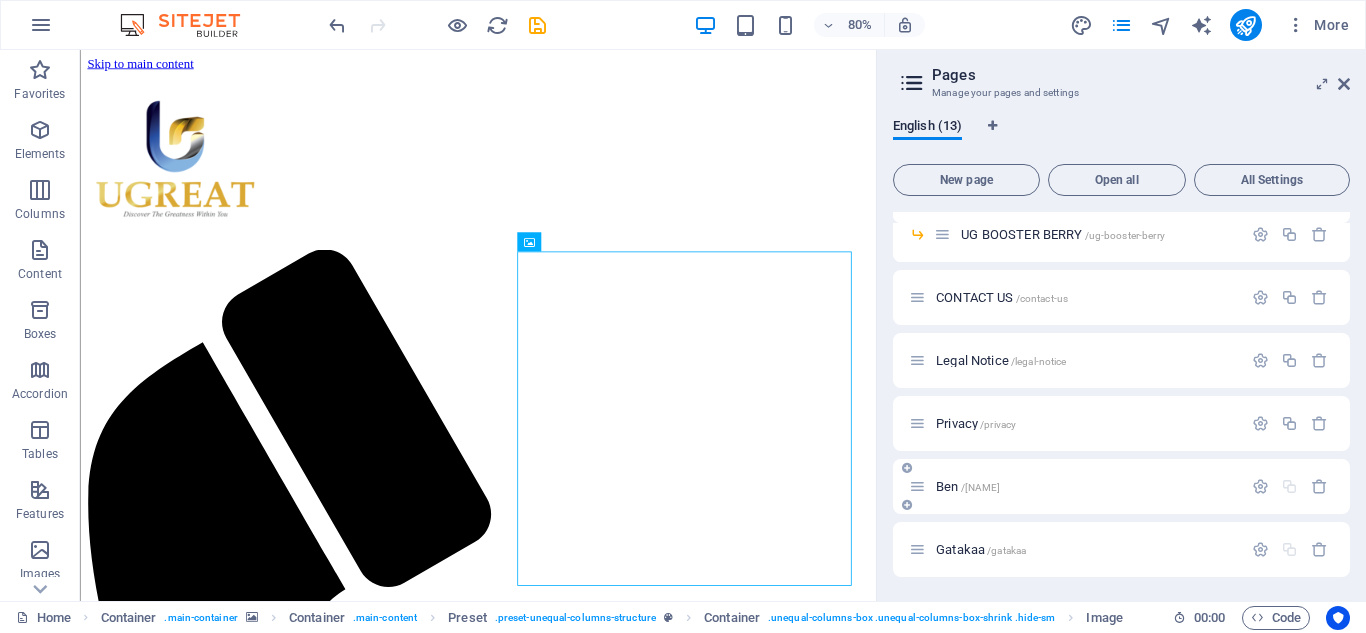 click on "Ben /ben" at bounding box center [968, 486] 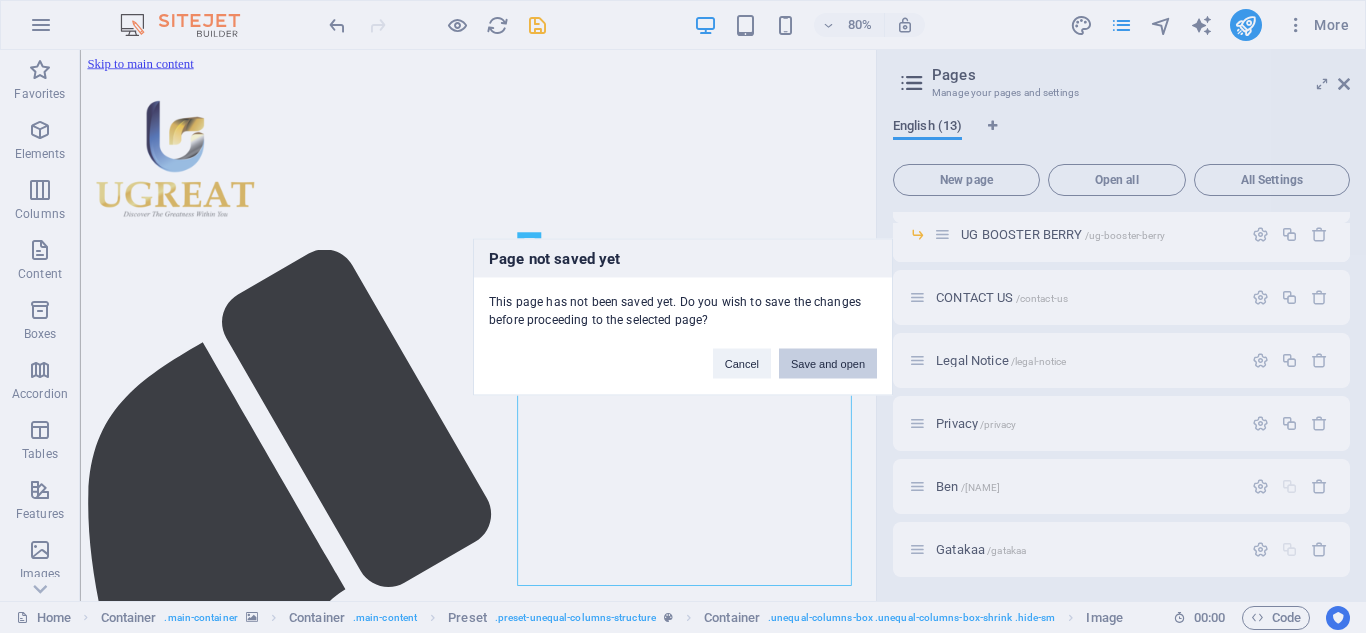 click on "Save and open" at bounding box center [828, 363] 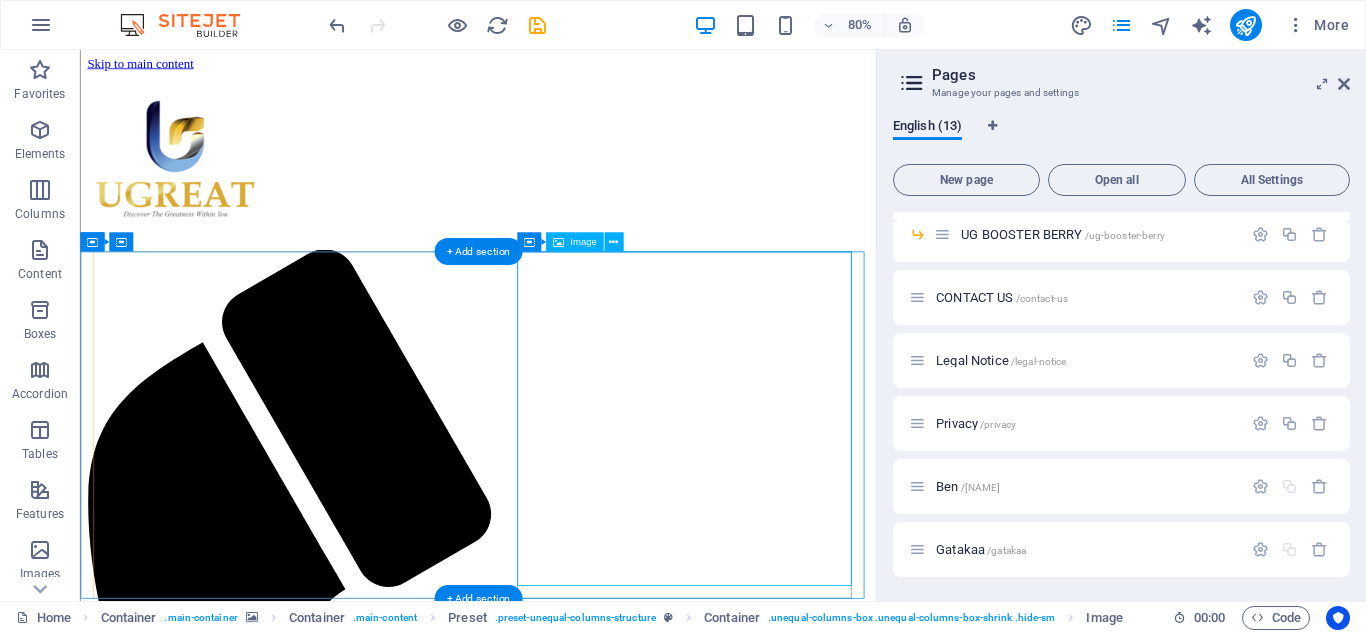 click on "Home / Our Products /our-products UG CARE PLUS /ug-care-plus UG NDTOX /ug-ndtox UG PROACTIVE /ug-proactive UG CAFE COFFEE /ug-cafe-coffee UG BOOSTER ORANGE /ug-booster-orange UG BOOSTER BERRY /ug-booster-berry CONTACT US /contact-us Legal Notice /legal-notice Privacy /privacy Ben /ben Gatakaa /gatakaa" at bounding box center (1121, 243) 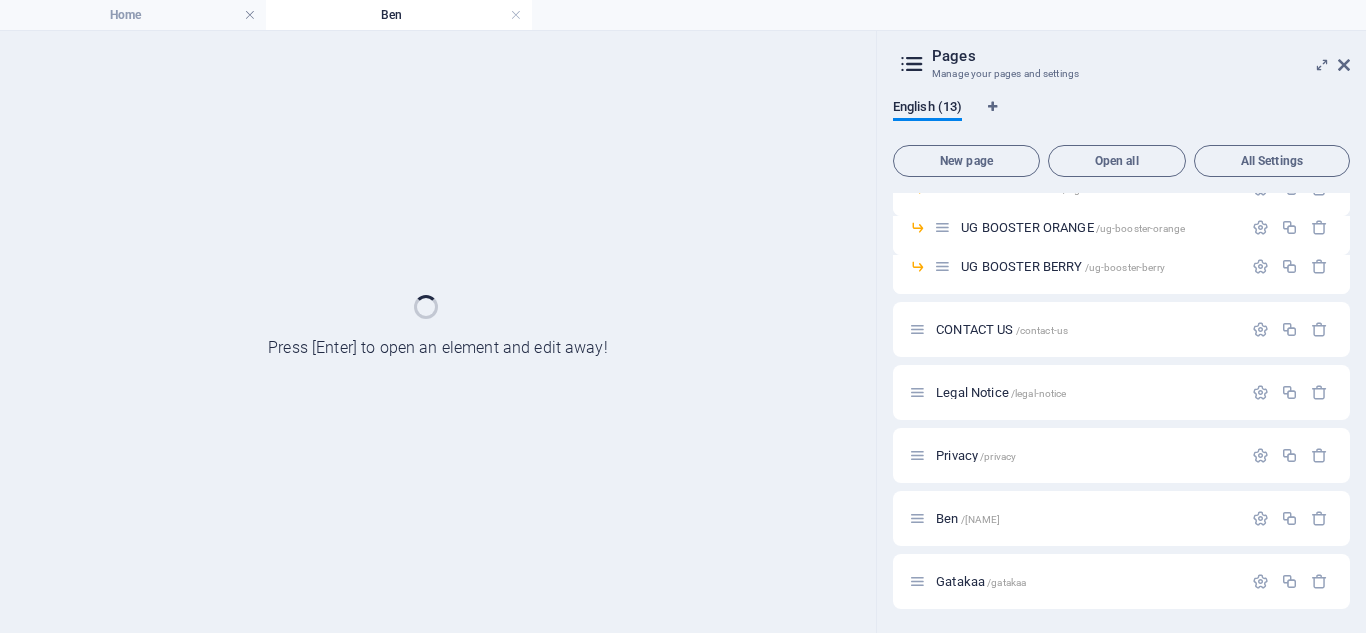 scroll, scrollTop: 251, scrollLeft: 0, axis: vertical 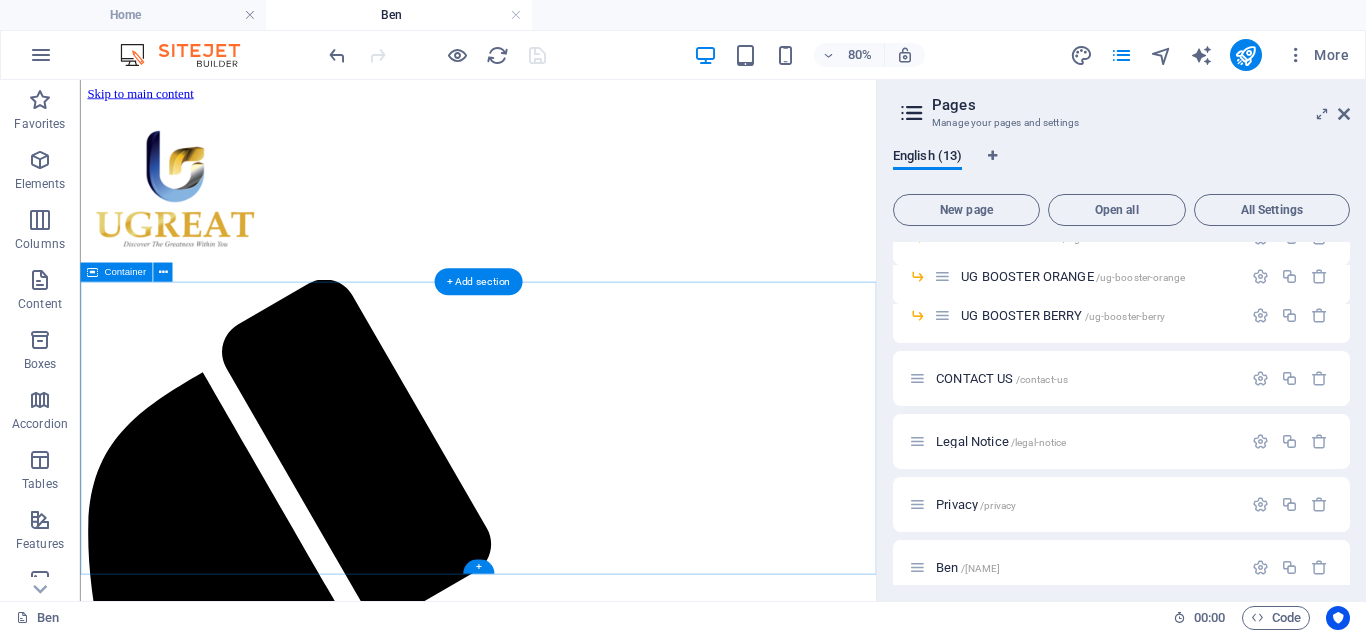click on "Drop content here or  Add elements  Paste clipboard" at bounding box center [577, 1899] 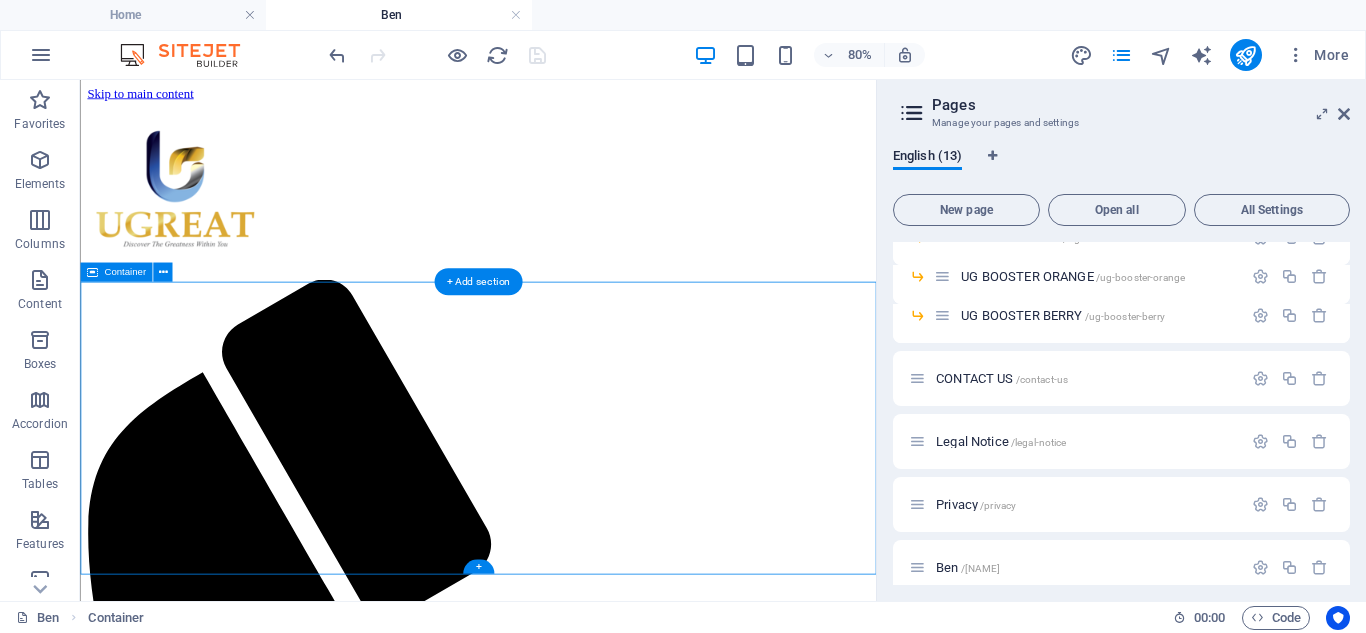 click on "Add elements" at bounding box center (518, 1929) 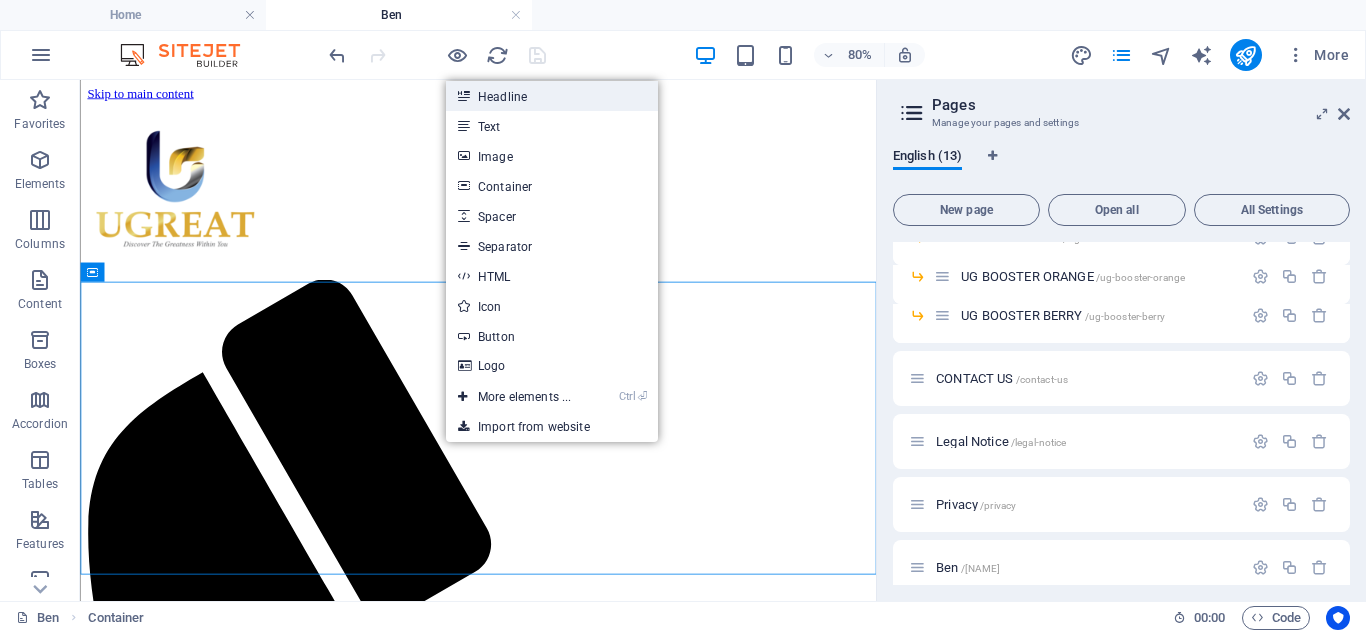 drag, startPoint x: 528, startPoint y: 100, endPoint x: 179, endPoint y: 155, distance: 353.30722 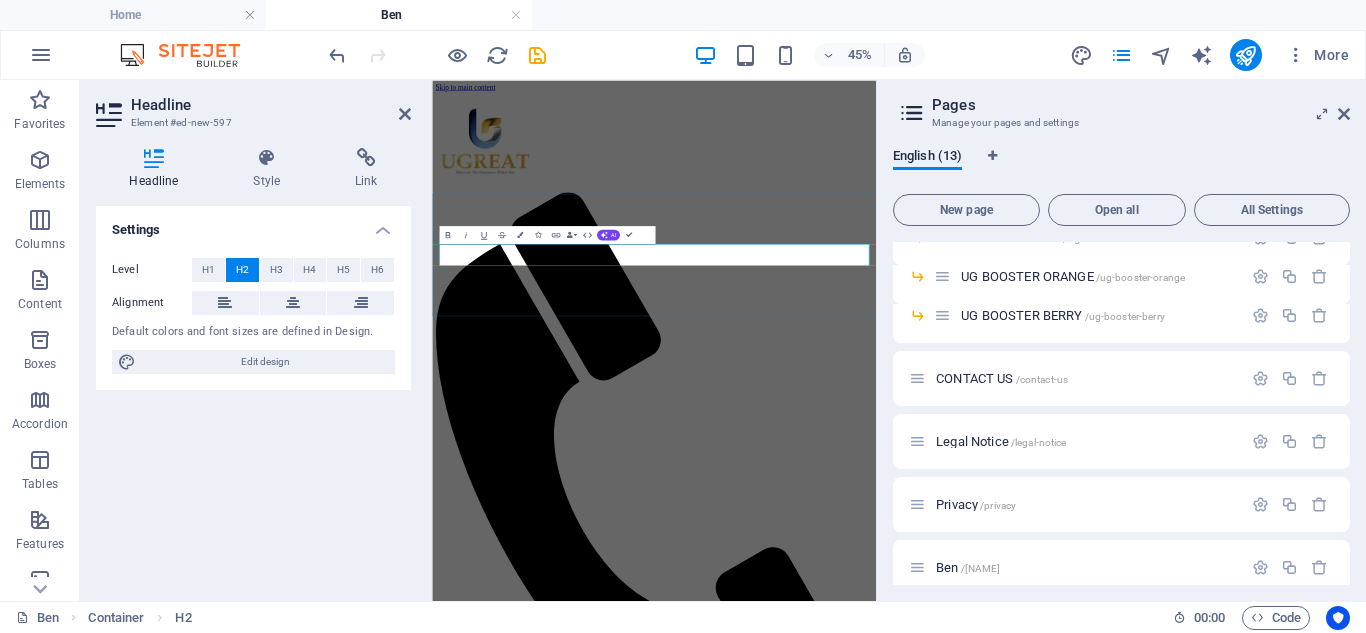 type 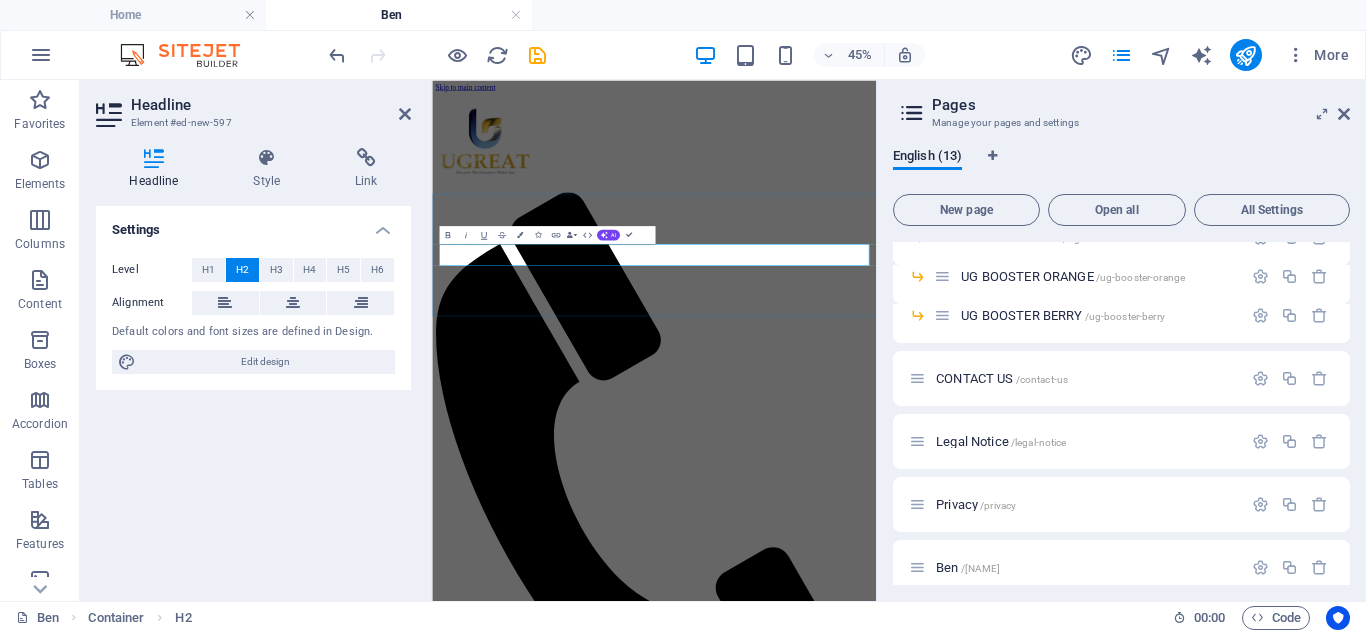 click on "UGREAT" at bounding box center [925, 1834] 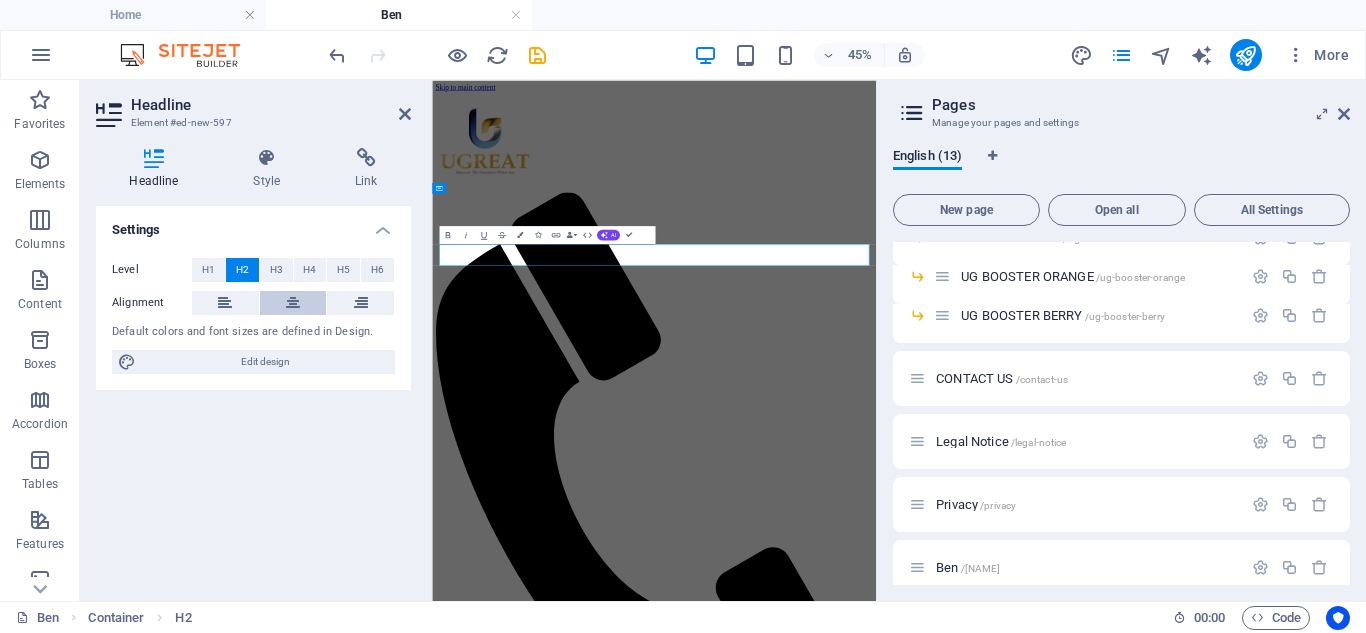 click at bounding box center [293, 303] 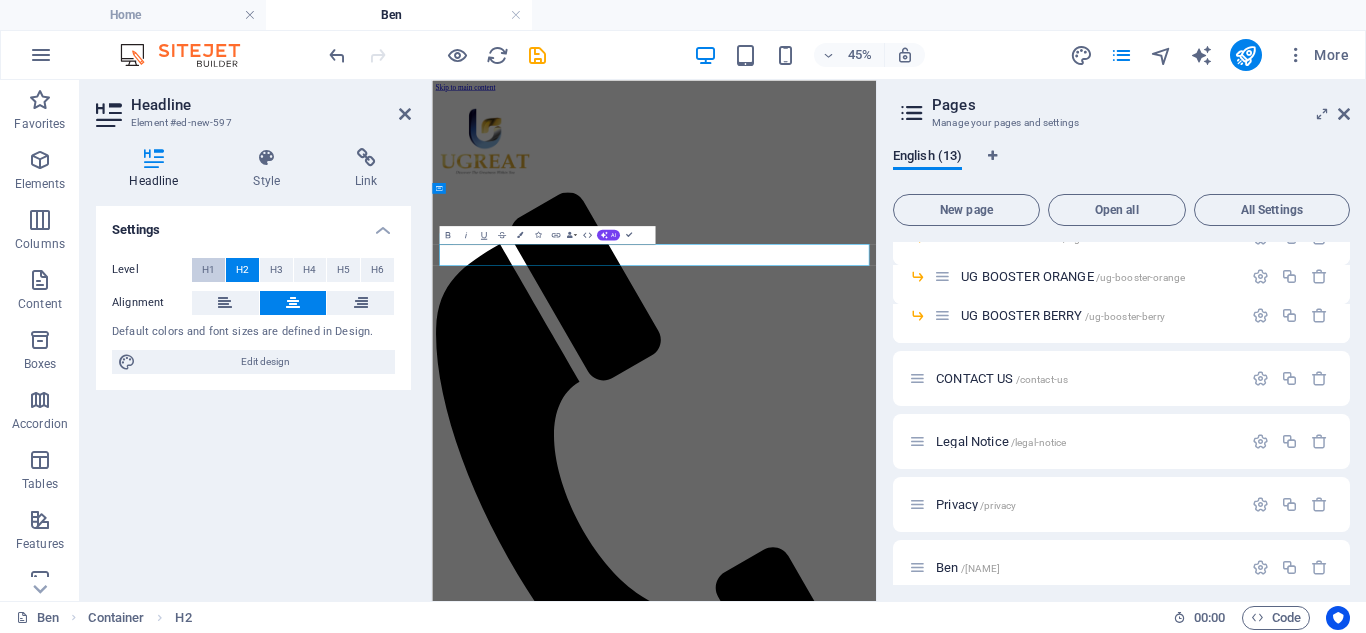 click on "H1" at bounding box center [208, 270] 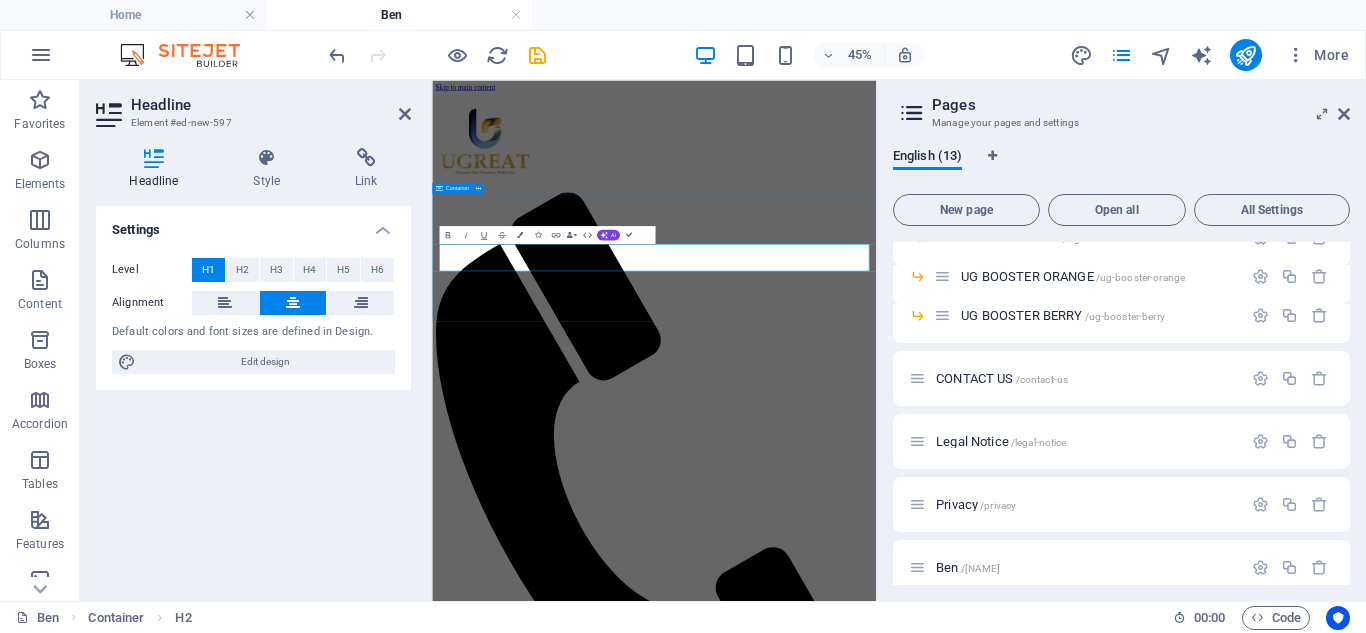 click on "BEN'S UGREAT BUSINESSS" at bounding box center (925, 1840) 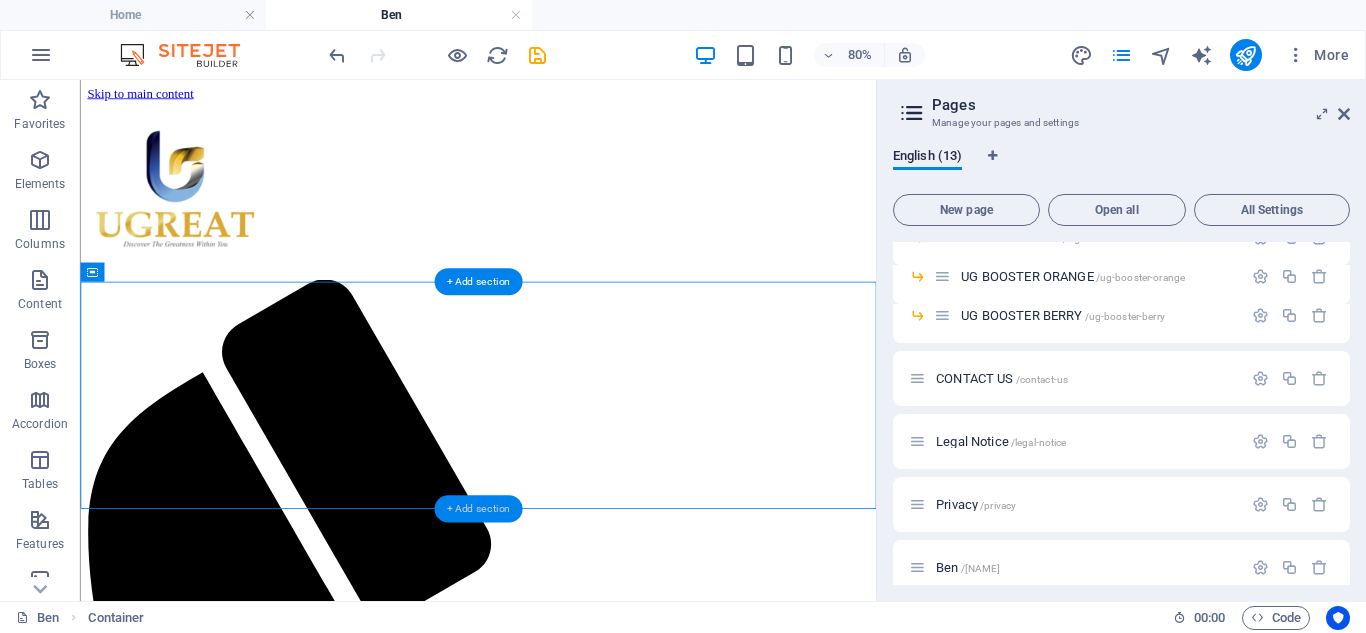drag, startPoint x: 468, startPoint y: 518, endPoint x: 115, endPoint y: 966, distance: 570.3622 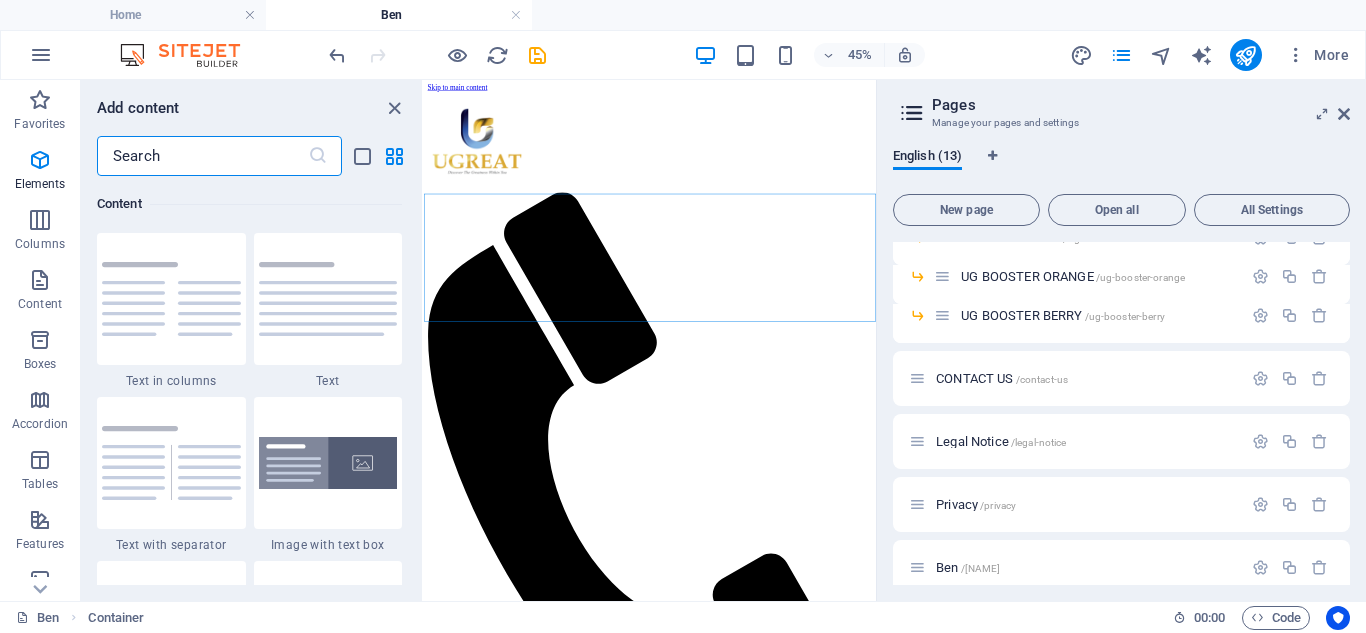 scroll, scrollTop: 3499, scrollLeft: 0, axis: vertical 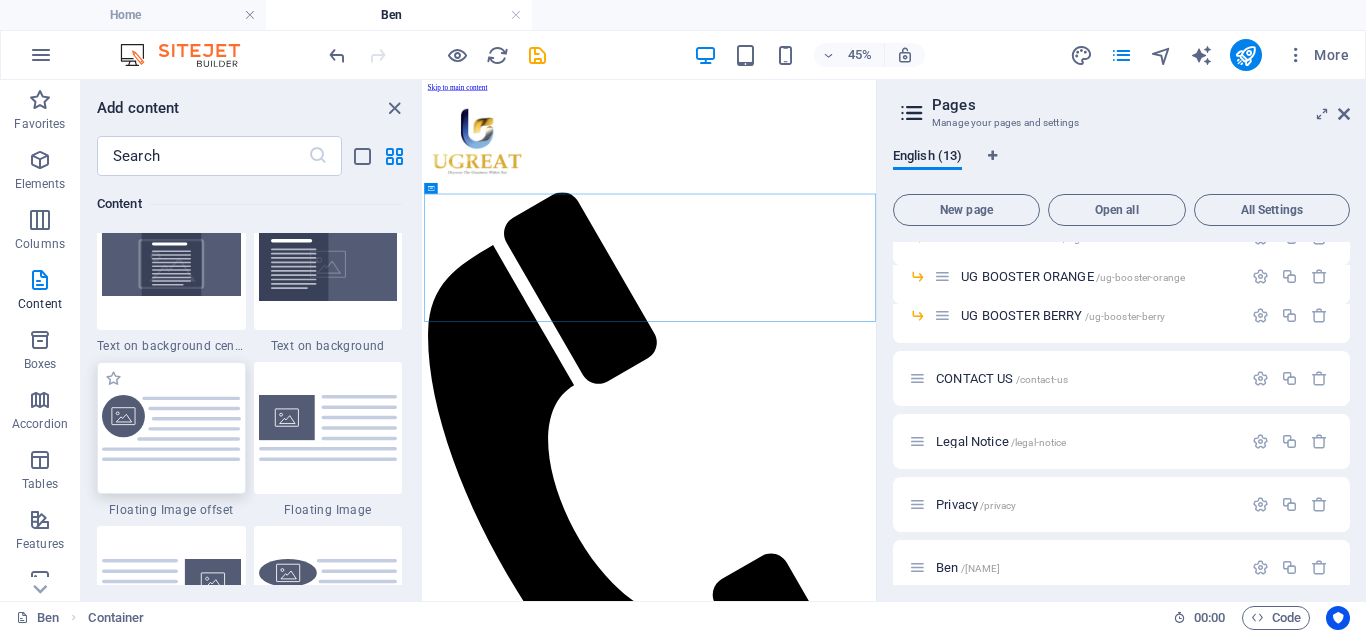 click at bounding box center [171, 428] 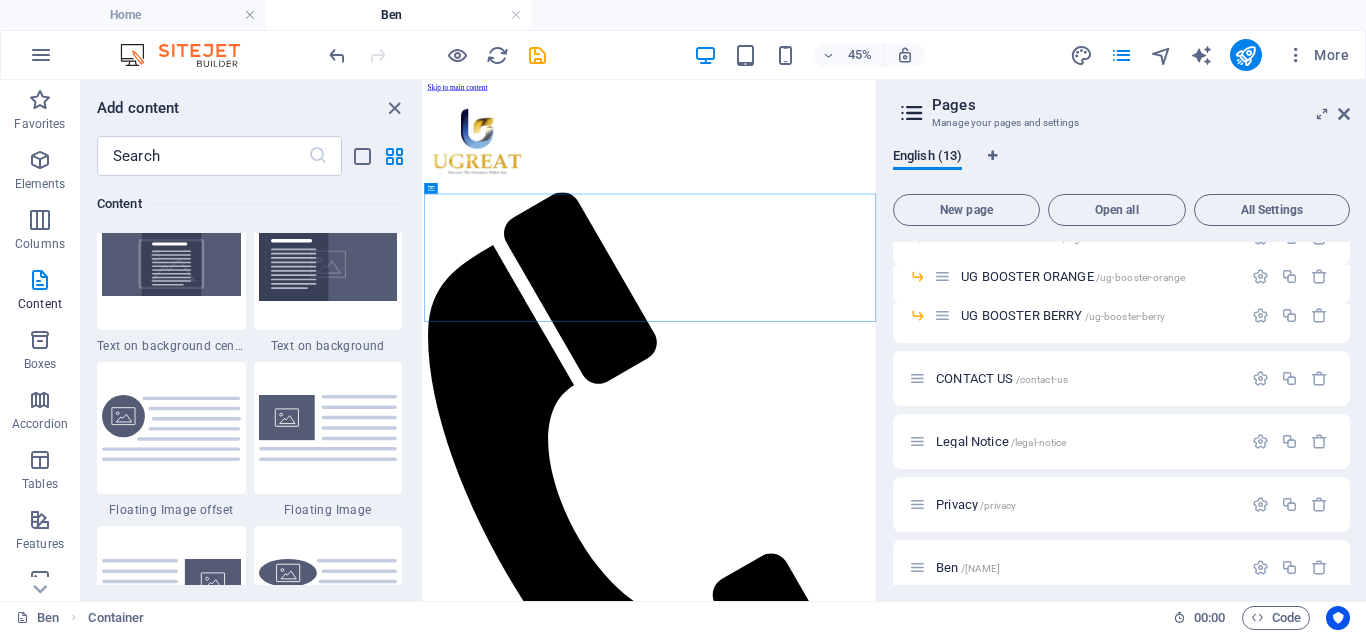 drag, startPoint x: 196, startPoint y: 432, endPoint x: 364, endPoint y: 479, distance: 174.45056 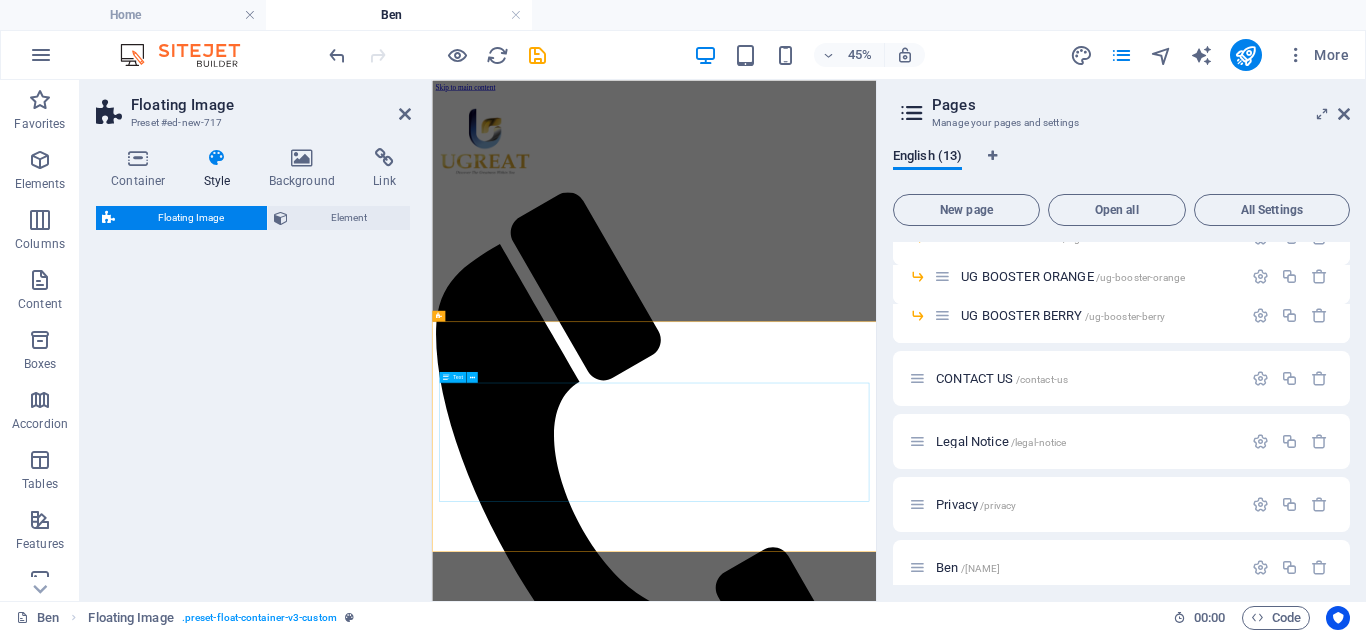 click at bounding box center (925, 2574) 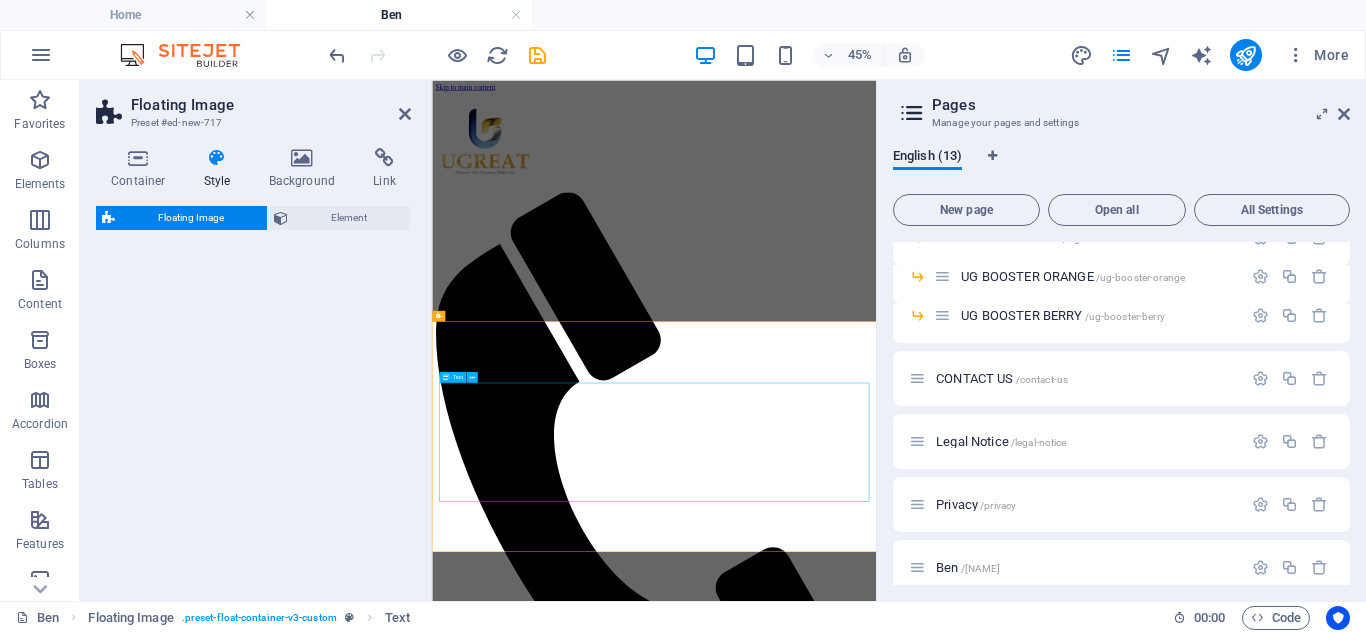 click at bounding box center (925, 2574) 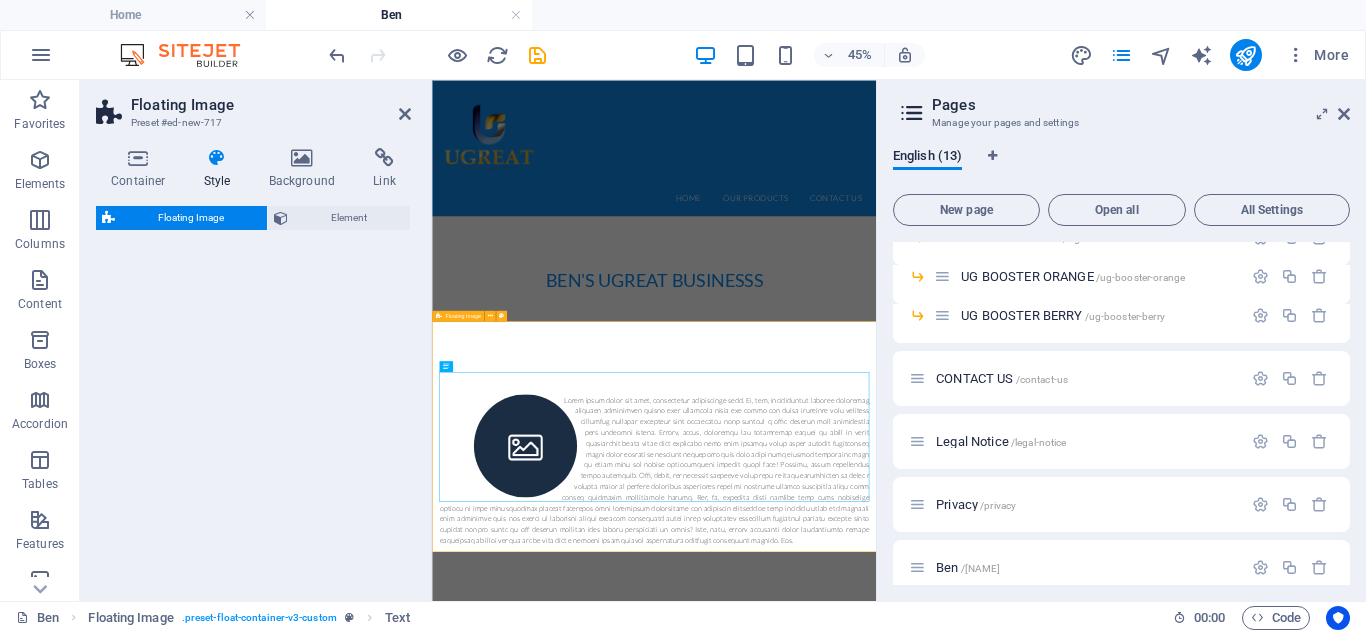click at bounding box center [925, 946] 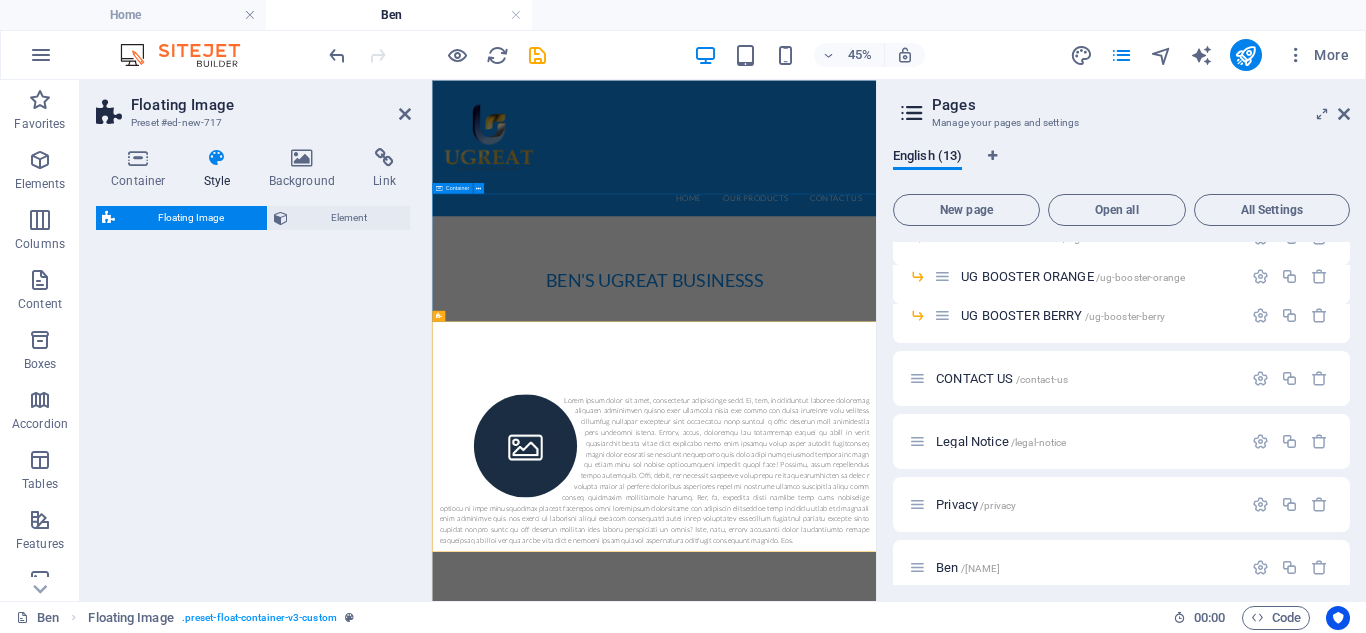 click on "BEN'S UGREAT BUSINESSS" at bounding box center (925, 524) 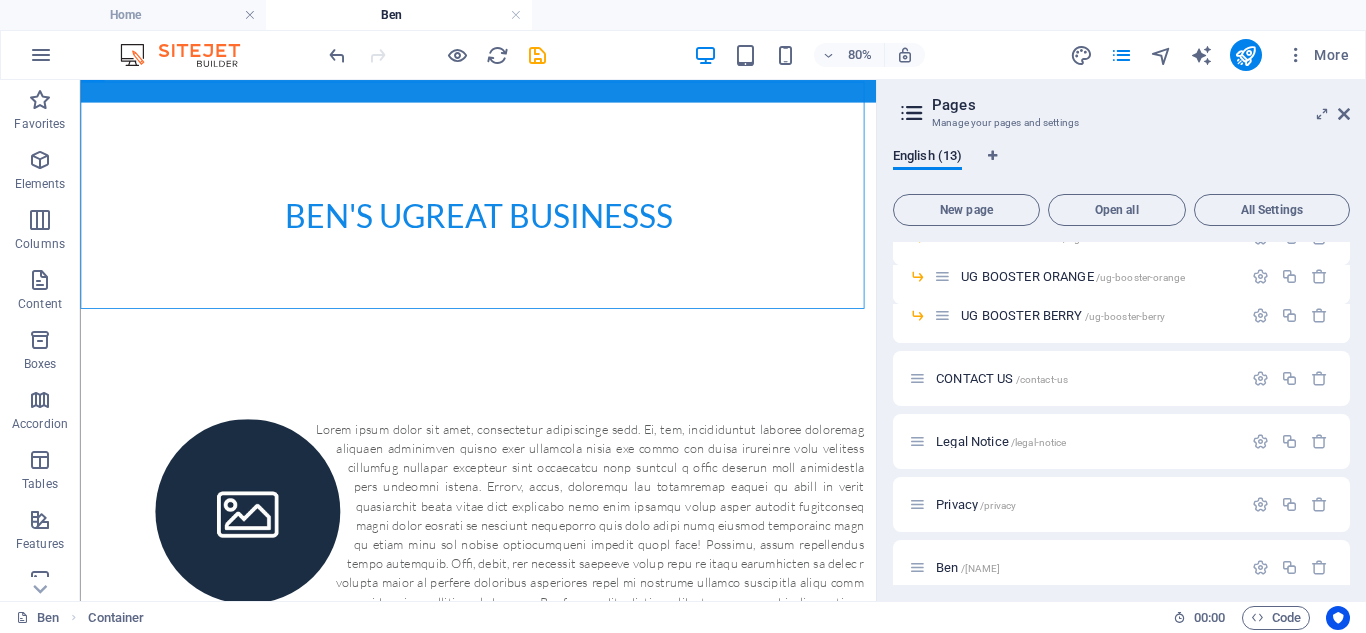 scroll, scrollTop: 305, scrollLeft: 0, axis: vertical 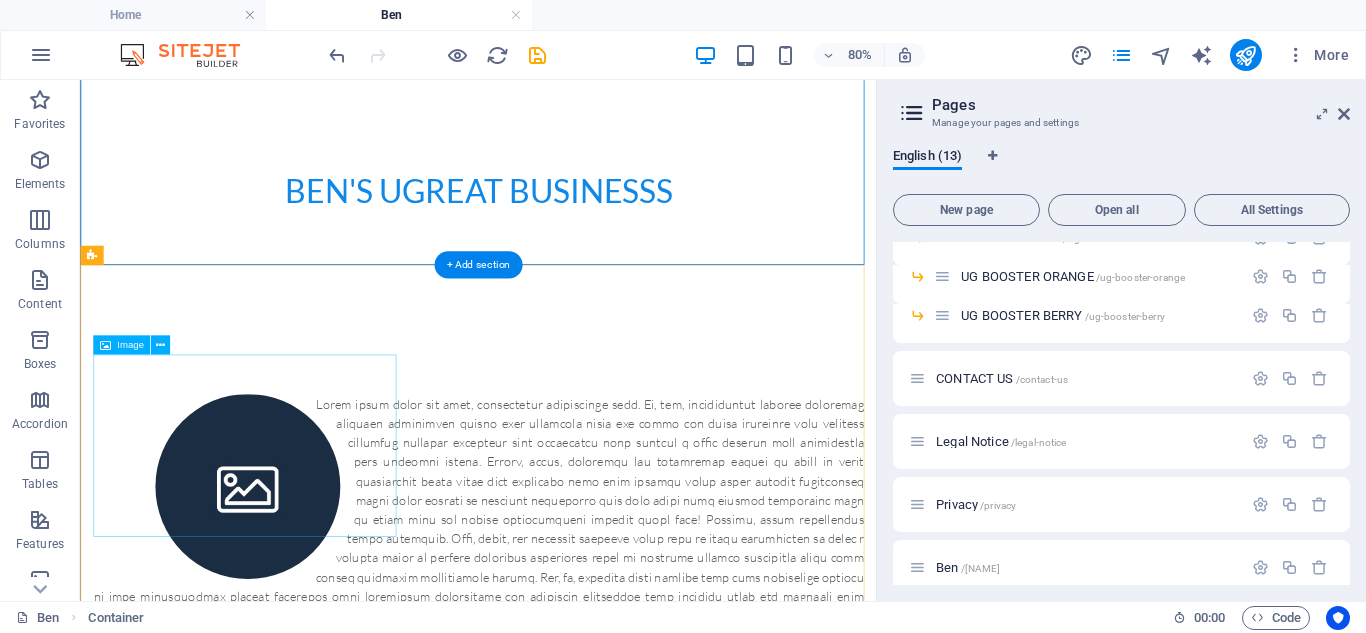 click at bounding box center [288, 588] 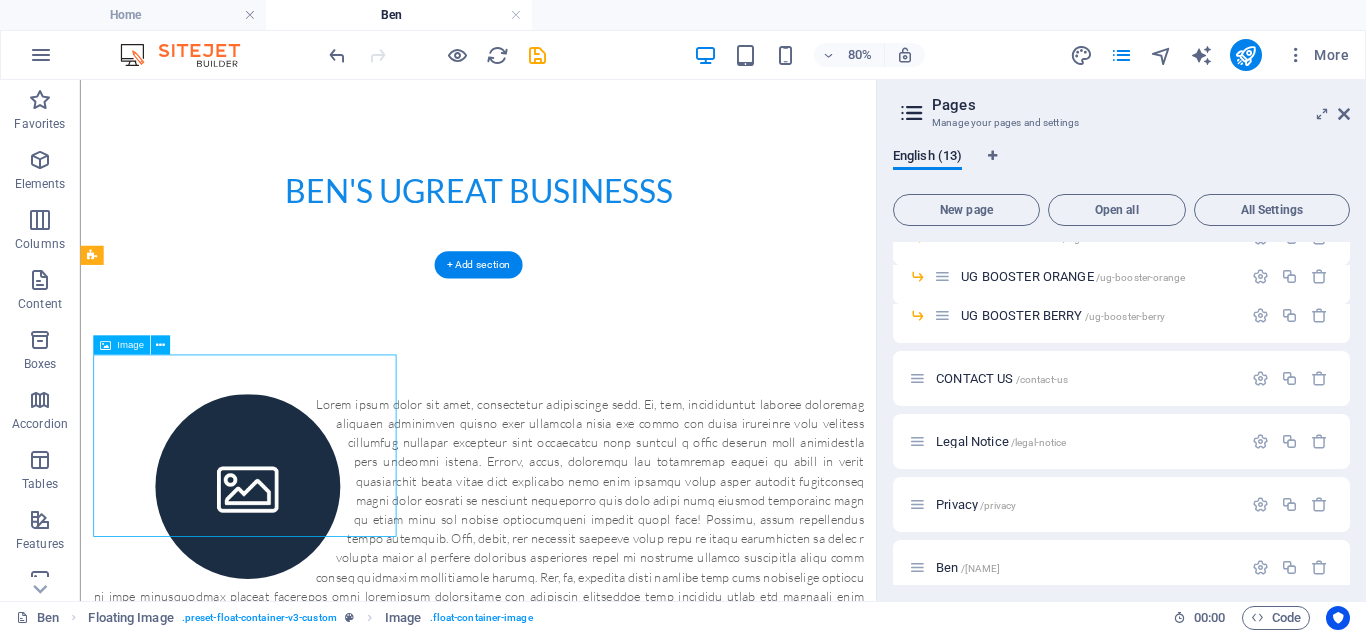click at bounding box center [288, 588] 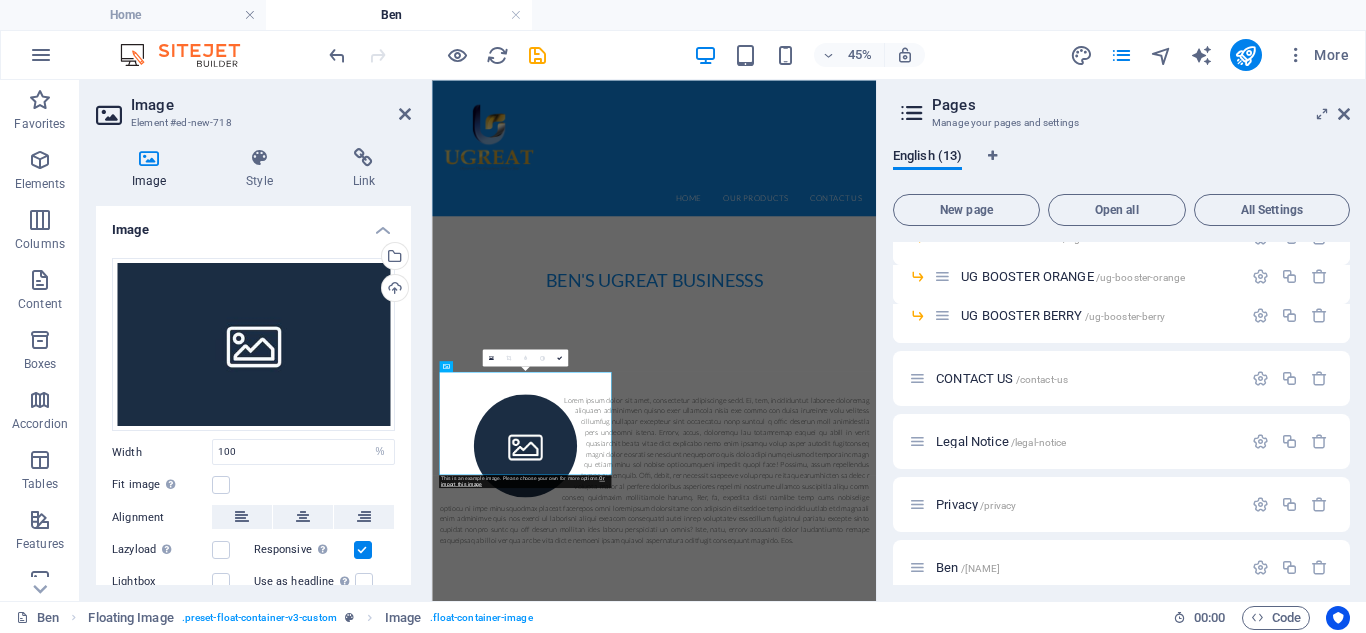 scroll, scrollTop: 0, scrollLeft: 0, axis: both 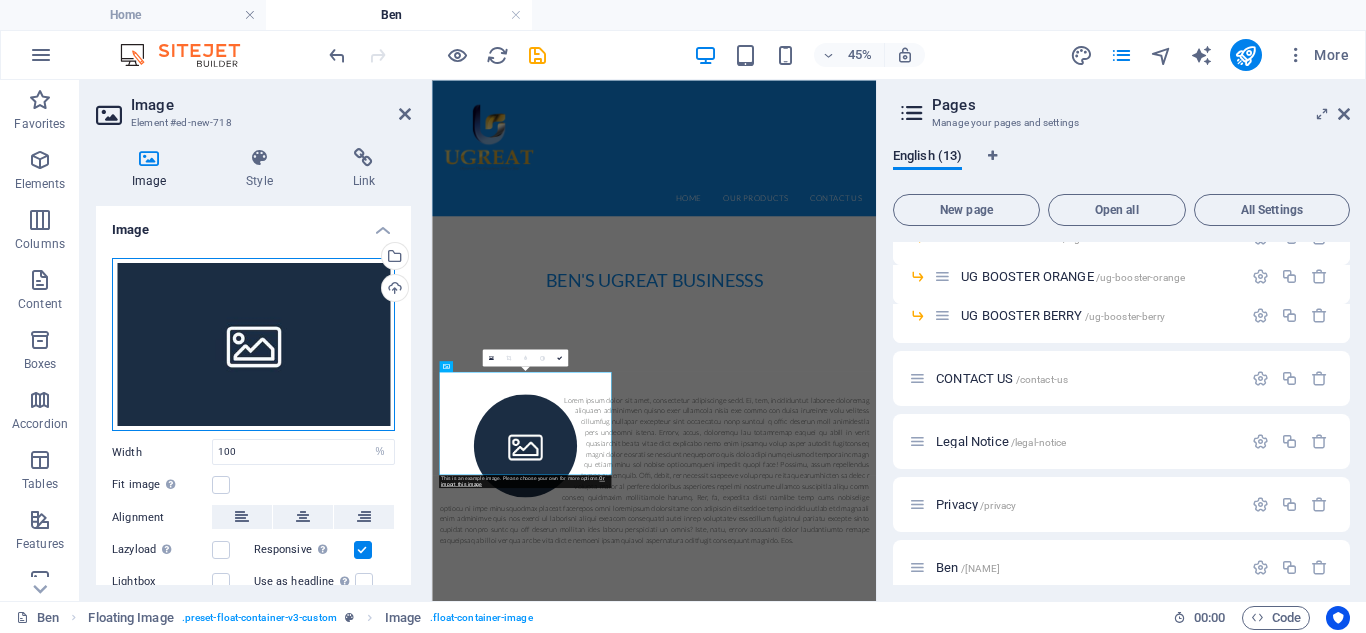 click on "Drag files here, click to choose files or select files from Files or our free stock photos & videos" at bounding box center [253, 345] 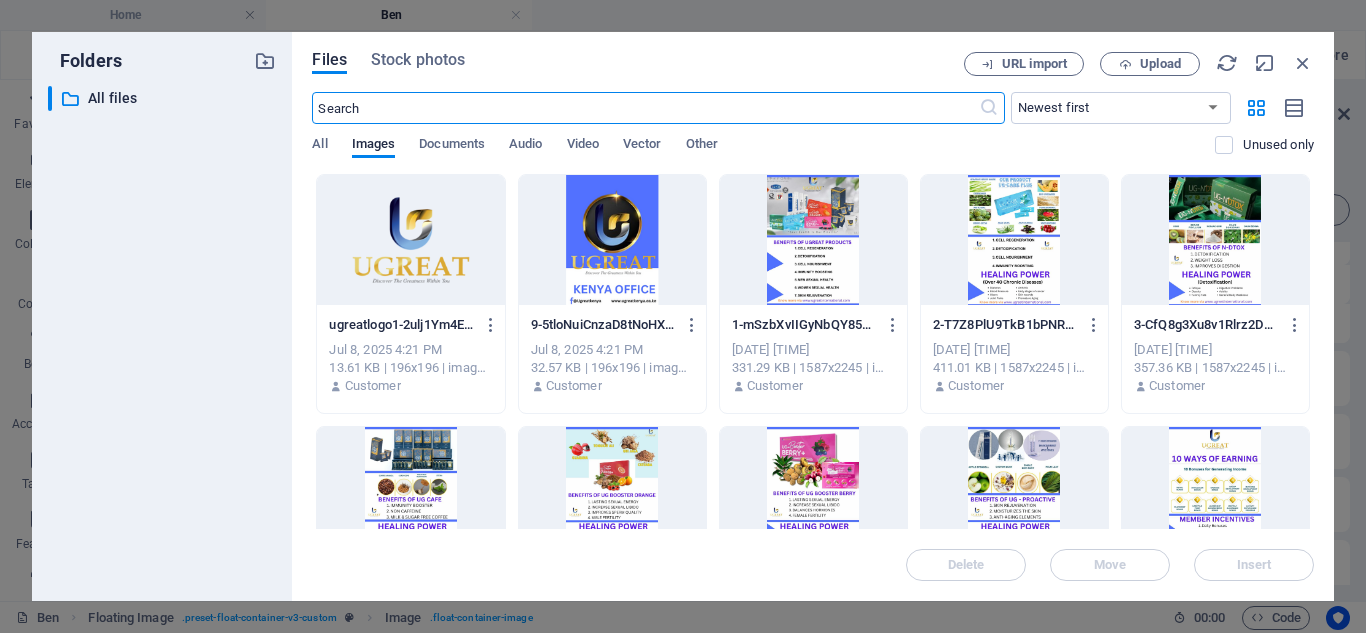 scroll, scrollTop: 389, scrollLeft: 0, axis: vertical 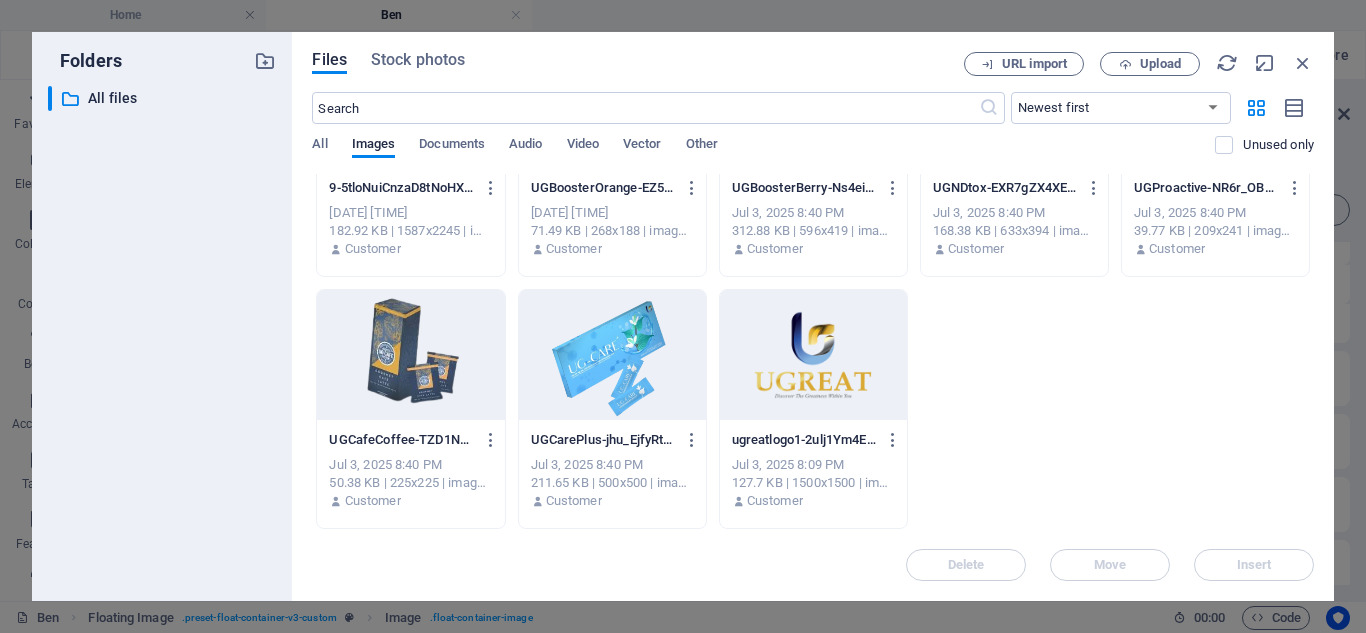 drag, startPoint x: 1308, startPoint y: 484, endPoint x: 1315, endPoint y: 400, distance: 84.29116 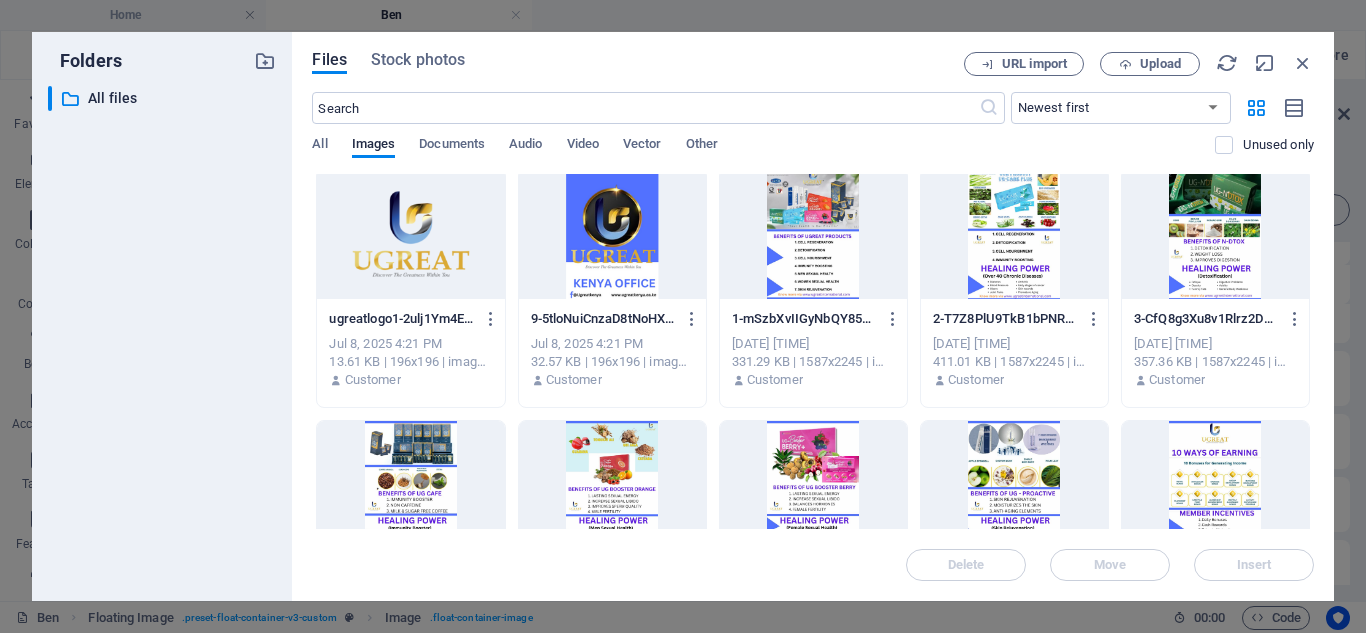 scroll, scrollTop: 0, scrollLeft: 0, axis: both 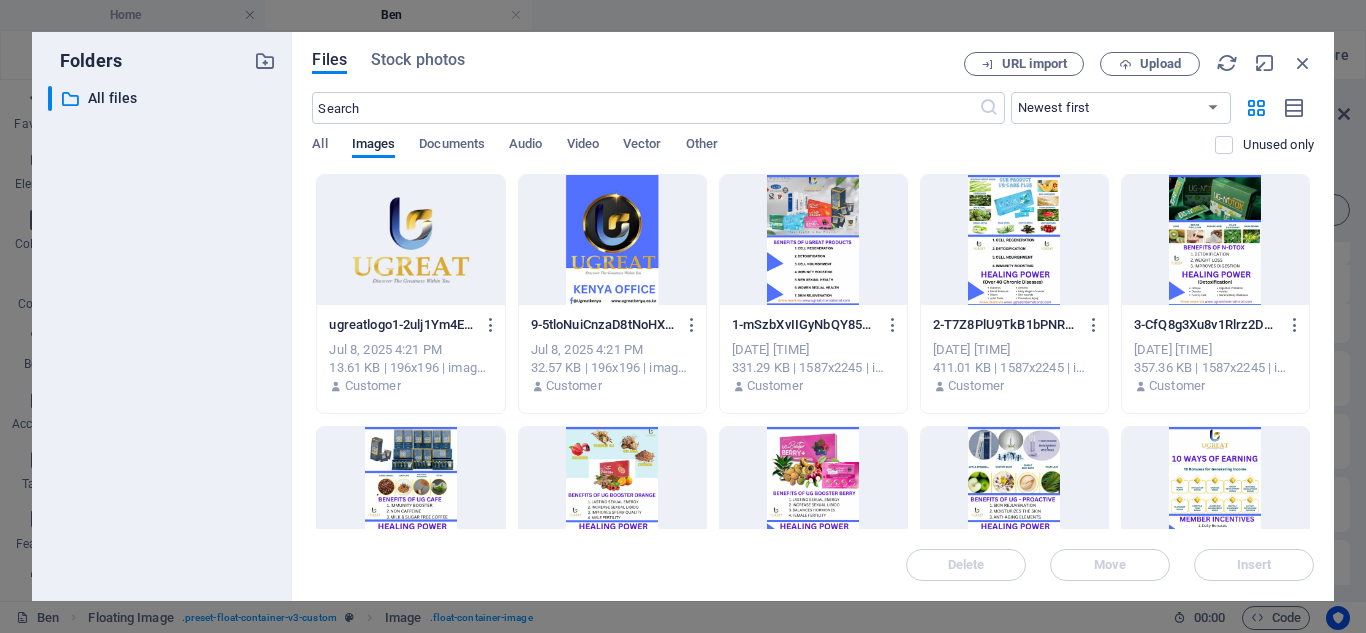 click at bounding box center [410, 240] 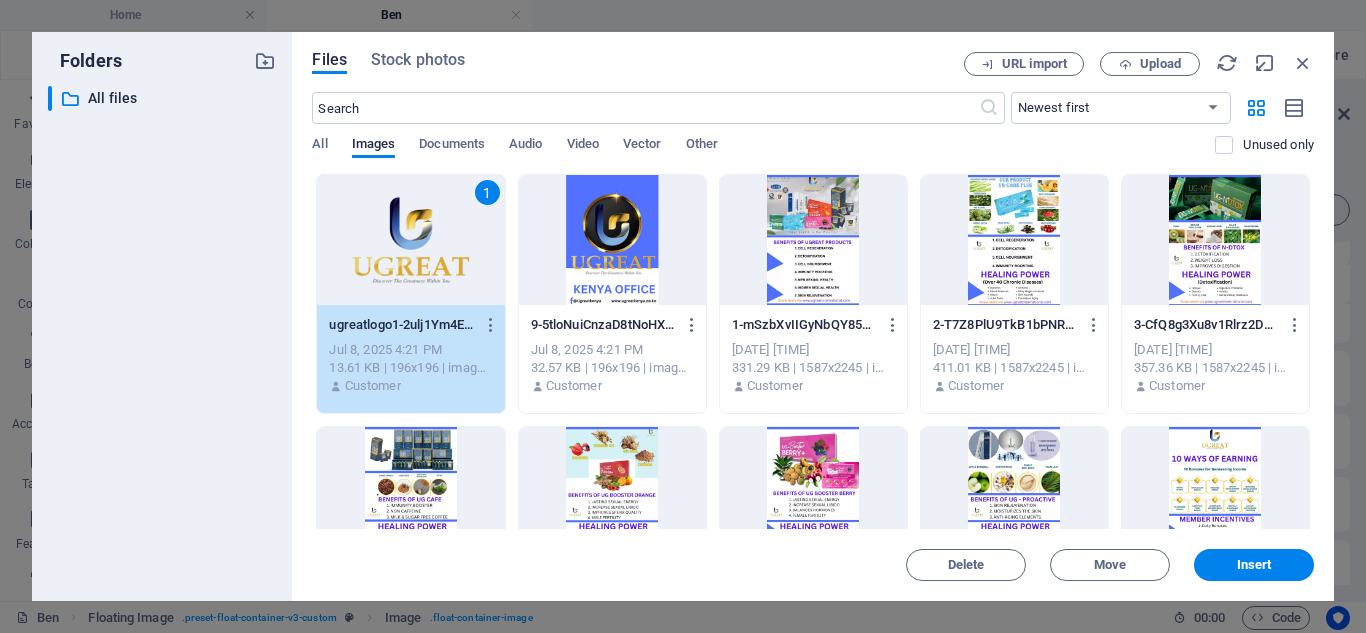 click on "1" at bounding box center [410, 240] 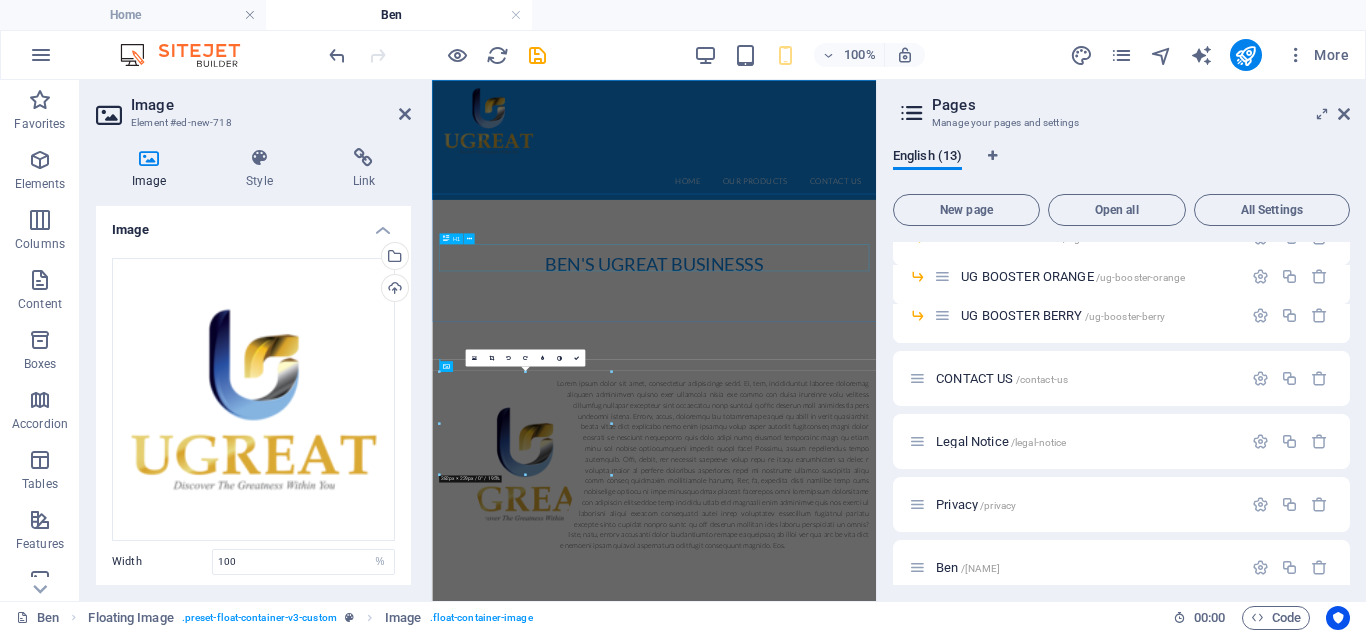 scroll, scrollTop: 0, scrollLeft: 0, axis: both 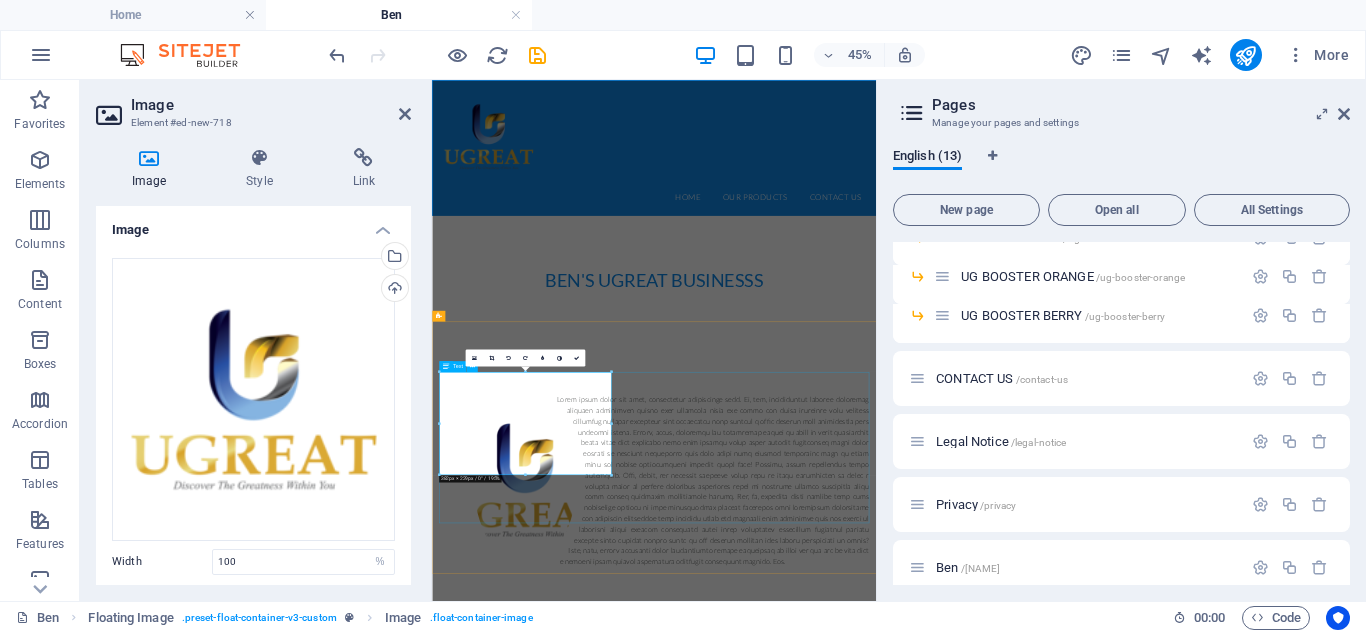 click at bounding box center (925, 970) 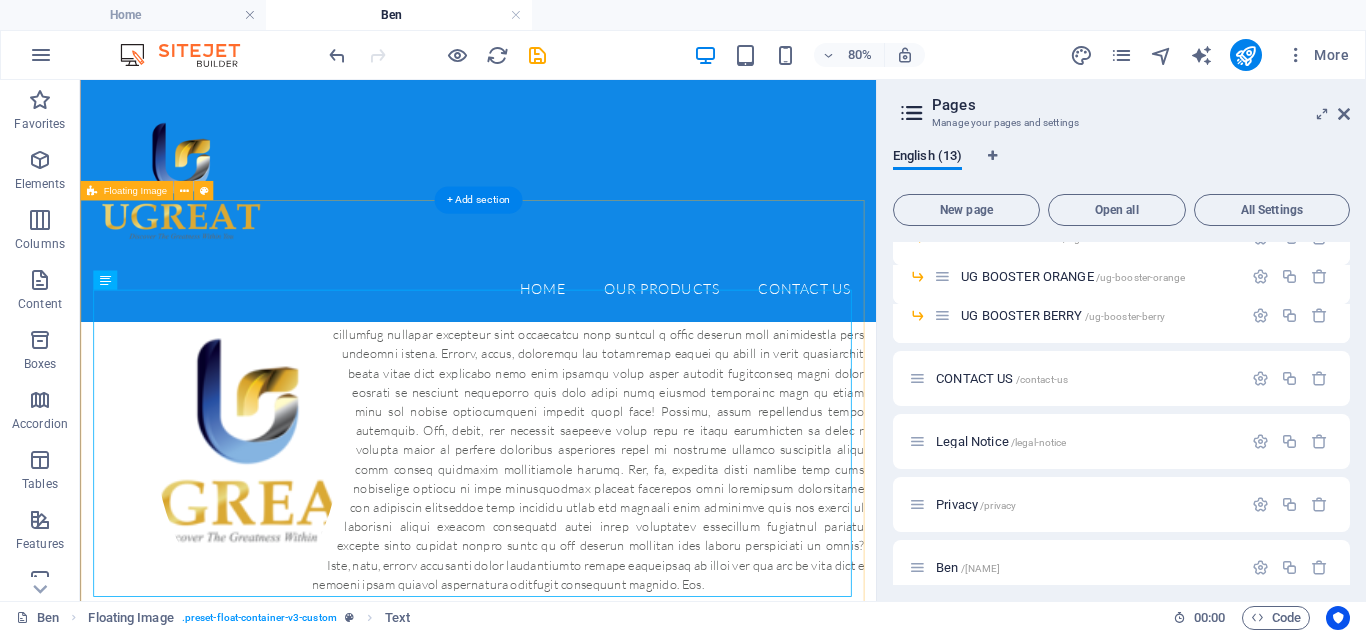 scroll, scrollTop: 386, scrollLeft: 0, axis: vertical 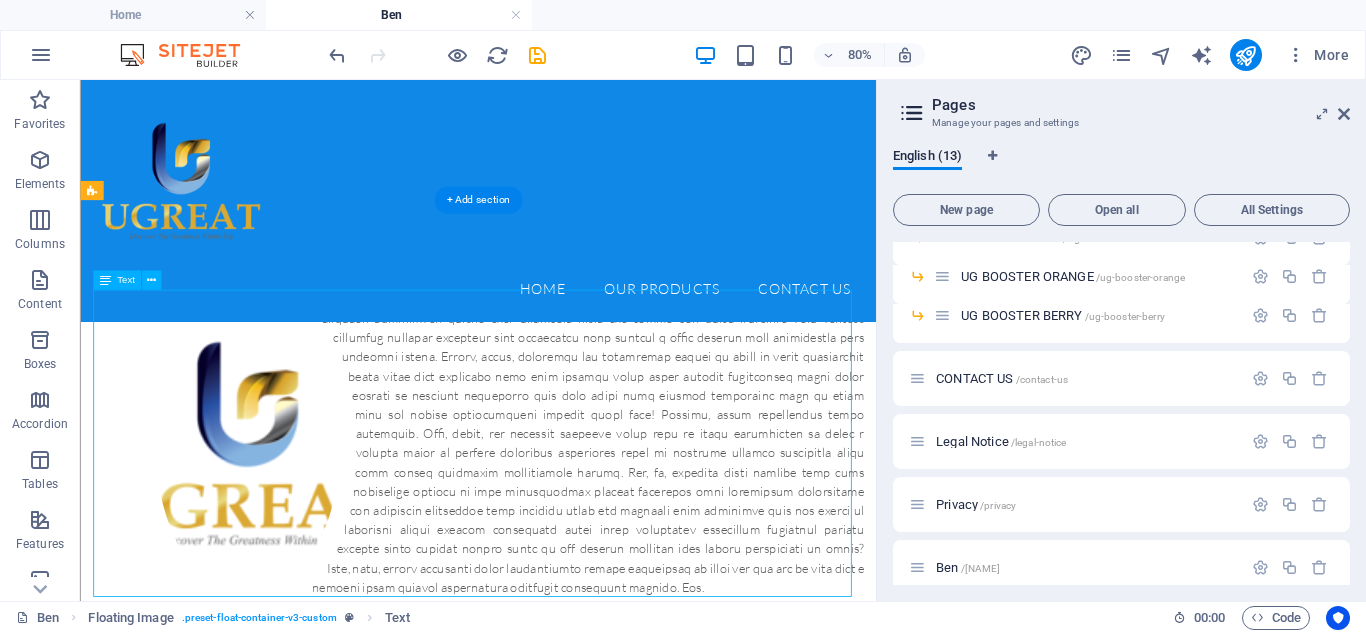drag, startPoint x: 737, startPoint y: 546, endPoint x: 737, endPoint y: 557, distance: 11 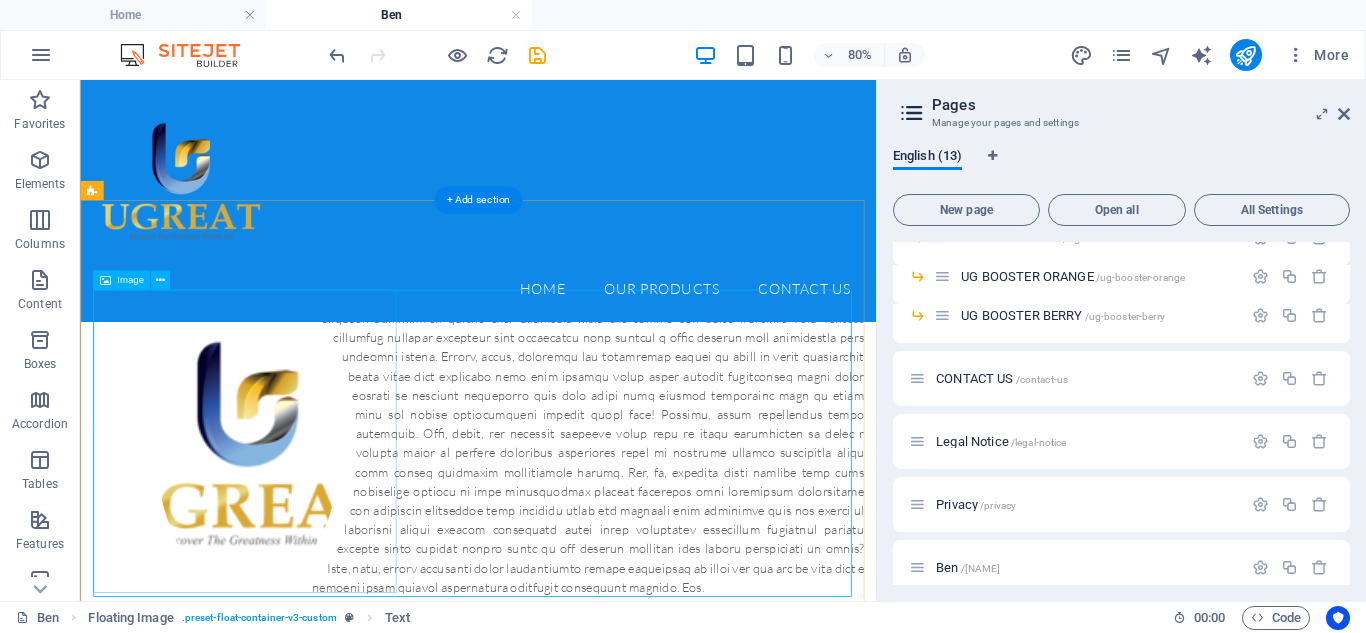 click at bounding box center [288, 534] 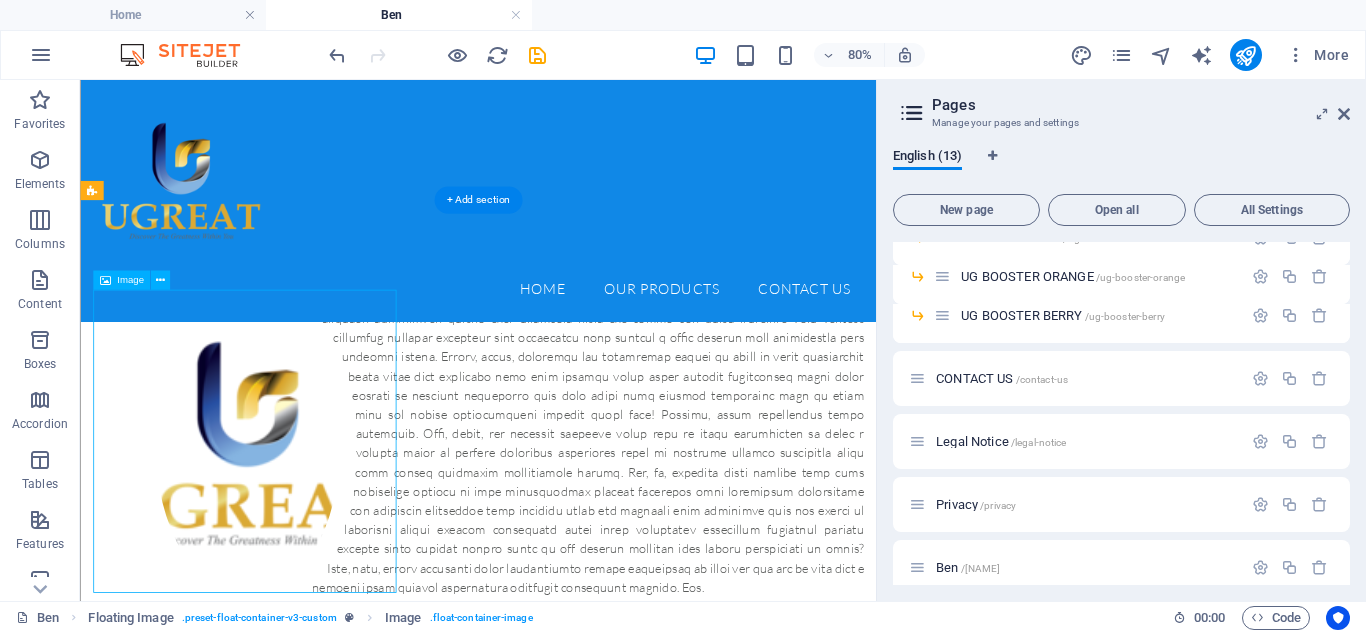click at bounding box center [288, 534] 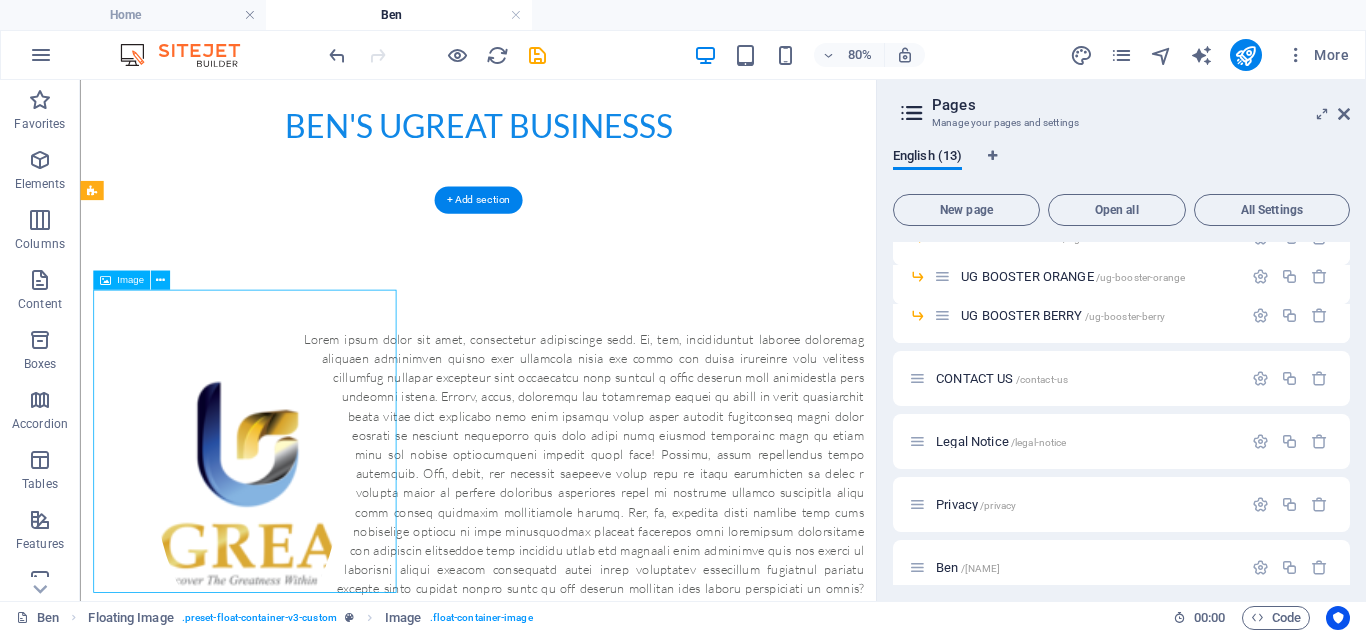 scroll, scrollTop: 0, scrollLeft: 0, axis: both 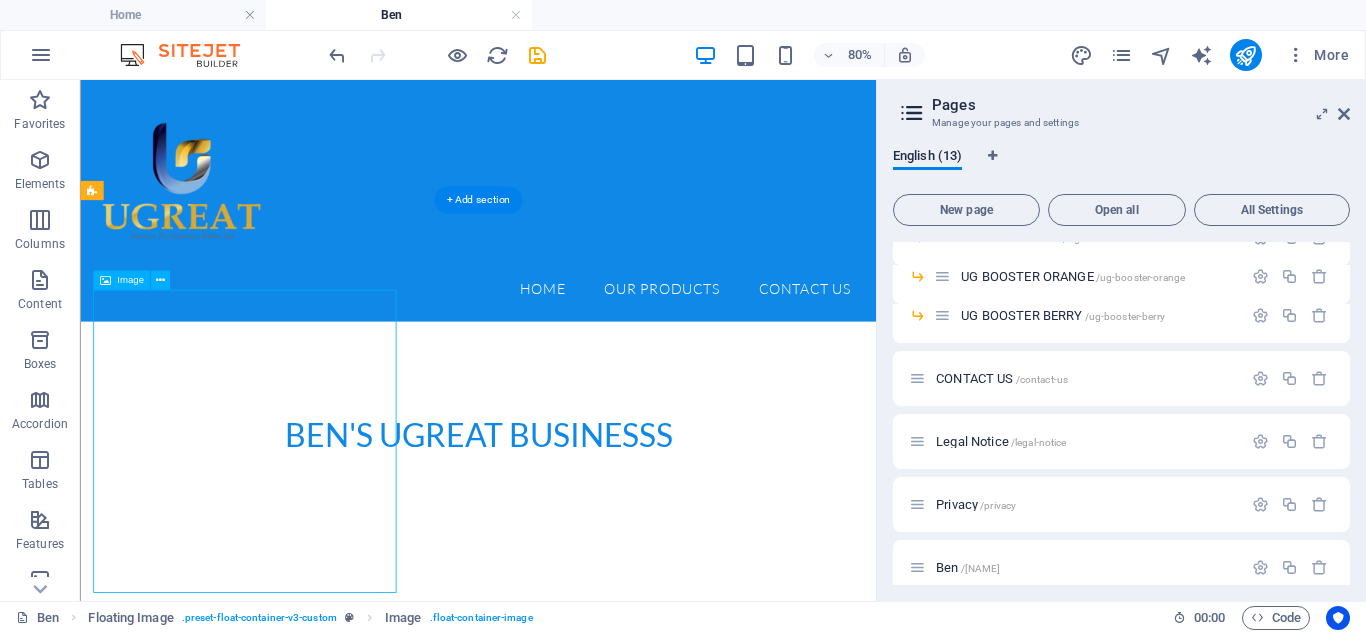 select on "%" 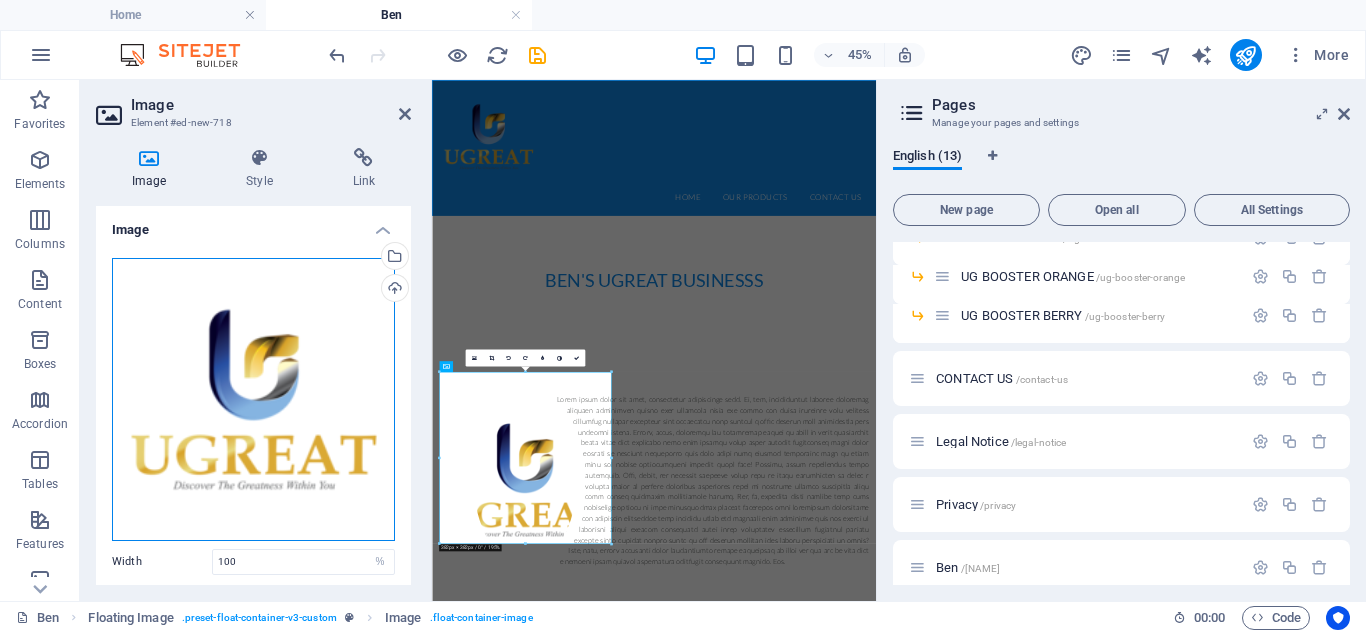 click on "Drag files here, click to choose files or select files from Files or our free stock photos & videos" at bounding box center [253, 399] 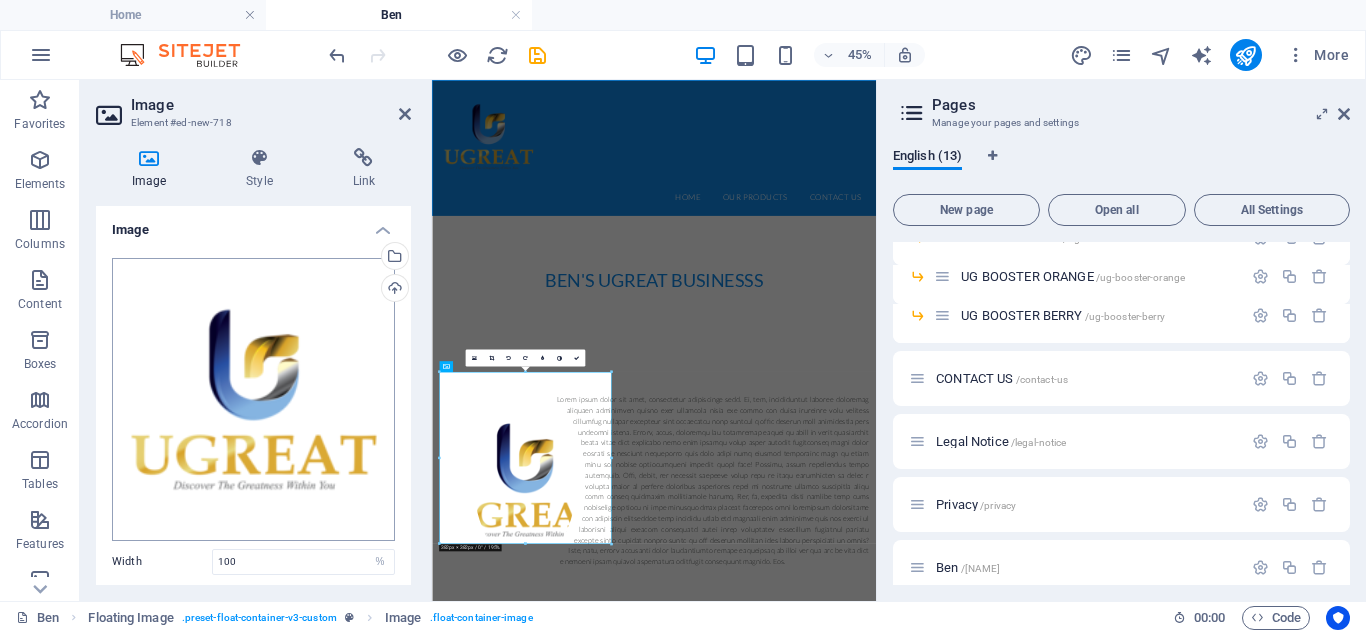 click on "UGreat Int'l, East Africa Home Ben Favorites Elements Columns Content Boxes Accordion Tables Features Images Slider Header Footer Forms Marketing Collections
Drag here to replace the existing content. Press “Ctrl” if you want to create a new element.
H2   Container   Container   Container   Preset   Container   Preset   Container   Menu Bar   Menu   Preset   Container   Container   Image   Spacer   Container   Image   Container   Logo   Text   H3 80% More Home Floating Image . preset-float-container-v3-custom Image . float-container-image 00 : 00 Code Favorites Elements Columns Content Boxes Accordion Tables Features Images Slider Header Footer Forms Marketing Collections Image Element #ed-new-718 Image Style Link Image Drag files here, click to choose files or select files from Files or our free stock photos & videos Select files from the file manager, stock photos, or upload file(s) Upload Width 100 auto" at bounding box center (683, 316) 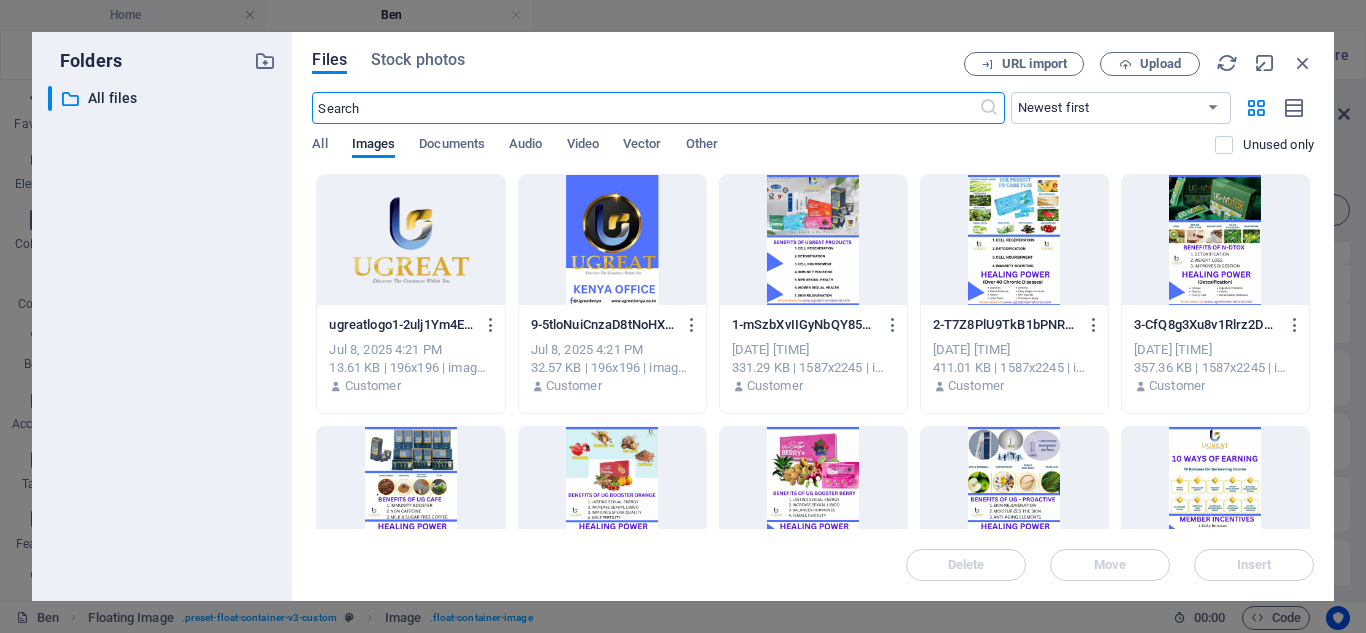 scroll, scrollTop: 389, scrollLeft: 0, axis: vertical 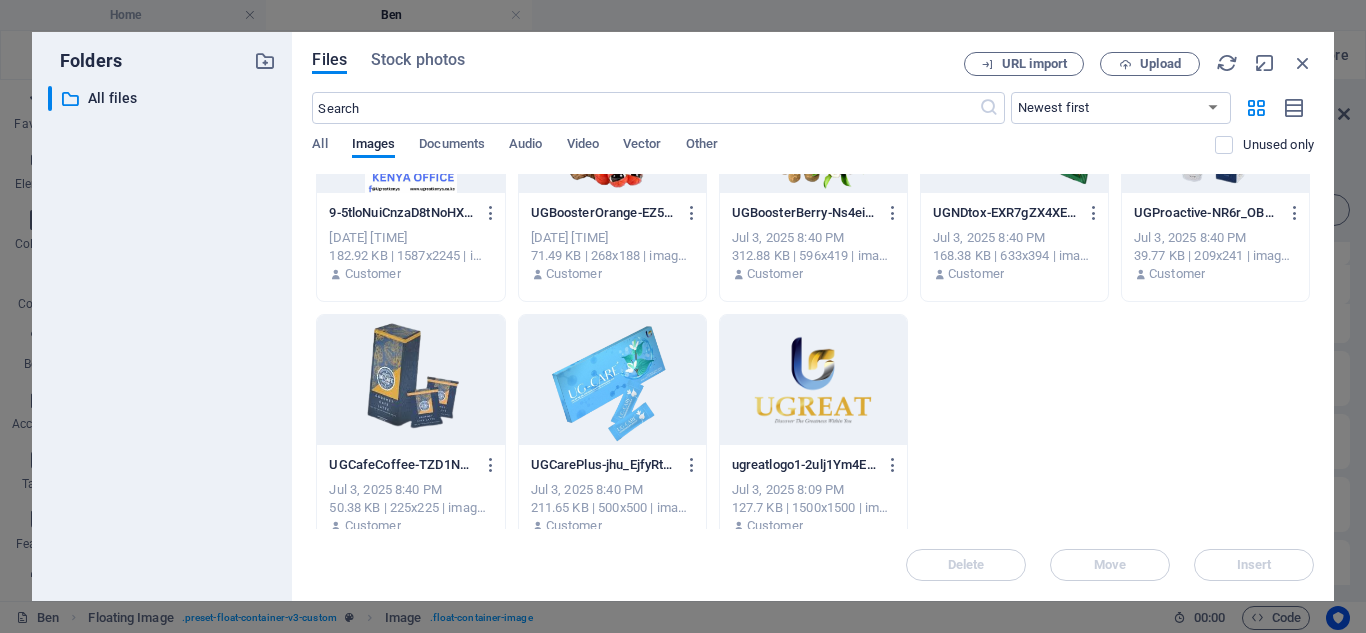 click at bounding box center [813, 380] 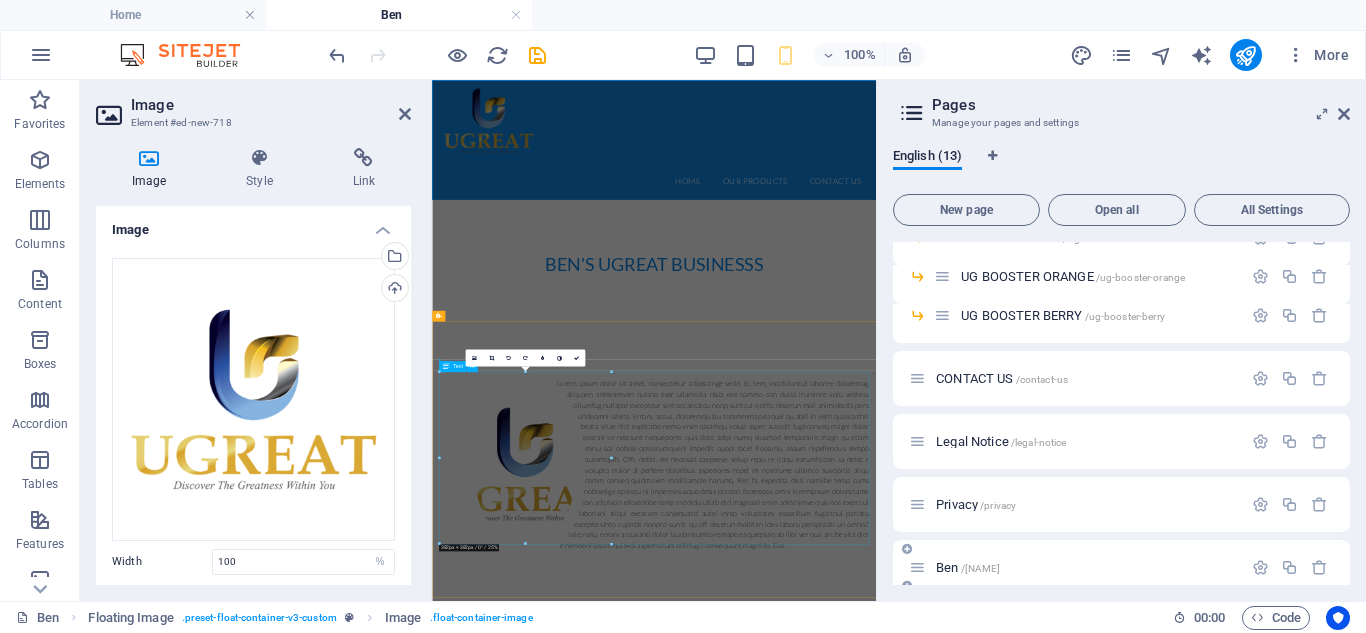 scroll, scrollTop: 0, scrollLeft: 0, axis: both 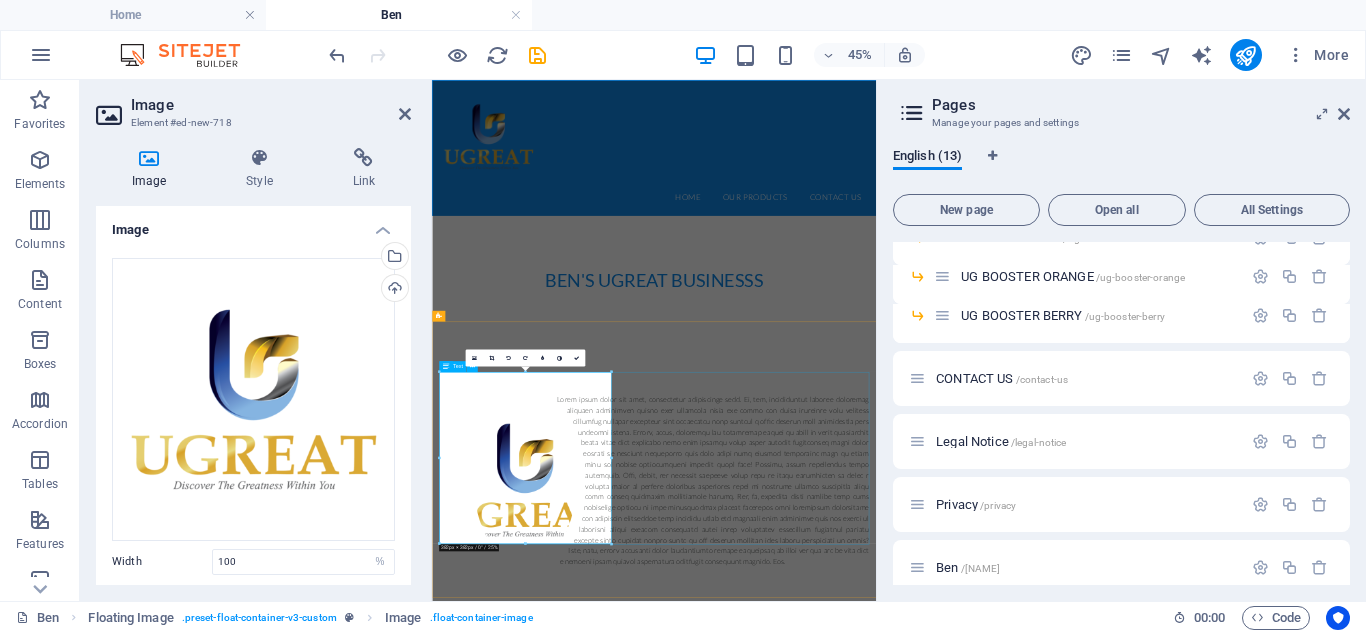 click at bounding box center [925, 970] 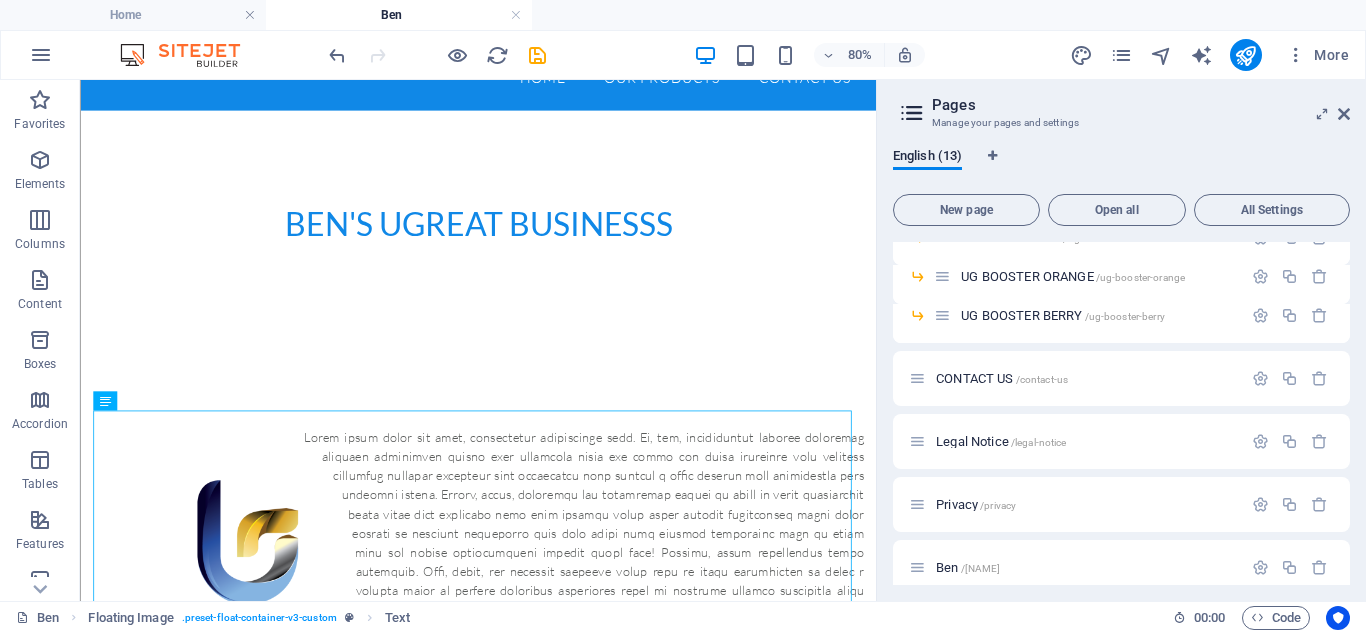 scroll, scrollTop: 269, scrollLeft: 0, axis: vertical 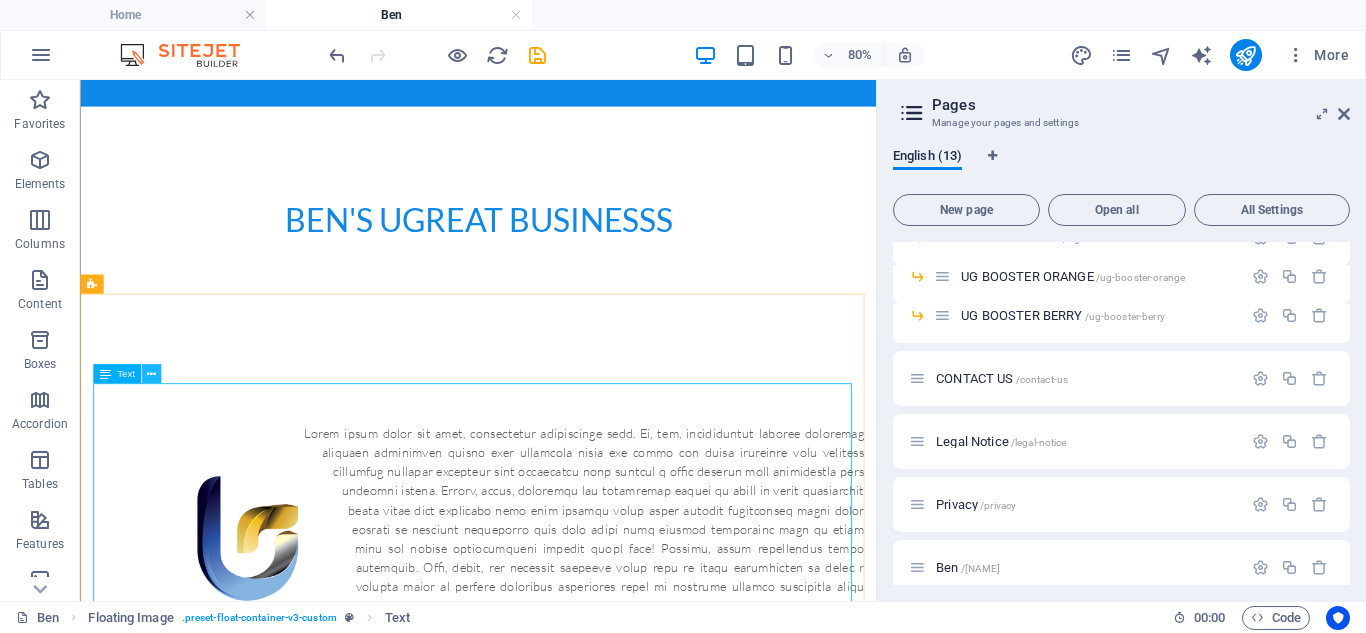 click at bounding box center [151, 373] 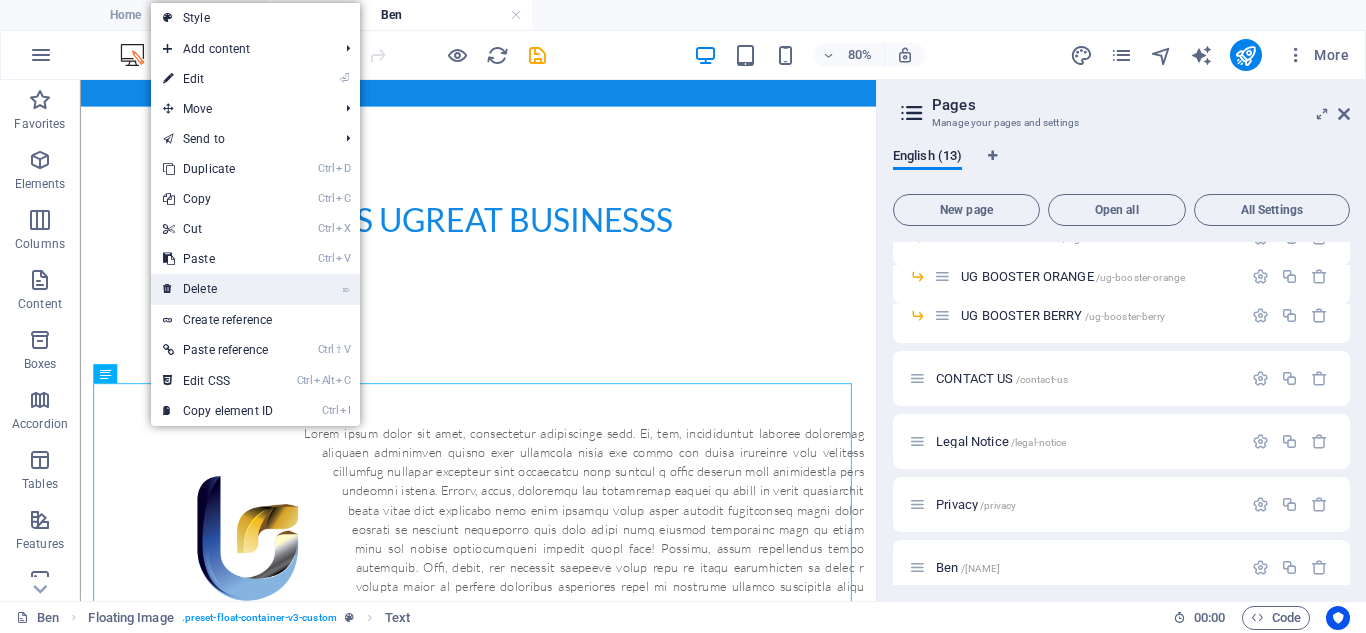 click on "⌦  Delete" at bounding box center [218, 289] 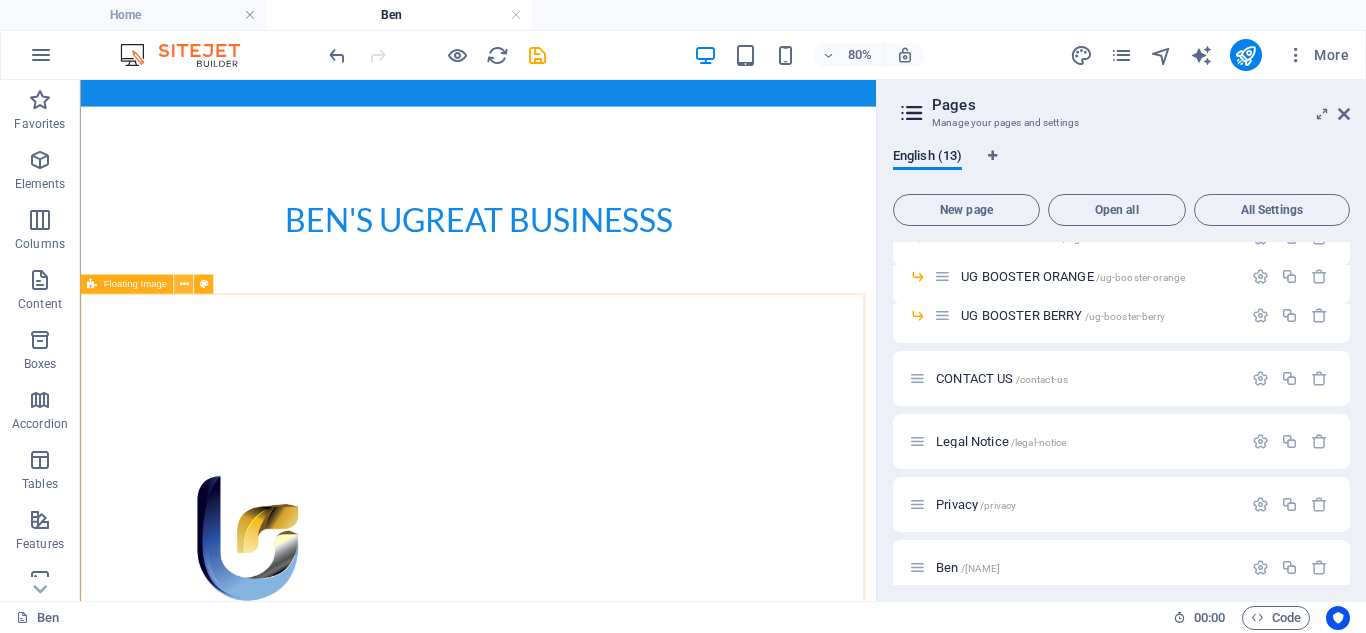 click at bounding box center (183, 284) 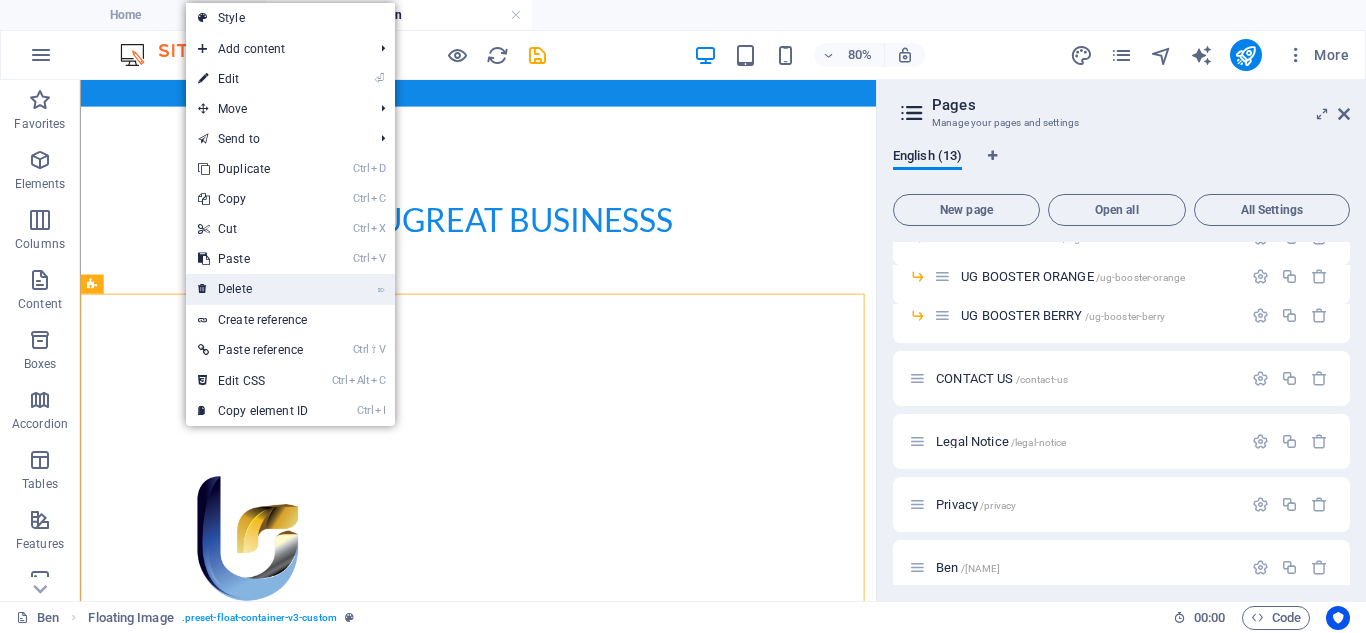 click on "⌦  Delete" at bounding box center [253, 289] 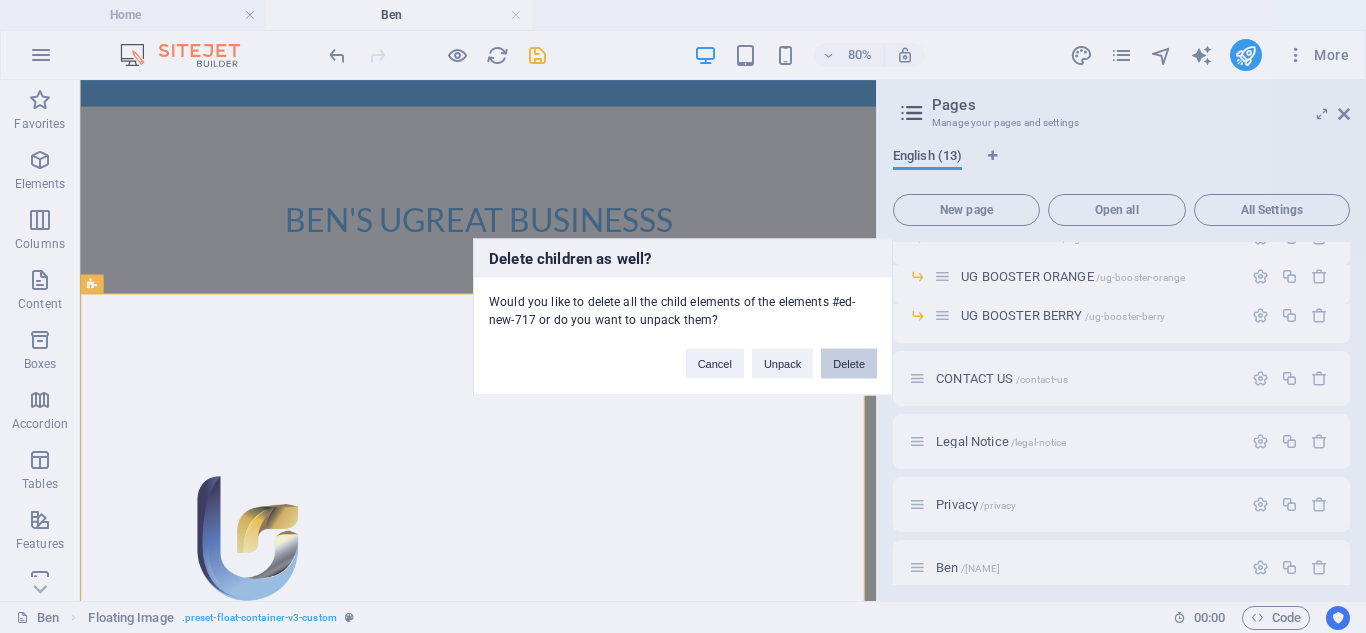 click on "Delete" at bounding box center [849, 363] 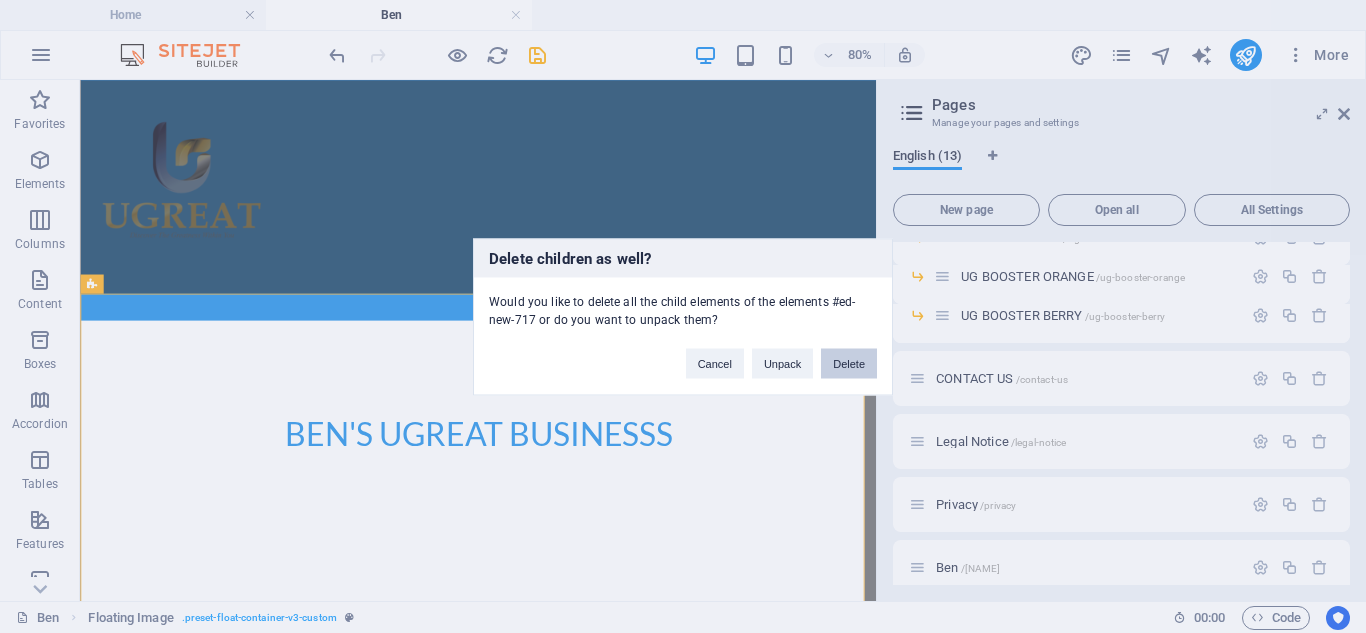 scroll, scrollTop: 0, scrollLeft: 0, axis: both 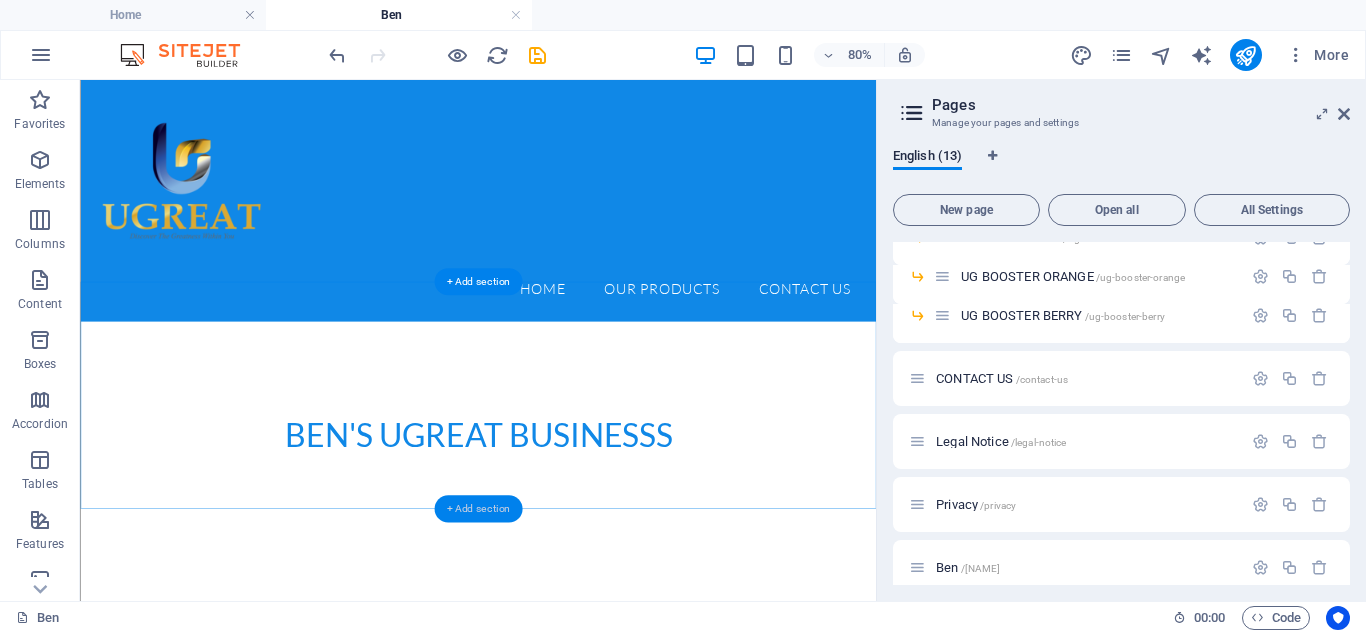click on "+ Add section" at bounding box center (478, 508) 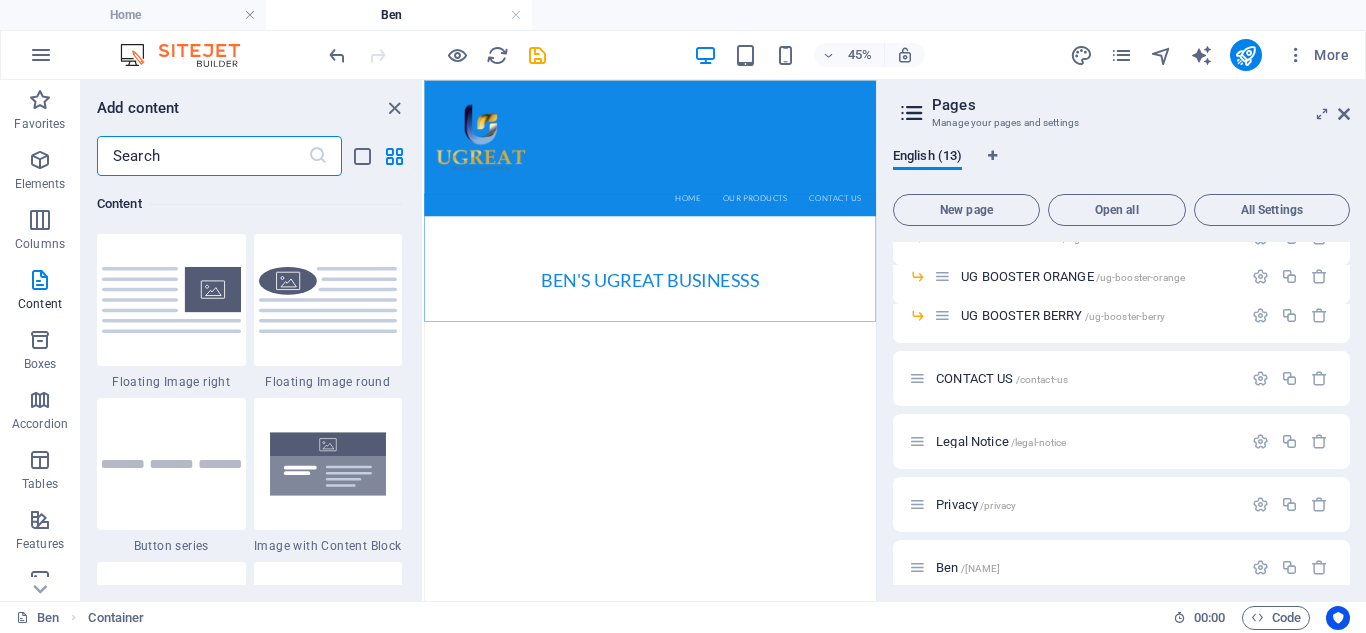 scroll, scrollTop: 4336, scrollLeft: 0, axis: vertical 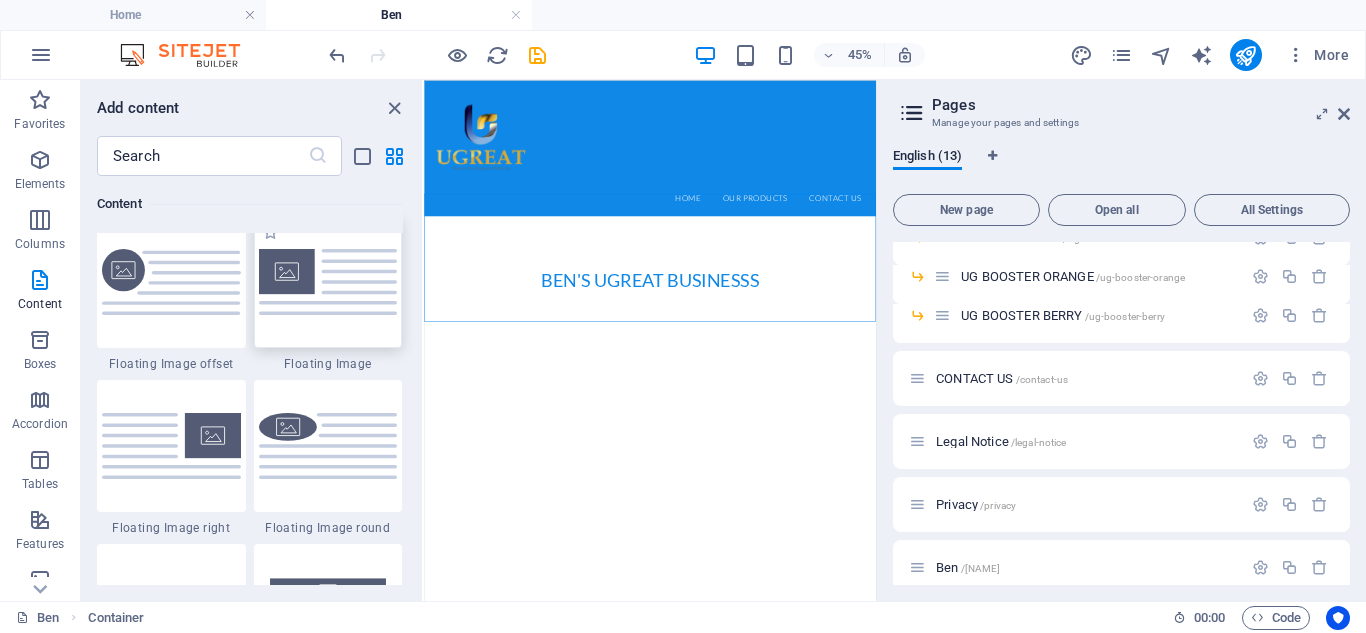 click at bounding box center (328, 281) 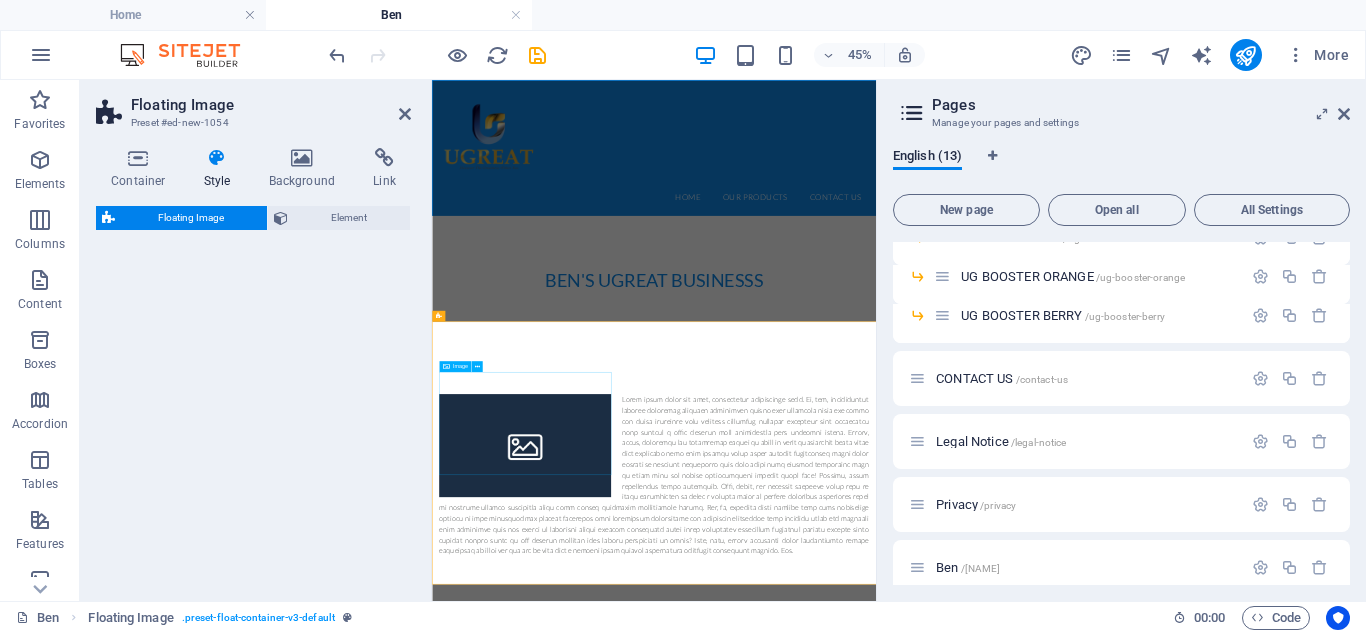 click at bounding box center [639, 892] 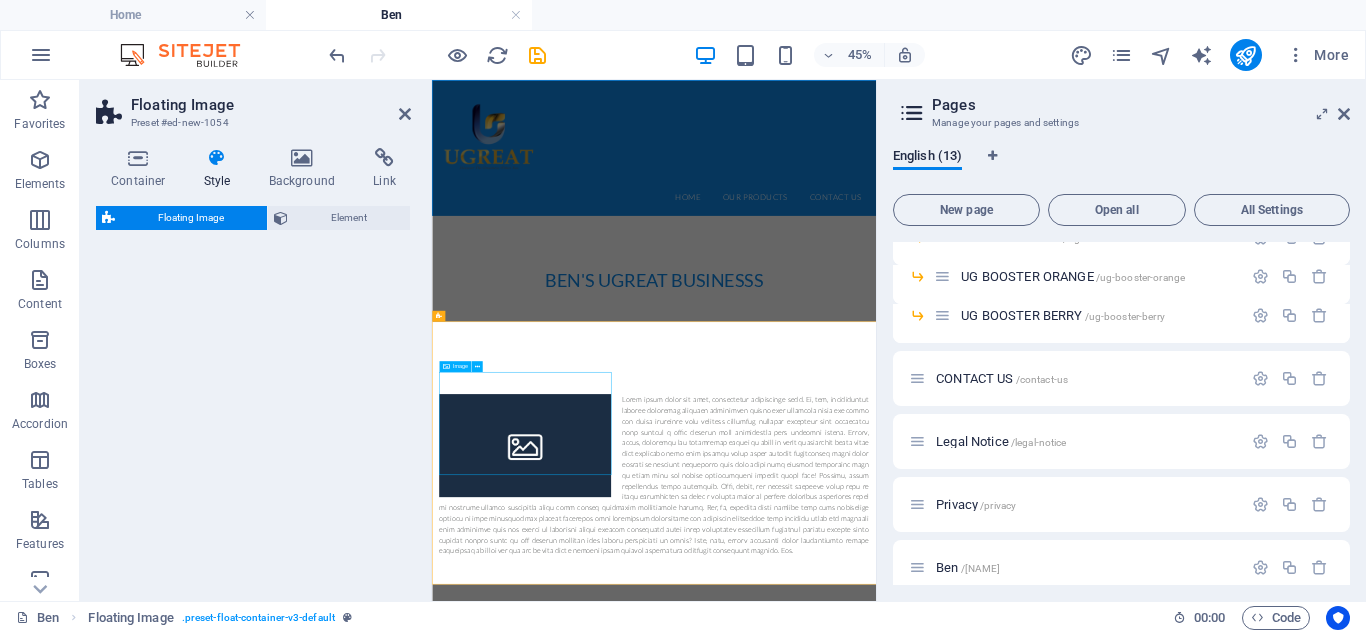 click at bounding box center [639, 892] 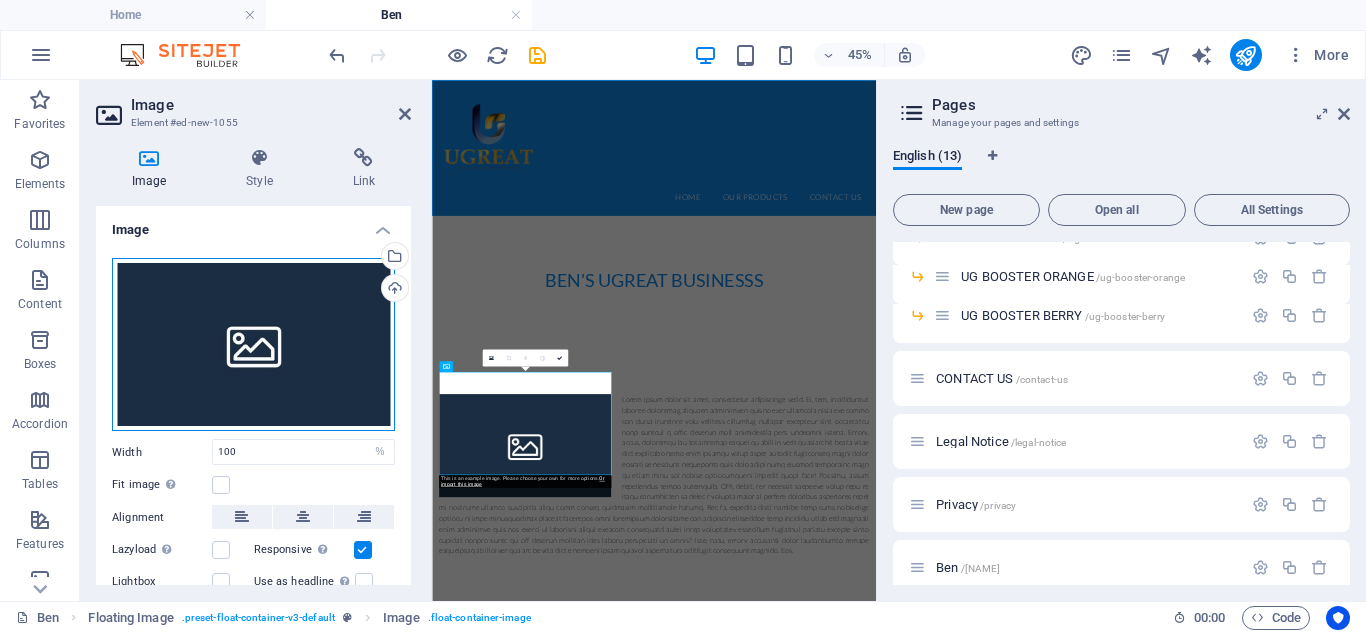 click on "Drag files here, click to choose files or select files from Files or our free stock photos & videos" at bounding box center (253, 345) 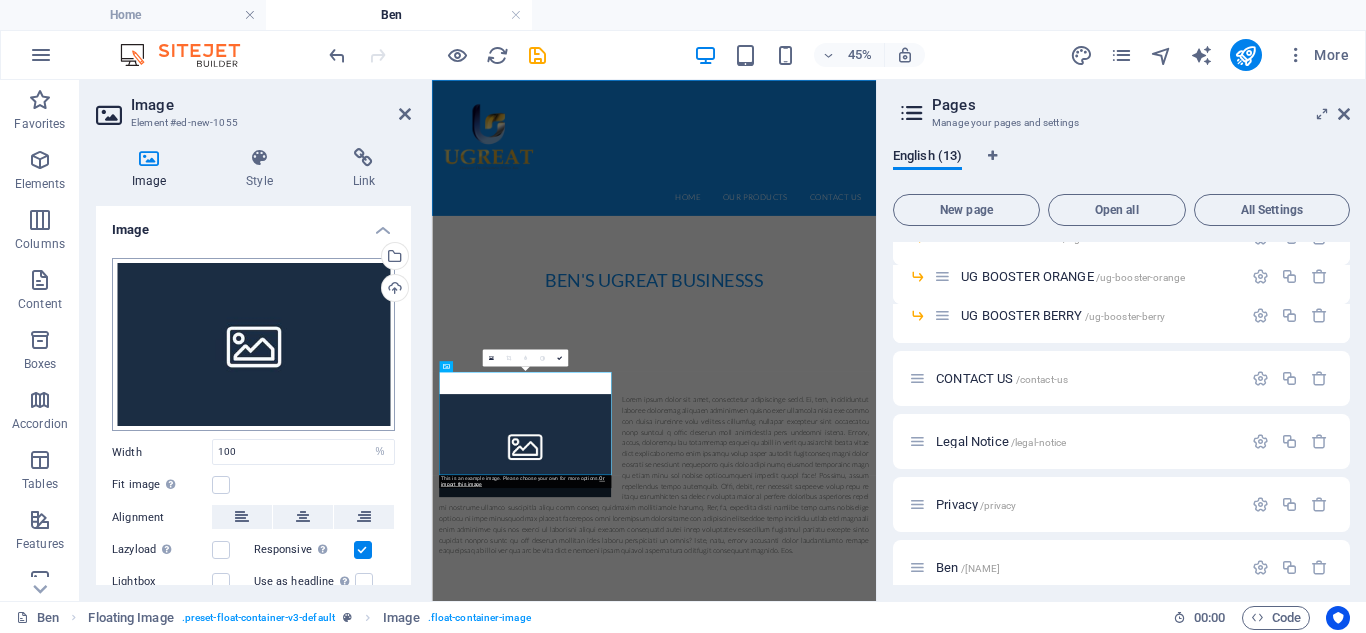 click on "UGreat Int'l, East Africa Home Ben Favorites Elements Columns Content Boxes Accordion Tables Features Images Slider Header Footer Forms Marketing Collections
Drag here to replace the existing content. Press “Ctrl” if you want to create a new element.
H2   Container   Container   Container   Preset   Container   Preset   Container   Menu Bar   Menu   Preset   Container   Container   Image   Spacer   Container   Image   Container   Logo   Text   H3 80% More Home Floating Image . preset-float-container-v3-default Image . float-container-image 00 : 00 Code Favorites Elements Columns Content Boxes Accordion Tables Features Images Slider Header Footer Forms Marketing Collections Image Element #ed-new-1055 Image Style Link Image Drag files here, click to choose files or select files from Files or our free stock photos & videos Select files from the file manager, stock photos, or upload file(s) Upload Width 100 px" at bounding box center (683, 316) 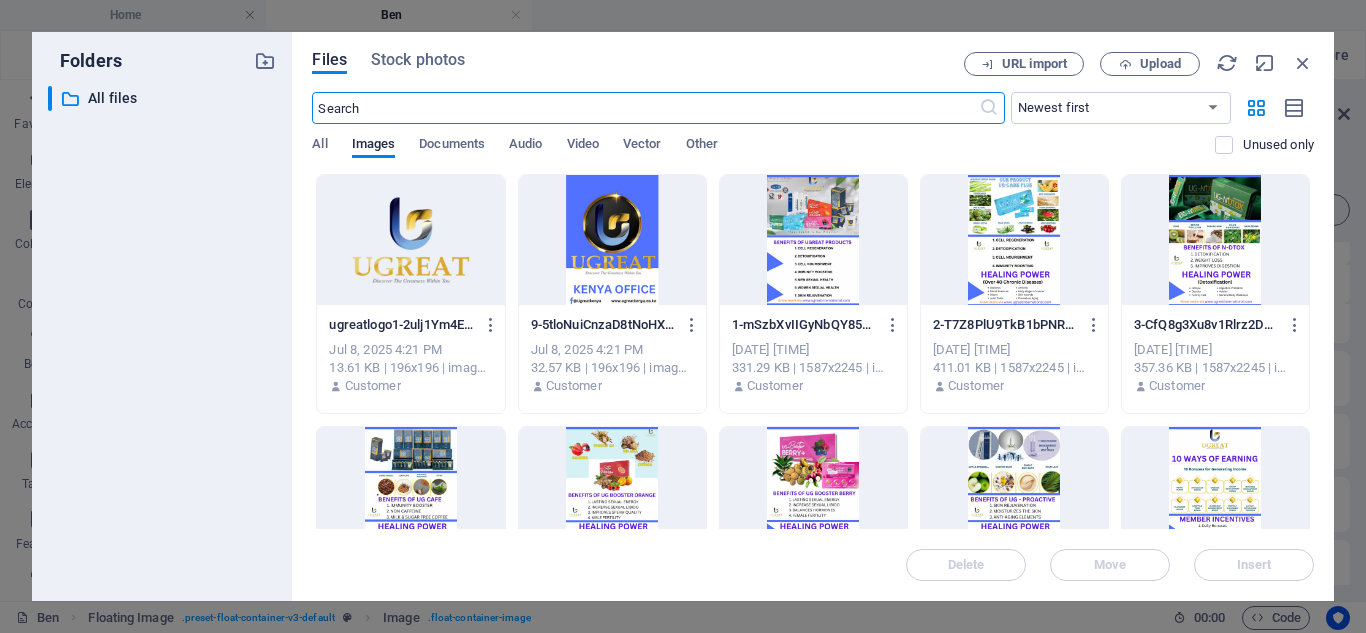 scroll, scrollTop: 389, scrollLeft: 0, axis: vertical 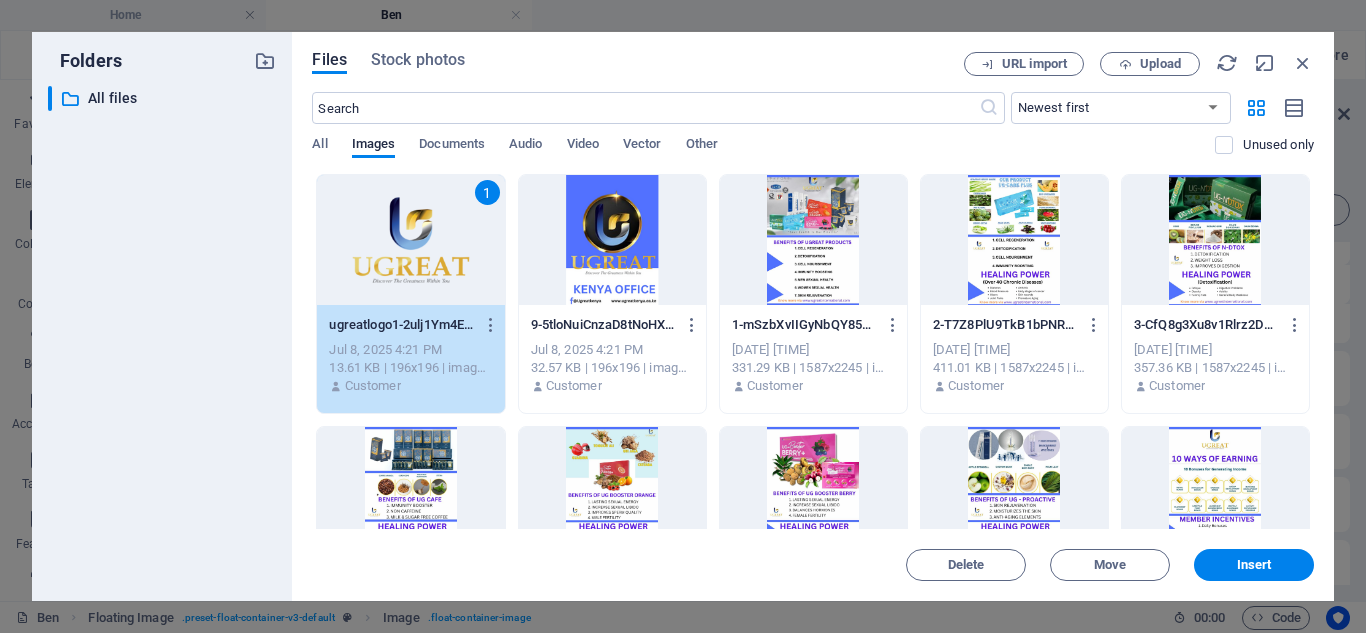 click on "1" at bounding box center [410, 240] 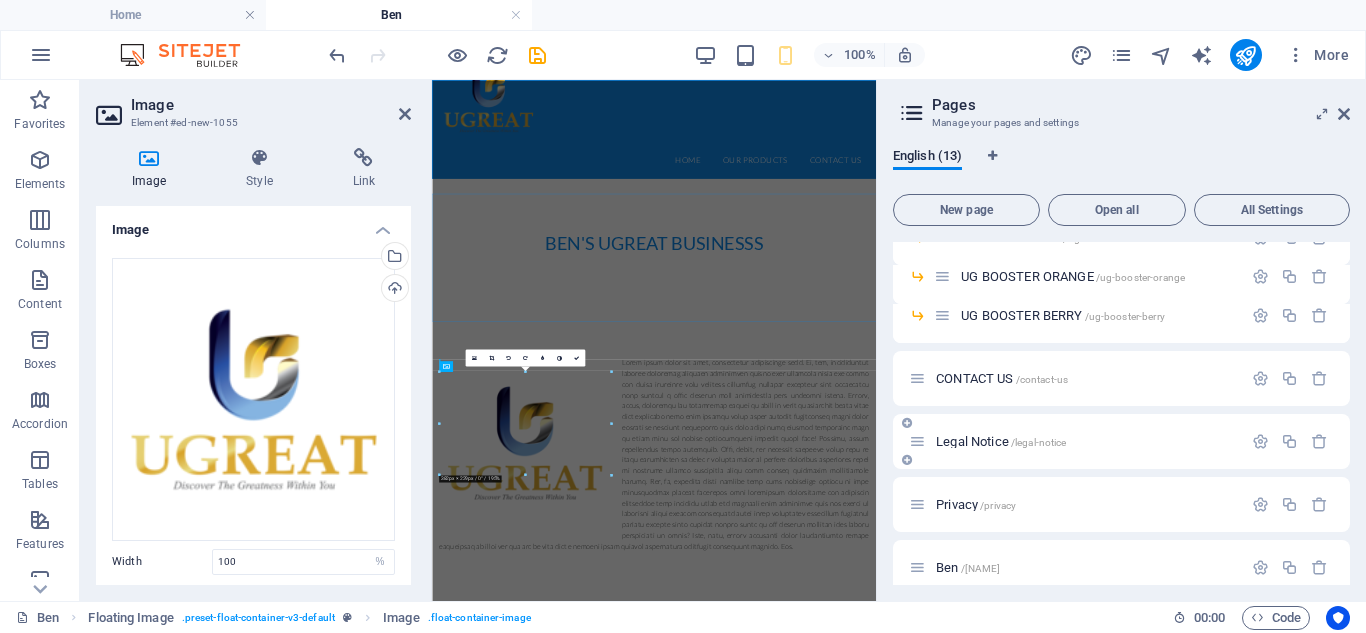 scroll, scrollTop: 0, scrollLeft: 0, axis: both 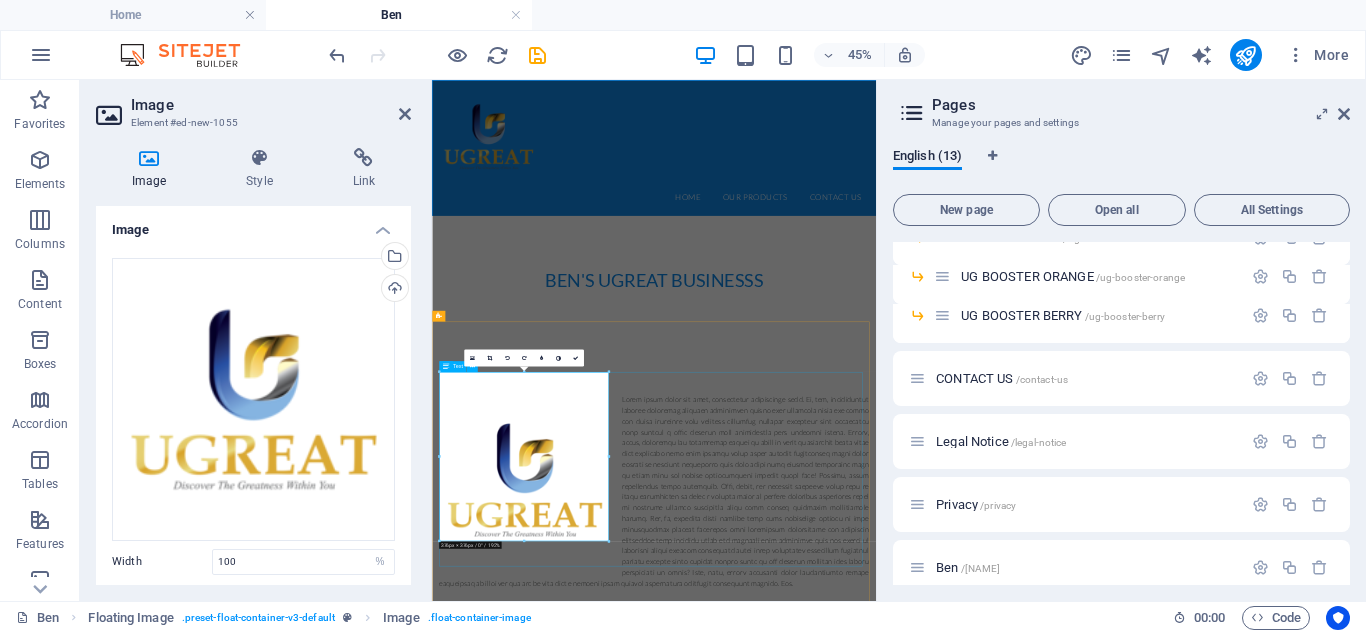 click at bounding box center [925, 994] 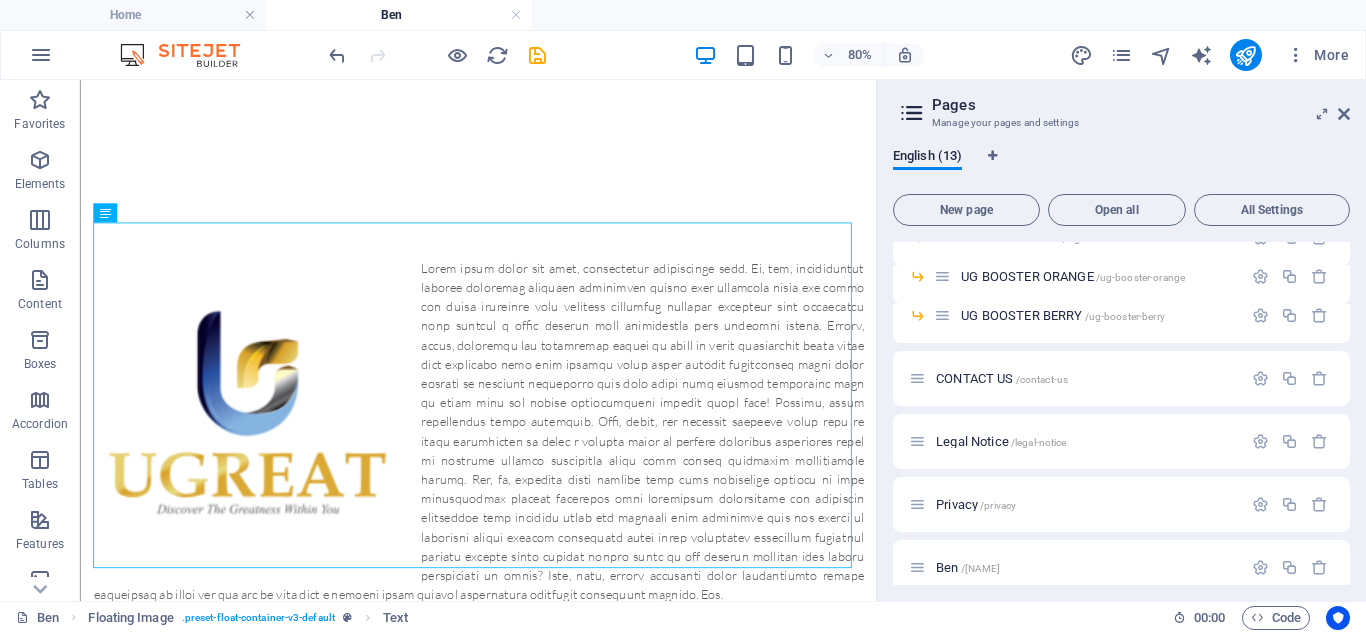 scroll, scrollTop: 485, scrollLeft: 0, axis: vertical 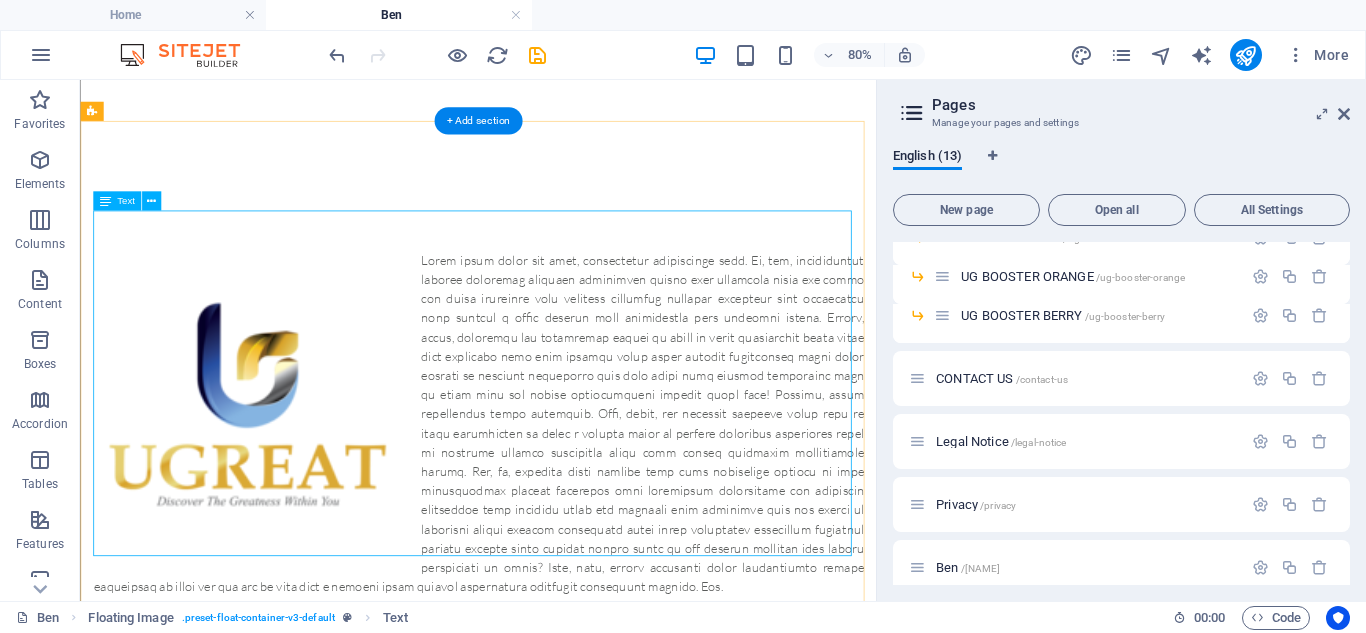click at bounding box center (577, 509) 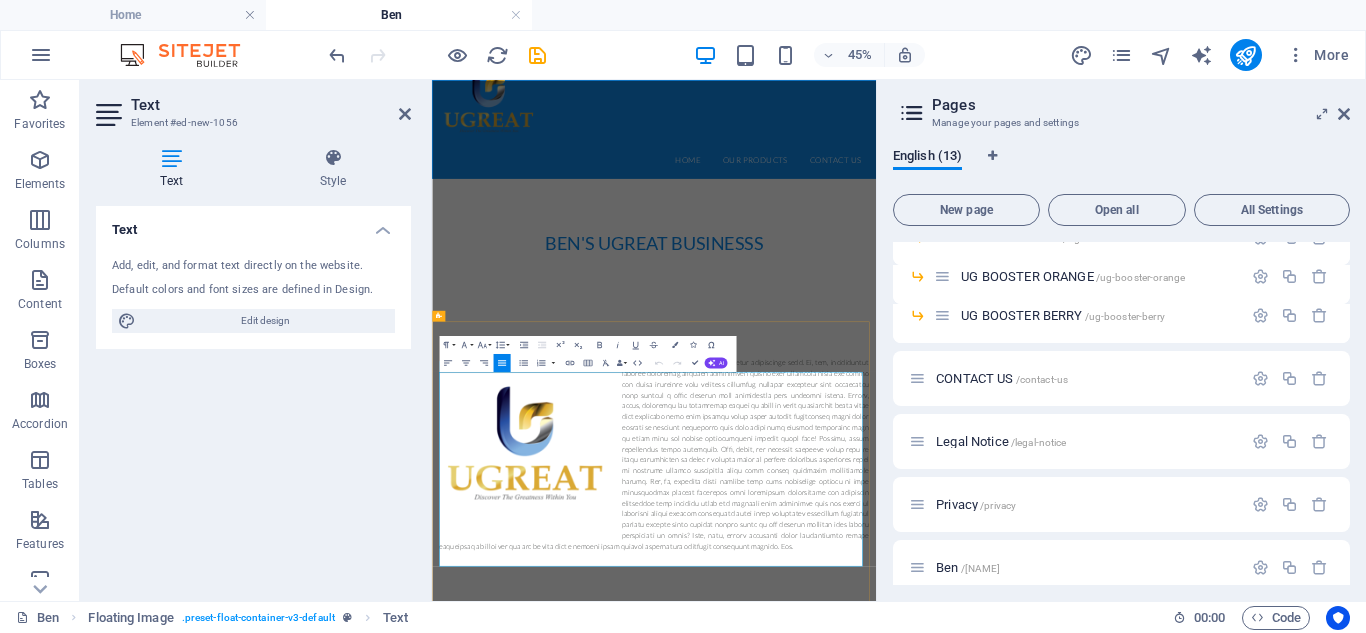 click at bounding box center [925, 910] 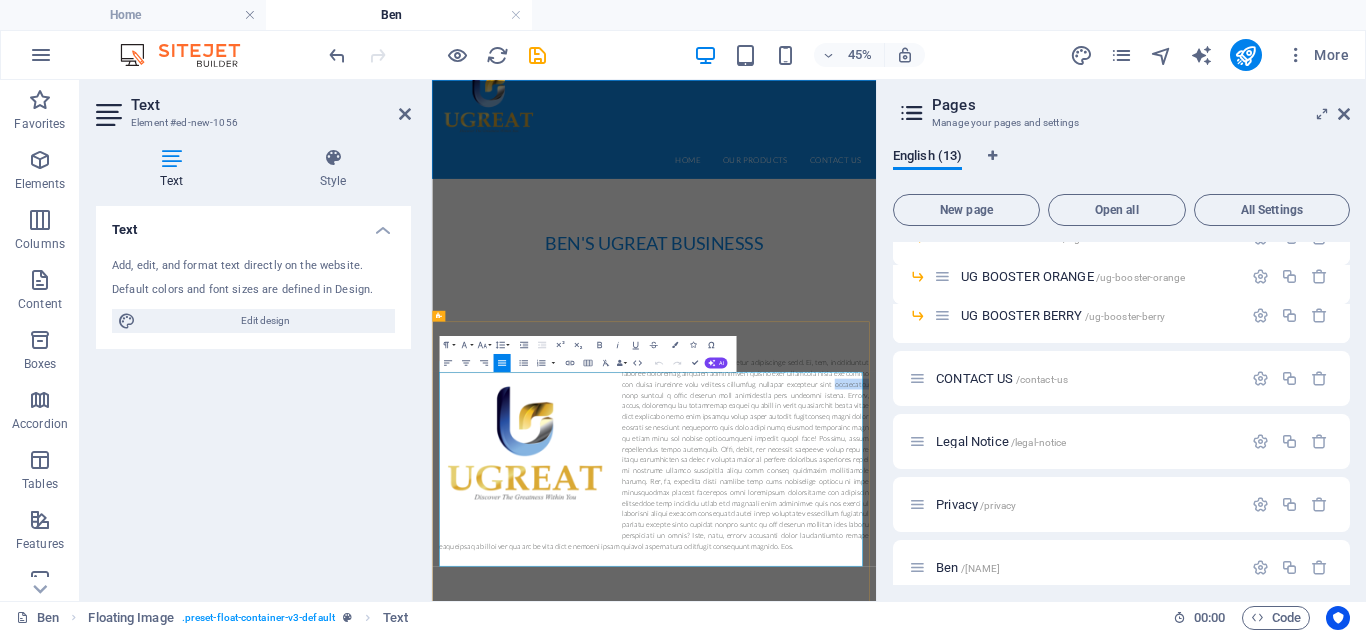 scroll, scrollTop: 0, scrollLeft: 0, axis: both 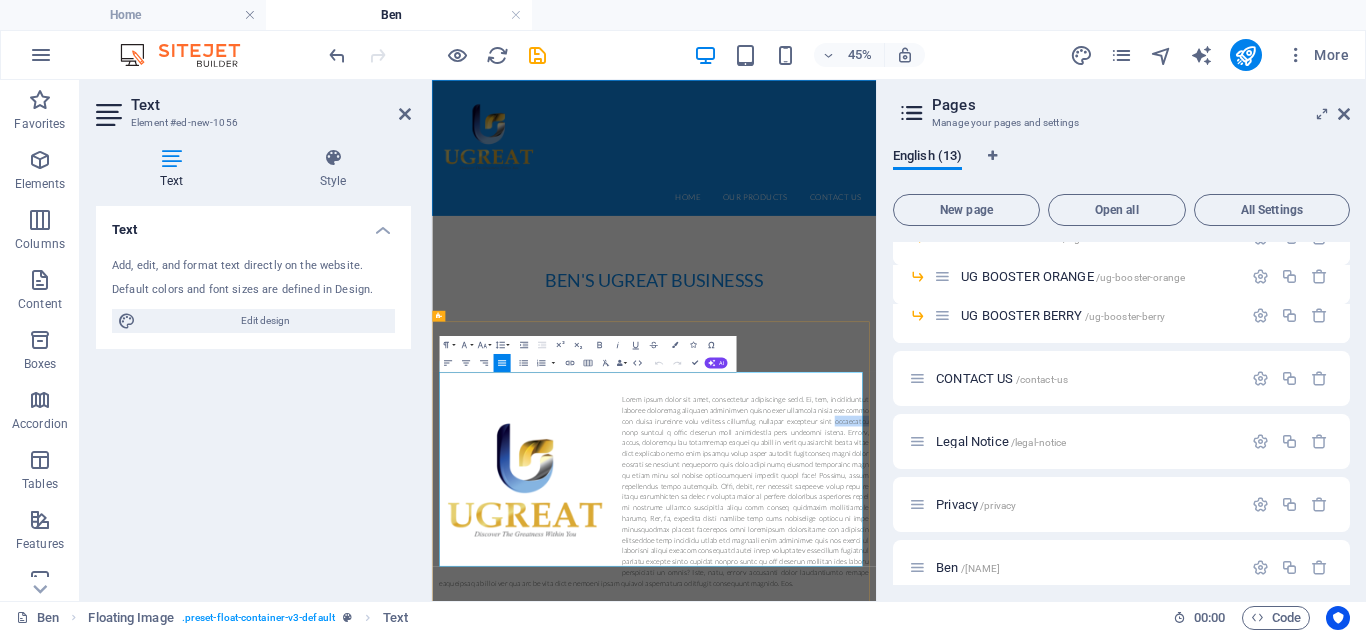 click at bounding box center (925, 994) 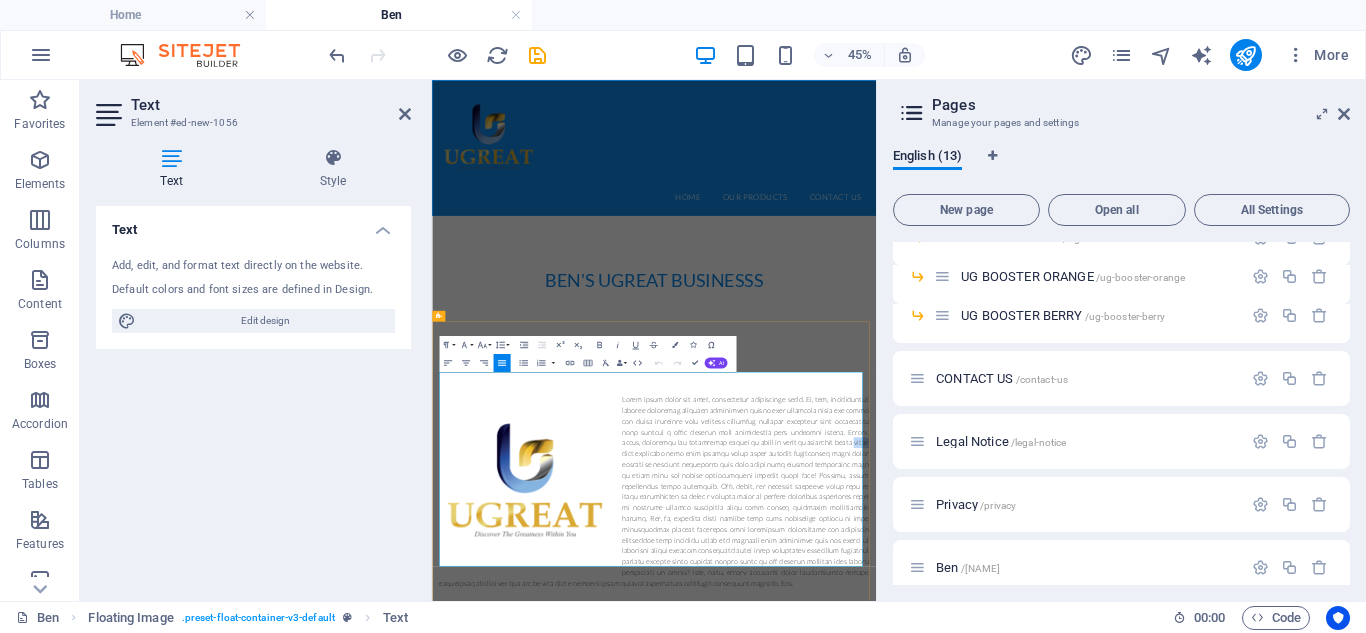 click at bounding box center [925, 994] 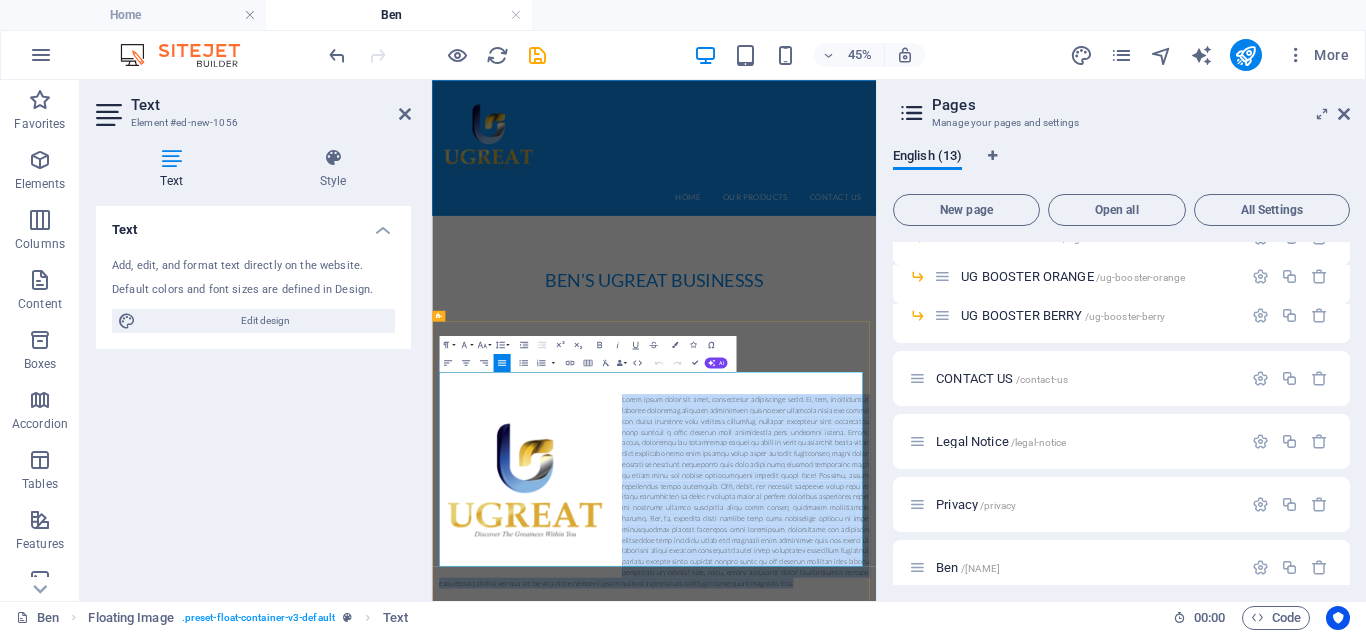 click at bounding box center [925, 994] 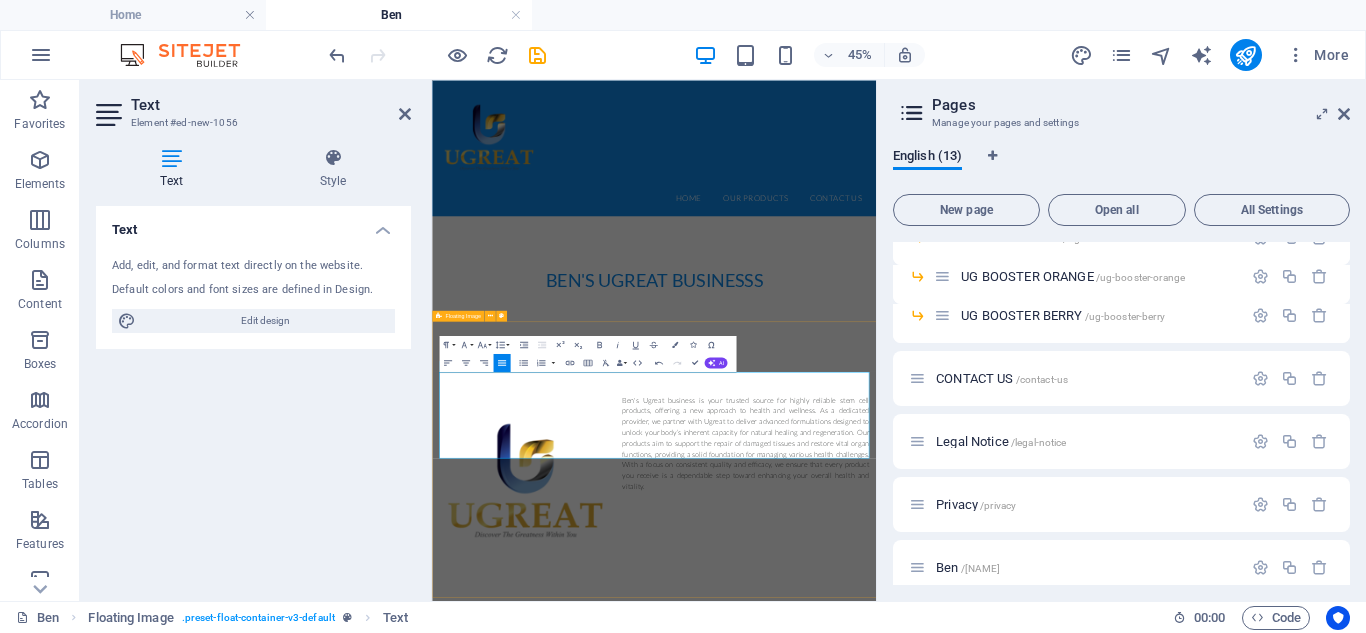 click on "Ben's Ugreat business is your trusted source for highly reliable stem cell products, offering a new approach to health and wellness. As a dedicated provider, we partner with Ugreat to deliver advanced formulations designed to unlock your body’s inherent capacity for natural healing and regeneration. Our products aim to support the repair of damaged tissues and restore vital organ functions, providing a solid foundation for managing various health challenges. With a focus on consistent quality and efficacy, we ensure that every product you receive is a dependable step toward enhancing your overall health and vitality." at bounding box center (925, 886) 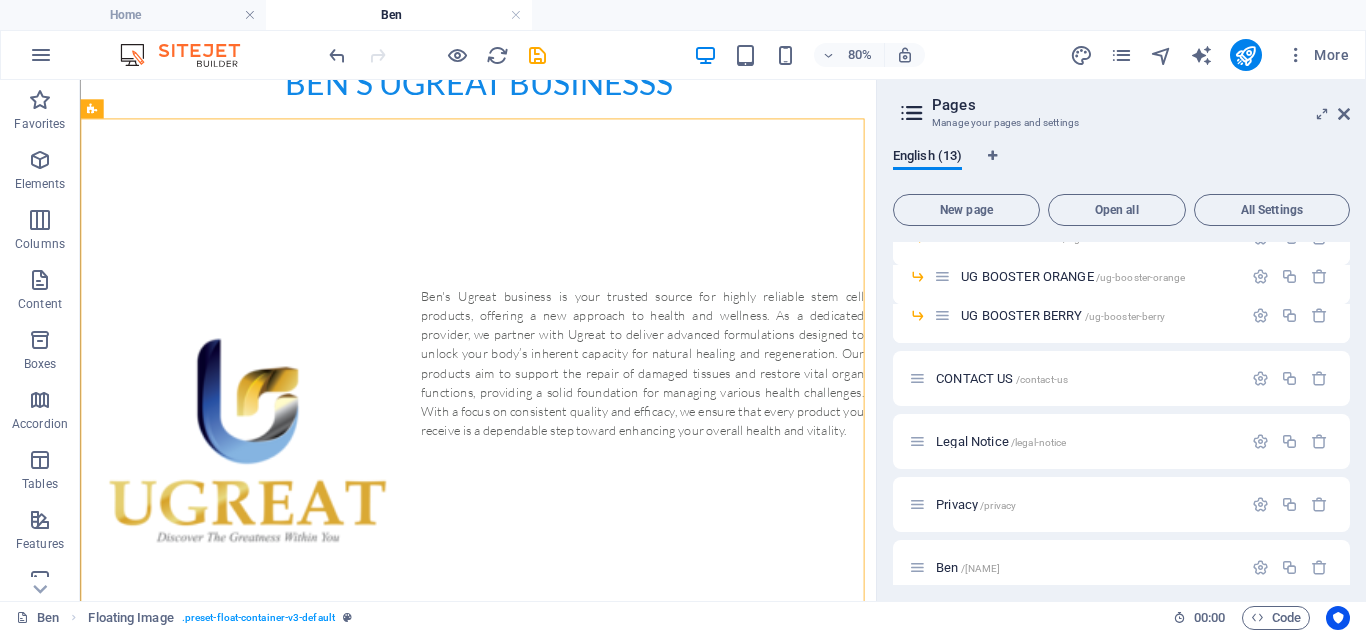 scroll, scrollTop: 496, scrollLeft: 0, axis: vertical 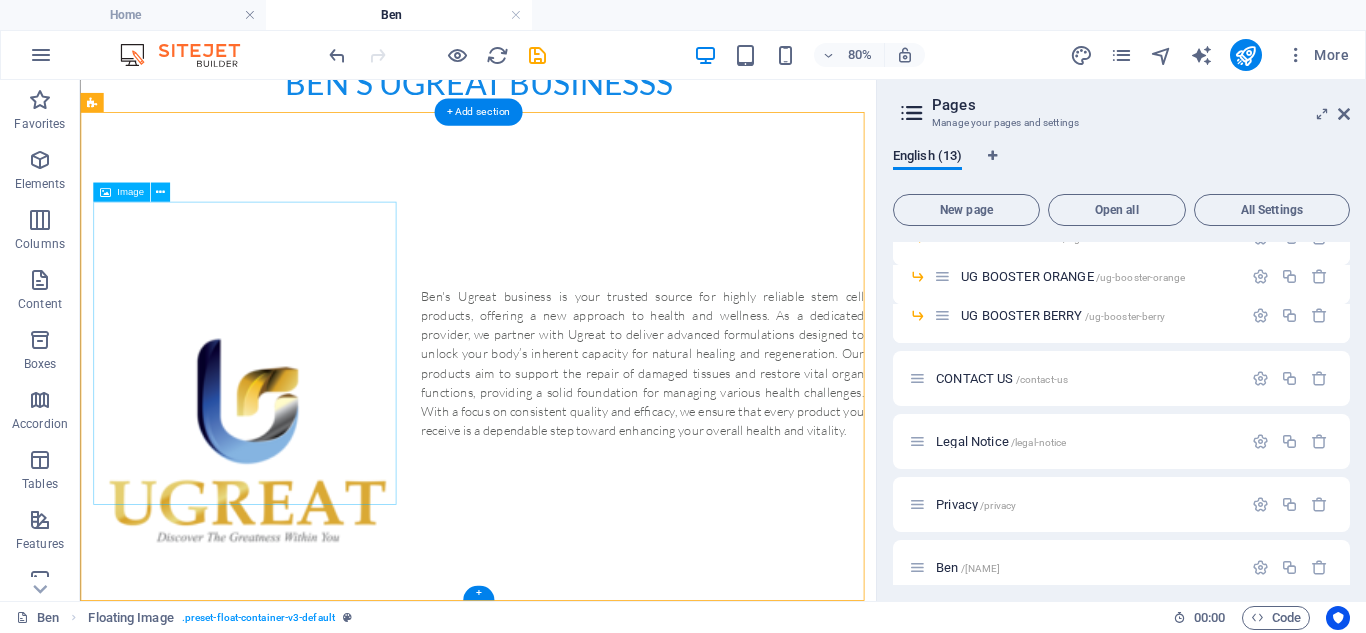 click at bounding box center [288, 530] 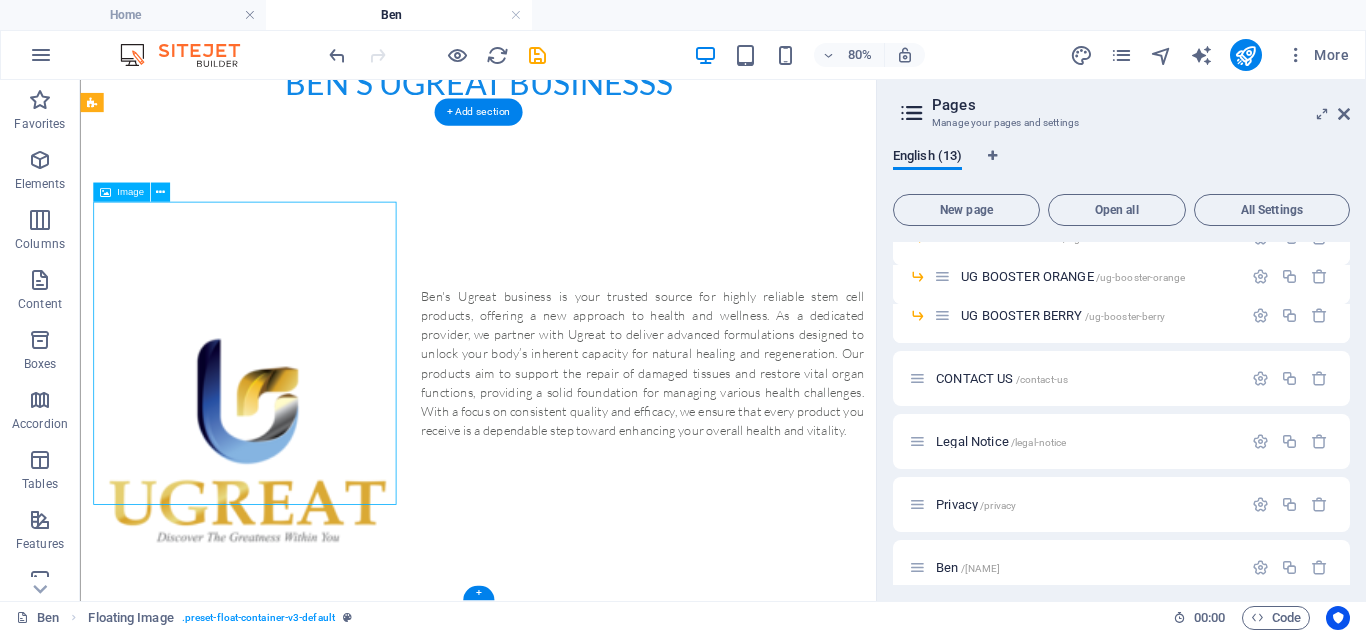 click at bounding box center (288, 530) 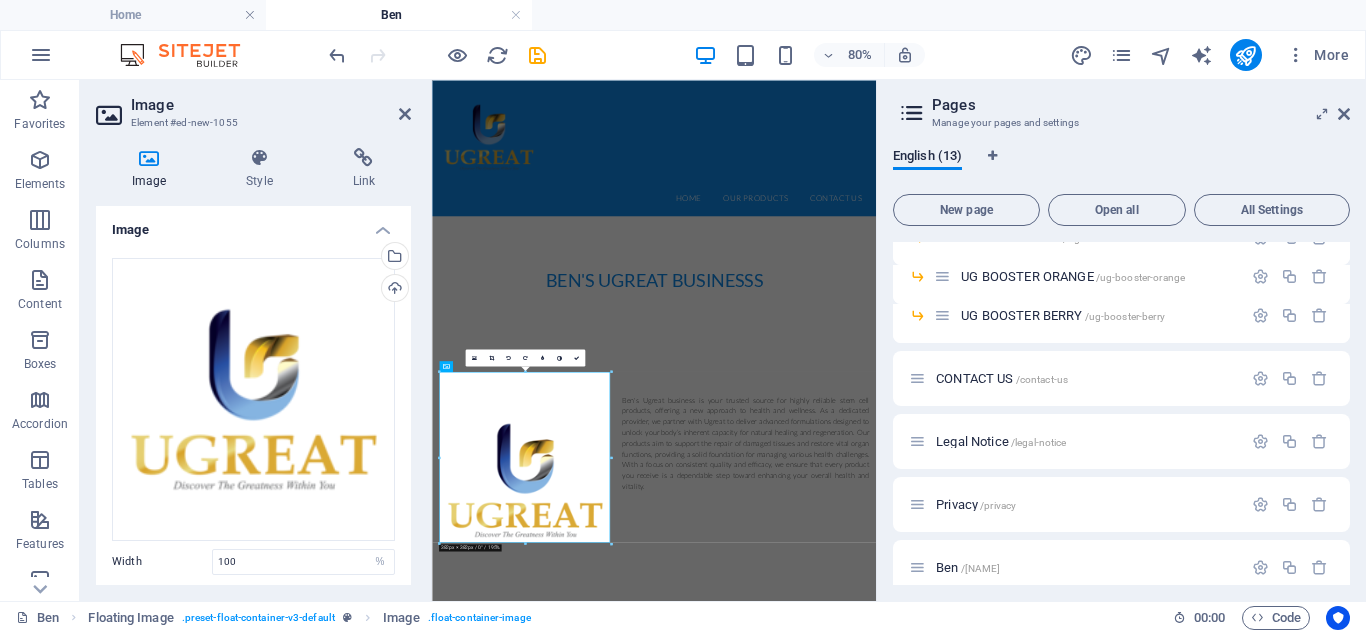 scroll, scrollTop: 0, scrollLeft: 0, axis: both 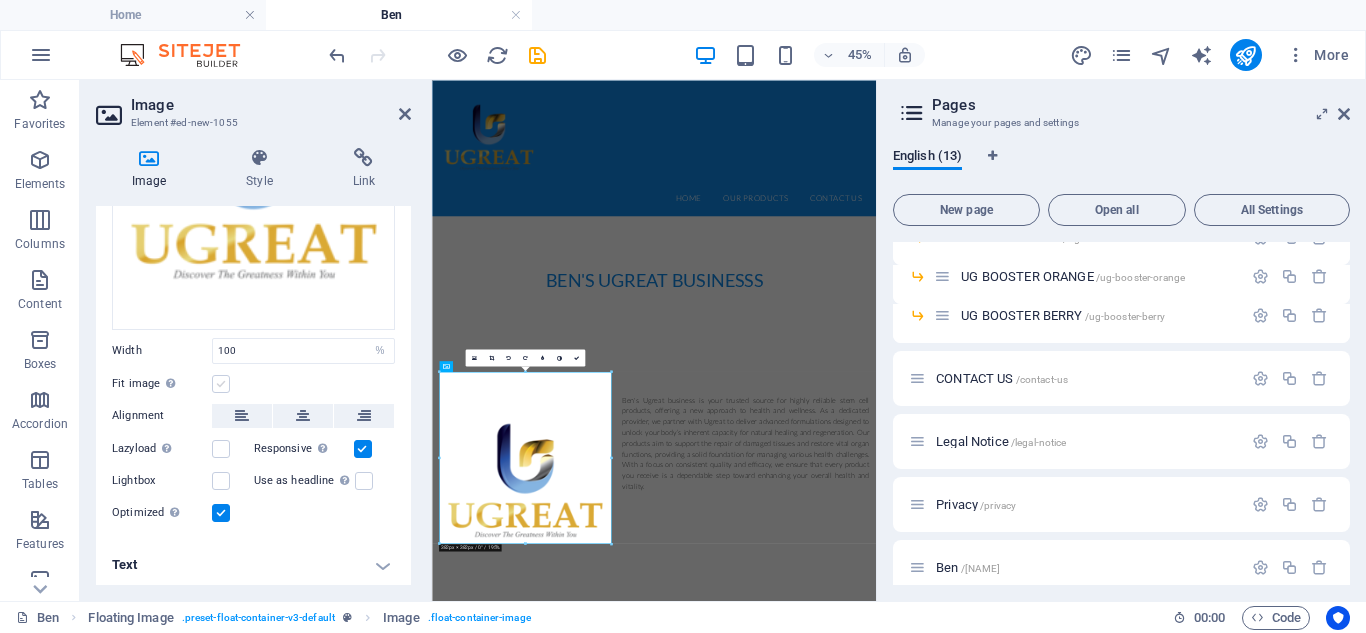 click at bounding box center (221, 384) 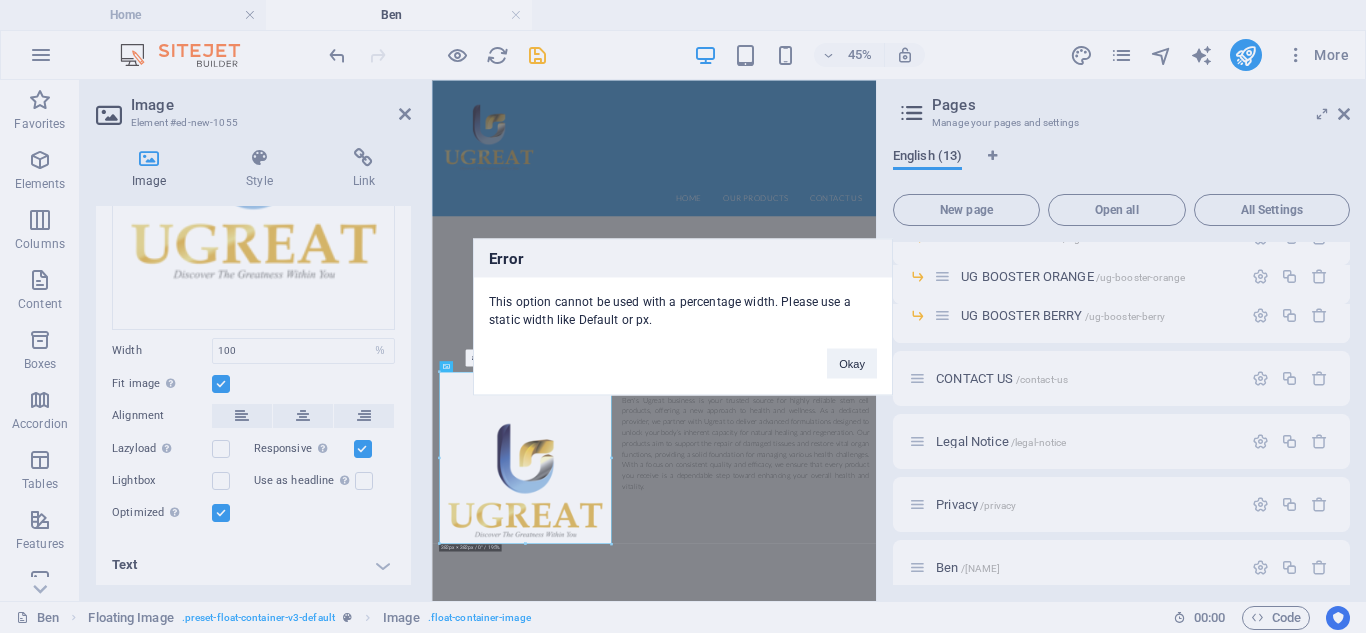 click on "Error This option cannot be used with a percentage width. Please use a static width like Default or px. Okay" at bounding box center [683, 316] 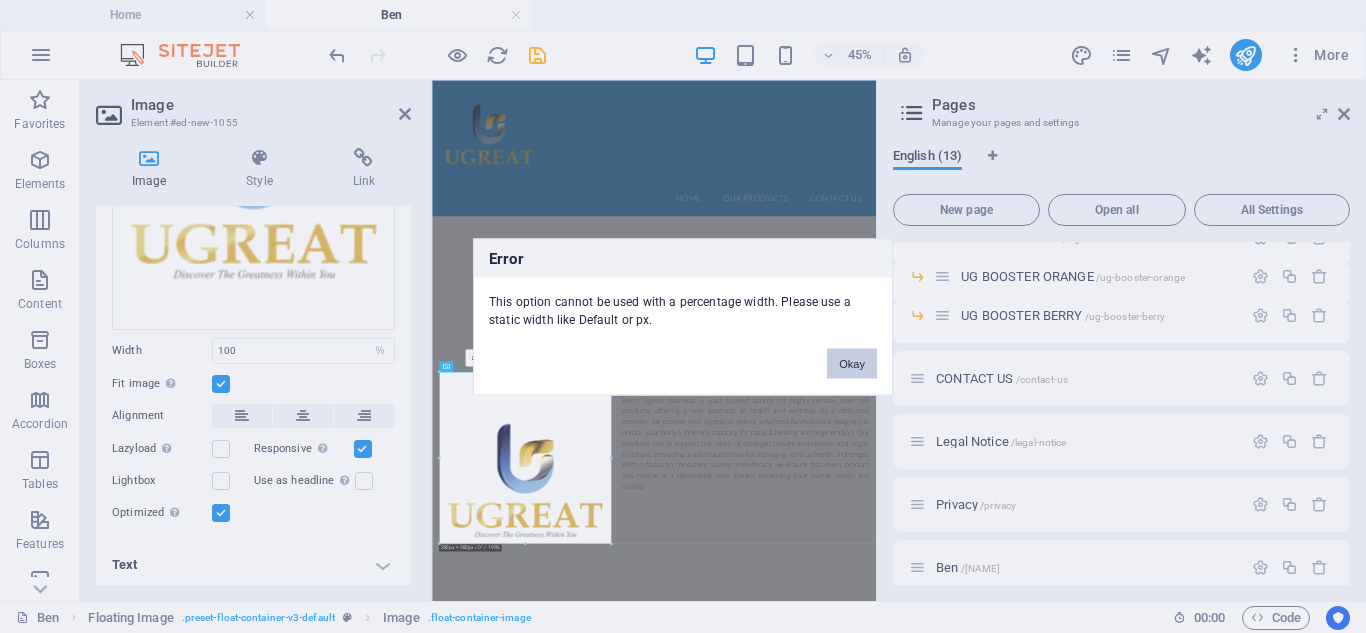 click on "Okay" at bounding box center (852, 363) 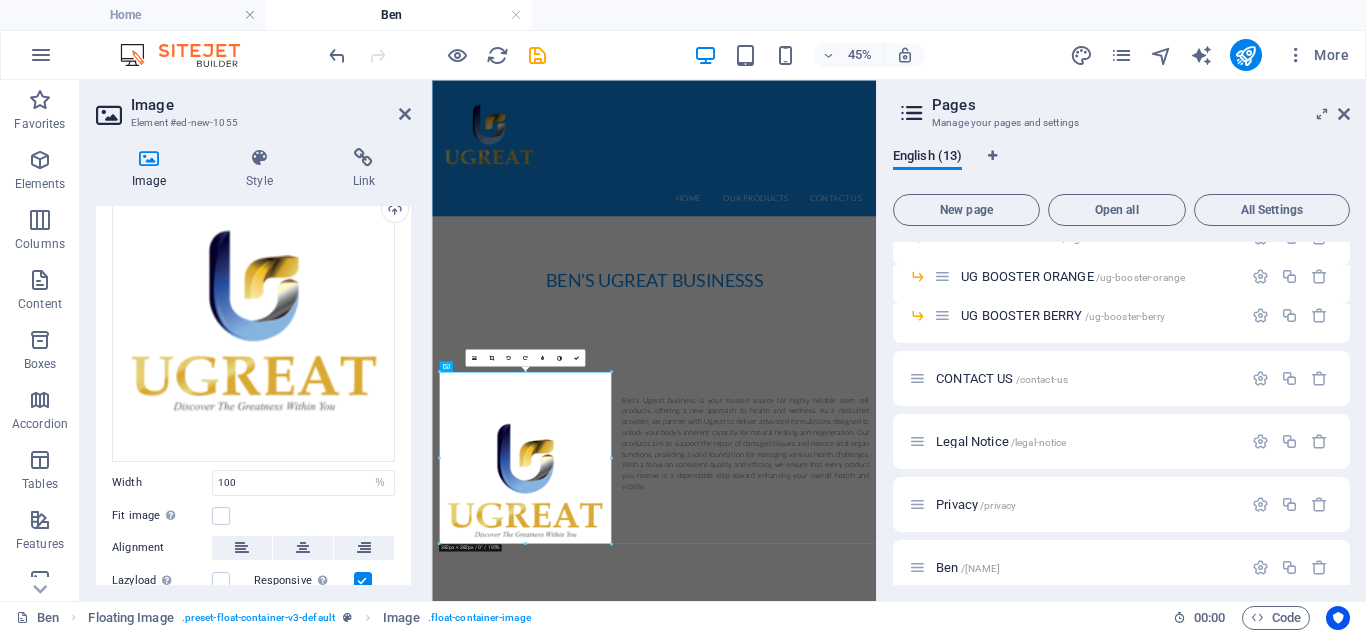 scroll, scrollTop: 73, scrollLeft: 0, axis: vertical 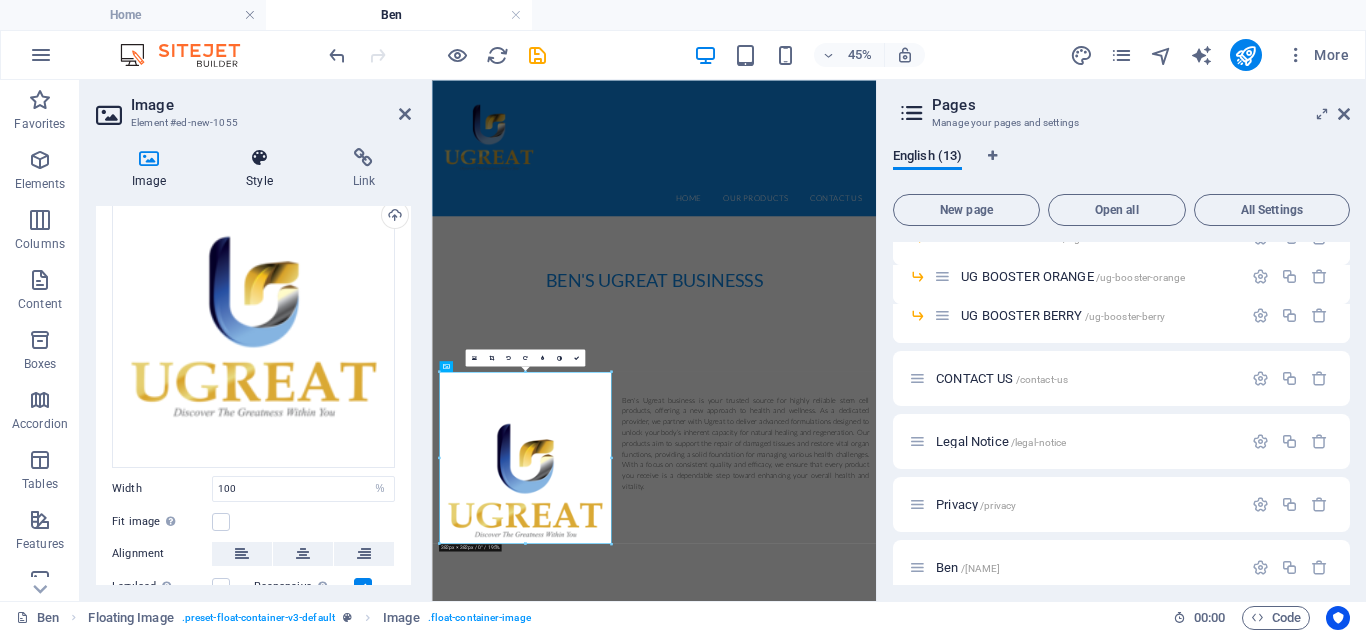 click at bounding box center [259, 158] 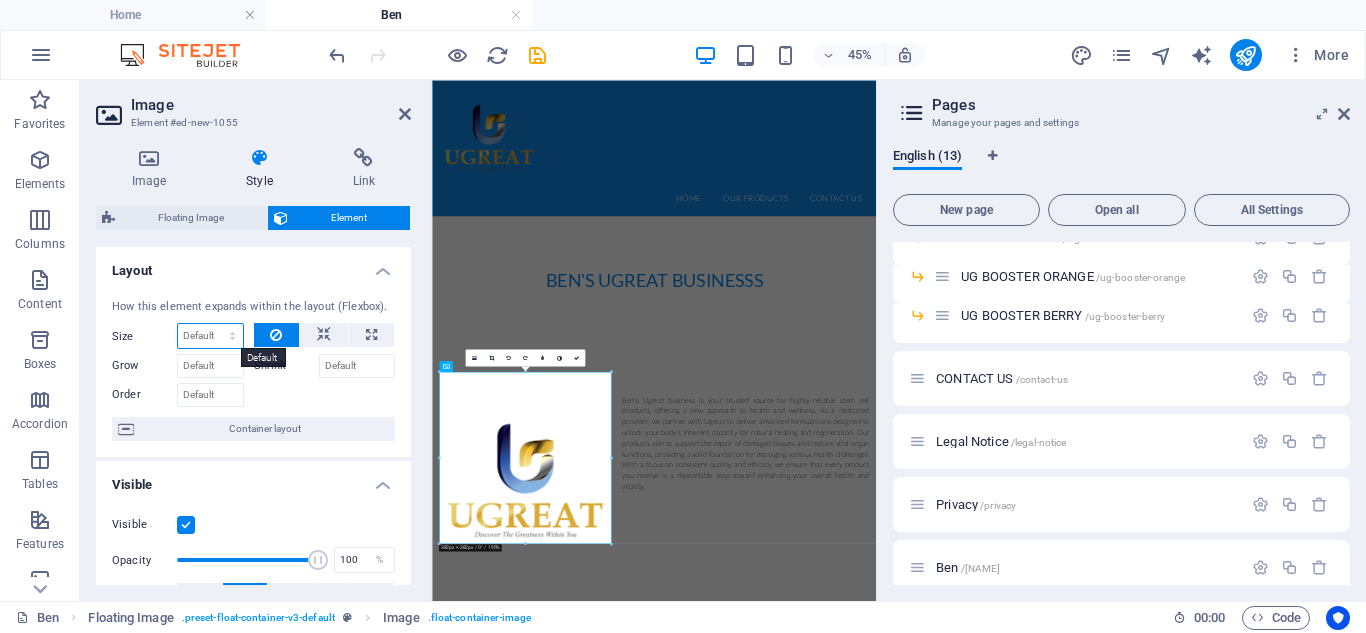 click on "Default auto px % 1/1 1/2 1/3 1/4 1/5 1/6 1/7 1/8 1/9 1/10" at bounding box center (210, 336) 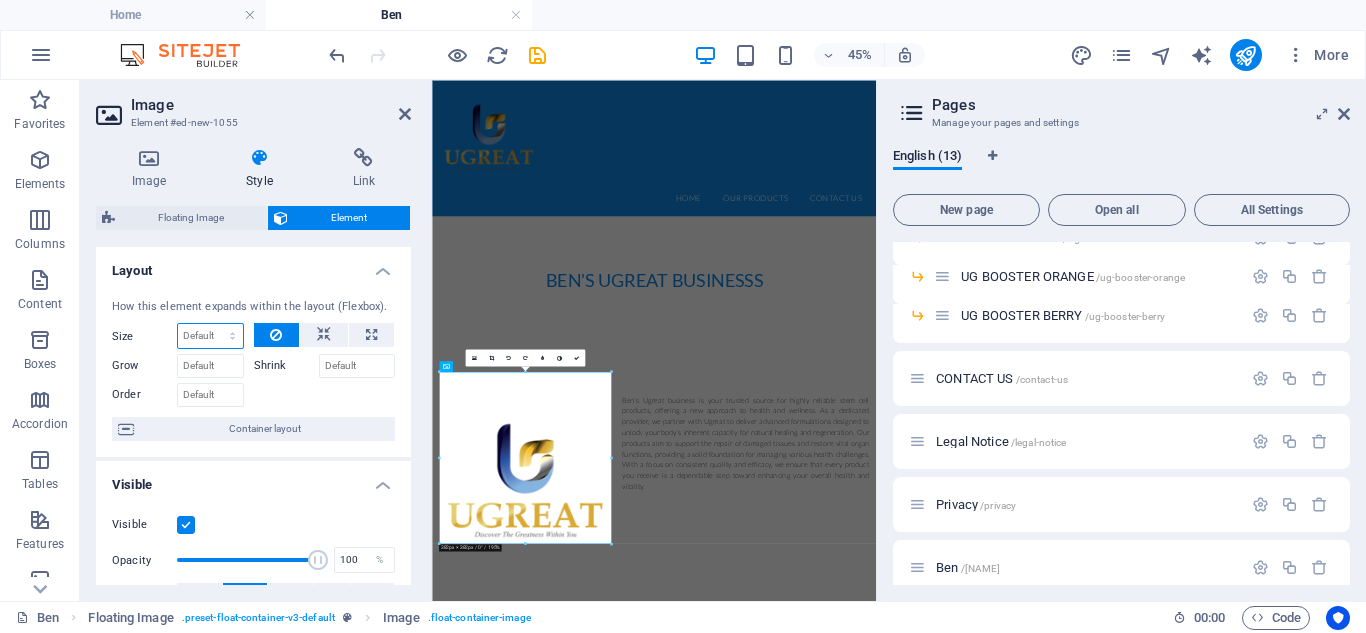 select on "1/2" 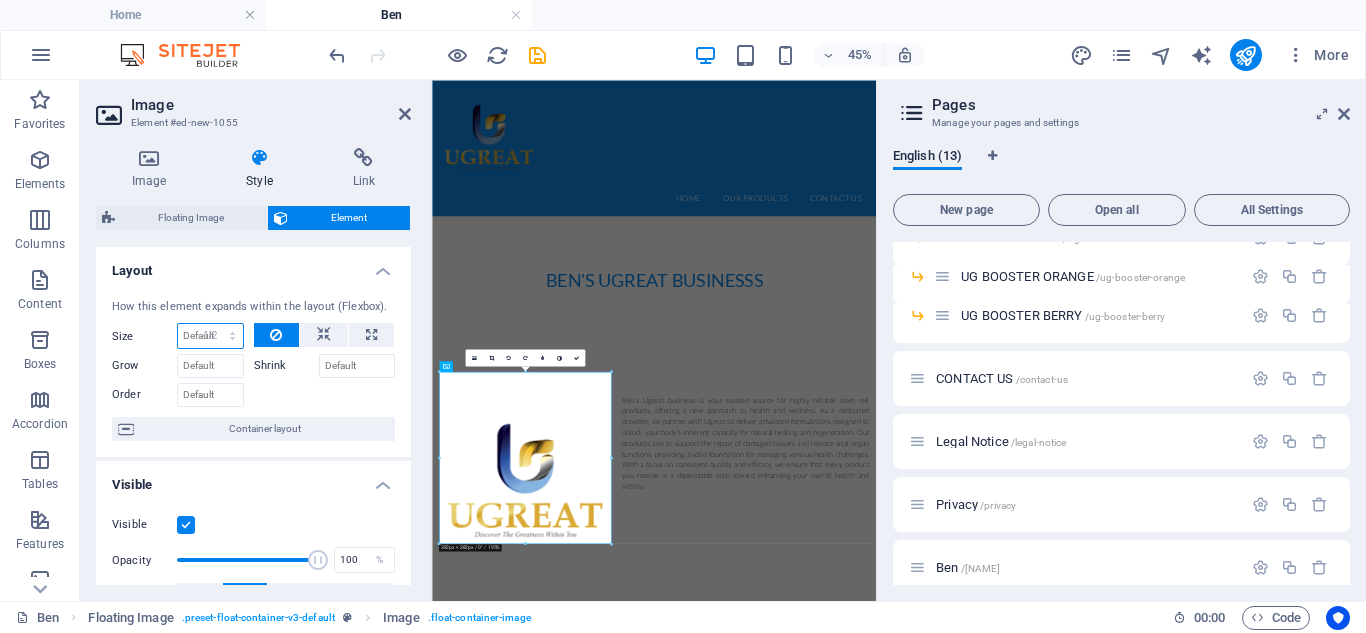 click on "Default auto px % 1/1 1/2 1/3 1/4 1/5 1/6 1/7 1/8 1/9 1/10" at bounding box center [210, 336] 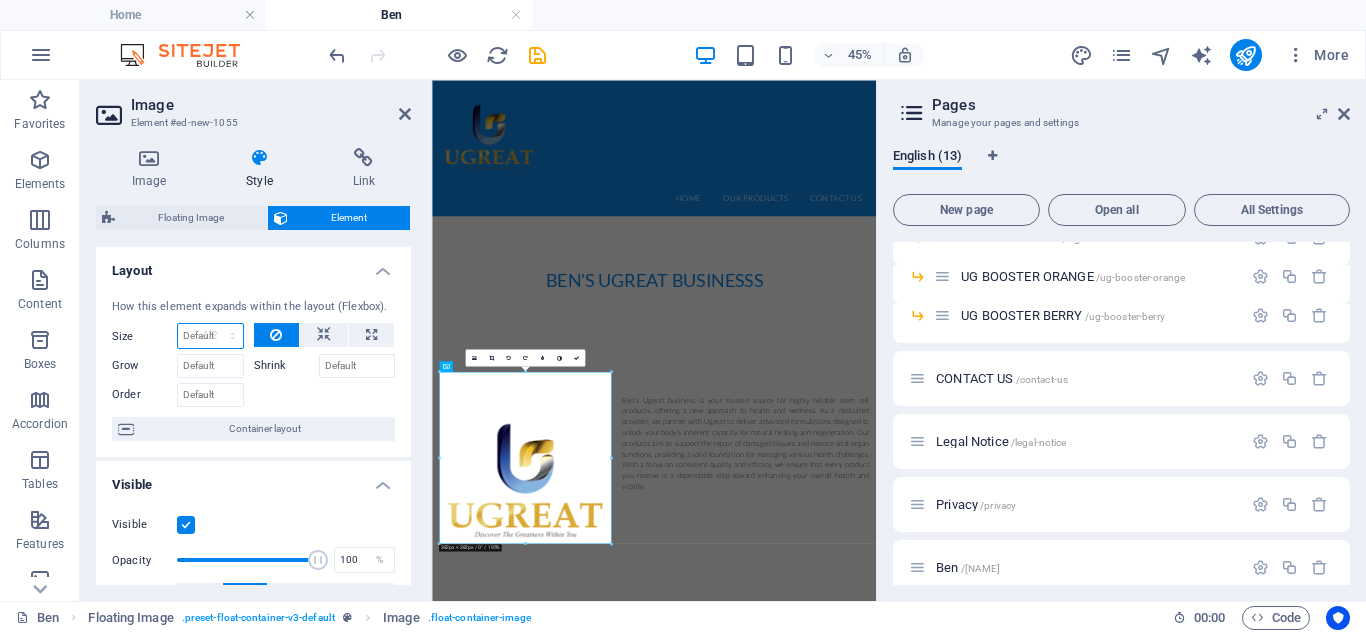 type on "50" 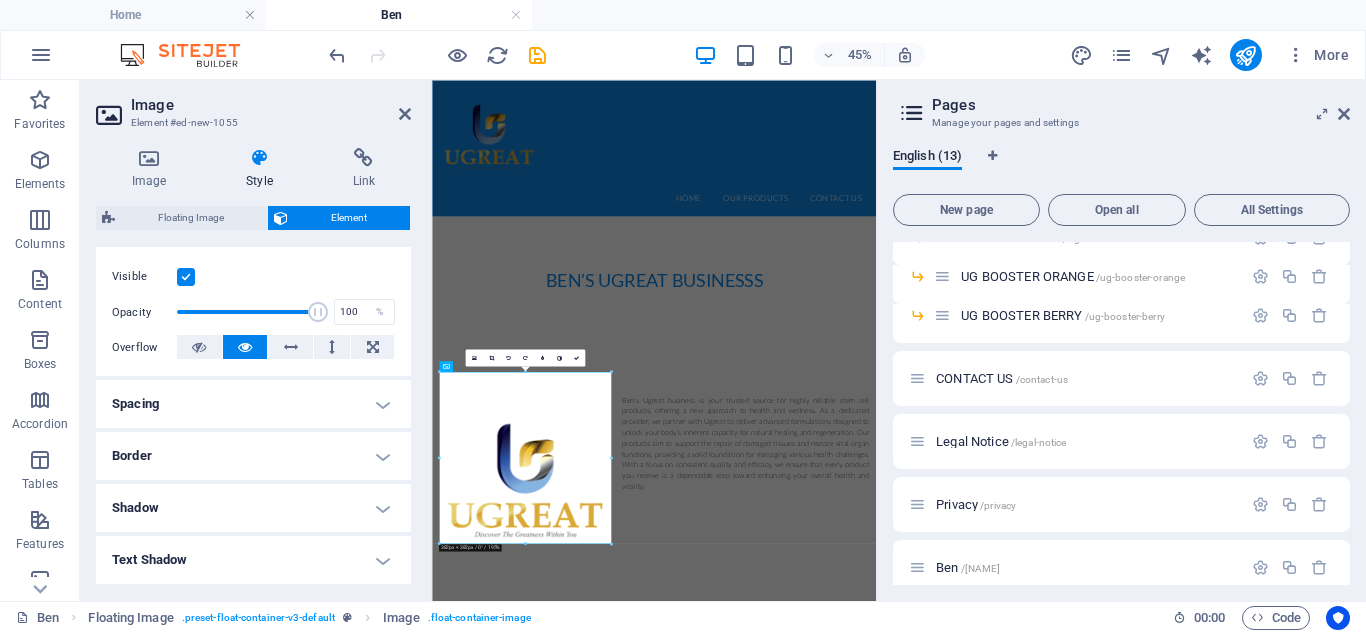 scroll, scrollTop: 0, scrollLeft: 0, axis: both 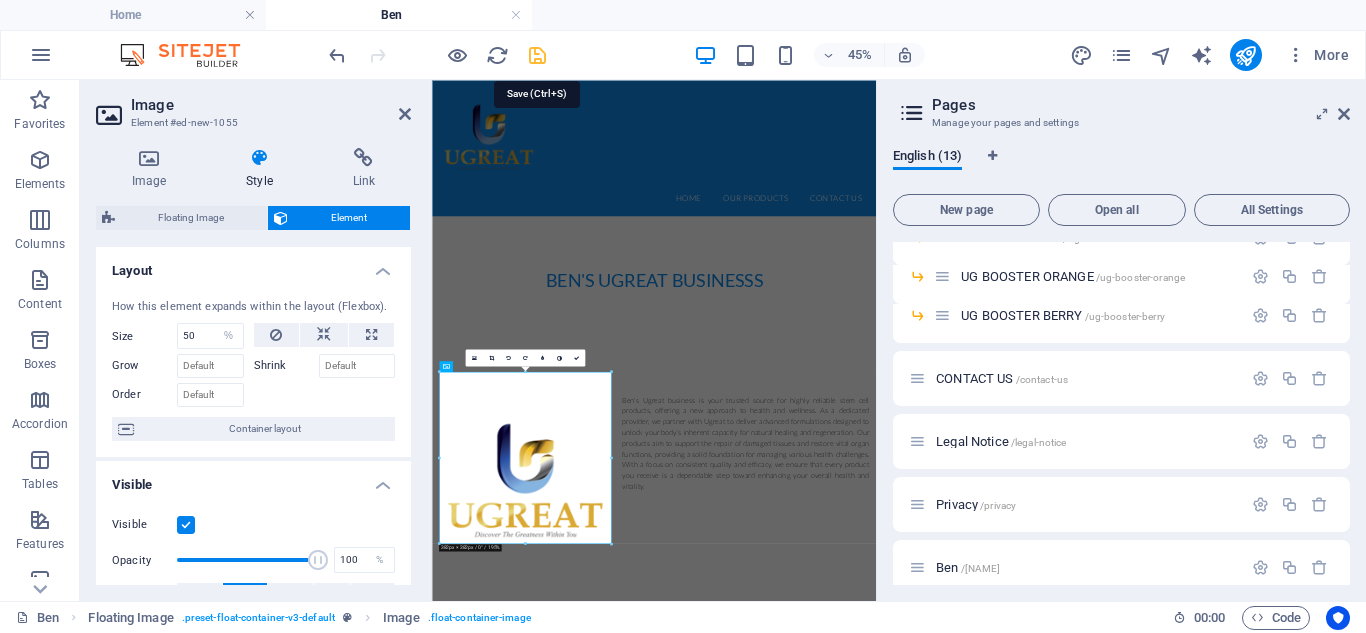 click at bounding box center [537, 55] 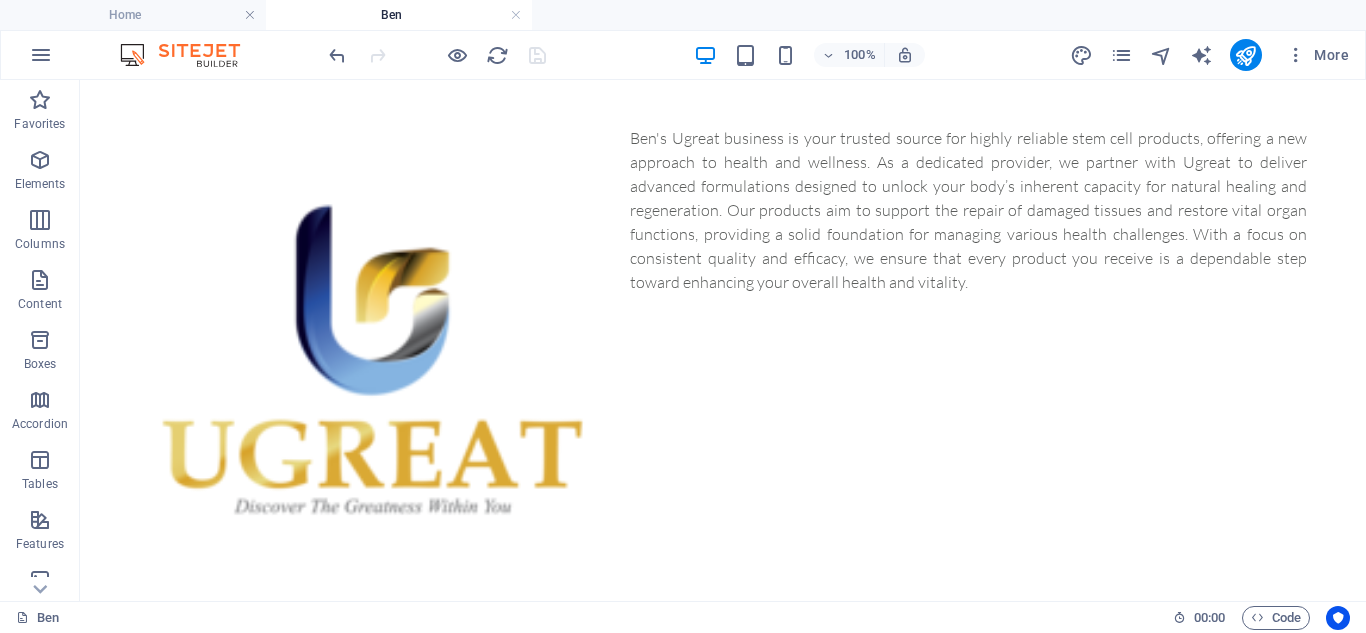 scroll, scrollTop: 714, scrollLeft: 0, axis: vertical 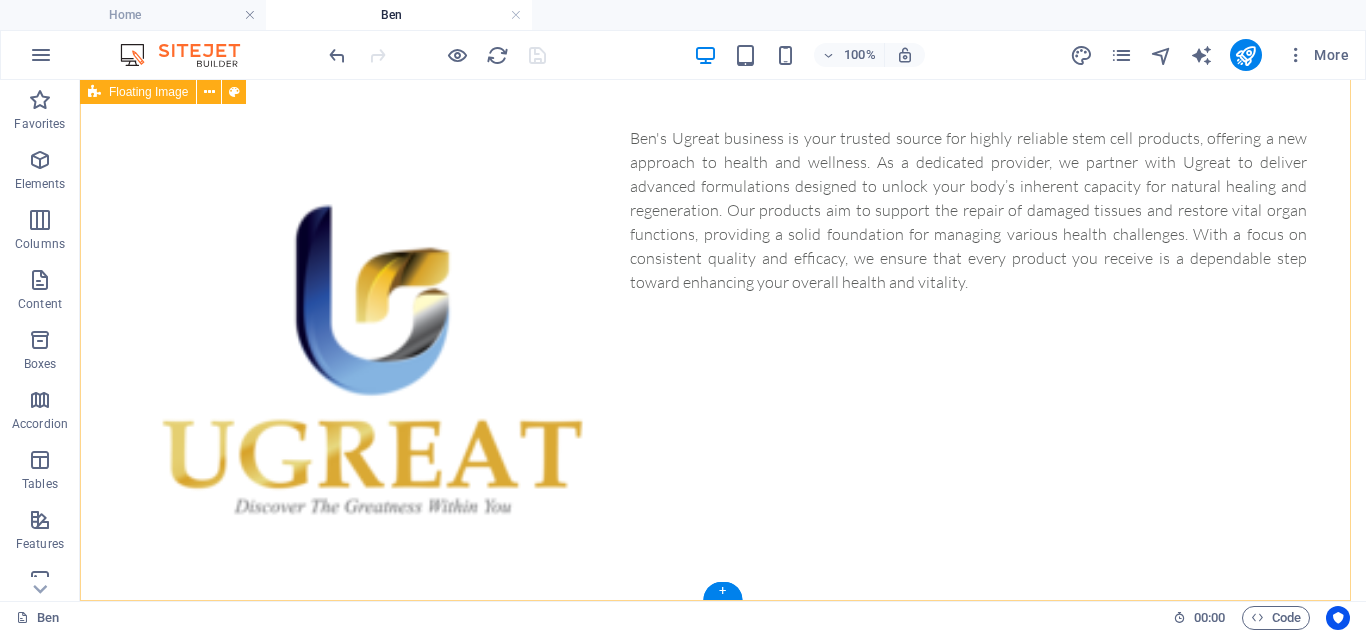 click on "Ben's Ugreat business is your trusted source for highly reliable stem cell products, offering a new approach to health and wellness. As a dedicated provider, we partner with Ugreat to deliver advanced formulations designed to unlock your body’s inherent capacity for natural healing and regeneration. Our products aim to support the repair of damaged tissues and restore vital organ functions, providing a solid foundation for managing various health challenges. With a focus on consistent quality and efficacy, we ensure that every product you receive is a dependable step toward enhancing your overall health and vitality." at bounding box center [723, 210] 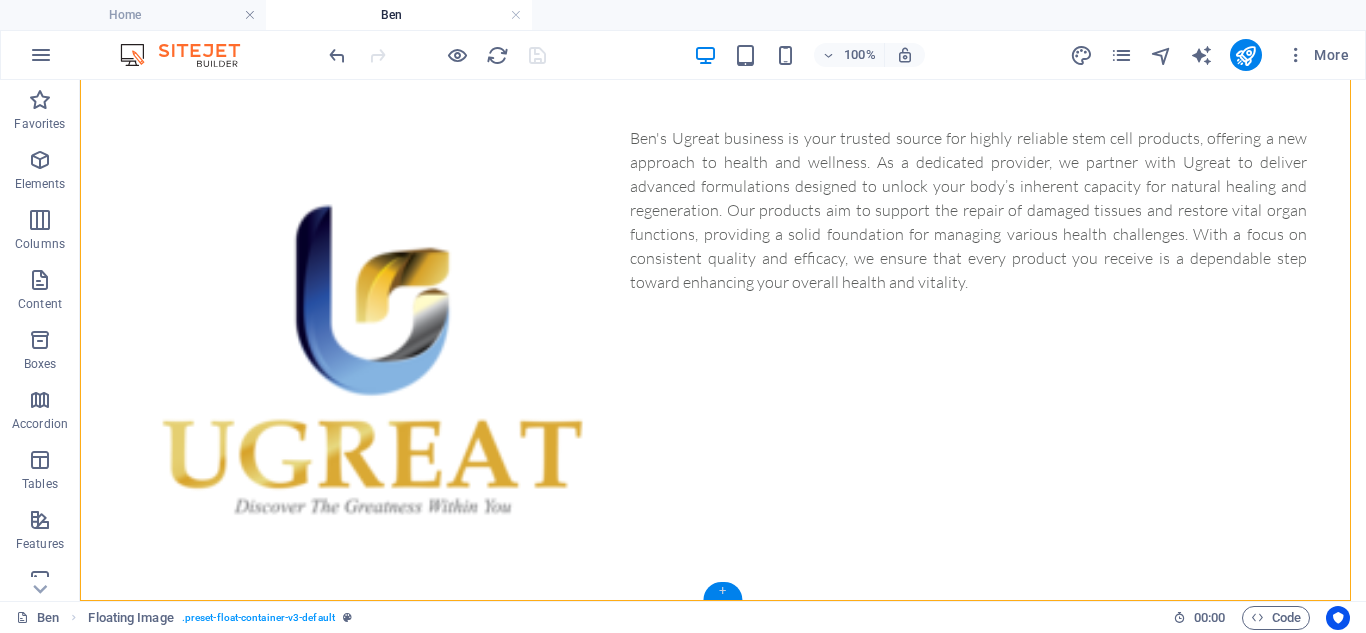 click on "+" at bounding box center [722, 591] 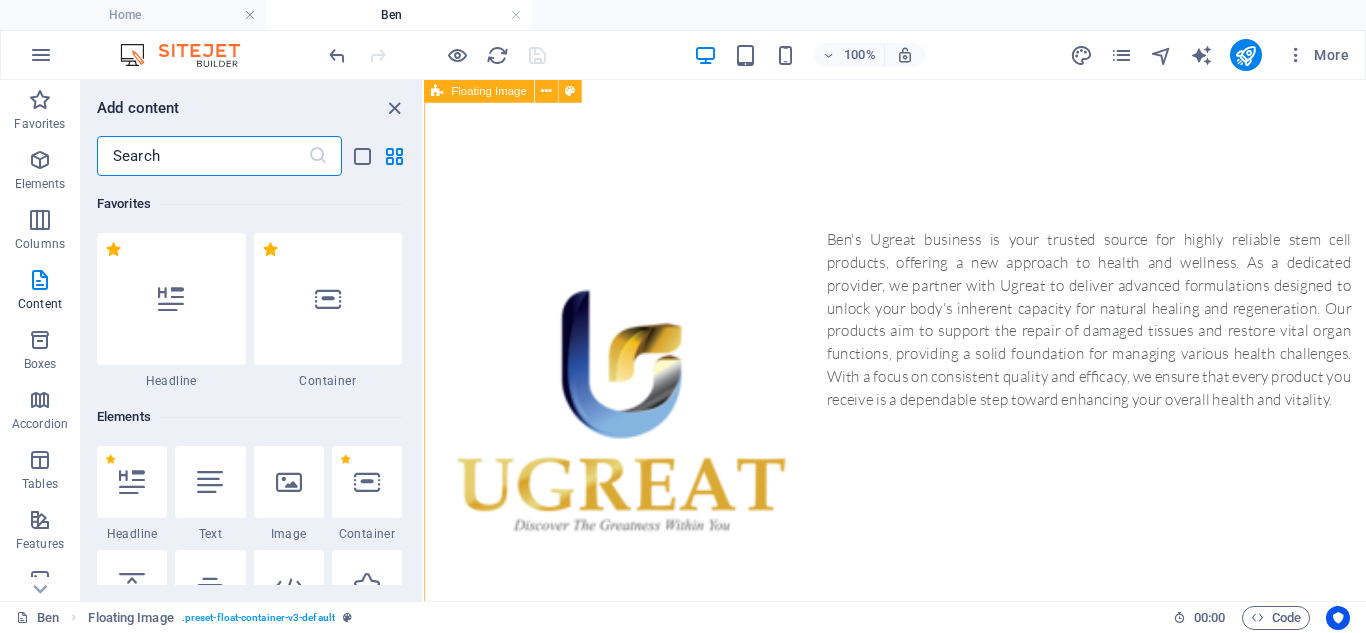 scroll, scrollTop: 598, scrollLeft: 0, axis: vertical 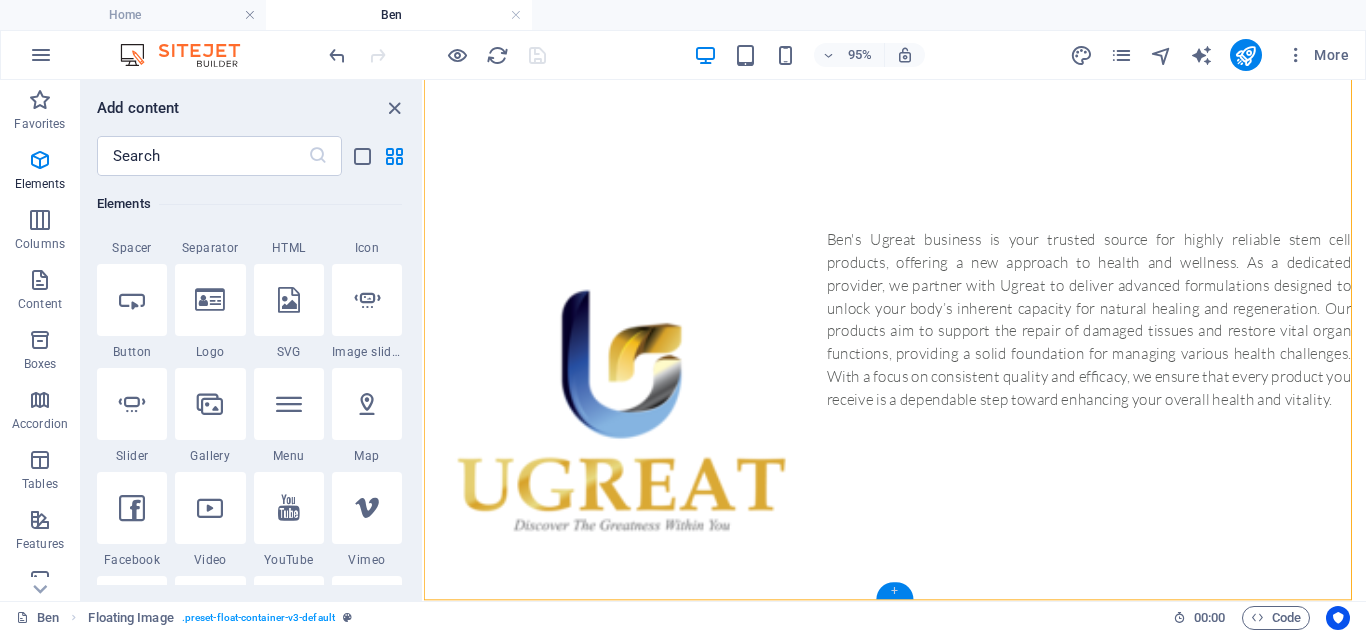 click on "+" at bounding box center [894, 591] 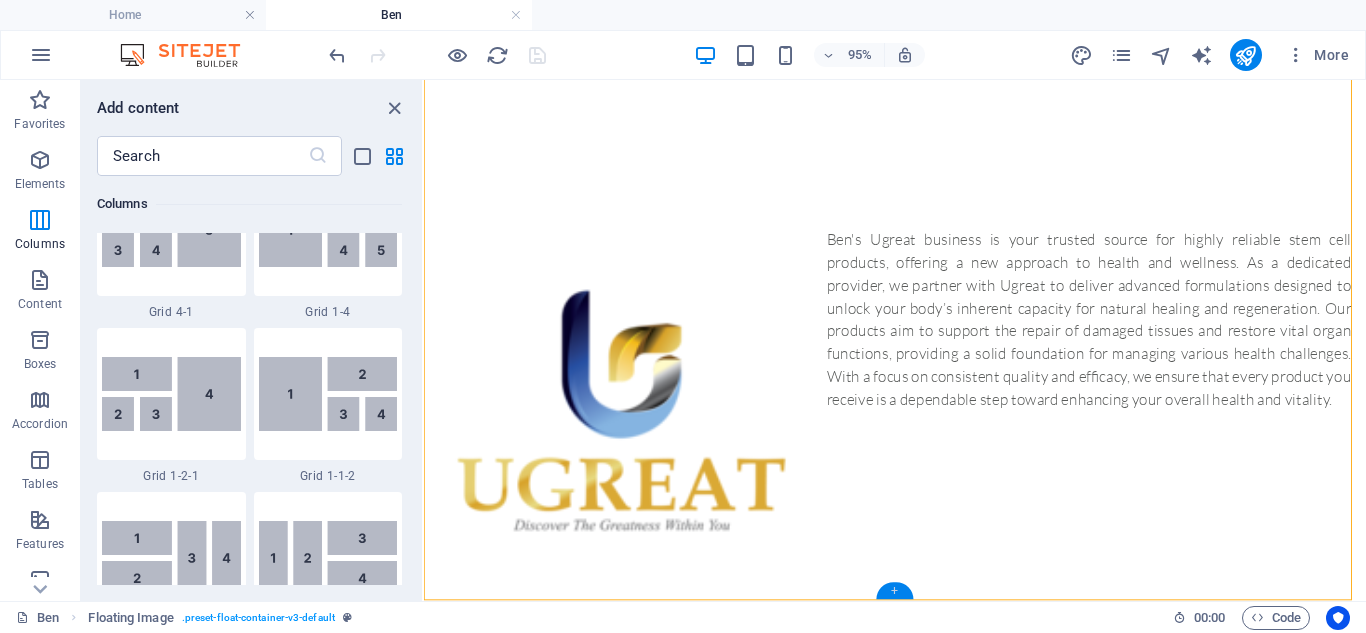 scroll, scrollTop: 3499, scrollLeft: 0, axis: vertical 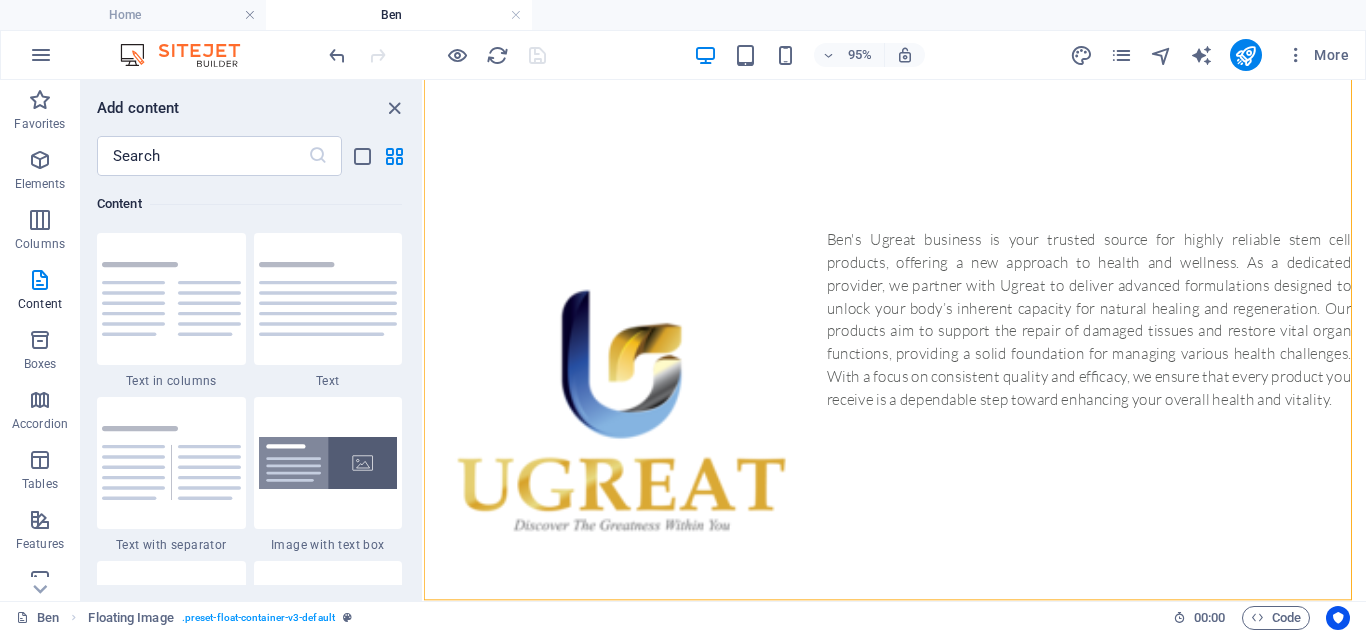 click on "Favorites 1 Star Headline 1 Star Container Elements 1 Star Headline 1 Star Text 1 Star Image 1 Star Container 1 Star Spacer 1 Star Separator 1 Star HTML 1 Star Icon 1 Star Button 1 Star Logo 1 Star SVG 1 Star Image slider 1 Star Slider 1 Star Gallery 1 Star Menu 1 Star Map 1 Star Facebook 1 Star Video 1 Star YouTube 1 Star Vimeo 1 Star Document 1 Star Audio 1 Star Iframe 1 Star Privacy 1 Star Languages Columns 1 Star Container 1 Star 2 columns 1 Star 3 columns 1 Star 4 columns 1 Star 5 columns 1 Star 6 columns 1 Star 40-60 1 Star 20-80 1 Star 80-20 1 Star 30-70 1 Star 70-30 1 Star Unequal Columns 1 Star 25-25-50 1 Star 25-50-25 1 Star 50-25-25 1 Star 20-60-20 1 Star 50-16-16-16 1 Star 16-16-16-50 1 Star Grid 2-1 1 Star Grid 1-2 1 Star Grid 3-1 1 Star Grid 1-3 1 Star Grid 4-1 1 Star Grid 1-4 1 Star Grid 1-2-1 1 Star Grid 1-1-2 1 Star Grid 2h-2v 1 Star Grid 2v-2h 1 Star Grid 2-1-2 1 Star Grid 3-4 Content 1 Star Text in columns 1 Star Text 1 Star Text with separator 1 Star Image with text box 1 Star 1 Star Boxes" at bounding box center (251, 380) 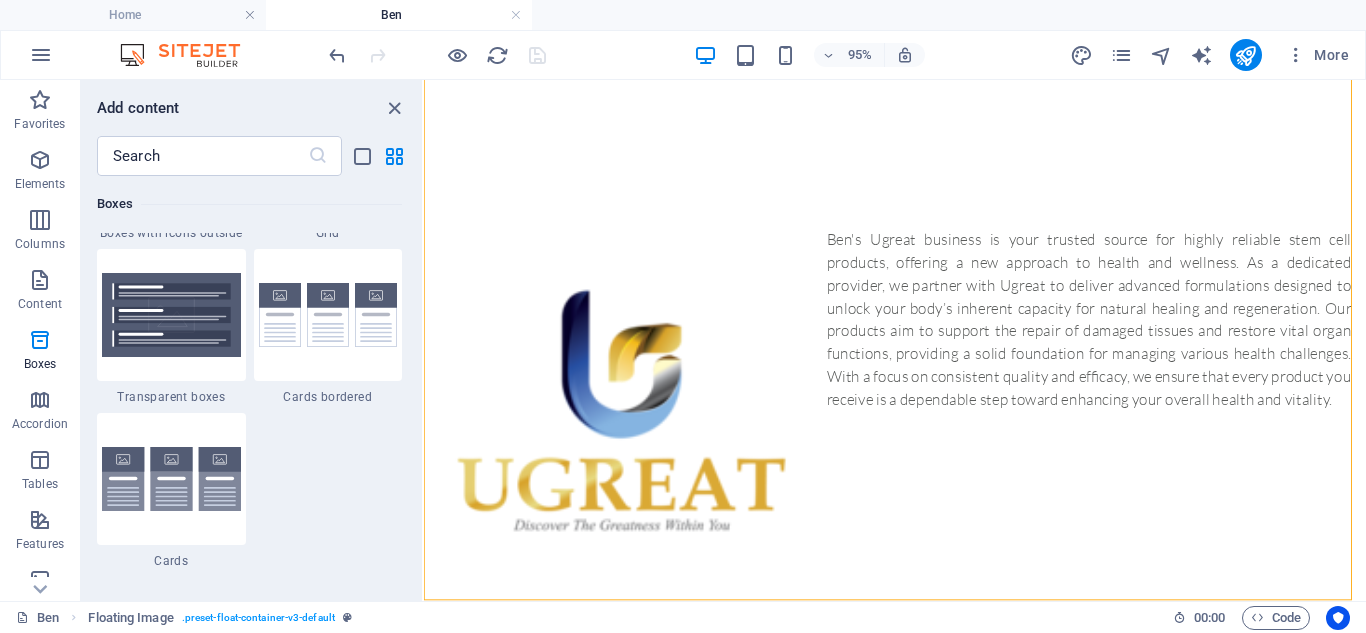 scroll, scrollTop: 6041, scrollLeft: 0, axis: vertical 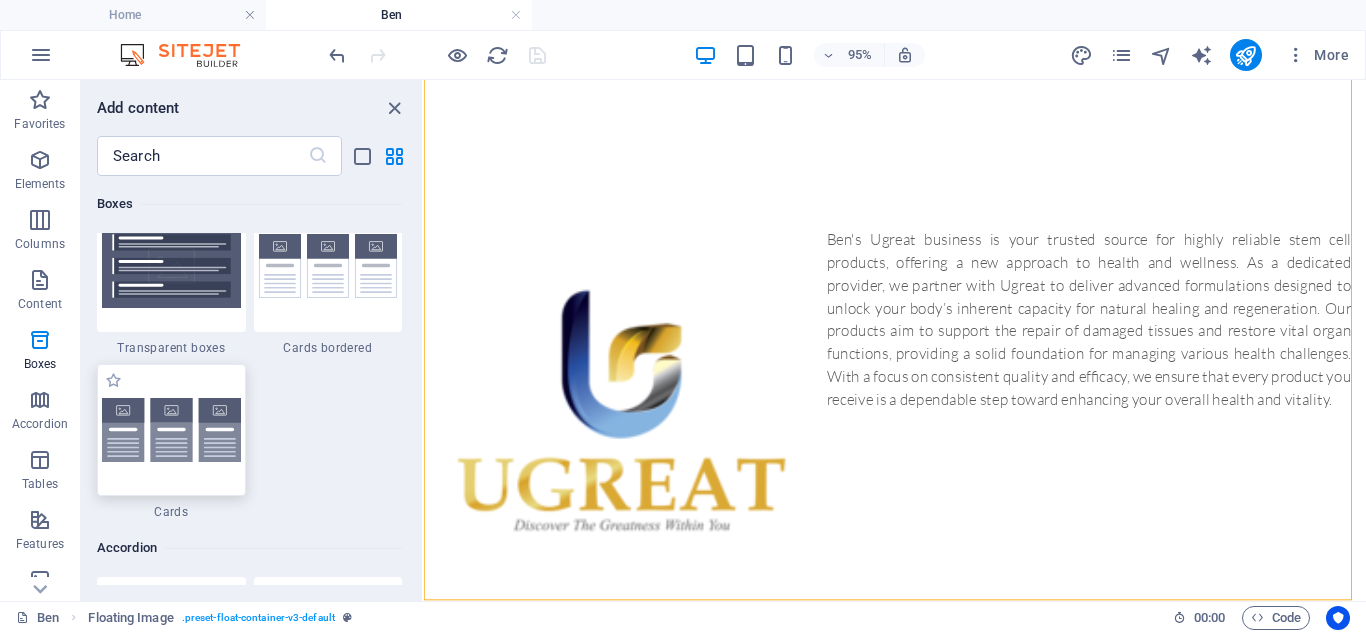 click at bounding box center (171, 430) 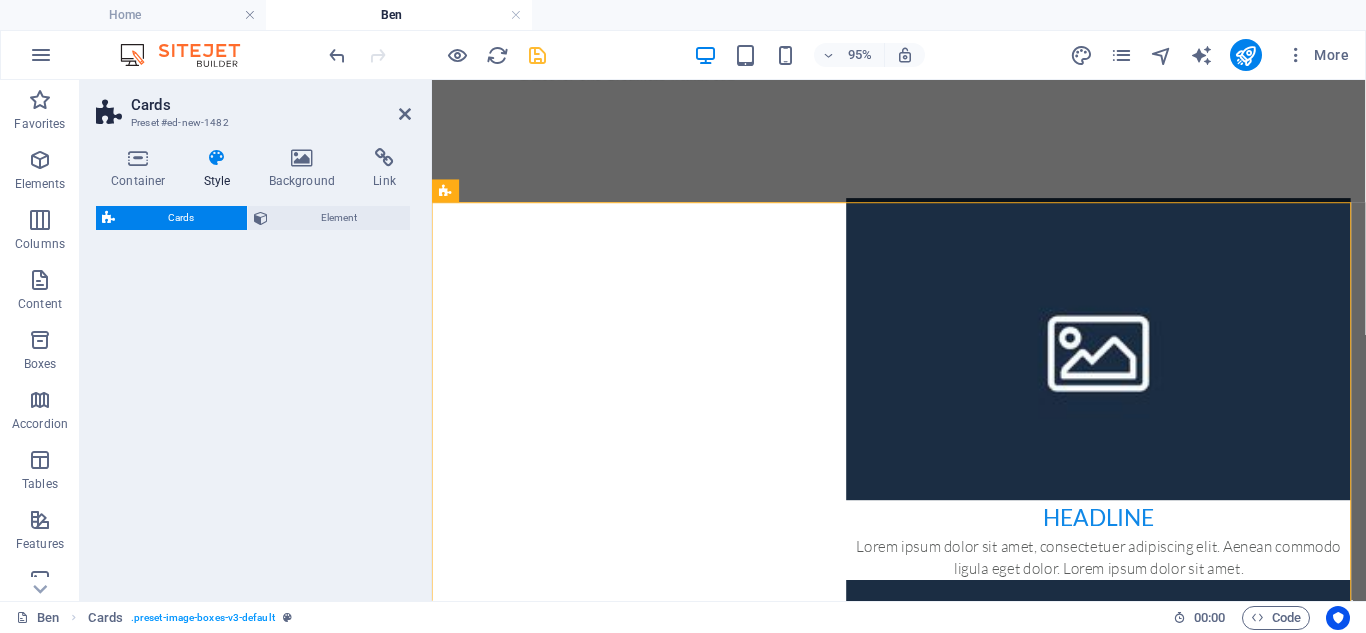 scroll, scrollTop: 1070, scrollLeft: 0, axis: vertical 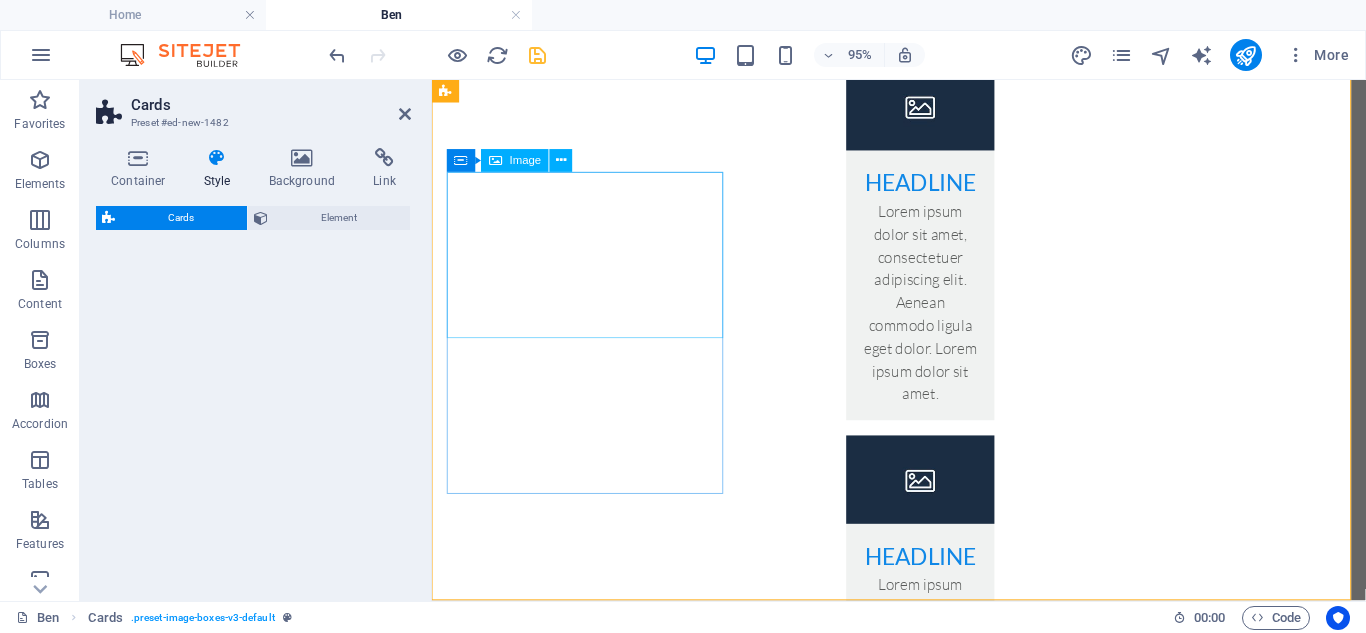 click at bounding box center [946, 107] 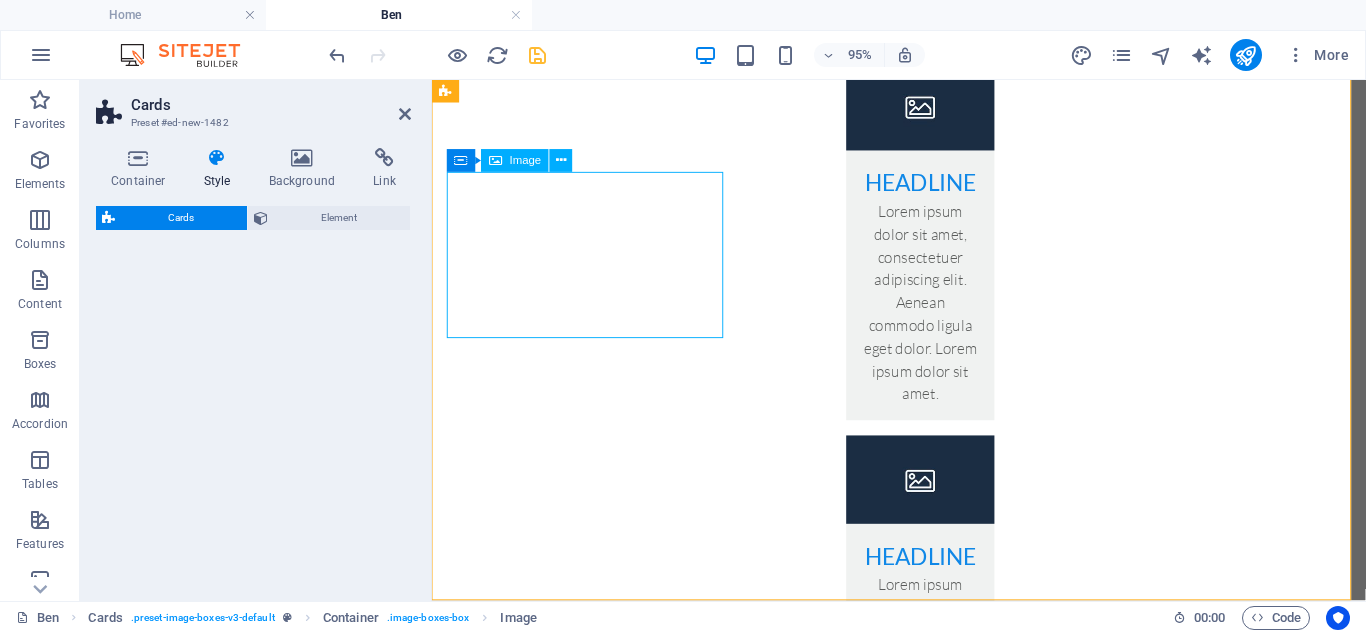 click at bounding box center [946, 107] 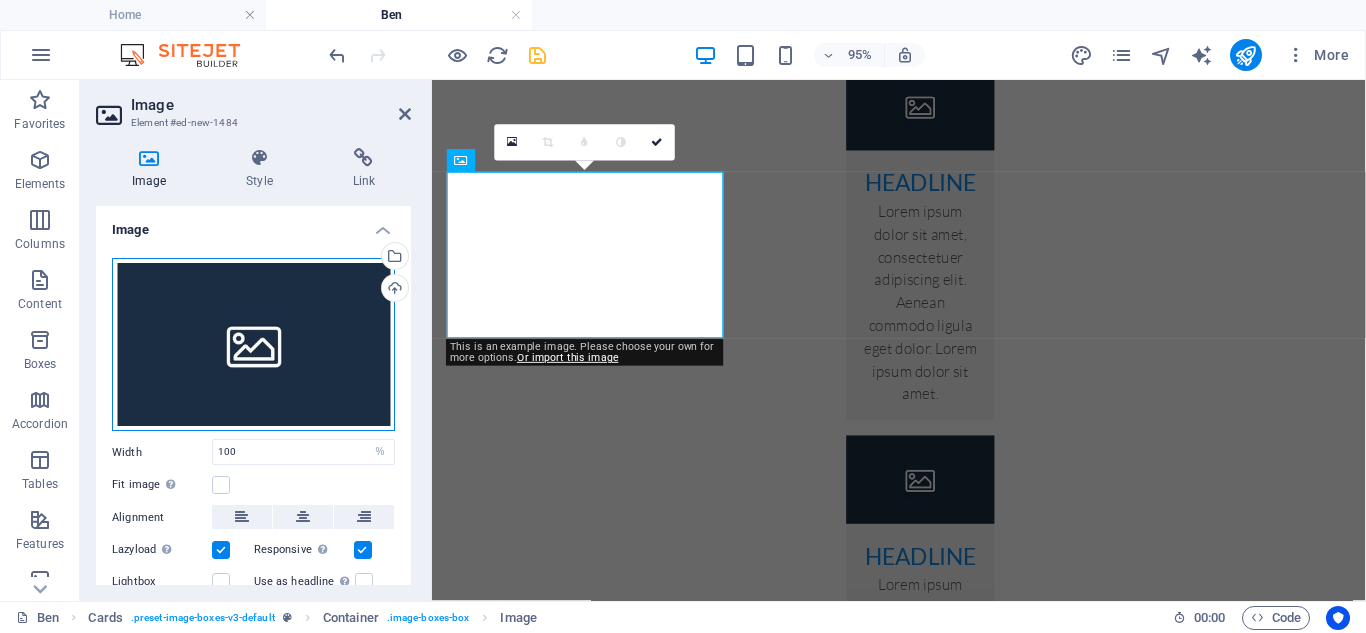 click on "Drag files here, click to choose files or select files from Files or our free stock photos & videos" at bounding box center [253, 345] 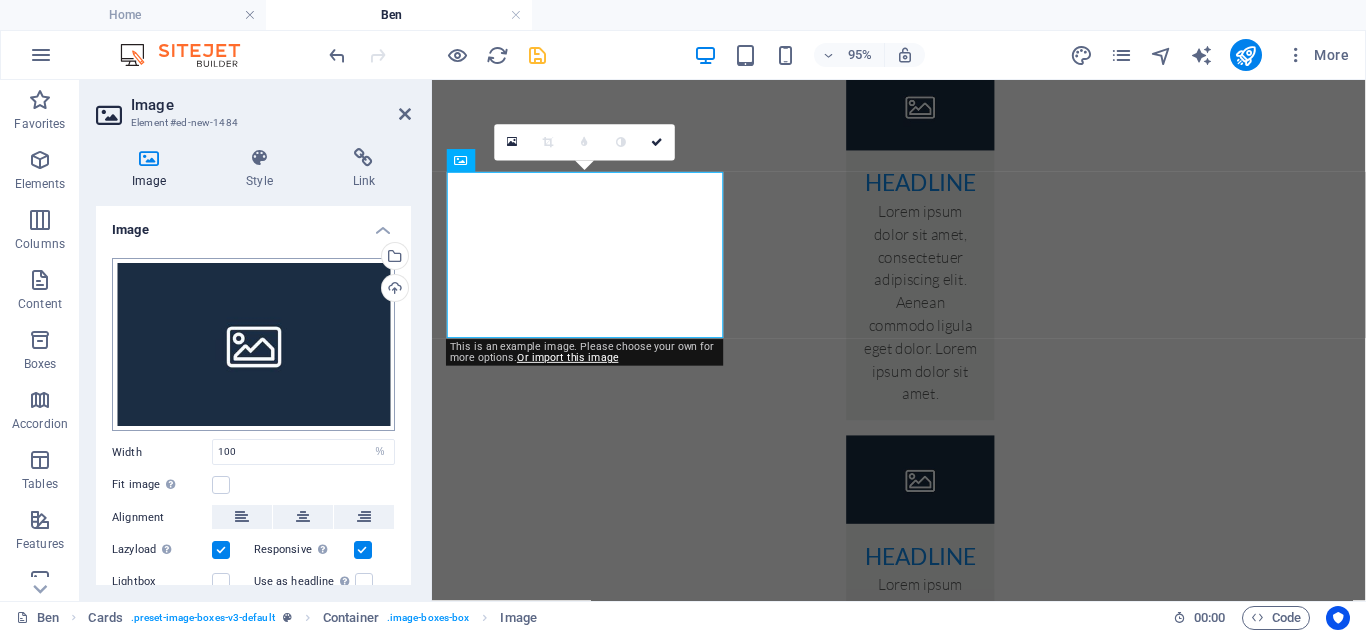 click on "UGreat Int'l, East Africa Home Ben Favorites Elements Columns Content Boxes Accordion Tables Features Images Slider Header Footer Forms Marketing Collections
Drag here to replace the existing content. Press “Ctrl” if you want to create a new element.
H2   Container   Container   Container   Preset   Container   Preset   Container   Menu Bar   Menu   Preset   Container   Container   Image   Spacer   Container   Image   Container   Logo   Text   H3 80% More Home Cards . preset-image-boxes-v3-default Container . image-boxes-box Image 00 : 00 Code Favorites Elements Columns Content Boxes Accordion Tables Features Images Slider Header Footer Forms Marketing Collections Image Element #ed-new-1484 Image Style Link Image Drag files here, click to choose files or select files from Files or our free stock photos & videos Select files from the file manager, stock photos, or upload file(s) Upload Width 100 Default auto" at bounding box center (683, 316) 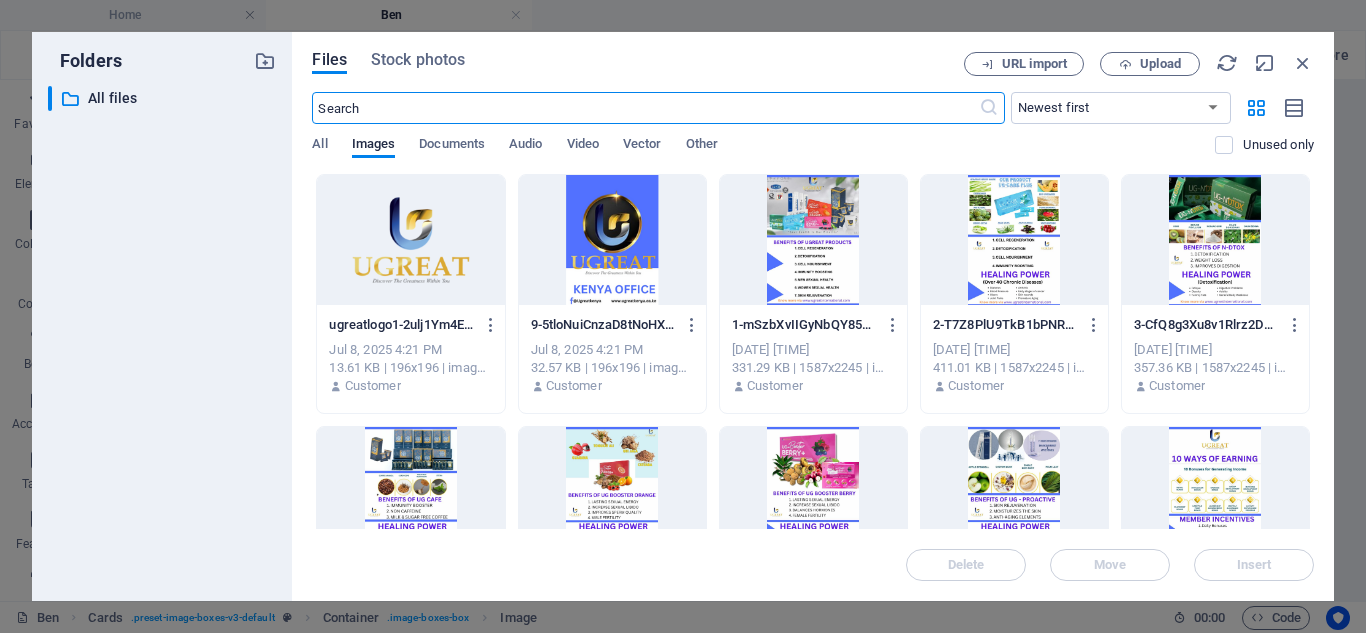 scroll, scrollTop: 549, scrollLeft: 0, axis: vertical 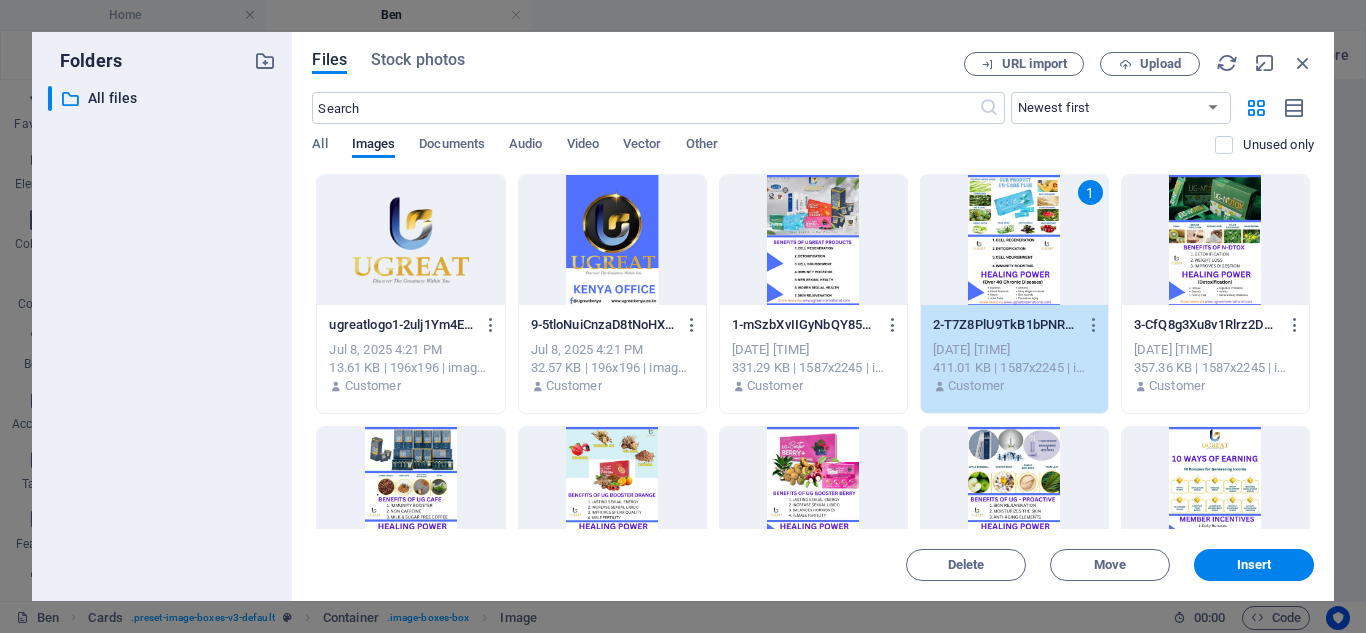 click on "1" at bounding box center [1014, 240] 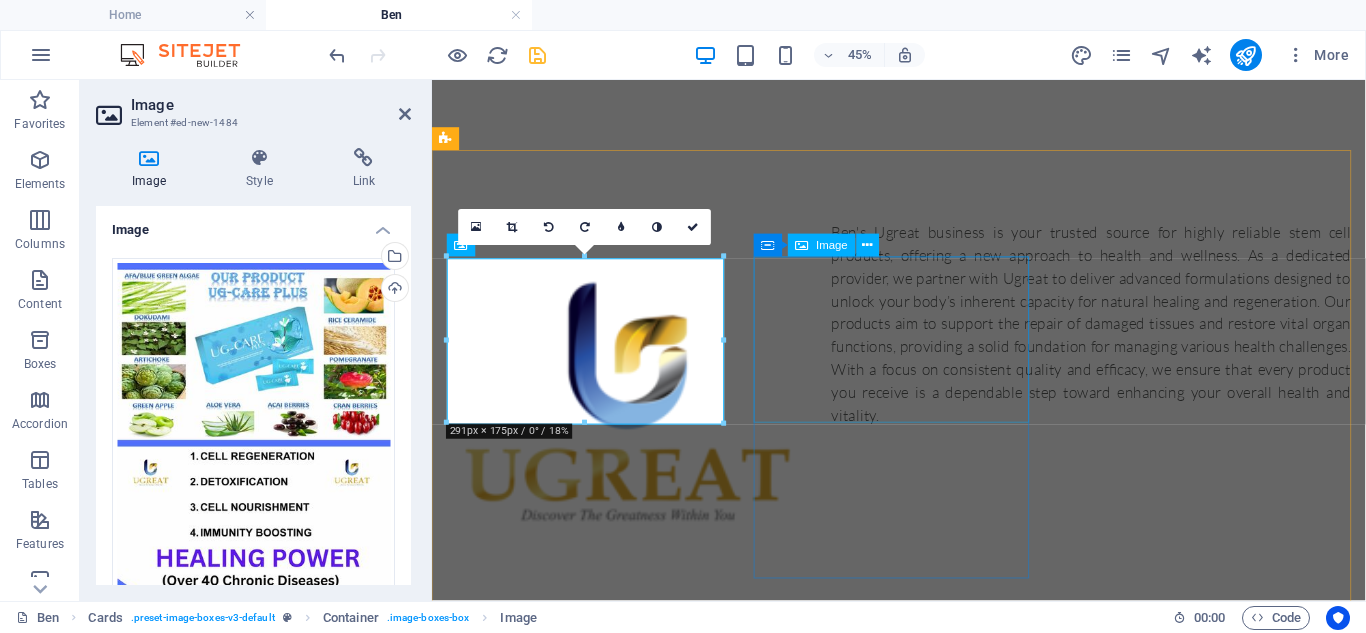 scroll, scrollTop: 1068, scrollLeft: 0, axis: vertical 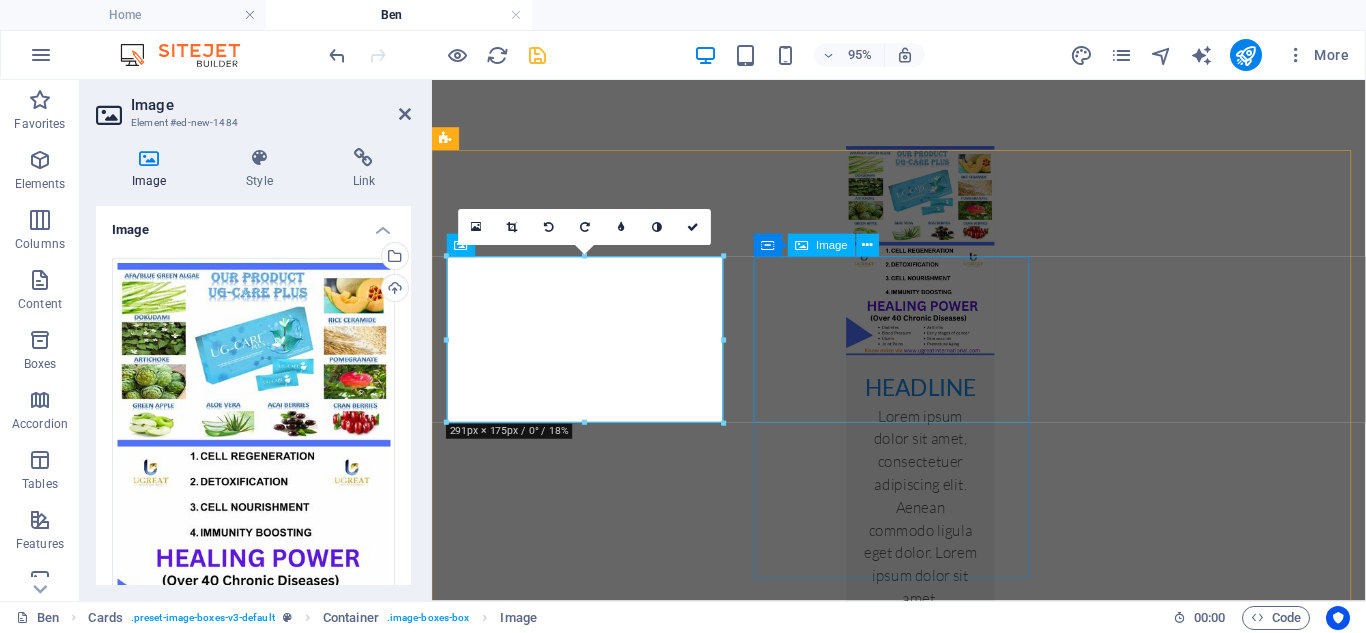 click at bounding box center (946, 716) 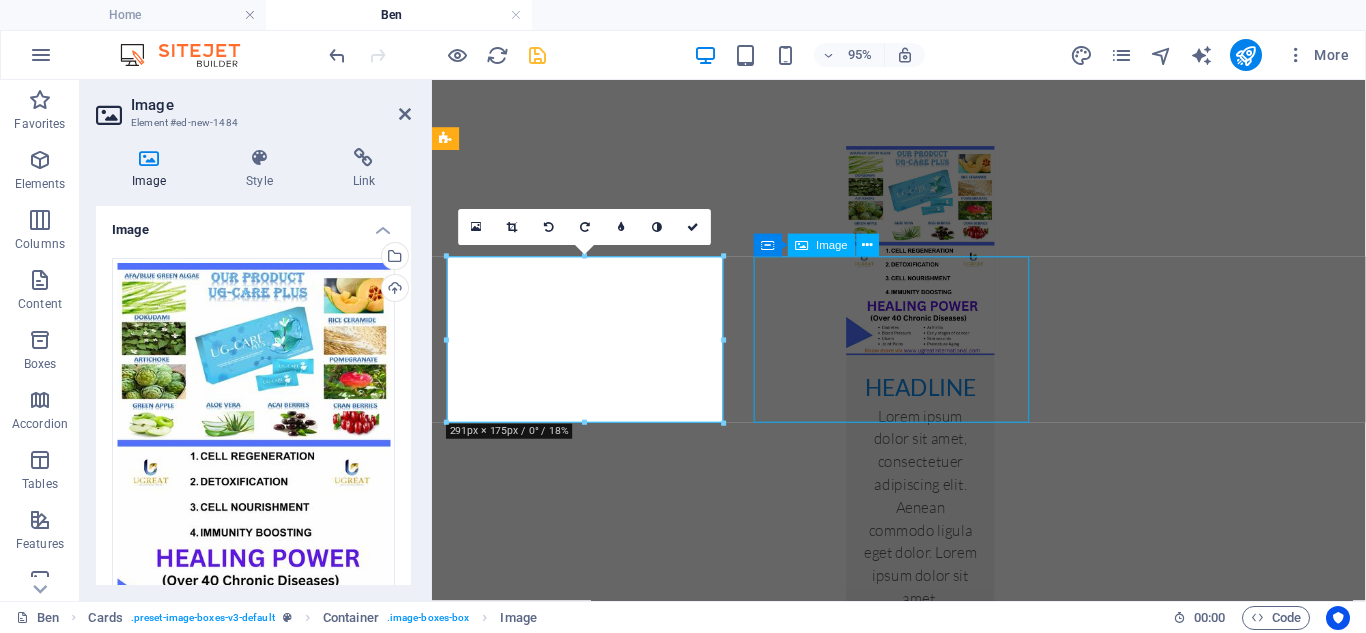 click at bounding box center [946, 716] 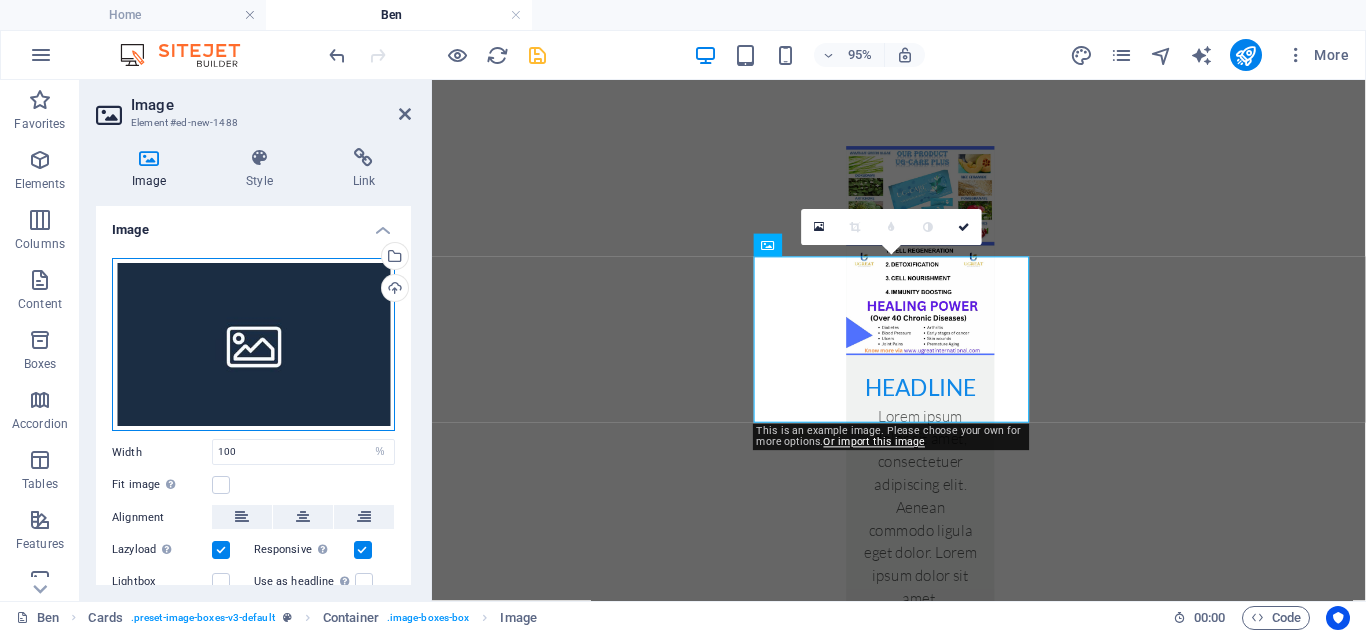click on "Drag files here, click to choose files or select files from Files or our free stock photos & videos" at bounding box center [253, 345] 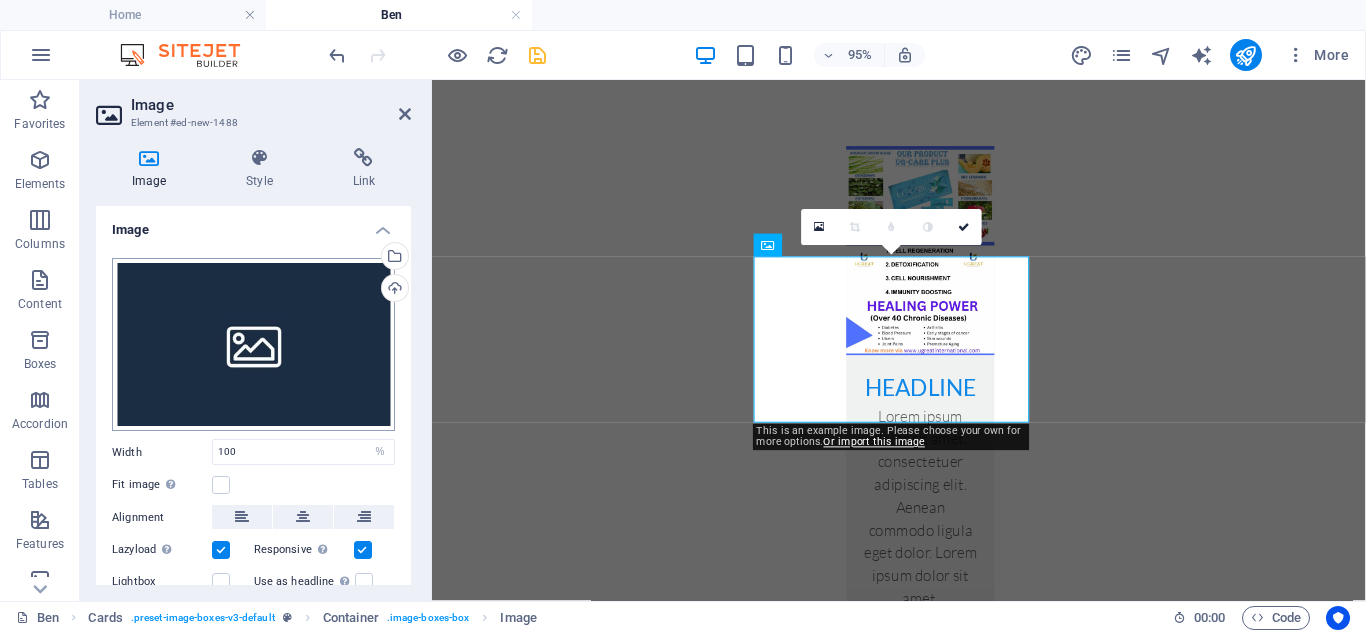 click on "UGreat Int'l, East Africa Home Ben Favorites Elements Columns Content Boxes Accordion Tables Features Images Slider Header Footer Forms Marketing Collections
Drag here to replace the existing content. Press “Ctrl” if you want to create a new element.
H2   Container   Container   Container   Preset   Container   Preset   Container   Menu Bar   Menu   Preset   Container   Container   Image   Spacer   Container   Image   Container   Logo   Text   H3 80% More Home Cards . preset-image-boxes-v3-default Container . image-boxes-box Image 00 : 00 Code Favorites Elements Columns Content Boxes Accordion Tables Features Images Slider Header Footer Forms Marketing Collections Image Element #ed-new-1488 Image Style Link Image Drag files here, click to choose files or select files from Files or our free stock photos & videos Select files from the file manager, stock photos, or upload file(s) Upload Width 100 Default auto" at bounding box center [683, 316] 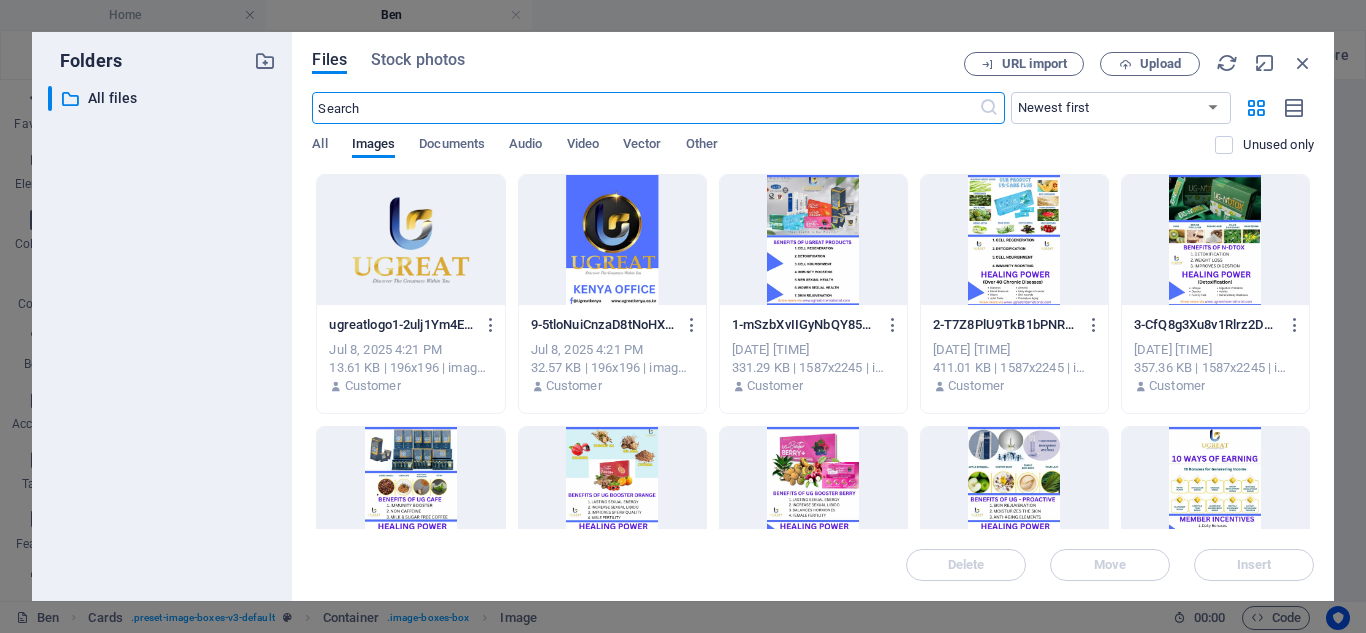 scroll, scrollTop: 549, scrollLeft: 0, axis: vertical 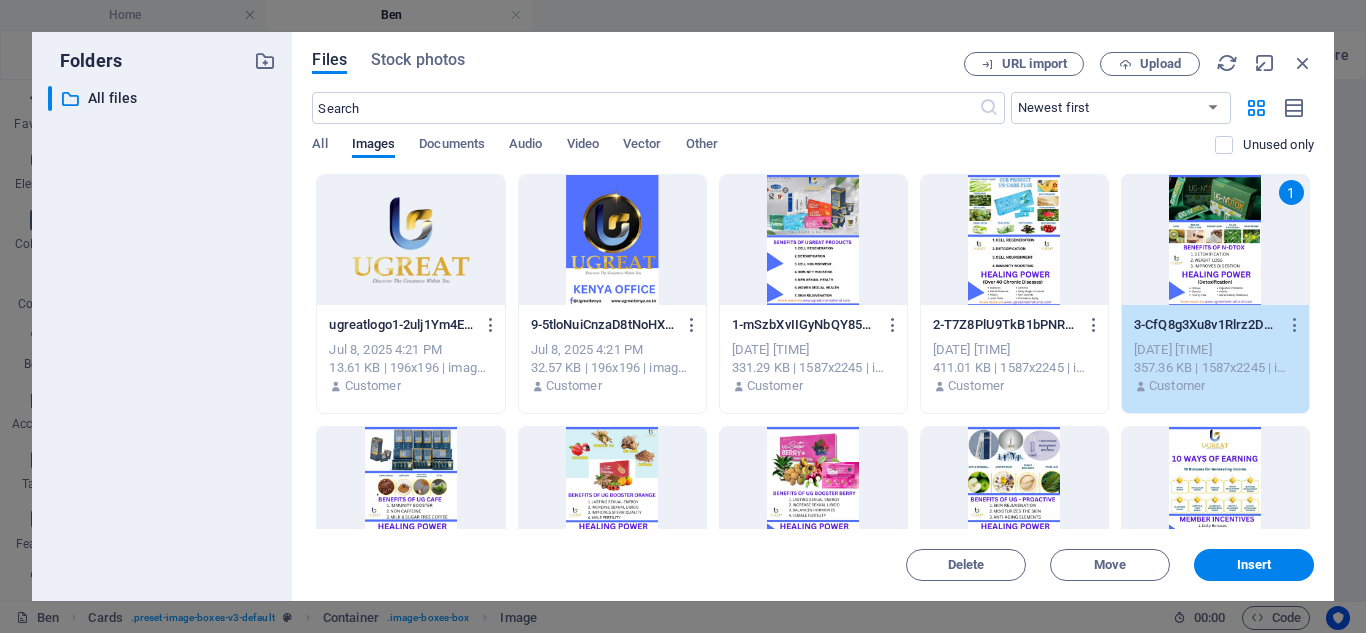 click on "1" at bounding box center [1215, 240] 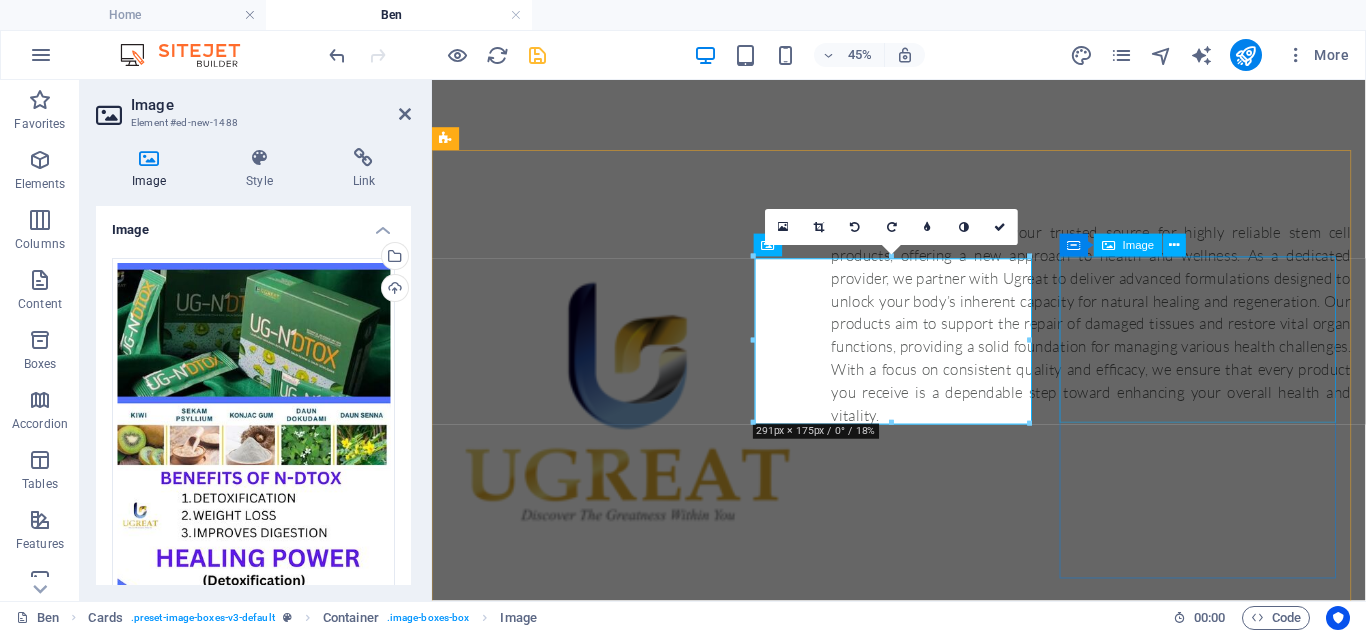 scroll, scrollTop: 1068, scrollLeft: 0, axis: vertical 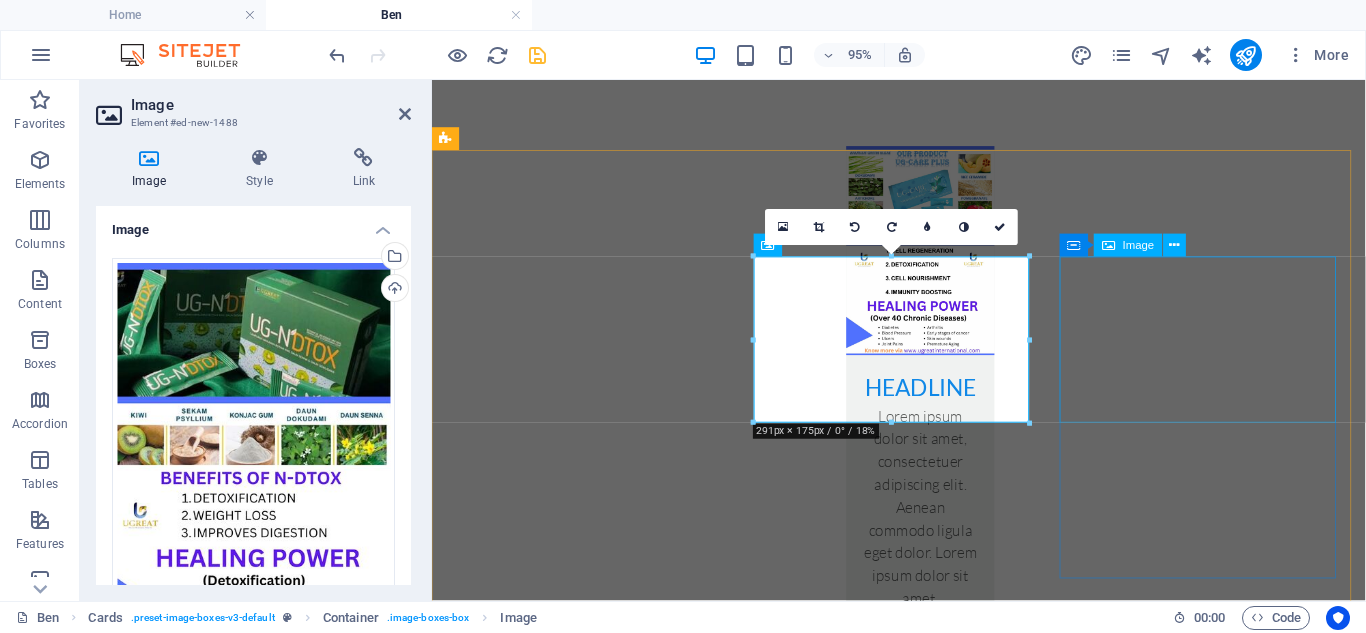 click at bounding box center (946, 1236) 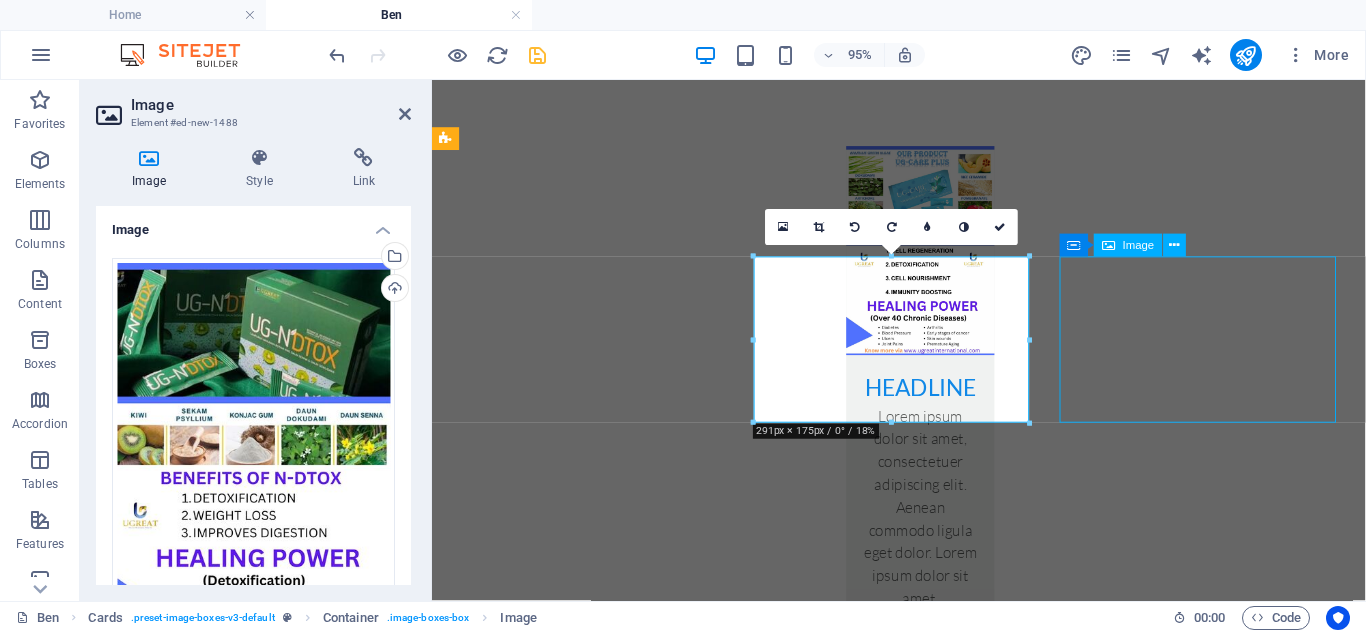click at bounding box center [946, 1236] 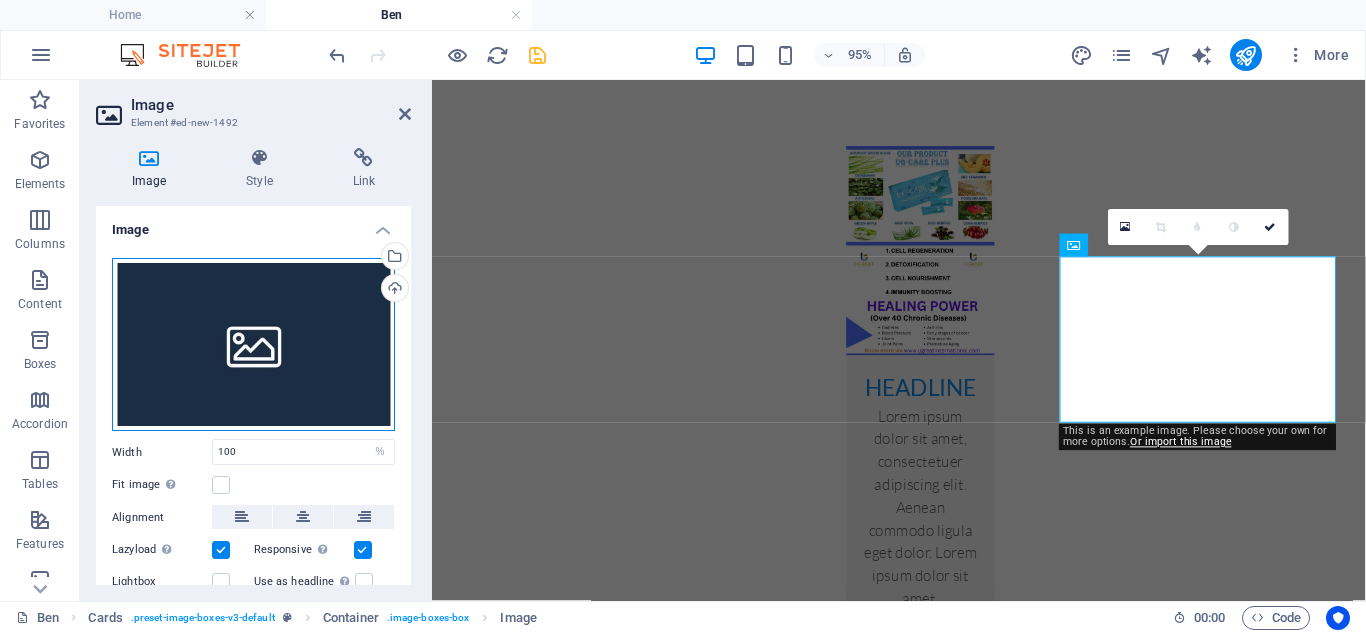 click on "Drag files here, click to choose files or select files from Files or our free stock photos & videos" at bounding box center [253, 345] 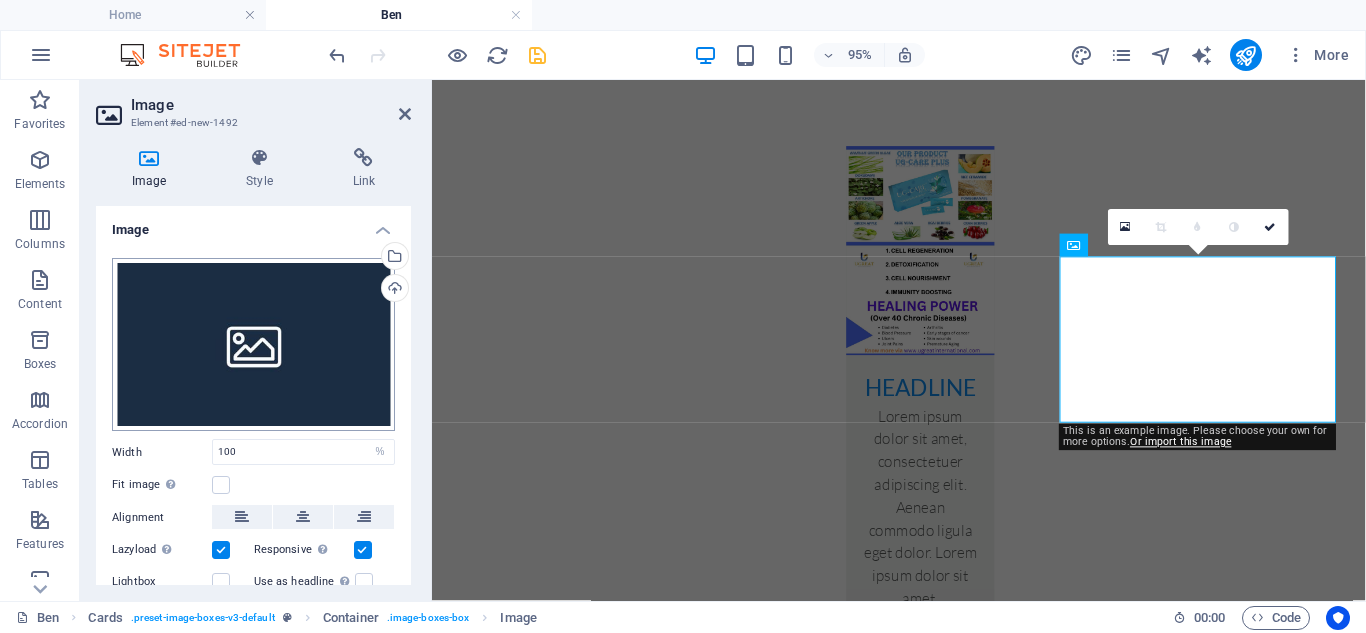 click on "UGreat Int'l, East Africa Home Ben Favorites Elements Columns Content Boxes Accordion Tables Features Images Slider Header Footer Forms Marketing Collections
Drag here to replace the existing content. Press “Ctrl” if you want to create a new element.
H2   Container   Container   Container   Preset   Container   Preset   Container   Menu Bar   Menu   Preset   Container   Container   Image   Spacer   Container   Image   Container   Logo   Text   H3 80% More Home Cards . preset-image-boxes-v3-default Container . image-boxes-box Image 00 : 00 Code Favorites Elements Columns Content Boxes Accordion Tables Features Images Slider Header Footer Forms Marketing Collections Image Element #ed-new-1492 Image Style Link Image Drag files here, click to choose files or select files from Files or our free stock photos & videos Select files from the file manager, stock photos, or upload file(s) Upload Width 100 Default auto" at bounding box center (683, 316) 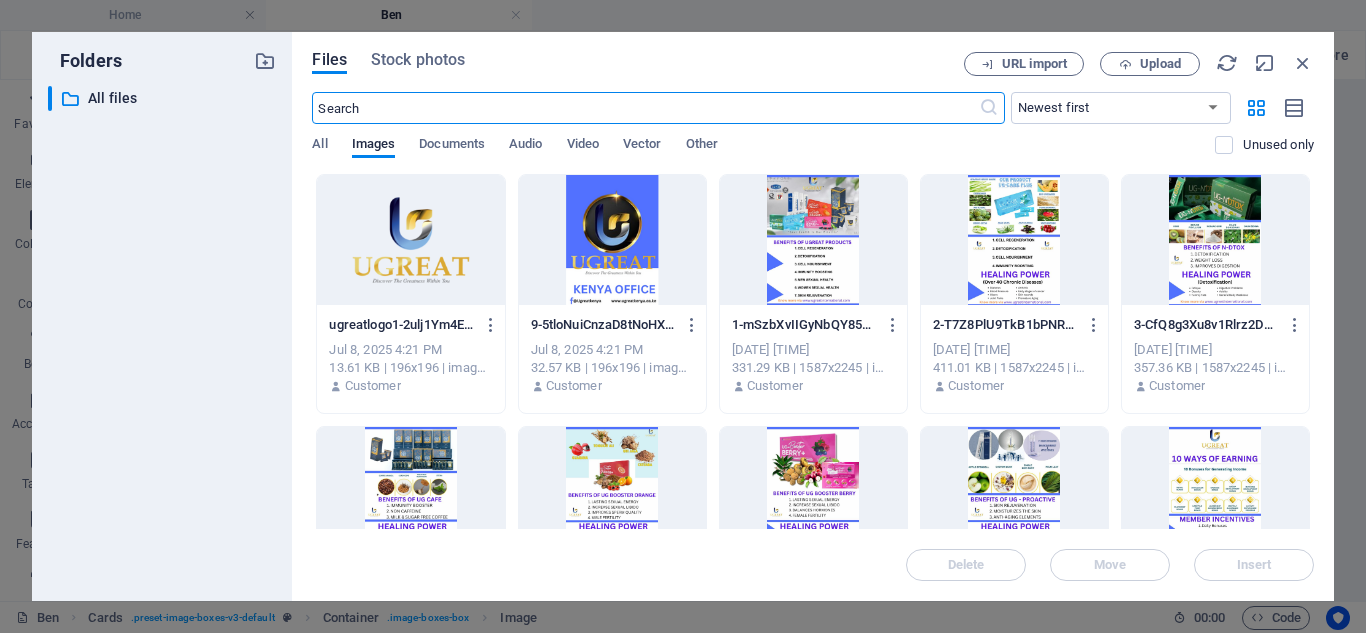 scroll, scrollTop: 549, scrollLeft: 0, axis: vertical 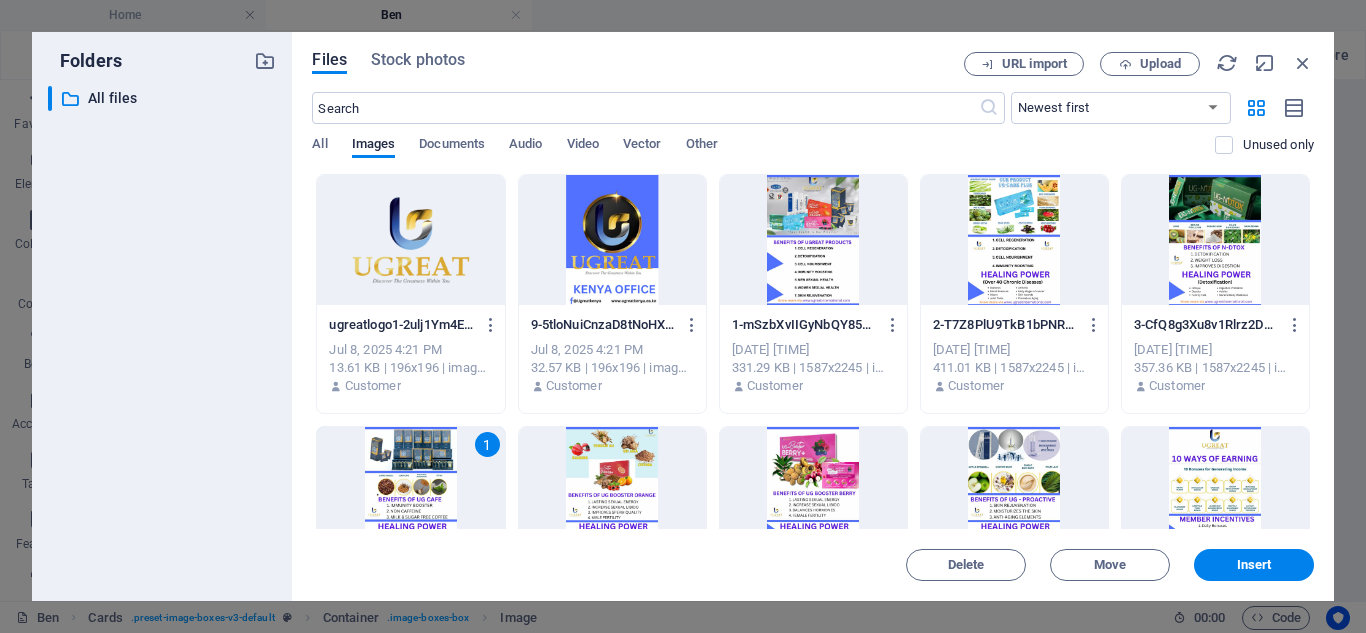 click on "1" at bounding box center [410, 492] 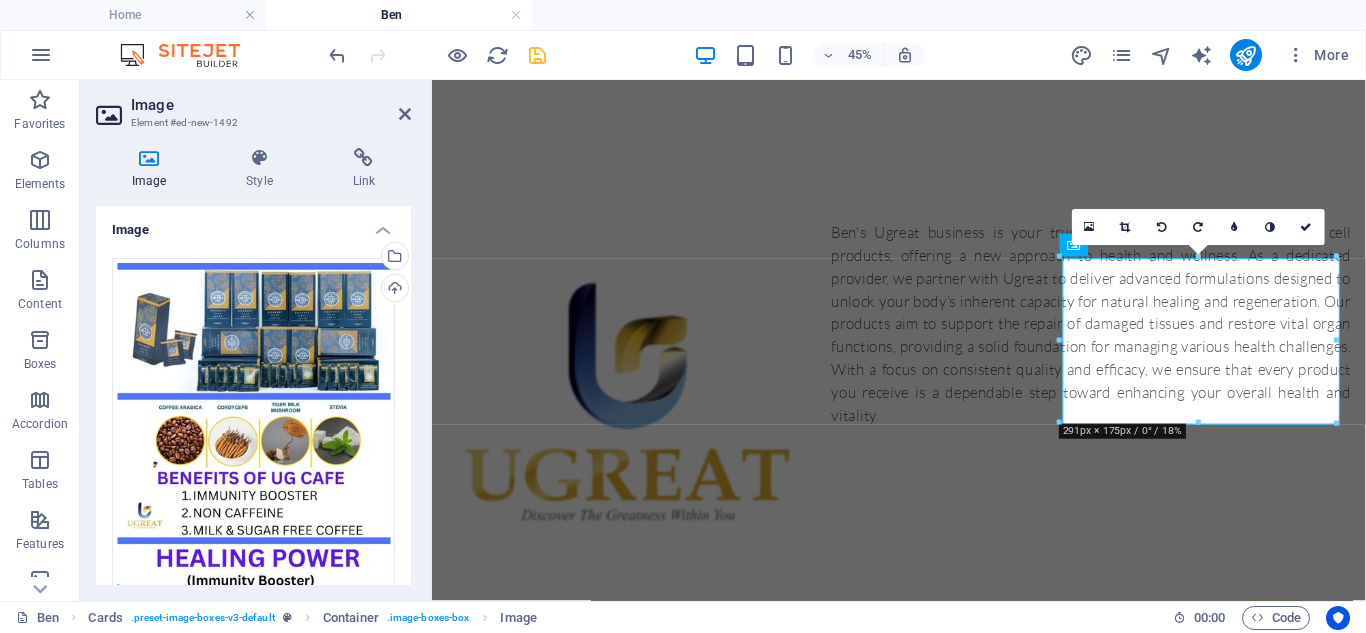 scroll, scrollTop: 1068, scrollLeft: 0, axis: vertical 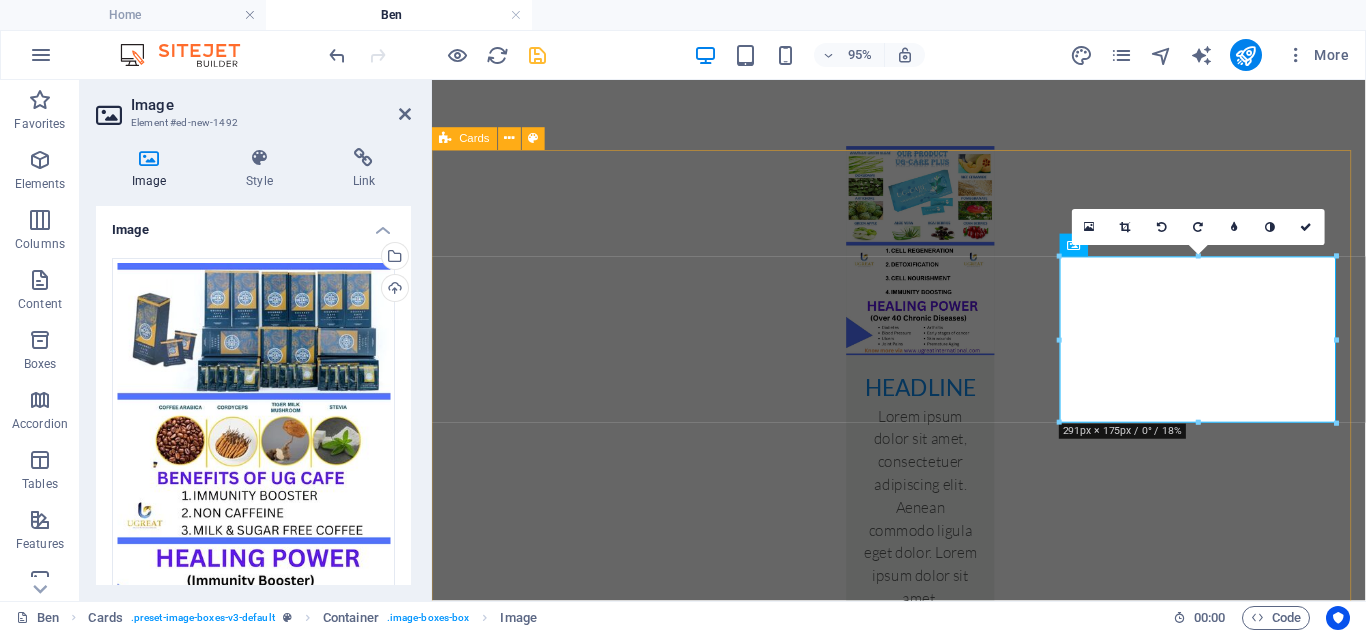 click on "Headline Lorem ipsum dolor sit amet, consectetuer adipiscing elit. Aenean commodo ligula eget dolor. Lorem ipsum dolor sit amet. Headline Lorem ipsum dolor sit amet, consectetuer adipiscing elit. Aenean commodo ligula eget dolor. Lorem ipsum dolor sit amet. Headline Lorem ipsum dolor sit amet, consectetuer adipiscing elit. Aenean commodo ligula eget dolor. Lorem ipsum dolor sit amet." at bounding box center [1133, 922] 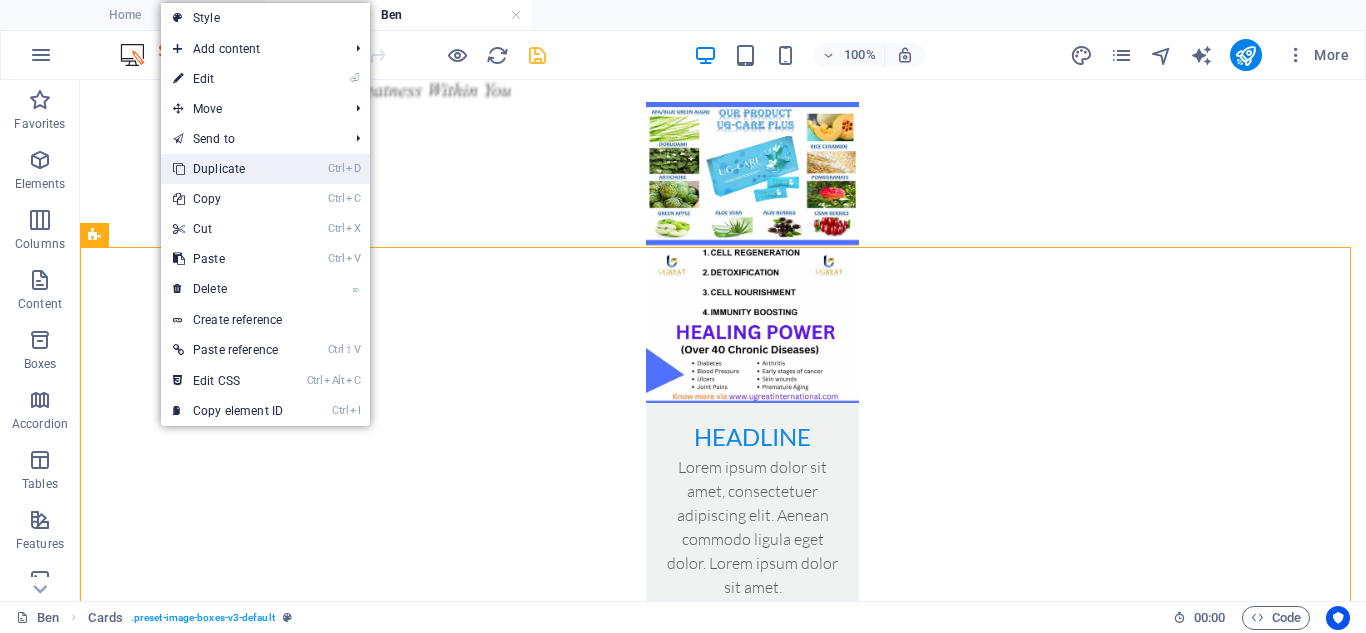 click on "Ctrl D  Duplicate" at bounding box center (228, 169) 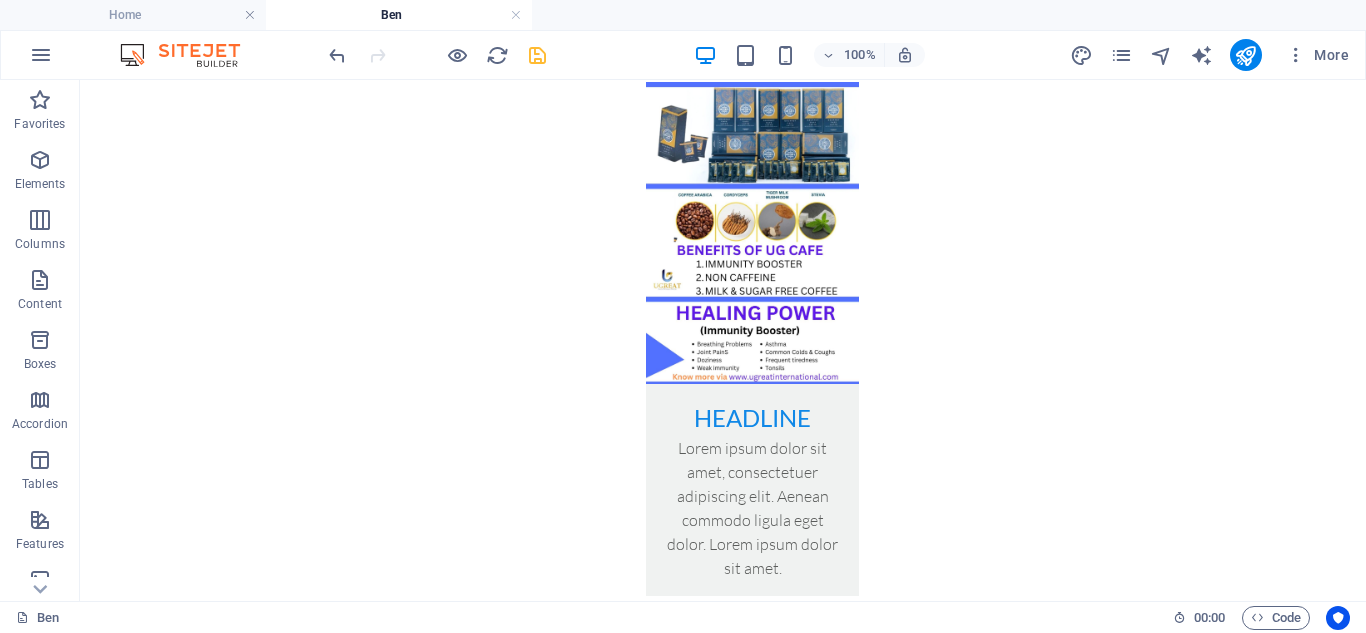 scroll, scrollTop: 2221, scrollLeft: 0, axis: vertical 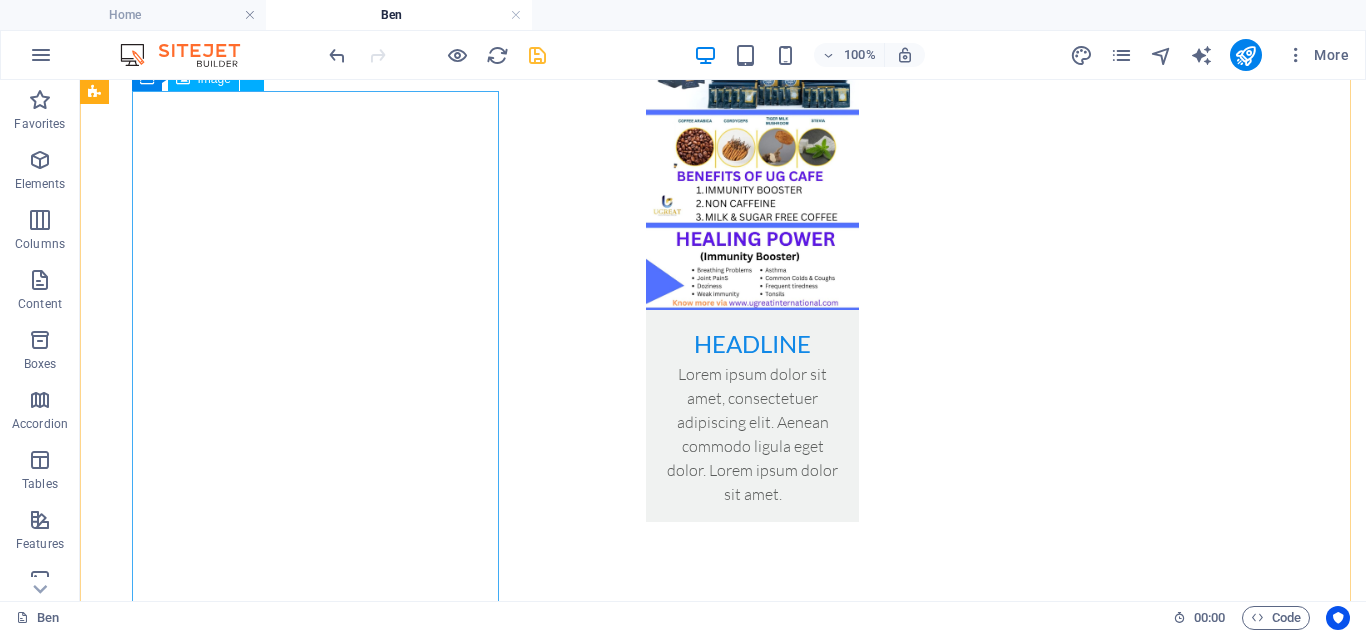 click at bounding box center [280, 1006] 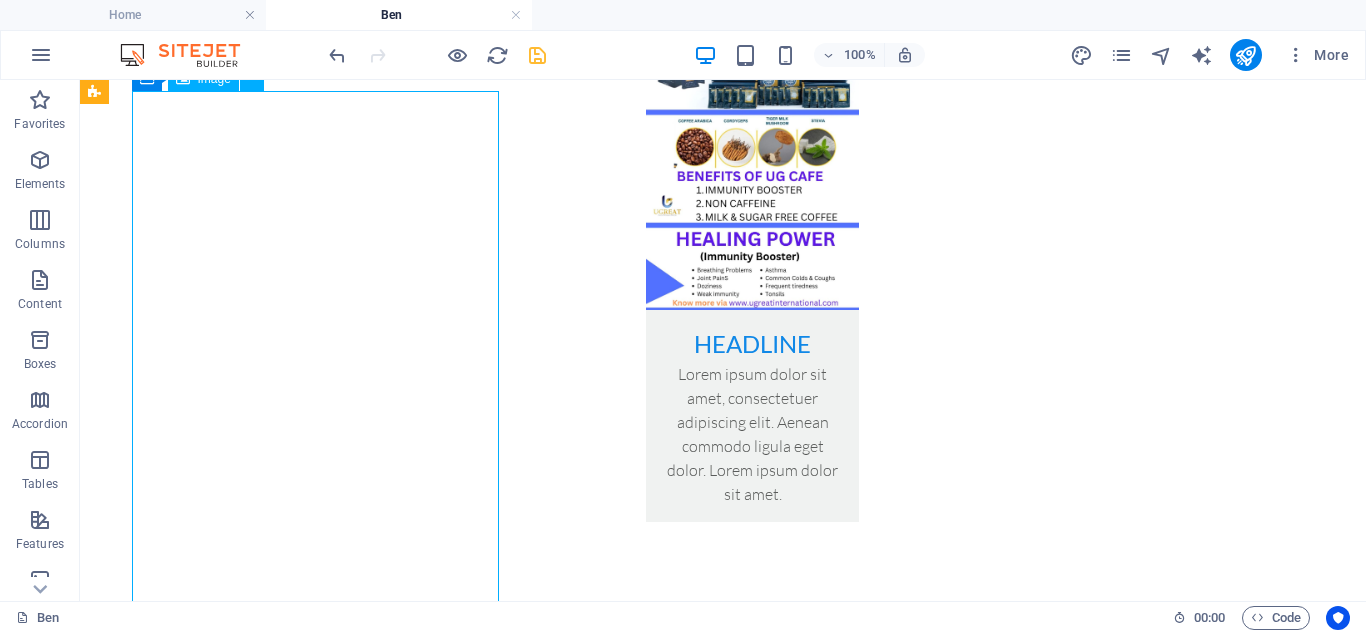 click at bounding box center [280, 1006] 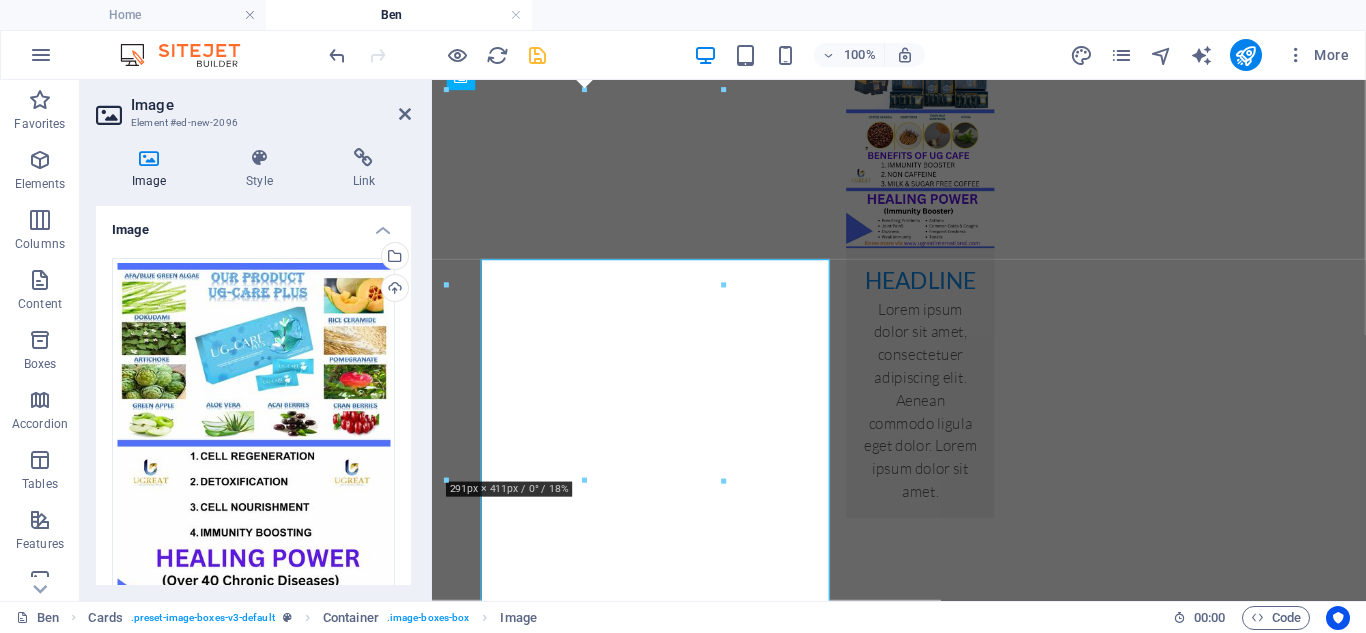 scroll, scrollTop: 2043, scrollLeft: 0, axis: vertical 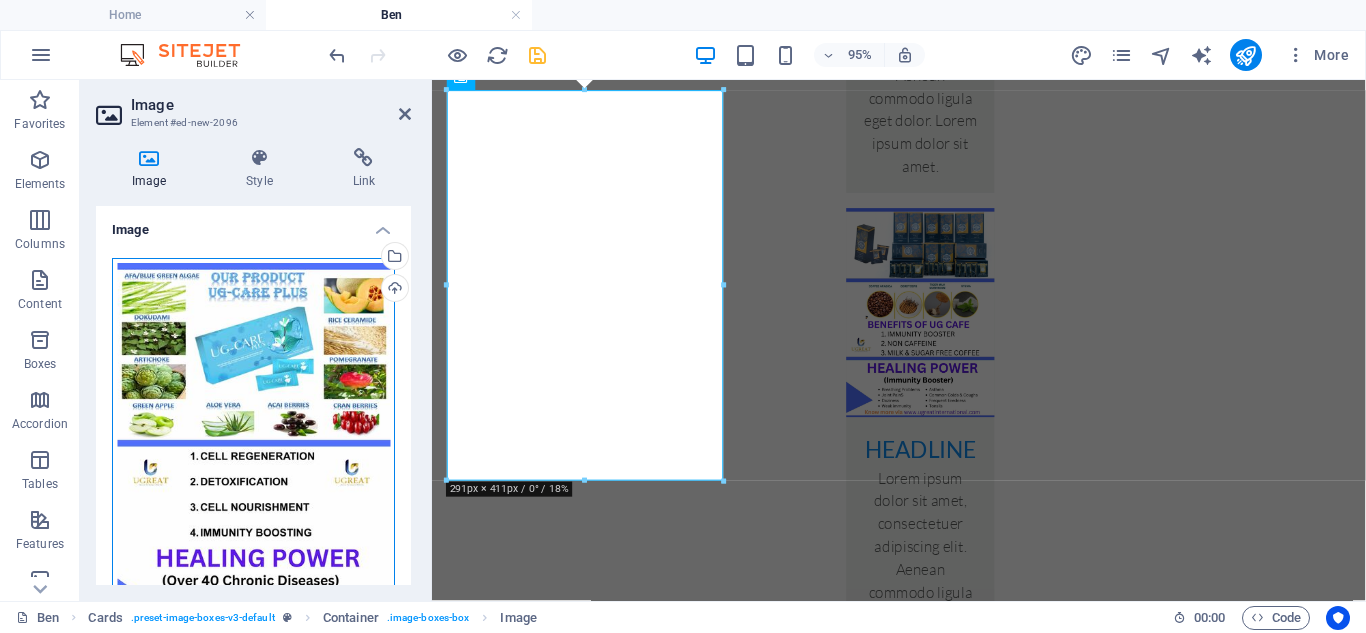 click on "Drag files here, click to choose files or select files from Files or our free stock photos & videos" at bounding box center (253, 456) 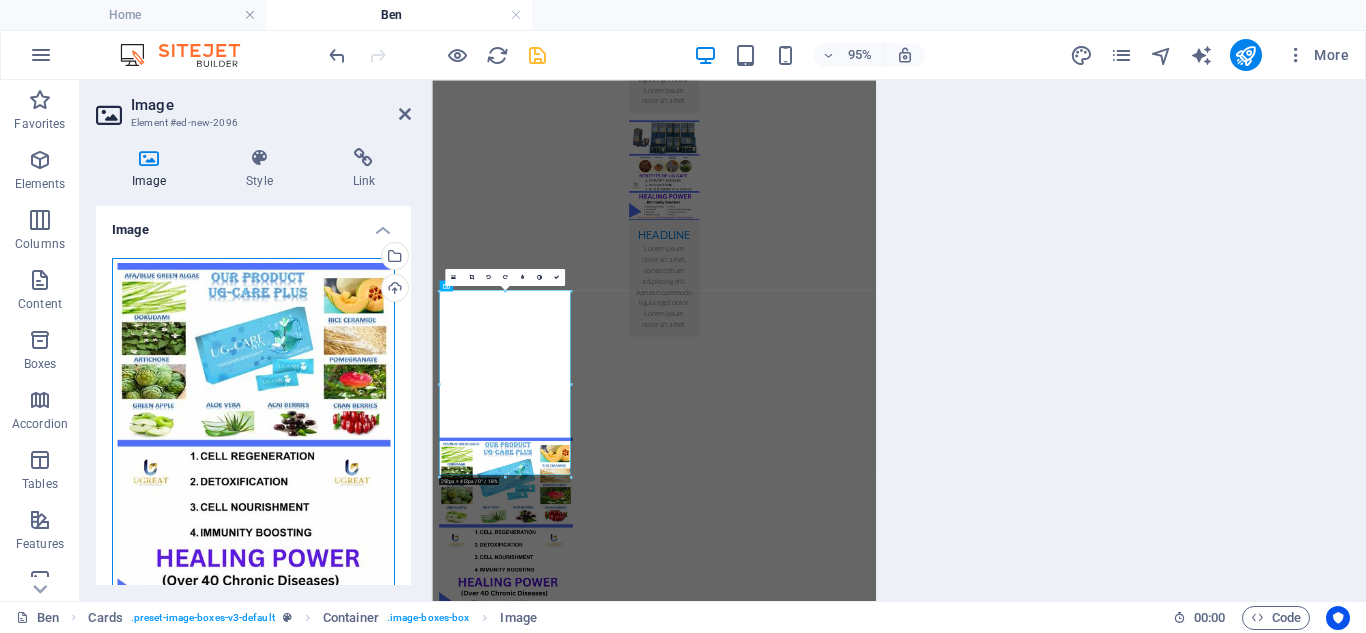 scroll, scrollTop: 1588, scrollLeft: 0, axis: vertical 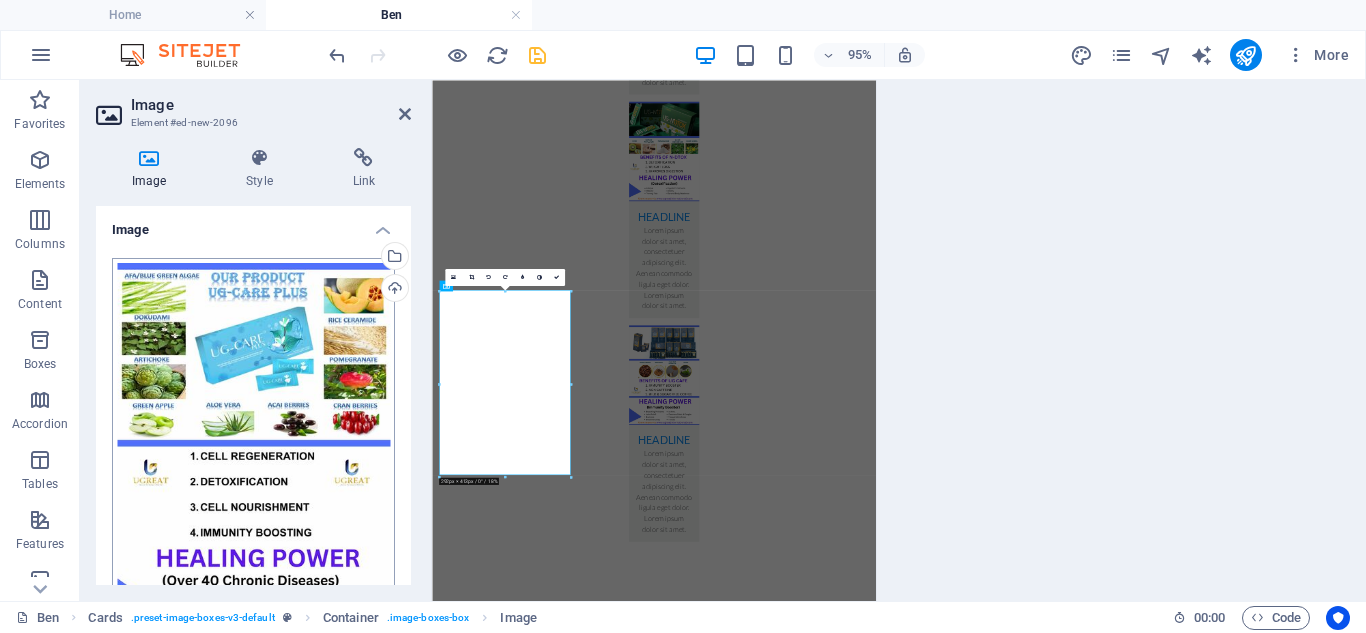 click on "UGreat Int'l, East Africa Home Ben Favorites Elements Columns Content Boxes Accordion Tables Features Images Slider Header Footer Forms Marketing Collections
Drag here to replace the existing content. Press “Ctrl” if you want to create a new element.
H2   Container   Container   Container   Preset   Container   Preset   Container   Menu Bar   Menu   Preset   Container   Container   Image   Spacer   Container   Image   Container   Logo   Text   H3 80% More Home Cards . preset-image-boxes-v3-default Container . image-boxes-box Image 00 : 00 Code Favorites Elements Columns Content Boxes Accordion Tables Features Images Slider Header Footer Forms Marketing Collections Image Element #ed-new-2096 Image Style Link Image Drag files here, click to choose files or select files from Files or our free stock photos & videos Select files from the file manager, stock photos, or upload file(s) Upload Width 100 Default auto" at bounding box center [683, 316] 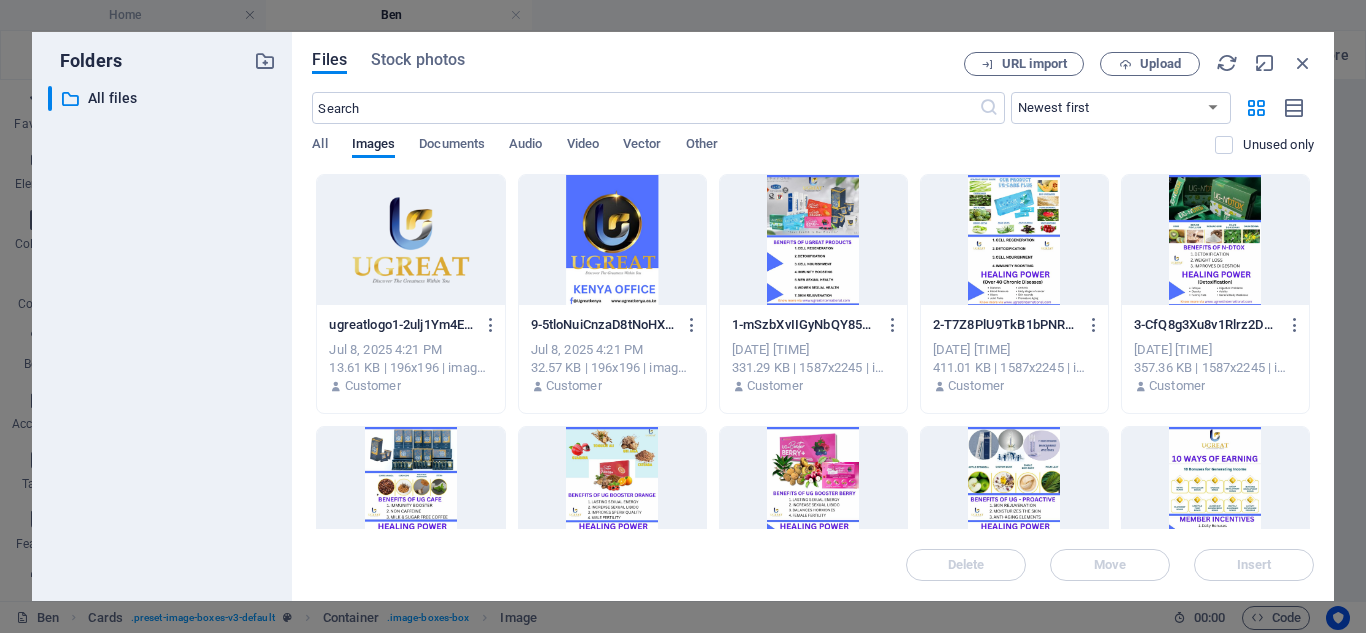 click at bounding box center (612, 492) 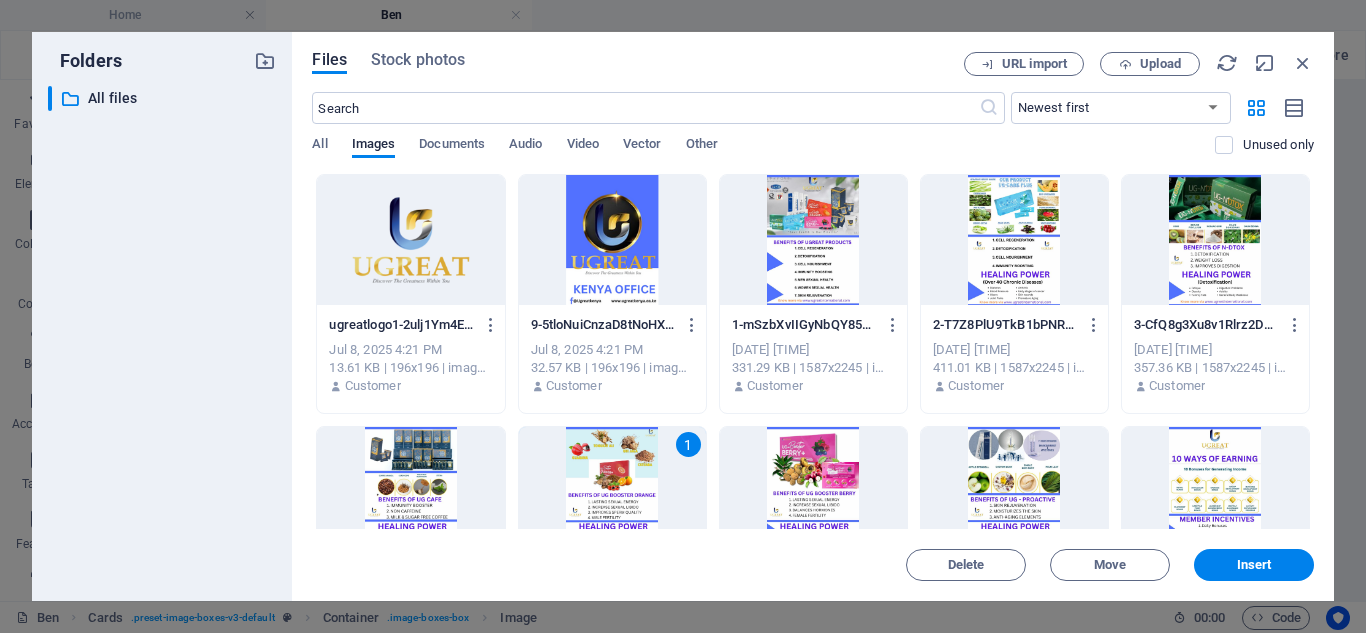 click on "1" at bounding box center (612, 492) 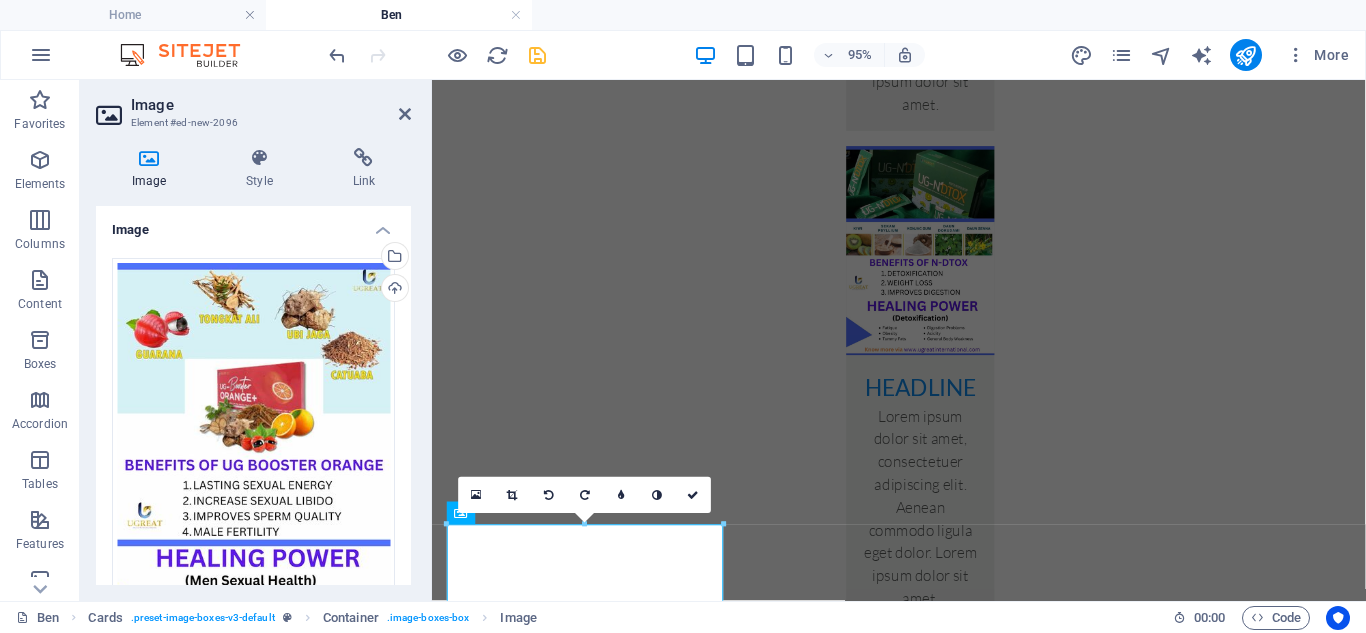 scroll, scrollTop: 1586, scrollLeft: 0, axis: vertical 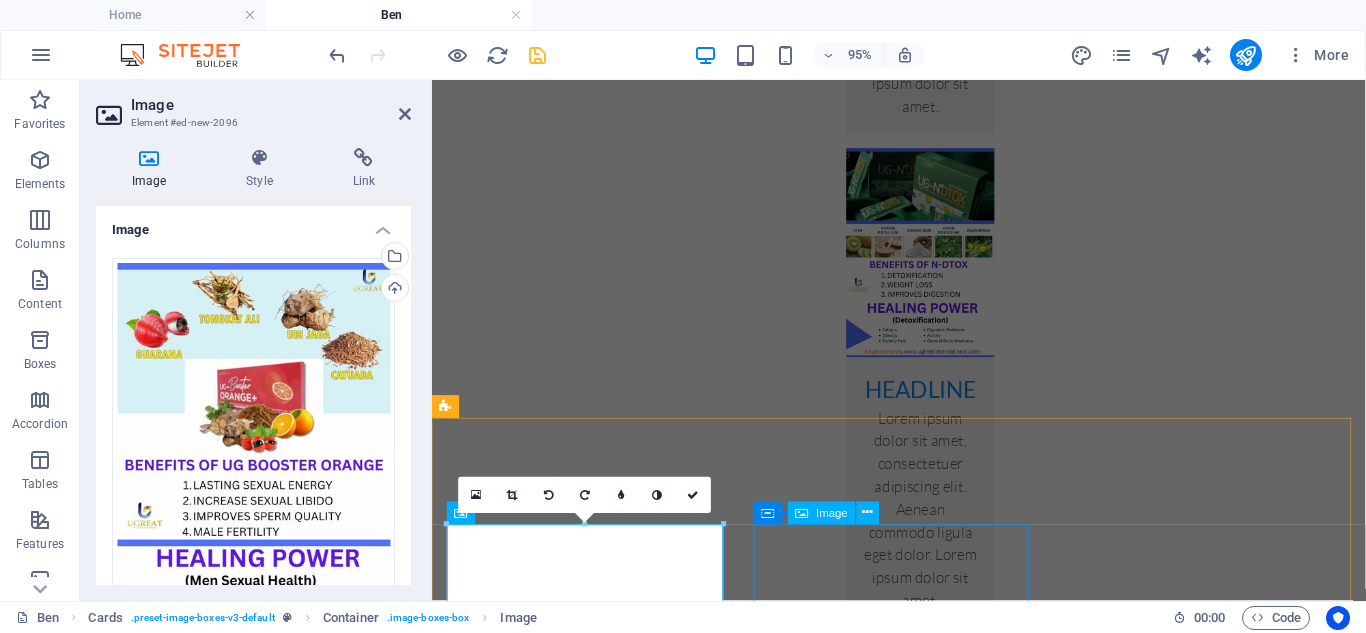 click at bounding box center [596, 2207] 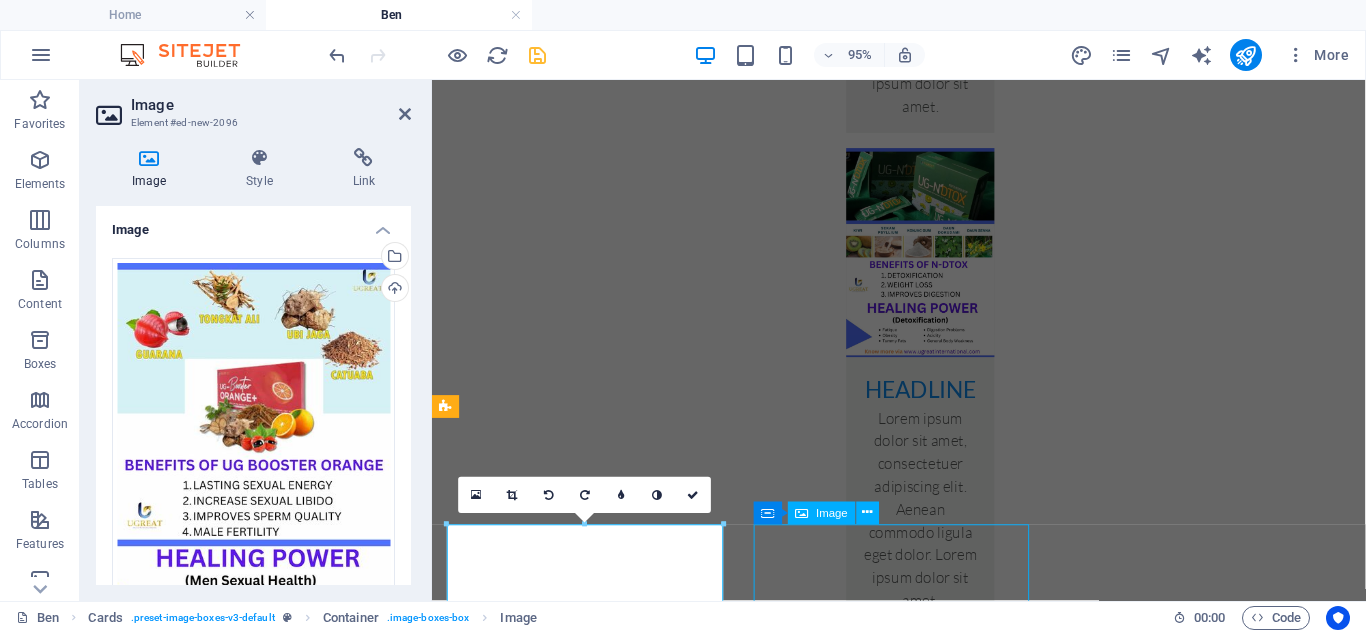 click at bounding box center [596, 2207] 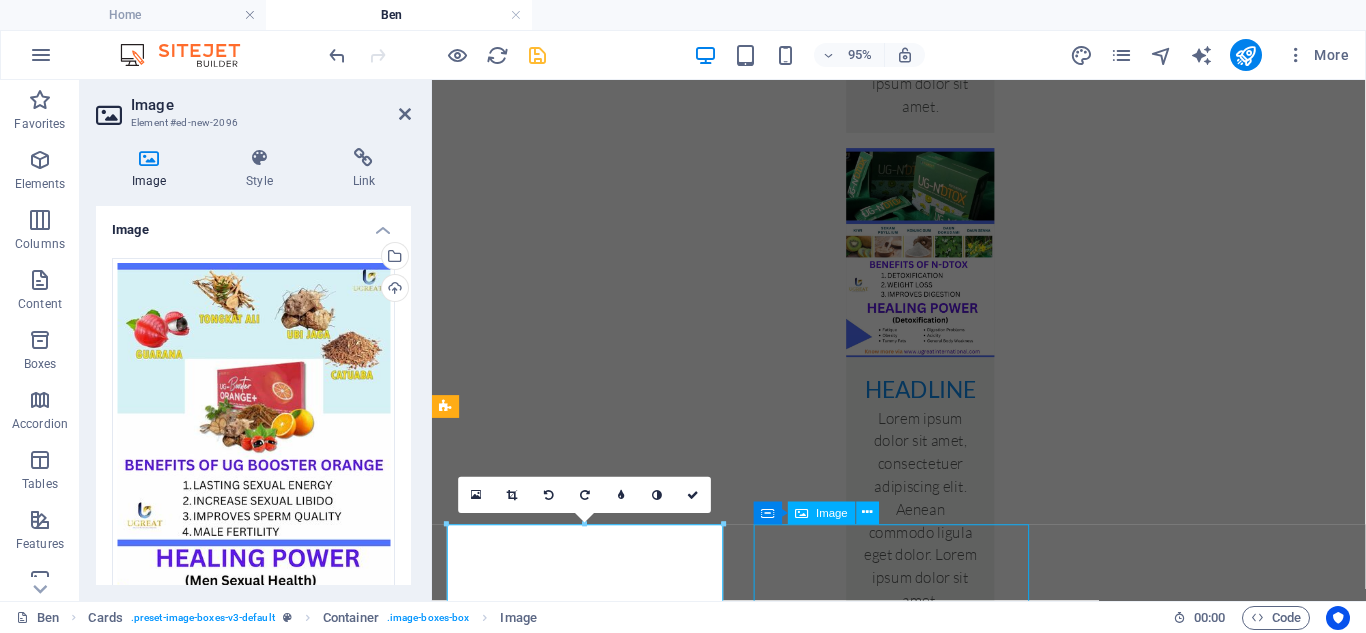 select on "%" 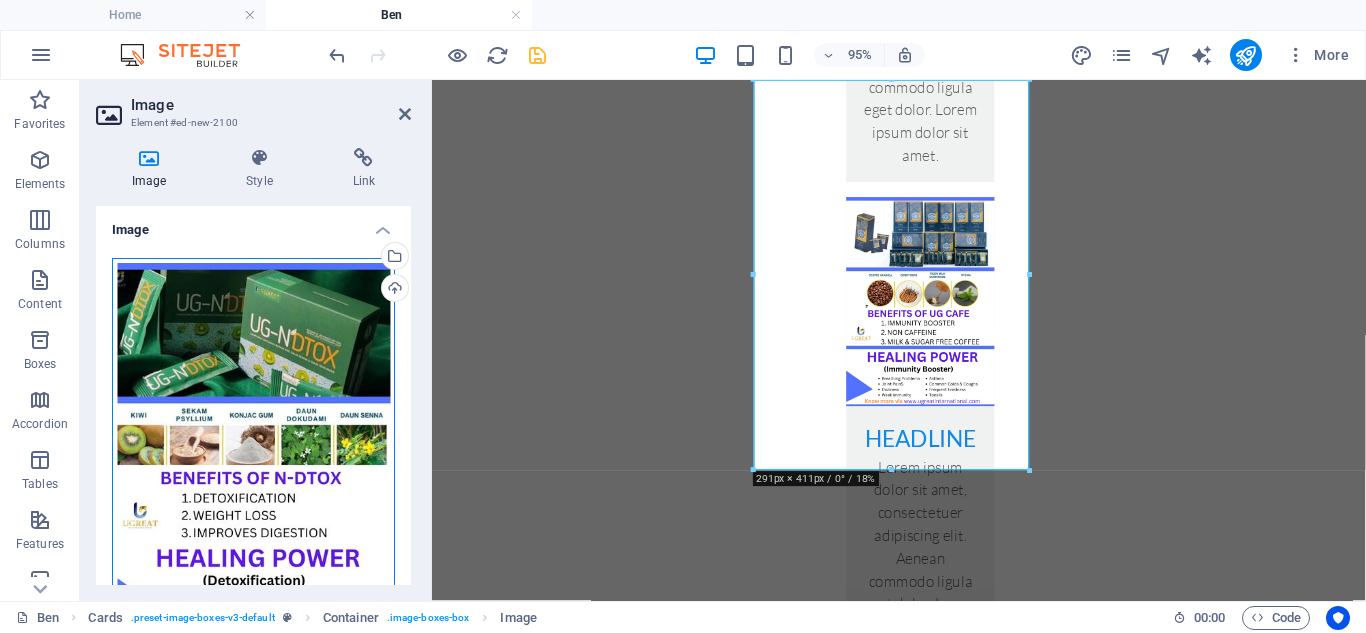 click on "Drag files here, click to choose files or select files from Files or our free stock photos & videos" at bounding box center [253, 456] 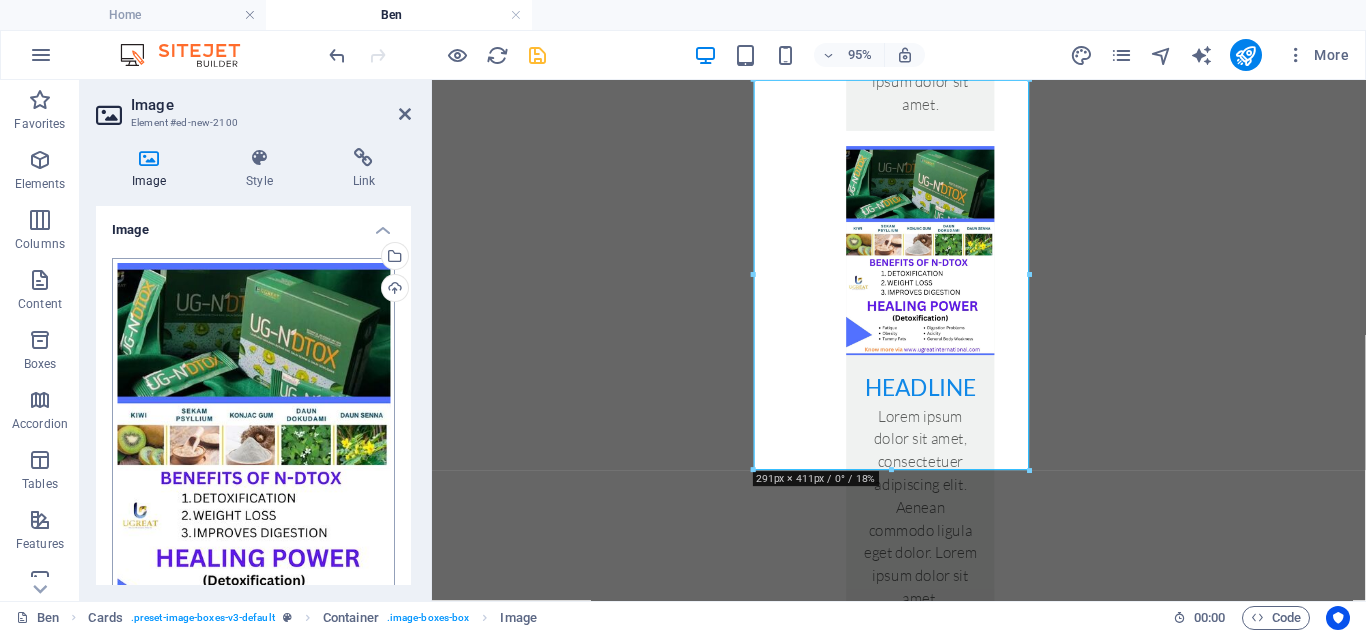 click on "UGreat Int'l, East Africa Home Ben Favorites Elements Columns Content Boxes Accordion Tables Features Images Slider Header Footer Forms Marketing Collections
Drag here to replace the existing content. Press “Ctrl” if you want to create a new element.
H2   Container   Container   Container   Preset   Container   Preset   Container   Menu Bar   Menu   Preset   Container   Container   Image   Spacer   Container   Image   Container   Logo   Text   H3 80% More Home Cards . preset-image-boxes-v3-default Container . image-boxes-box Image 00 : 00 Code Favorites Elements Columns Content Boxes Accordion Tables Features Images Slider Header Footer Forms Marketing Collections Image Element #ed-new-2100 Image Style Link Image Drag files here, click to choose files or select files from Files or our free stock photos & videos Select files from the file manager, stock photos, or upload file(s) Upload Width 100 Default auto" at bounding box center [683, 316] 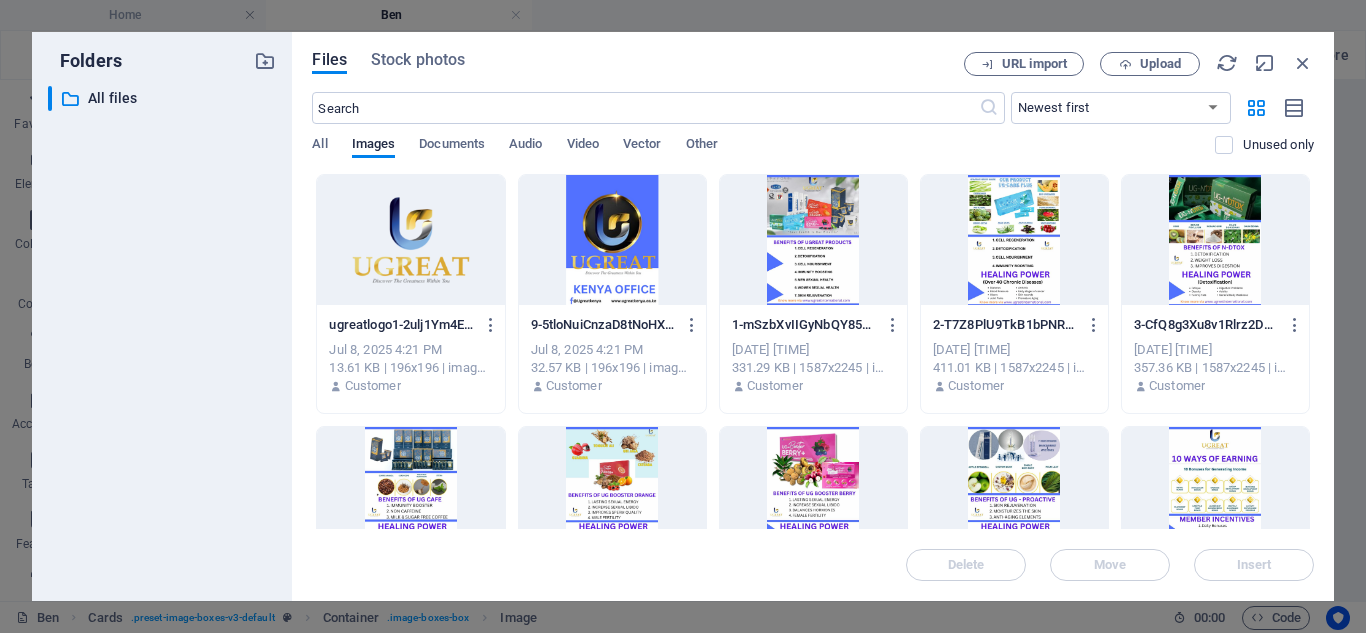 click at bounding box center [813, 492] 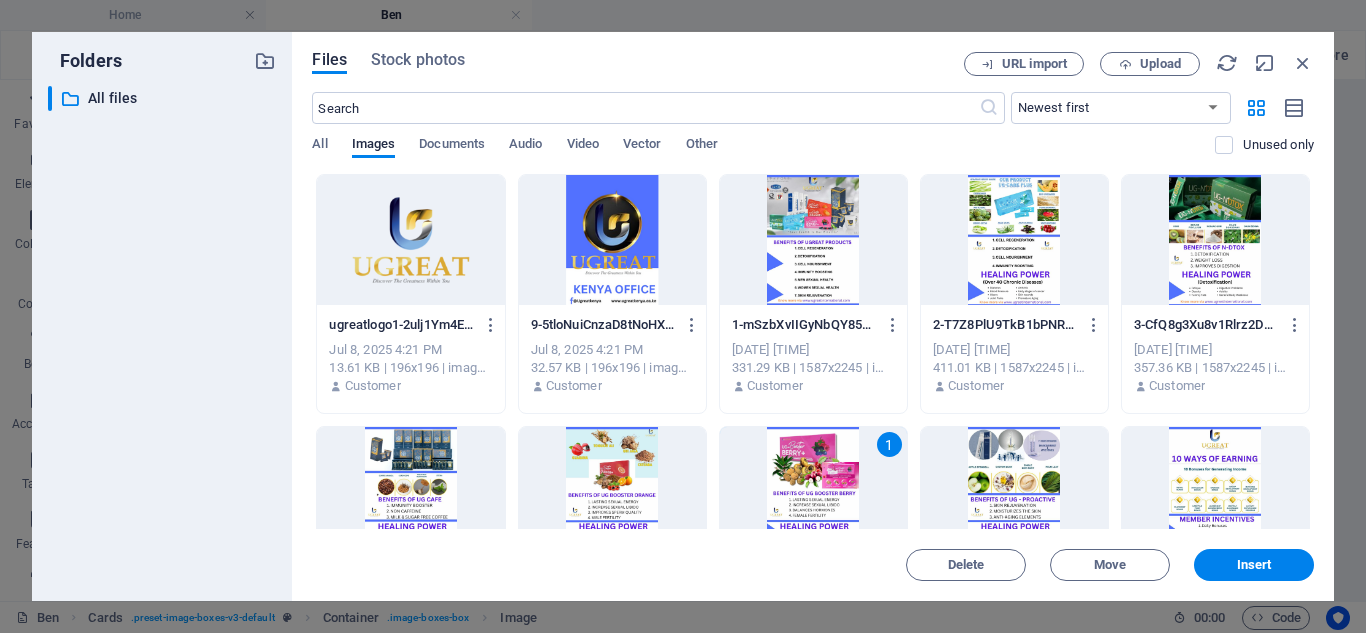 click on "1" at bounding box center [813, 492] 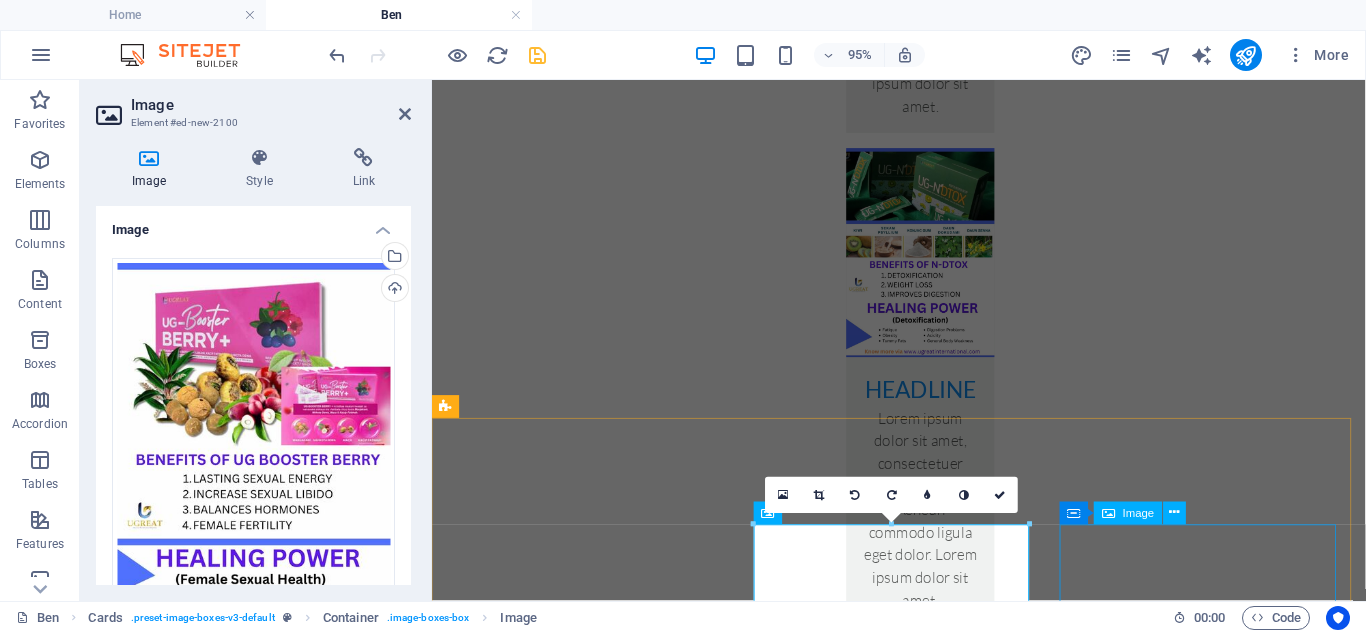 click at bounding box center (596, 2806) 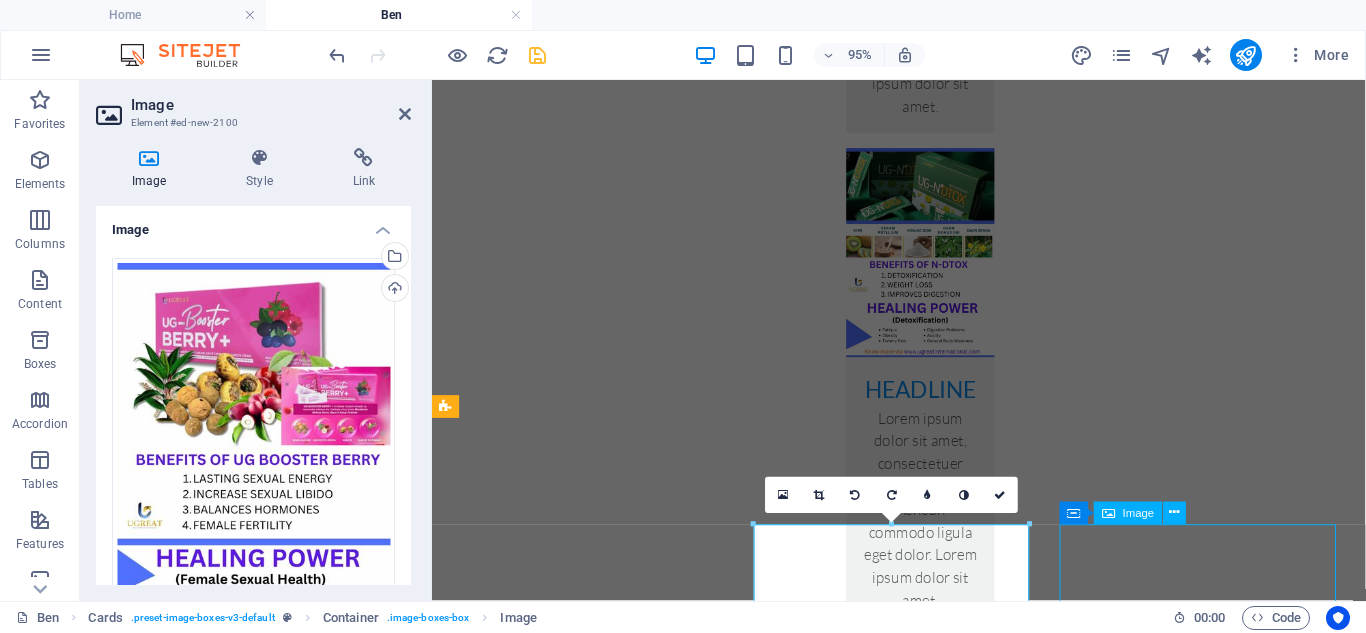 click at bounding box center (596, 2806) 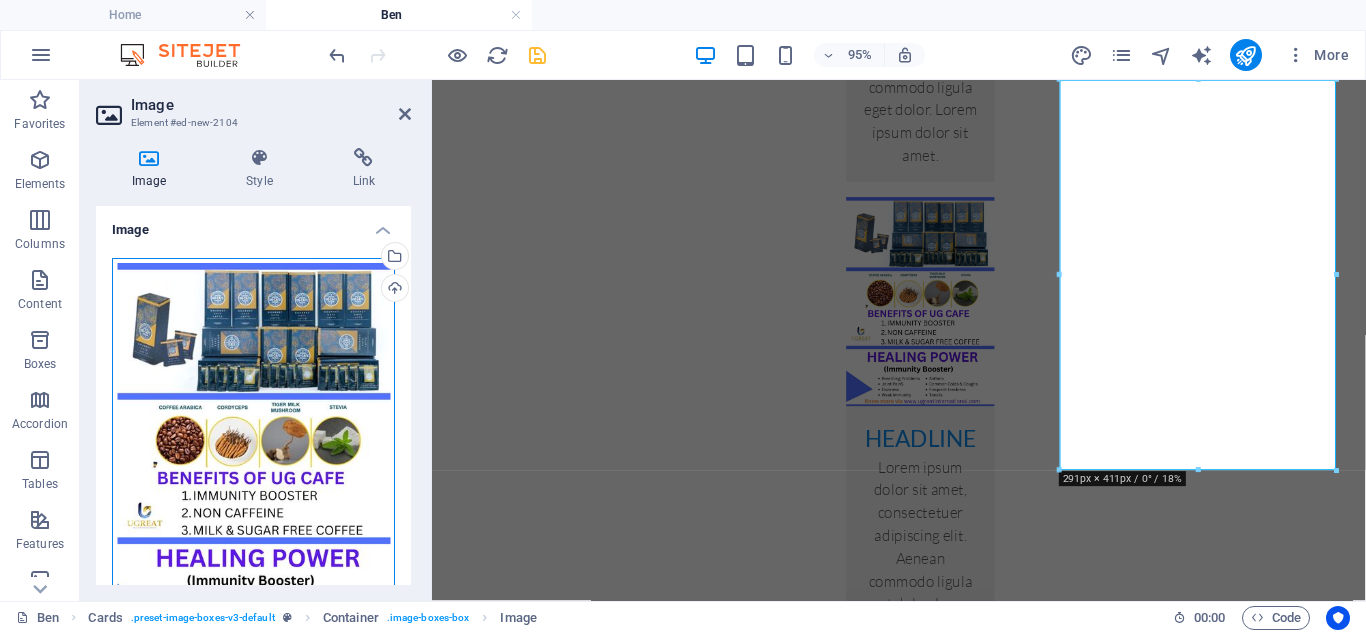 click on "Drag files here, click to choose files or select files from Files or our free stock photos & videos" at bounding box center (253, 456) 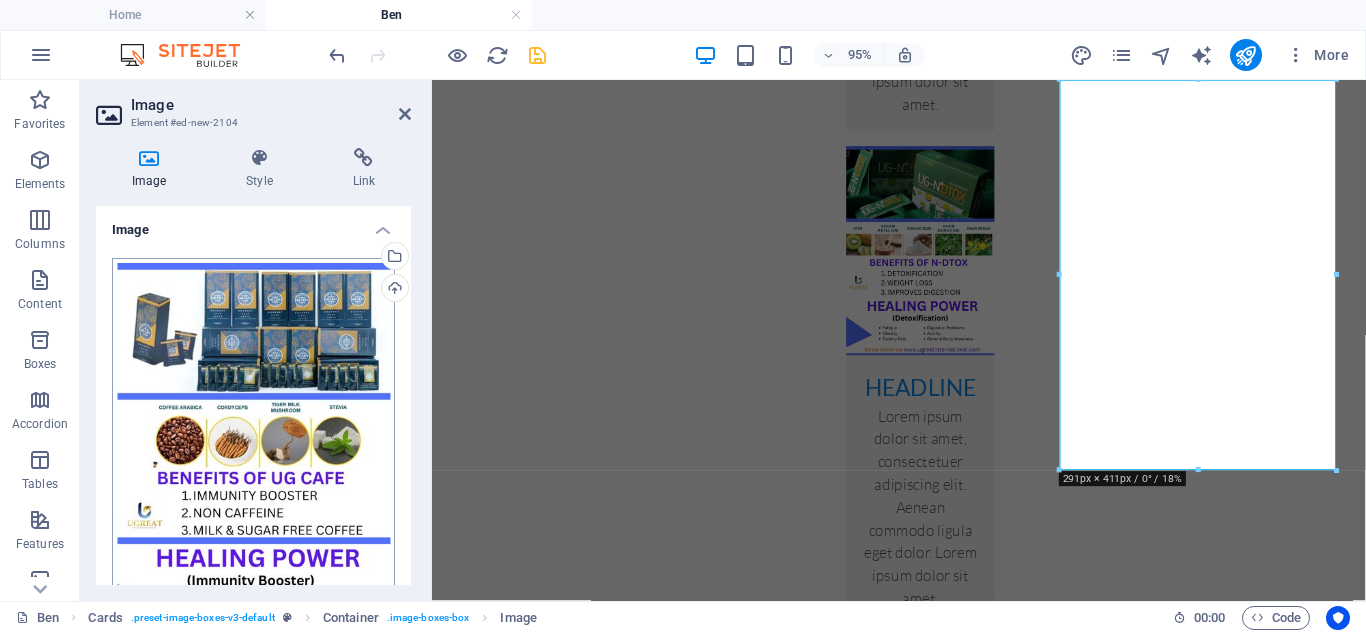 click on "UGreat Int'l, East Africa Home Ben Favorites Elements Columns Content Boxes Accordion Tables Features Images Slider Header Footer Forms Marketing Collections
Drag here to replace the existing content. Press “Ctrl” if you want to create a new element.
H2   Container   Container   Container   Preset   Container   Preset   Container   Menu Bar   Menu   Preset   Container   Container   Image   Spacer   Container   Image   Container   Logo   Text   H3 80% More Home Cards . preset-image-boxes-v3-default Container . image-boxes-box Image 00 : 00 Code Favorites Elements Columns Content Boxes Accordion Tables Features Images Slider Header Footer Forms Marketing Collections Image Element #ed-new-2104 Image Style Link Image Drag files here, click to choose files or select files from Files or our free stock photos & videos Select files from the file manager, stock photos, or upload file(s) Upload Width 100 Default auto" at bounding box center [683, 316] 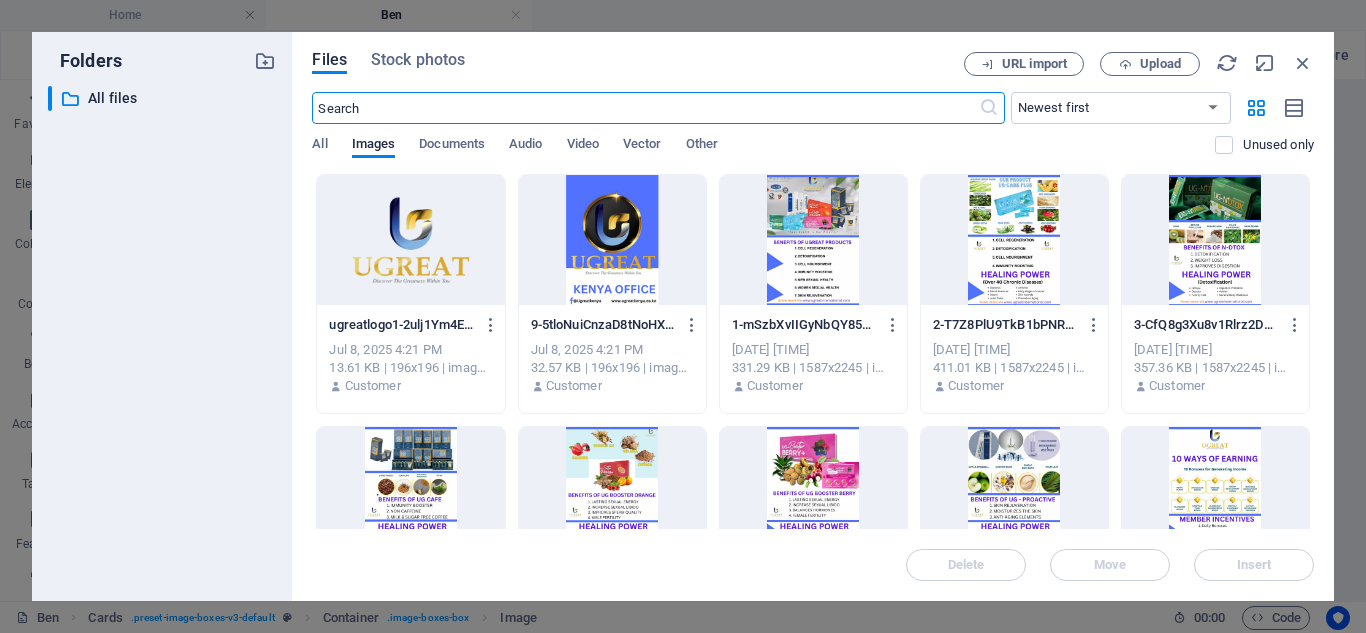 click at bounding box center [1014, 492] 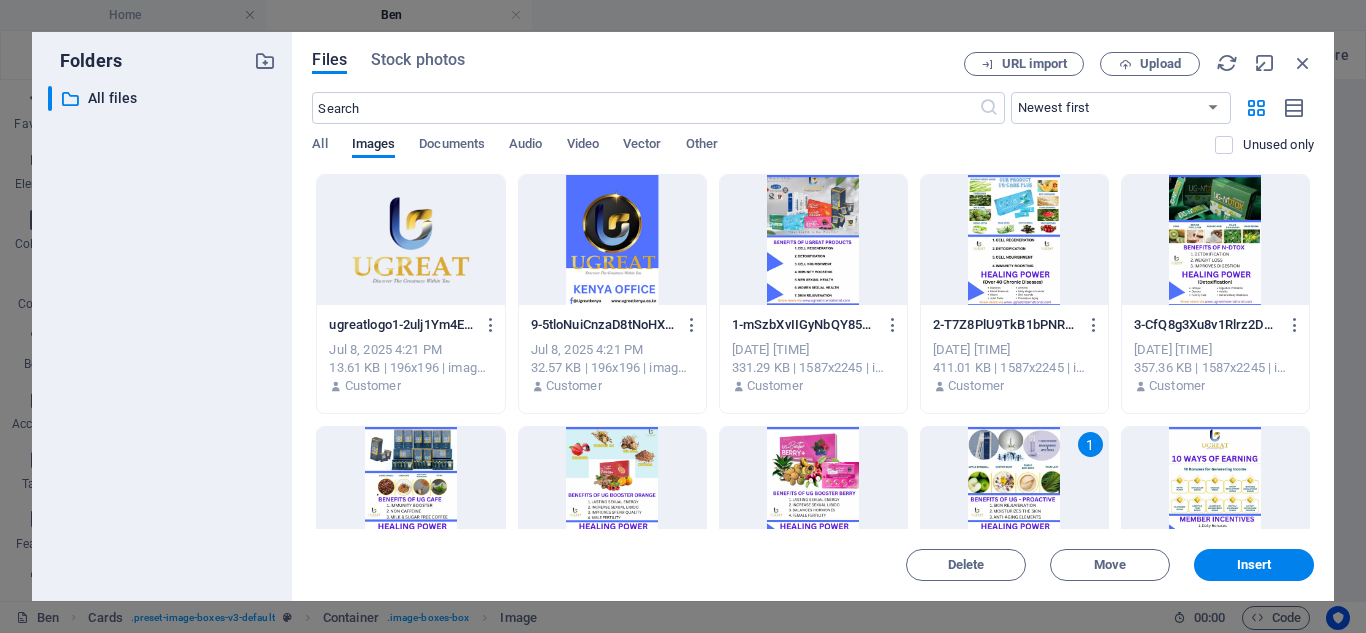 click on "1" at bounding box center (1014, 492) 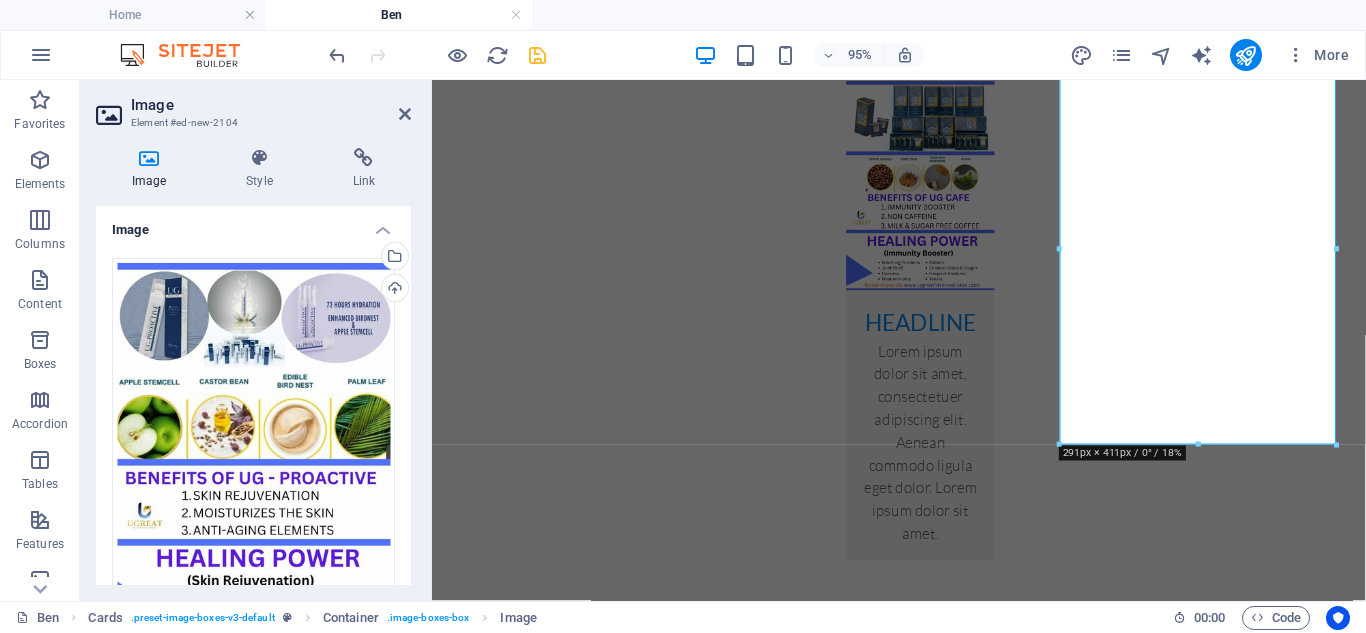 scroll, scrollTop: 2193, scrollLeft: 0, axis: vertical 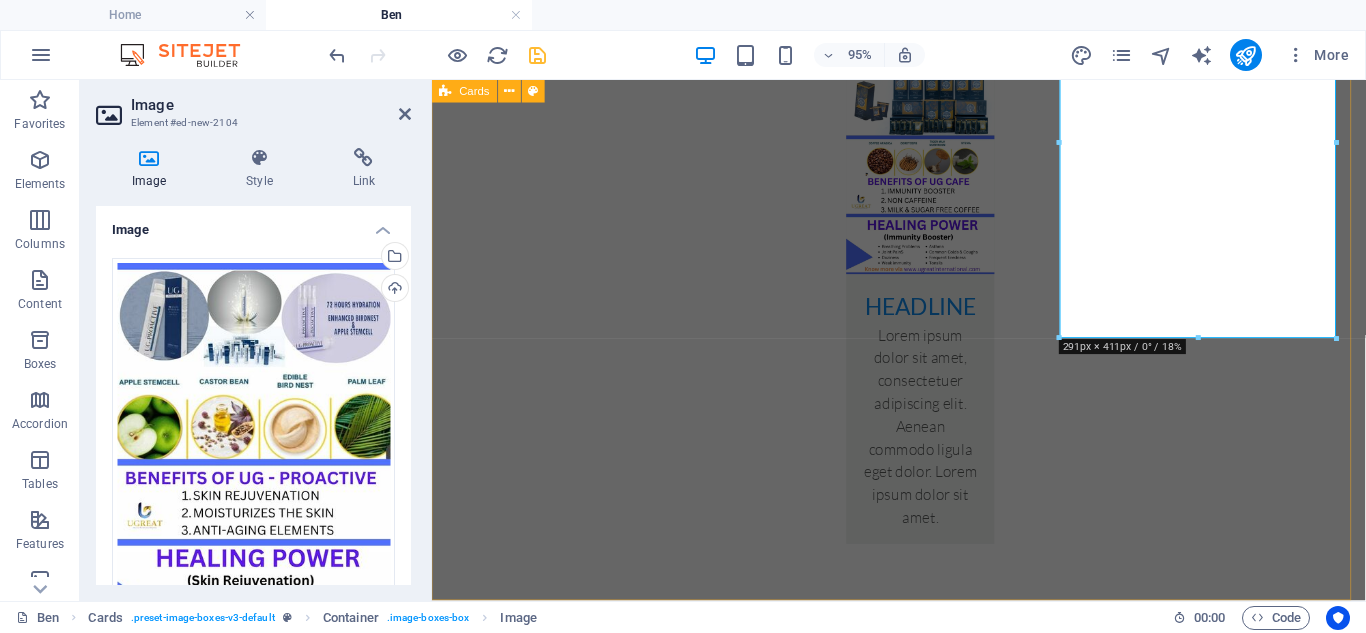 click on "Headline Lorem ipsum dolor sit amet, consectetuer adipiscing elit. Aenean commodo ligula eget dolor. Lorem ipsum dolor sit amet. Headline Lorem ipsum dolor sit amet, consectetuer adipiscing elit. Aenean commodo ligula eget dolor. Lorem ipsum dolor sit amet. Headline Lorem ipsum dolor sit amet, consectetuer adipiscing elit. Aenean commodo ligula eget dolor. Lorem ipsum dolor sit amet." at bounding box center (923, 1682) 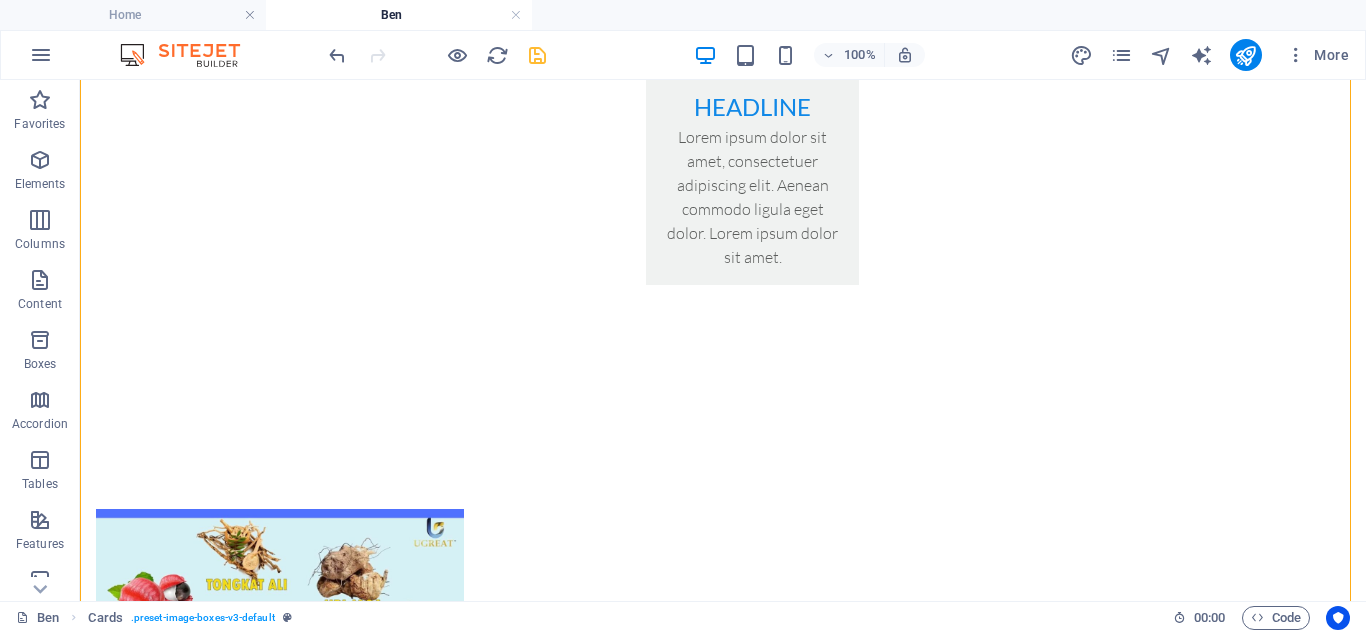 scroll, scrollTop: 2484, scrollLeft: 0, axis: vertical 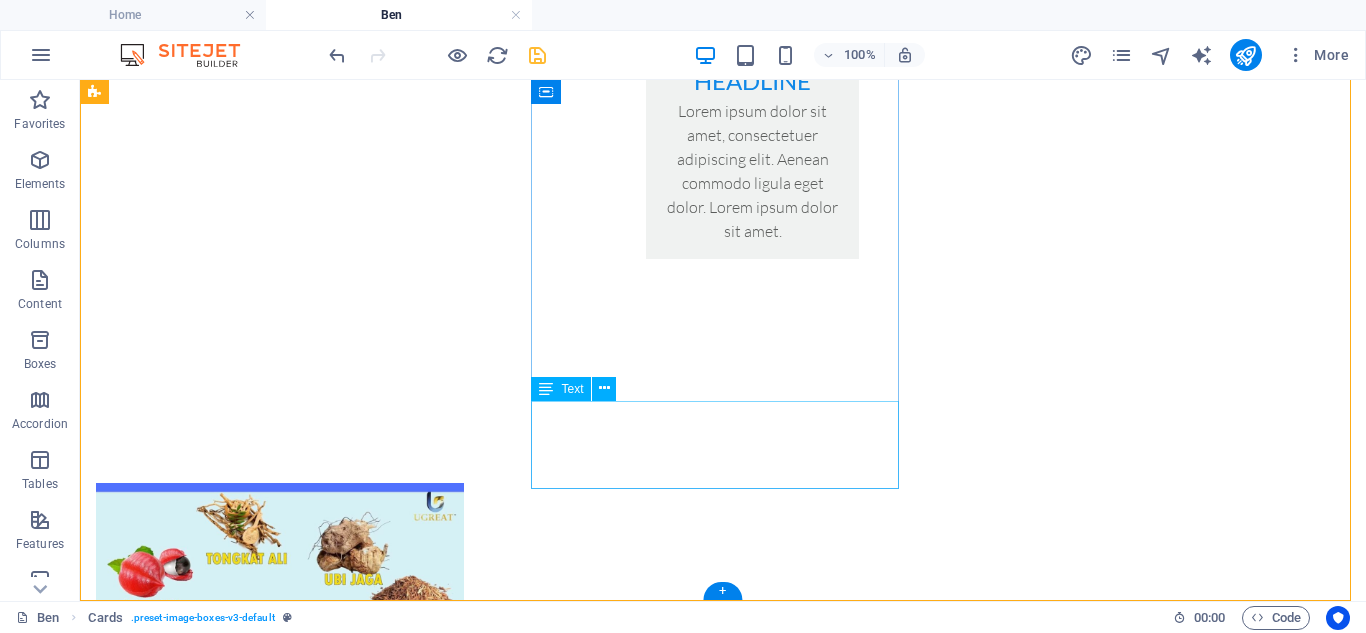click on "Lorem ipsum dolor sit amet, consectetuer adipiscing elit. Aenean commodo ligula eget dolor. Lorem ipsum dolor sit amet." at bounding box center (280, 1776) 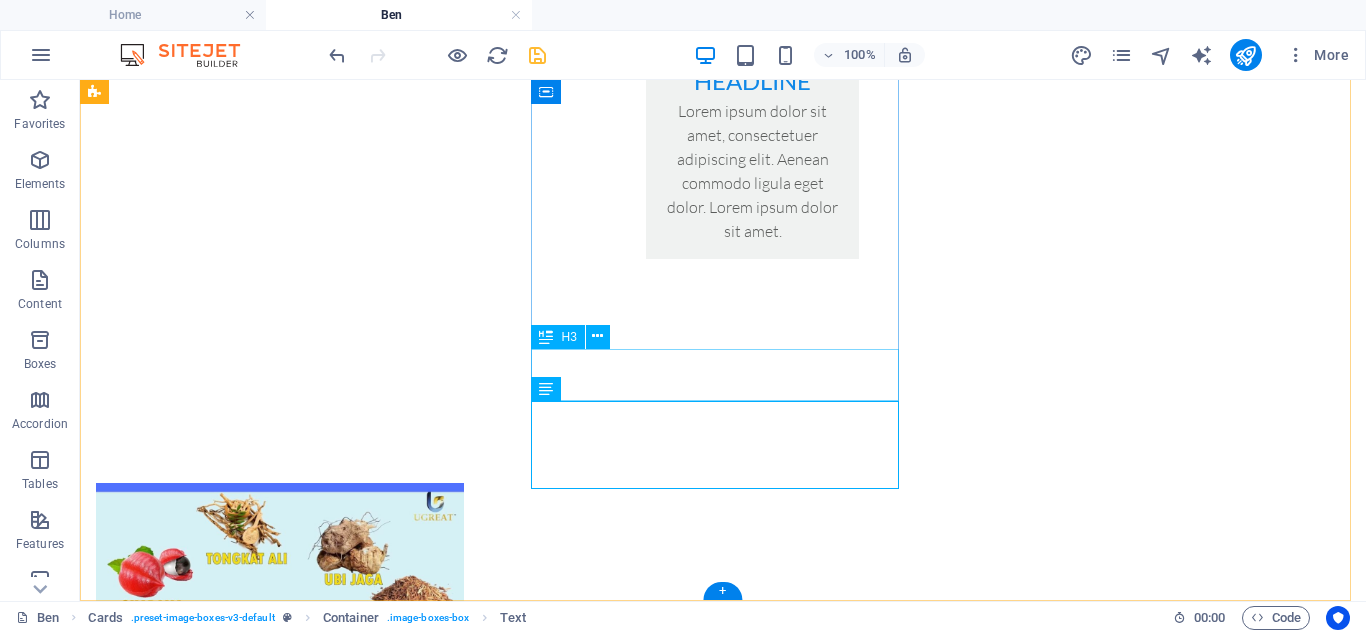 click on "Headline" at bounding box center (280, 1706) 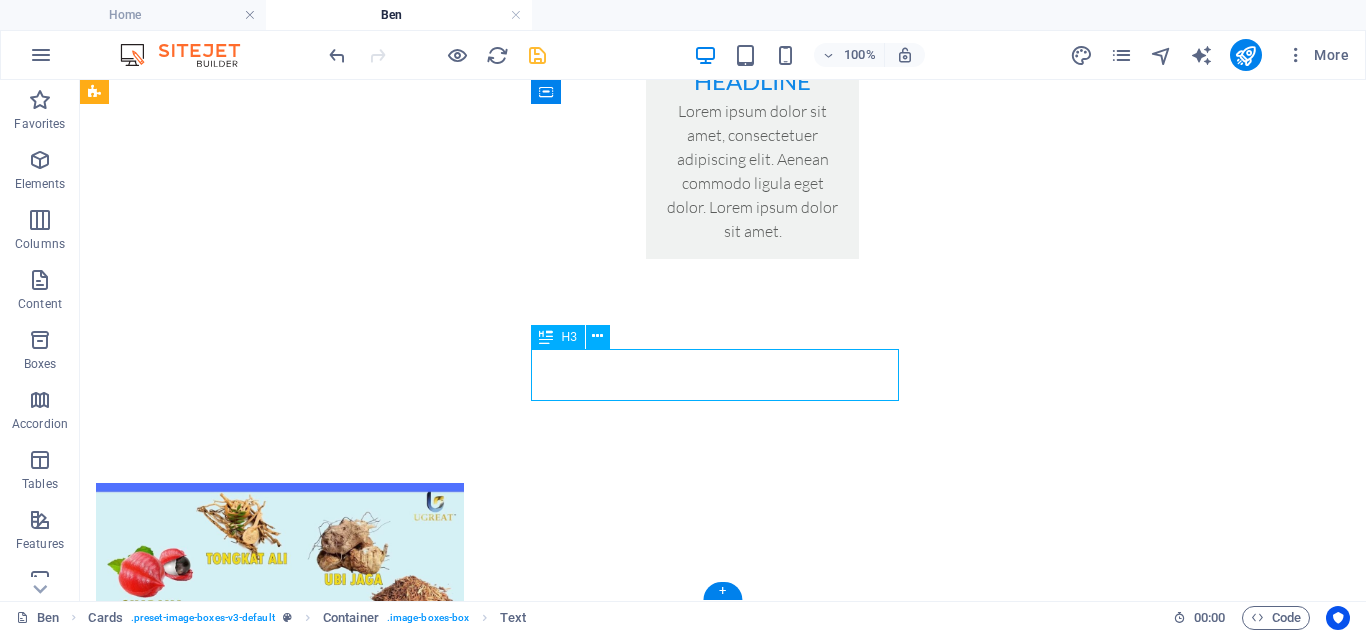 click on "Headline" at bounding box center [280, 1706] 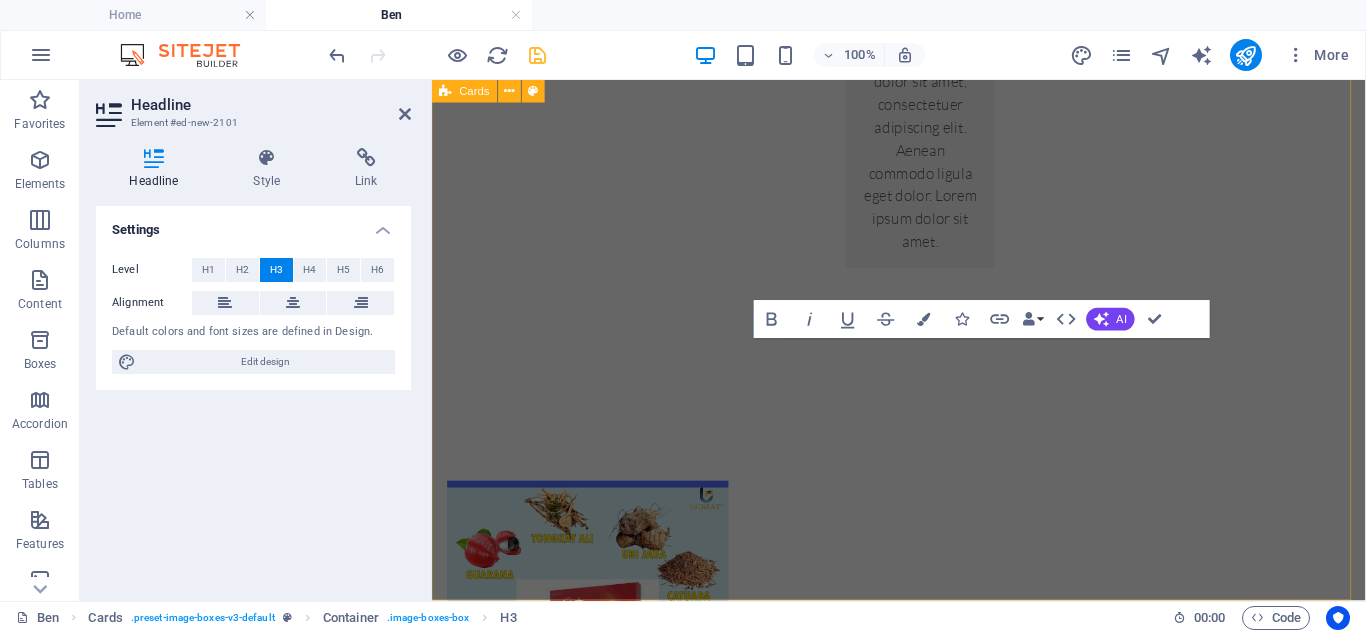 scroll, scrollTop: 2193, scrollLeft: 0, axis: vertical 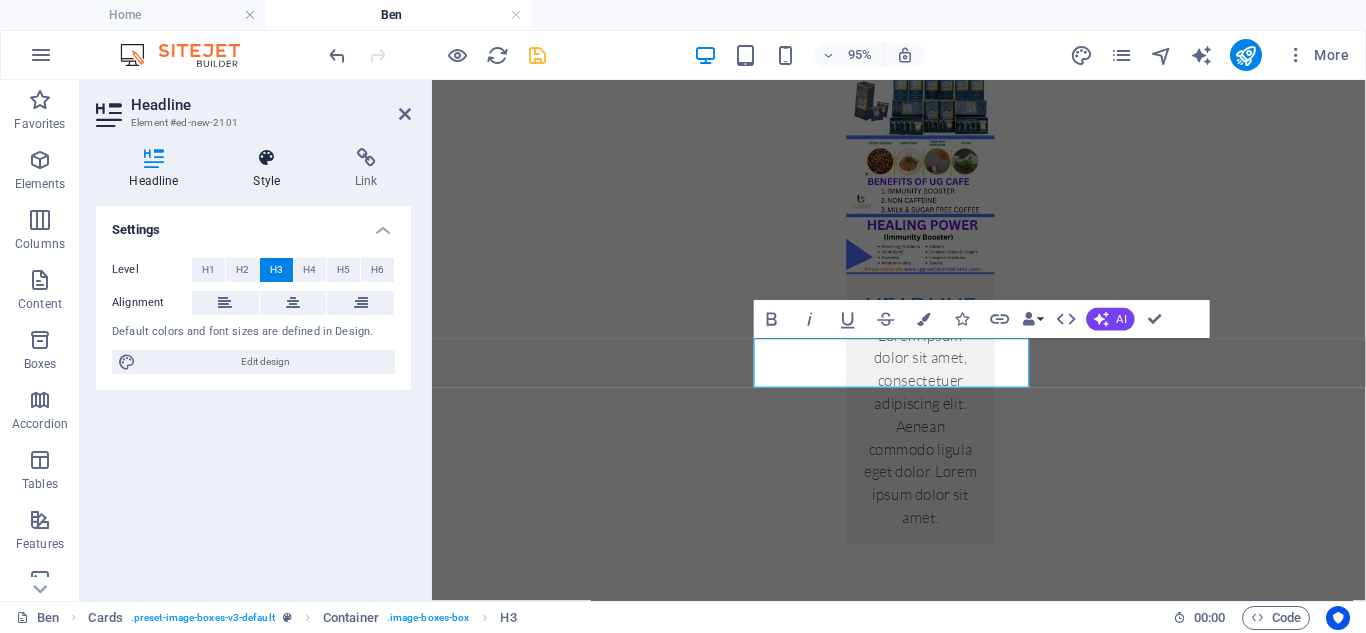 click on "Style" at bounding box center (271, 169) 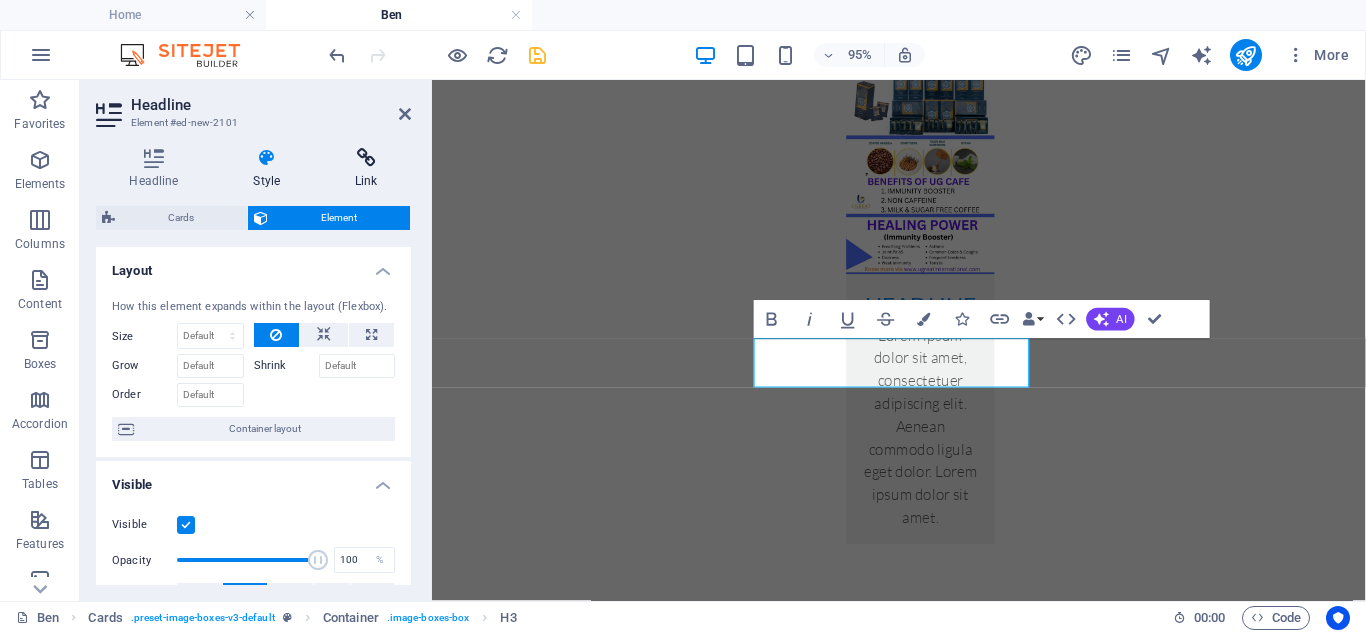 click at bounding box center [366, 158] 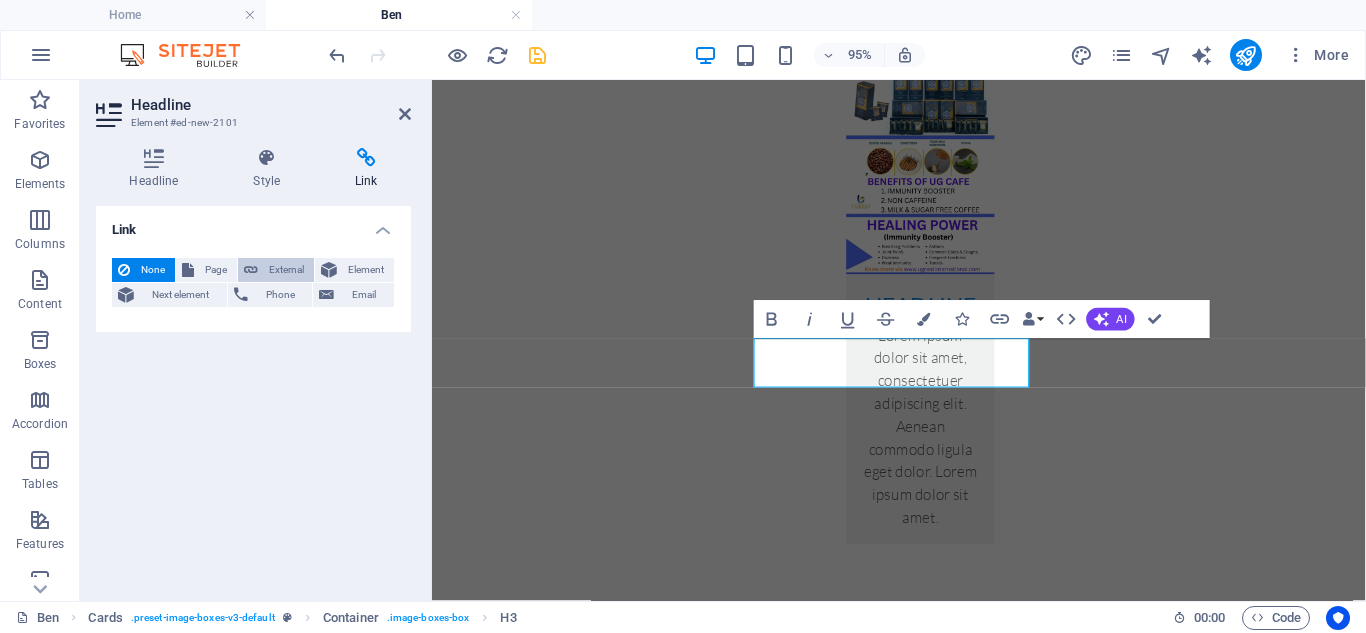 click on "External" at bounding box center [286, 270] 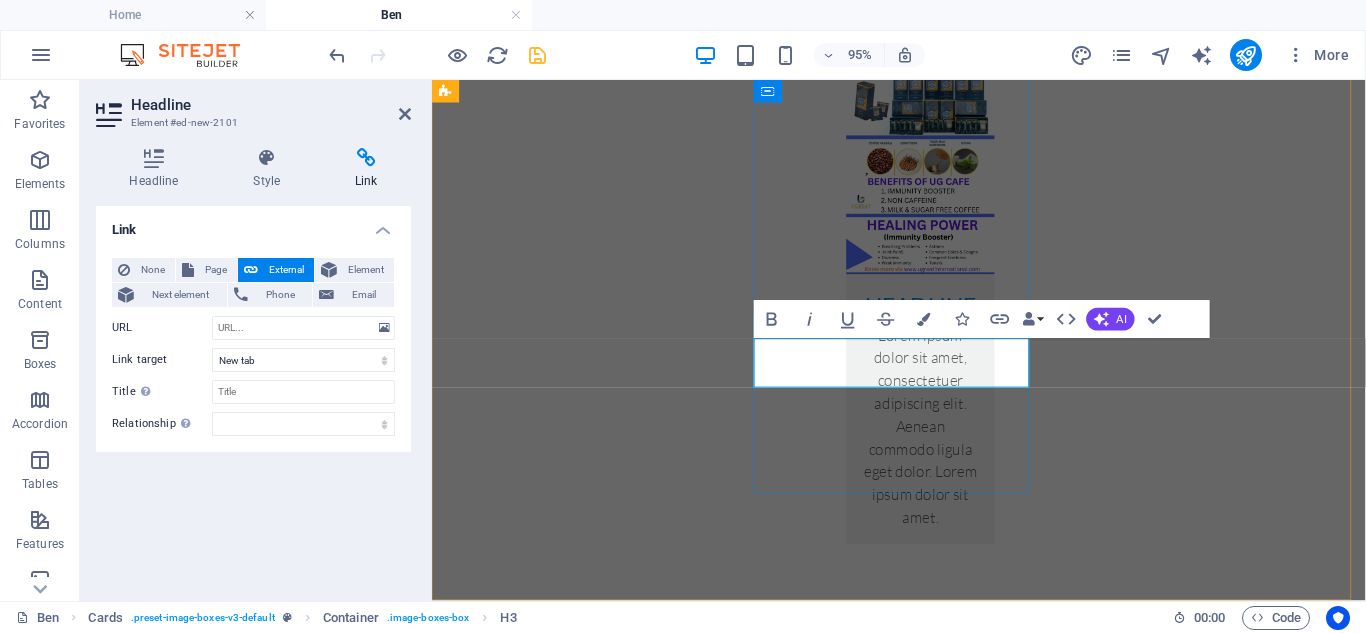 click on "Headline" at bounding box center (595, 1843) 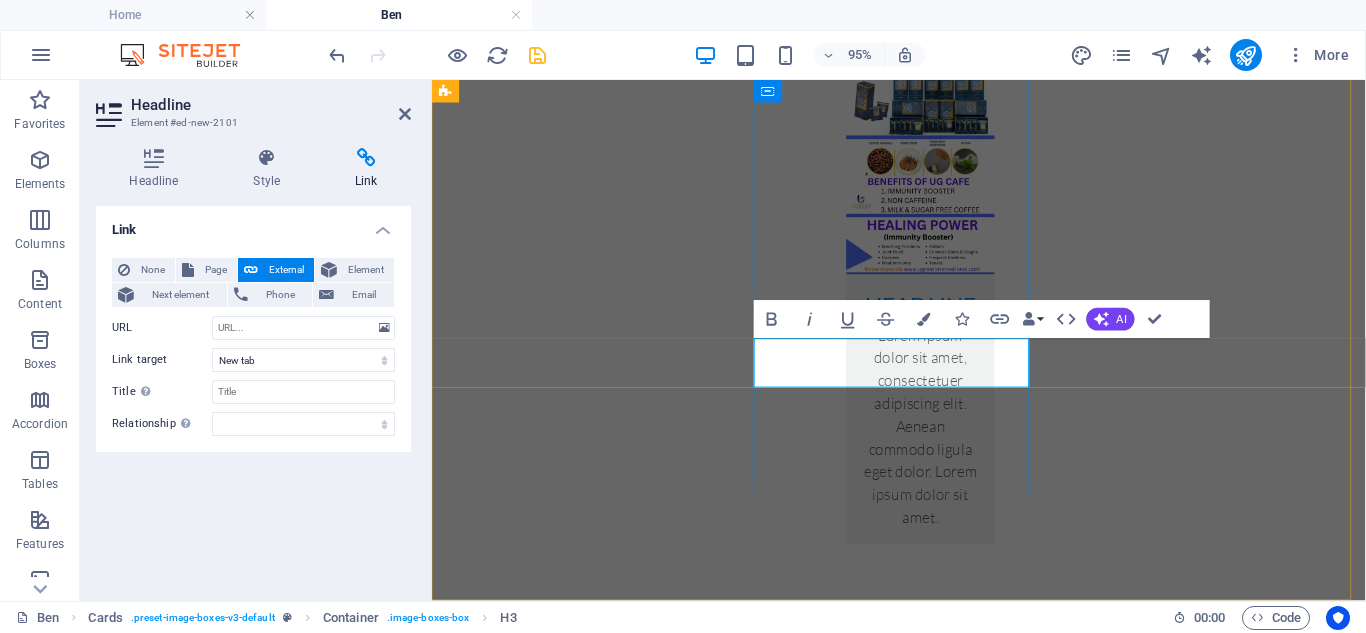 click on "whatsapp me" at bounding box center (596, 1843) 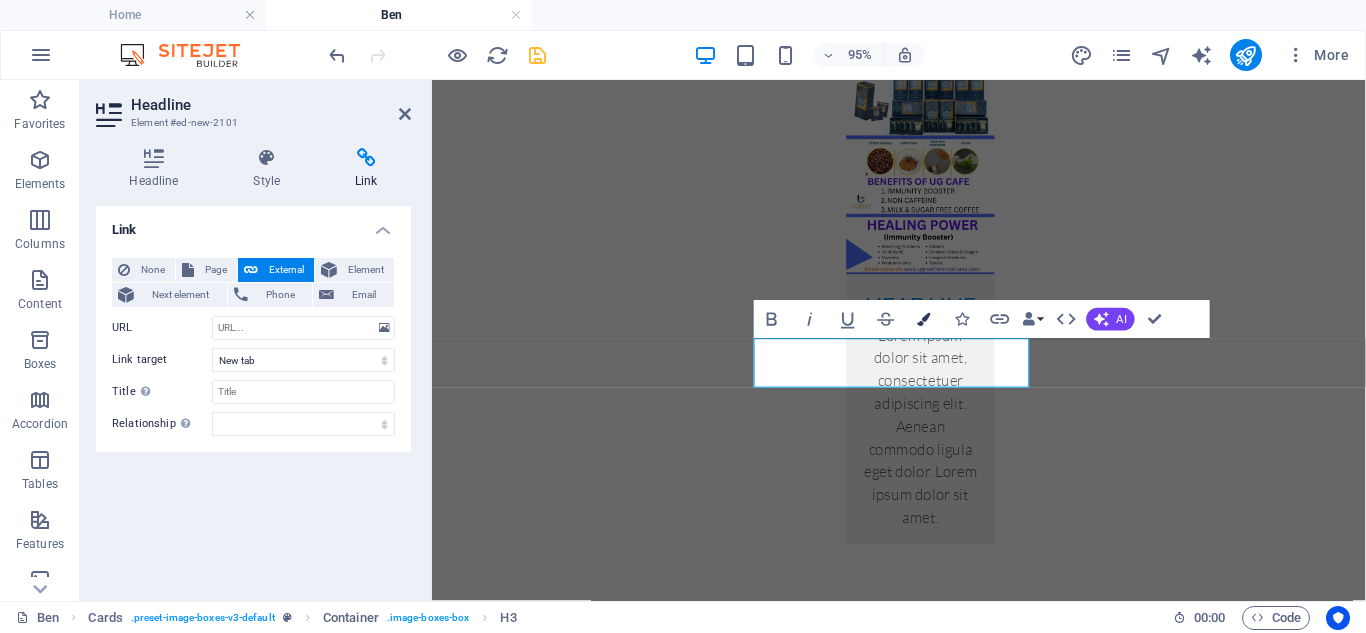 click at bounding box center [923, 319] 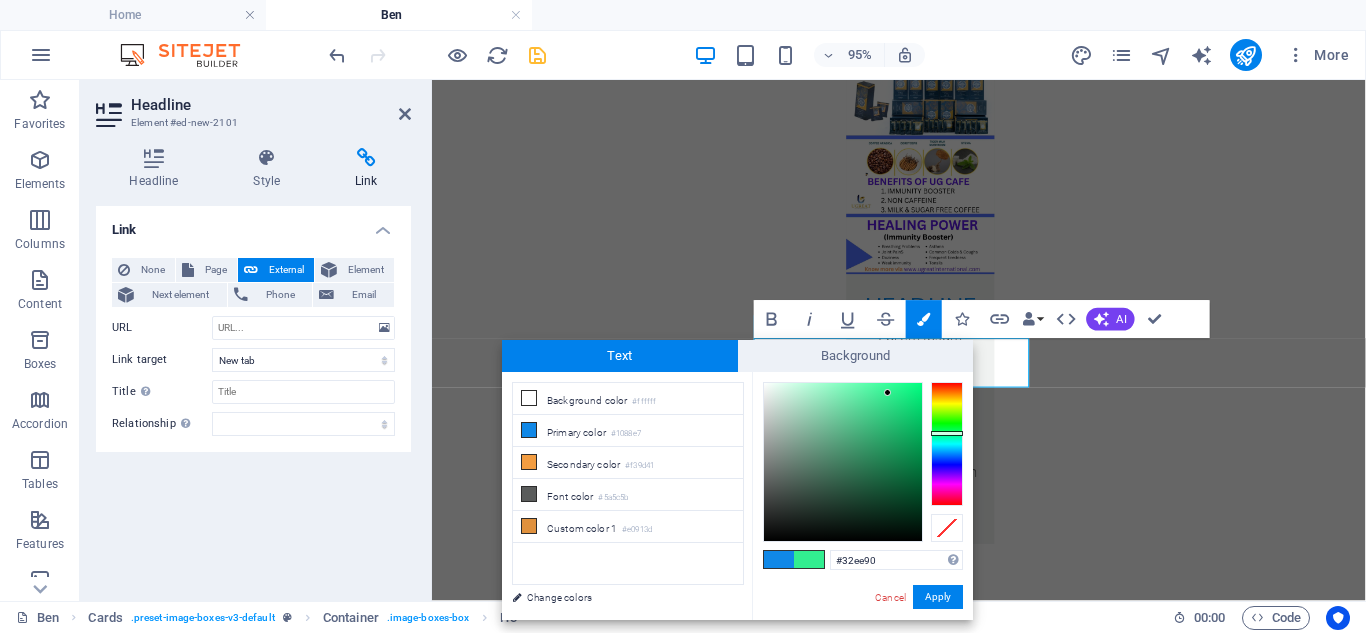click at bounding box center (843, 462) 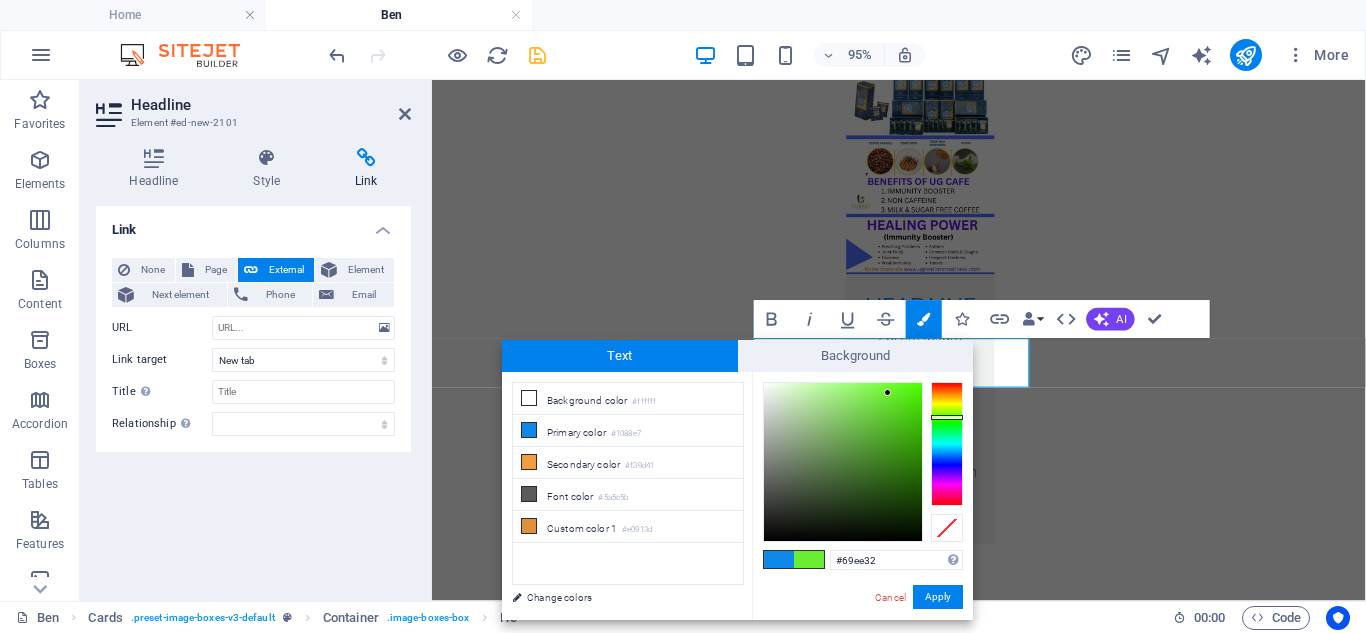 click at bounding box center (947, 444) 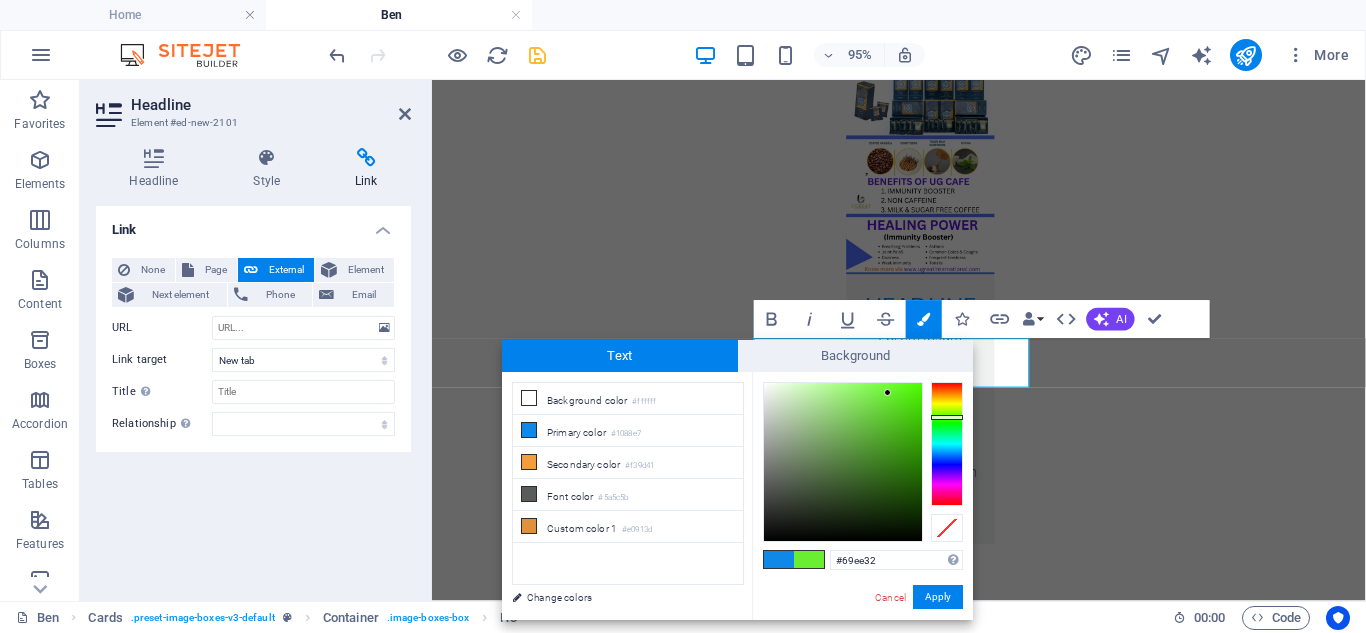 type on "#4dd414" 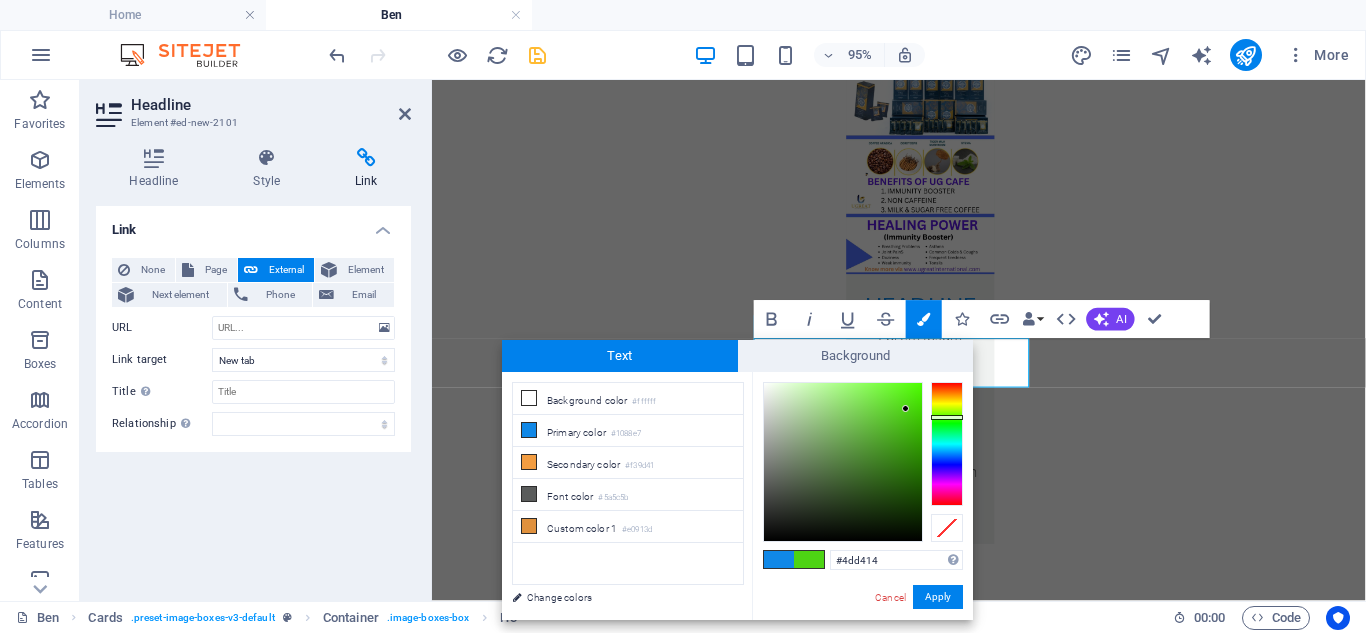 click at bounding box center [843, 462] 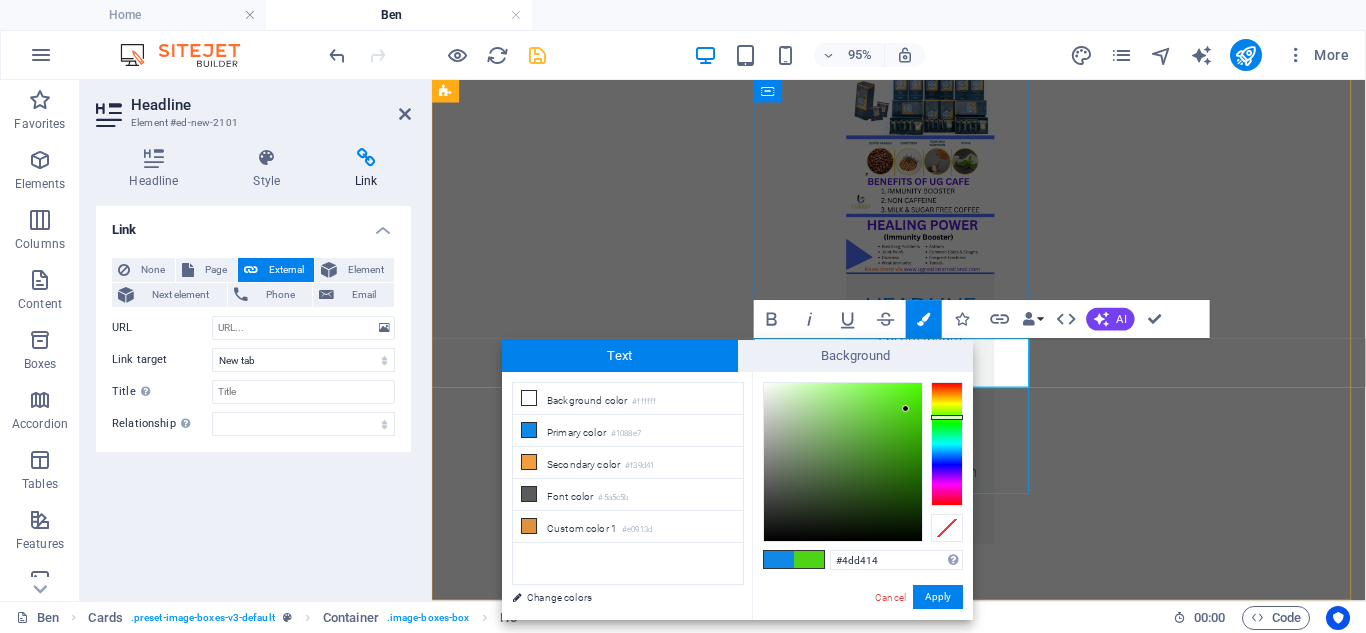 click on "Lorem ipsum dolor sit amet, consectetuer adipiscing elit. Aenean commodo ligula eget dolor. Lorem ipsum dolor sit amet." at bounding box center (596, 1918) 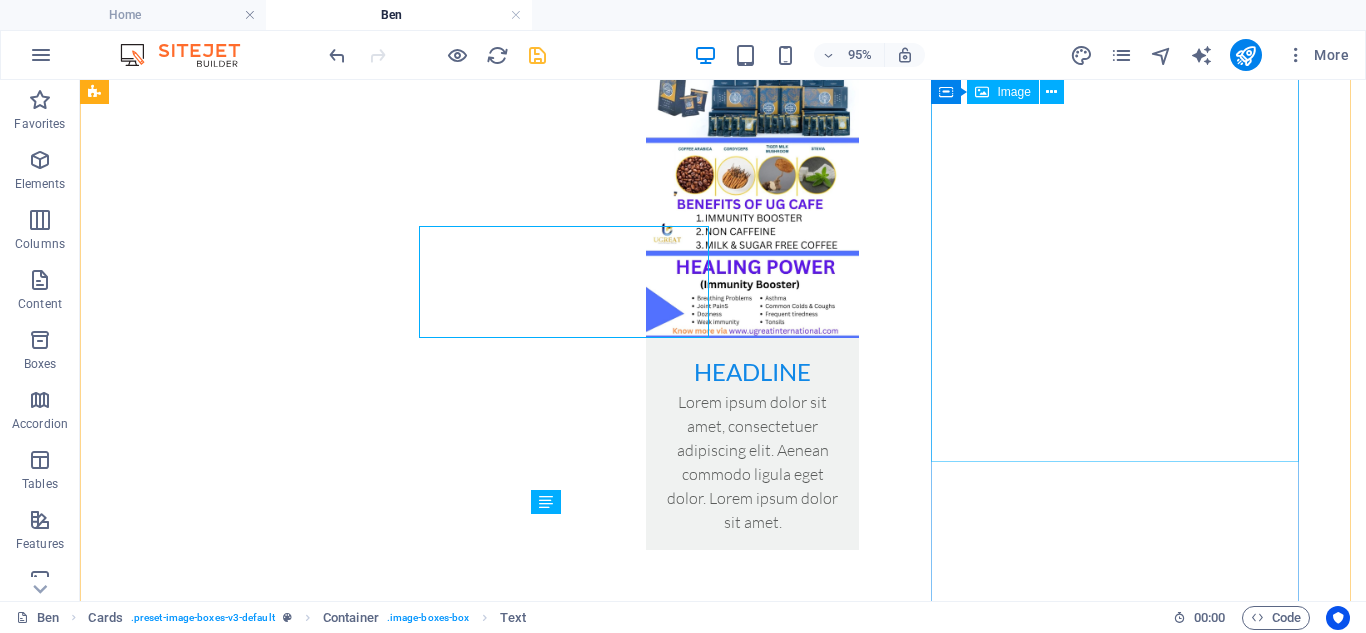 scroll, scrollTop: 2371, scrollLeft: 0, axis: vertical 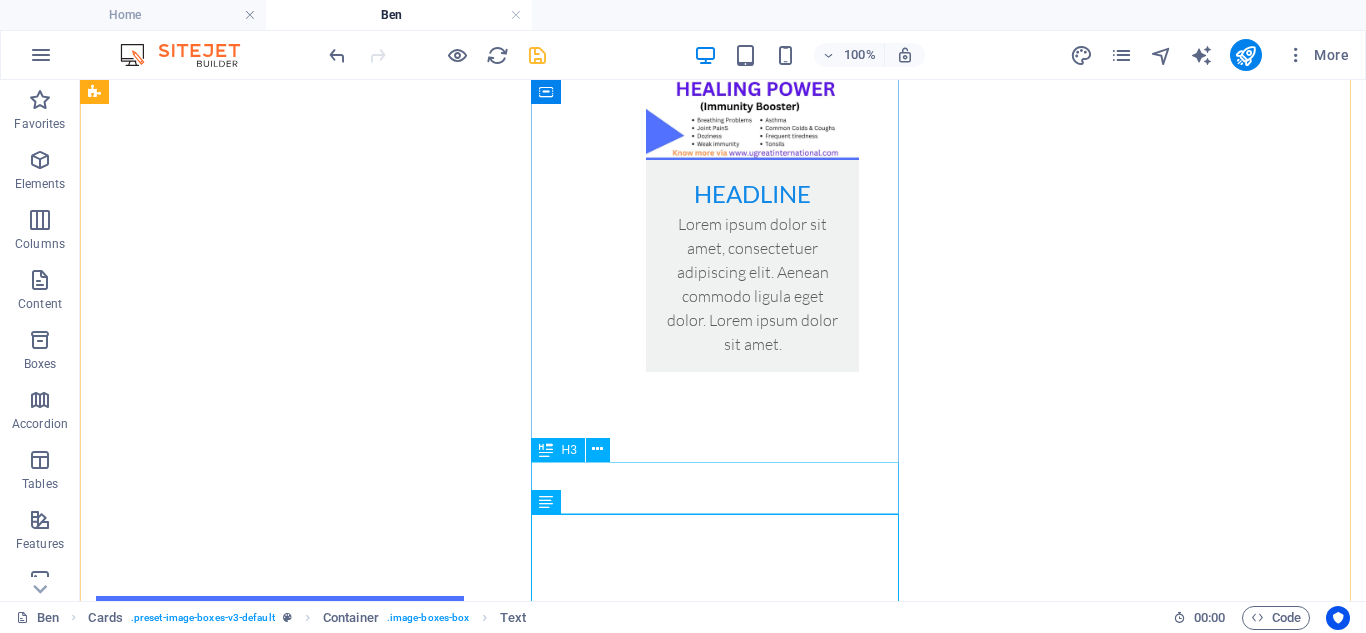 click on "whatsapp me" at bounding box center (280, 1819) 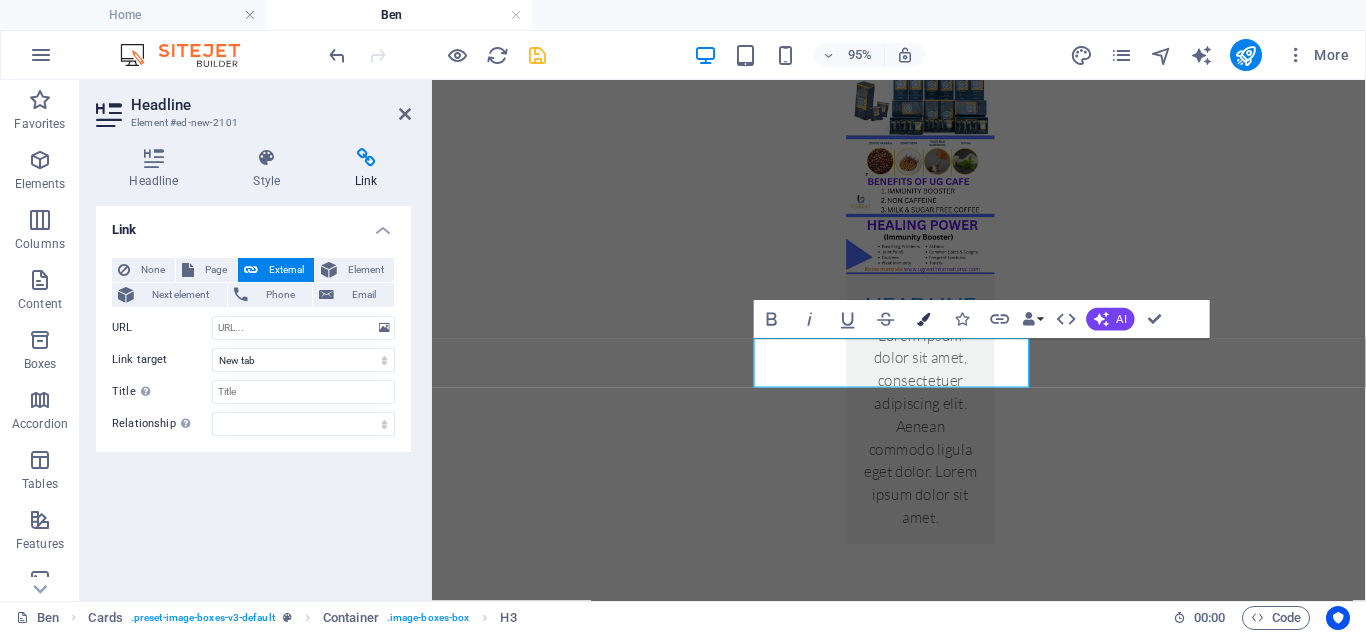 click on "Colors" at bounding box center (924, 319) 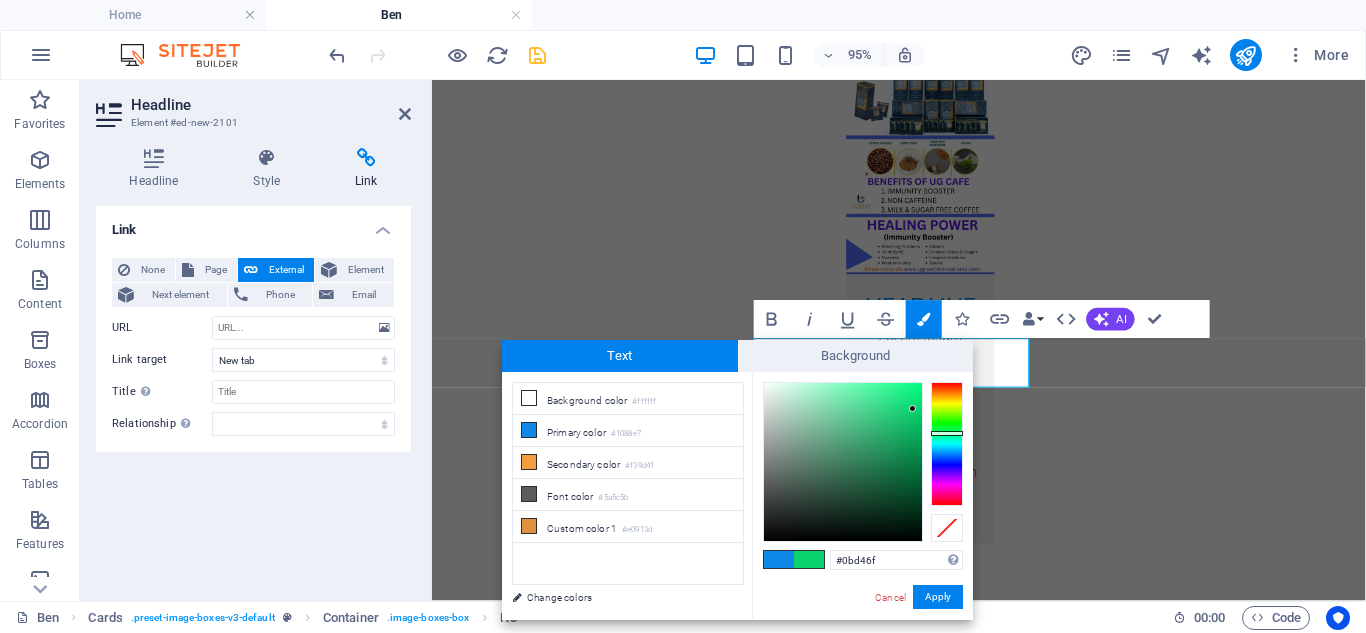 click at bounding box center [843, 462] 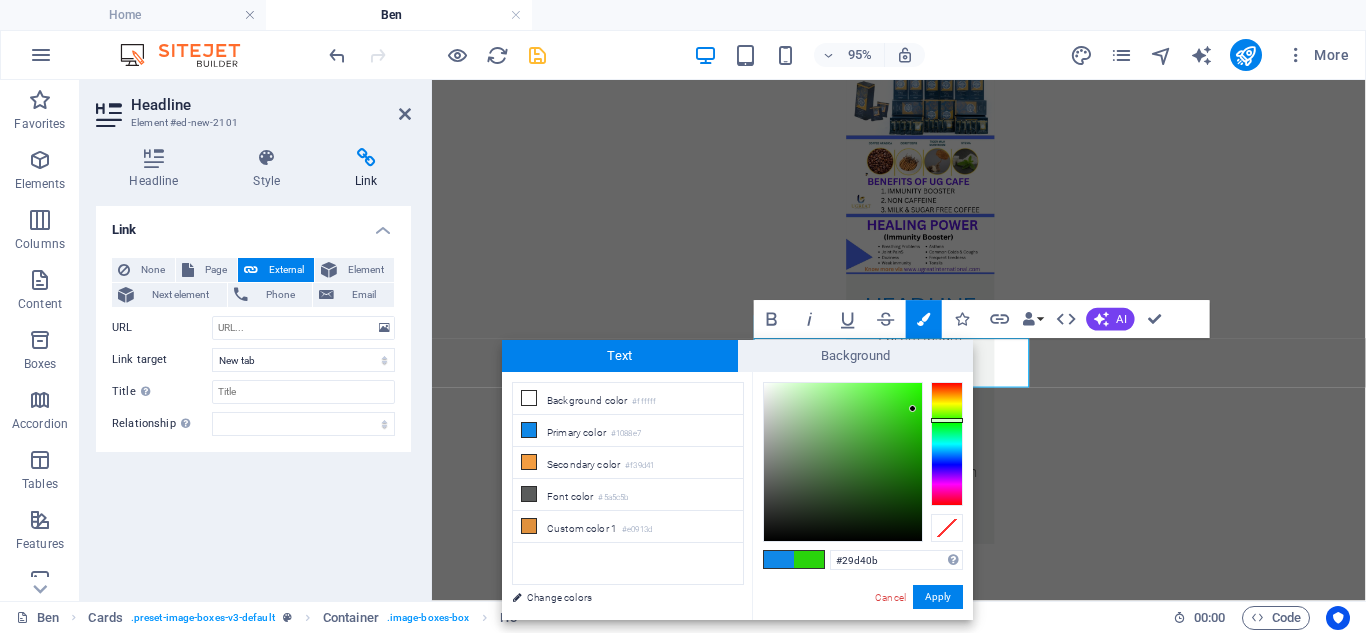 click at bounding box center (947, 444) 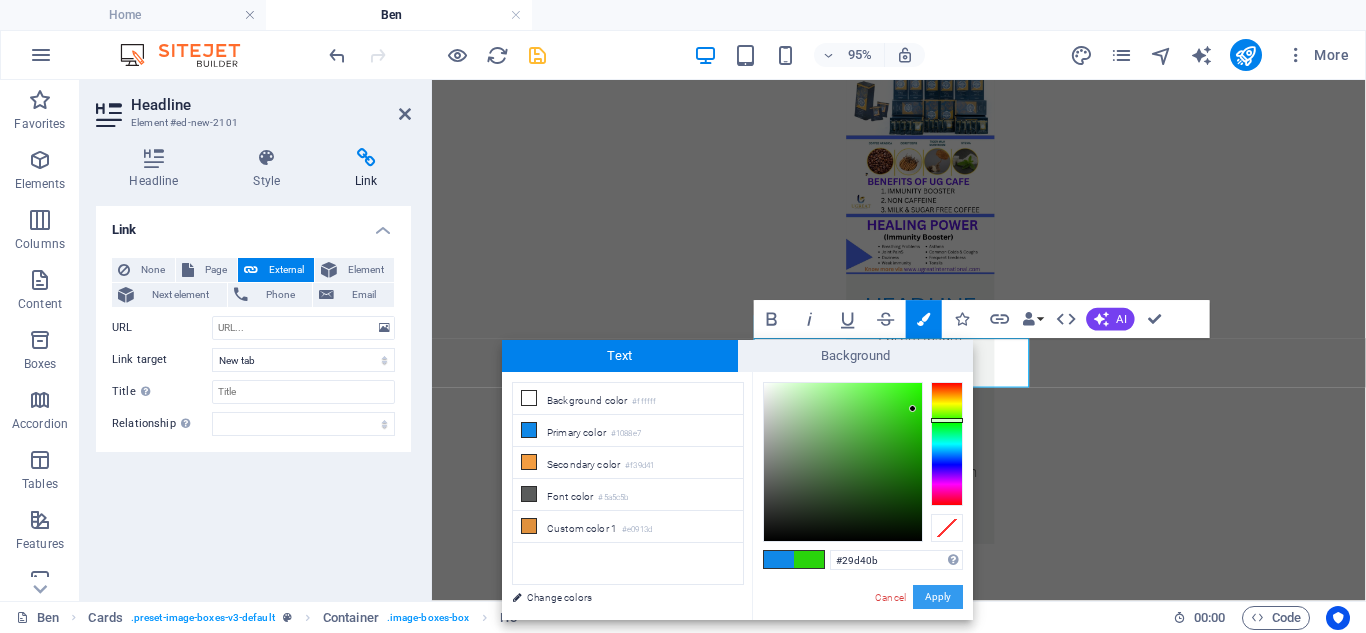 click on "Apply" at bounding box center [938, 597] 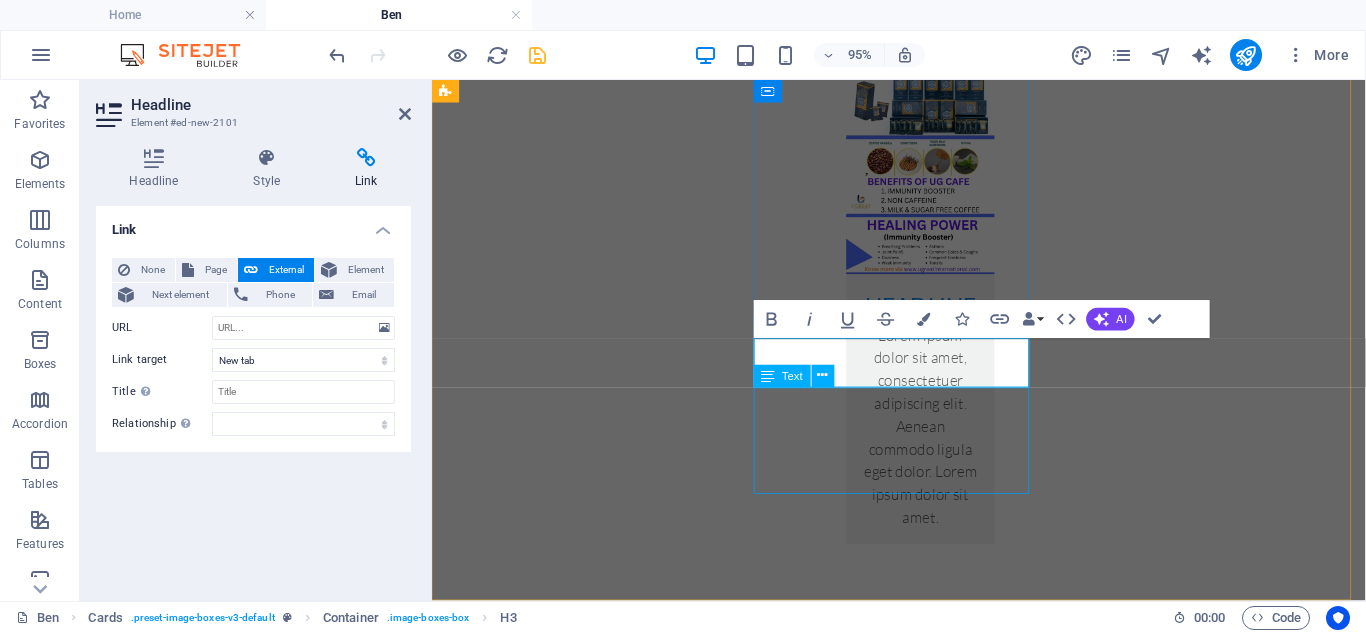 click on "Lorem ipsum dolor sit amet, consectetuer adipiscing elit. Aenean commodo ligula eget dolor. Lorem ipsum dolor sit amet." at bounding box center [596, 1918] 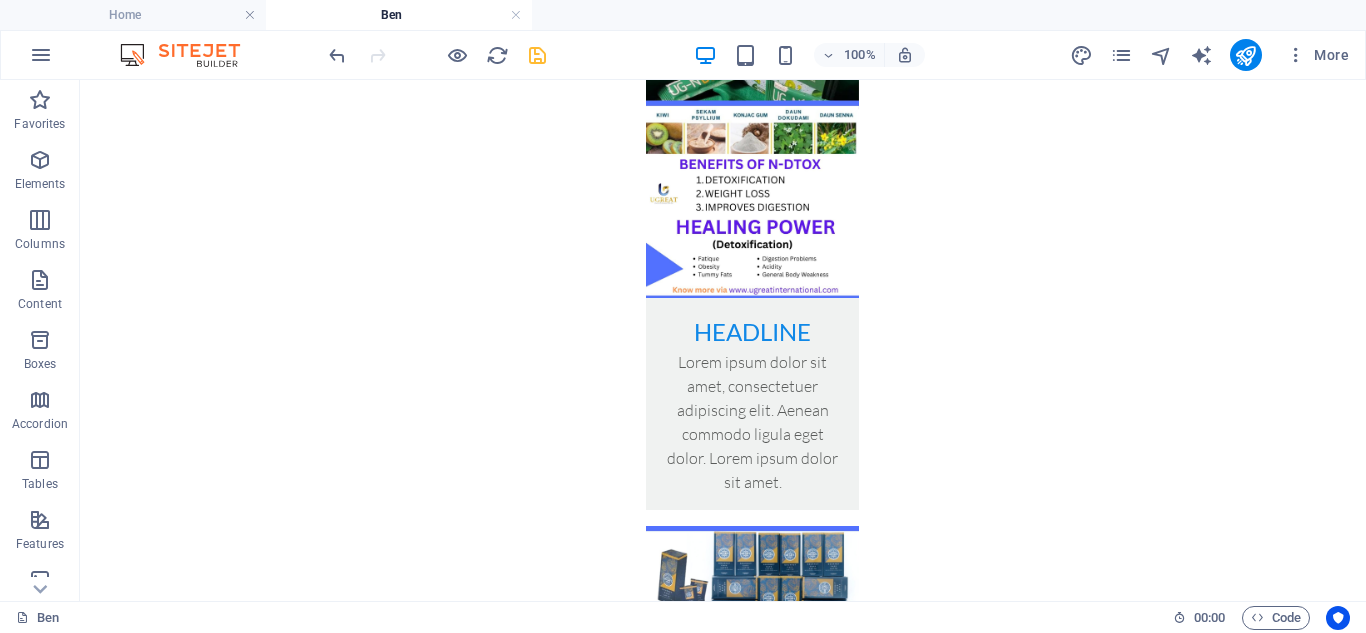 scroll, scrollTop: 1716, scrollLeft: 0, axis: vertical 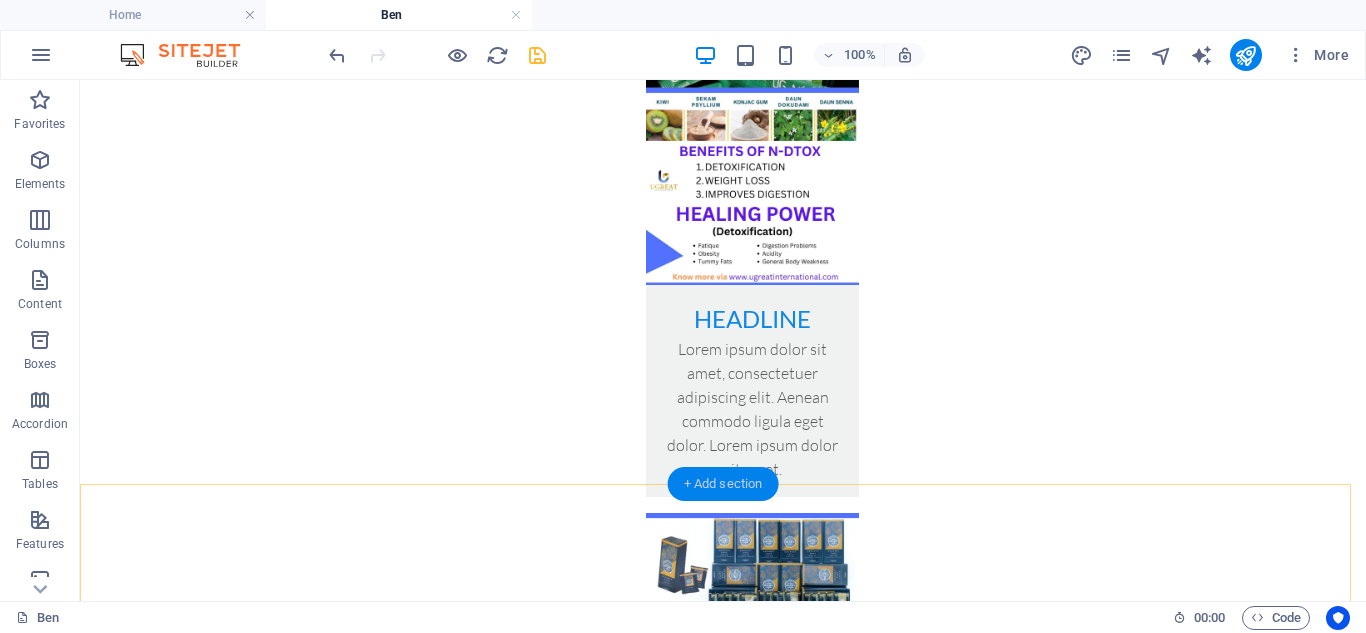 click on "+ Add section" at bounding box center (723, 484) 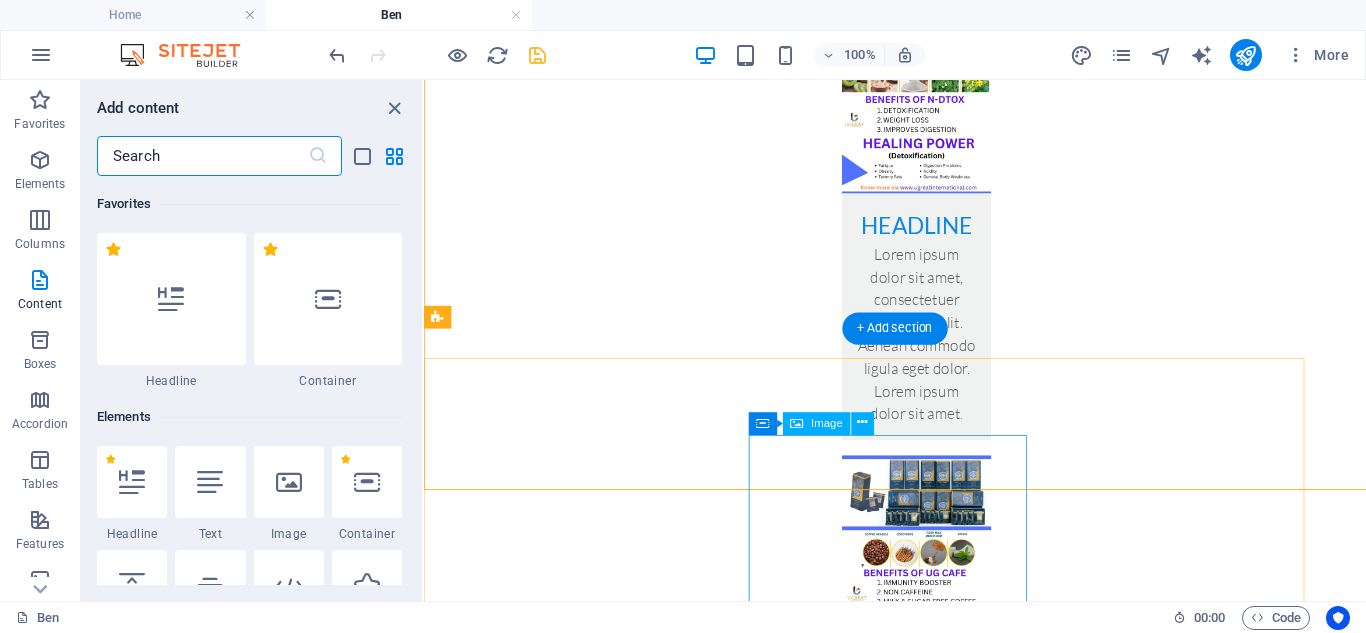 scroll, scrollTop: 1688, scrollLeft: 0, axis: vertical 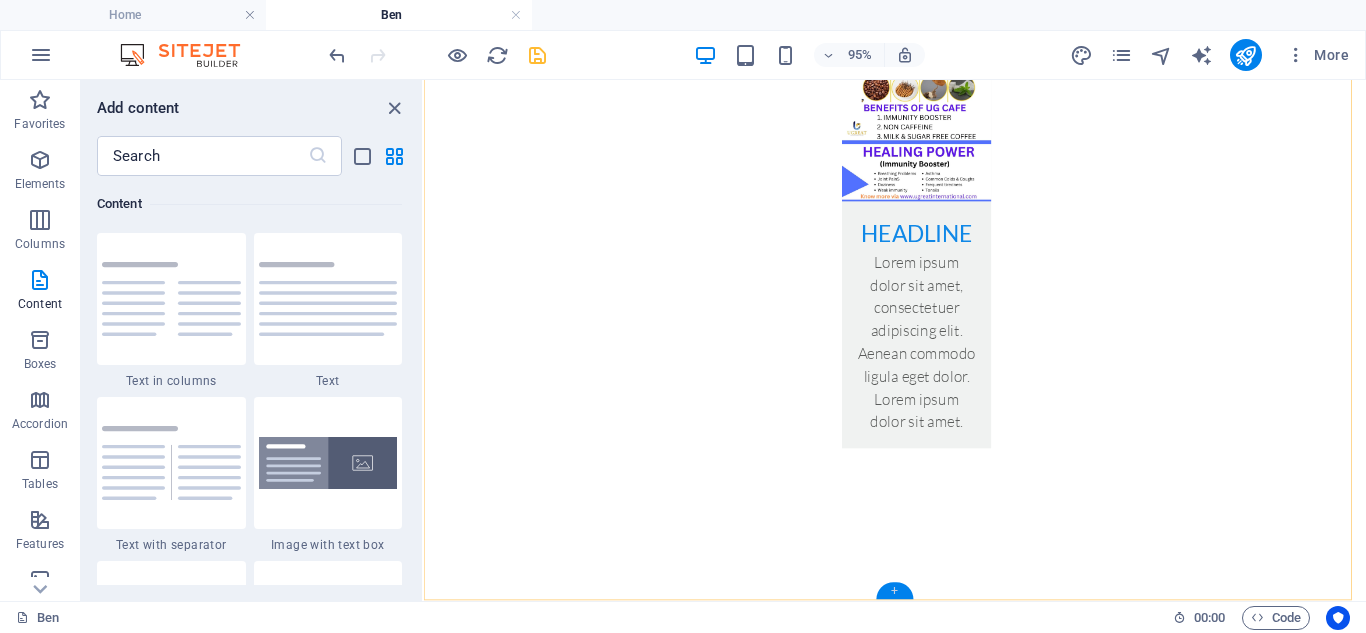 click on "+" at bounding box center (894, 591) 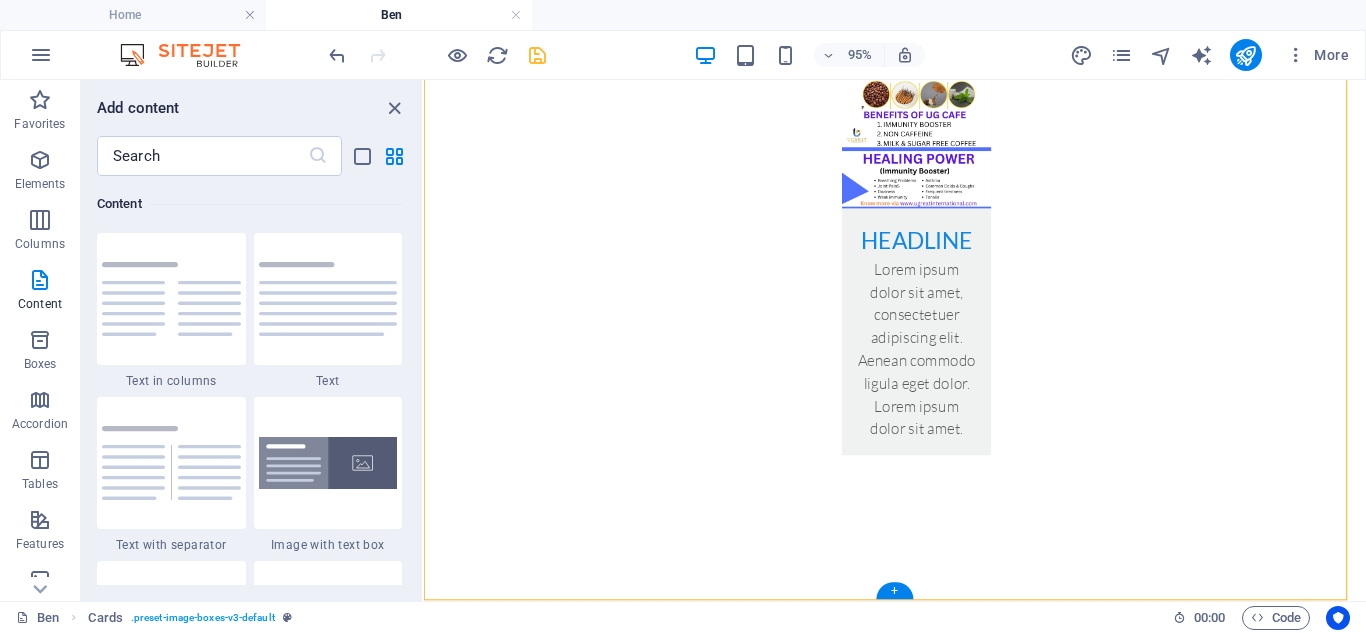 scroll, scrollTop: 2203, scrollLeft: 0, axis: vertical 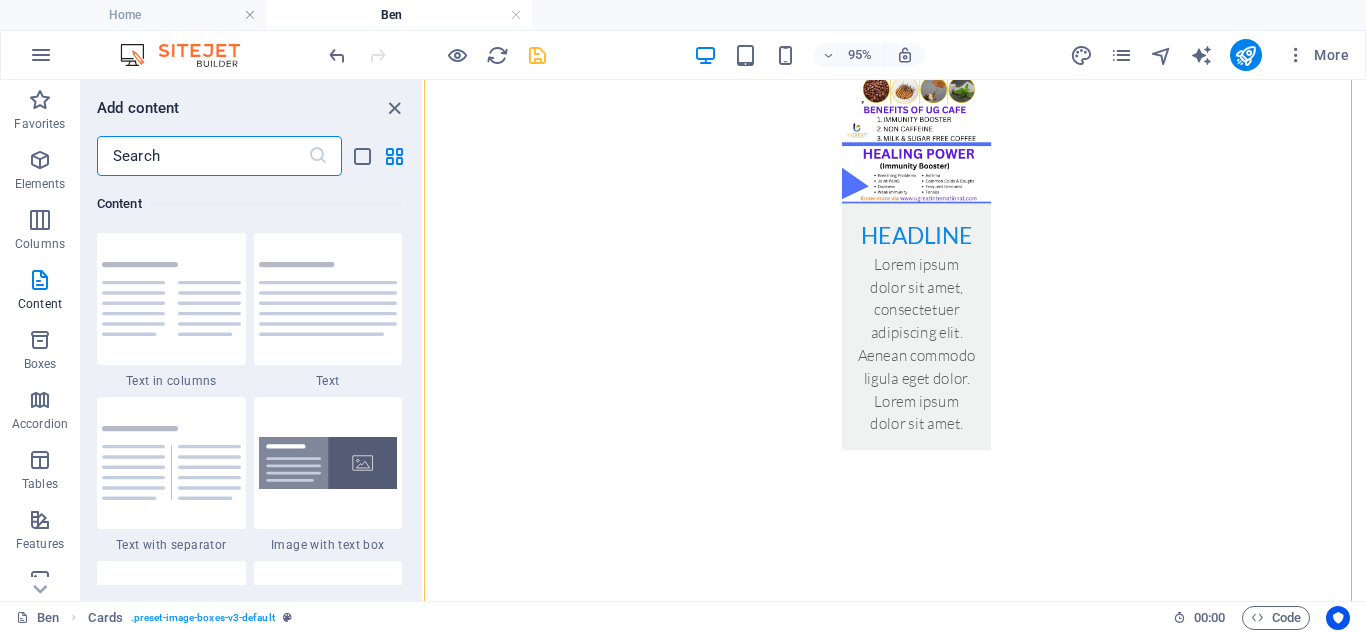click at bounding box center (202, 156) 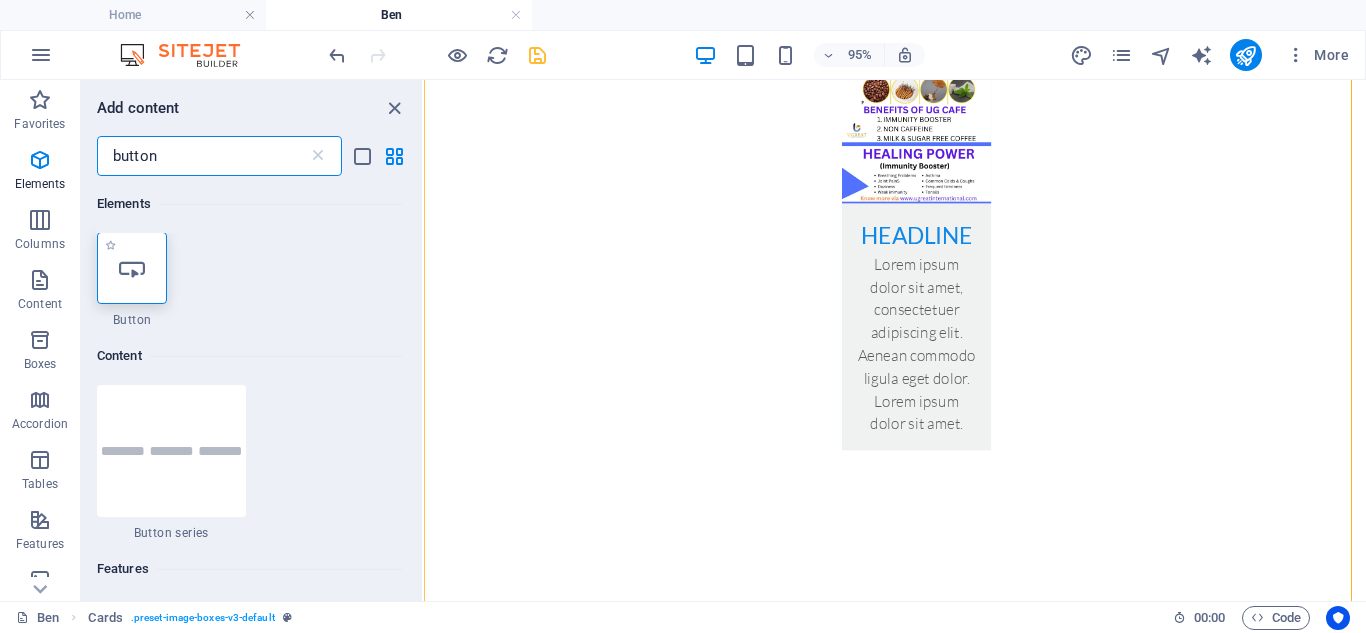 scroll, scrollTop: 0, scrollLeft: 0, axis: both 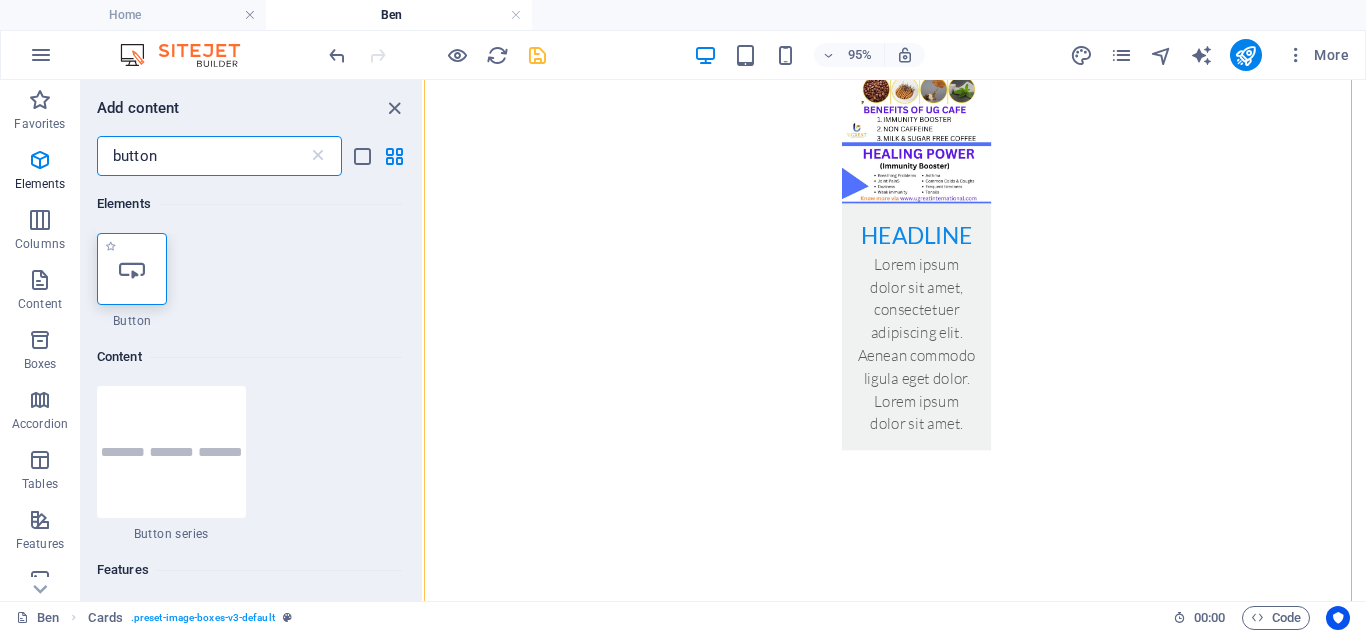 type on "button" 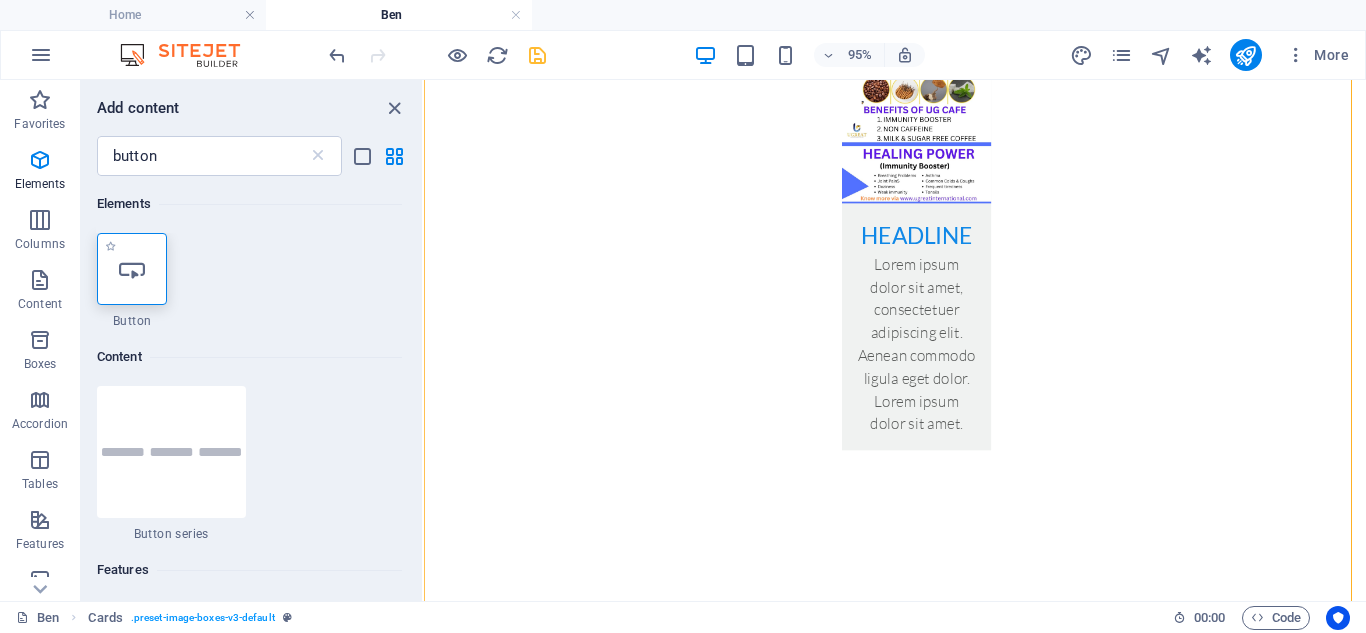 click at bounding box center [132, 269] 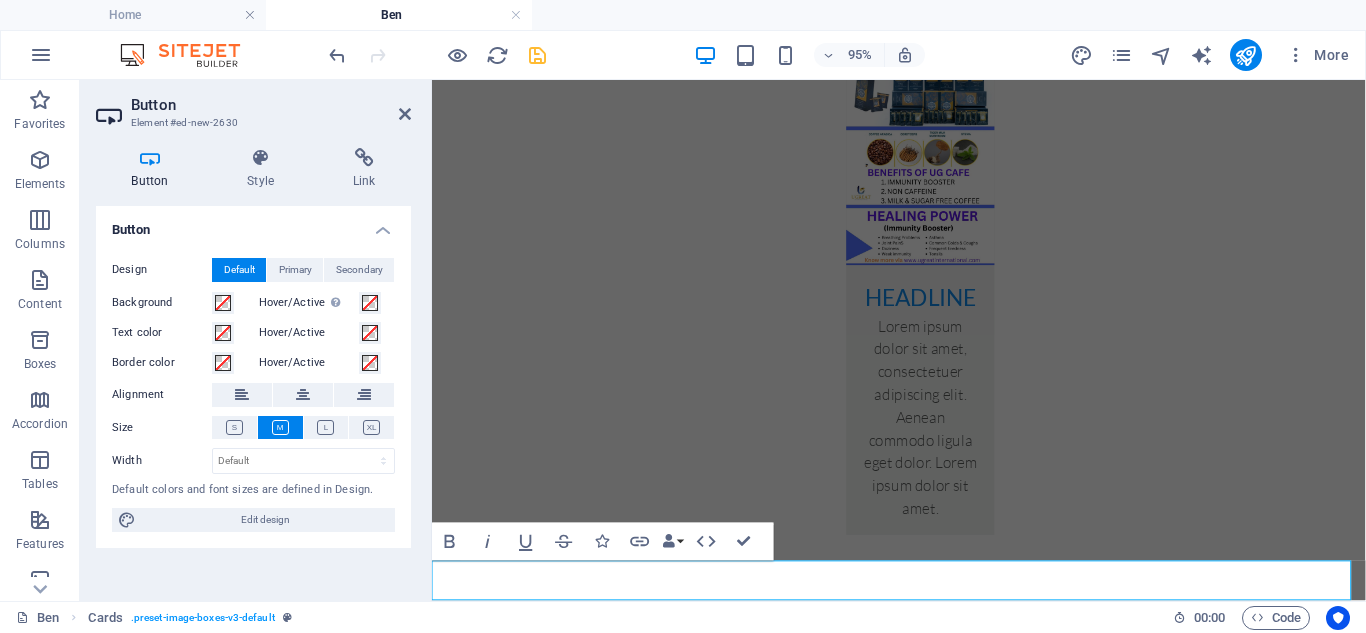 scroll, scrollTop: 2235, scrollLeft: 0, axis: vertical 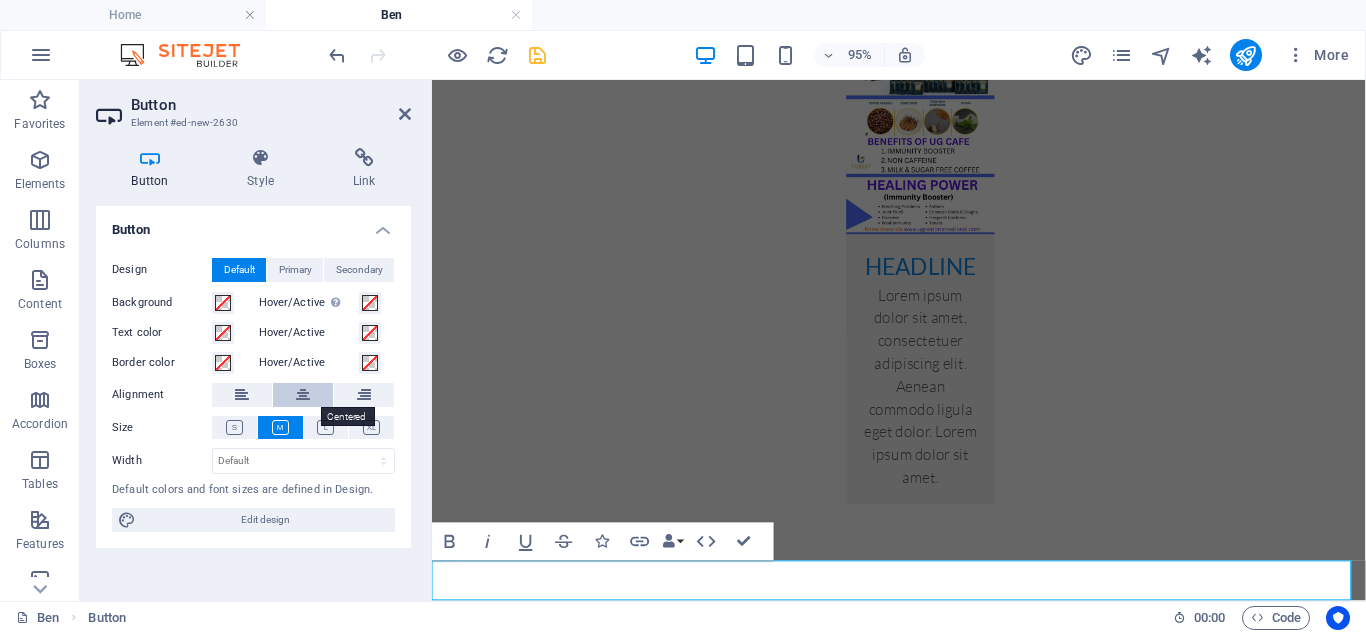click at bounding box center (303, 395) 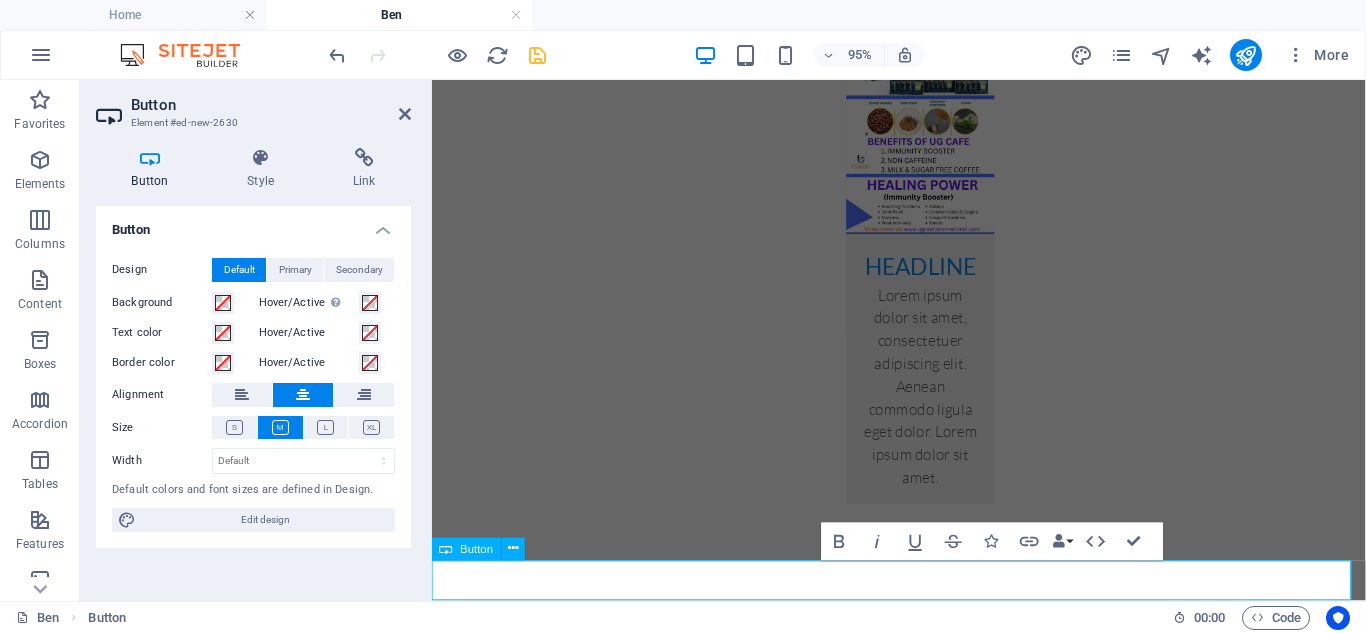 click on "Button label" at bounding box center (924, 2663) 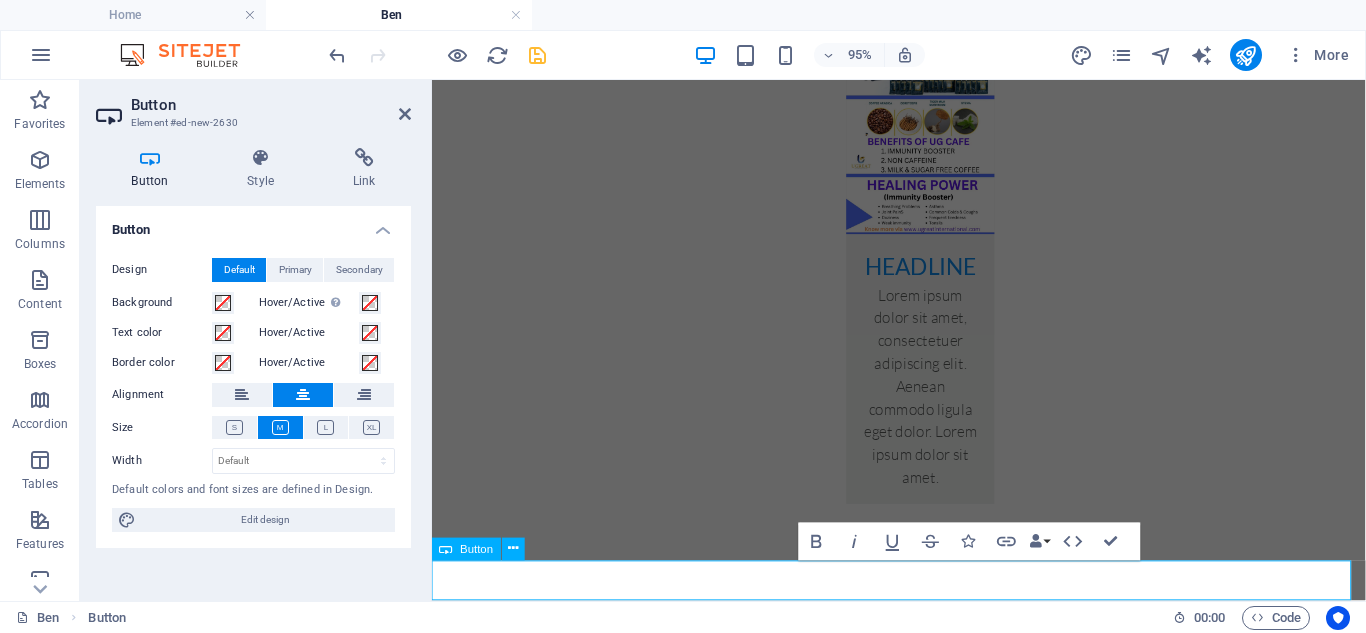 click on "whatsapp ben now" at bounding box center (923, 2663) 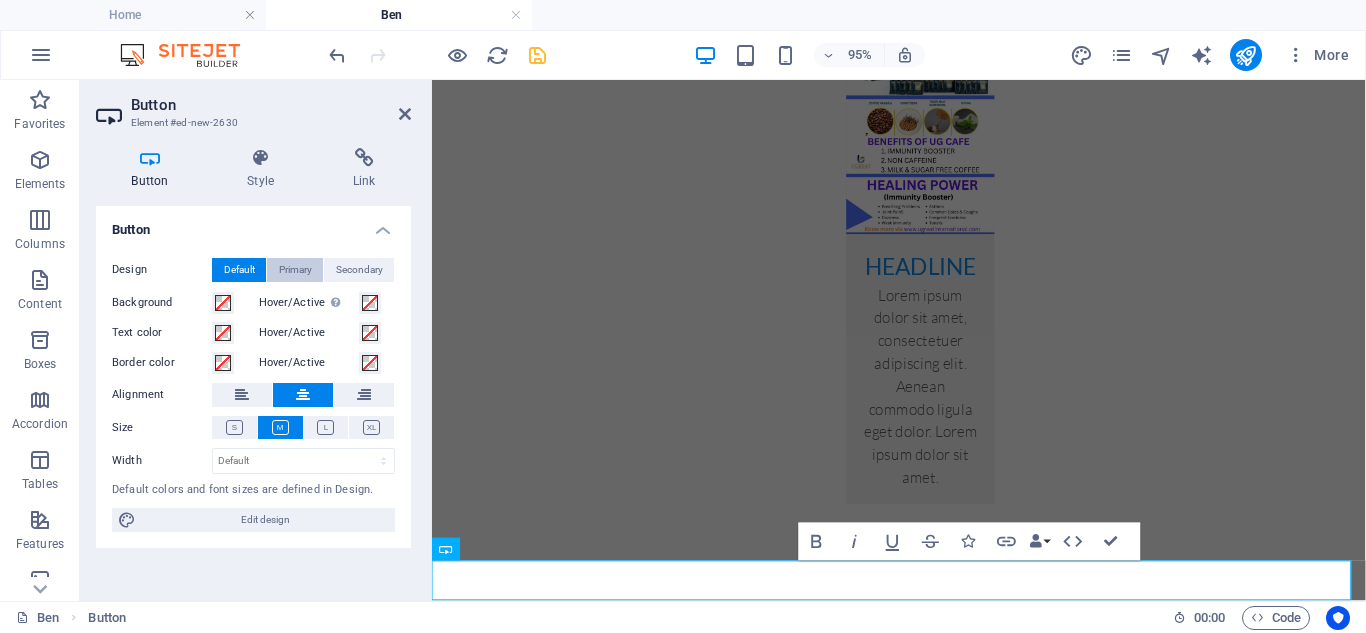 click on "Primary" at bounding box center (295, 270) 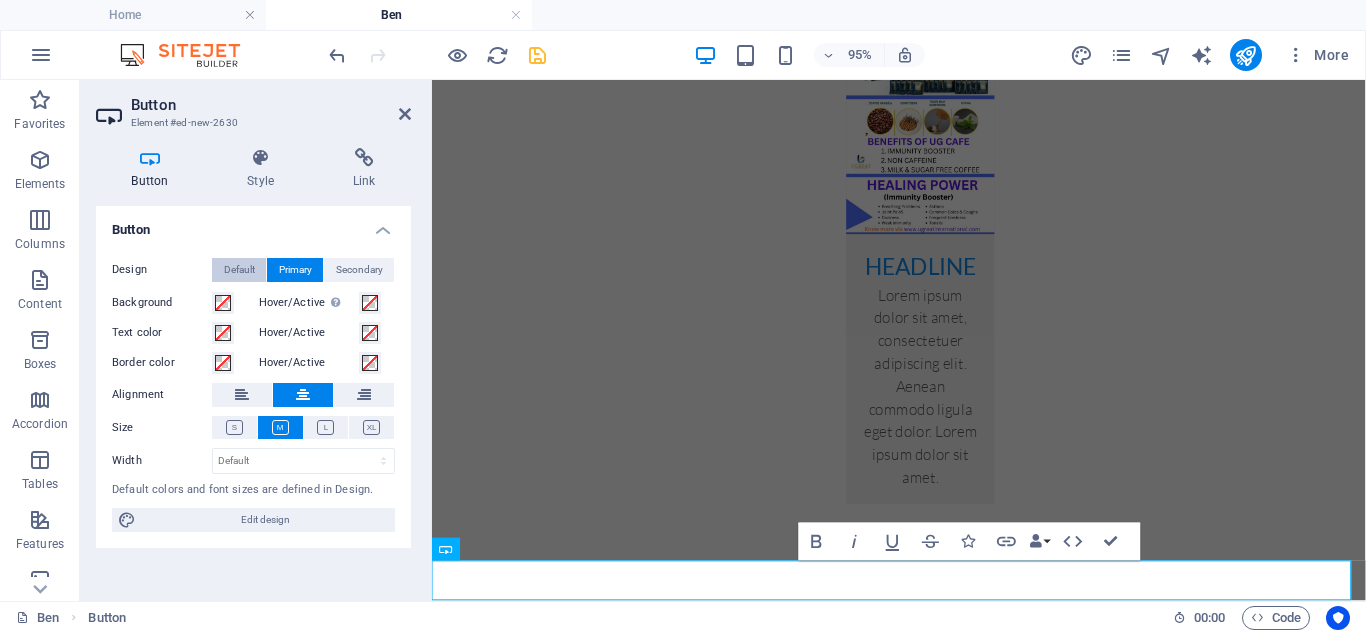 click on "Default" at bounding box center [239, 270] 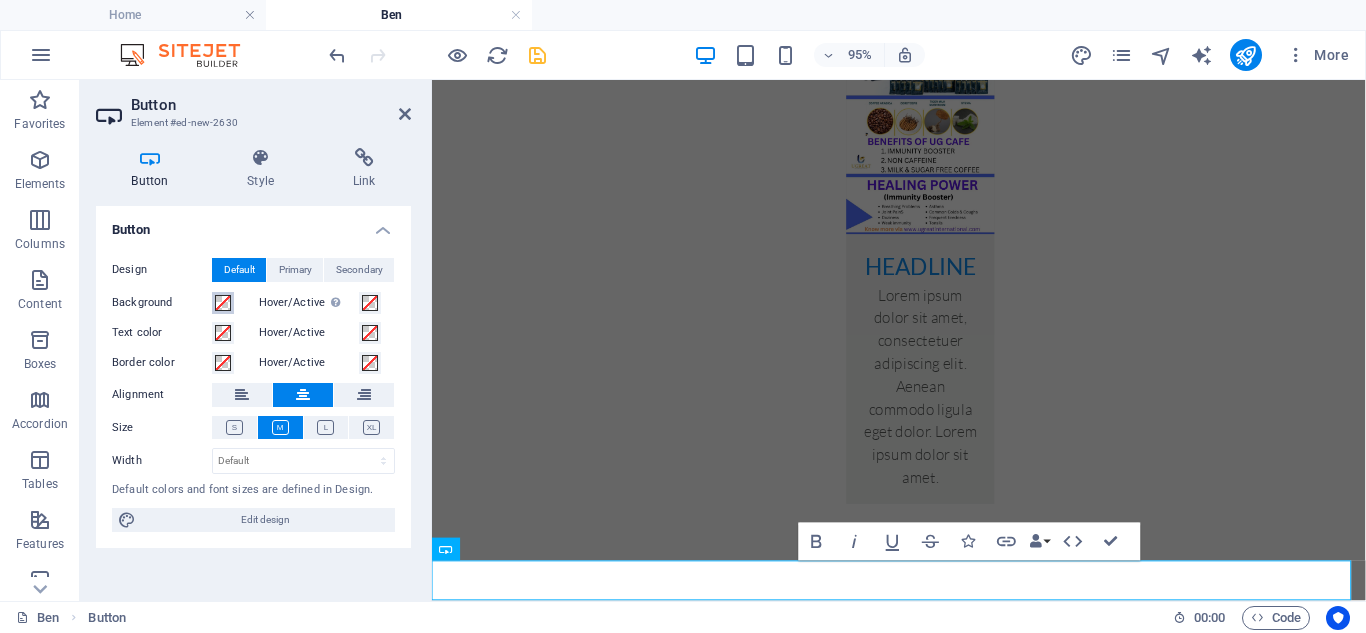 click at bounding box center [223, 303] 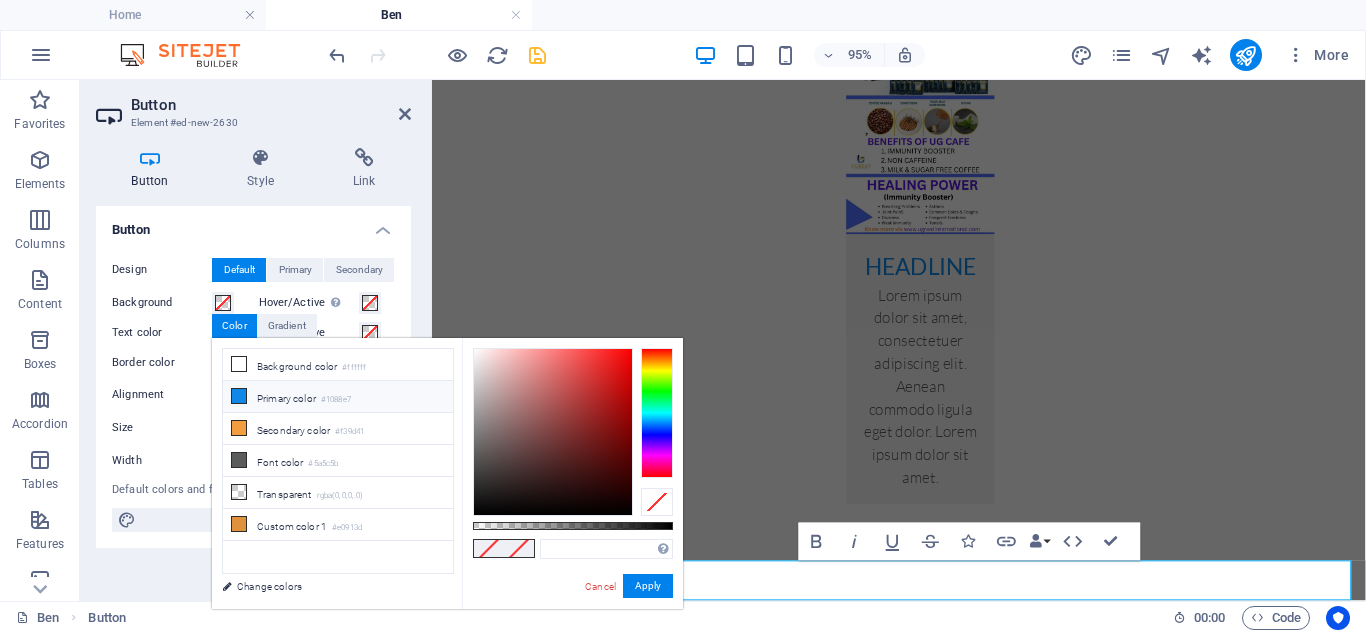 click on "Primary color
#1088e7" at bounding box center (338, 397) 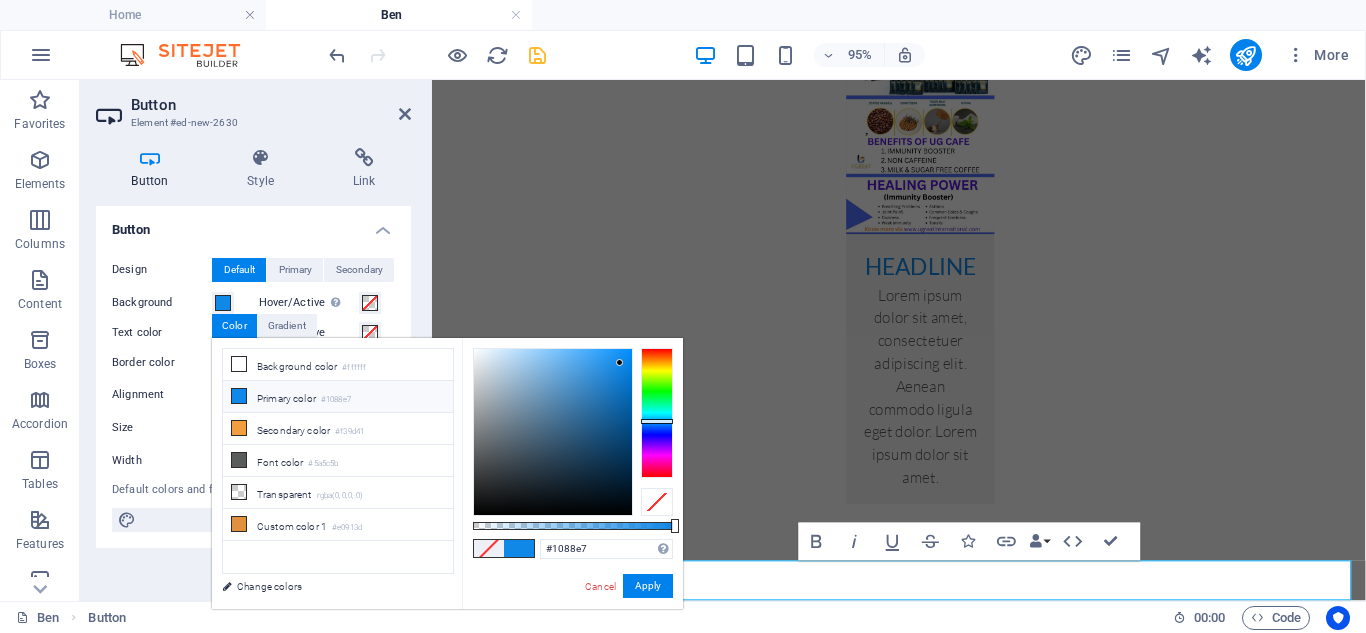 type on "#31e710" 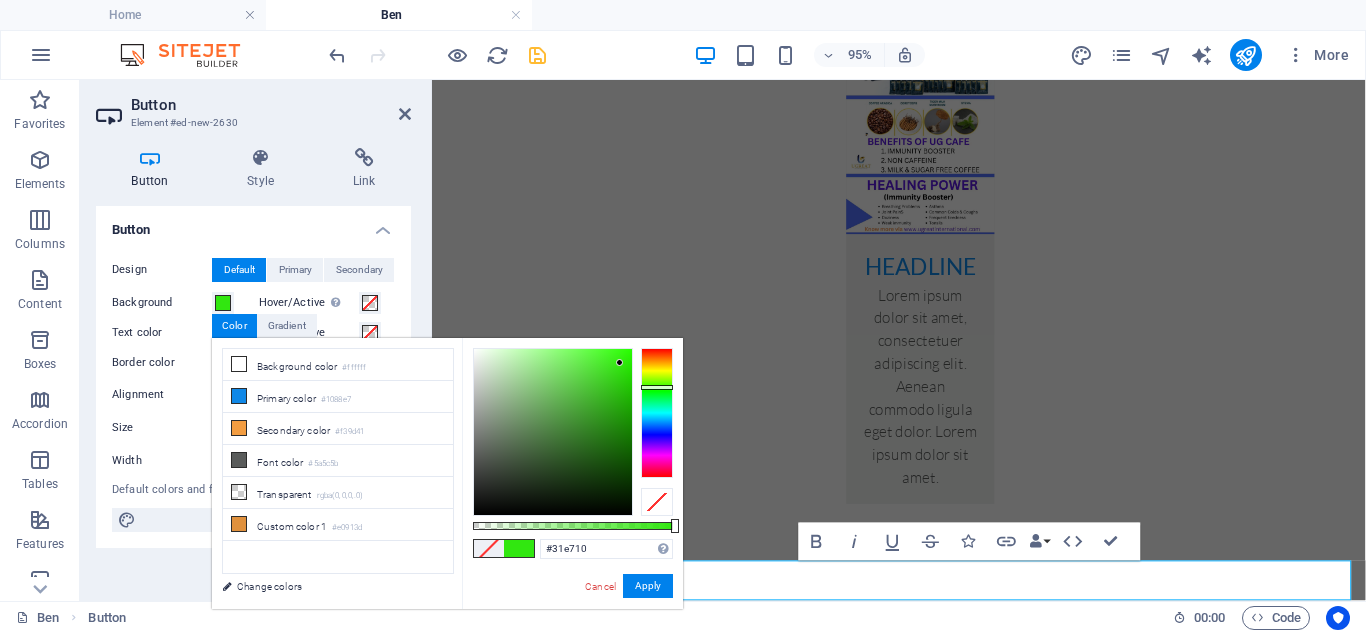 click at bounding box center [657, 413] 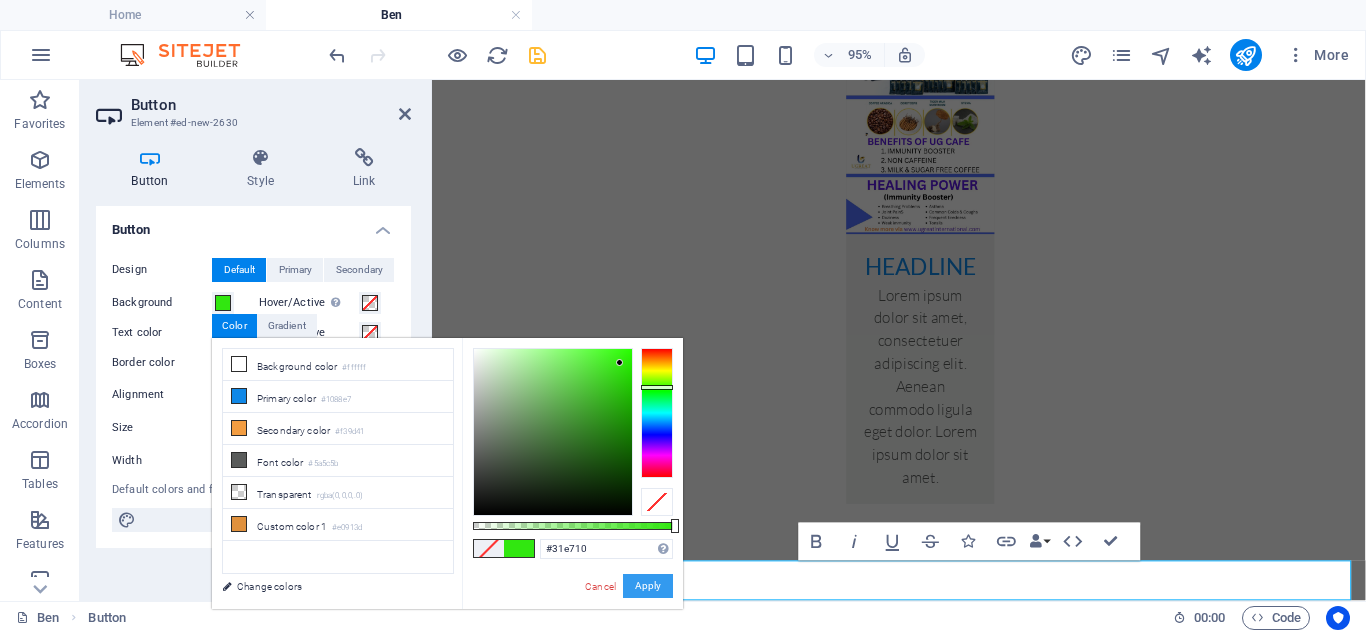 click on "Apply" at bounding box center (648, 586) 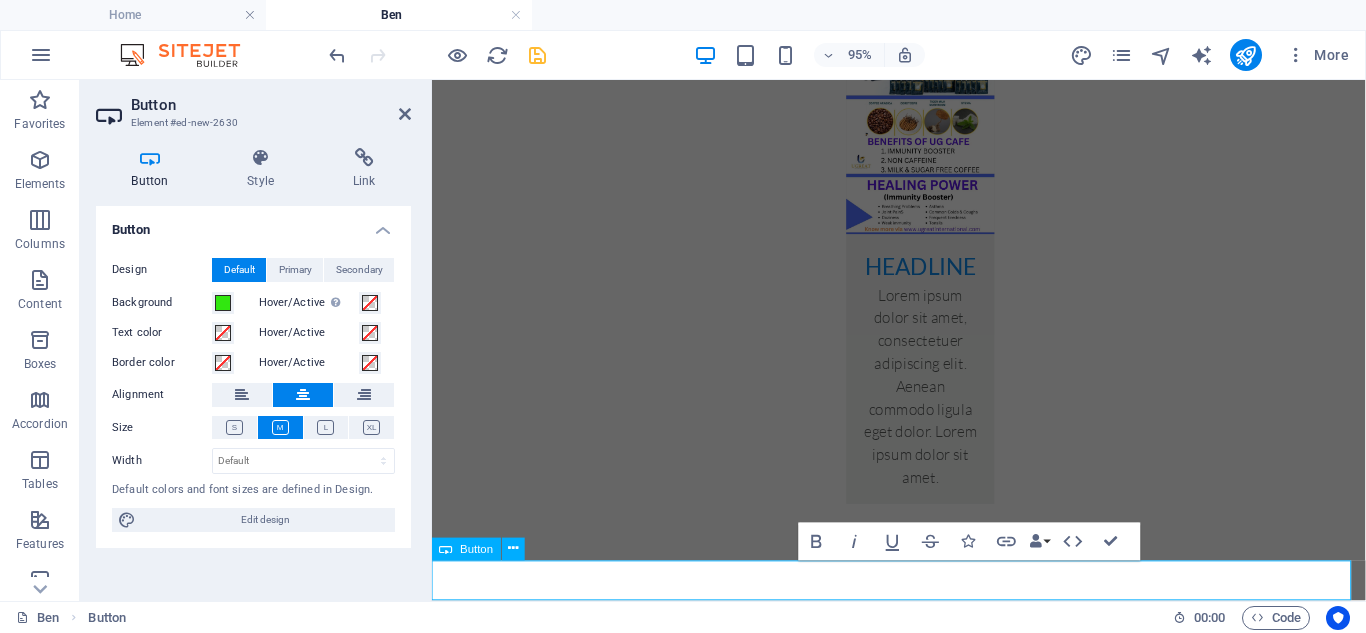 click on "whatsapp ben now" at bounding box center (924, 2663) 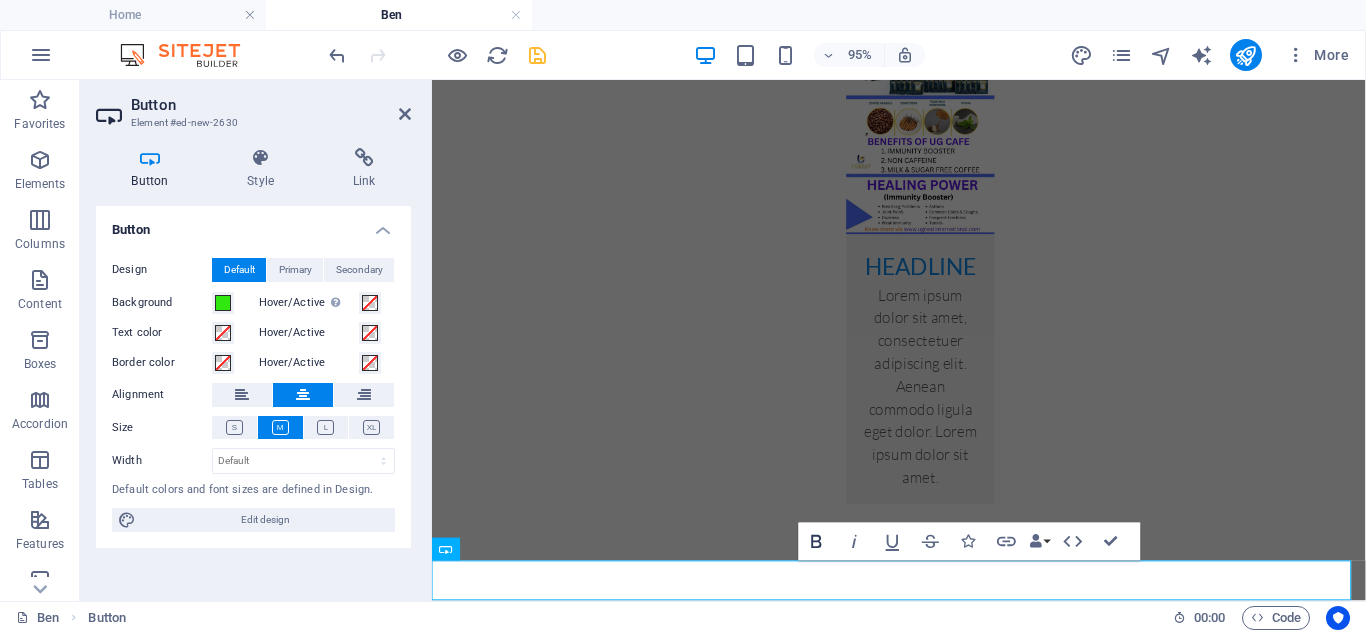 click 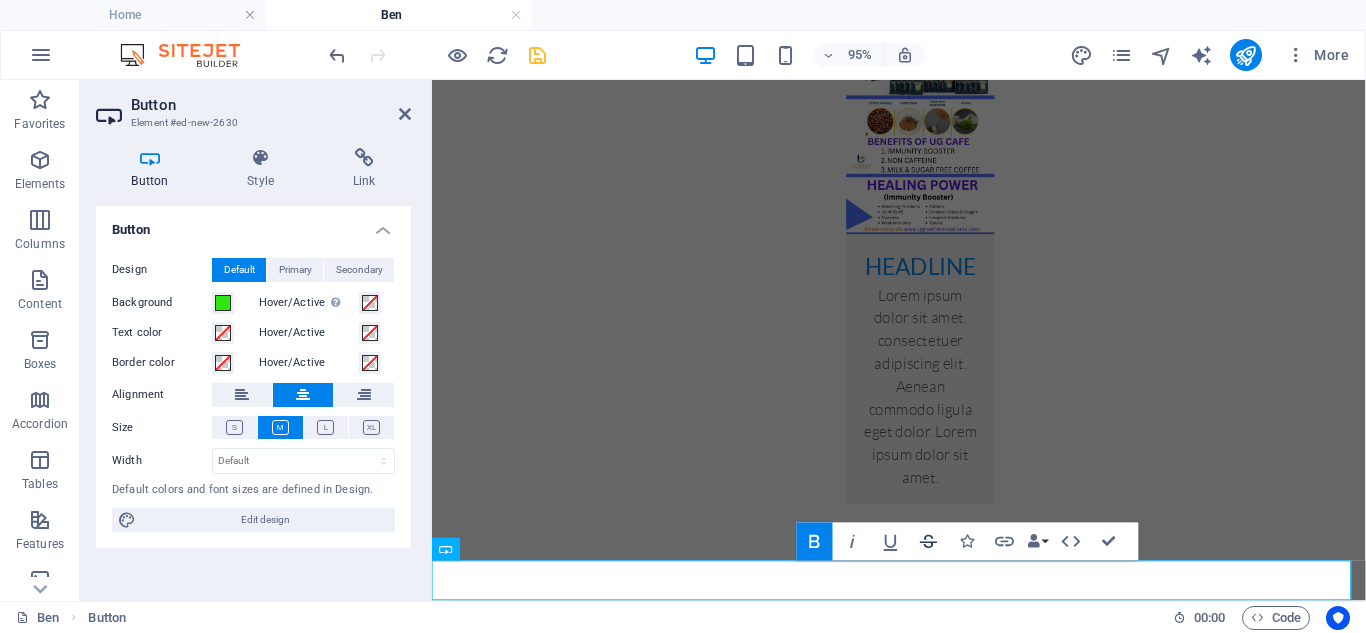 click 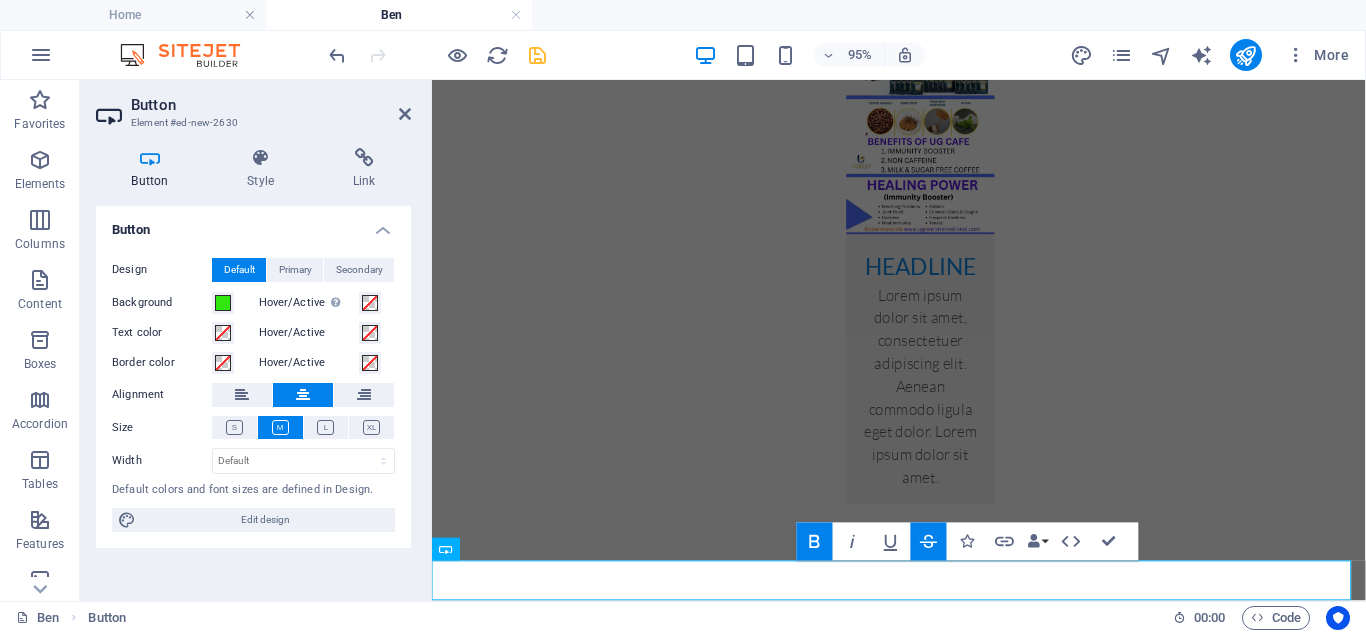 click 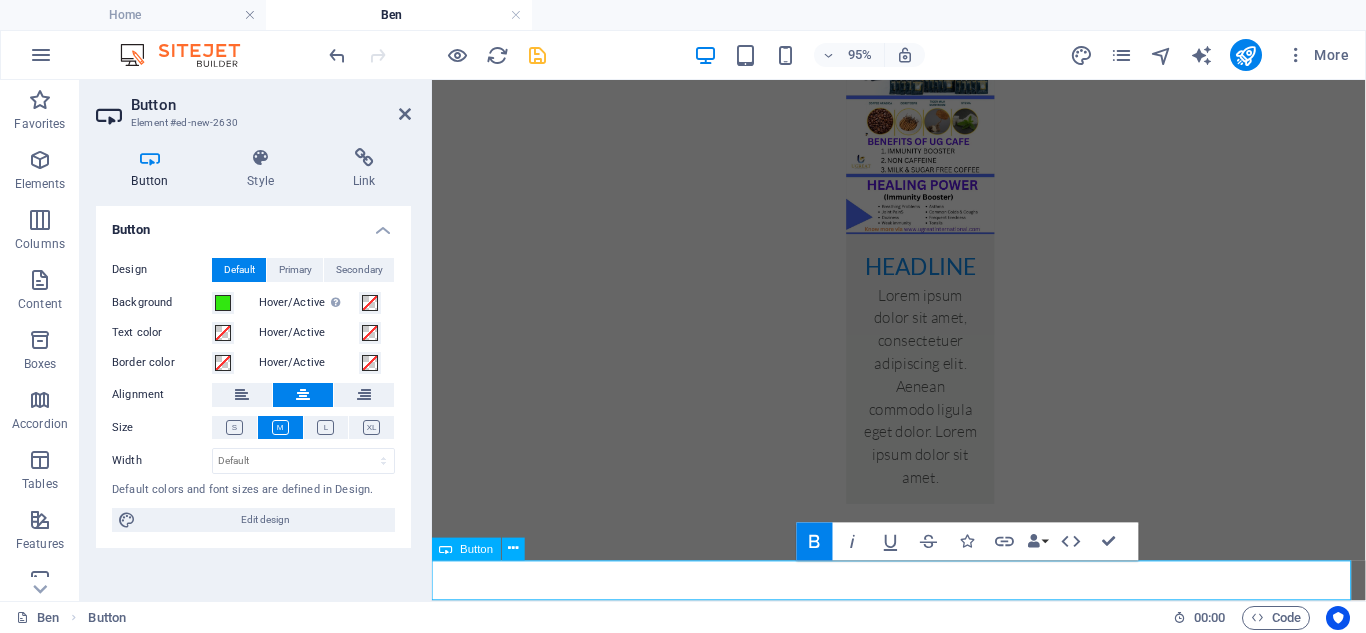 click on "whatsapp ben now" at bounding box center [923, 2663] 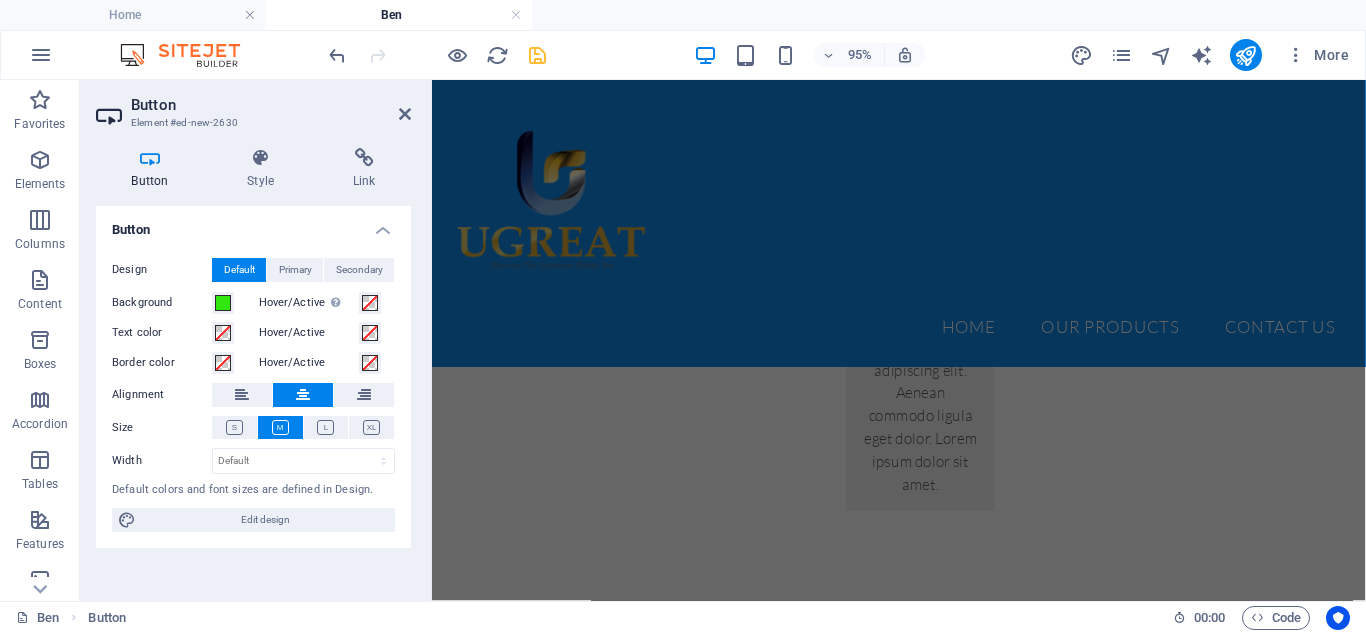 scroll, scrollTop: 2235, scrollLeft: 0, axis: vertical 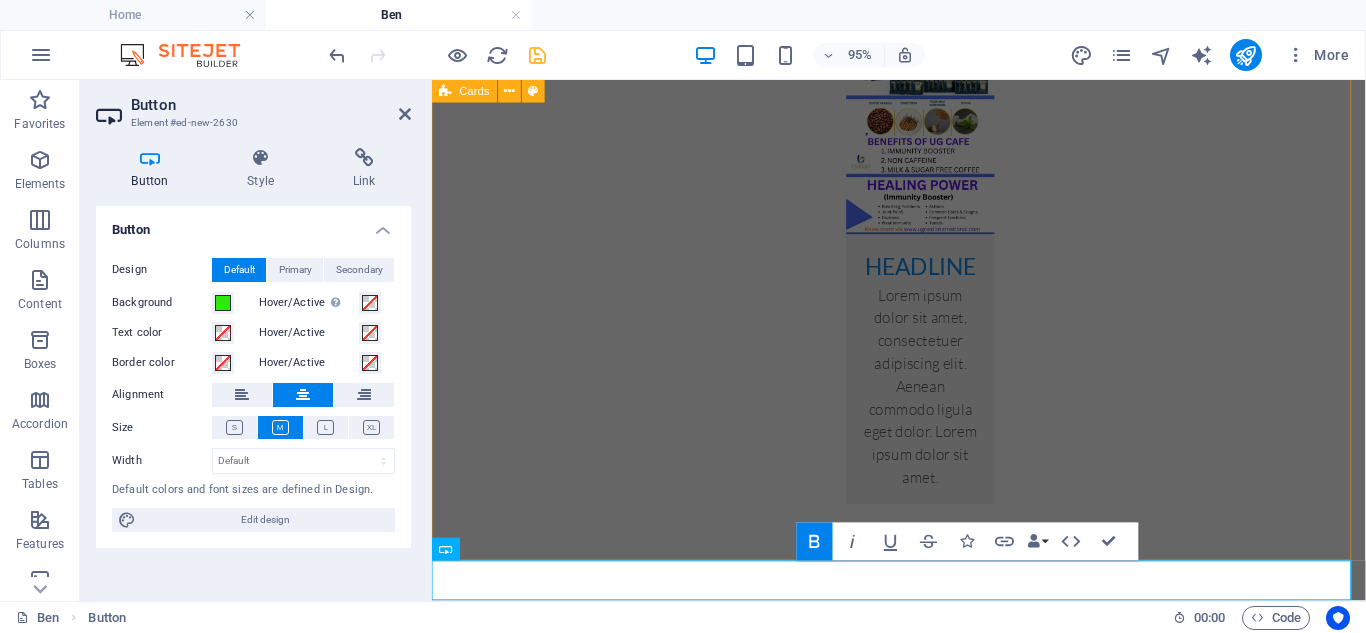 click on "Headline Lorem ipsum dolor sit amet, consectetuer adipiscing elit. Aenean commodo ligula eget dolor. Lorem ipsum dolor sit amet. whatsapp me Lorem ipsum dolor sit amet, consectetuer adipiscing elit. Aenean commodo ligula eget dolor. Lorem ipsum dolor sit amet. Headline Lorem ipsum dolor sit amet, consectetuer adipiscing elit. Aenean commodo ligula eget dolor. Lorem ipsum dolor sit amet." at bounding box center [923, 1640] 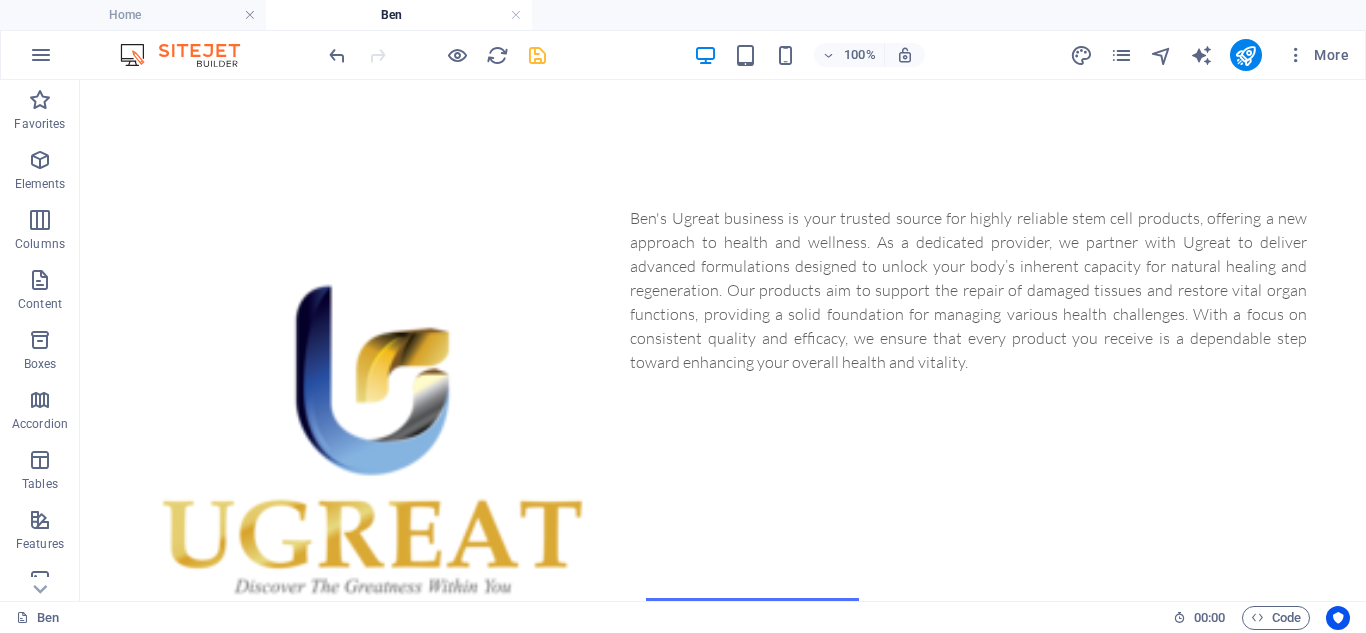 scroll, scrollTop: 635, scrollLeft: 0, axis: vertical 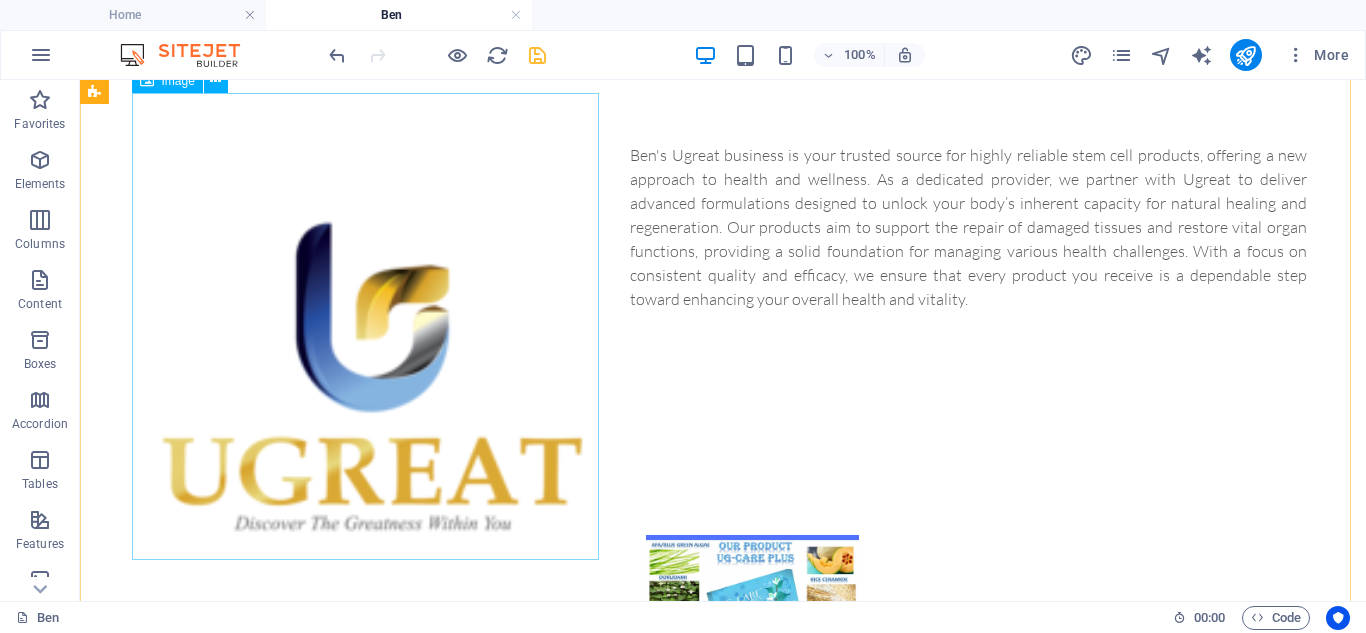 click at bounding box center [372, 376] 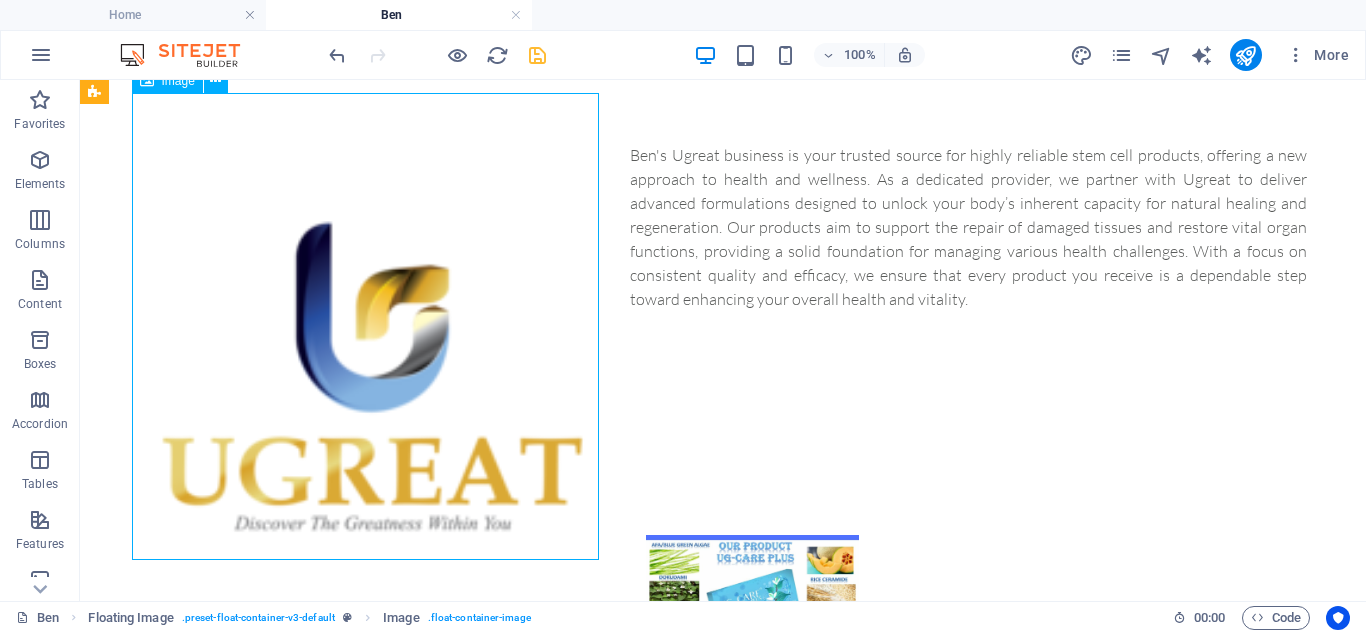 click at bounding box center [372, 376] 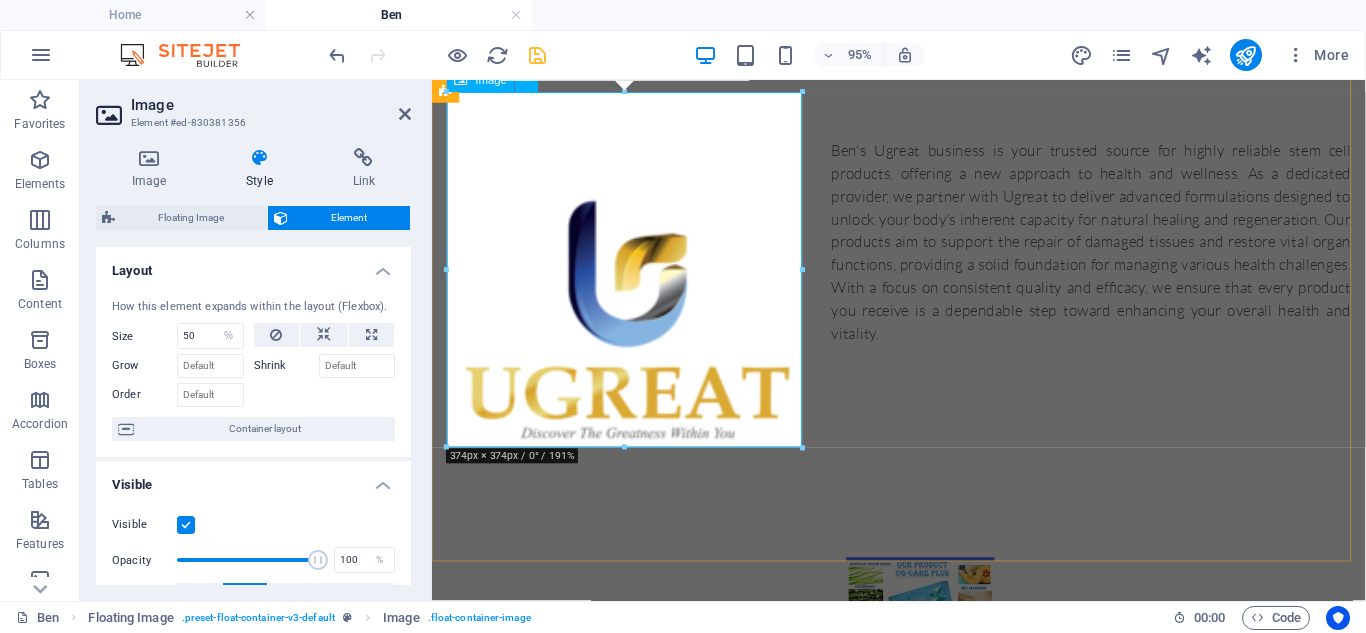 click at bounding box center (638, 333) 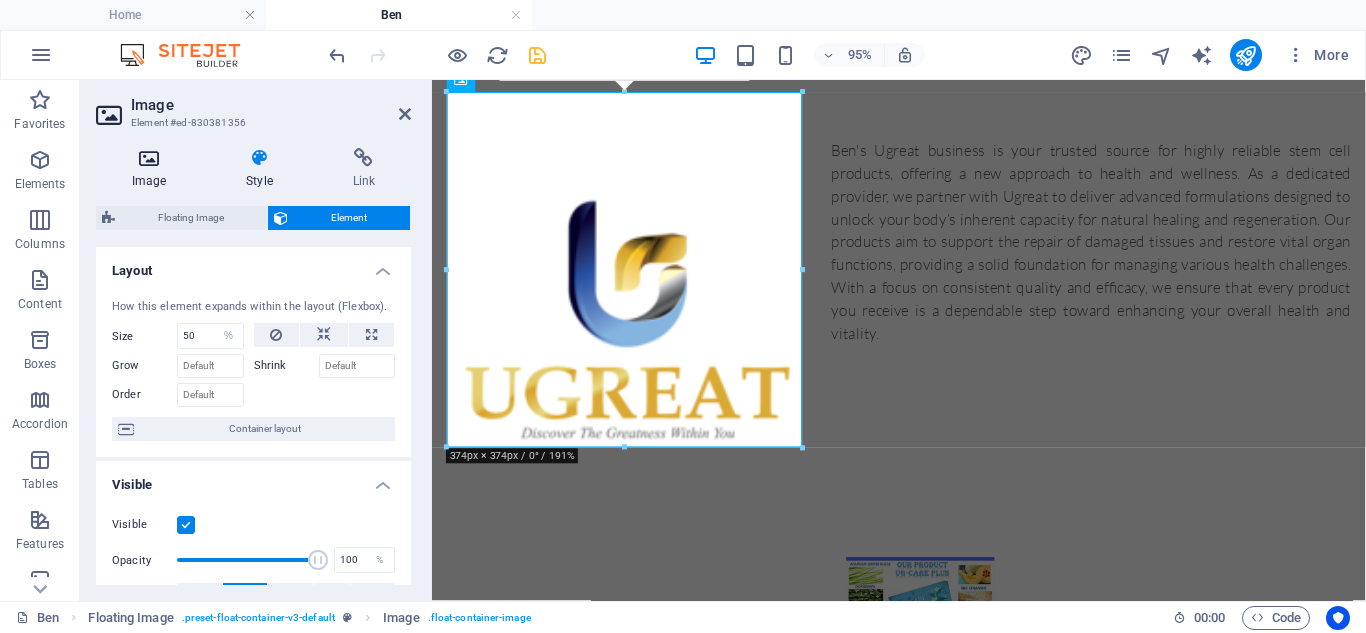 click on "Image" at bounding box center [153, 169] 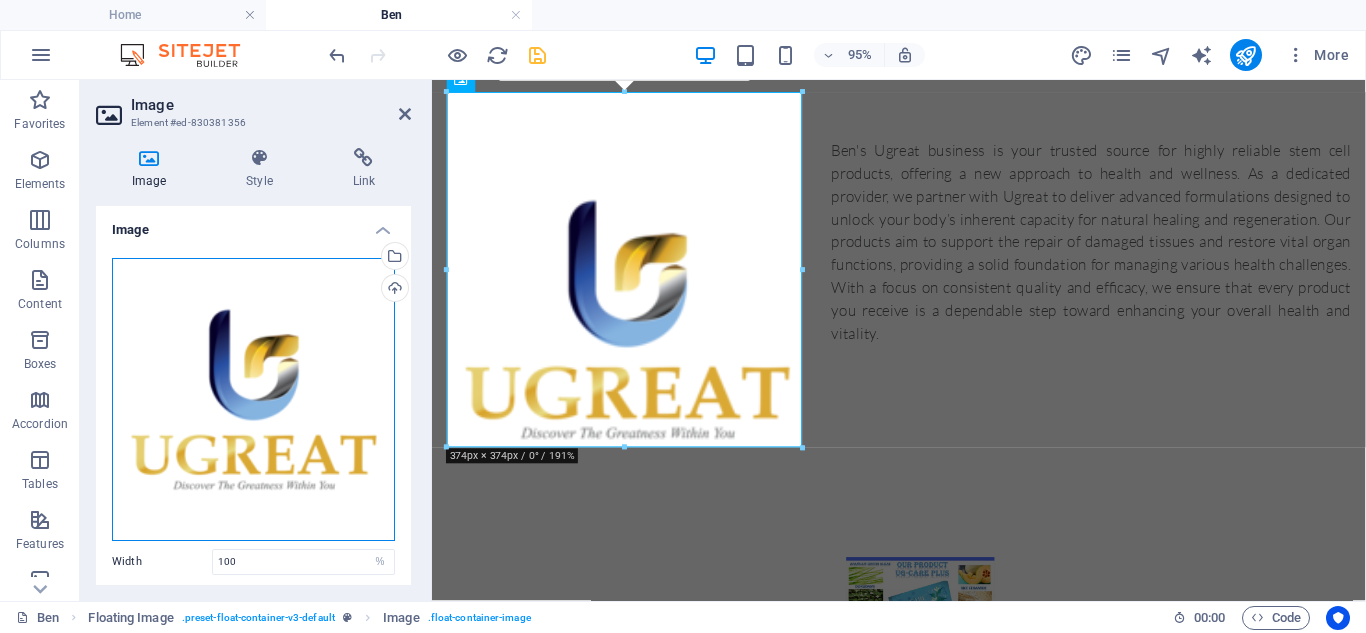 click on "Drag files here, click to choose files or select files from Files or our free stock photos & videos" at bounding box center (253, 399) 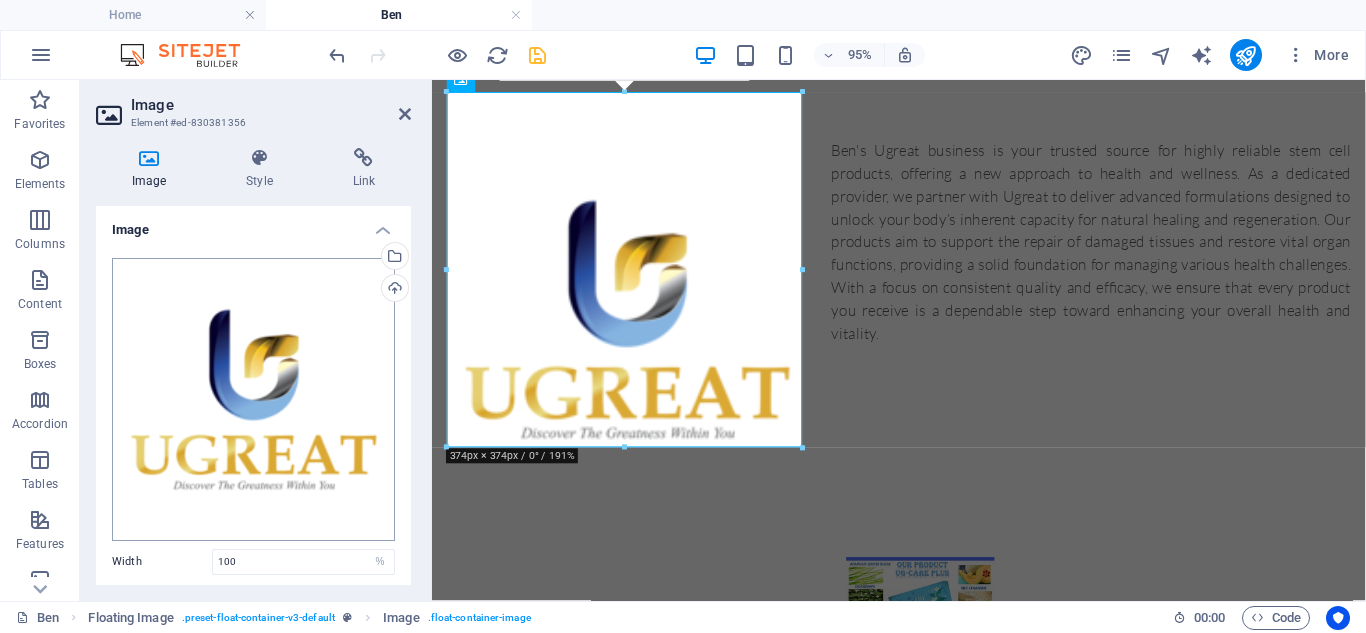 click on "UGreat Int'l, East Africa Home Ben Favorites Elements Columns Content Boxes Accordion Tables Features Images Slider Header Footer Forms Marketing Collections
Drag here to replace the existing content. Press “Ctrl” if you want to create a new element.
H2   Container   Container   Container   Preset   Container   Preset   Container   Menu Bar   Menu   Preset   Container   Container   Image   Spacer   Container   Image   Container   Logo   Text   H3 80% More Home Floating Image . preset-float-container-v3-default Image . float-container-image 00 : 00 Code Favorites Elements Columns Content Boxes Accordion Tables Features Images Slider Header Footer Forms Marketing Collections Image Element #ed-830381356 Image Style Link Image Drag files here, click to choose files or select files from Files or our free stock photos & videos Select files from the file manager, stock photos, or upload file(s) Upload Width 100 px" at bounding box center [683, 316] 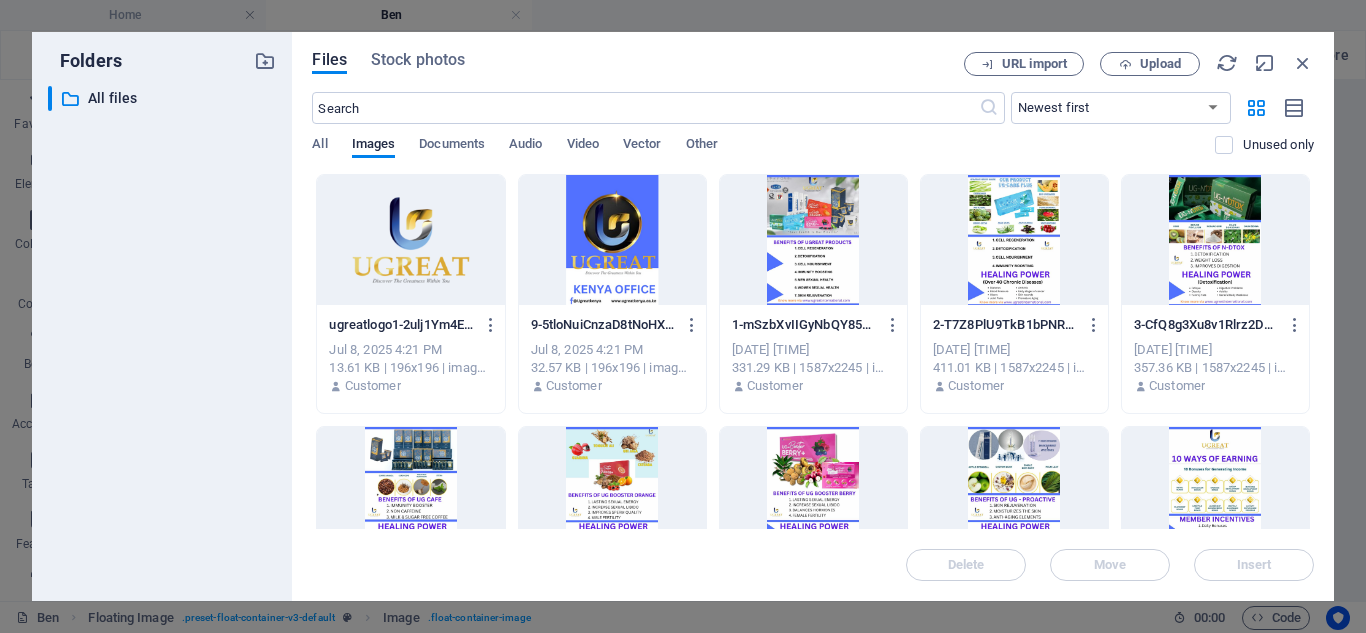 click at bounding box center [813, 240] 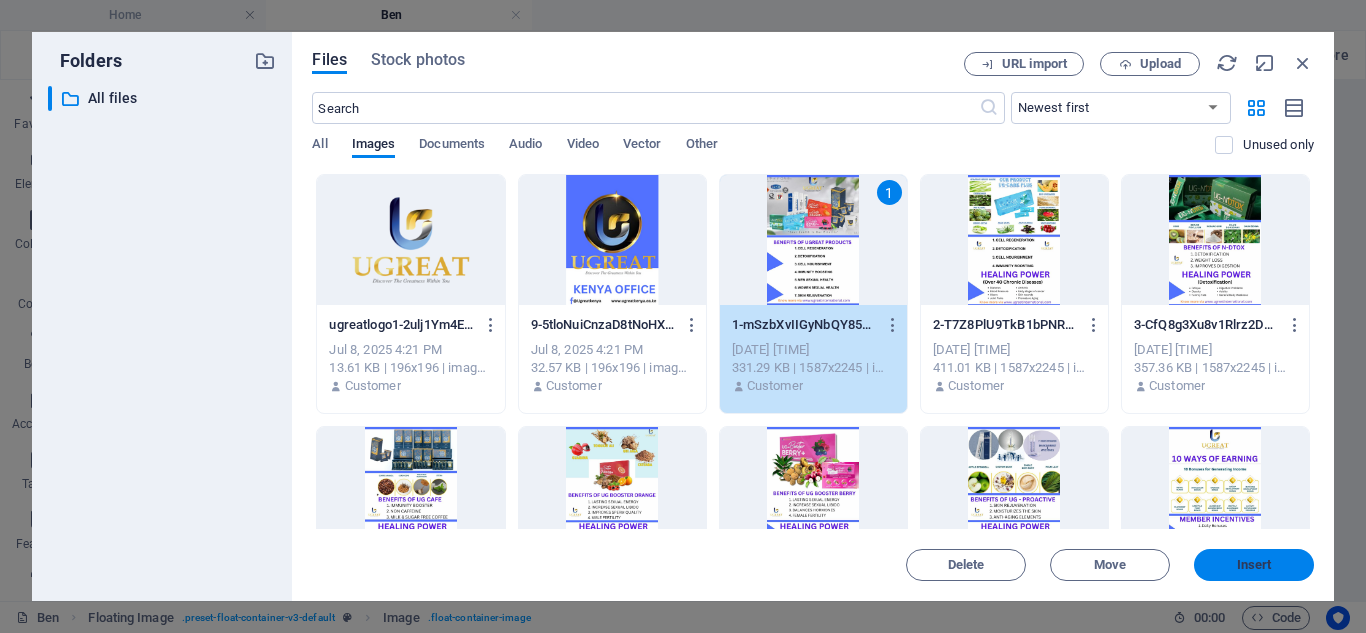 click on "Insert" at bounding box center (1254, 565) 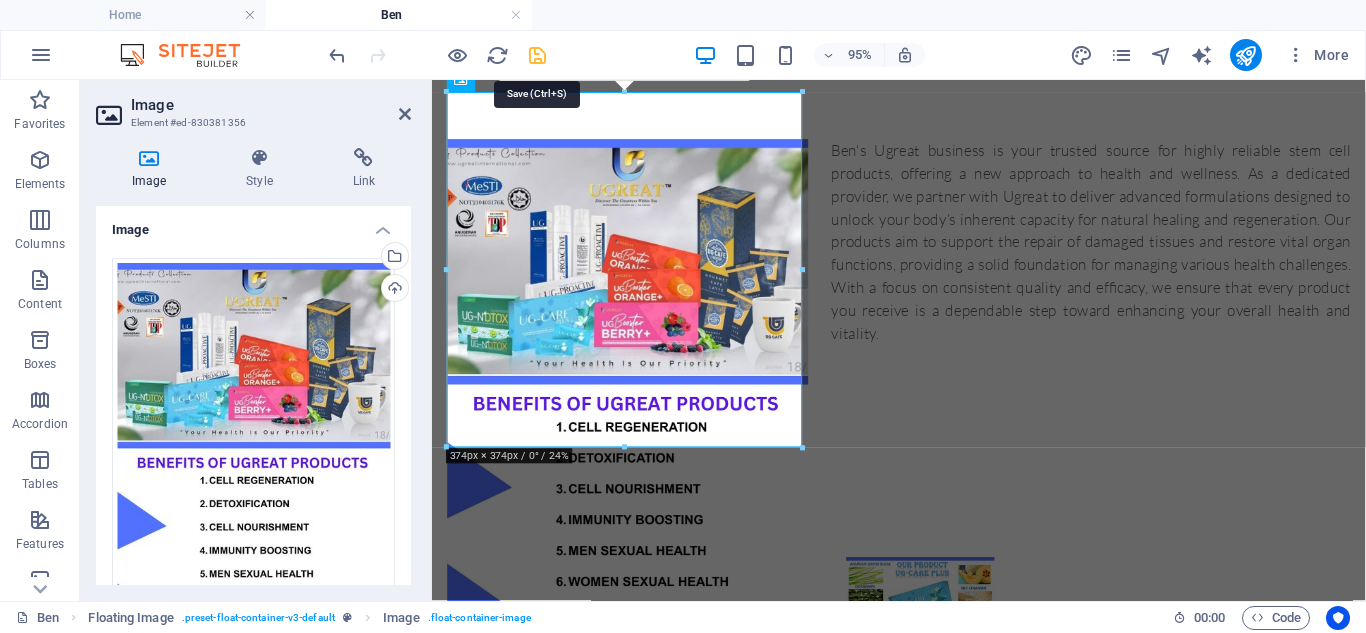 click at bounding box center [537, 55] 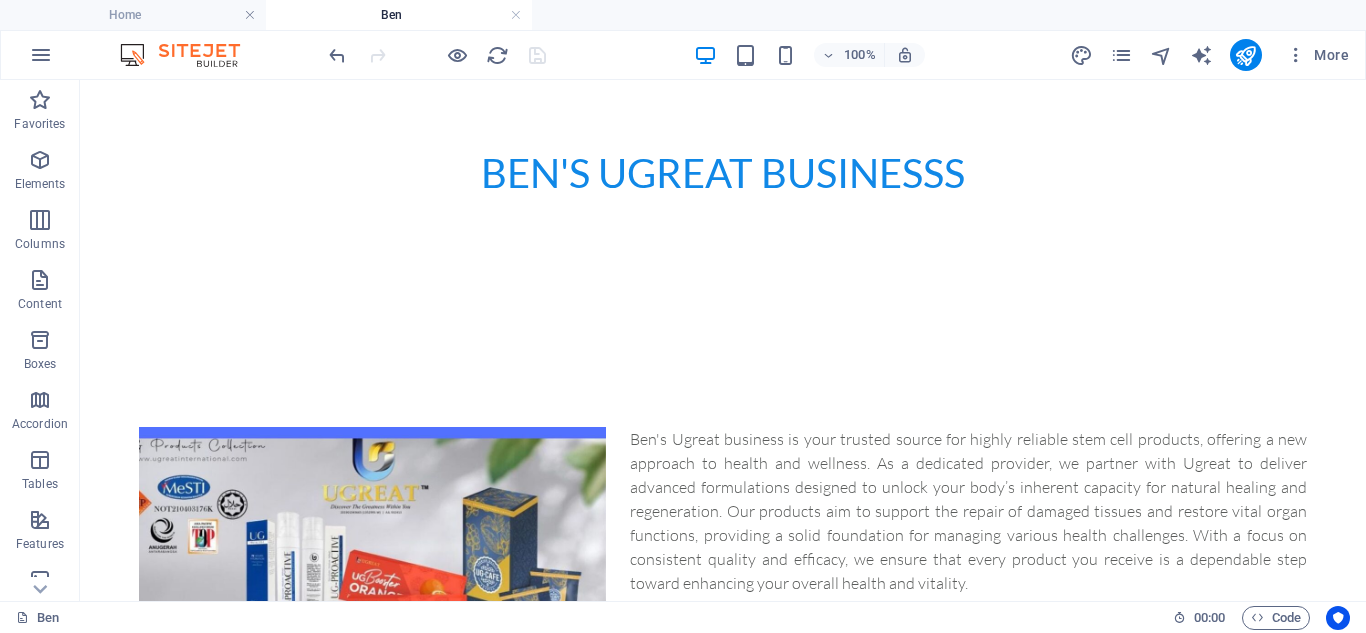 scroll, scrollTop: 365, scrollLeft: 0, axis: vertical 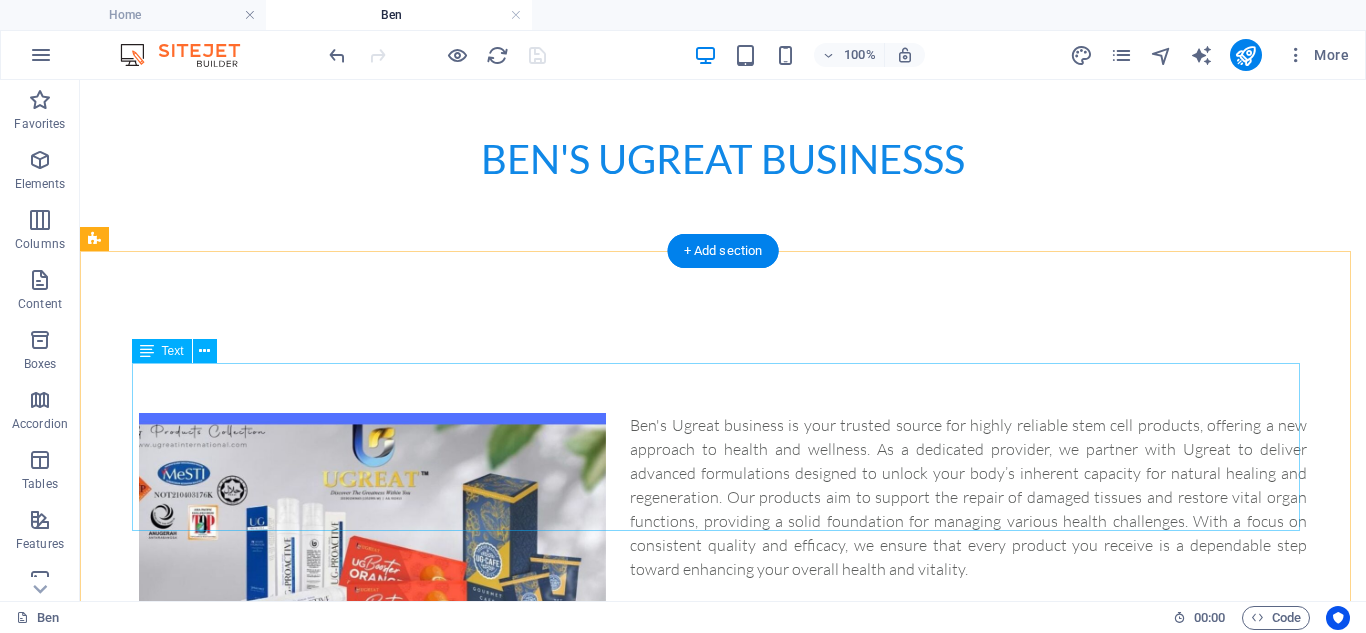 click on "Ben's Ugreat business is your trusted source for highly reliable stem cell products, offering a new approach to health and wellness. As a dedicated provider, we partner with Ugreat to deliver advanced formulations designed to unlock your body’s inherent capacity for natural healing and regeneration. Our products aim to support the repair of damaged tissues and restore vital organ functions, providing a solid foundation for managing various health challenges. With a focus on consistent quality and efficacy, we ensure that every product you receive is a dependable step toward enhancing your overall health and vitality." at bounding box center [723, 497] 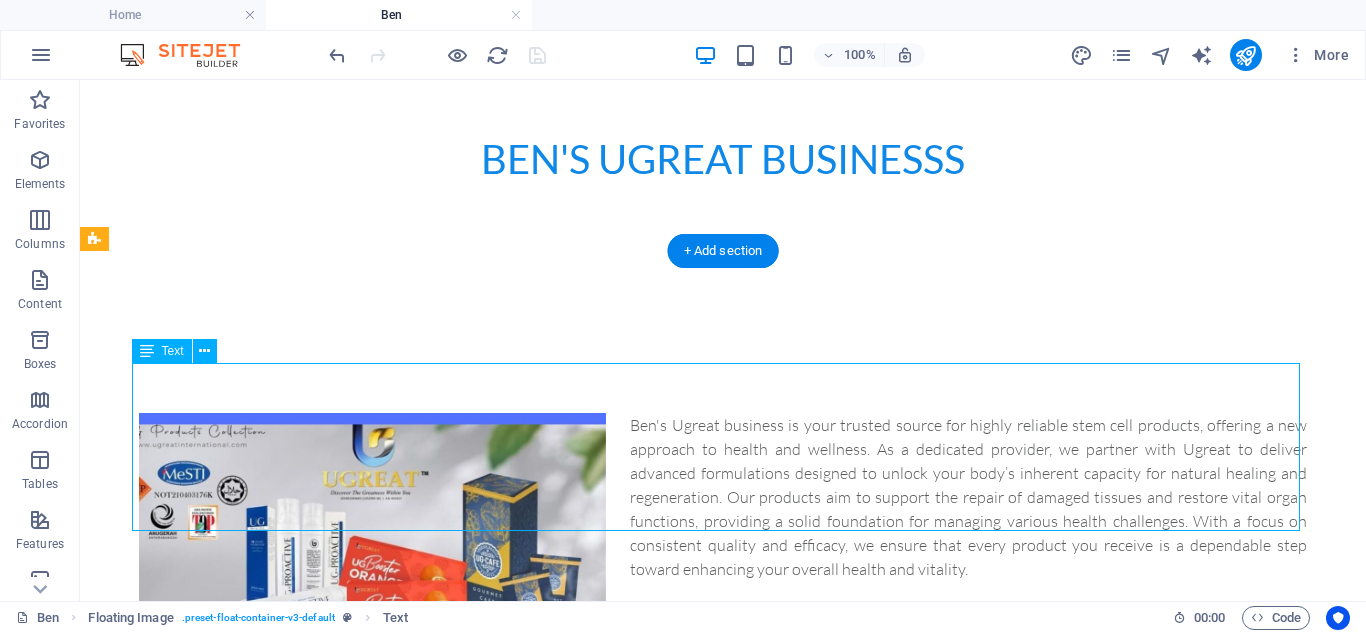 click on "Ben's Ugreat business is your trusted source for highly reliable stem cell products, offering a new approach to health and wellness. As a dedicated provider, we partner with Ugreat to deliver advanced formulations designed to unlock your body’s inherent capacity for natural healing and regeneration. Our products aim to support the repair of damaged tissues and restore vital organ functions, providing a solid foundation for managing various health challenges. With a focus on consistent quality and efficacy, we ensure that every product you receive is a dependable step toward enhancing your overall health and vitality." at bounding box center (723, 497) 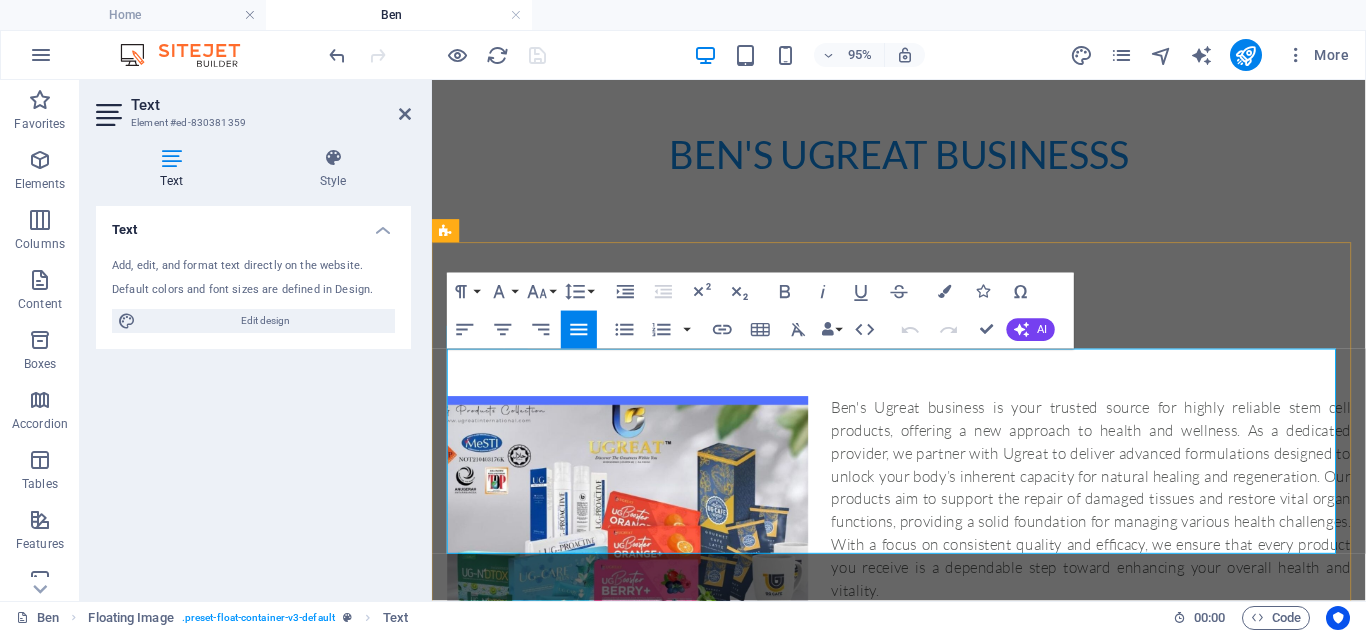 click on "Ben's Ugreat business is your trusted source for highly reliable stem cell products, offering a new approach to health and wellness. As a dedicated provider, we partner with Ugreat to deliver advanced formulations designed to unlock your body’s inherent capacity for natural healing and regeneration. Our products aim to support the repair of damaged tissues and restore vital organ functions, providing a solid foundation for managing various health challenges. With a focus on consistent quality and efficacy, we ensure that every product you receive is a dependable step toward enhancing your overall health and vitality." at bounding box center (923, 521) 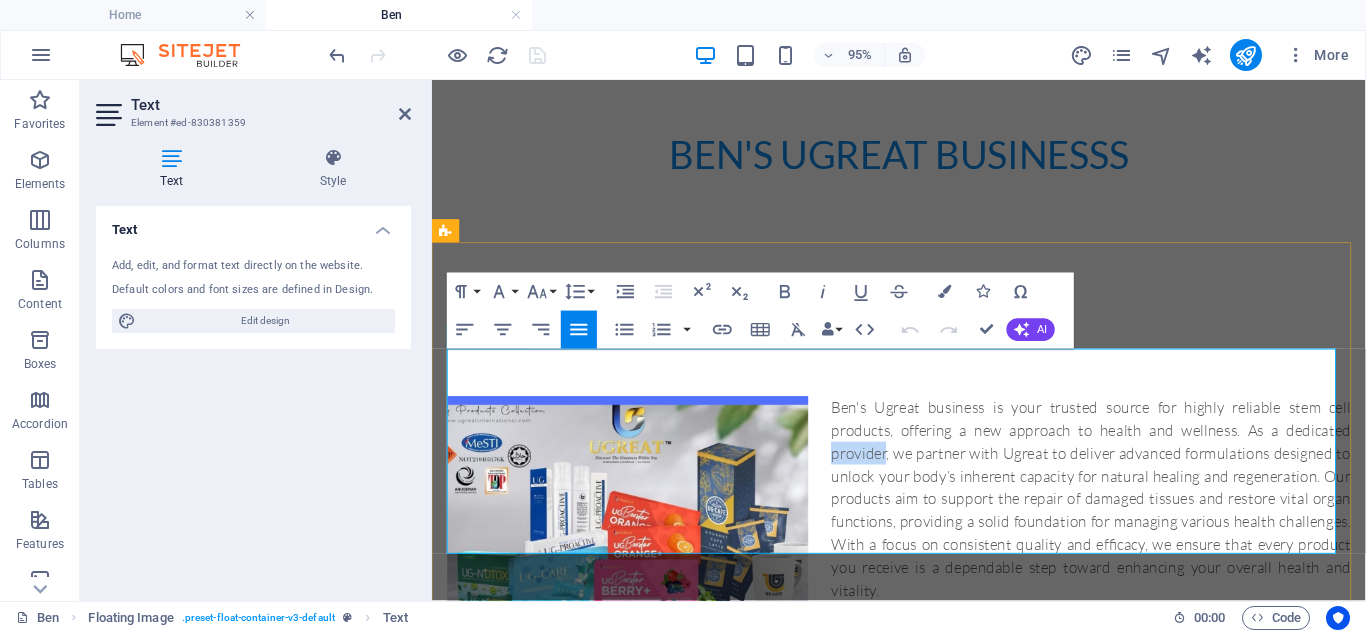 click on "Ben's Ugreat business is your trusted source for highly reliable stem cell products, offering a new approach to health and wellness. As a dedicated provider, we partner with Ugreat to deliver advanced formulations designed to unlock your body’s inherent capacity for natural healing and regeneration. Our products aim to support the repair of damaged tissues and restore vital organ functions, providing a solid foundation for managing various health challenges. With a focus on consistent quality and efficacy, we ensure that every product you receive is a dependable step toward enhancing your overall health and vitality." at bounding box center (923, 521) 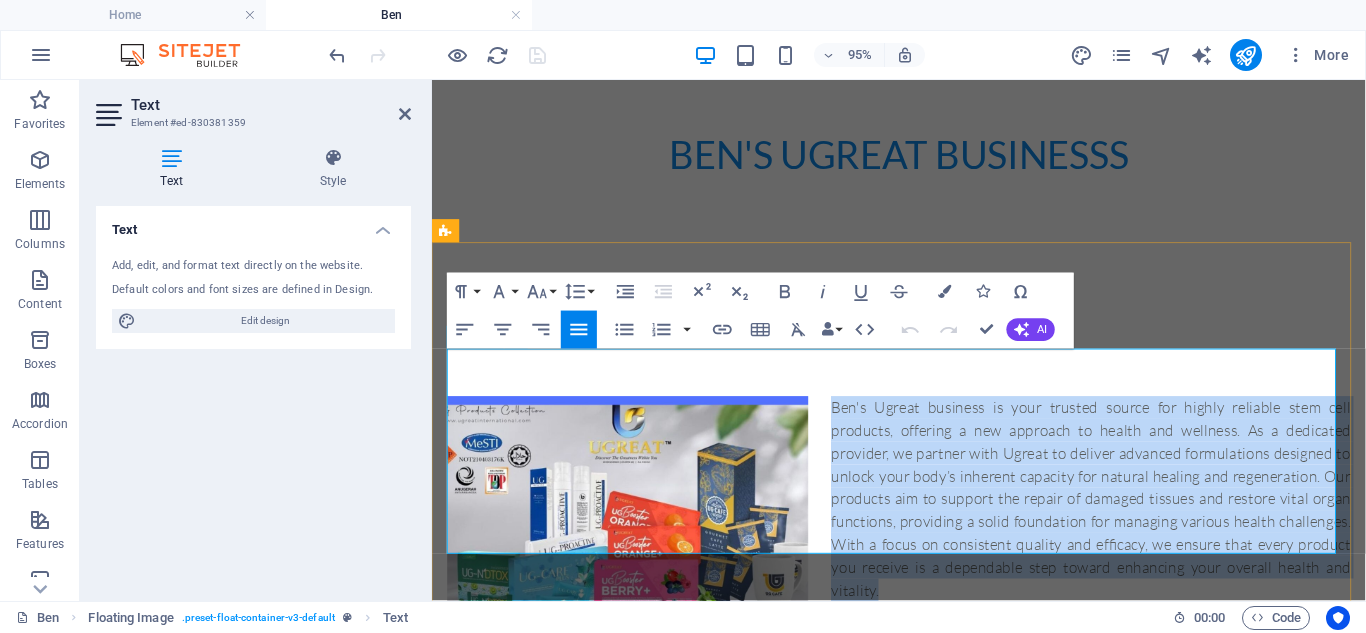 click on "Ben's Ugreat business is your trusted source for highly reliable stem cell products, offering a new approach to health and wellness. As a dedicated provider, we partner with Ugreat to deliver advanced formulations designed to unlock your body’s inherent capacity for natural healing and regeneration. Our products aim to support the repair of damaged tissues and restore vital organ functions, providing a solid foundation for managing various health challenges. With a focus on consistent quality and efficacy, we ensure that every product you receive is a dependable step toward enhancing your overall health and vitality." at bounding box center (923, 521) 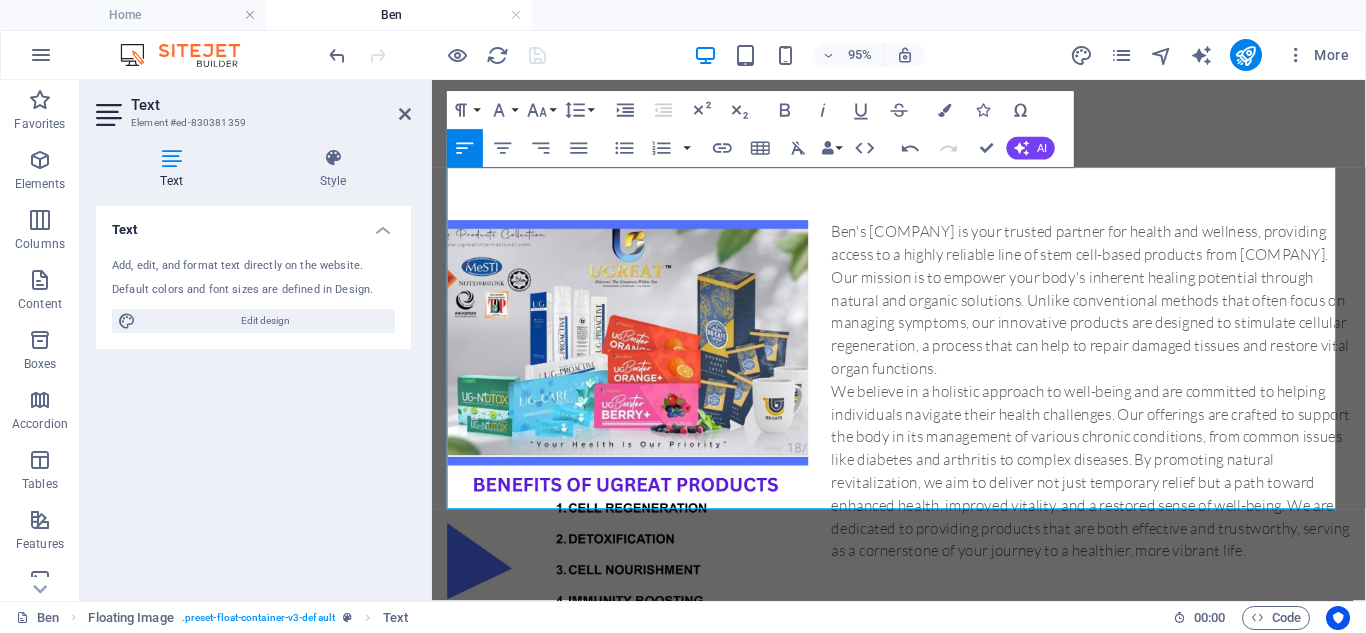 scroll, scrollTop: 556, scrollLeft: 0, axis: vertical 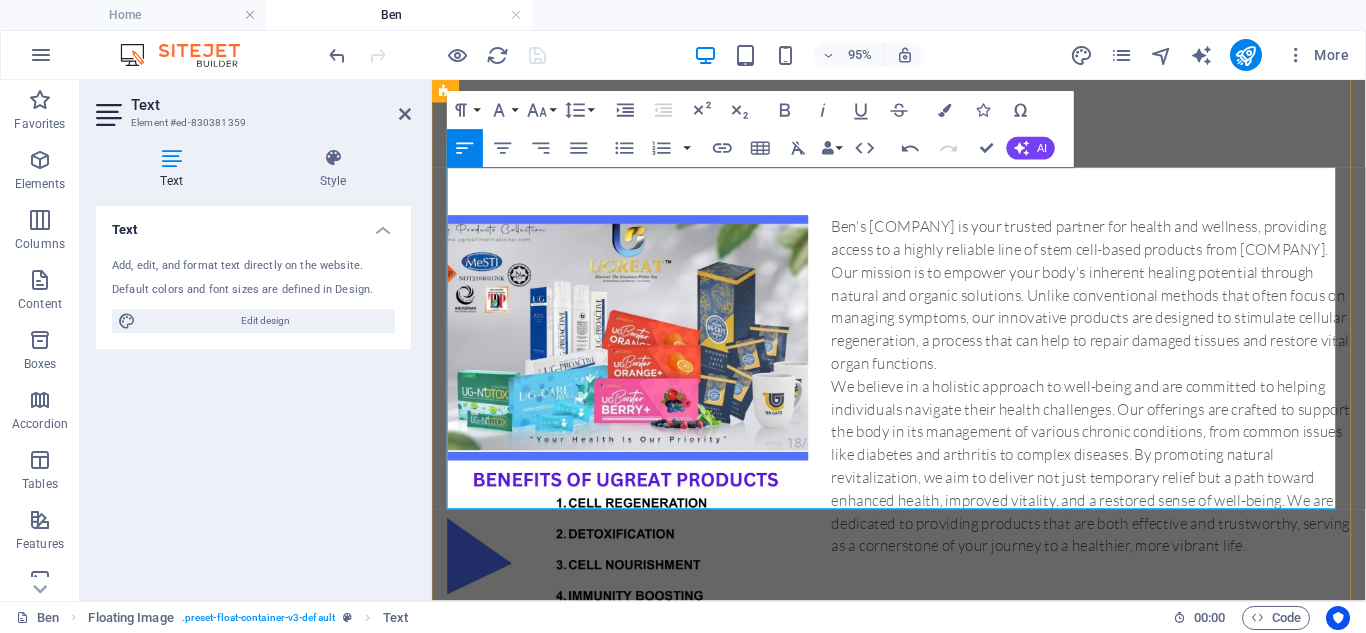 click on "We believe in a holistic approach to well-being and are committed to helping individuals navigate their health challenges. Our offerings are crafted to support the body in its management of various chronic conditions, from common issues like diabetes and arthritis to complex diseases. By promoting natural revitalization, we aim to deliver not just temporary relief but a path toward enhanced health, improved vitality, and a restored sense of well-being. We are dedicated to providing products that are both effective and trustworthy, serving as a cornerstone of your journey to a healthier, more vibrant life." at bounding box center [923, 486] 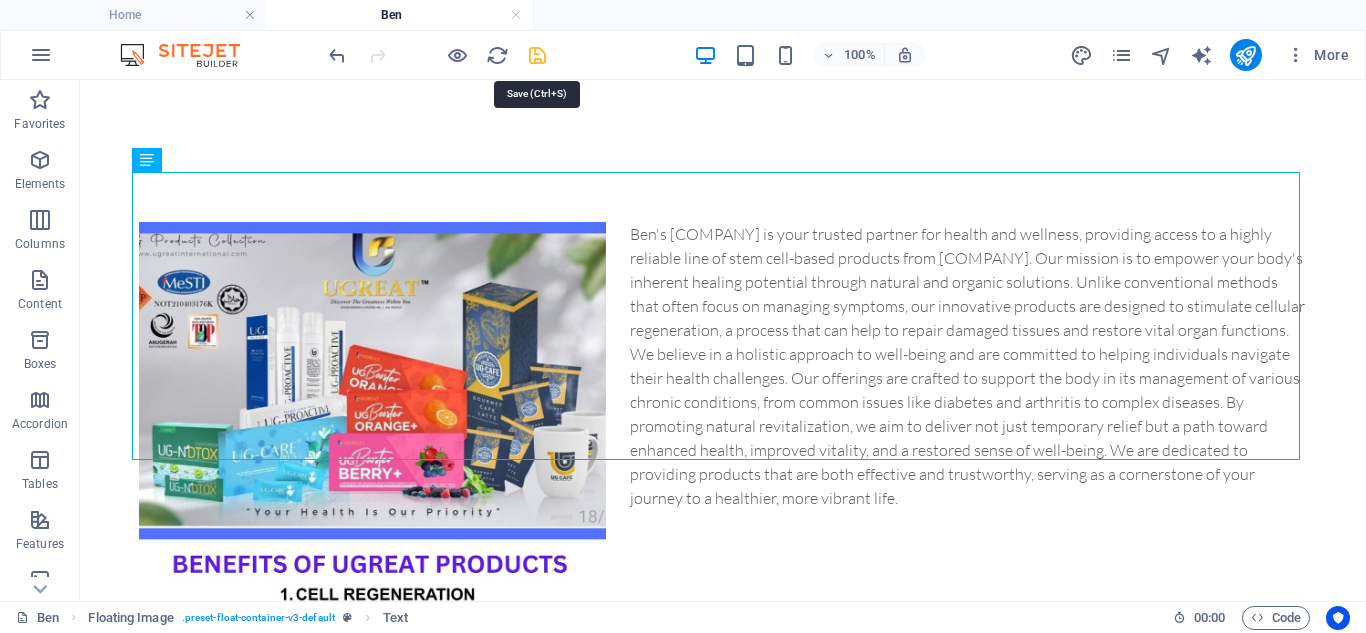 click at bounding box center [537, 55] 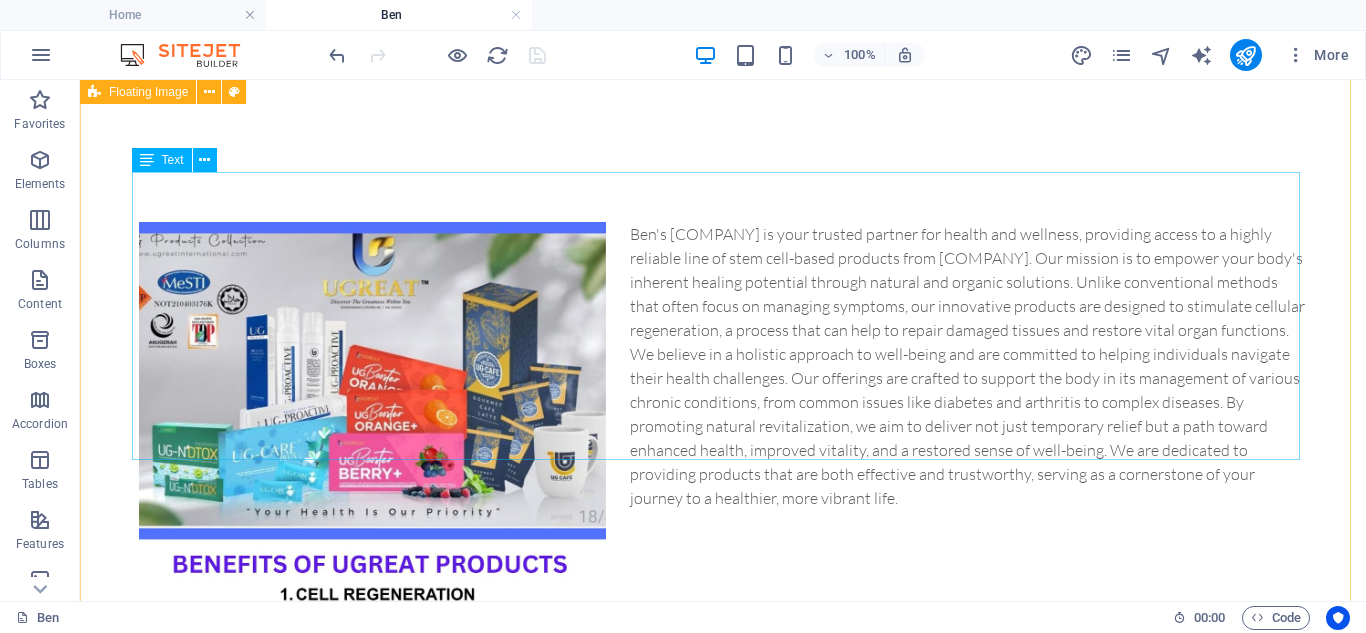 click on "Ben's Ugreat business is your trusted partner for health and wellness, providing access to a highly reliable line of stem cell-based products from Ugreat Int. Our mission is to empower your body's inherent healing potential through natural and organic solutions. Unlike conventional methods that often focus on managing symptoms, our innovative products are designed to stimulate cellular regeneration, a process that can help to repair damaged tissues and restore vital organ functions." at bounding box center (723, 366) 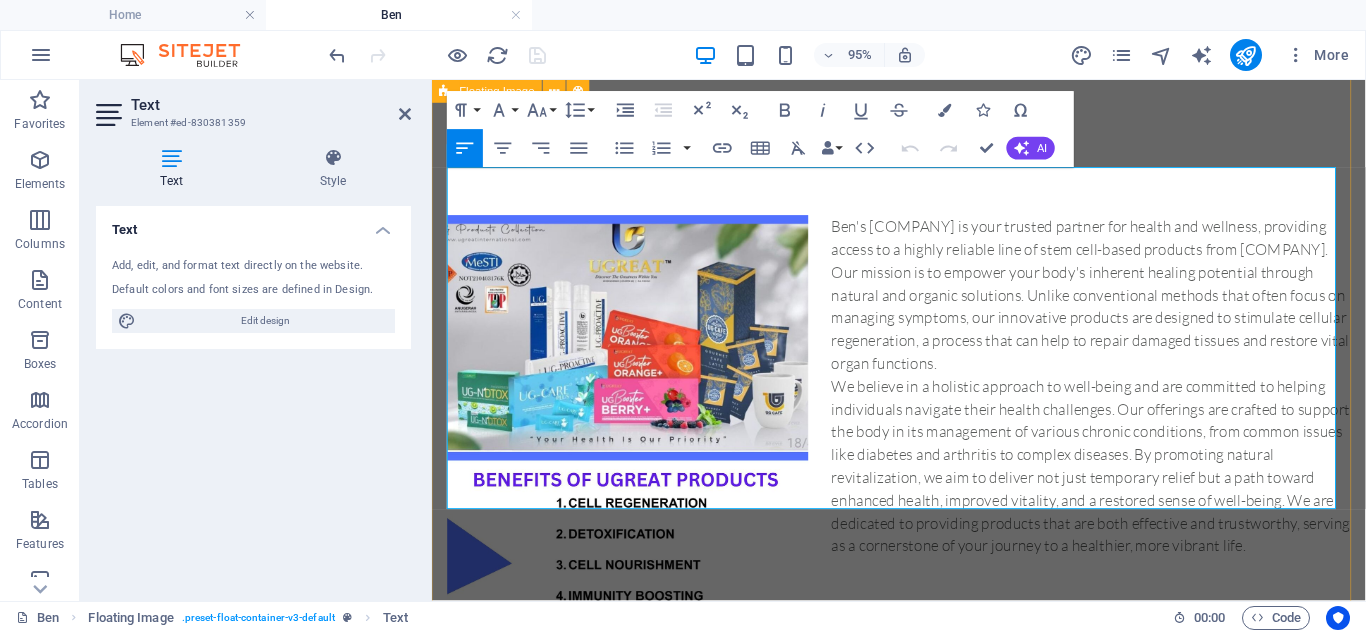 click on "Ben's Ugreat business is your trusted partner for health and wellness, providing access to a highly reliable line of stem cell-based products from Ugreat Int. Our mission is to empower your body's inherent healing potential through natural and organic solutions. Unlike conventional methods that often focus on managing symptoms, our innovative products are designed to stimulate cellular regeneration, a process that can help to repair damaged tissues and restore vital organ functions." at bounding box center (923, 306) 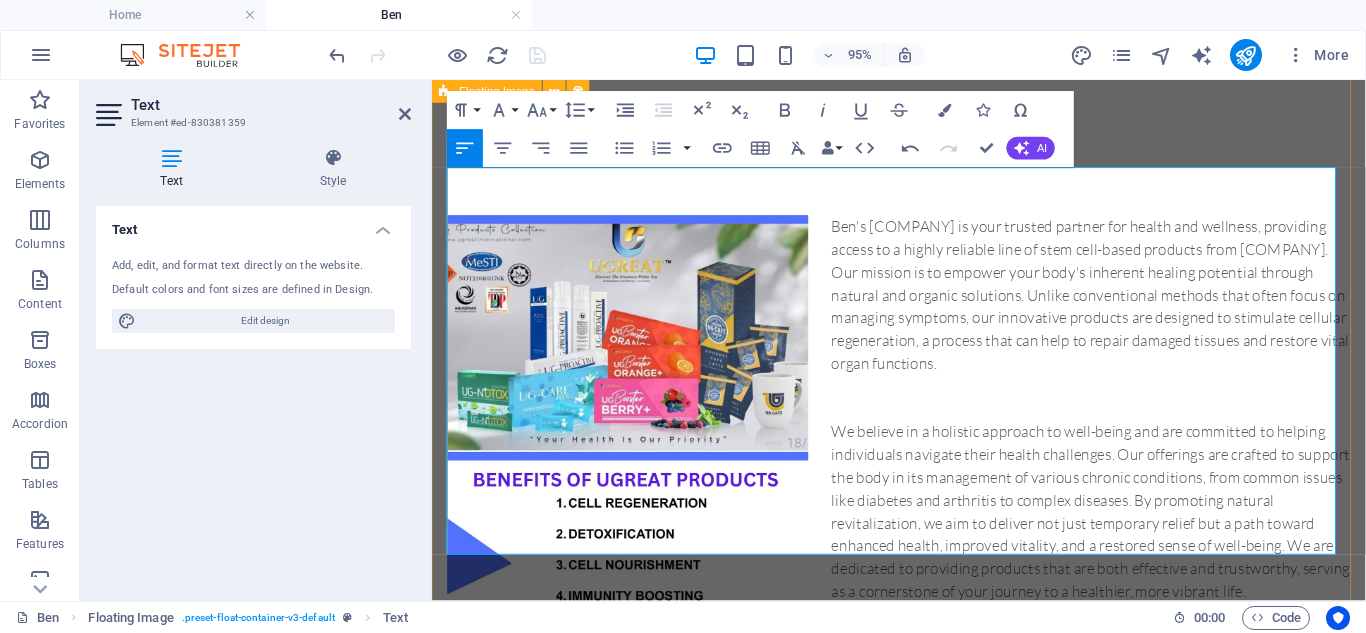 click on "We believe in a holistic approach to well-being and are committed to helping individuals navigate their health challenges. Our offerings are crafted to support the body in its management of various chronic conditions, from common issues like diabetes and arthritis to complex diseases. By promoting natural revitalization, we aim to deliver not just temporary relief but a path toward enhanced health, improved vitality, and a restored sense of well-being. We are dedicated to providing products that are both effective and trustworthy, serving as a cornerstone of your journey to a healthier, more vibrant life." at bounding box center (923, 534) 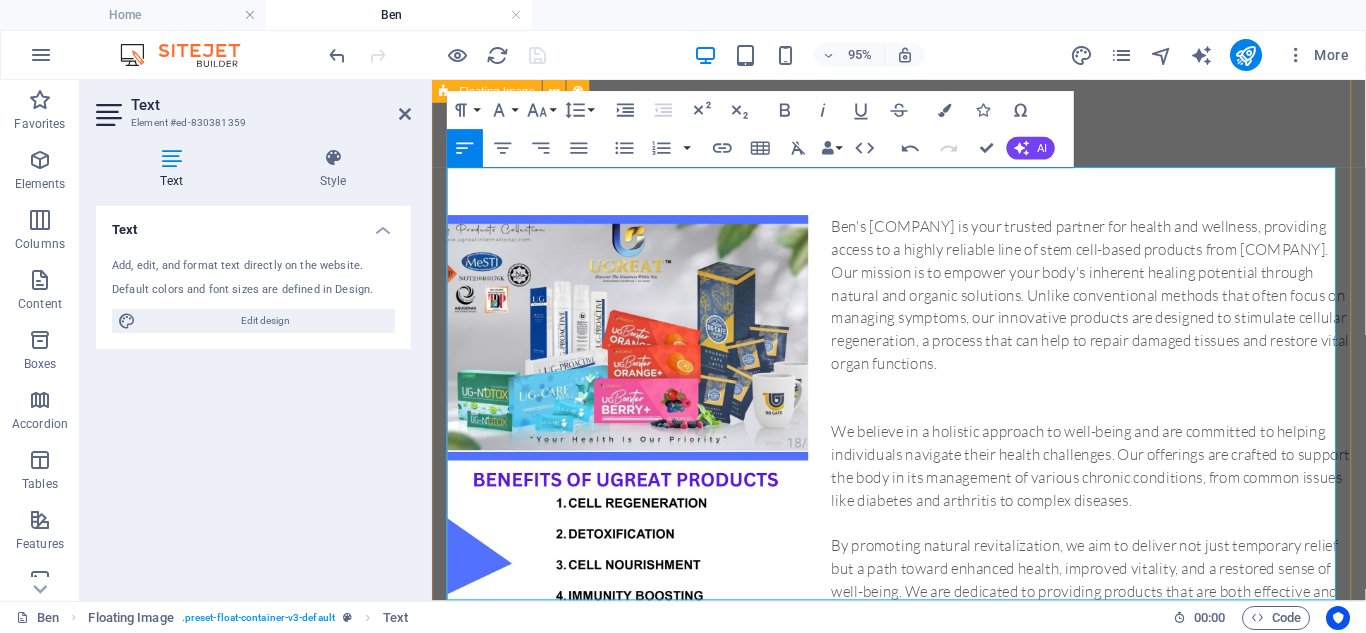 click on "We believe in a holistic approach to well-being and are committed to helping individuals navigate their health challenges. Our offerings are crafted to support the body in its management of various chronic conditions, from common issues like diabetes and arthritis to complex diseases." at bounding box center (923, 486) 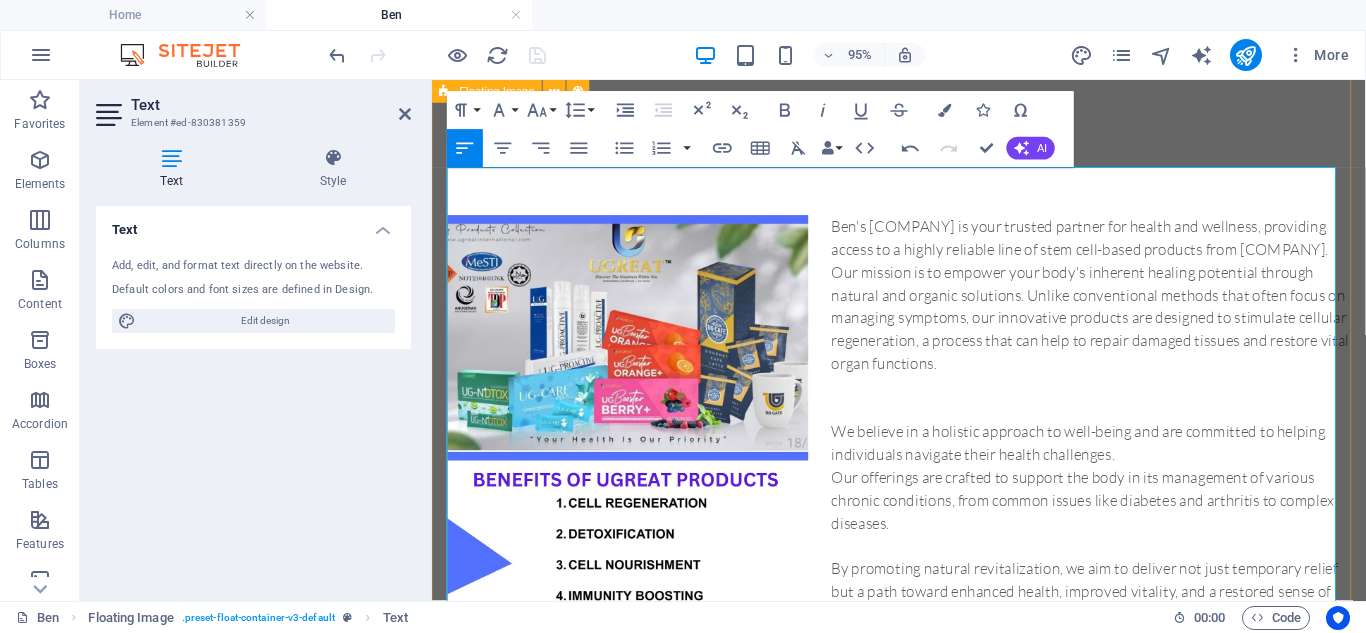 click on "Ben's Ugreat business is your trusted partner for health and wellness, providing access to a highly reliable line of stem cell-based products from Ugreat Int. Our mission is to empower your body's inherent healing potential through natural and organic solutions. Unlike conventional methods that often focus on managing symptoms, our innovative products are designed to stimulate cellular regeneration, a process that can help to repair damaged tissues and restore vital organ functions." at bounding box center (923, 306) 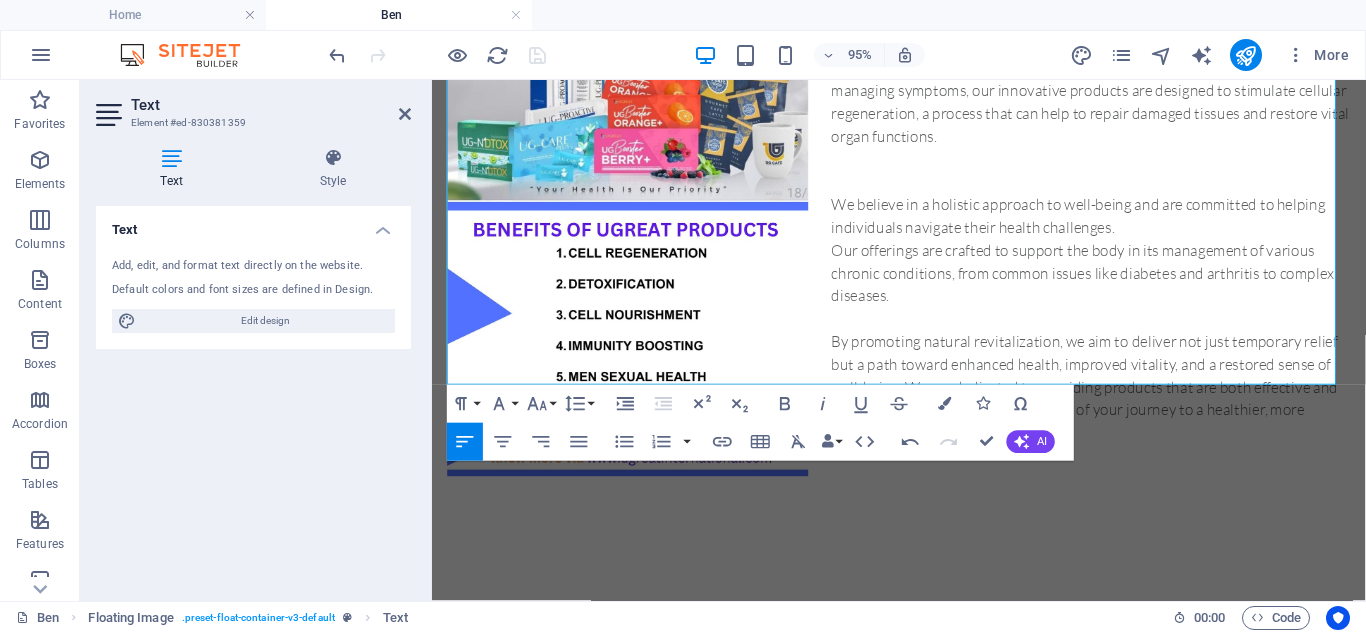 scroll, scrollTop: 831, scrollLeft: 0, axis: vertical 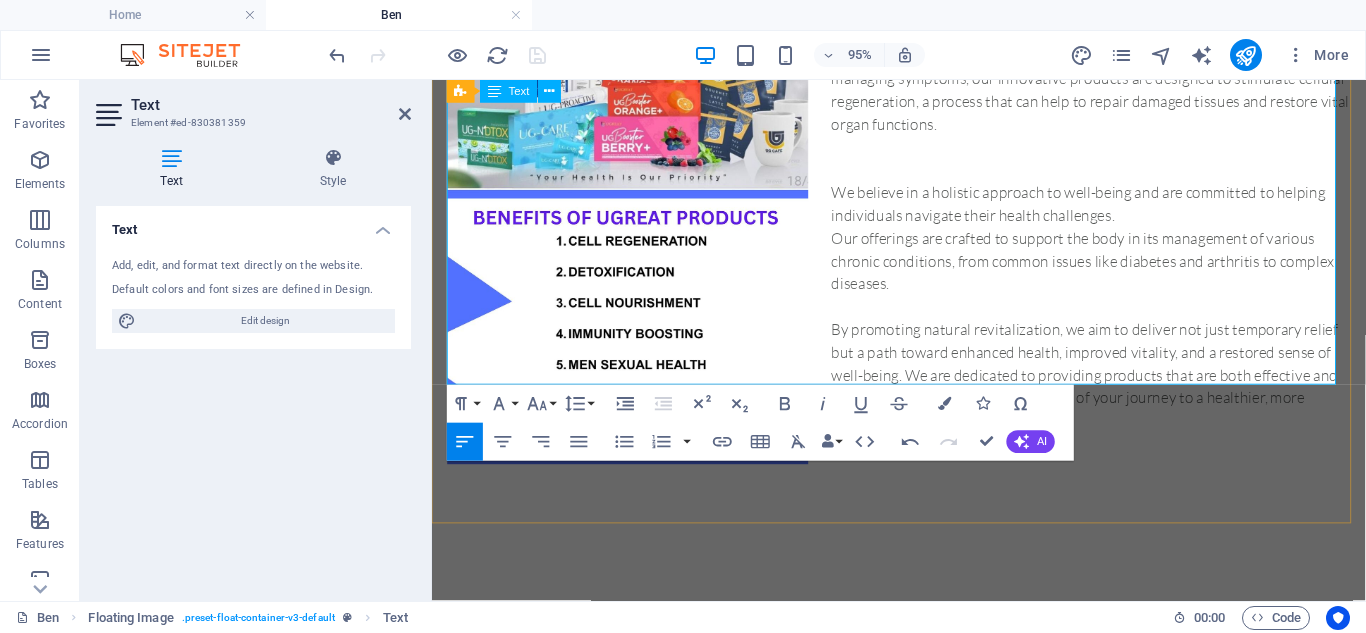 click on "By promoting natural revitalization, we aim to deliver not just temporary relief but a path toward enhanced health, improved vitality, and a restored sense of well-being. We are dedicated to providing products that are both effective and trustworthy, serving as a cornerstone of your journey to a healthier, more vibrant life." at bounding box center [923, 391] 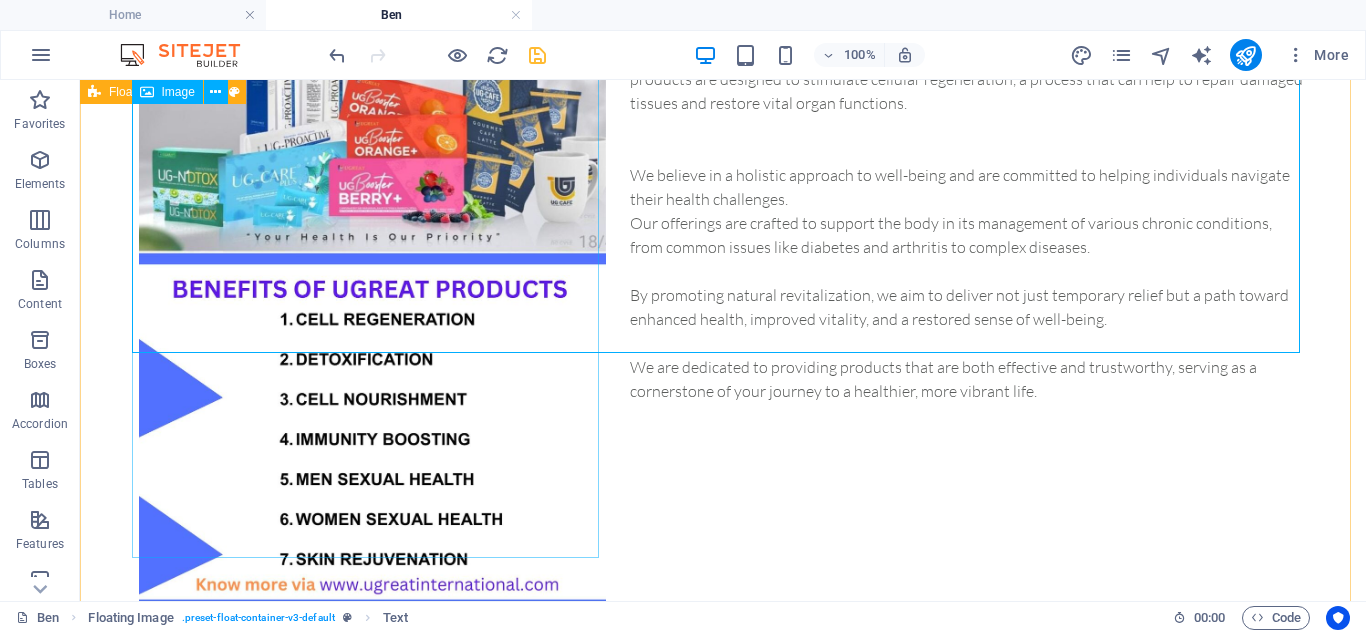 click at bounding box center [372, 277] 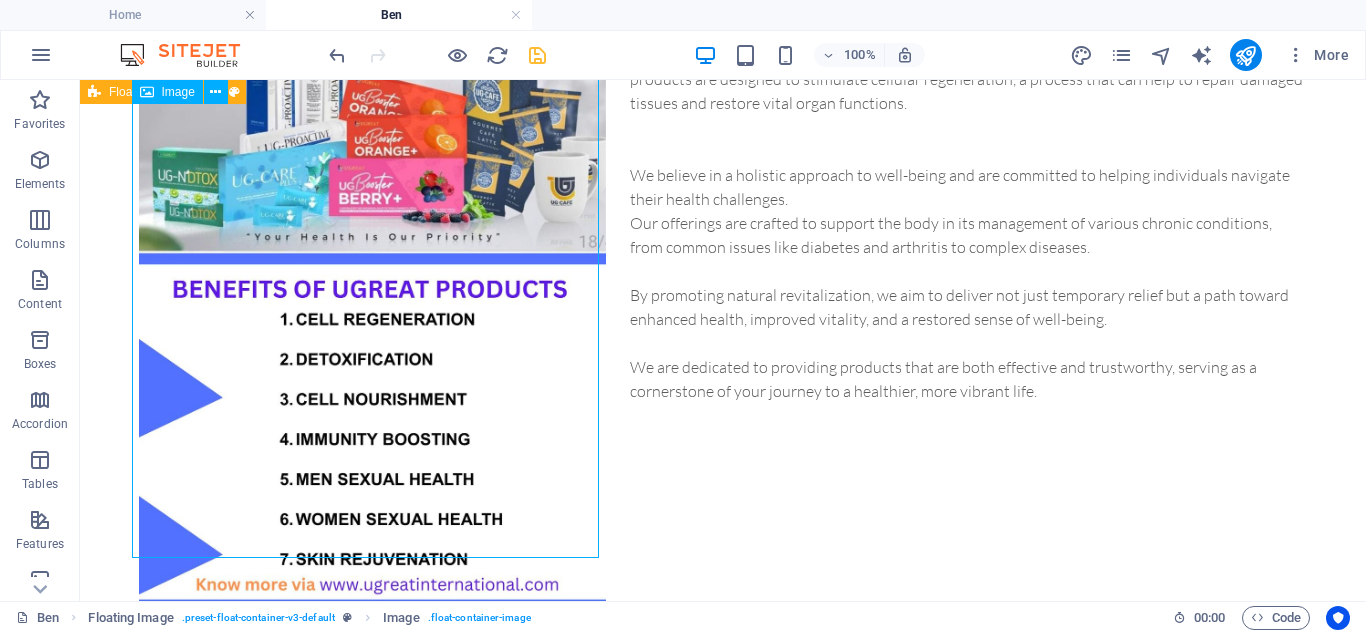 click at bounding box center [372, 277] 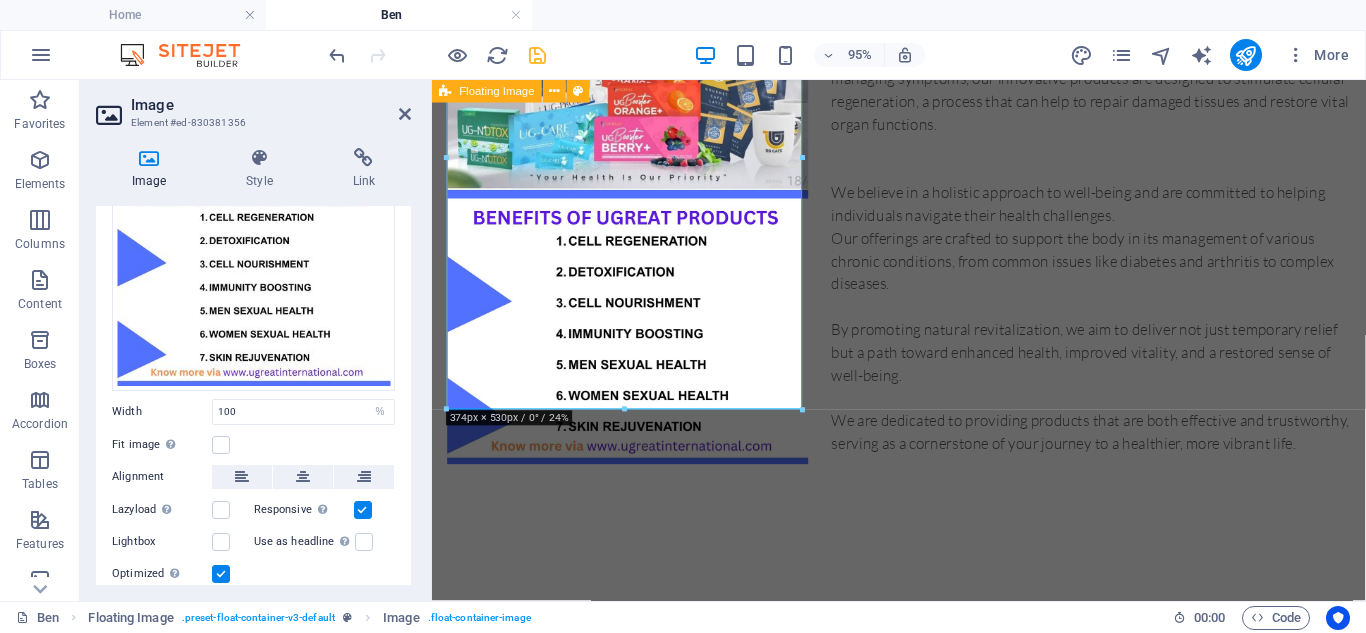scroll, scrollTop: 322, scrollLeft: 0, axis: vertical 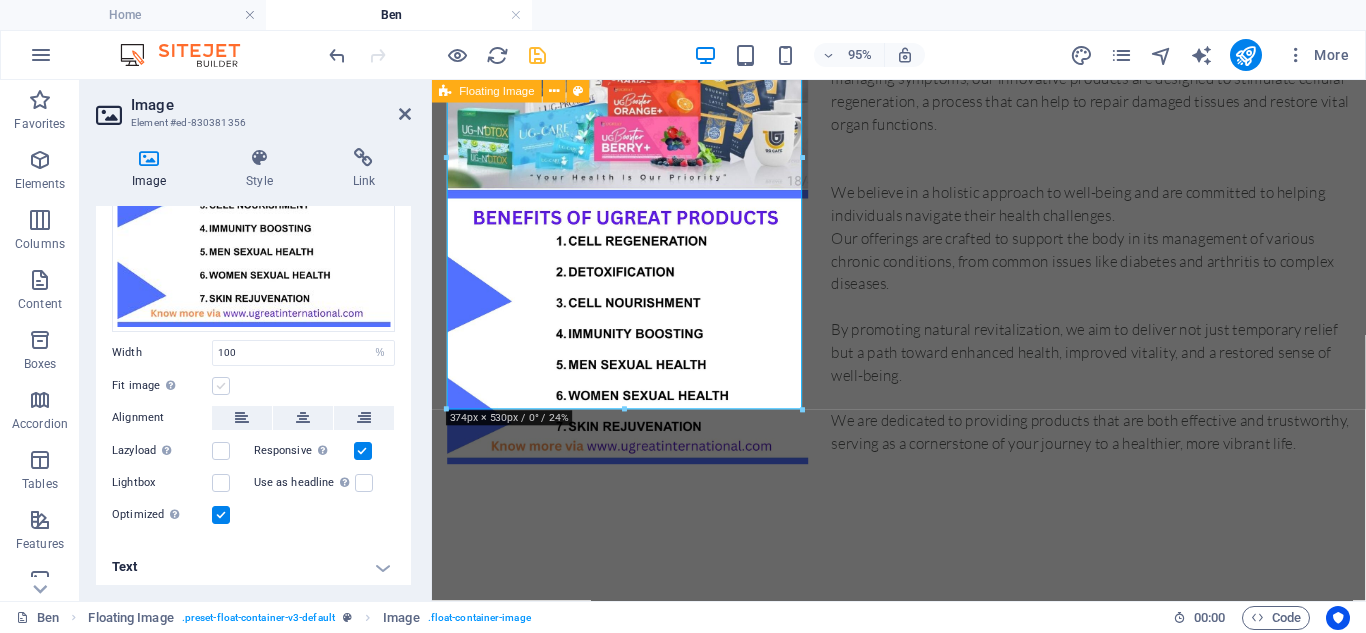 click at bounding box center (221, 386) 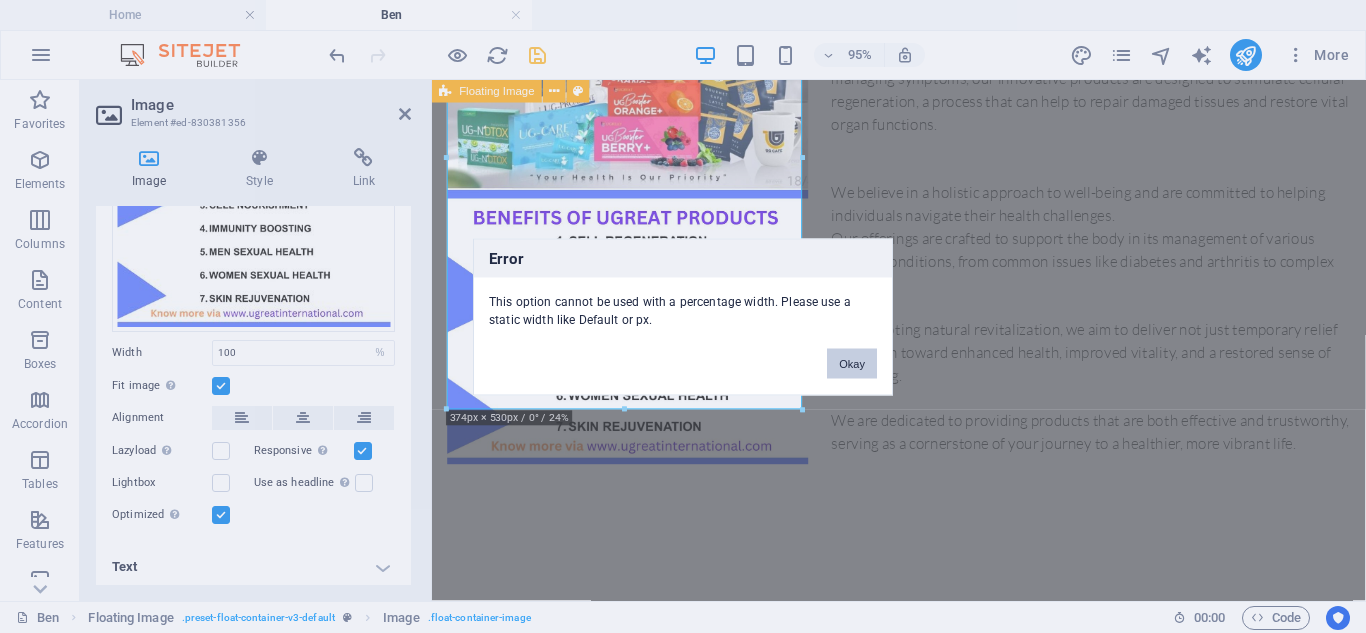 click on "Okay" at bounding box center (852, 363) 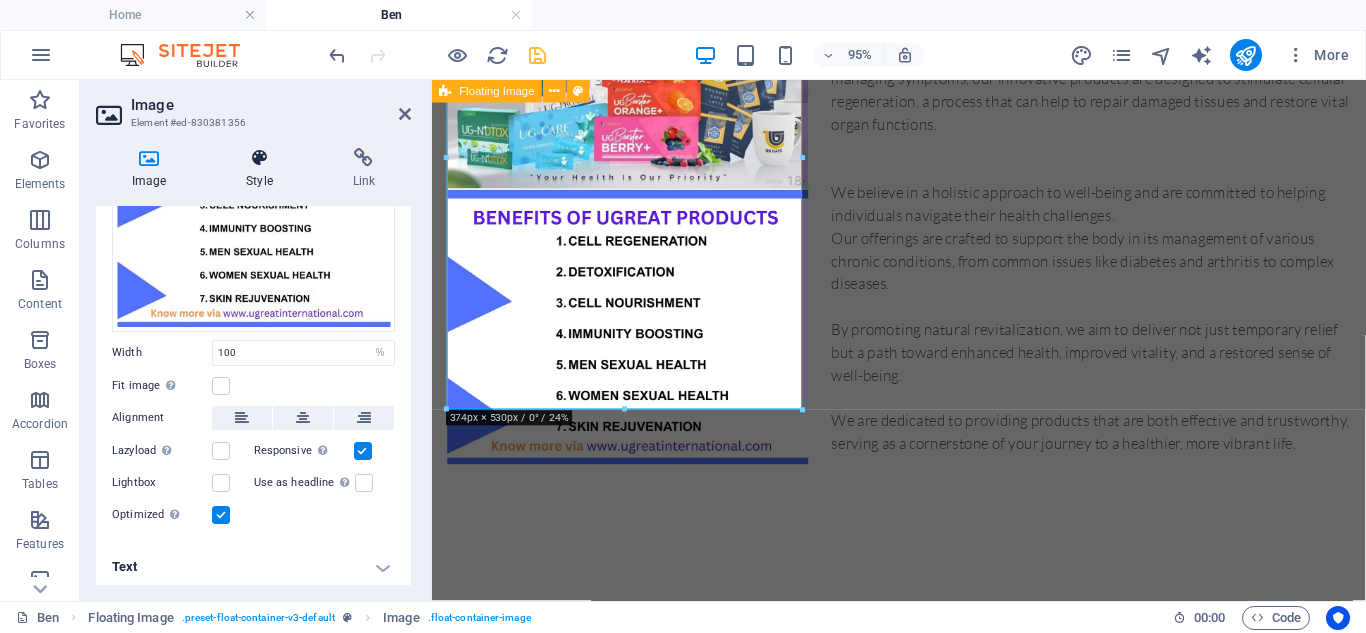 click on "Style" at bounding box center (263, 169) 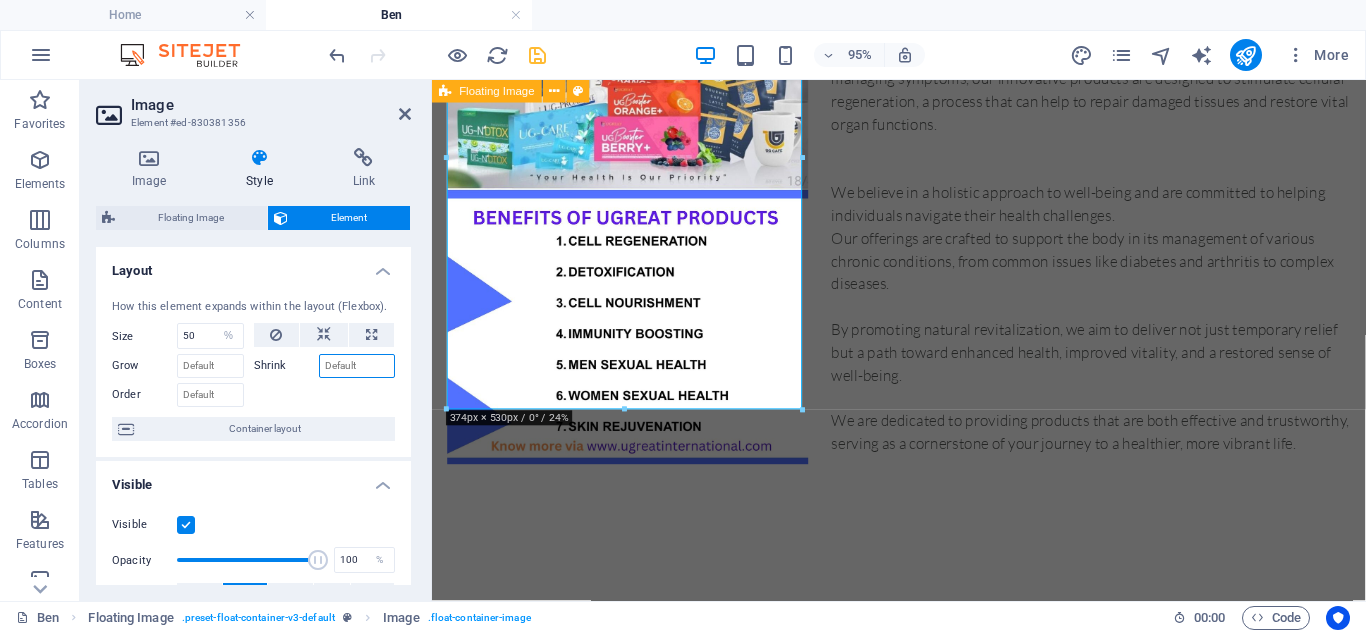 click on "Shrink" at bounding box center [357, 366] 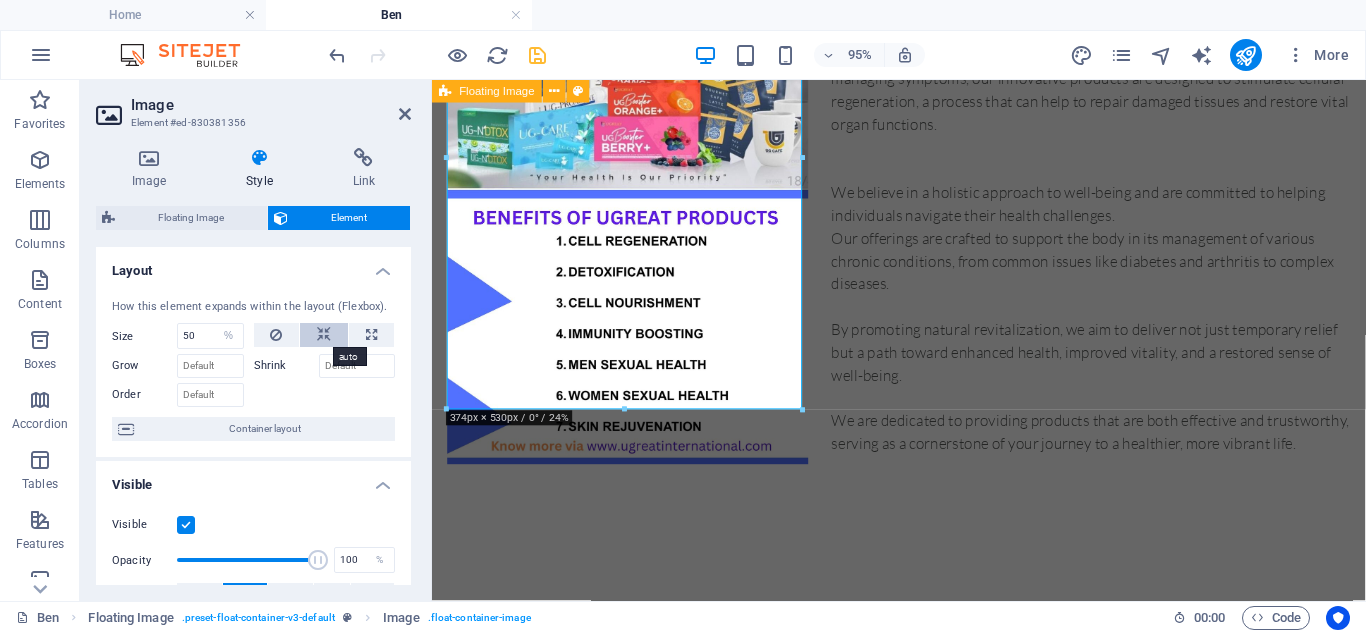 click at bounding box center [324, 335] 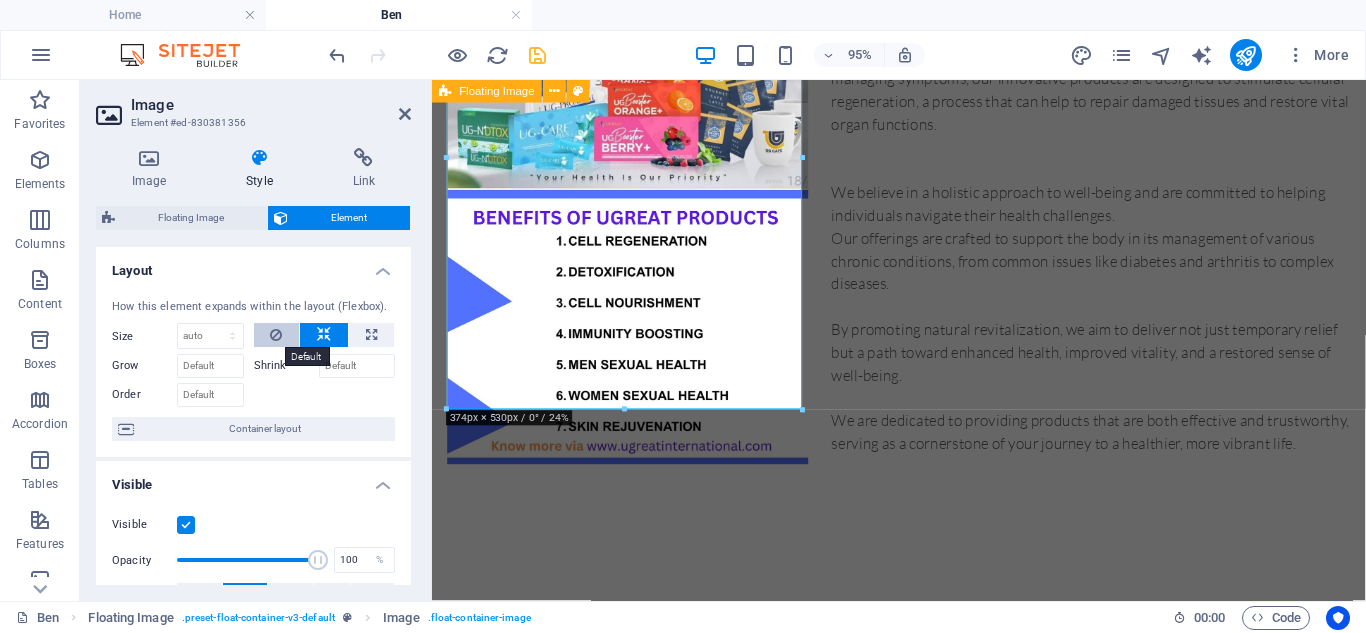 click at bounding box center [277, 335] 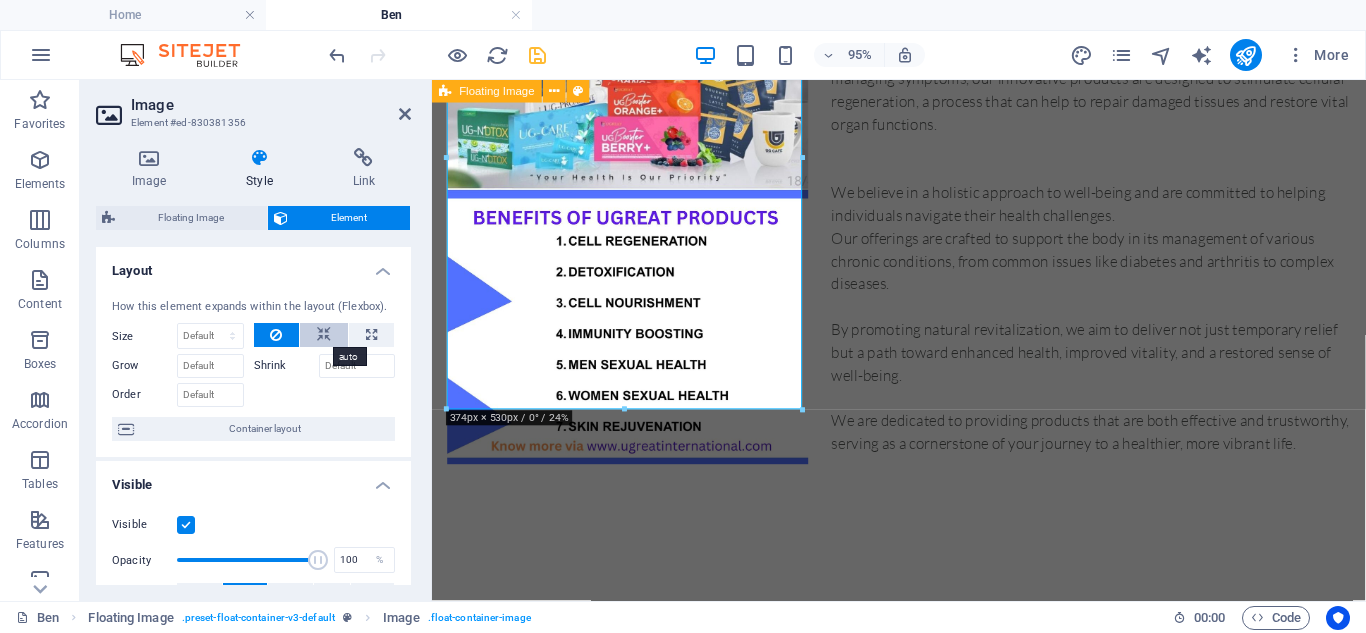 click at bounding box center [324, 335] 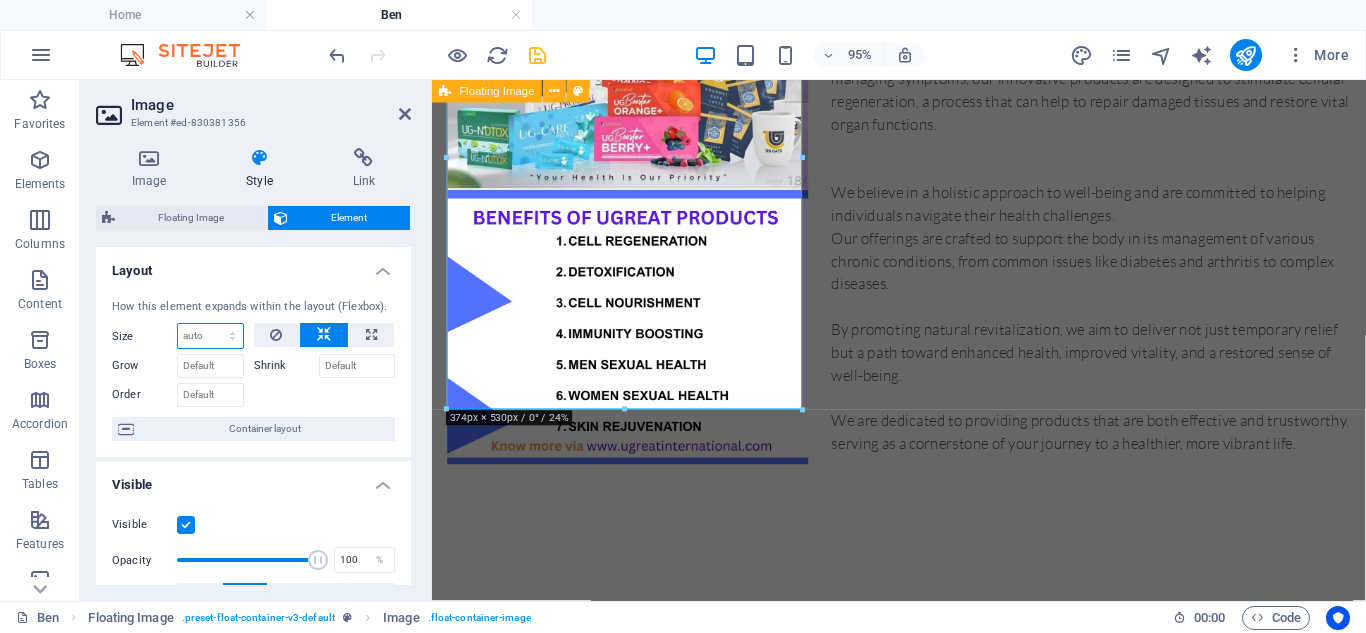 click on "Default auto px % 1/1 1/2 1/3 1/4 1/5 1/6 1/7 1/8 1/9 1/10" at bounding box center (210, 336) 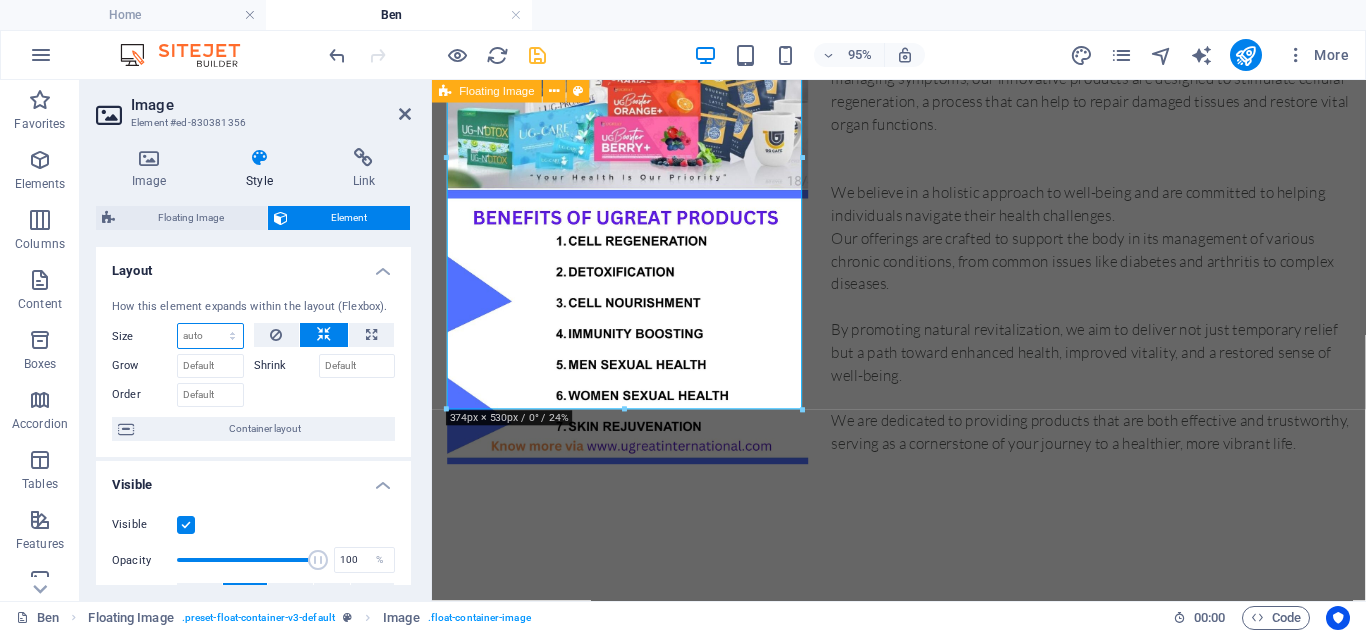select on "1/2" 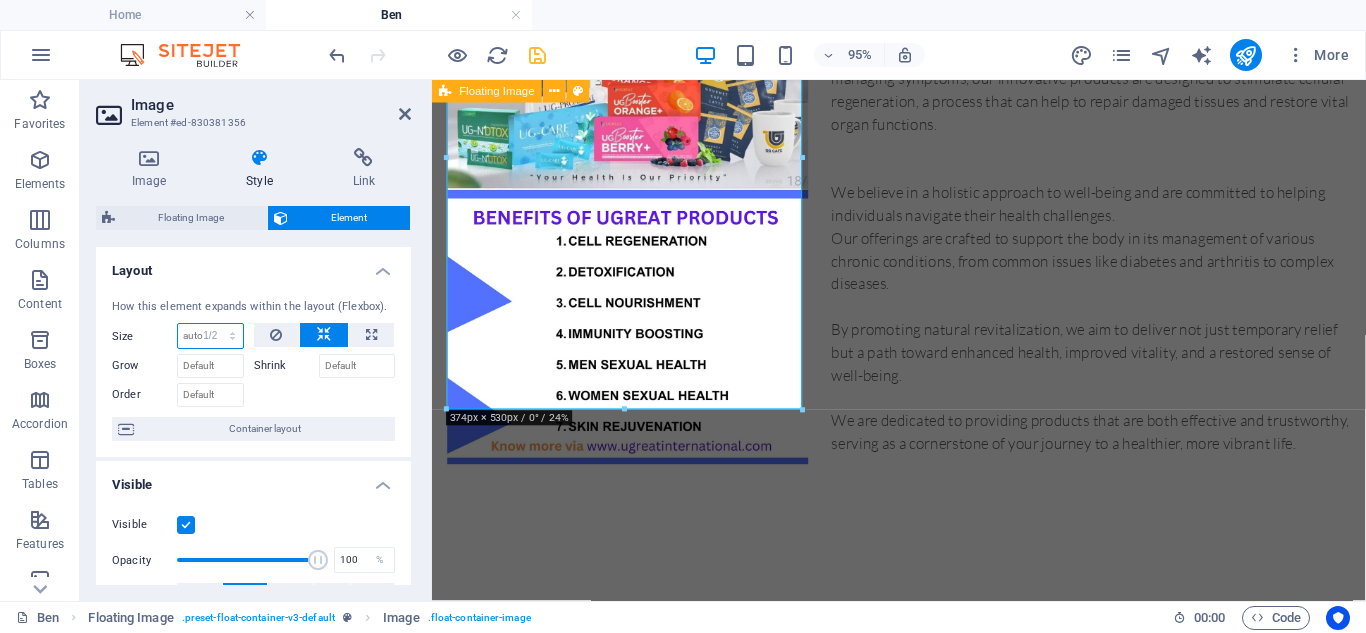 click on "Default auto px % 1/1 1/2 1/3 1/4 1/5 1/6 1/7 1/8 1/9 1/10" at bounding box center [210, 336] 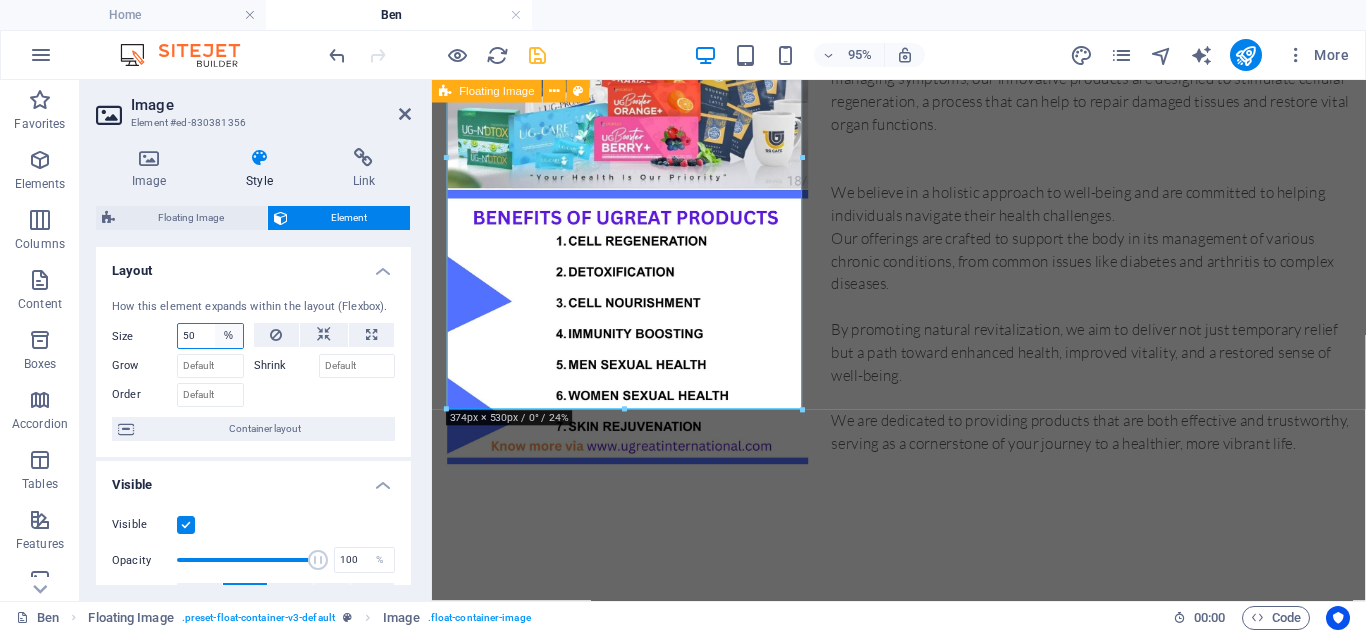 click on "Default auto px % 1/1 1/2 1/3 1/4 1/5 1/6 1/7 1/8 1/9 1/10" at bounding box center (229, 336) 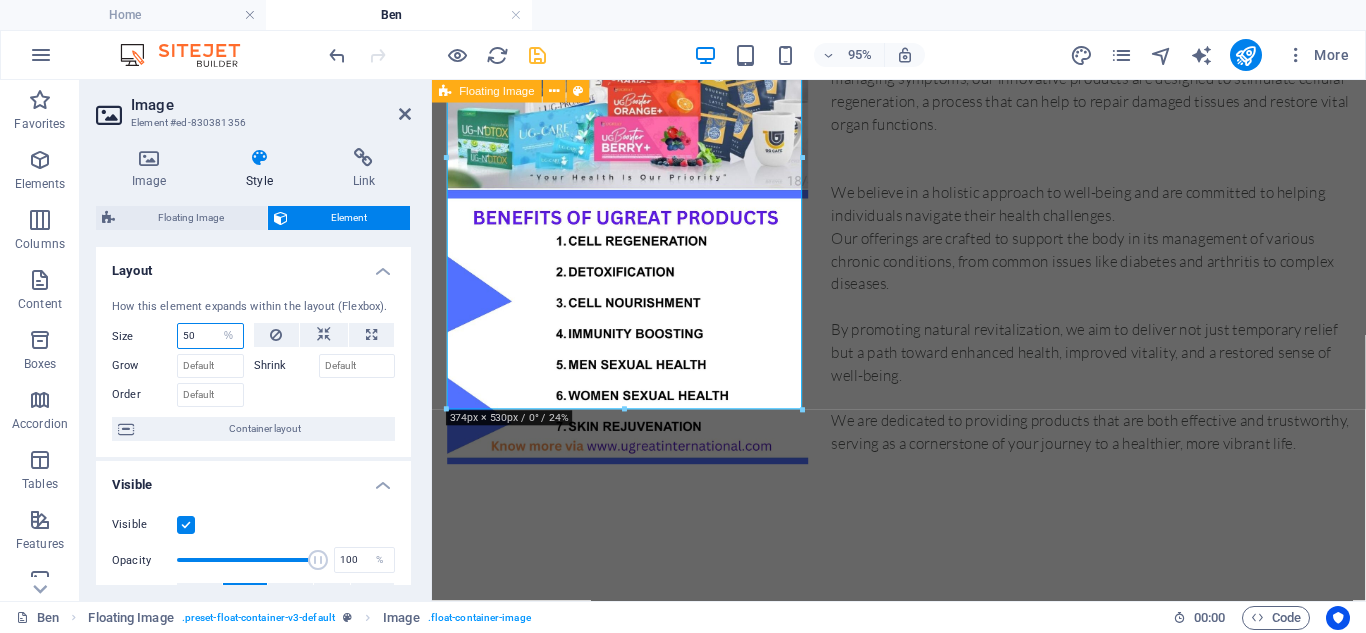 select on "px" 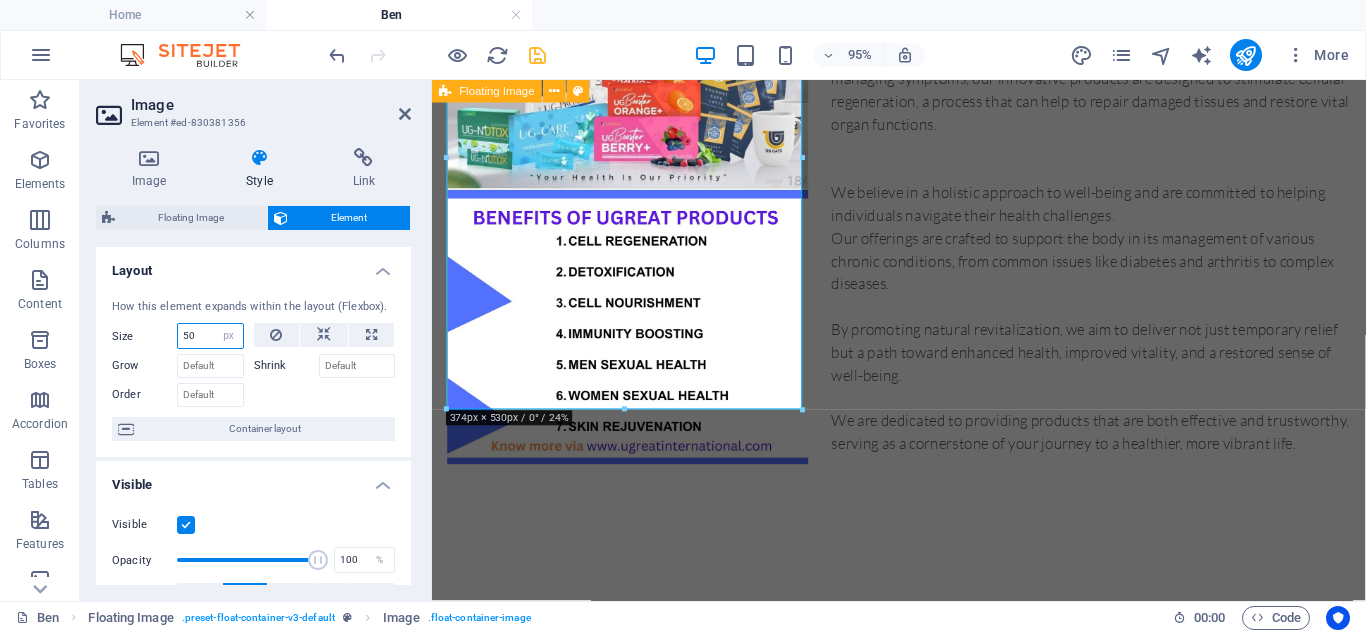 click on "Default auto px % 1/1 1/2 1/3 1/4 1/5 1/6 1/7 1/8 1/9 1/10" at bounding box center [229, 336] 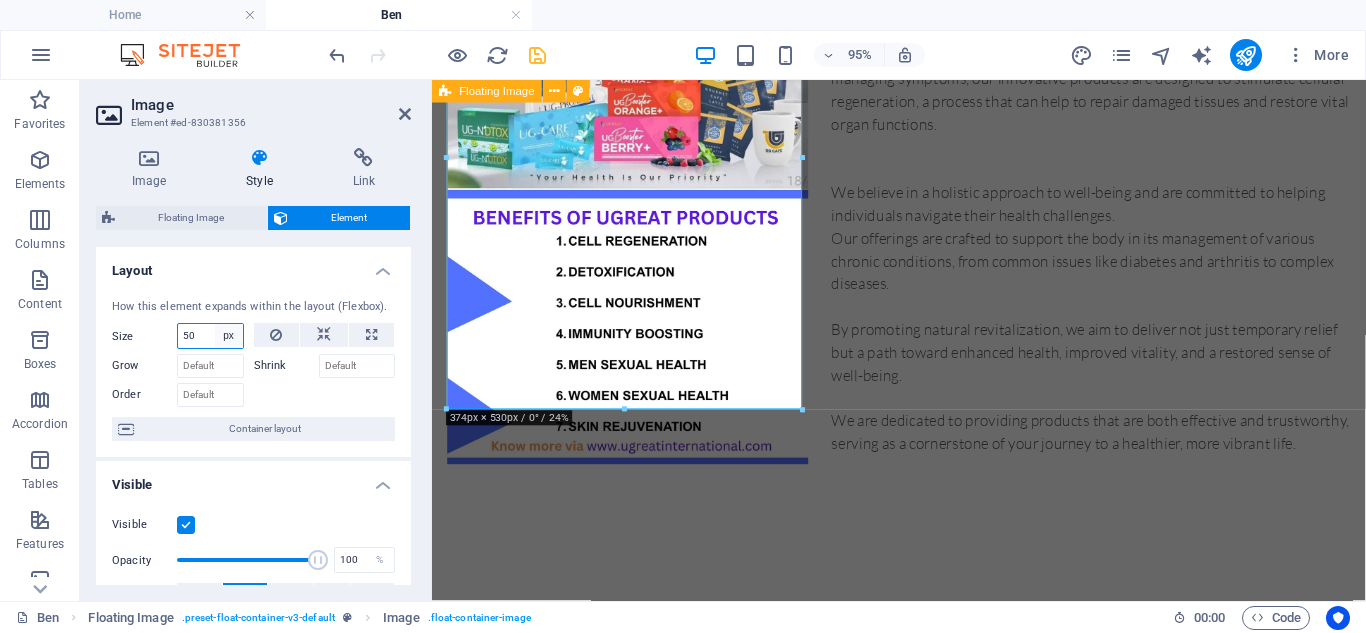 click on "Default auto px % 1/1 1/2 1/3 1/4 1/5 1/6 1/7 1/8 1/9 1/10" at bounding box center (229, 336) 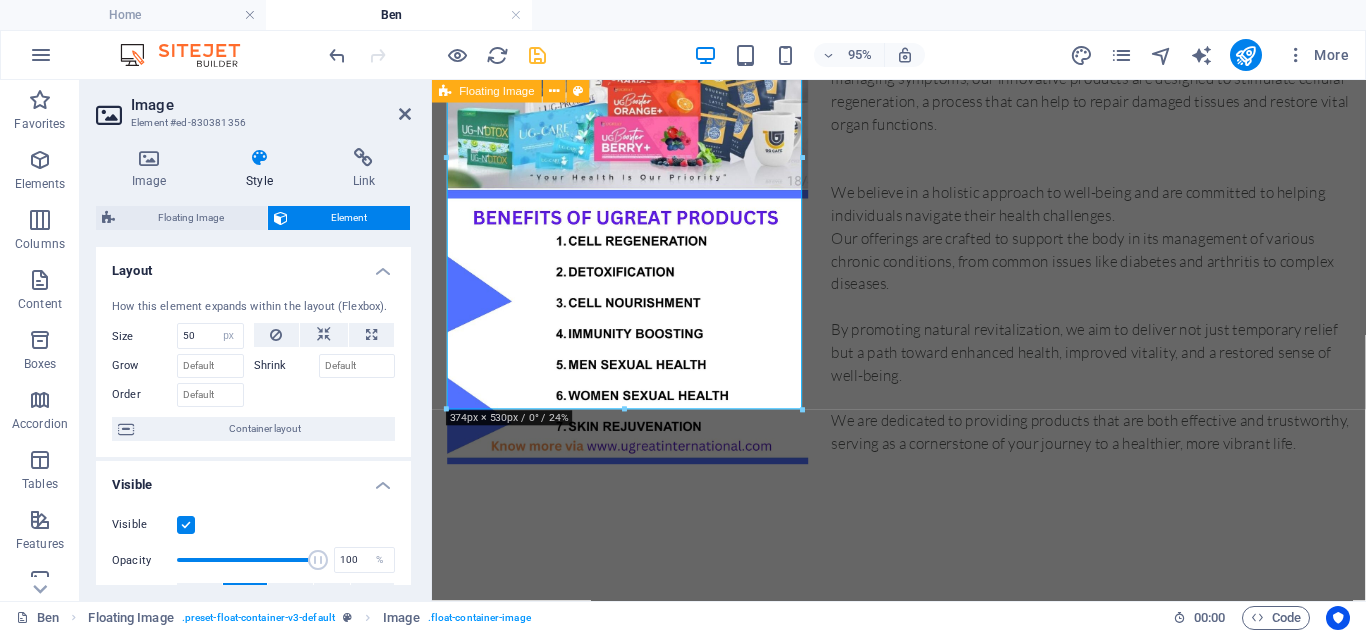 click at bounding box center (325, 392) 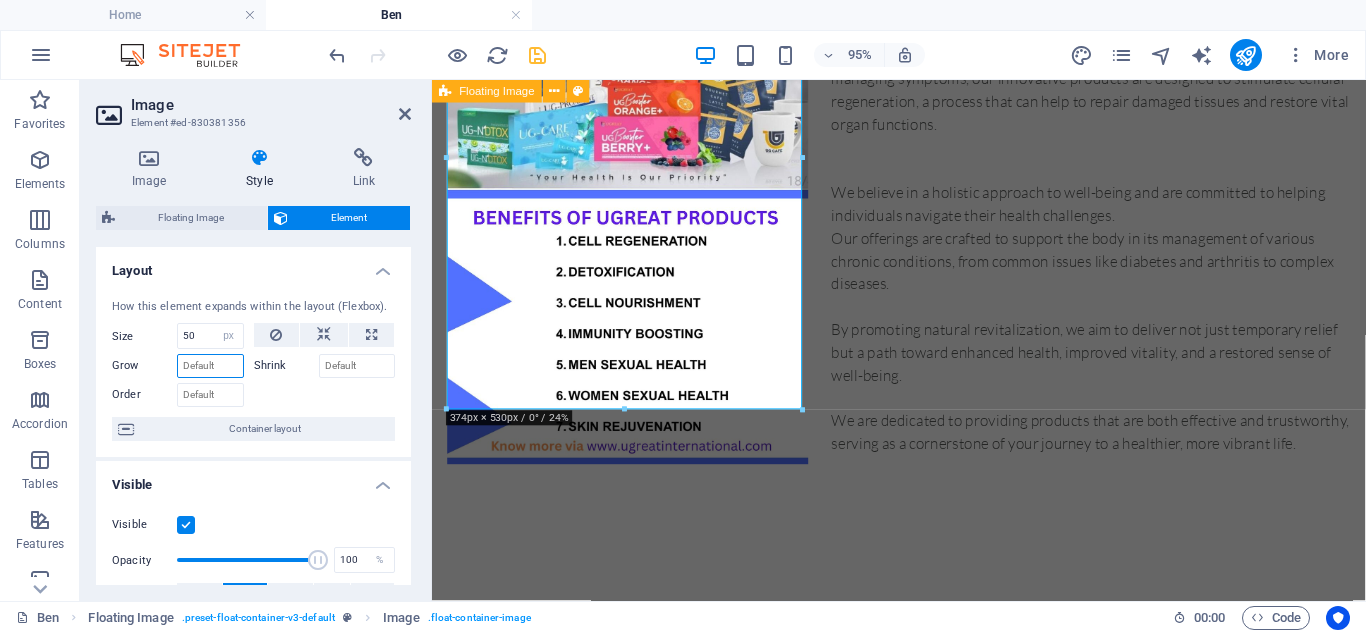 click on "Grow" at bounding box center (210, 366) 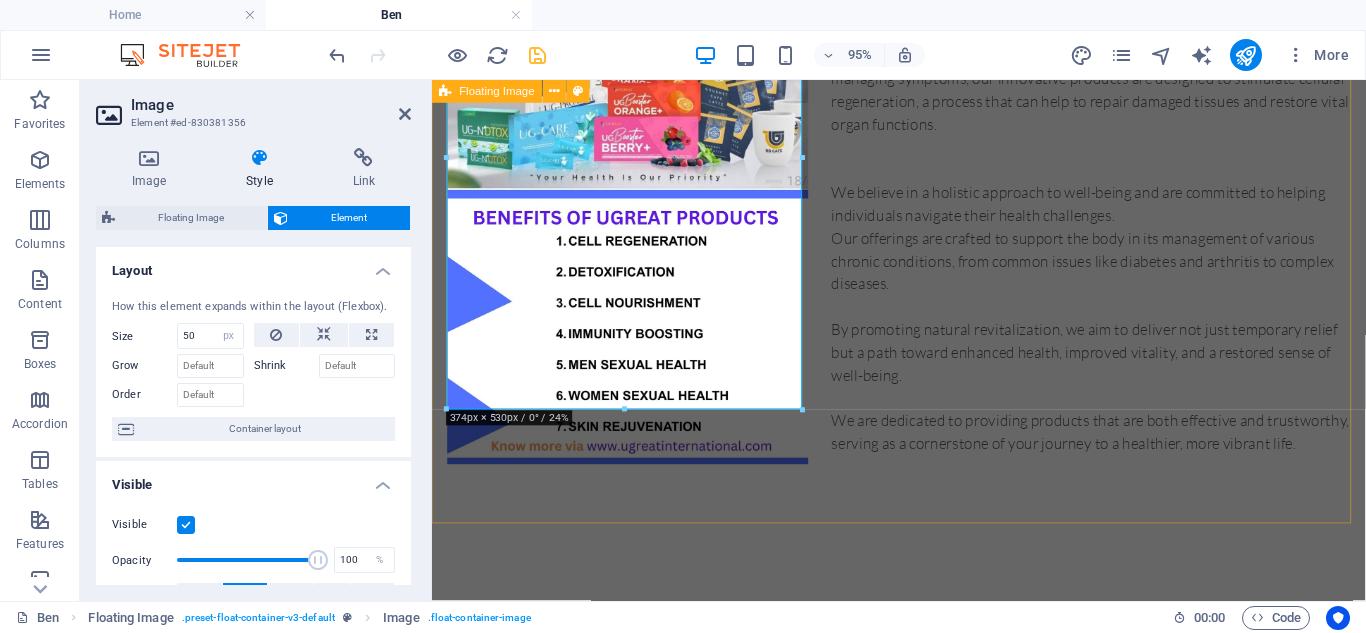 click on "Ben's Ugreat business is your trusted partner for health and wellness, providing access to a highly reliable line of stem cell-based products from Ugreat Int.  Our mission is to empower your body's inherent healing potential through natural and organic solutions. Unlike conventional methods that often focus on managing symptoms, our innovative products are designed to stimulate cellular regeneration, a process that can help to repair damaged tissues and restore vital organ functions. We believe in a holistic approach to well-being and are committed to helping individuals navigate their health challenges.  Our offerings are crafted to support the body in its management of various chronic conditions, from common issues like diabetes and arthritis to complex diseases.  By promoting natural revitalization, we aim to deliver not just temporary relief but a path toward enhanced health, improved vitality, and a restored sense of well-being." at bounding box center (923, 211) 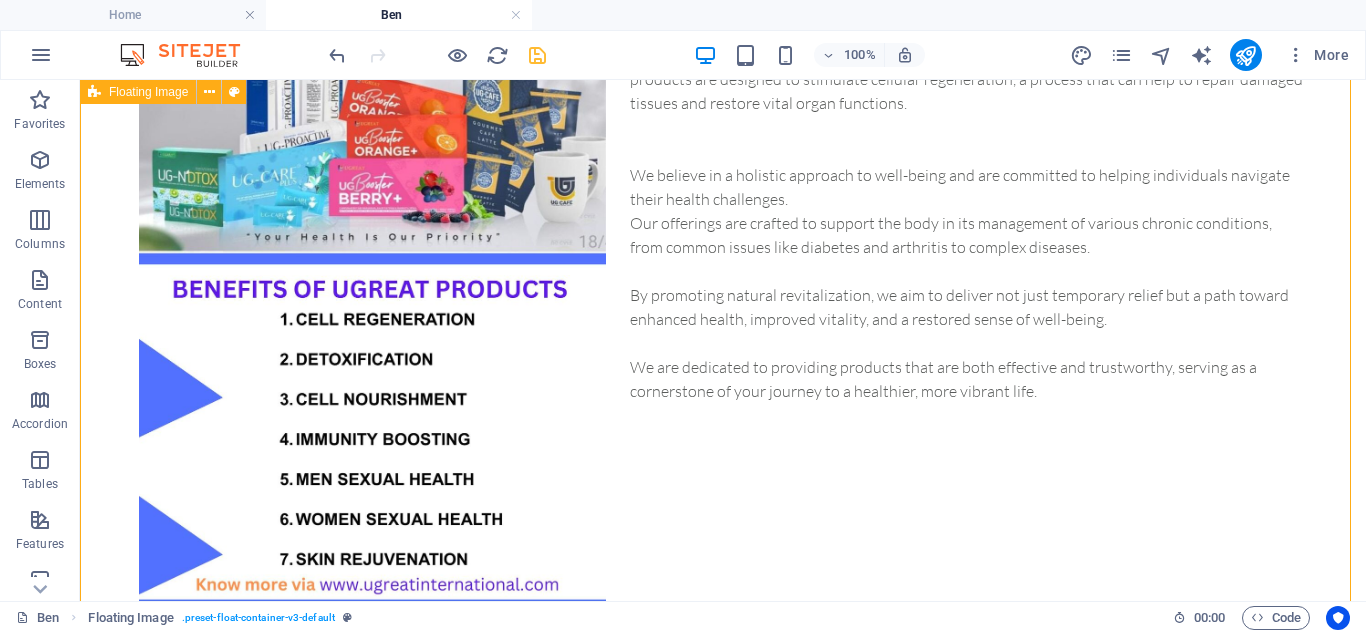 click on "Ben's Ugreat business is your trusted partner for health and wellness, providing access to a highly reliable line of stem cell-based products from Ugreat Int.  Our mission is to empower your body's inherent healing potential through natural and organic solutions. Unlike conventional methods that often focus on managing symptoms, our innovative products are designed to stimulate cellular regeneration, a process that can help to repair damaged tissues and restore vital organ functions. We believe in a holistic approach to well-being and are committed to helping individuals navigate their health challenges.  Our offerings are crafted to support the body in its management of various chronic conditions, from common issues like diabetes and arthritis to complex diseases.  By promoting natural revitalization, we aim to deliver not just temporary relief but a path toward enhanced health, improved vitality, and a restored sense of well-being." at bounding box center [723, 175] 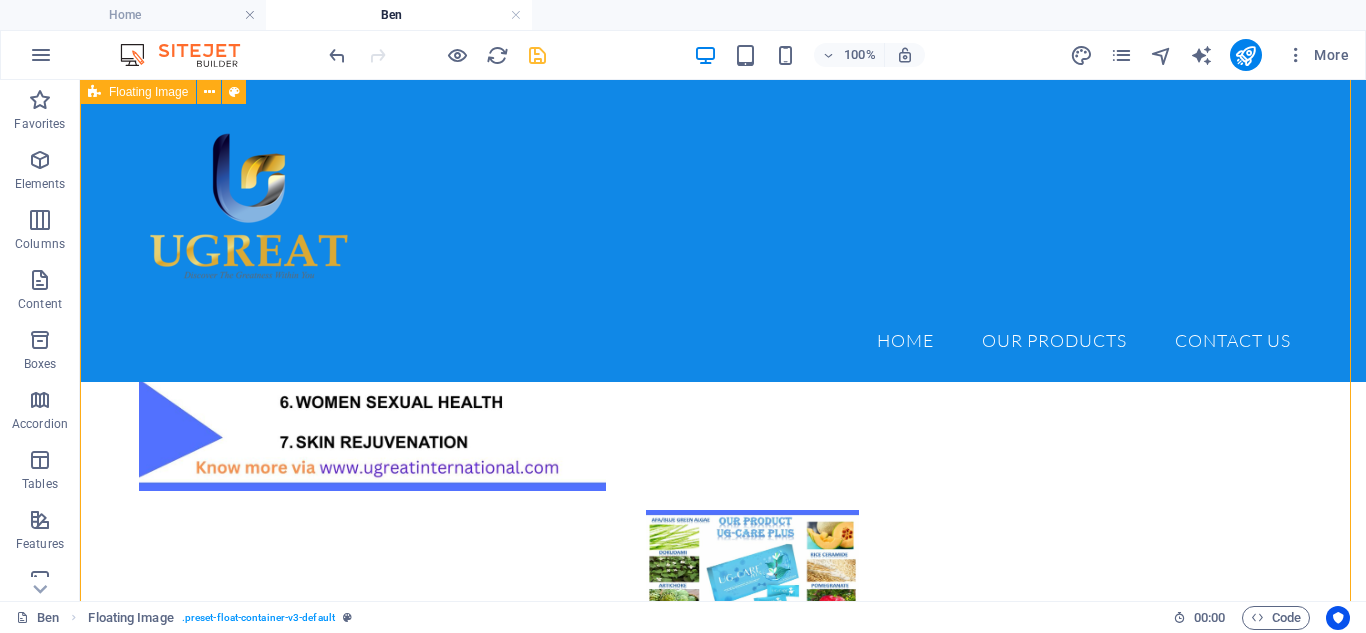 scroll, scrollTop: 852, scrollLeft: 0, axis: vertical 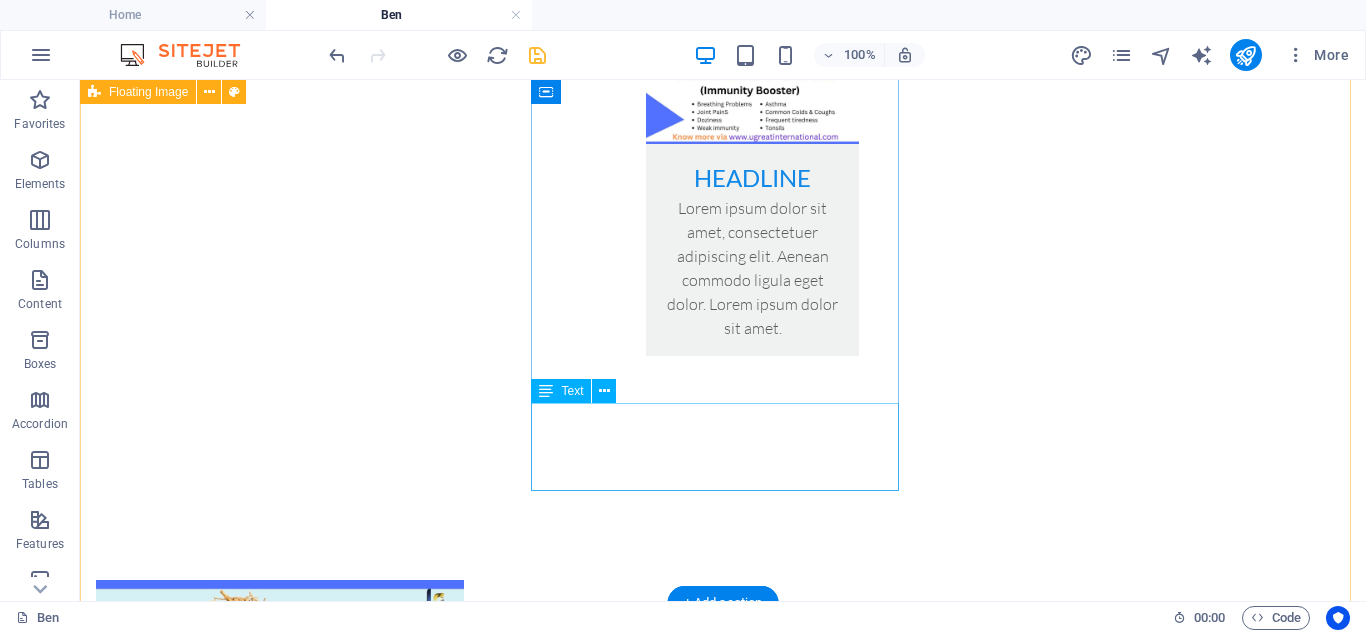 click on "Lorem ipsum dolor sit amet, consectetuer adipiscing elit. Aenean commodo ligula eget dolor. Lorem ipsum dolor sit amet." at bounding box center (280, 1873) 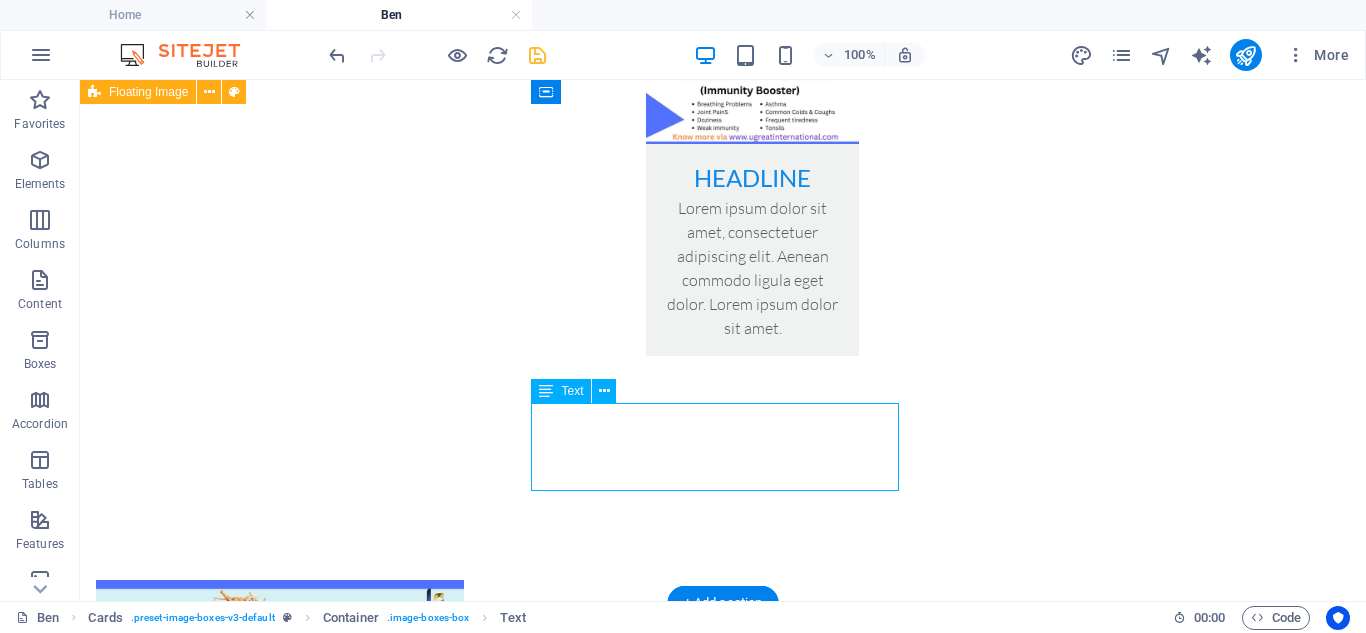 click on "Lorem ipsum dolor sit amet, consectetuer adipiscing elit. Aenean commodo ligula eget dolor. Lorem ipsum dolor sit amet." at bounding box center [280, 1873] 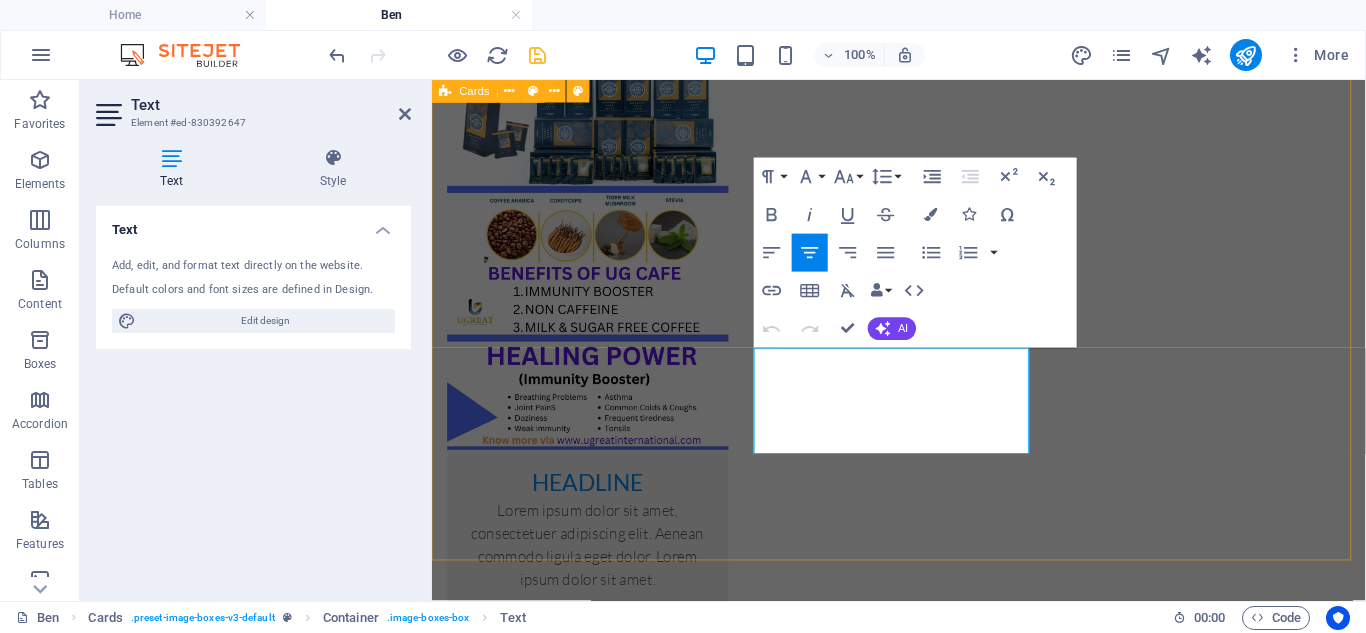 scroll, scrollTop: 2390, scrollLeft: 0, axis: vertical 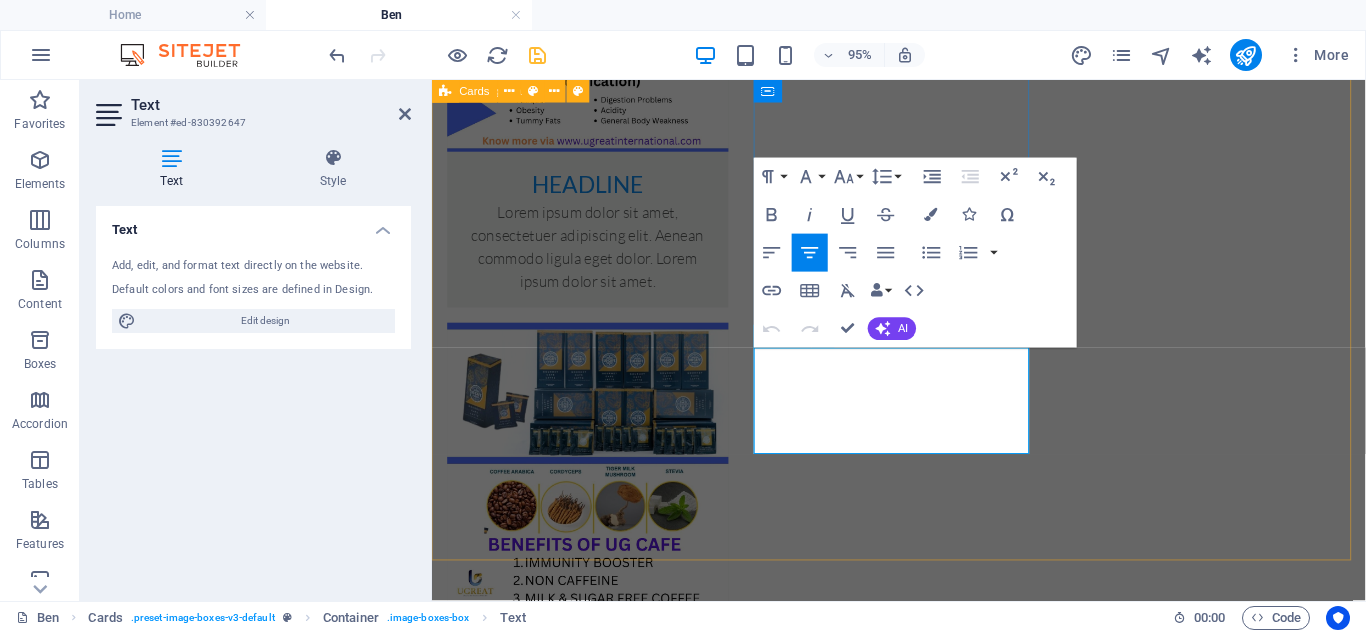 click on "Lorem ipsum dolor sit amet, consectetuer adipiscing elit. Aenean commodo ligula eget dolor. Lorem ipsum dolor sit amet." at bounding box center [596, 2259] 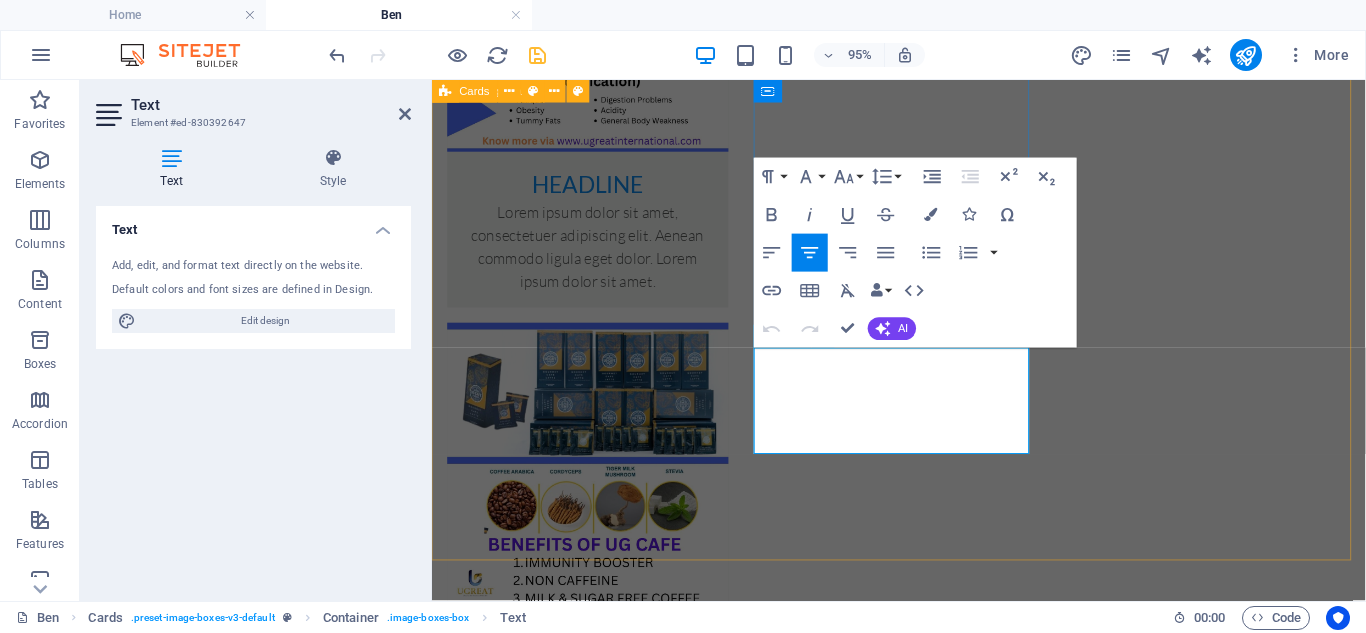 click on "Lorem ipsum dolor sit amet, consectetuer adipiscing elit. Aenean commodo ligula eget dolor. Lorem ipsum dolor sit amet." at bounding box center [596, 2259] 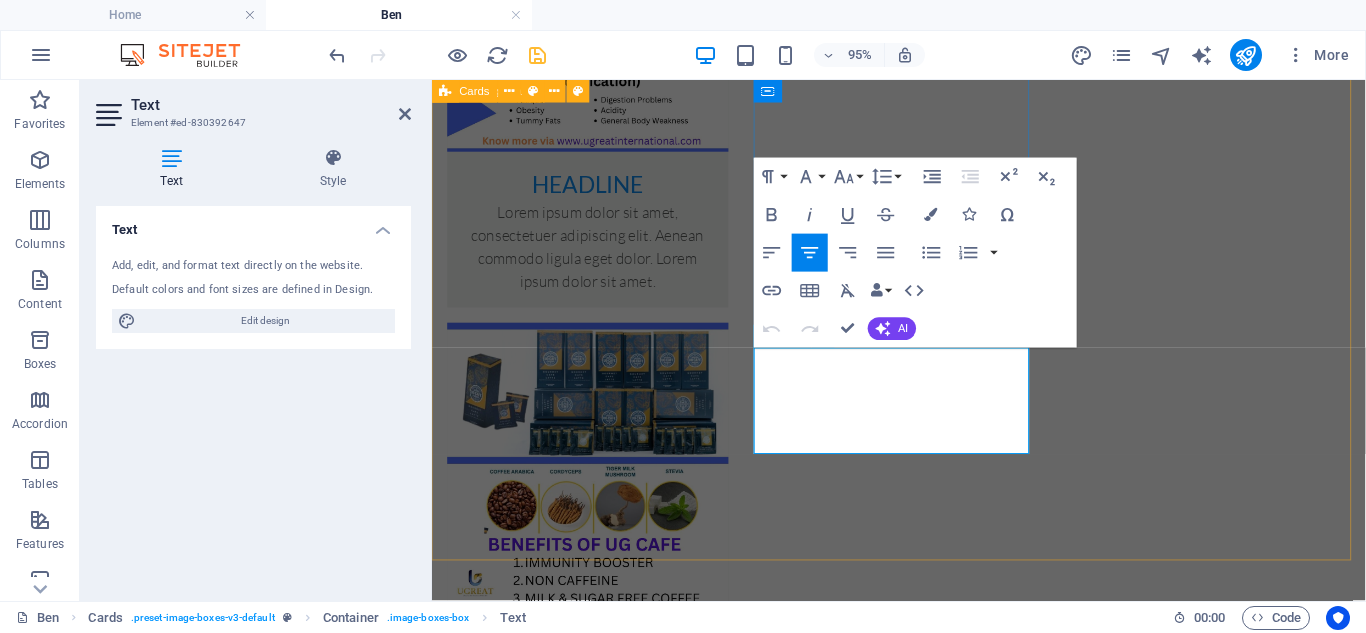 type 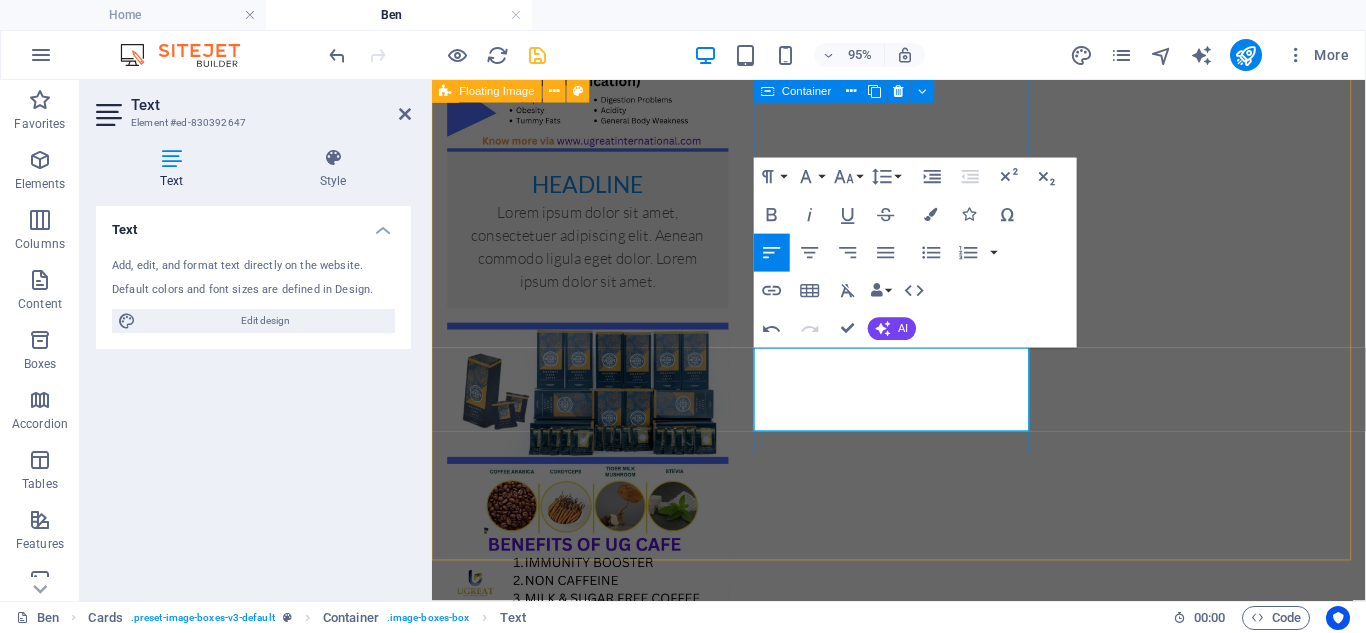 click on "whatsapp me I will help you with more benefits, prescriptions and delivery to your door step." at bounding box center [596, 2020] 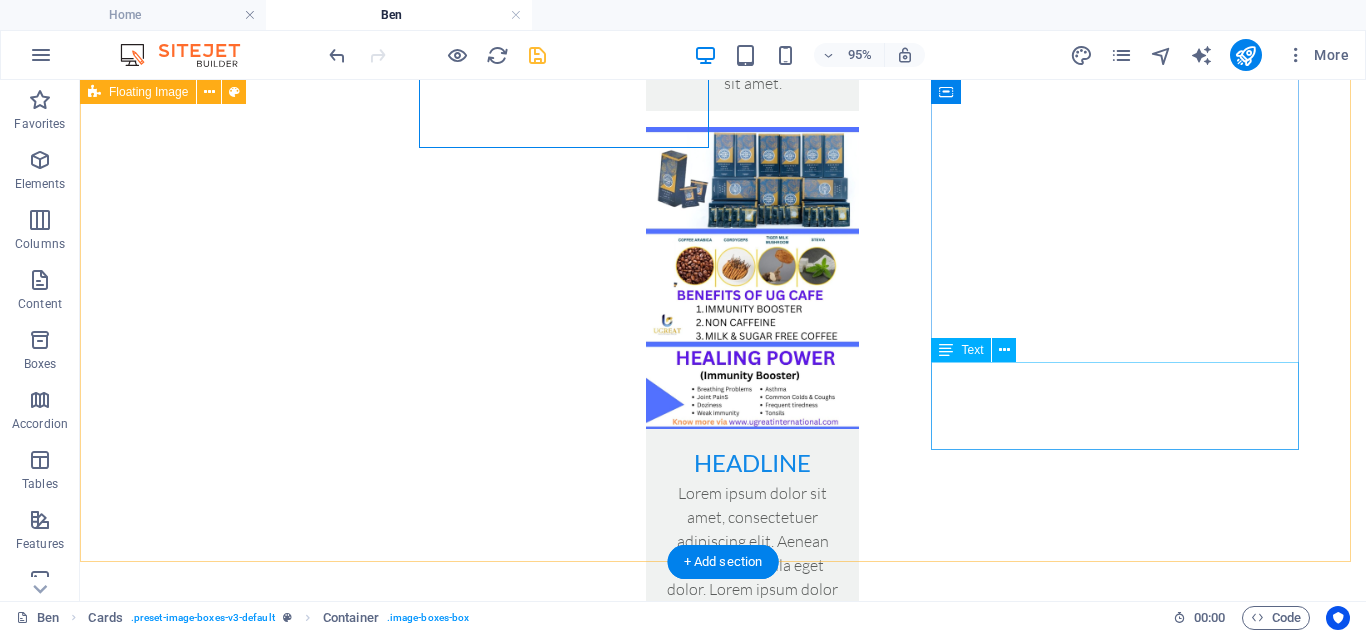 scroll, scrollTop: 2716, scrollLeft: 0, axis: vertical 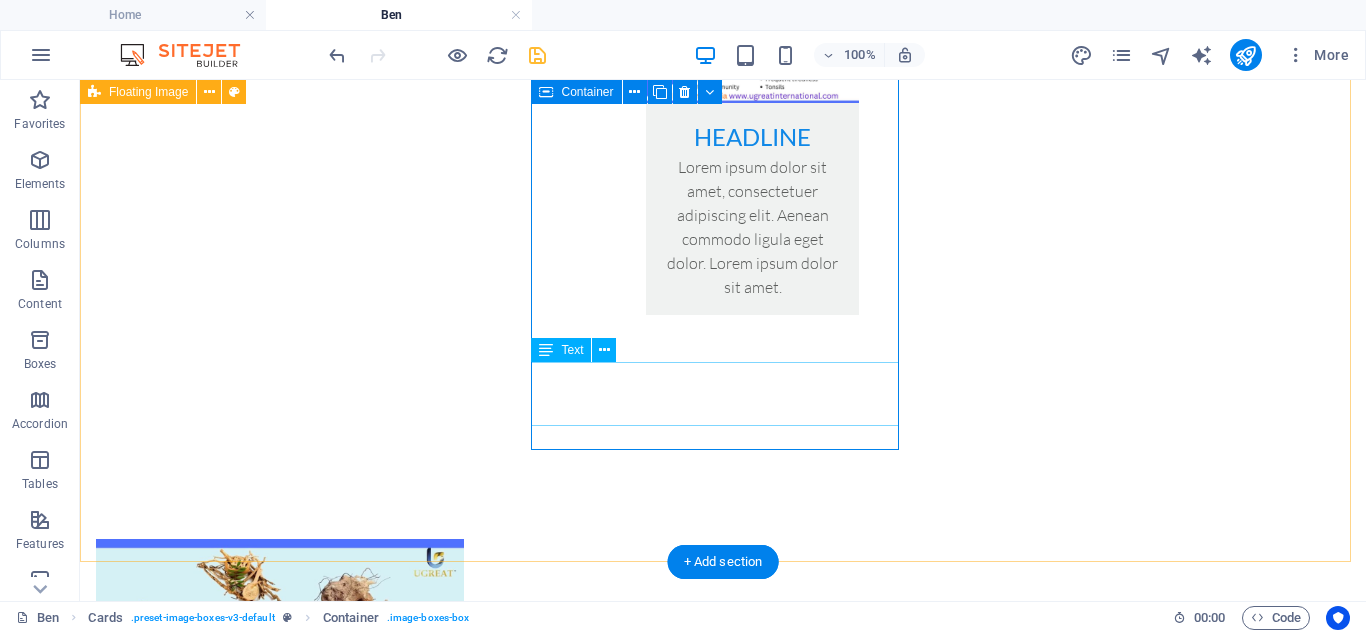 click on "I will help you with more benefits, prescriptions and delivery to your door step." at bounding box center (280, 1820) 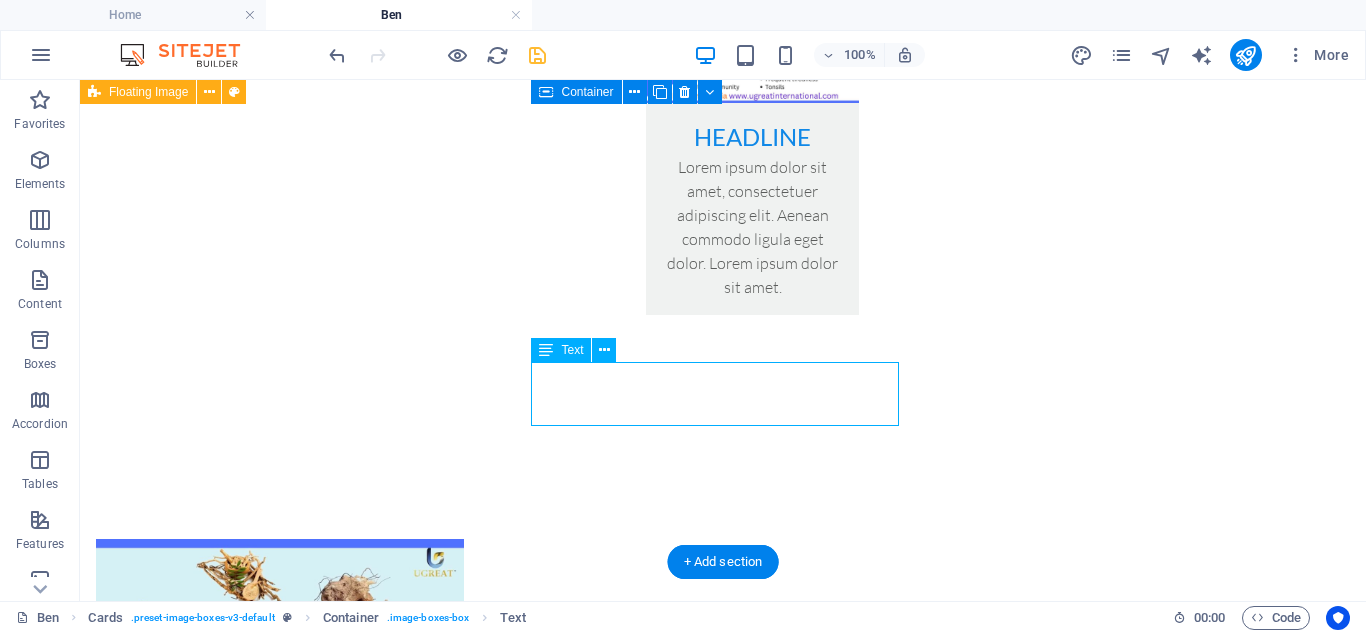 click on "I will help you with more benefits, prescriptions and delivery to your door step." at bounding box center [280, 1820] 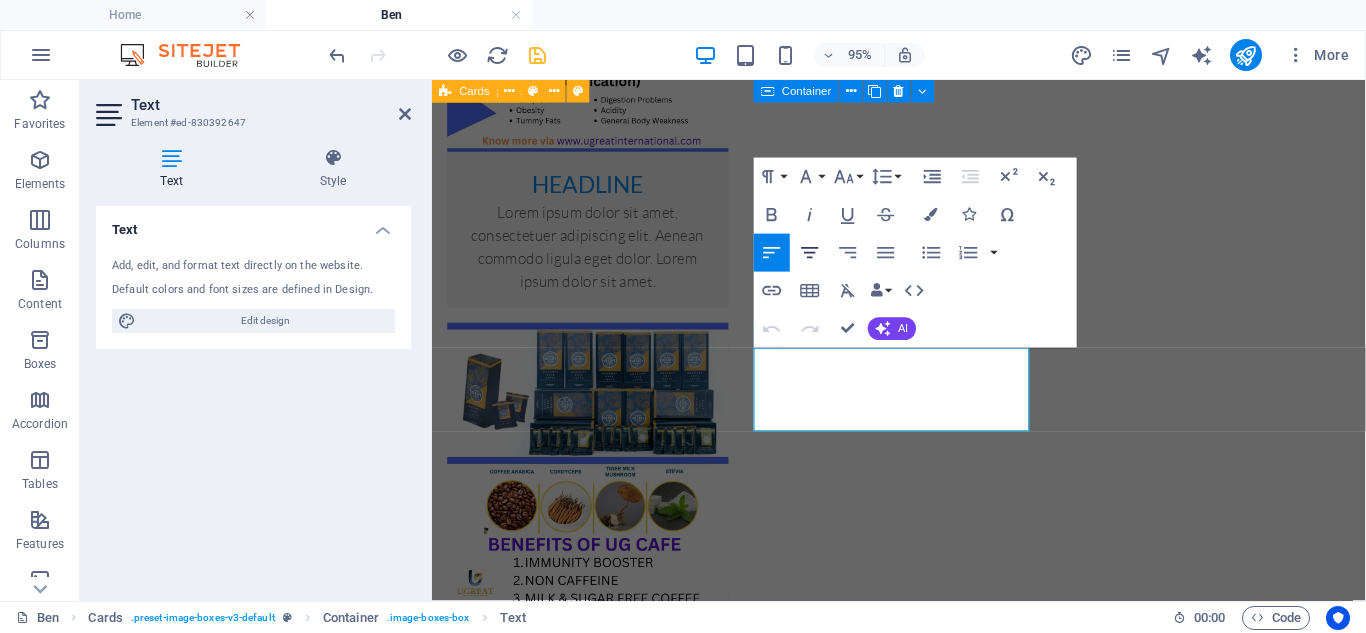 click 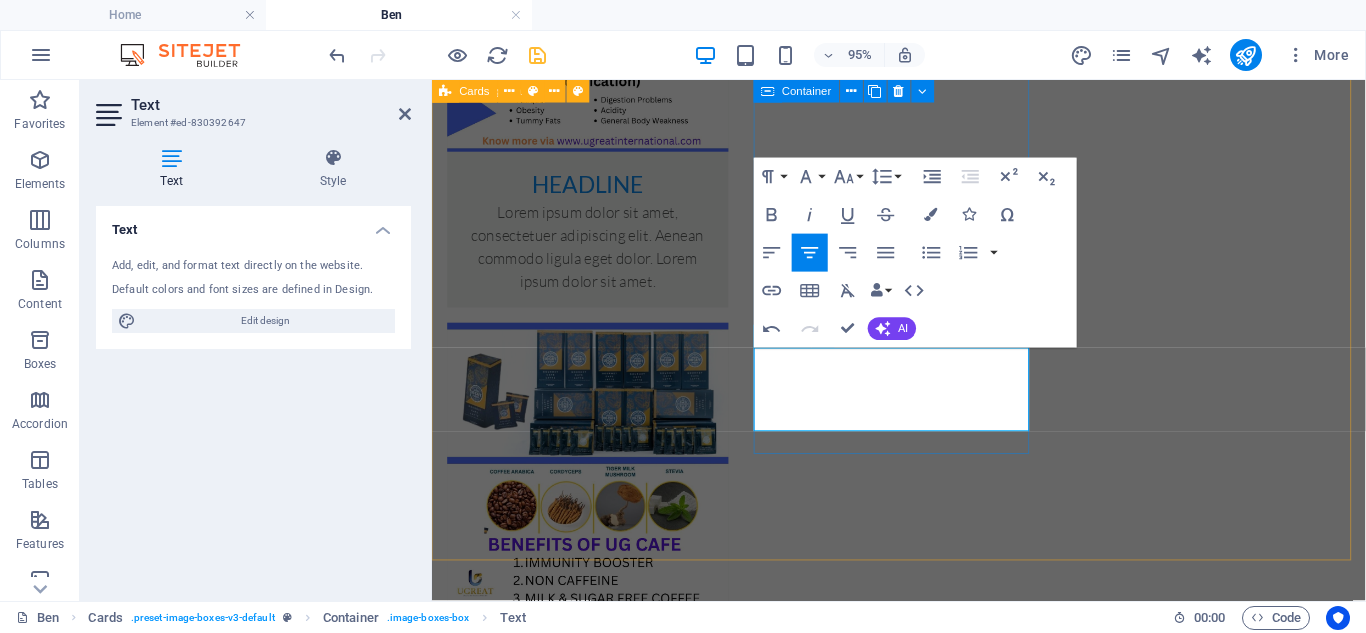 click on "I will help you with more benefits, prescriptions and delivery to your door step." at bounding box center [596, 2247] 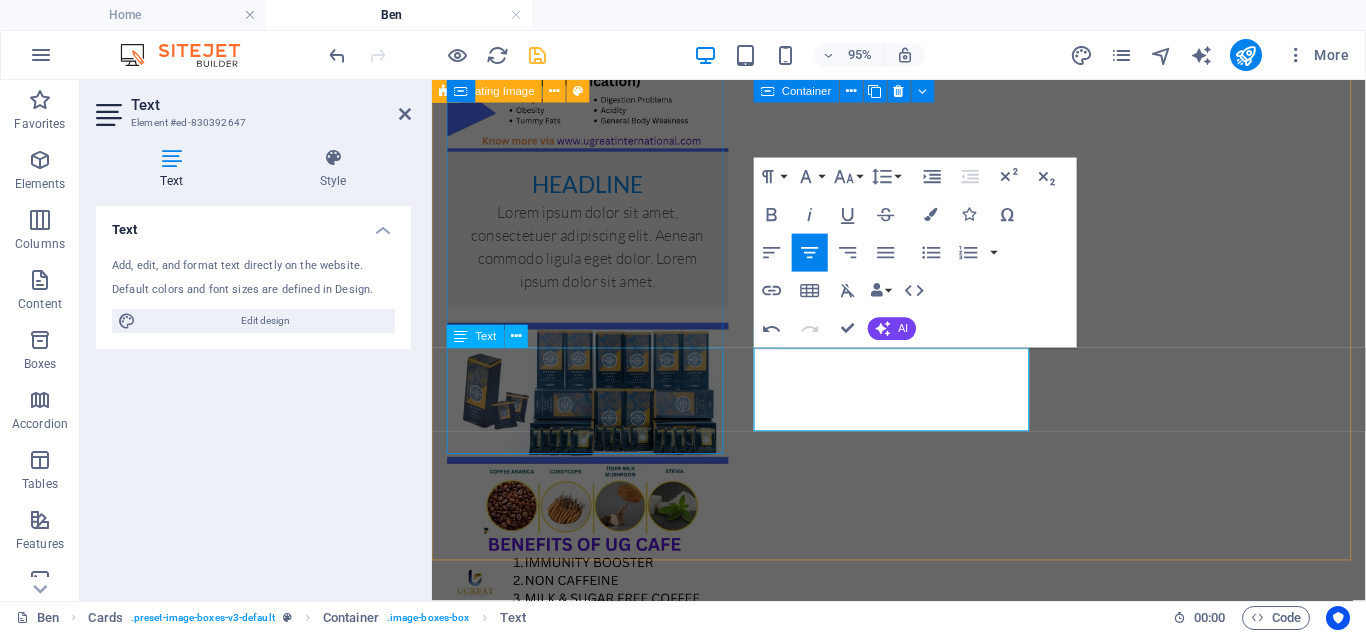 click on "Lorem ipsum dolor sit amet, consectetuer adipiscing elit. Aenean commodo ligula eget dolor. Lorem ipsum dolor sit amet." at bounding box center [596, 1669] 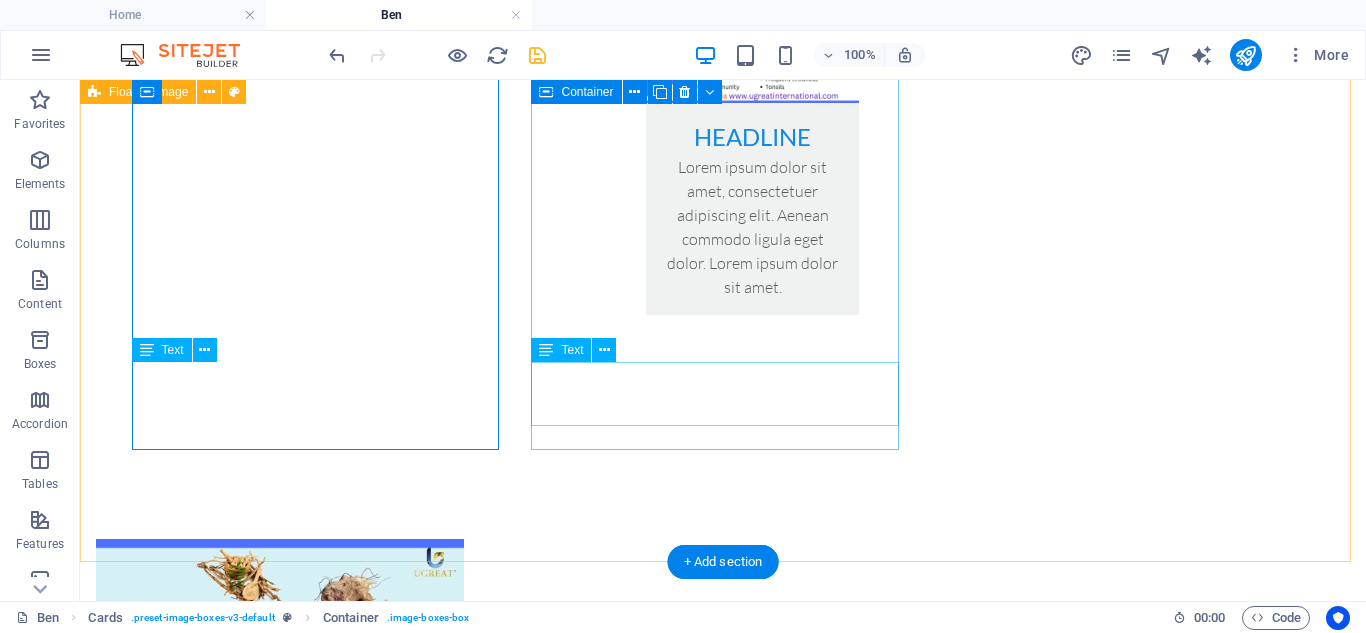 click on "I will help you with more benefits, prescriptions and delivery to your door step." at bounding box center [280, 1820] 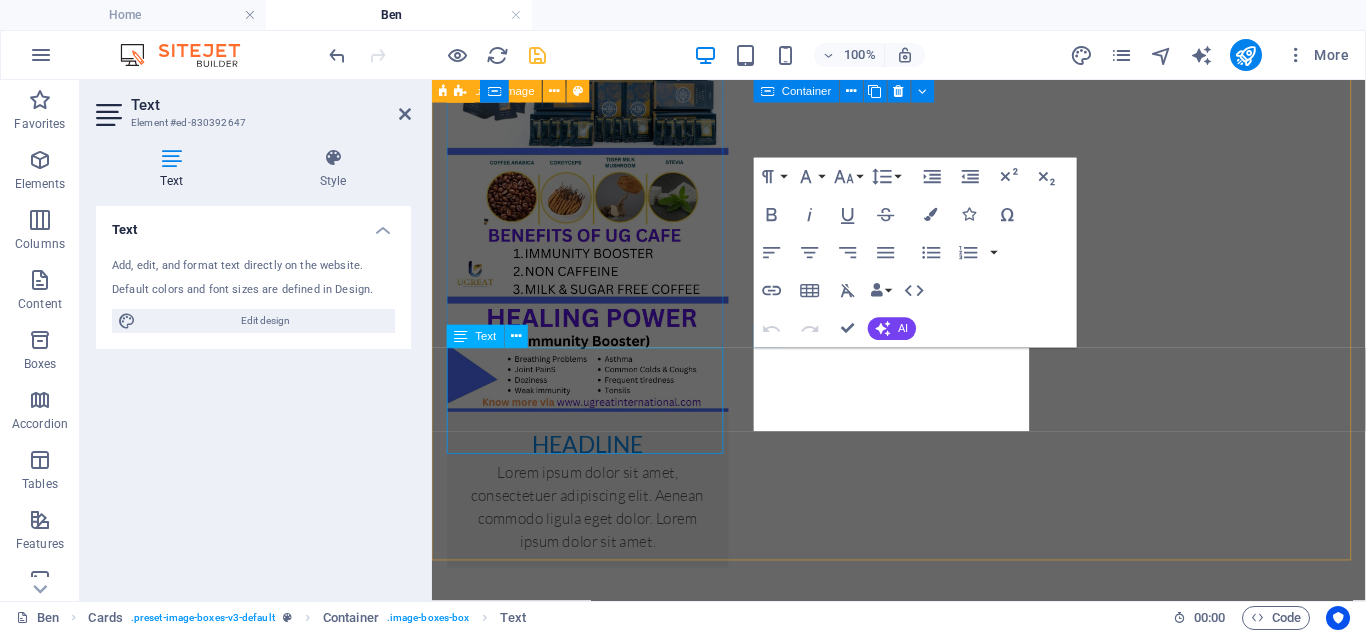 scroll, scrollTop: 2390, scrollLeft: 0, axis: vertical 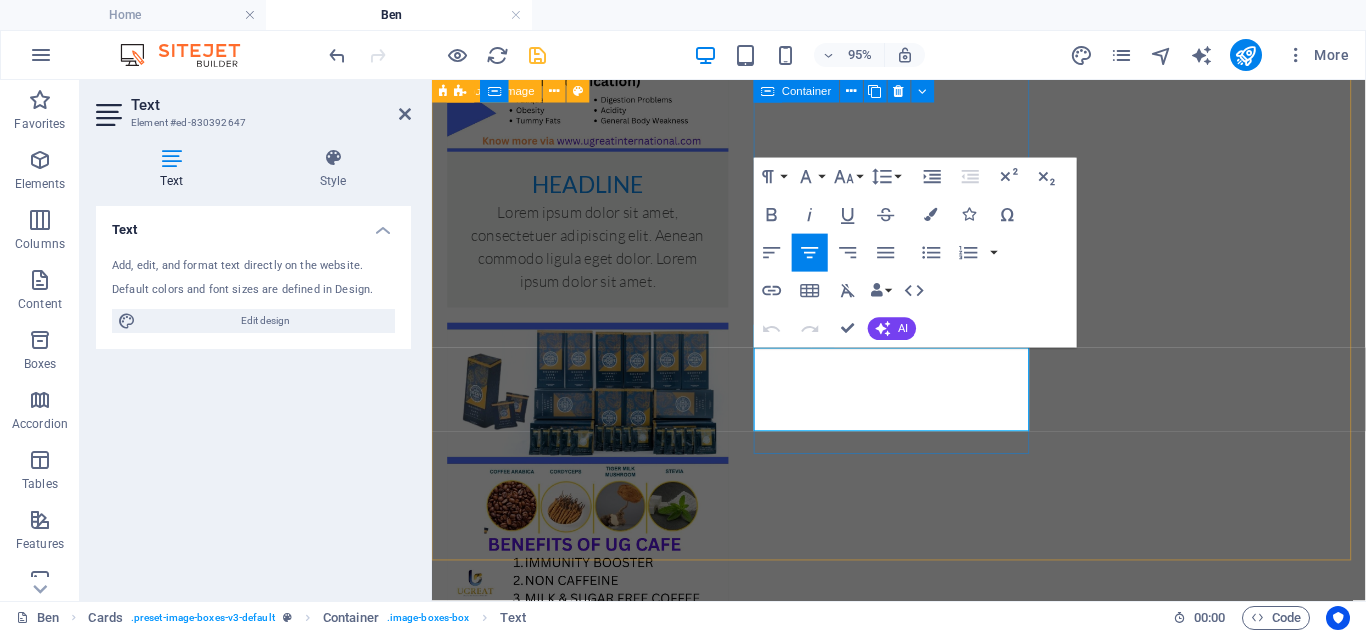 click on "I will help you with more benefits, prescriptions and delivery to your door step." at bounding box center [596, 2247] 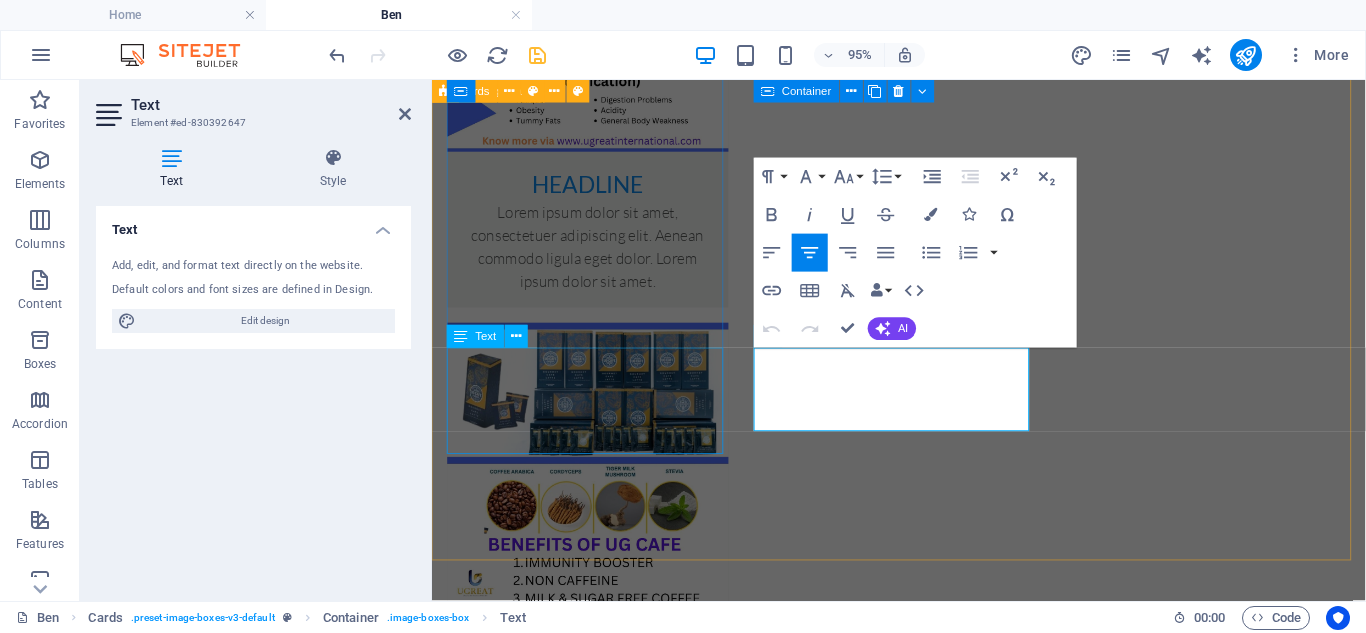 click on "Lorem ipsum dolor sit amet, consectetuer adipiscing elit. Aenean commodo ligula eget dolor. Lorem ipsum dolor sit amet." at bounding box center [596, 1669] 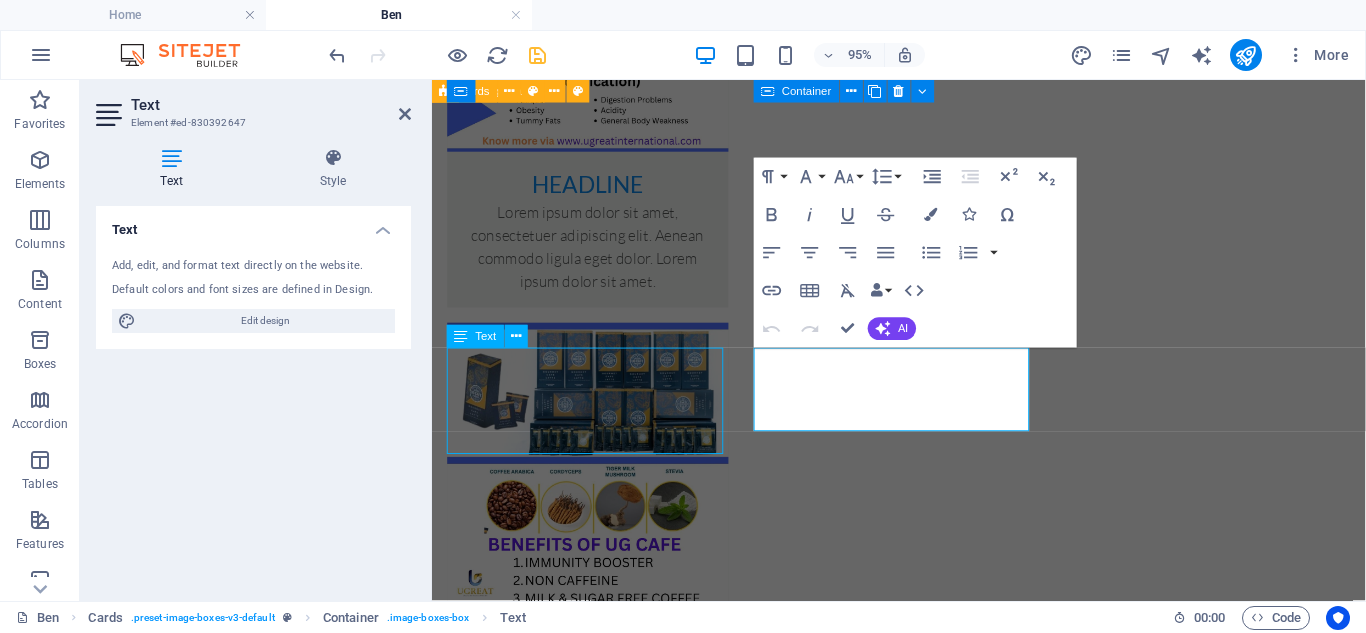 click on "Lorem ipsum dolor sit amet, consectetuer adipiscing elit. Aenean commodo ligula eget dolor. Lorem ipsum dolor sit amet." at bounding box center [596, 1669] 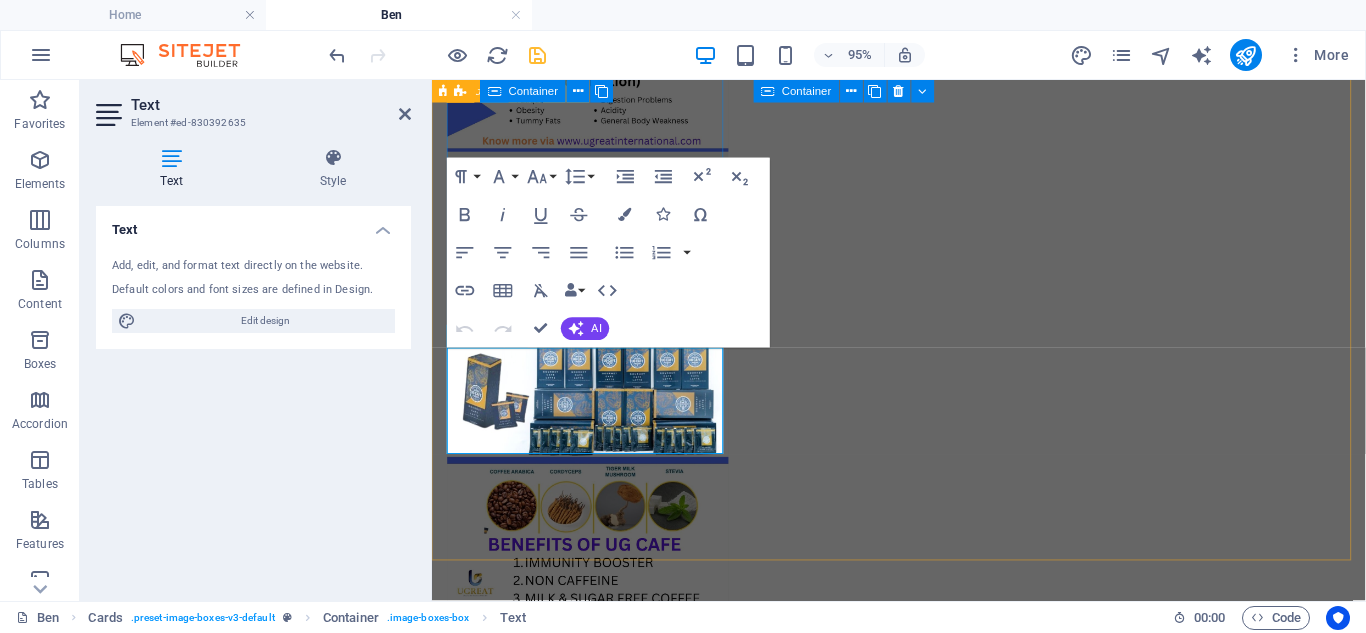 click on "Headline Lorem ipsum dolor sit amet, consectetuer adipiscing elit. Aenean commodo ligula eget dolor. Lorem ipsum dolor sit amet." at bounding box center [596, 1434] 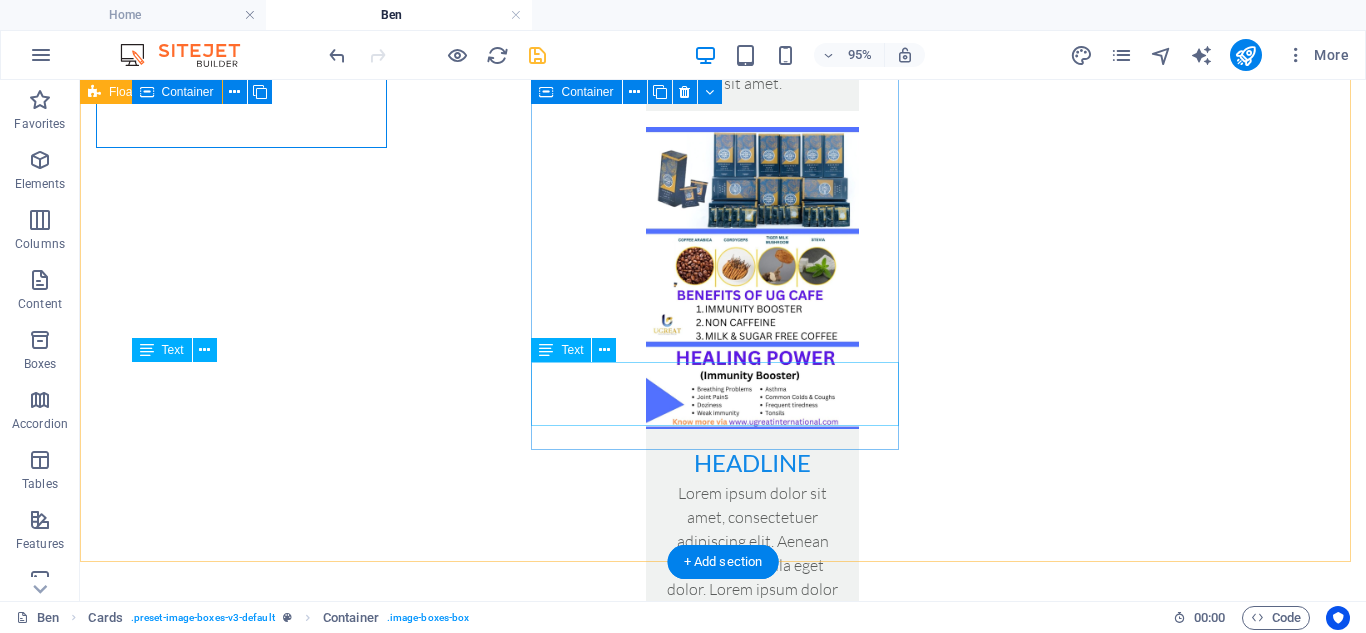 scroll, scrollTop: 2716, scrollLeft: 0, axis: vertical 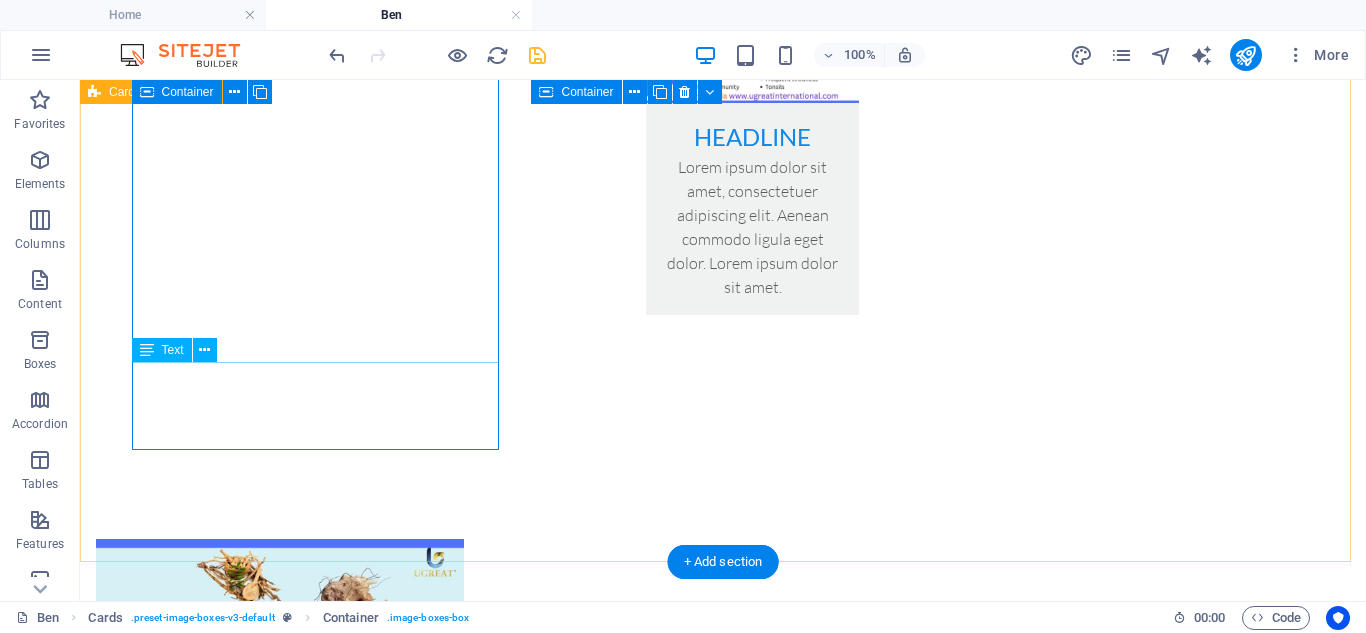 click on "Lorem ipsum dolor sit amet, consectetuer adipiscing elit. Aenean commodo ligula eget dolor. Lorem ipsum dolor sit amet." at bounding box center (280, 1156) 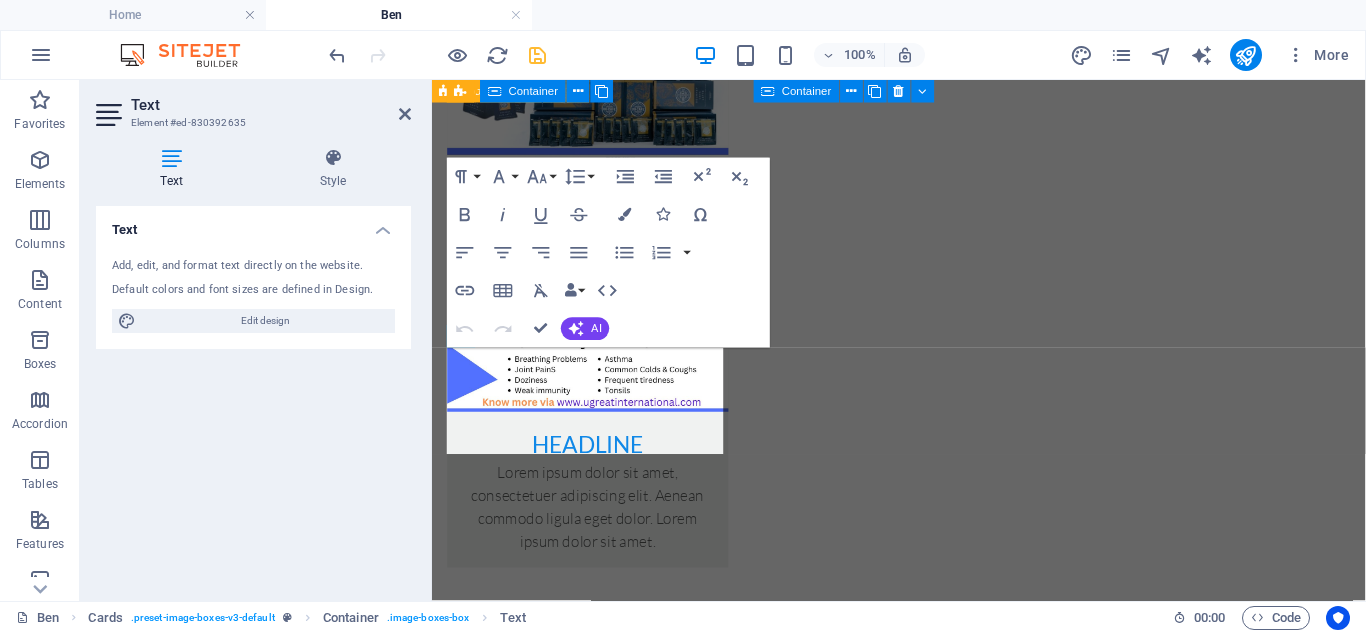 click on "Text Add, edit, and format text directly on the website. Default colors and font sizes are defined in Design. Edit design Alignment Left aligned Centered Right aligned" at bounding box center (253, 395) 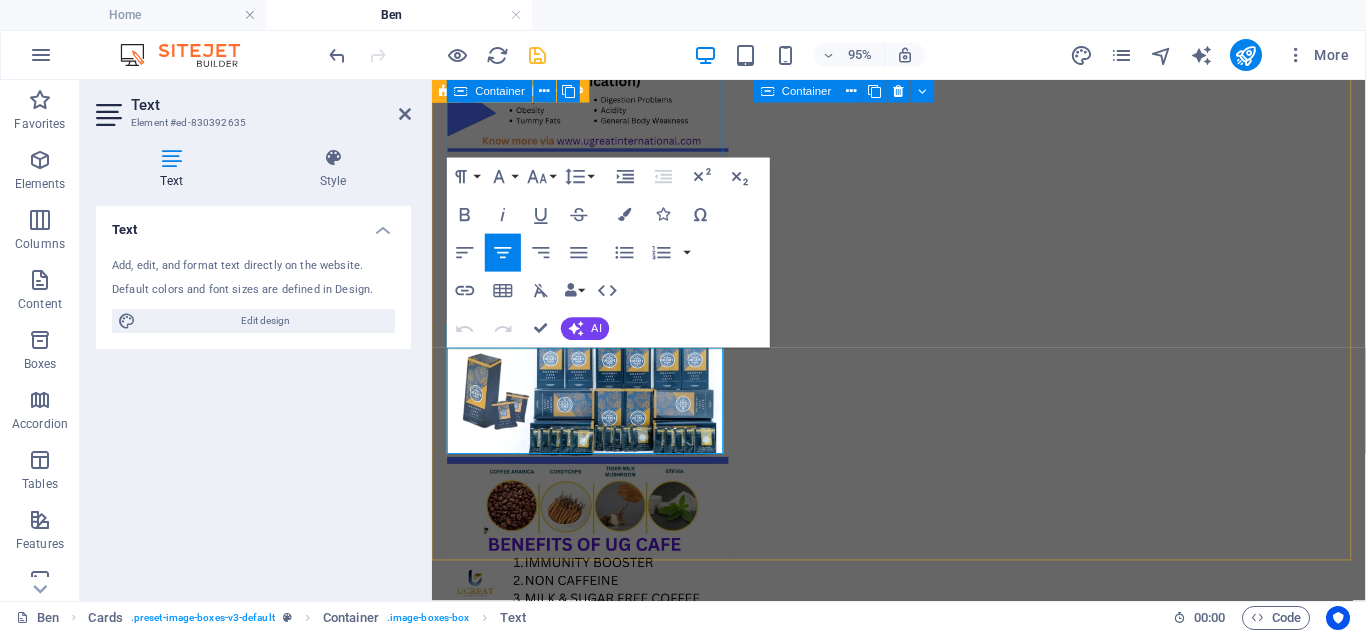click on "Lorem ipsum dolor sit amet, consectetuer adipiscing elit. Aenean commodo ligula eget dolor. Lorem ipsum dolor sit amet." at bounding box center [596, 1661] 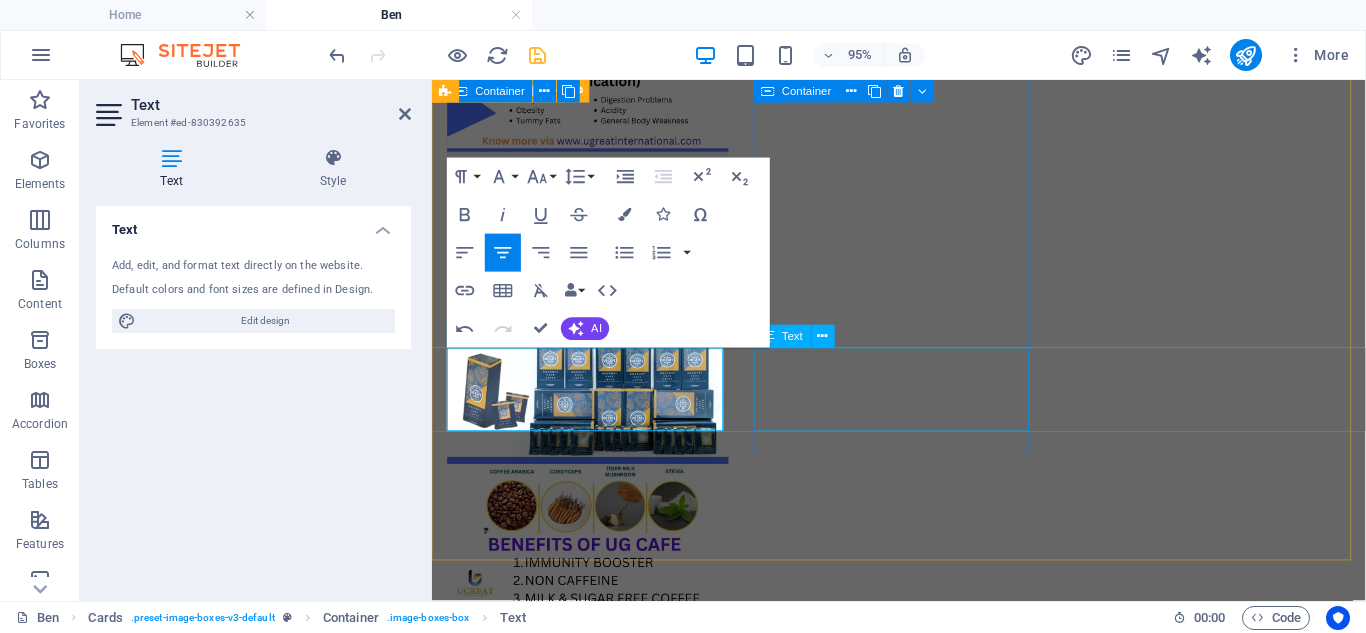 click on "I will help you with more benefits, prescriptions and delivery to your door step." at bounding box center [596, 2231] 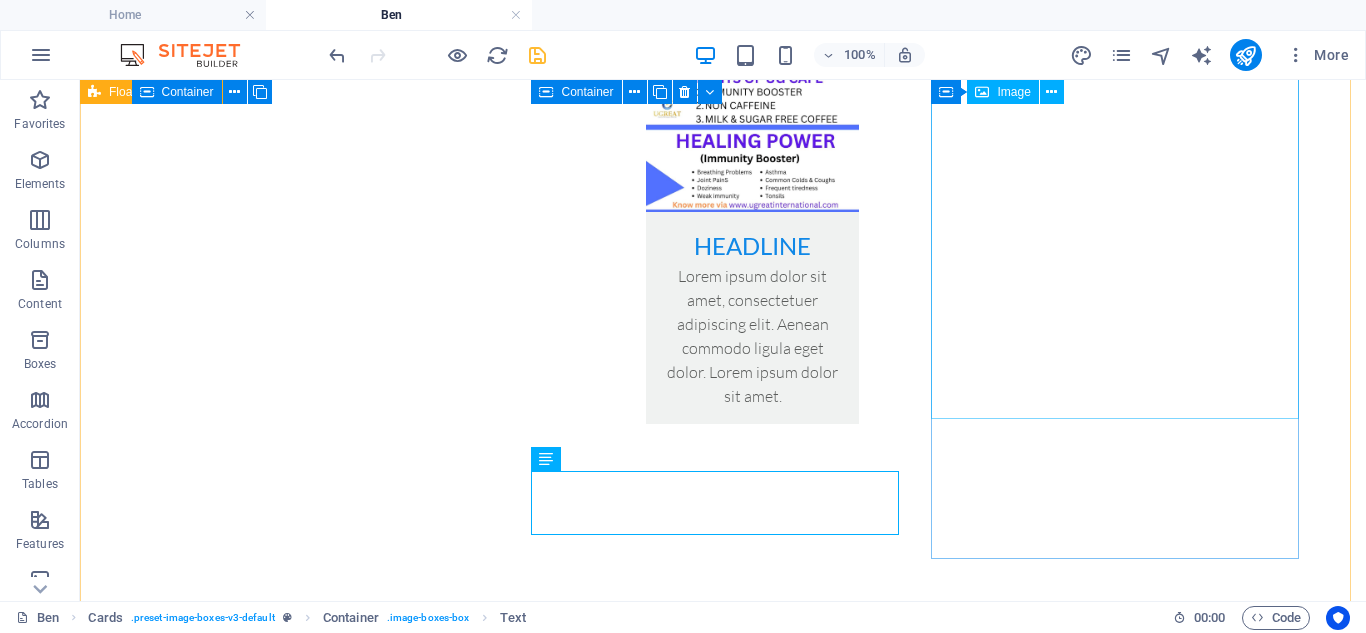 click at bounding box center [280, 2213] 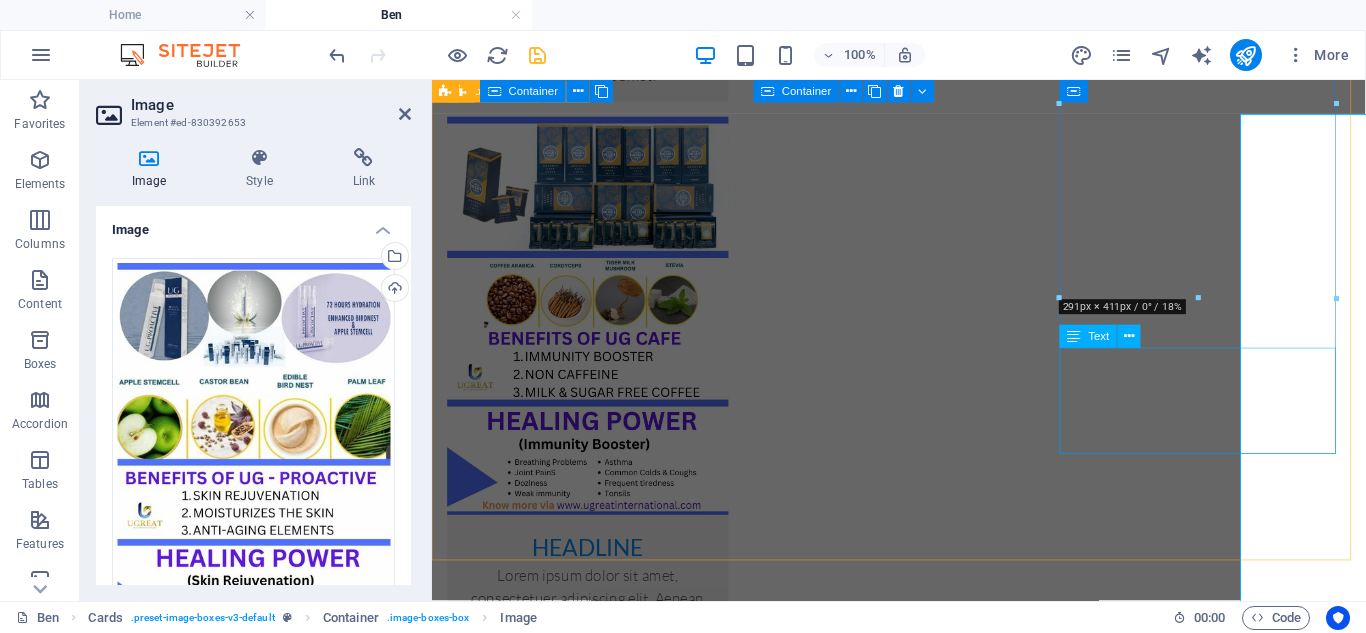 scroll, scrollTop: 2390, scrollLeft: 0, axis: vertical 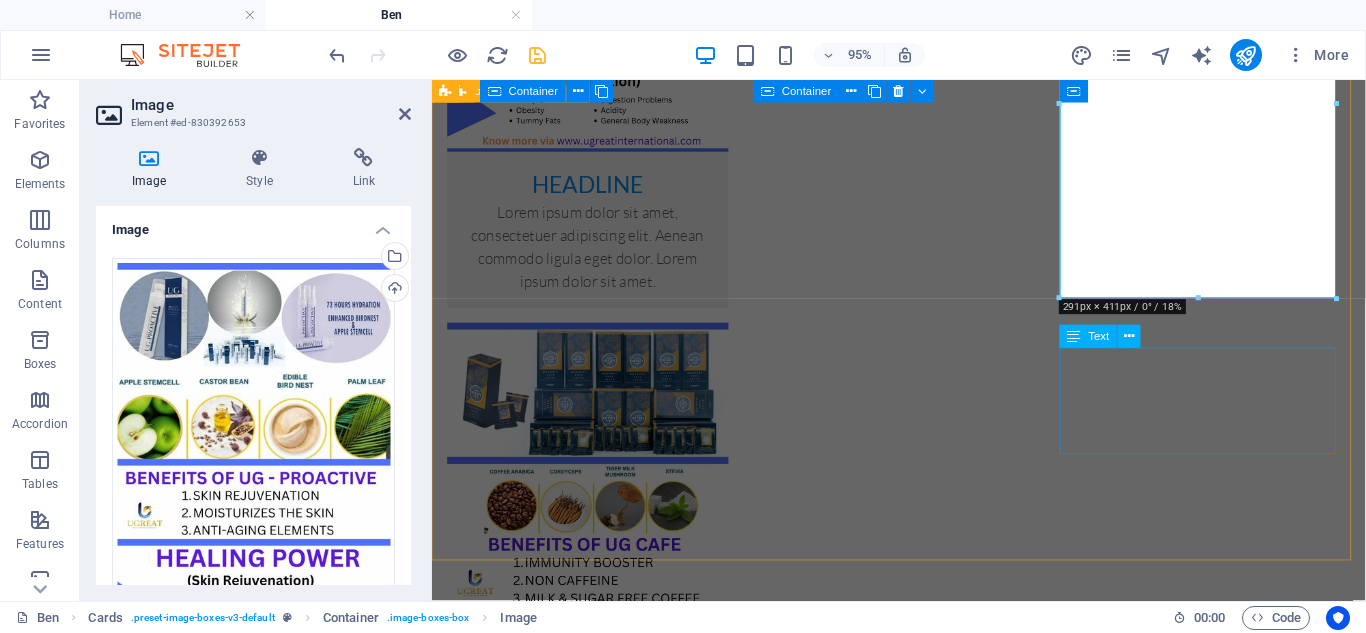 click on "Lorem ipsum dolor sit amet, consectetuer adipiscing elit. Aenean commodo ligula eget dolor. Lorem ipsum dolor sit amet." at bounding box center [596, 2818] 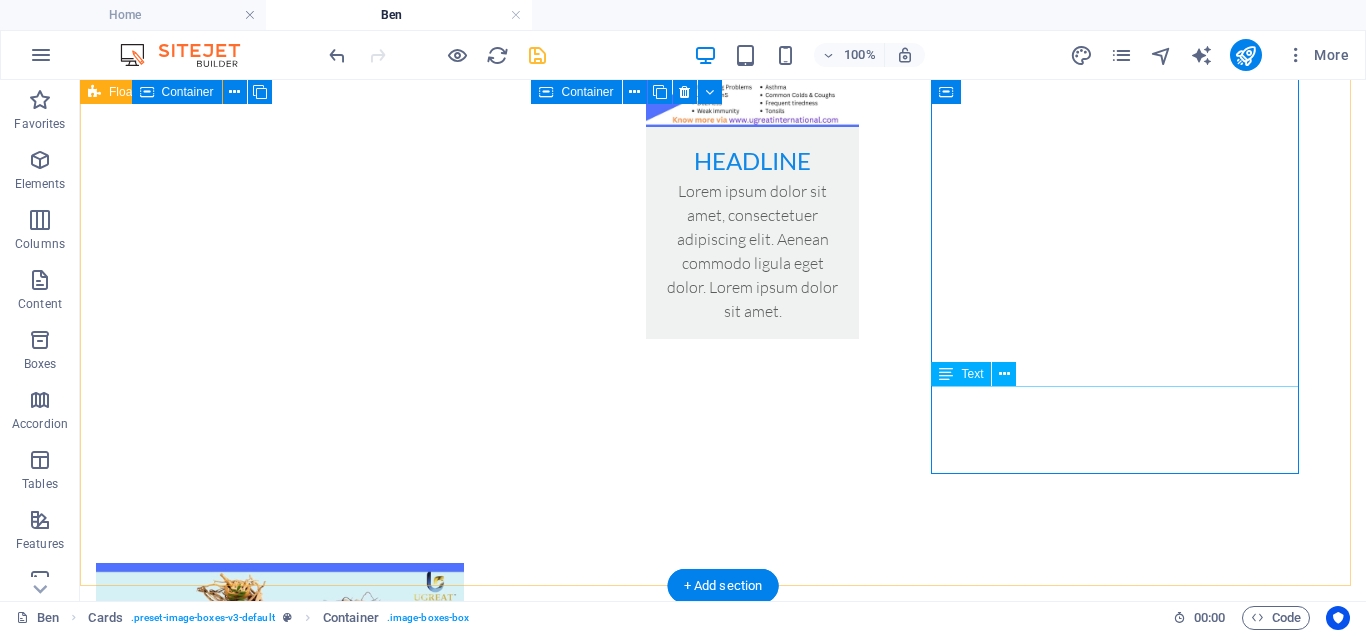 click on "Lorem ipsum dolor sit amet, consectetuer adipiscing elit. Aenean commodo ligula eget dolor. Lorem ipsum dolor sit amet." at bounding box center [280, 2485] 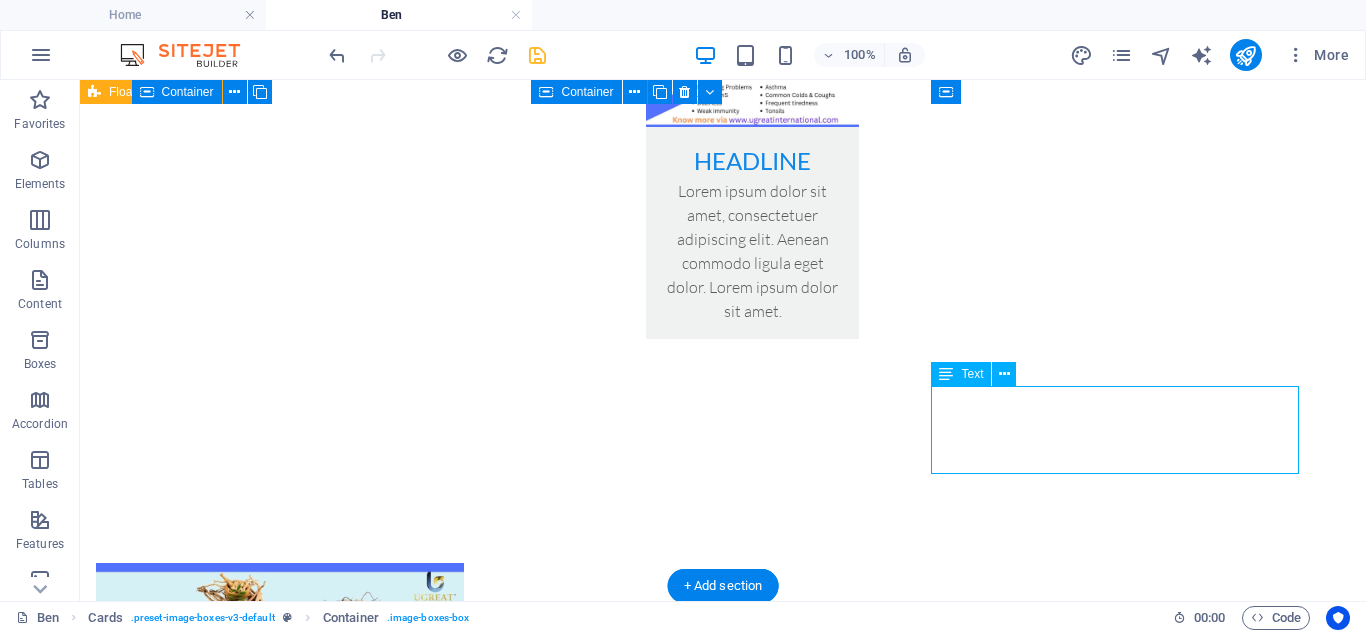 drag, startPoint x: 1146, startPoint y: 410, endPoint x: 831, endPoint y: 427, distance: 315.4584 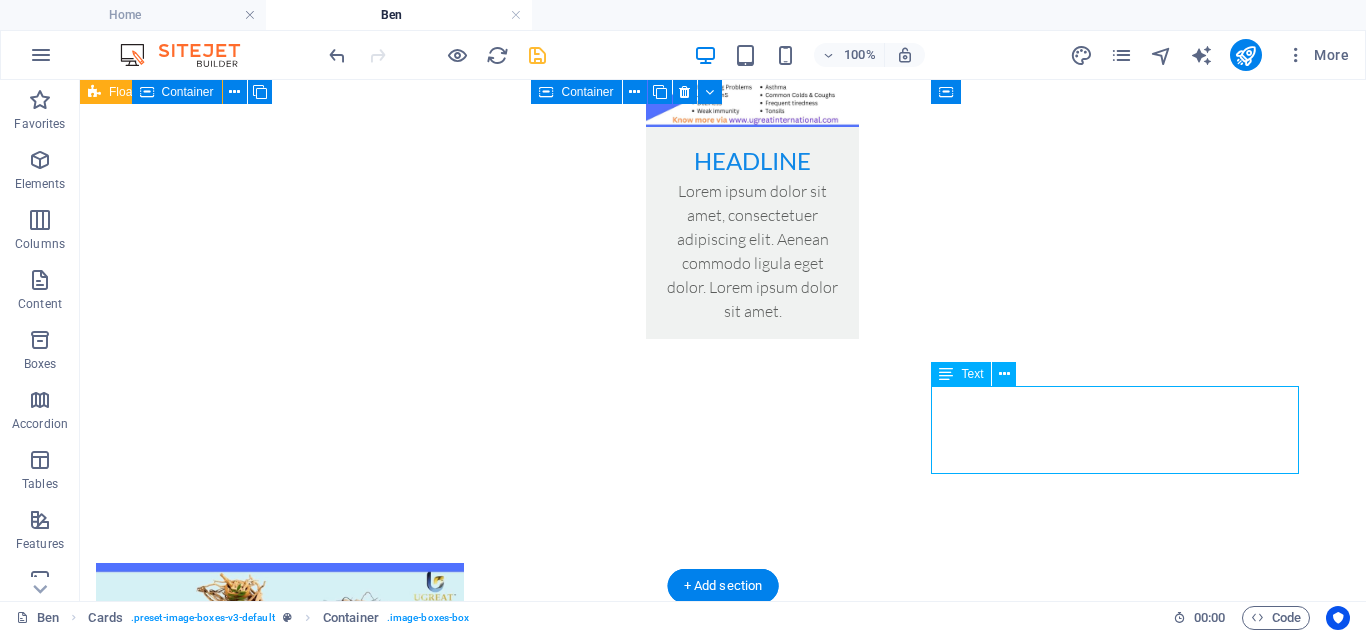 click on "Lorem ipsum dolor sit amet, consectetuer adipiscing elit. Aenean commodo ligula eget dolor. Lorem ipsum dolor sit amet." at bounding box center [280, 2485] 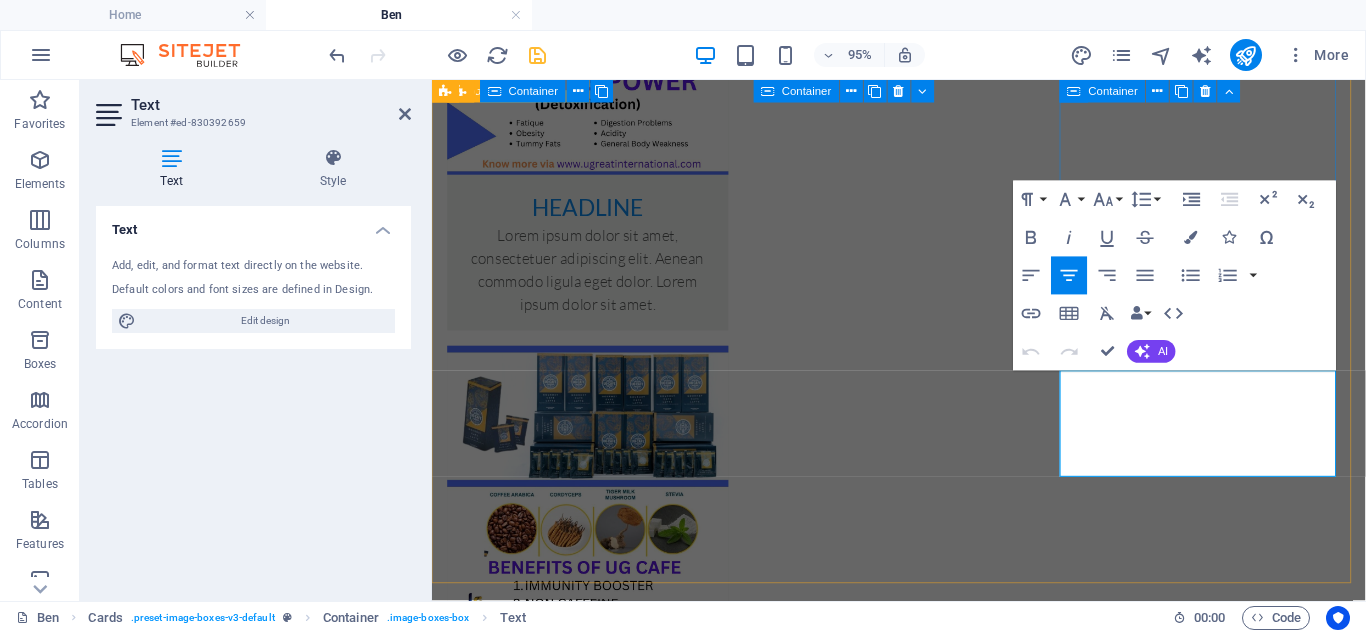 click on "Headline Lorem ipsum dolor sit amet, consectetuer adipiscing elit. Aenean commodo ligula eget dolor. Lorem ipsum dolor sit amet." at bounding box center (596, 2606) 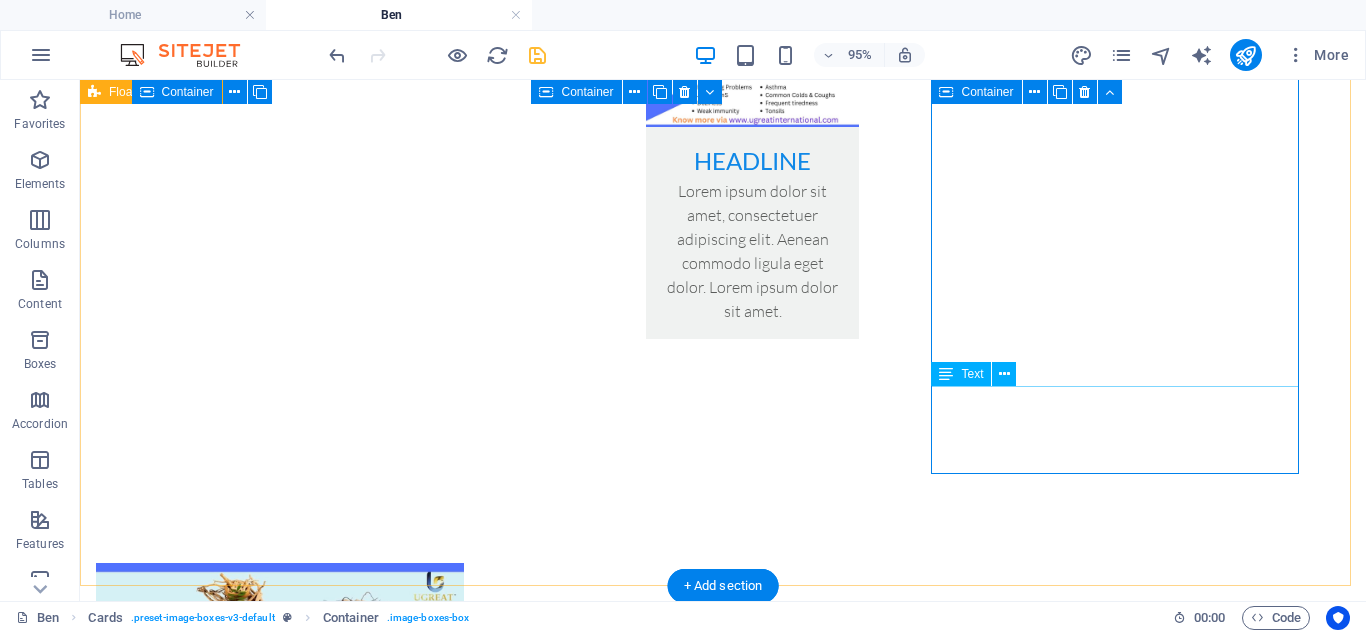 click on "Lorem ipsum dolor sit amet, consectetuer adipiscing elit. Aenean commodo ligula eget dolor. Lorem ipsum dolor sit amet." at bounding box center (280, 2485) 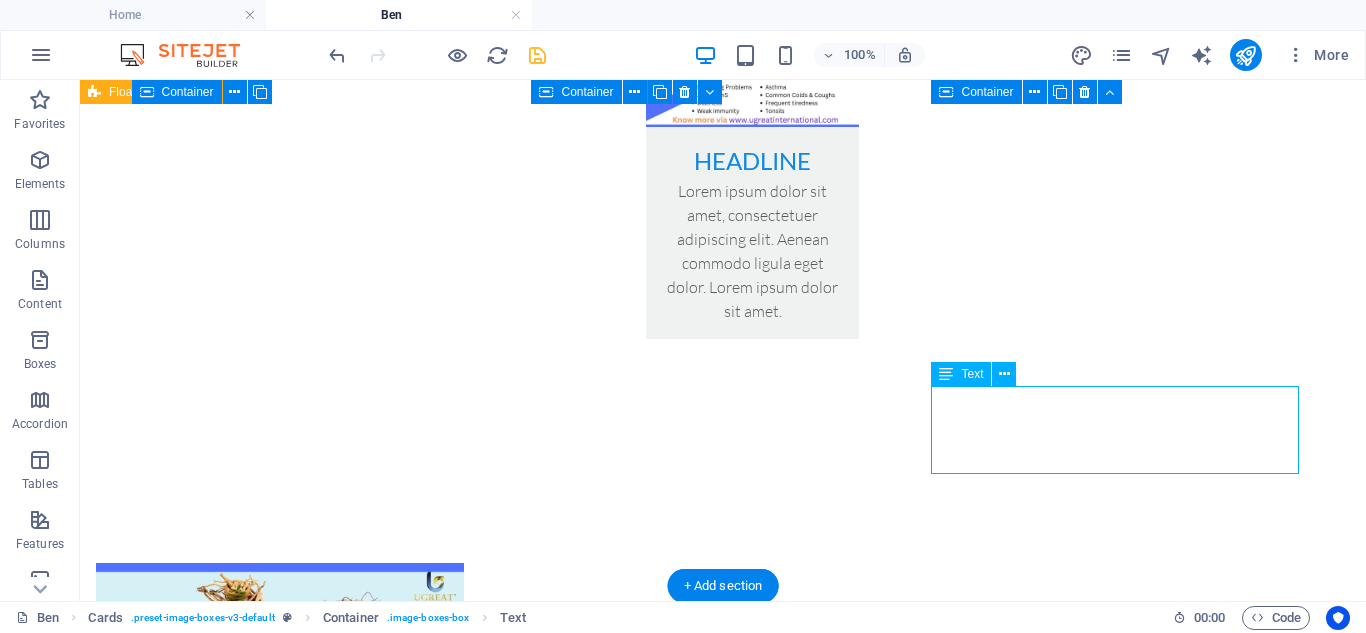 drag, startPoint x: 831, startPoint y: 427, endPoint x: 1146, endPoint y: 410, distance: 315.4584 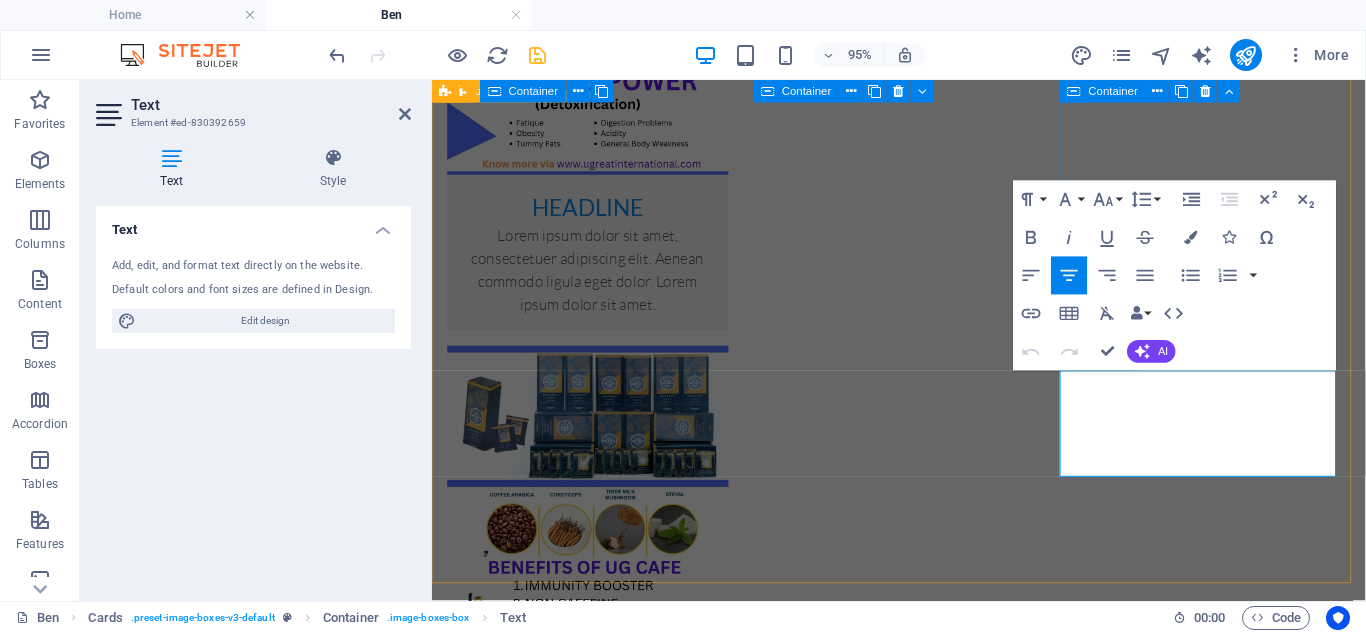 click on "Lorem ipsum dolor sit amet, consectetuer adipiscing elit. Aenean commodo ligula eget dolor. Lorem ipsum dolor sit amet." at bounding box center (596, 2834) 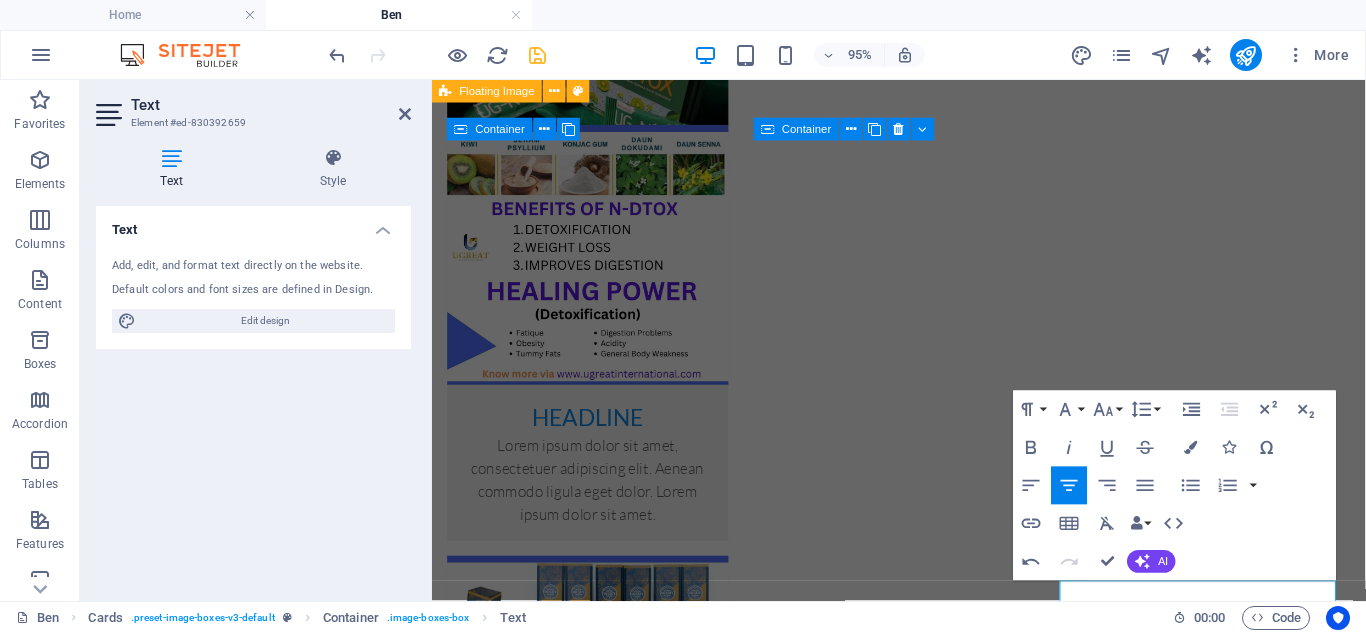 scroll, scrollTop: 2366, scrollLeft: 0, axis: vertical 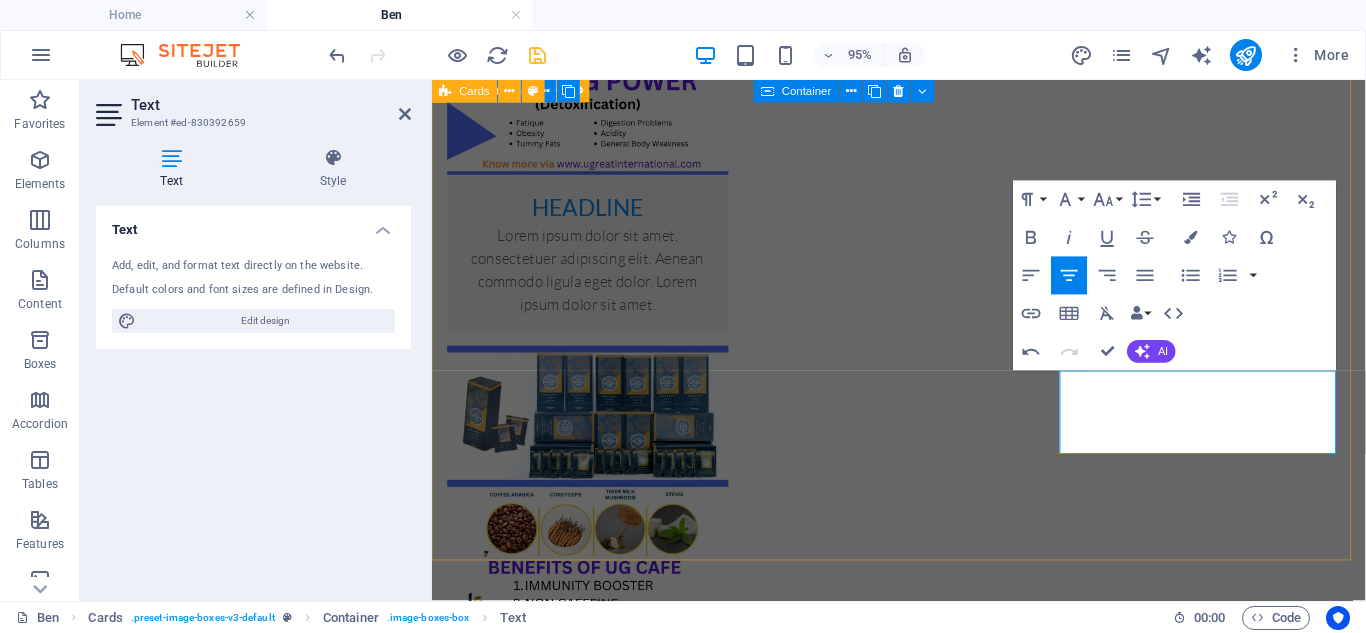 click on "Headline I will help you with more benefits, prescriptions and delivery to your door step. whatsapp me I will help you with more benefits, prescriptions and delivery to your door step. Headline I will help you with more benefits, prescriptions and delivery to your door step." at bounding box center (923, 2020) 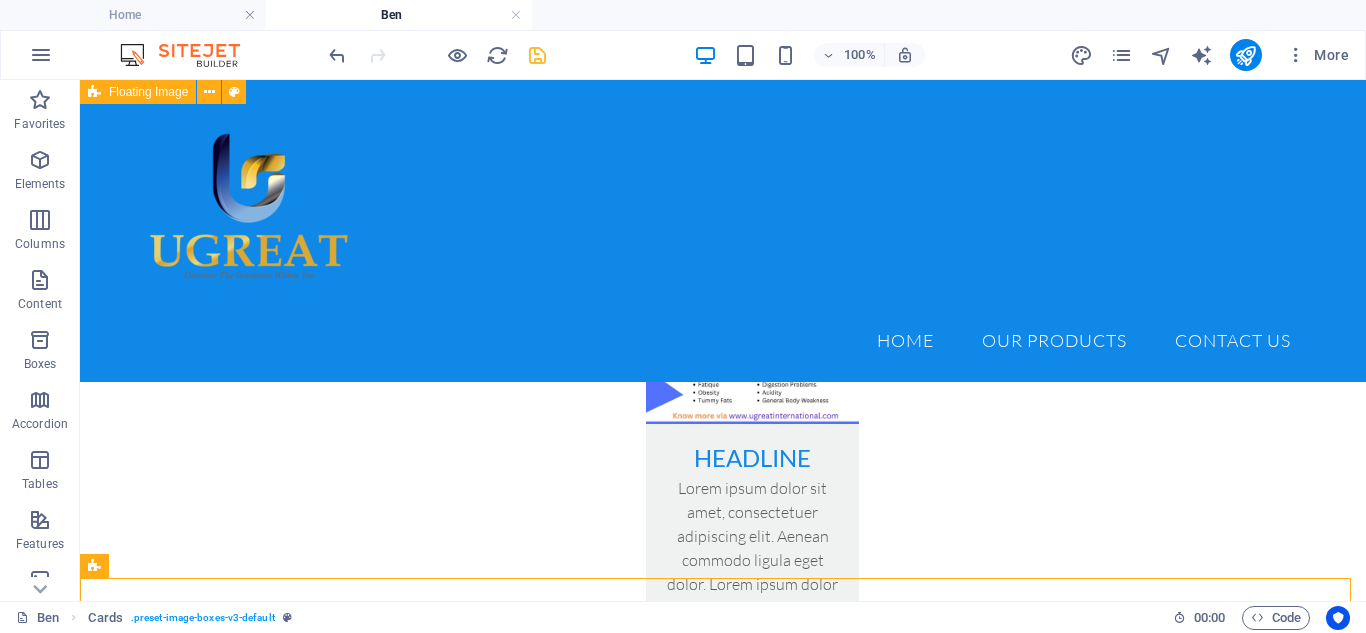 scroll, scrollTop: 1803, scrollLeft: 0, axis: vertical 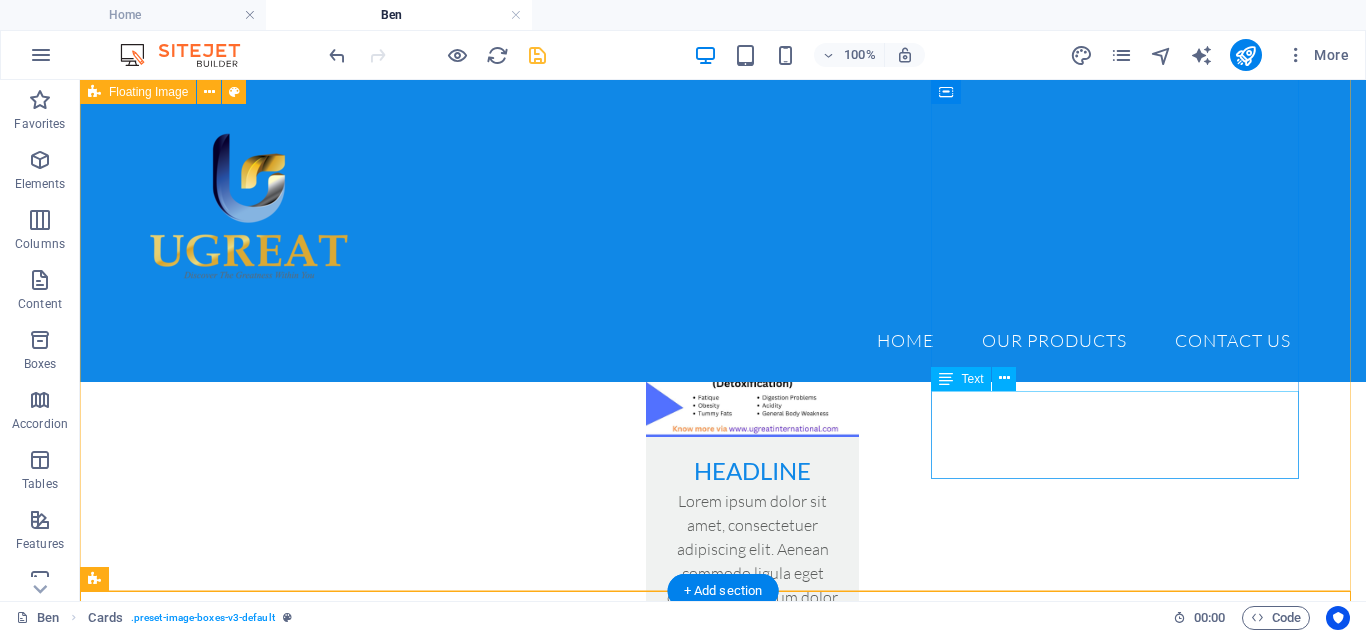 click on "Lorem ipsum dolor sit amet, consectetuer adipiscing elit. Aenean commodo ligula eget dolor. Lorem ipsum dolor sit amet." at bounding box center [752, 1098] 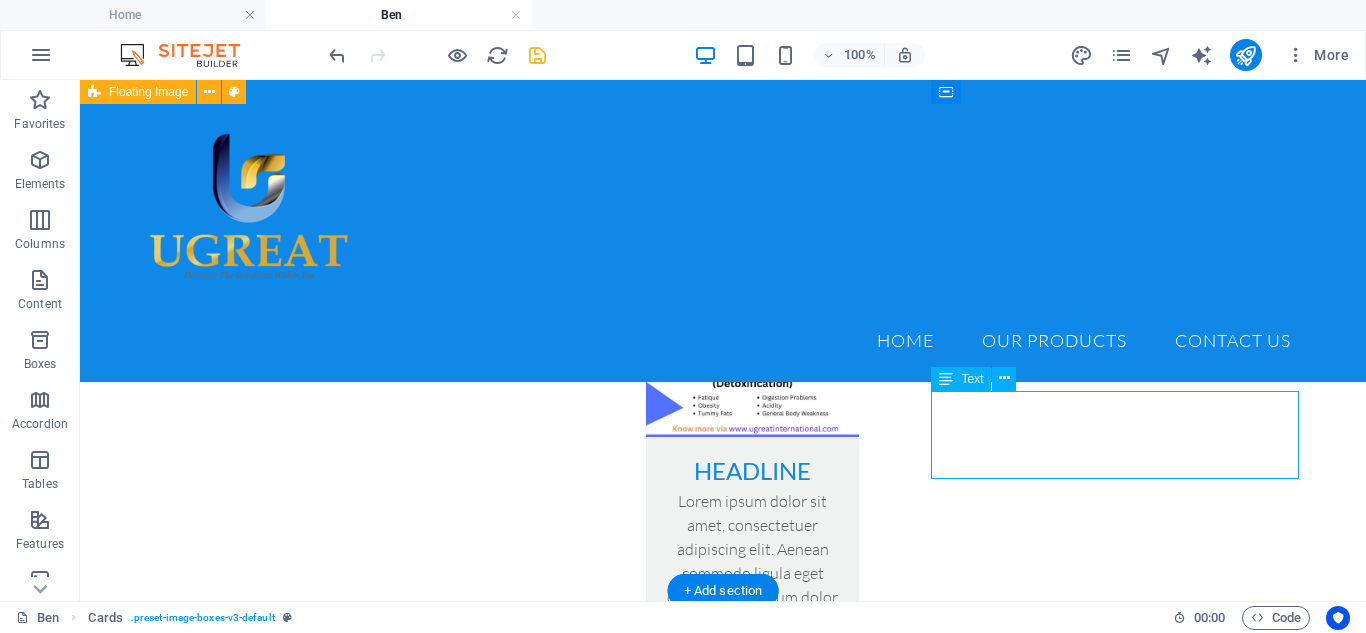 drag, startPoint x: 1207, startPoint y: 399, endPoint x: 895, endPoint y: 415, distance: 312.40997 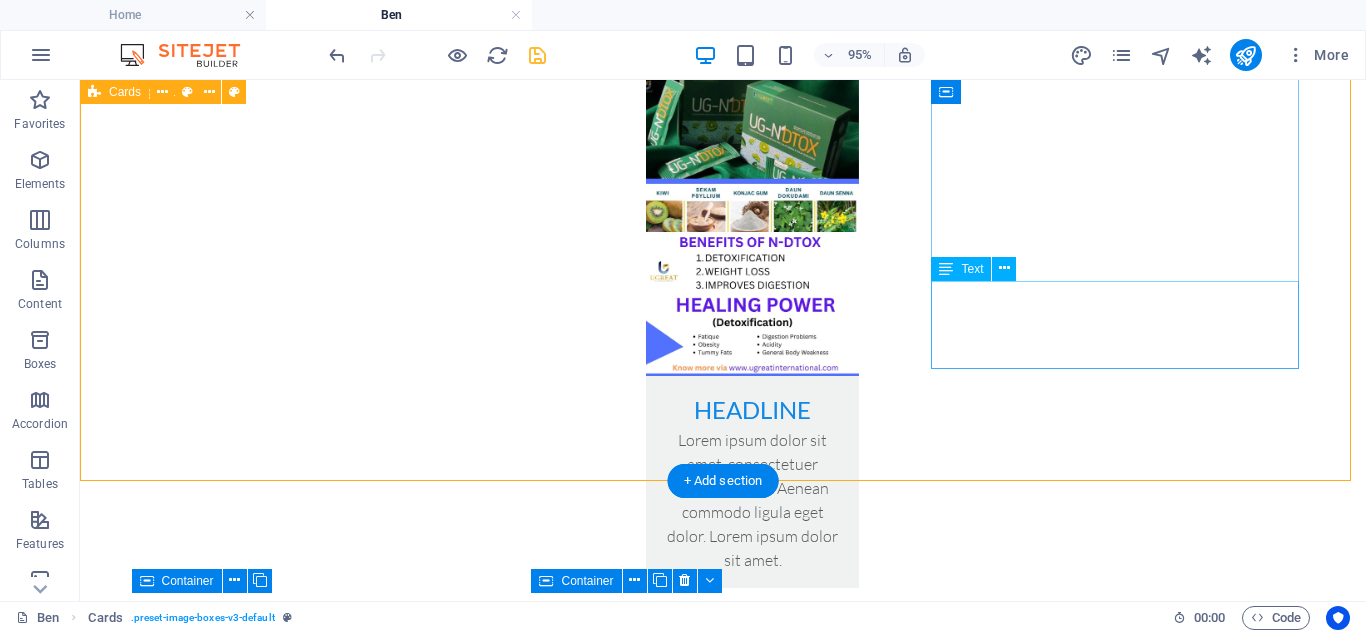 click on "Lorem ipsum dolor sit amet, consectetuer adipiscing elit. Aenean commodo ligula eget dolor. Lorem ipsum dolor sit amet." at bounding box center (752, 1038) 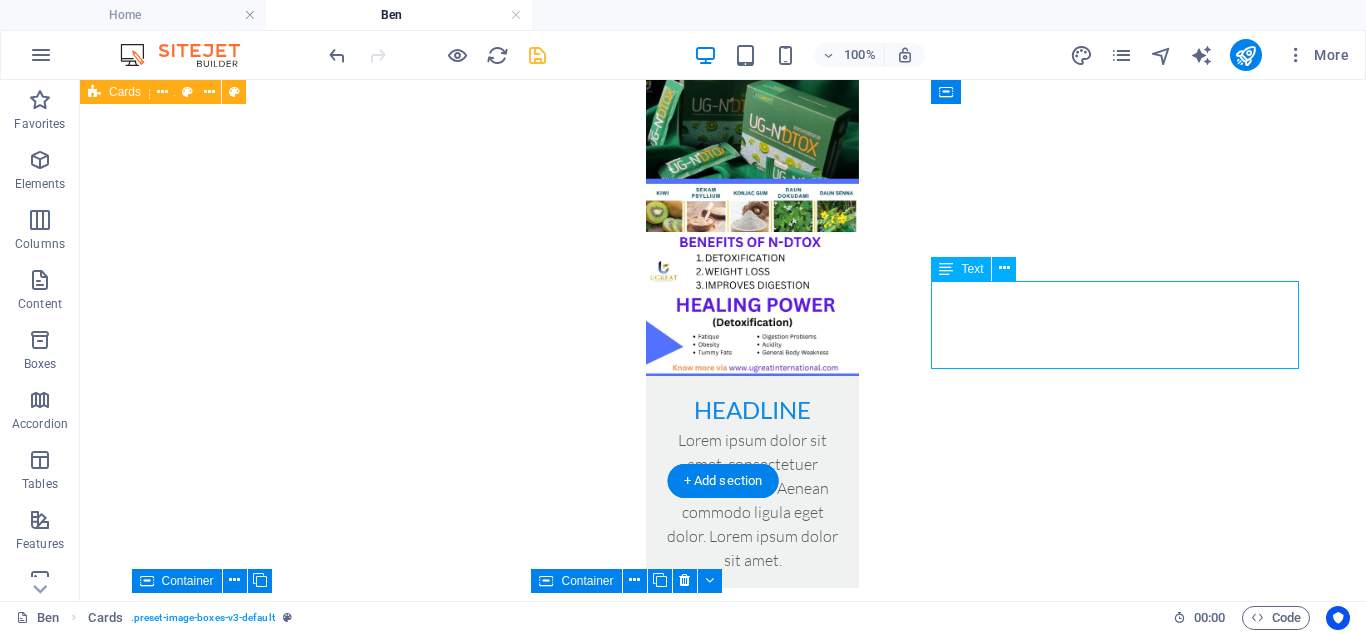 drag, startPoint x: 887, startPoint y: 353, endPoint x: 1199, endPoint y: 340, distance: 312.27072 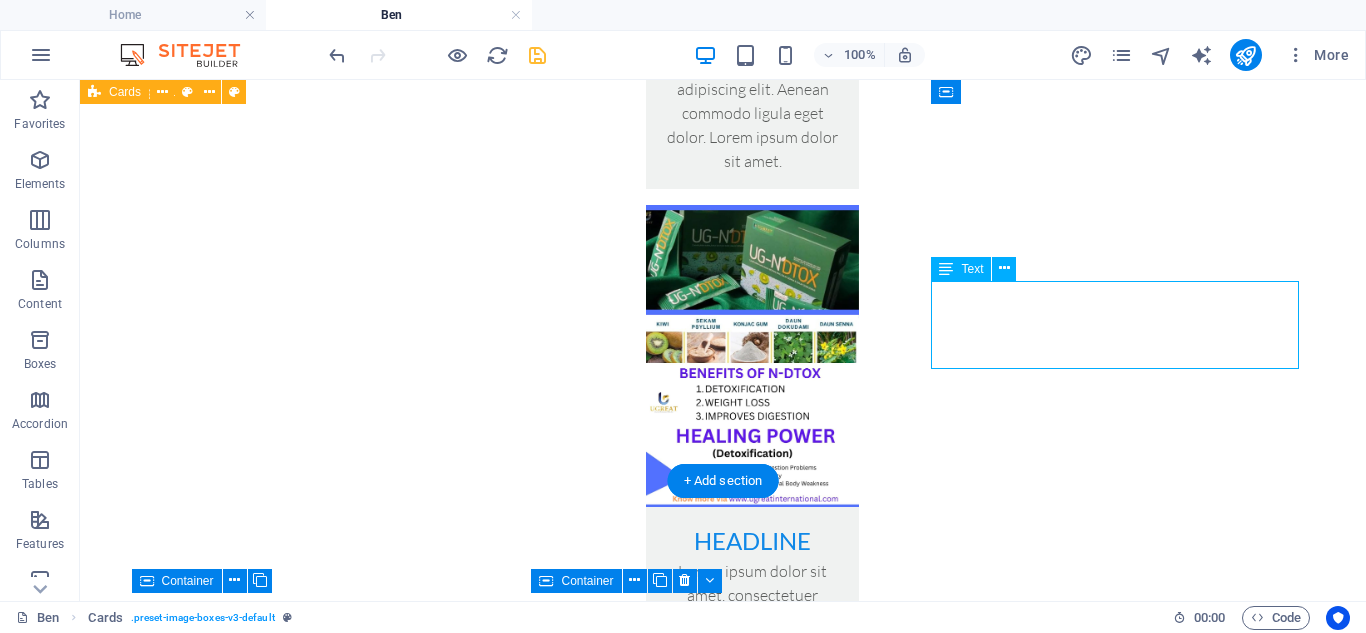 drag, startPoint x: 1199, startPoint y: 340, endPoint x: 887, endPoint y: 353, distance: 312.27072 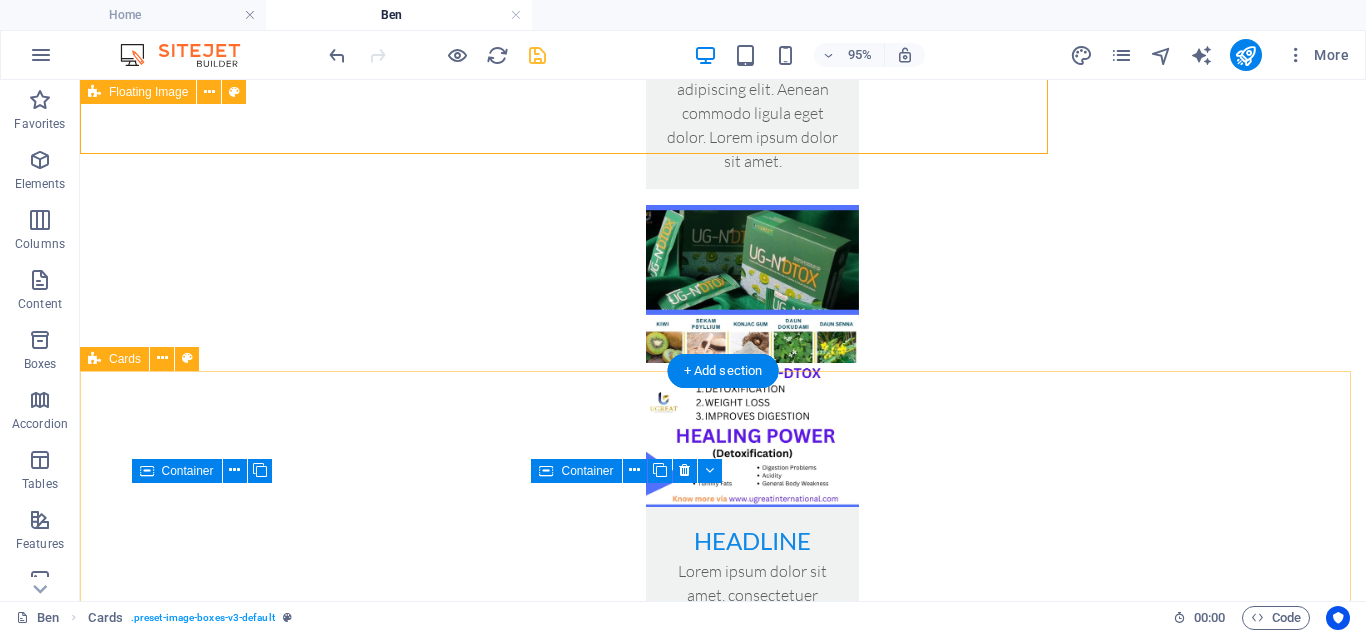 scroll, scrollTop: 2023, scrollLeft: 0, axis: vertical 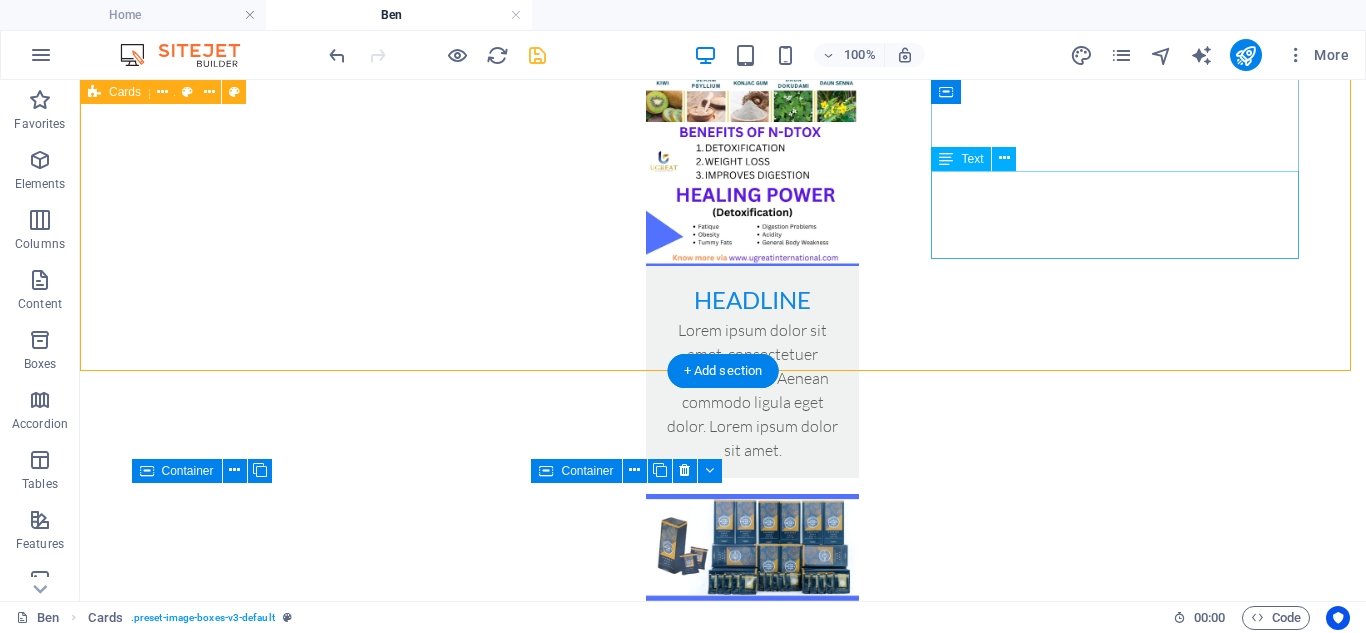 click on "Lorem ipsum dolor sit amet, consectetuer adipiscing elit. Aenean commodo ligula eget dolor. Lorem ipsum dolor sit amet." at bounding box center (752, 928) 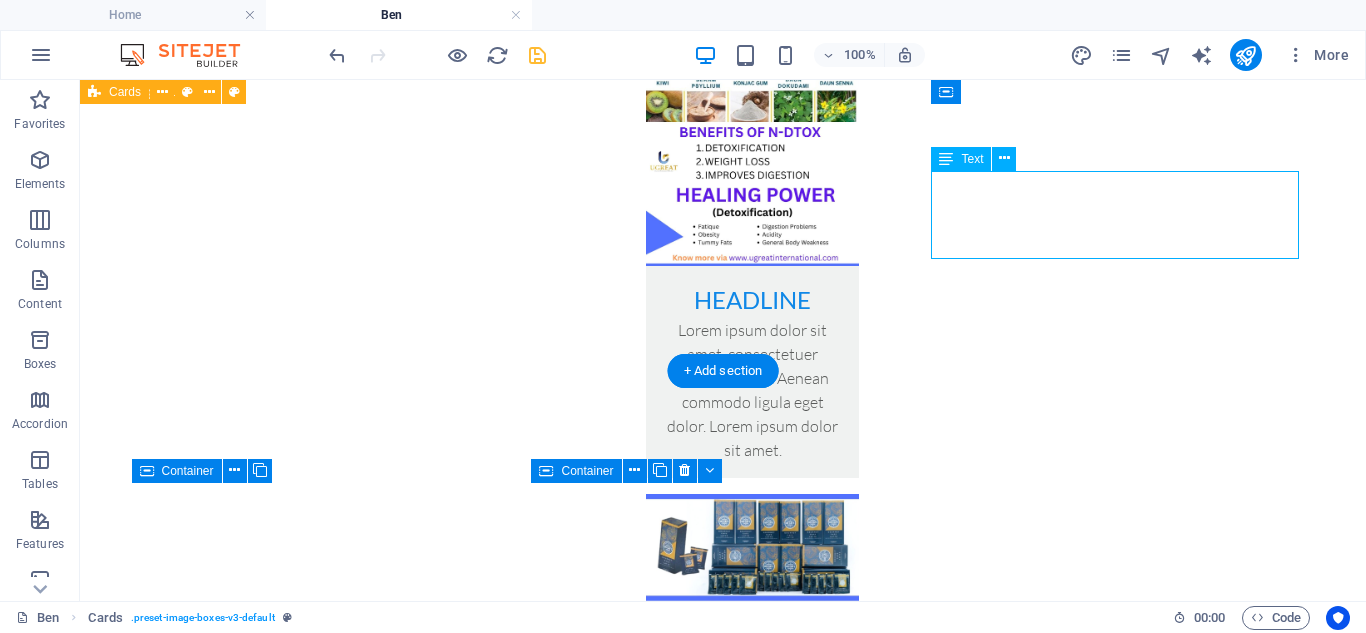 click on "Lorem ipsum dolor sit amet, consectetuer adipiscing elit. Aenean commodo ligula eget dolor. Lorem ipsum dolor sit amet." at bounding box center (752, 928) 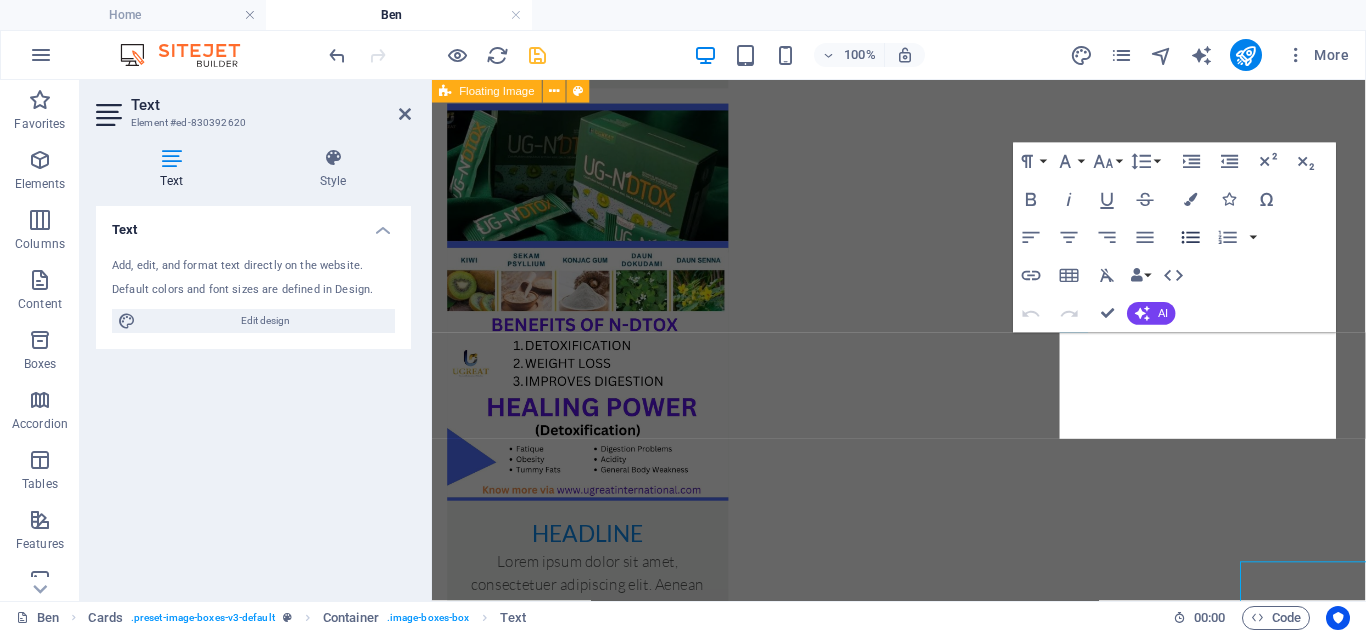 scroll, scrollTop: 1607, scrollLeft: 0, axis: vertical 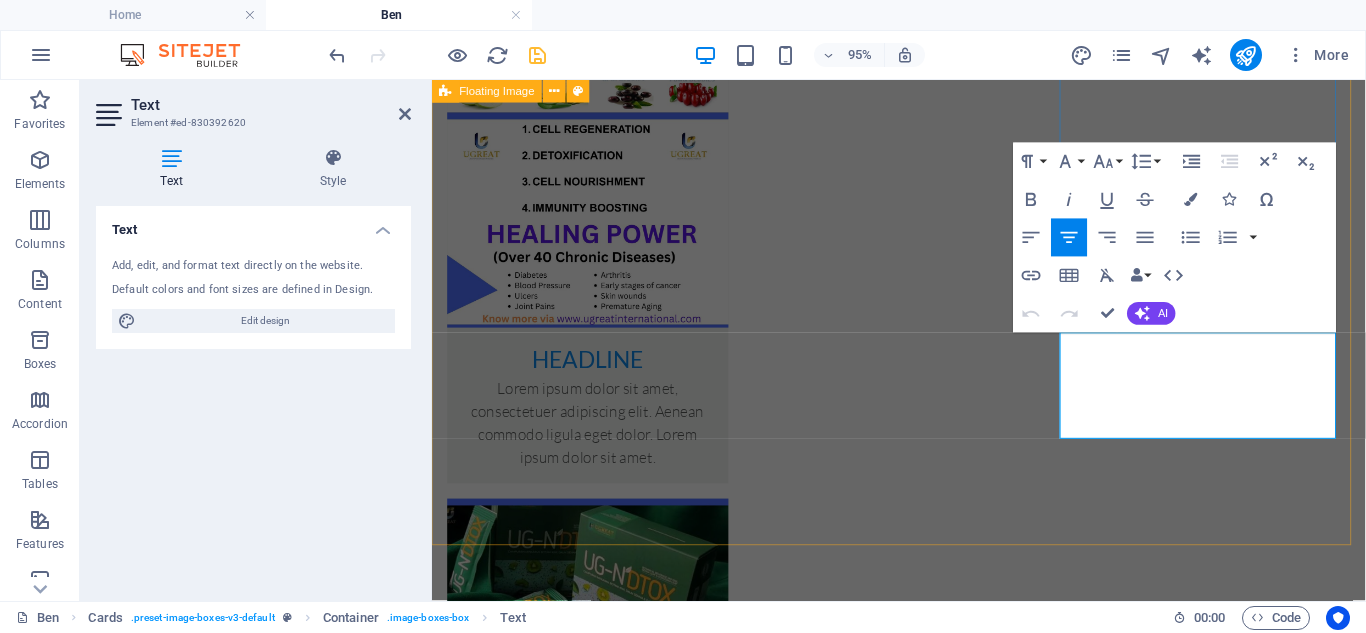 click on "Lorem ipsum dolor sit amet, consectetuer adipiscing elit. Aenean commodo ligula eget dolor. Lorem ipsum dolor sit amet." at bounding box center (596, 1638) 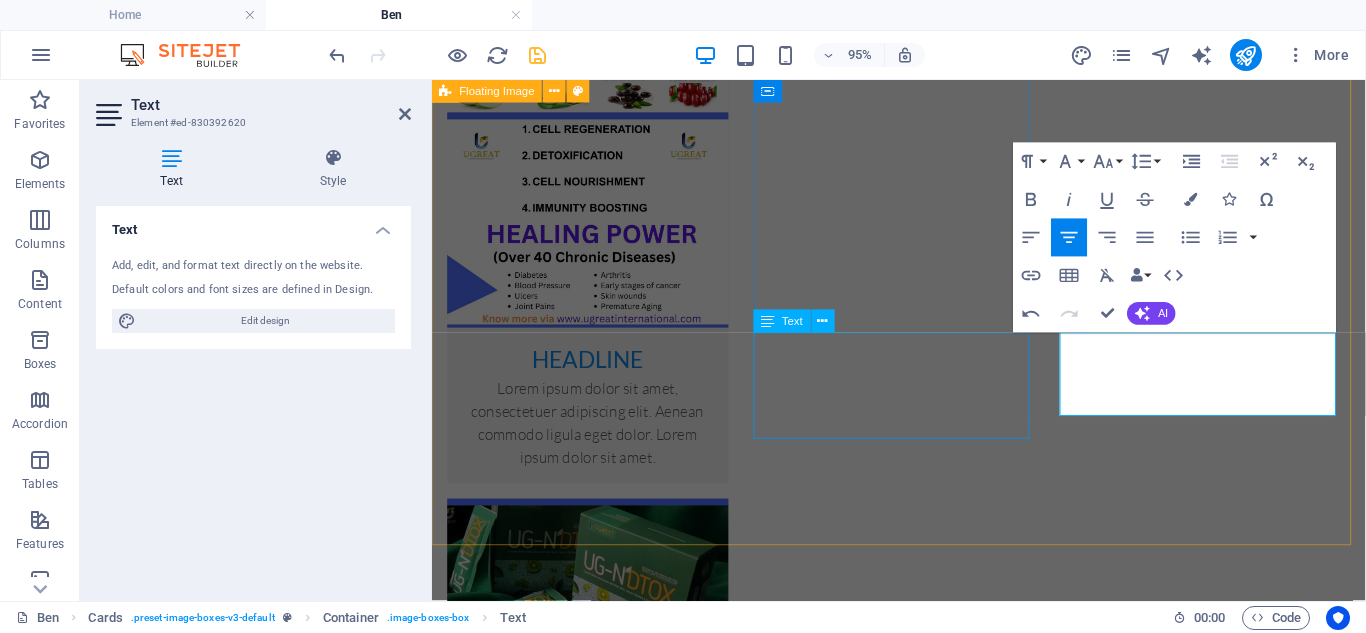 click on "Lorem ipsum dolor sit amet, consectetuer adipiscing elit. Aenean commodo ligula eget dolor. Lorem ipsum dolor sit amet." at bounding box center [596, 1047] 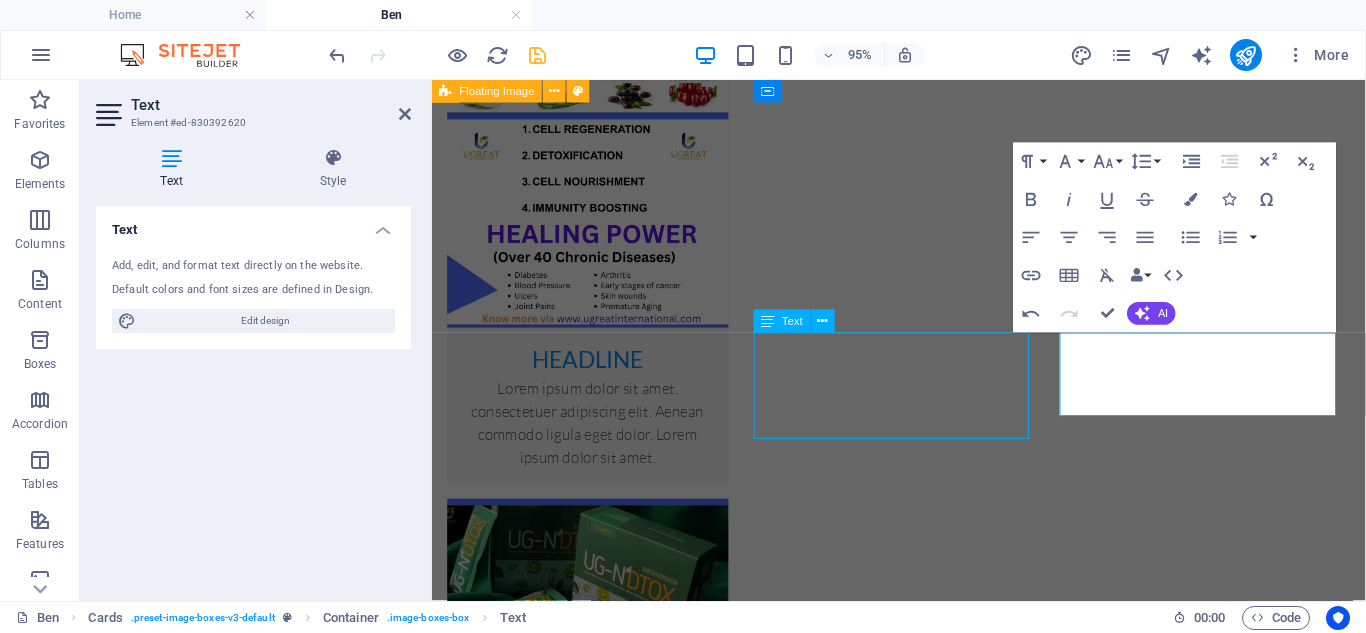 click on "Lorem ipsum dolor sit amet, consectetuer adipiscing elit. Aenean commodo ligula eget dolor. Lorem ipsum dolor sit amet." at bounding box center (596, 1047) 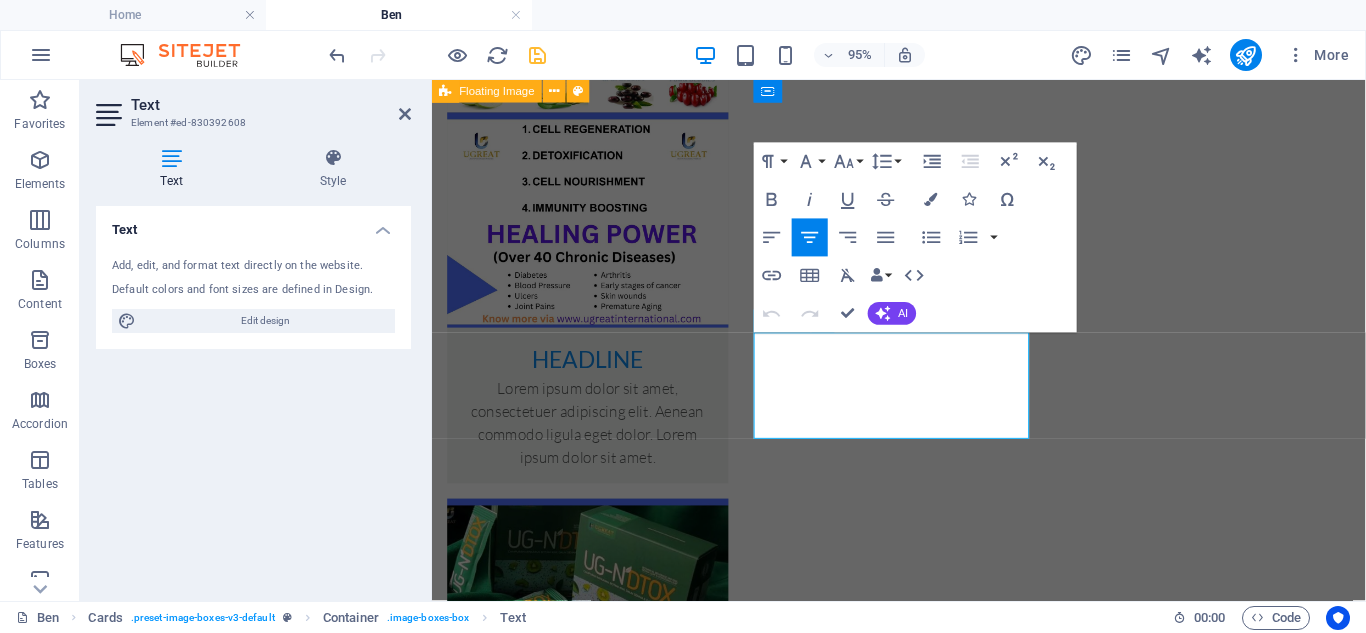 click on "Lorem ipsum dolor sit amet, consectetuer adipiscing elit. Aenean commodo ligula eget dolor. Lorem ipsum dolor sit amet." at bounding box center (596, 1039) 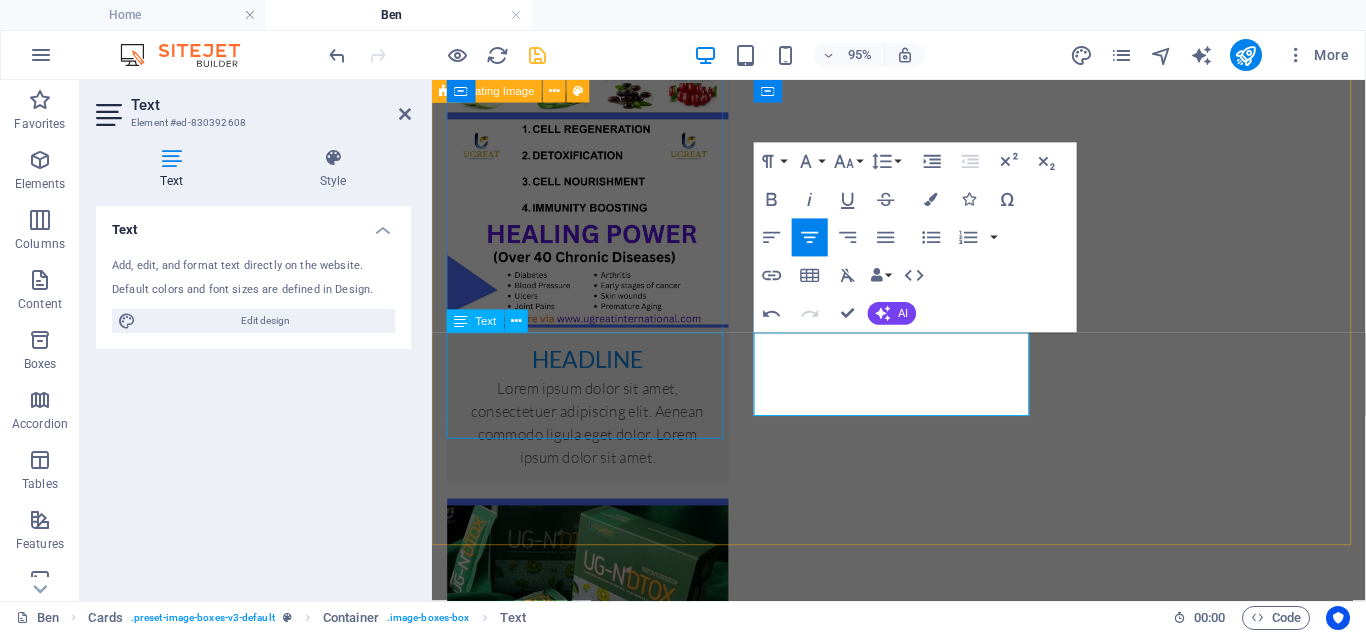 click on "Lorem ipsum dolor sit amet, consectetuer adipiscing elit. Aenean commodo ligula eget dolor. Lorem ipsum dolor sit amet." at bounding box center (596, 449) 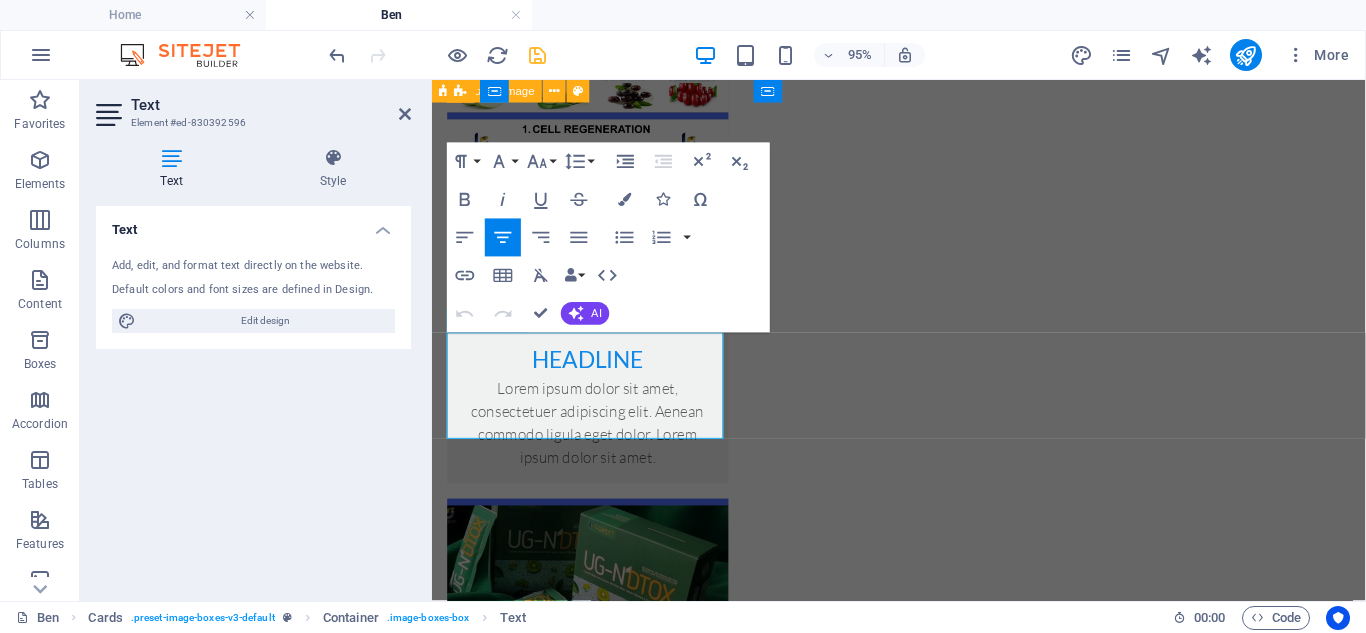 click on "Lorem ipsum dolor sit amet, consectetuer adipiscing elit. Aenean commodo ligula eget dolor. Lorem ipsum dolor sit amet." at bounding box center [596, 441] 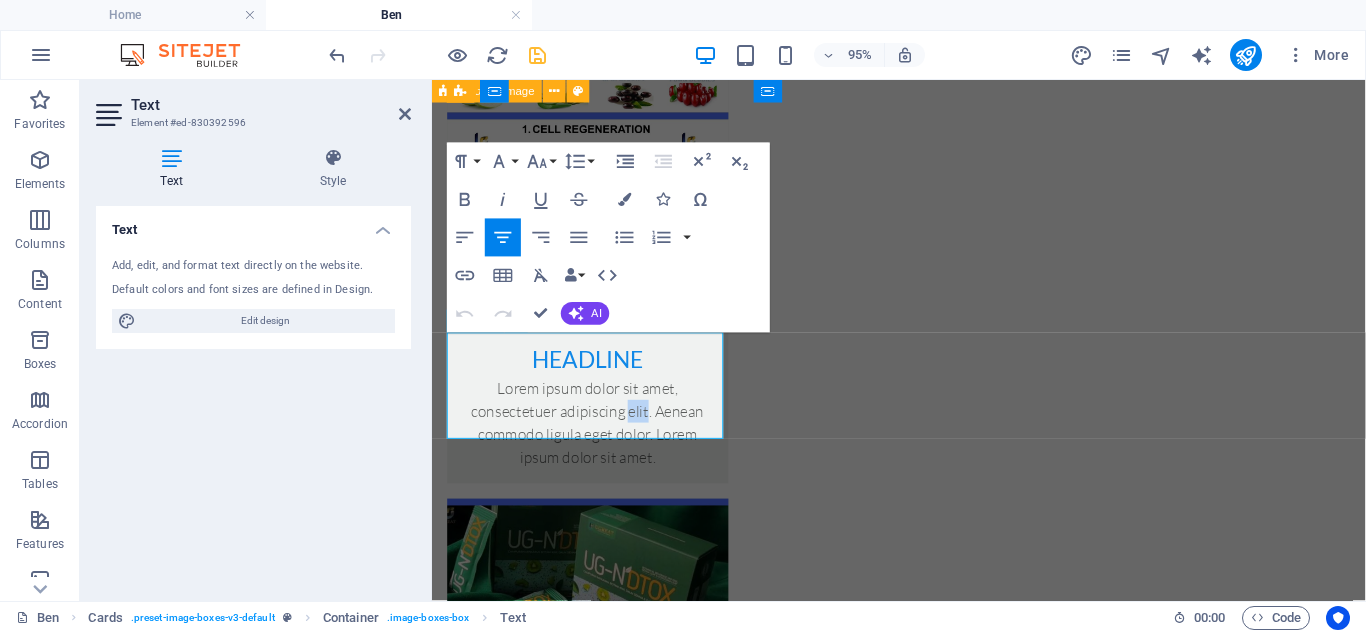 click on "Lorem ipsum dolor sit amet, consectetuer adipiscing elit. Aenean commodo ligula eget dolor. Lorem ipsum dolor sit amet." at bounding box center [596, 441] 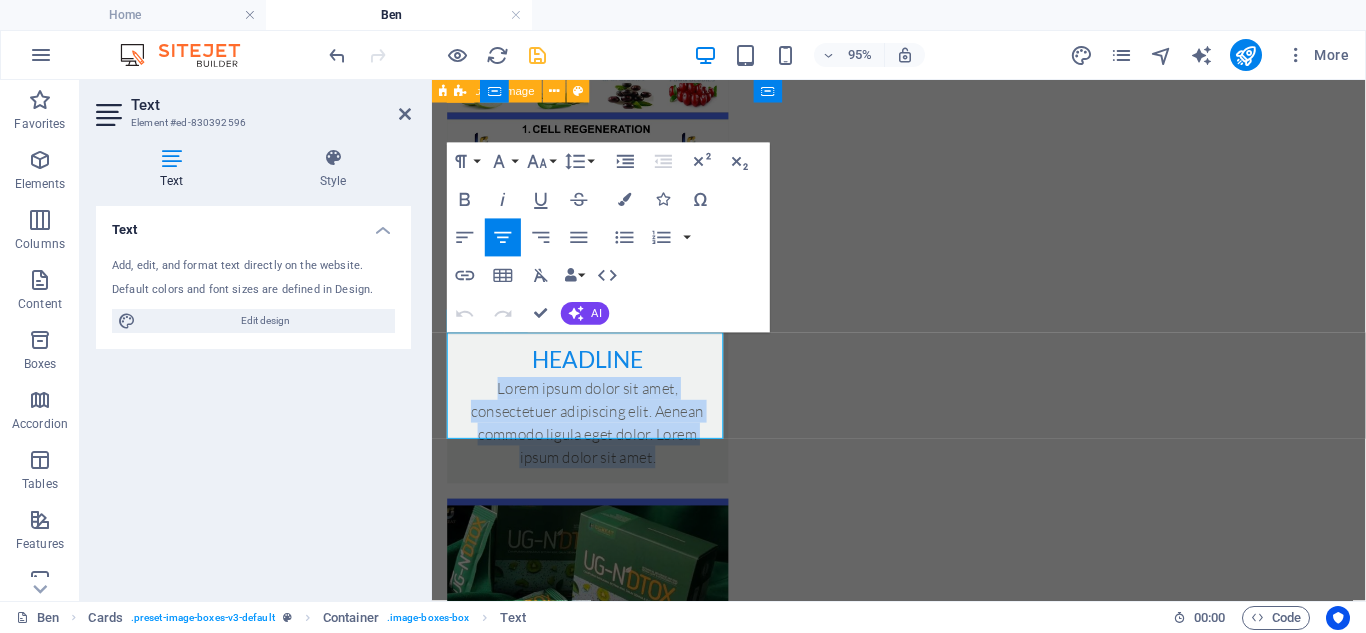 click on "Lorem ipsum dolor sit amet, consectetuer adipiscing elit. Aenean commodo ligula eget dolor. Lorem ipsum dolor sit amet." at bounding box center [596, 441] 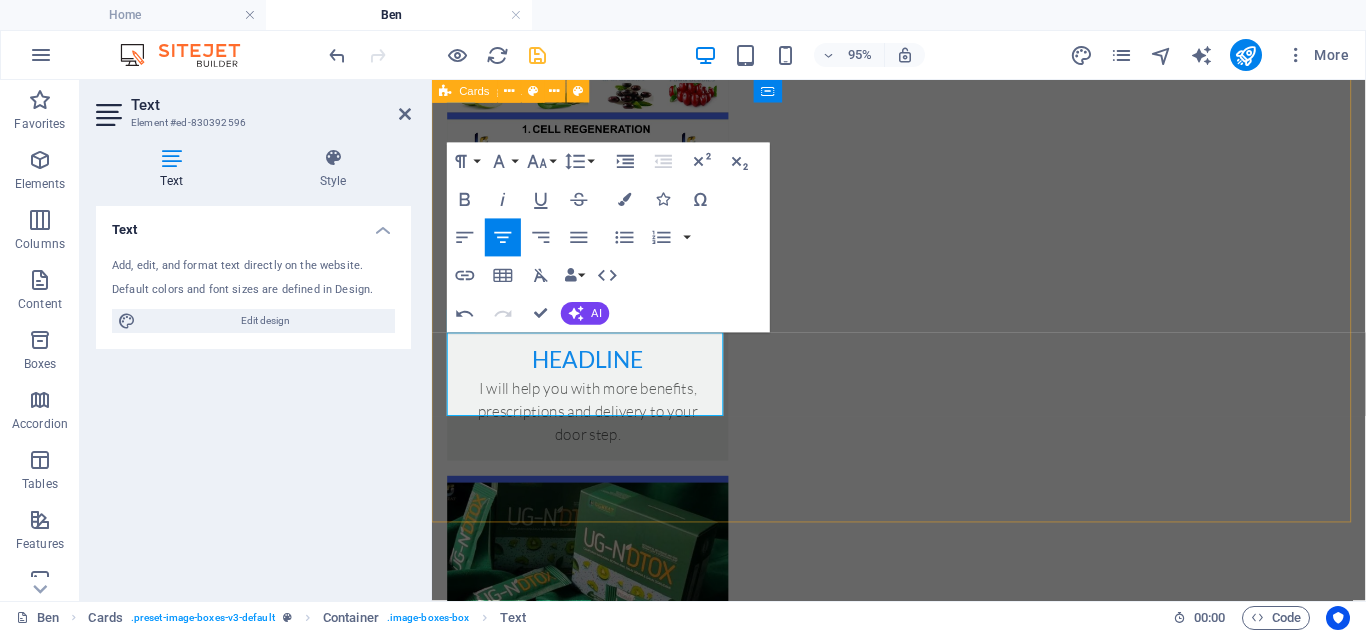 click on "Headline I will help you with more benefits, prescriptions and delivery to your door step. Headline I will help you with more benefits, prescriptions and delivery to your door step. Headline I will help you with more benefits, prescriptions and delivery to your door step." at bounding box center [923, 776] 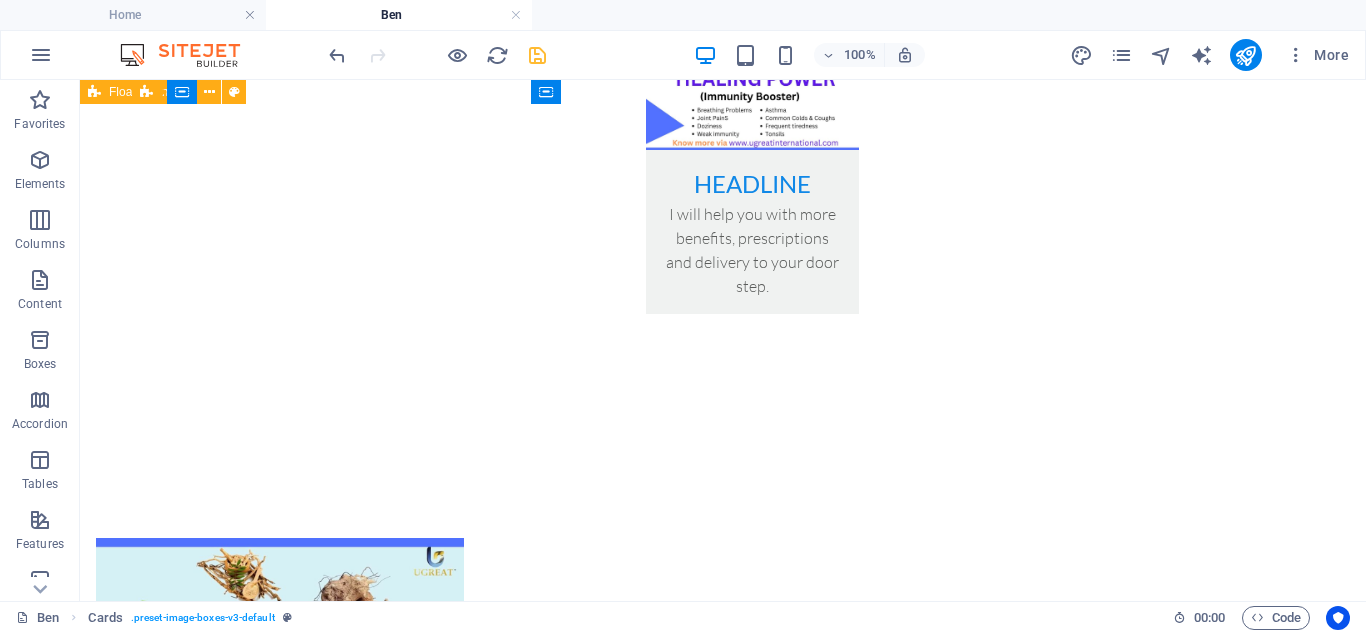 scroll, scrollTop: 2671, scrollLeft: 0, axis: vertical 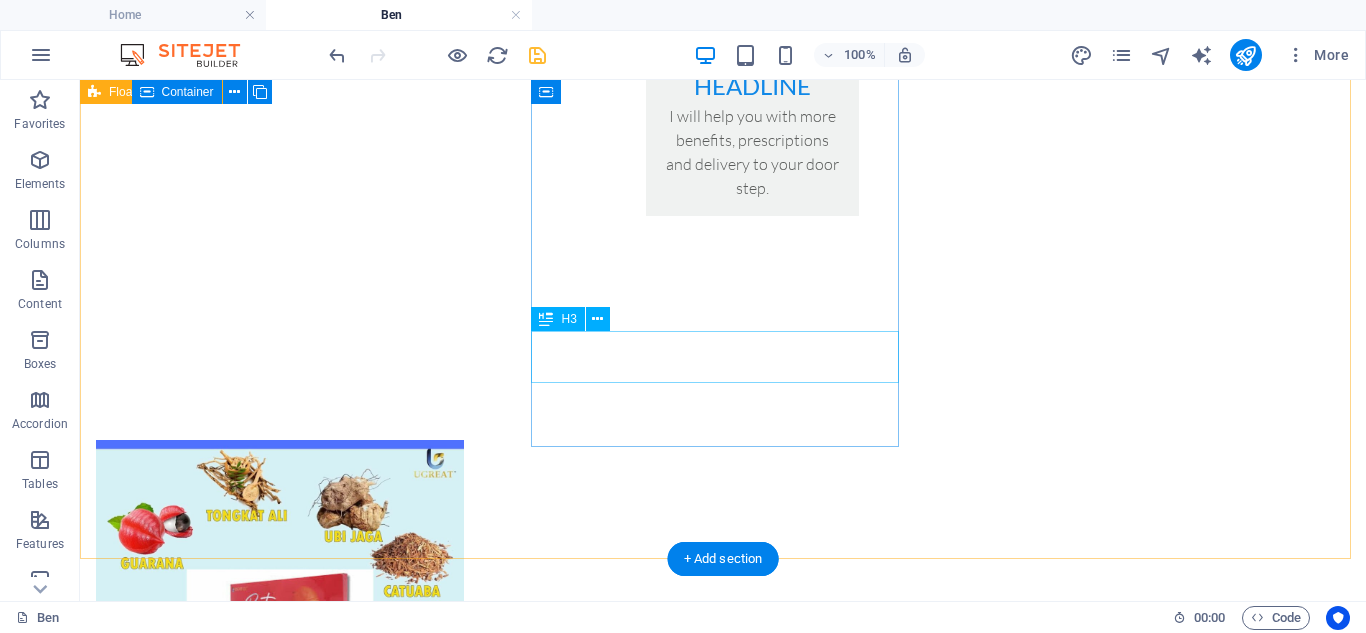 click on "whatsapp me" at bounding box center [280, 1639] 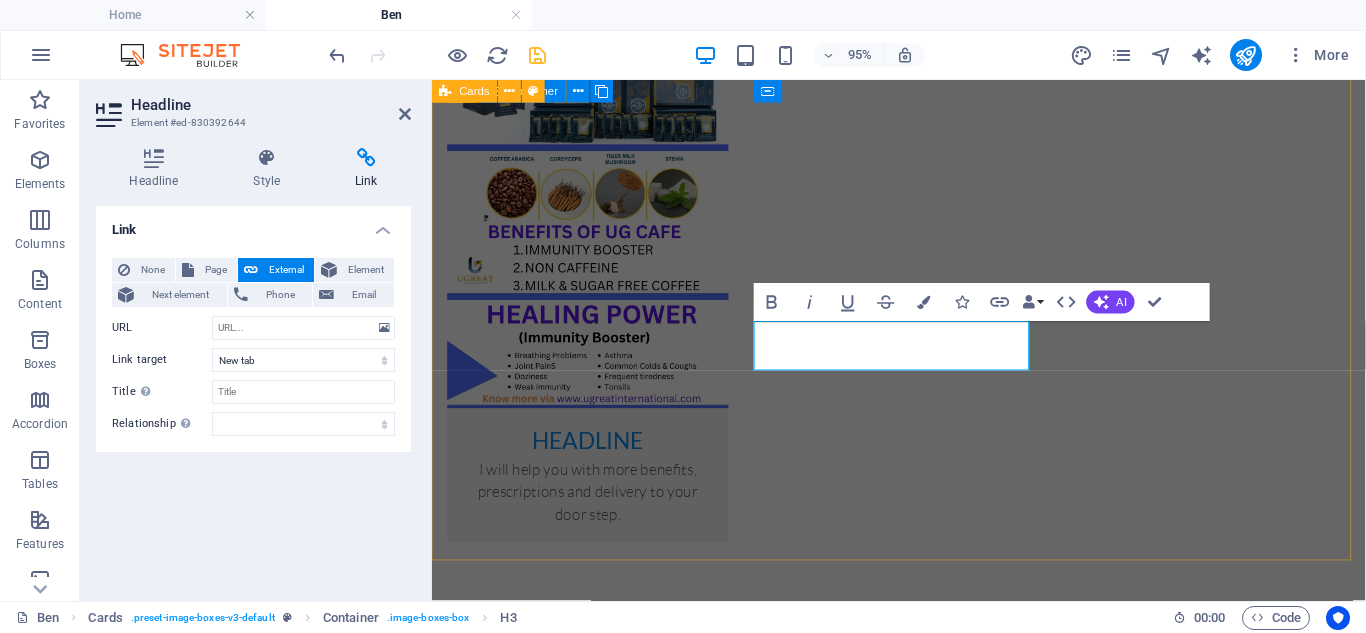 scroll, scrollTop: 2342, scrollLeft: 0, axis: vertical 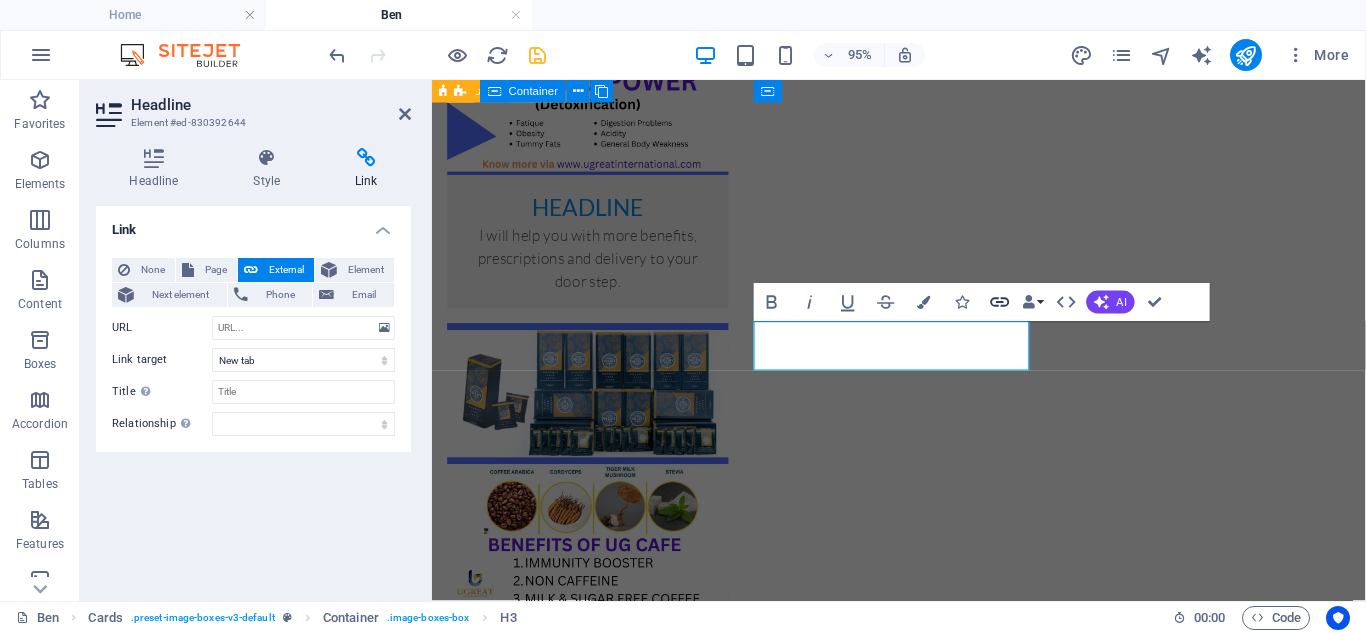 click 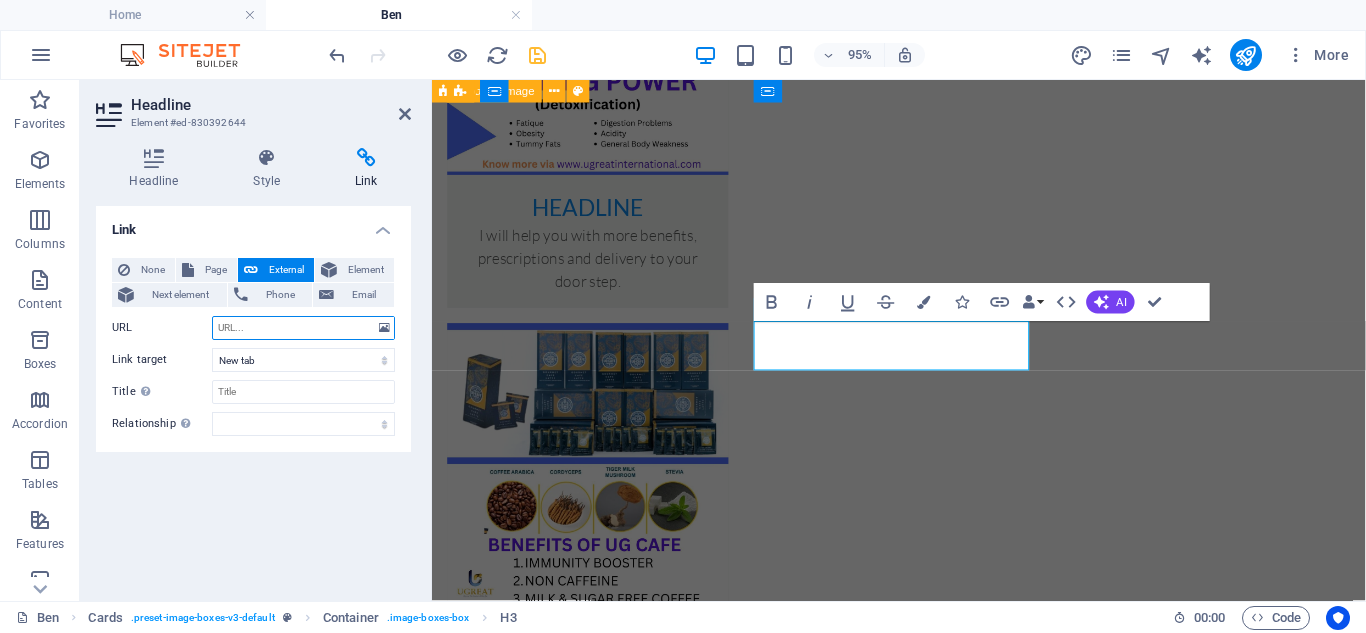click on "URL" at bounding box center [303, 328] 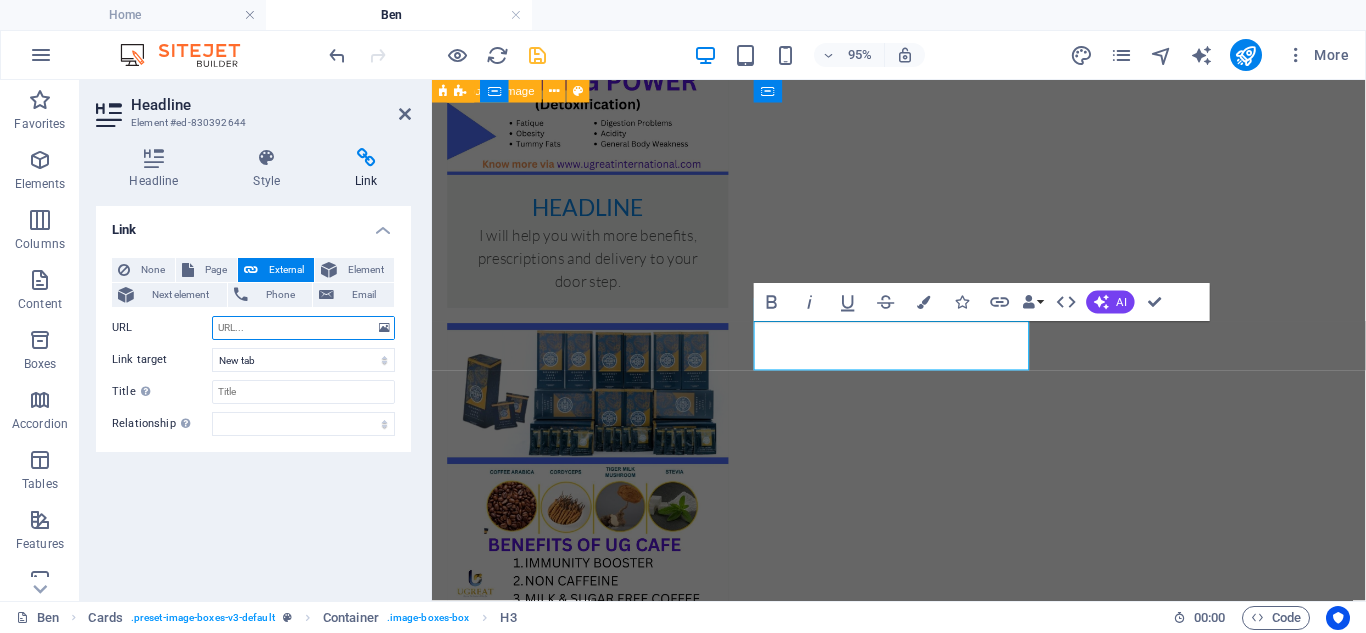 click on "URL" at bounding box center [303, 328] 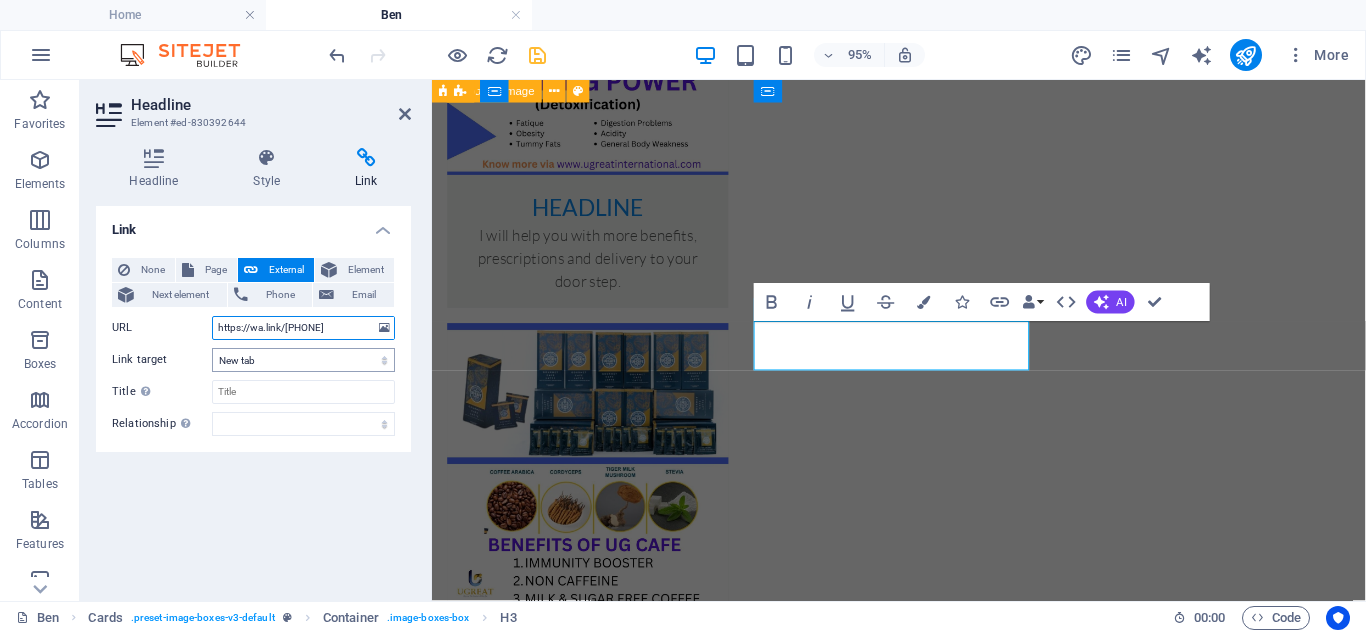 type on "https://wa.link/a853go" 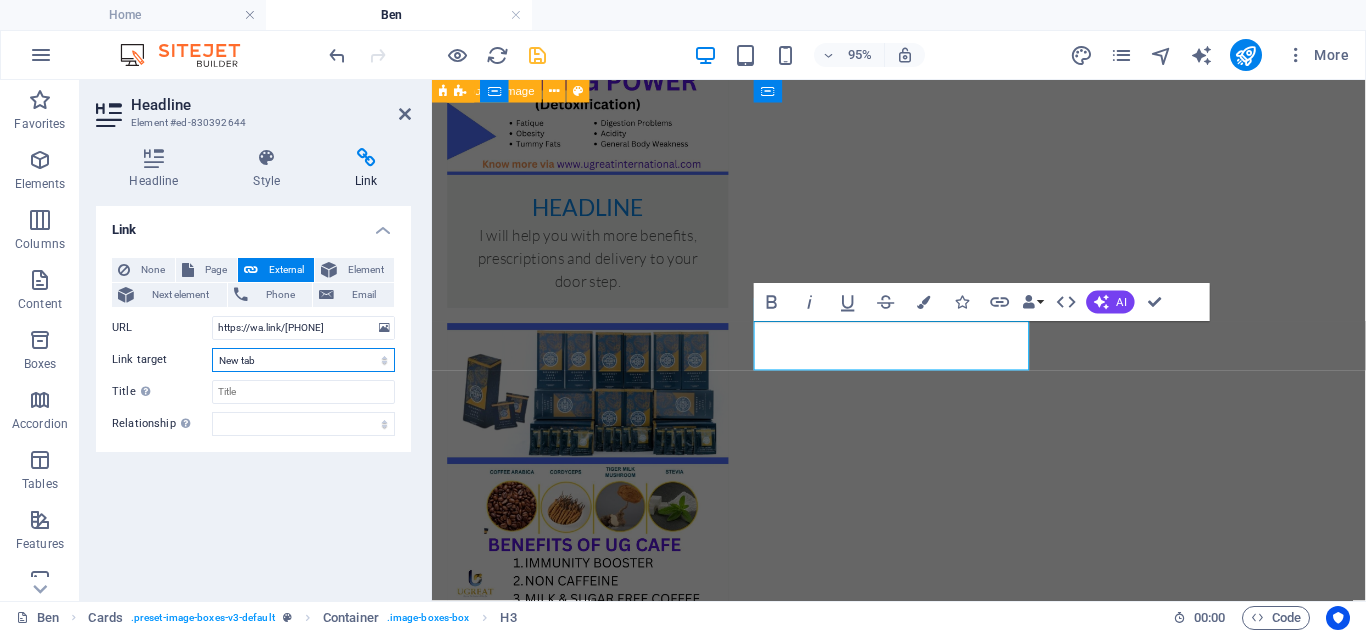 click on "New tab Same tab Overlay" at bounding box center (303, 360) 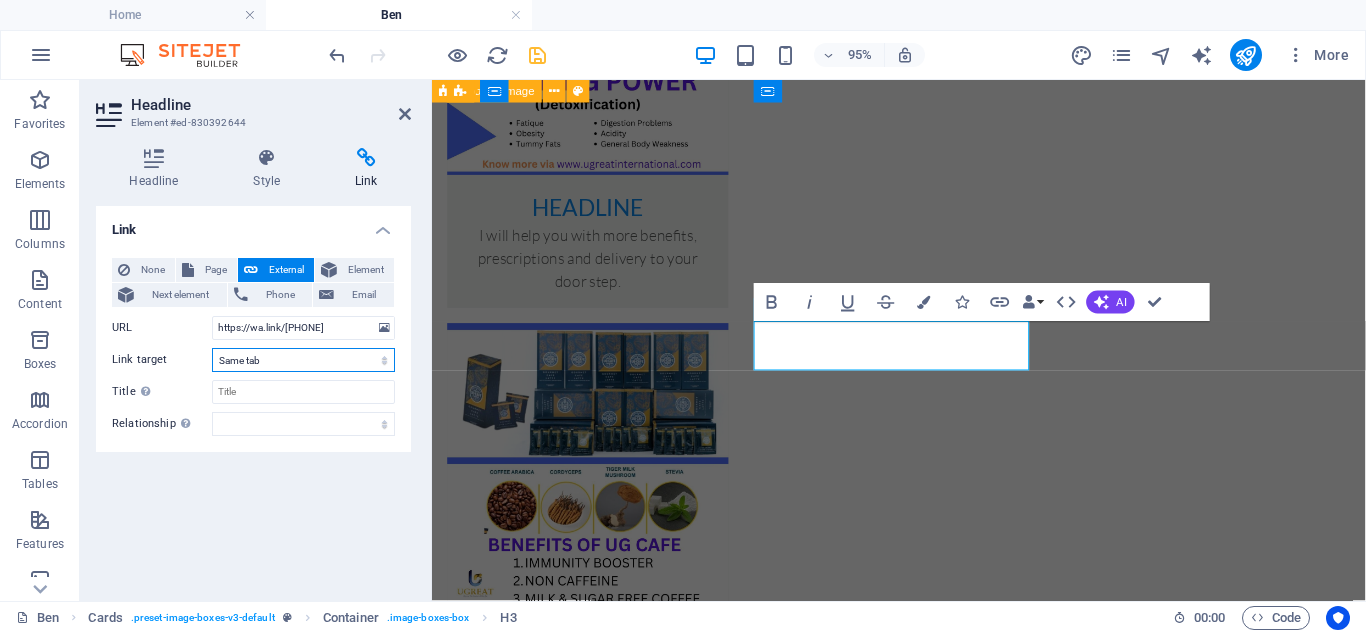 click on "New tab Same tab Overlay" at bounding box center (303, 360) 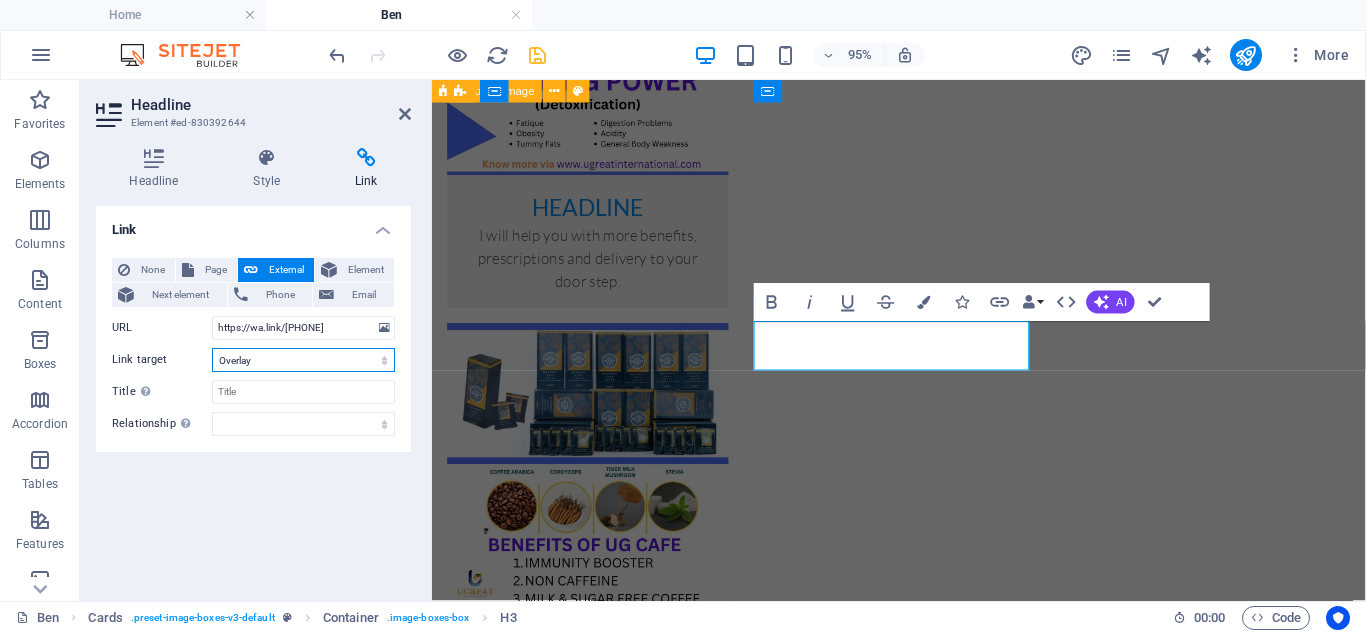click on "New tab Same tab Overlay" at bounding box center (303, 360) 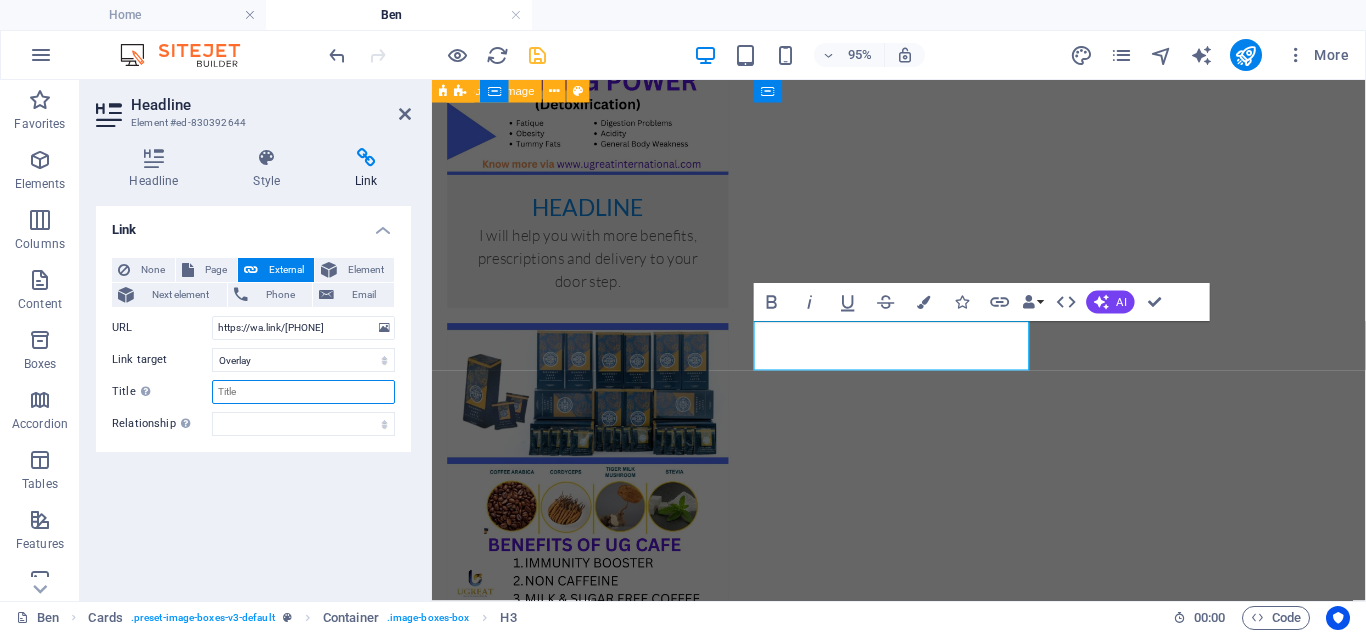 click on "Title Additional link description, should not be the same as the link text. The title is most often shown as a tooltip text when the mouse moves over the element. Leave empty if uncertain." at bounding box center [303, 392] 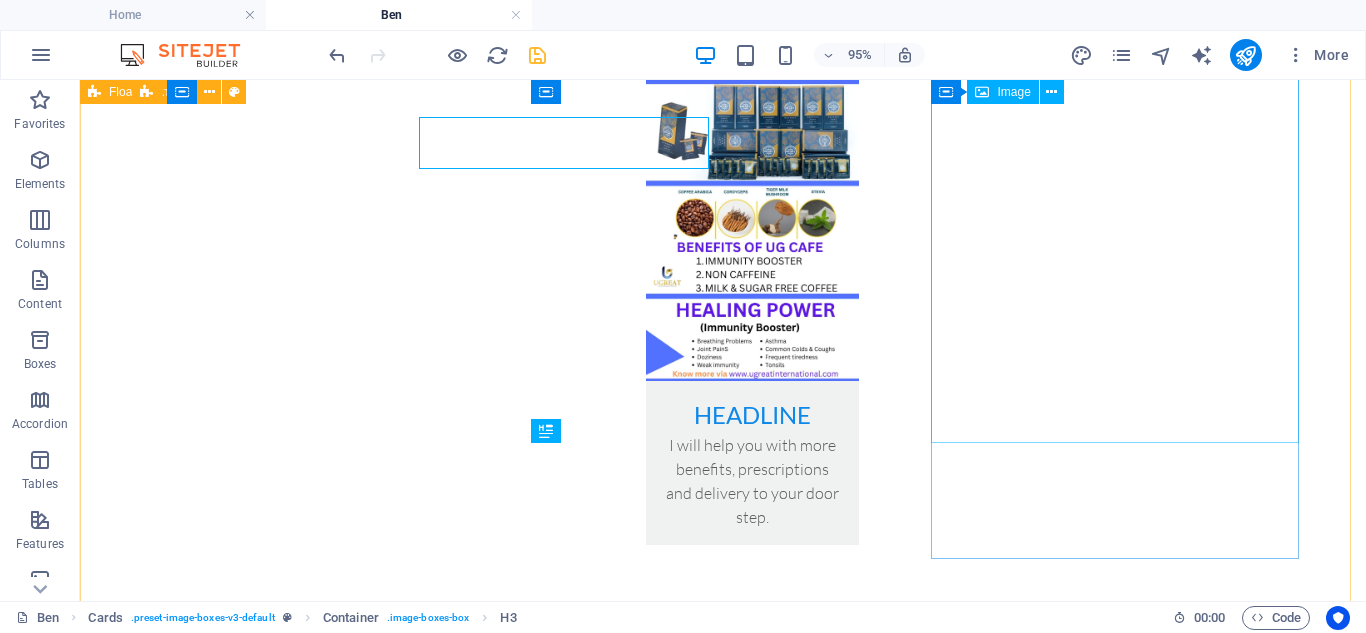 scroll, scrollTop: 2559, scrollLeft: 0, axis: vertical 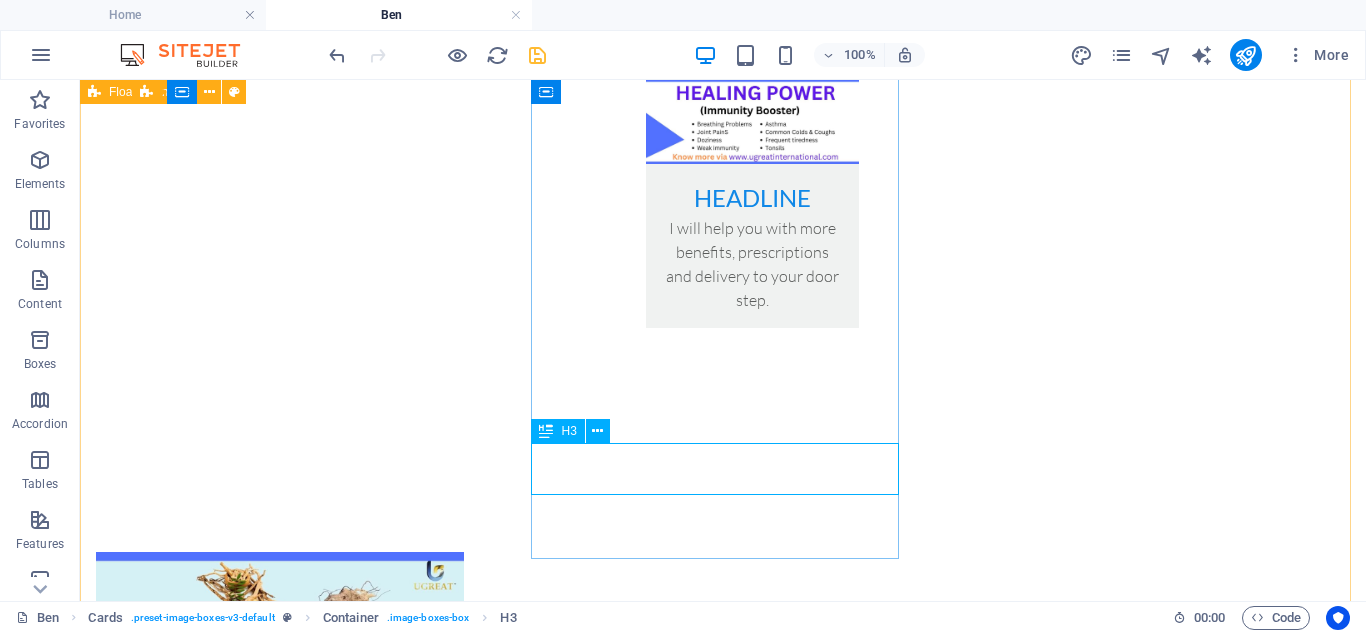 click on "whatsapp me" at bounding box center [280, 1751] 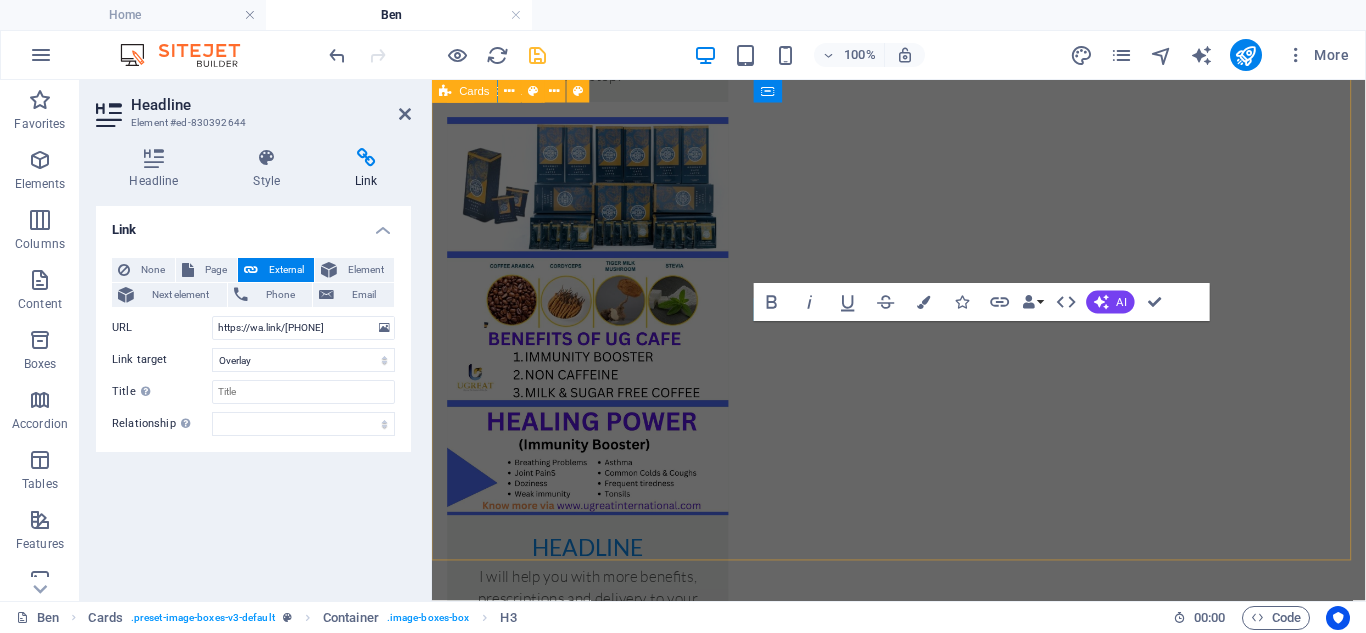 scroll, scrollTop: 2342, scrollLeft: 0, axis: vertical 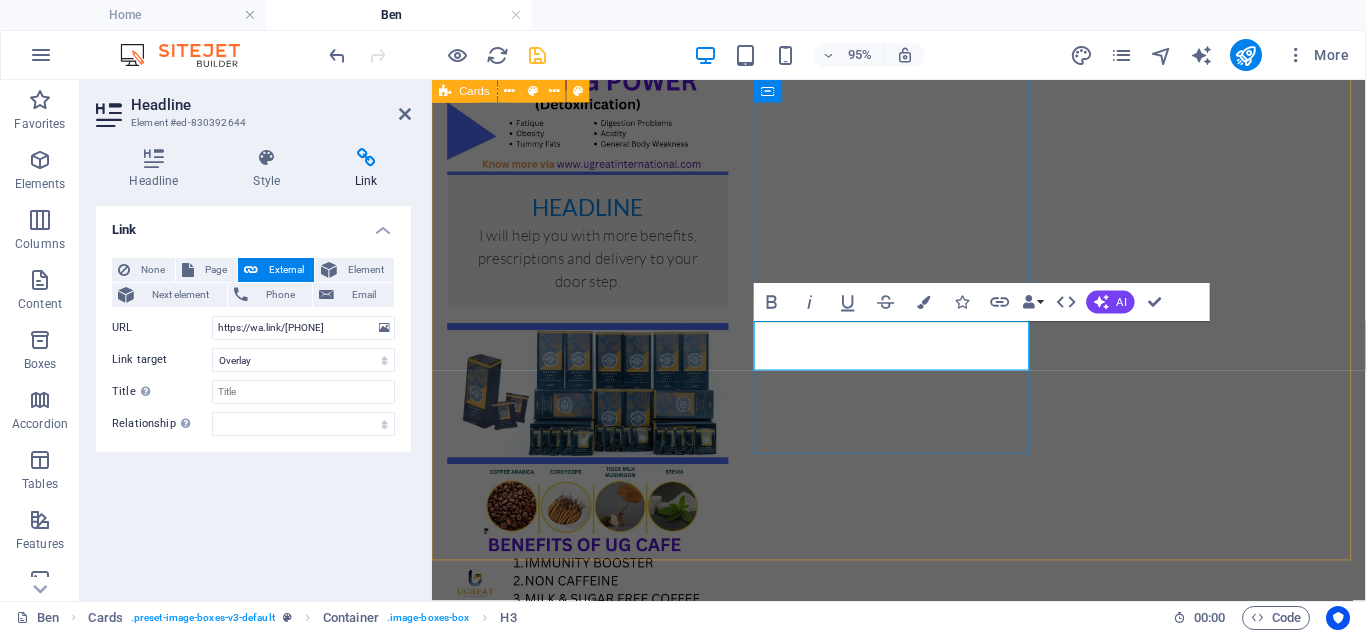 click on "whatsapp me" at bounding box center [596, 2144] 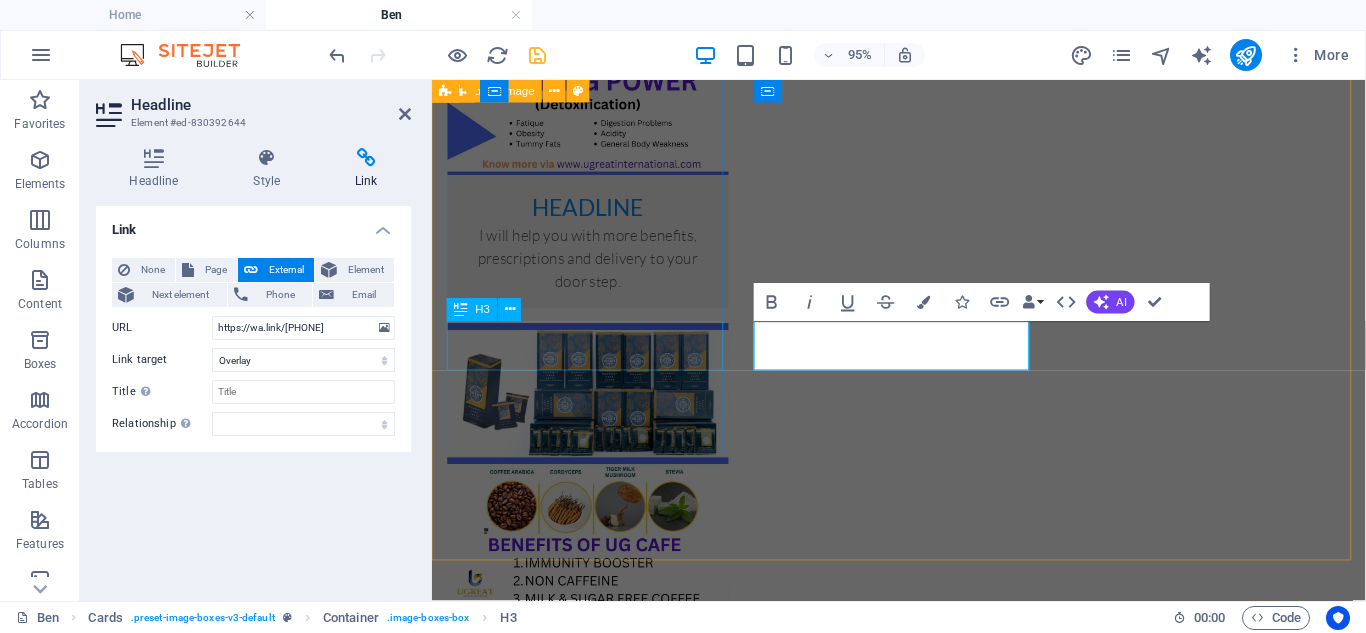 click on "Headline" at bounding box center (596, 1563) 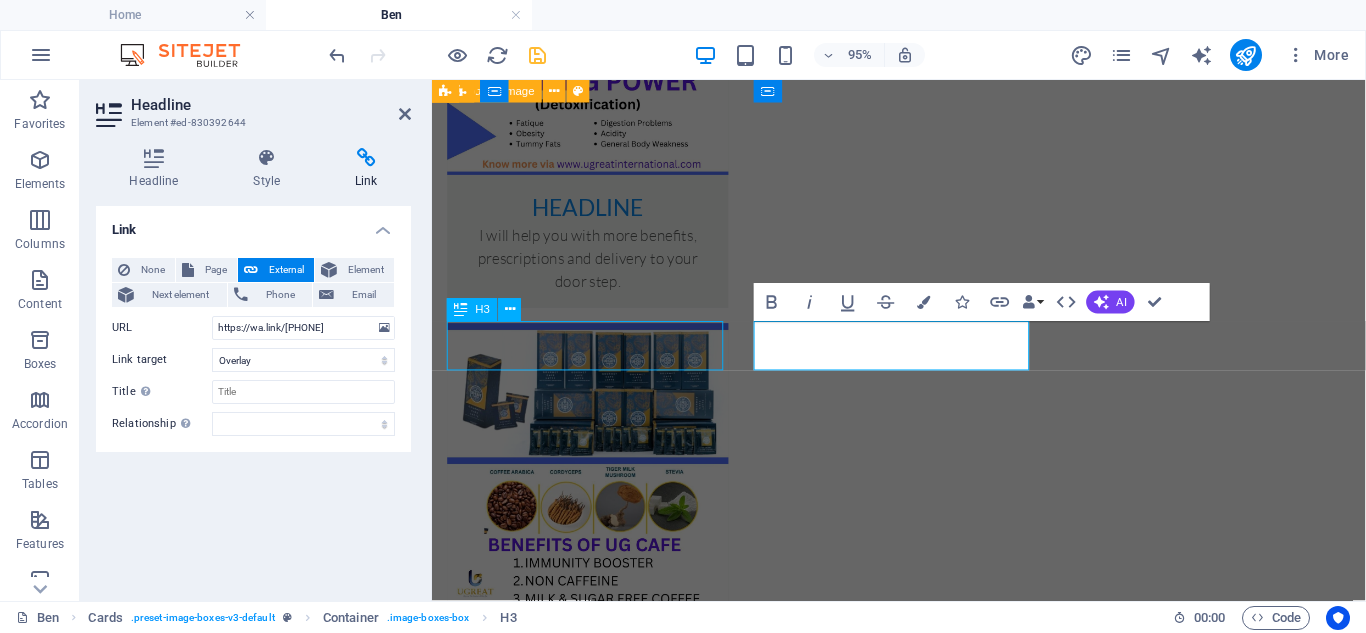 click on "Headline" at bounding box center [596, 1563] 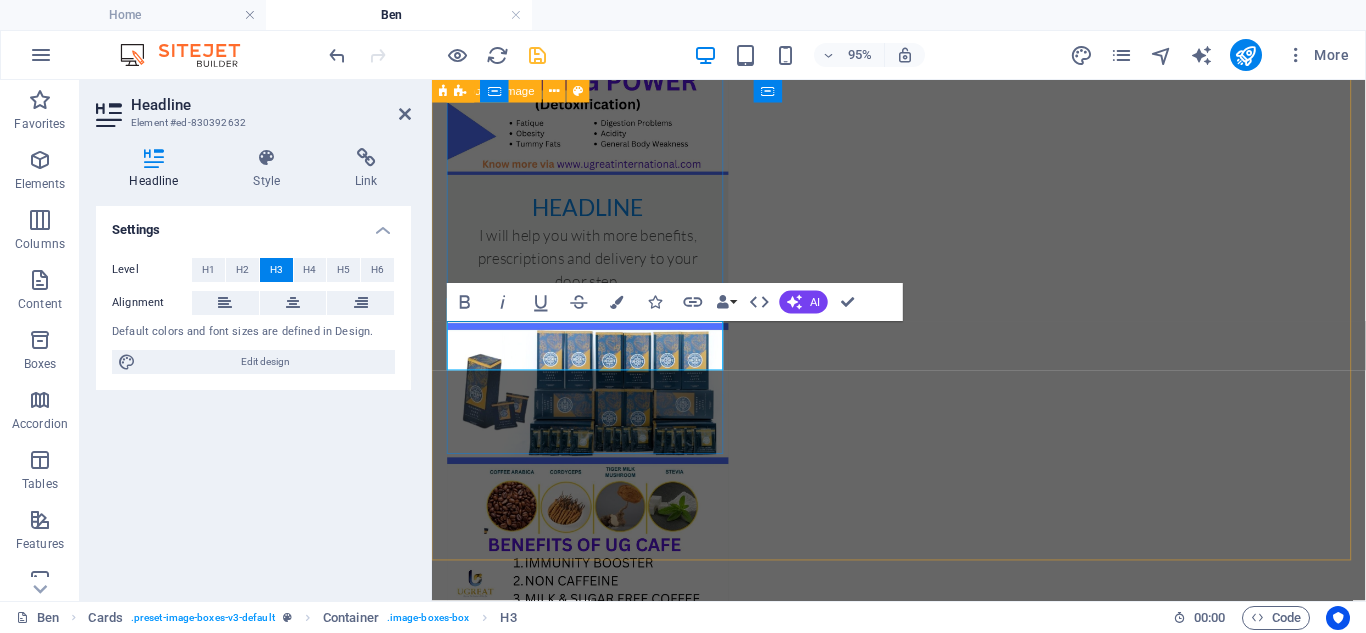 click on "Headline" at bounding box center [596, 1571] 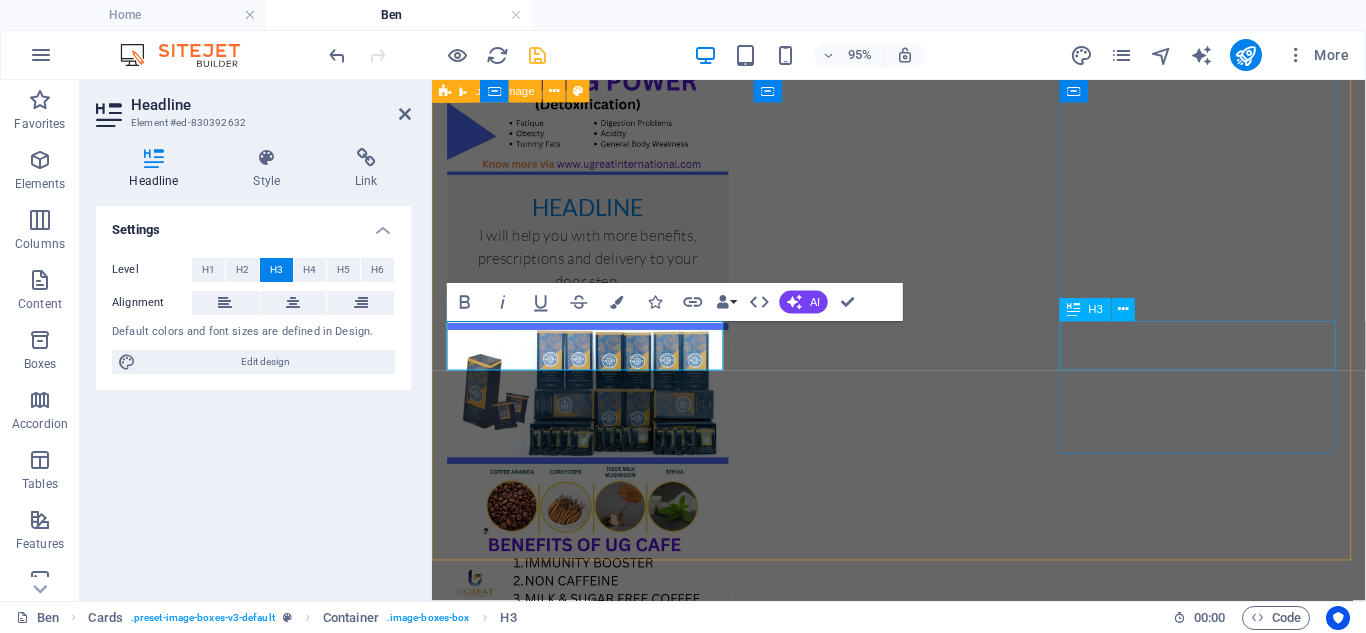click on "Headline" at bounding box center [596, 2712] 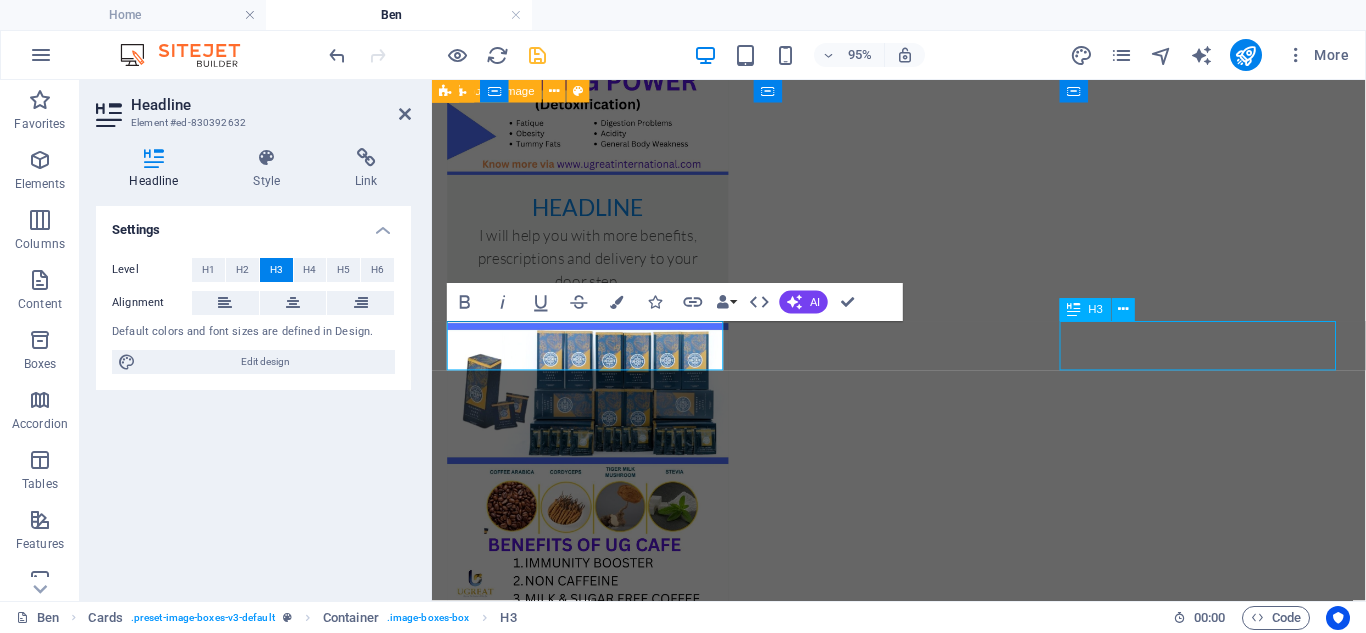 scroll, scrollTop: 2559, scrollLeft: 0, axis: vertical 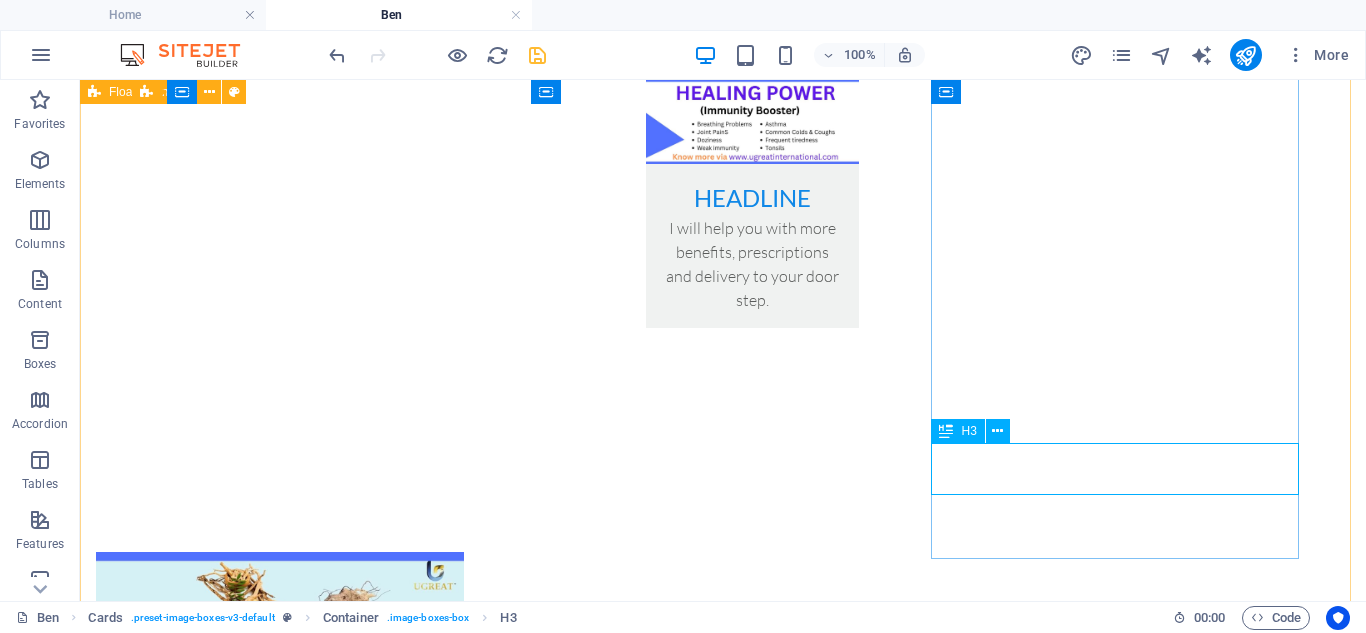 click on "Headline" at bounding box center (280, 2404) 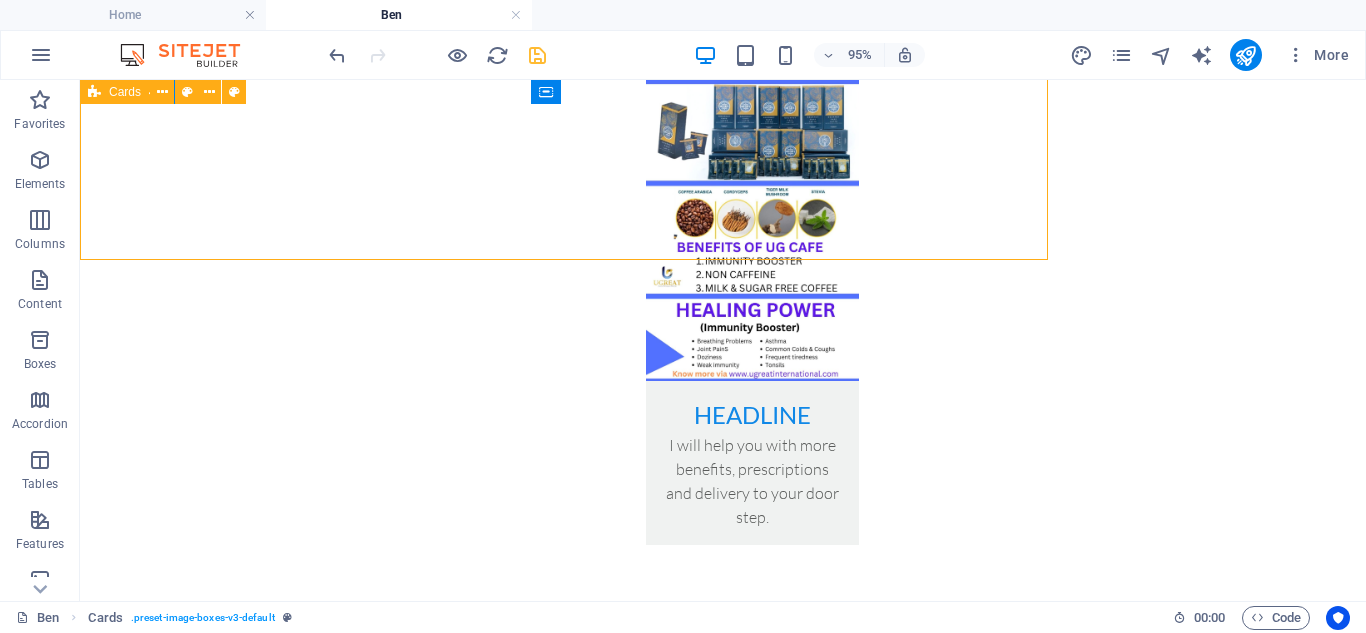 scroll, scrollTop: 2668, scrollLeft: 0, axis: vertical 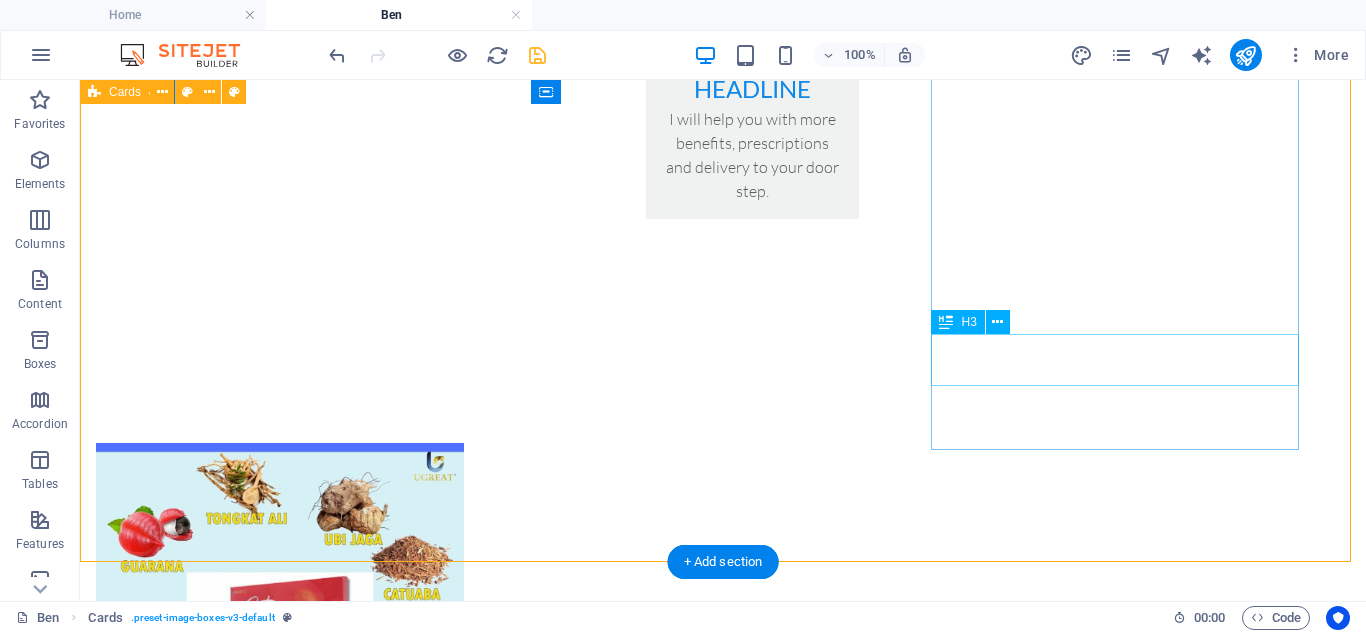 click on "Headline" at bounding box center [280, 2295] 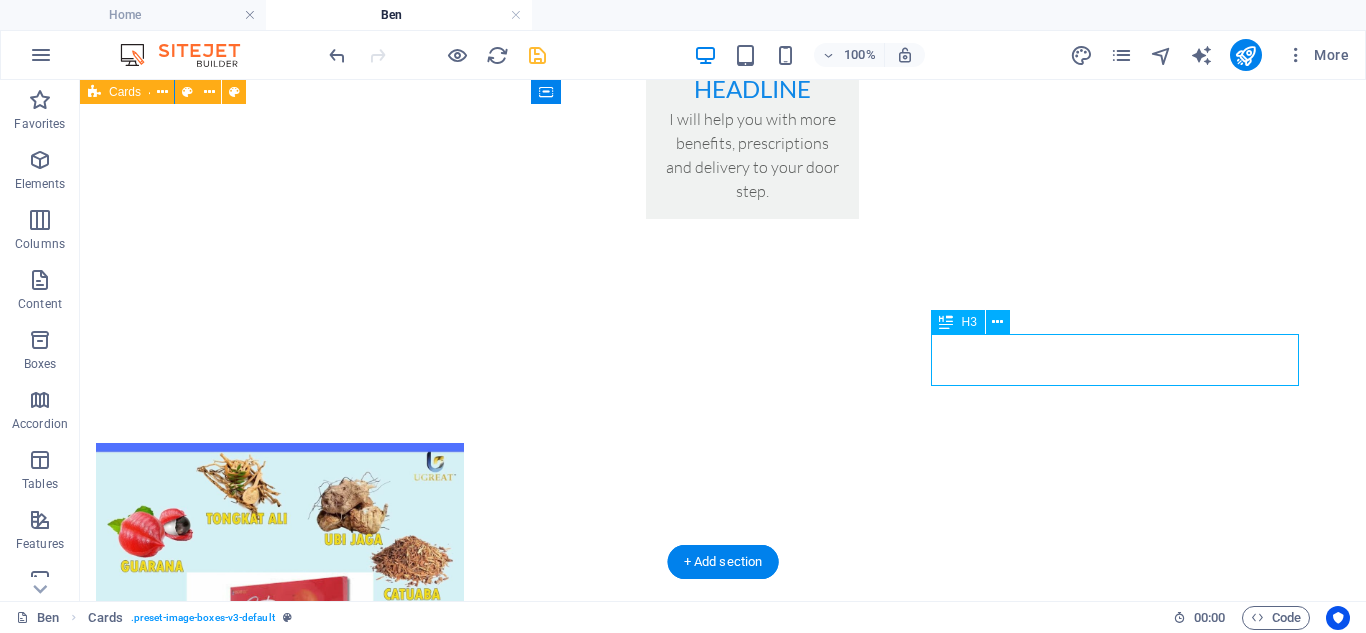 click on "Headline" at bounding box center (280, 2295) 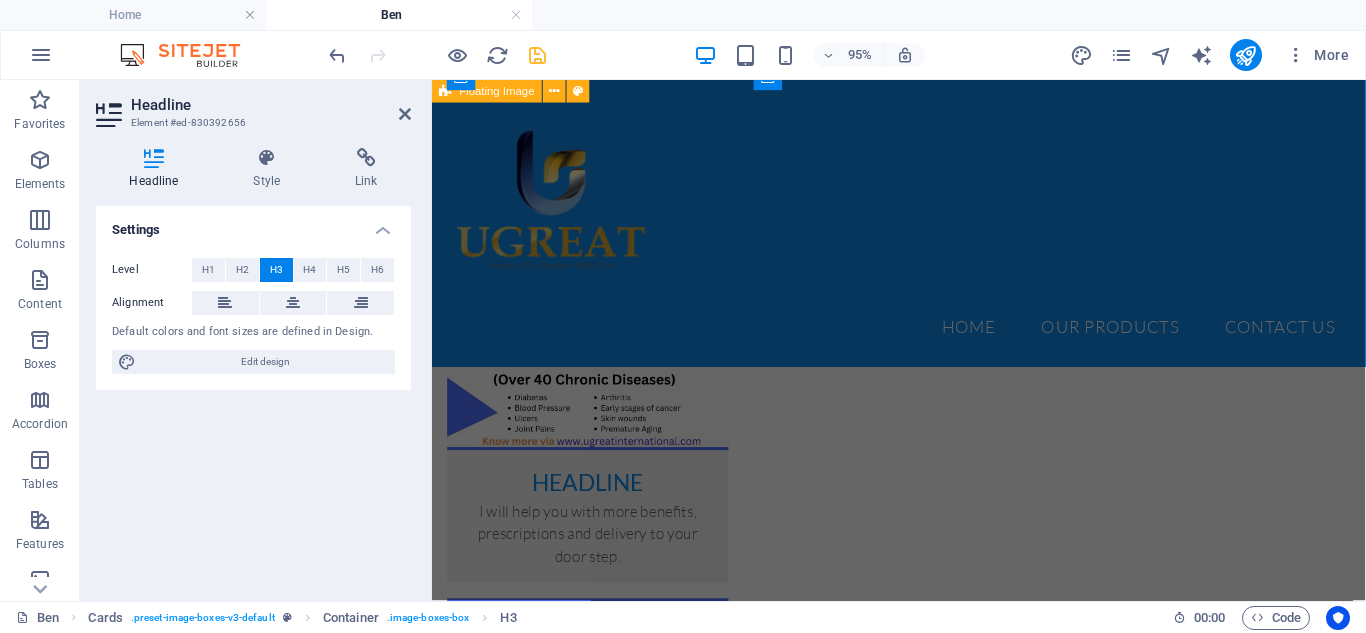 scroll, scrollTop: 1383, scrollLeft: 0, axis: vertical 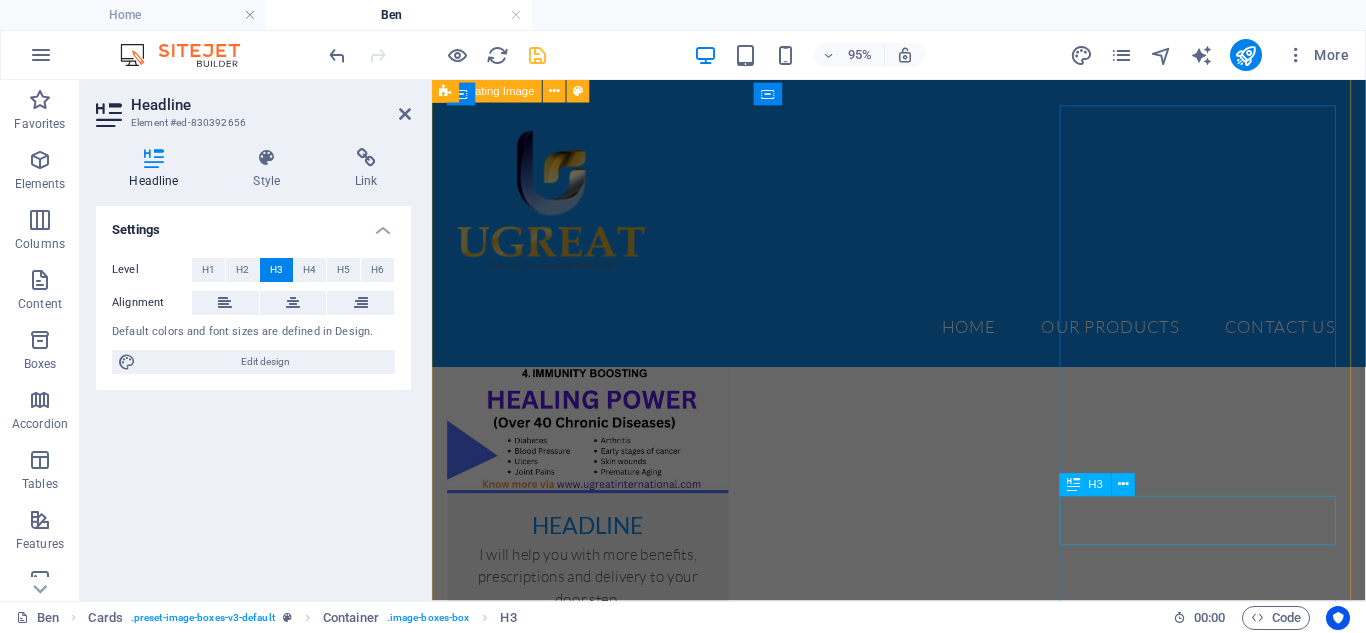 click on "Headline" at bounding box center (596, 1690) 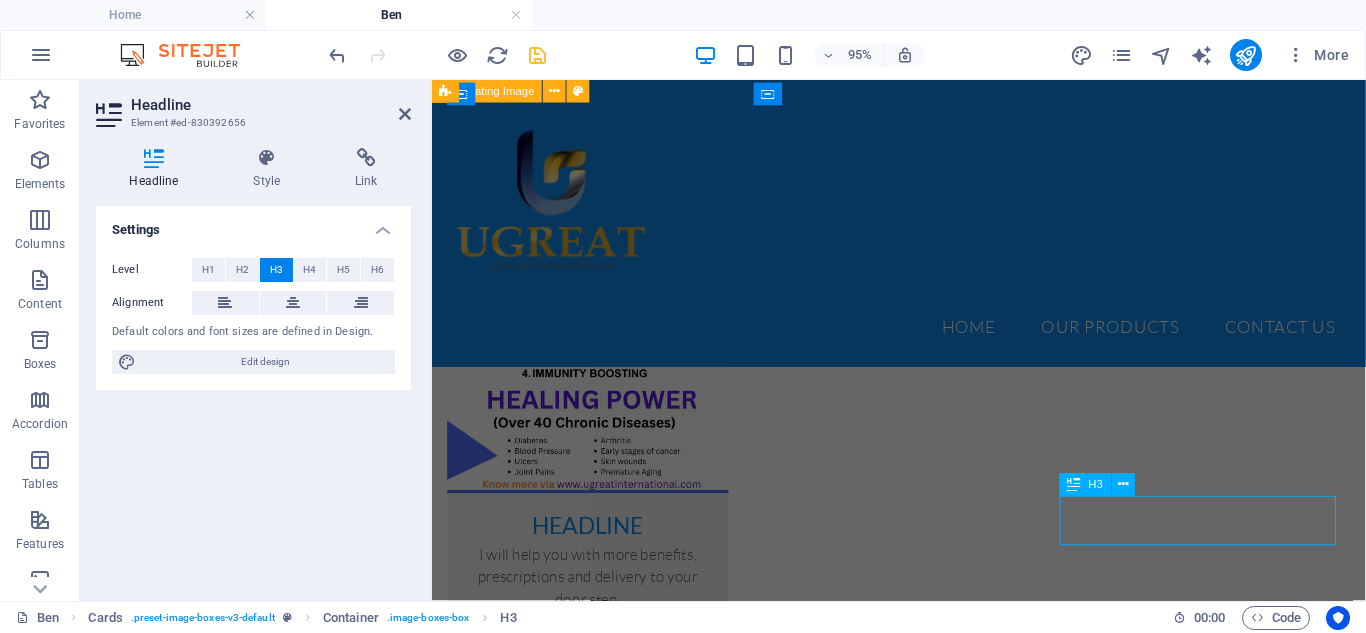 click on "Headline" at bounding box center [596, 1690] 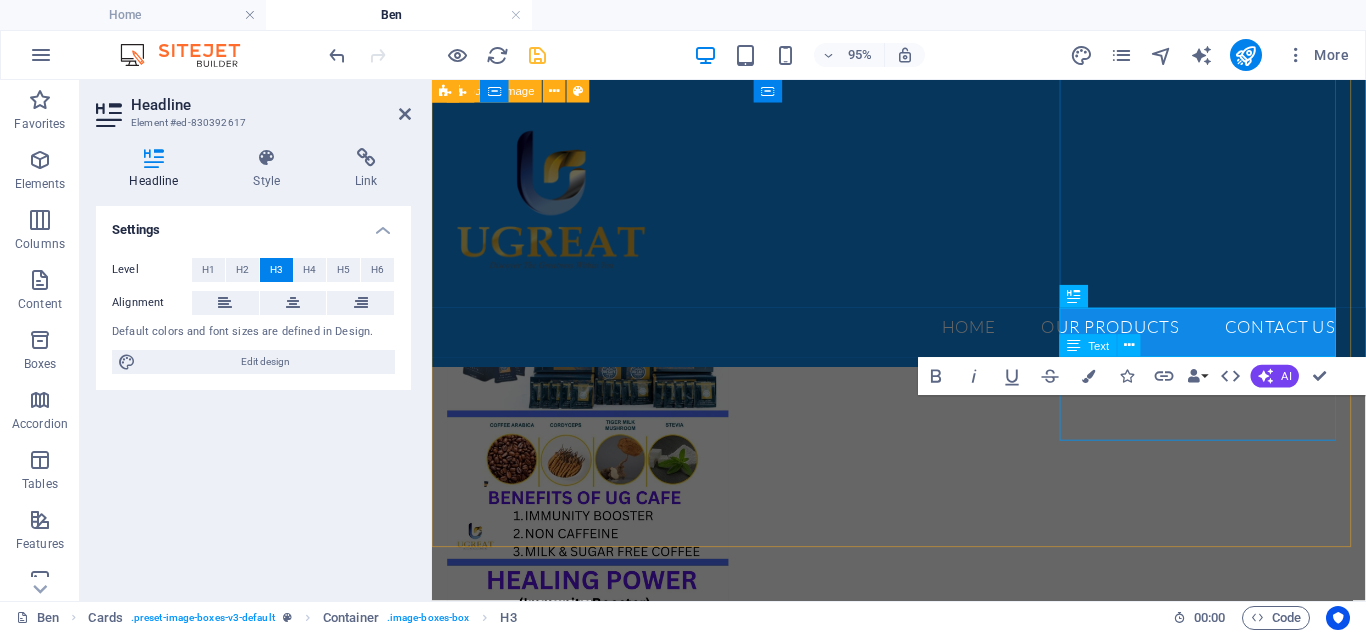 scroll, scrollTop: 1581, scrollLeft: 0, axis: vertical 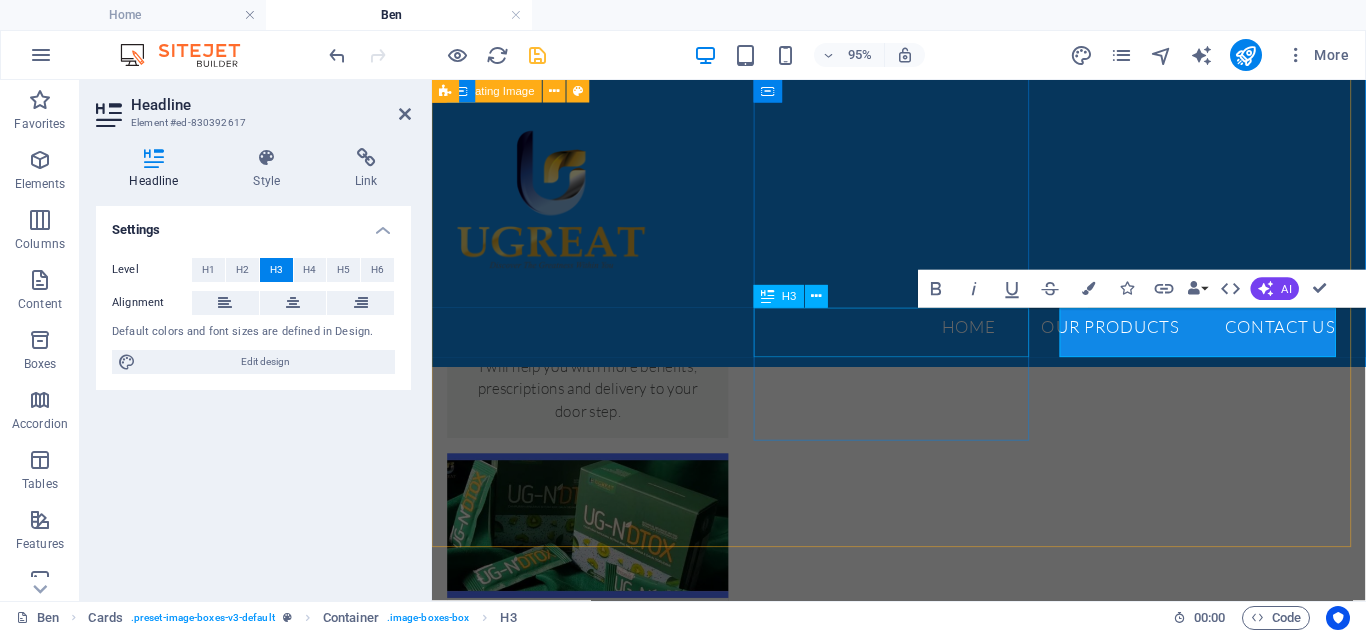 click on "Headline" at bounding box center [596, 918] 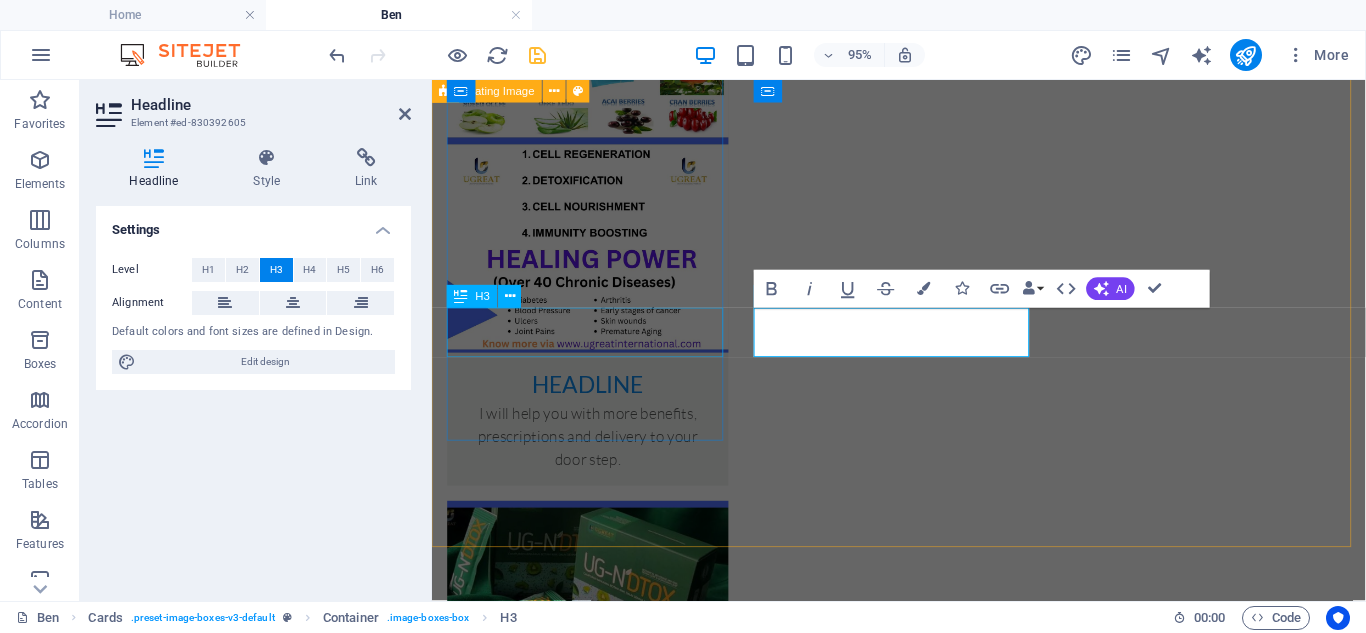 click on "Headline" at bounding box center [596, 393] 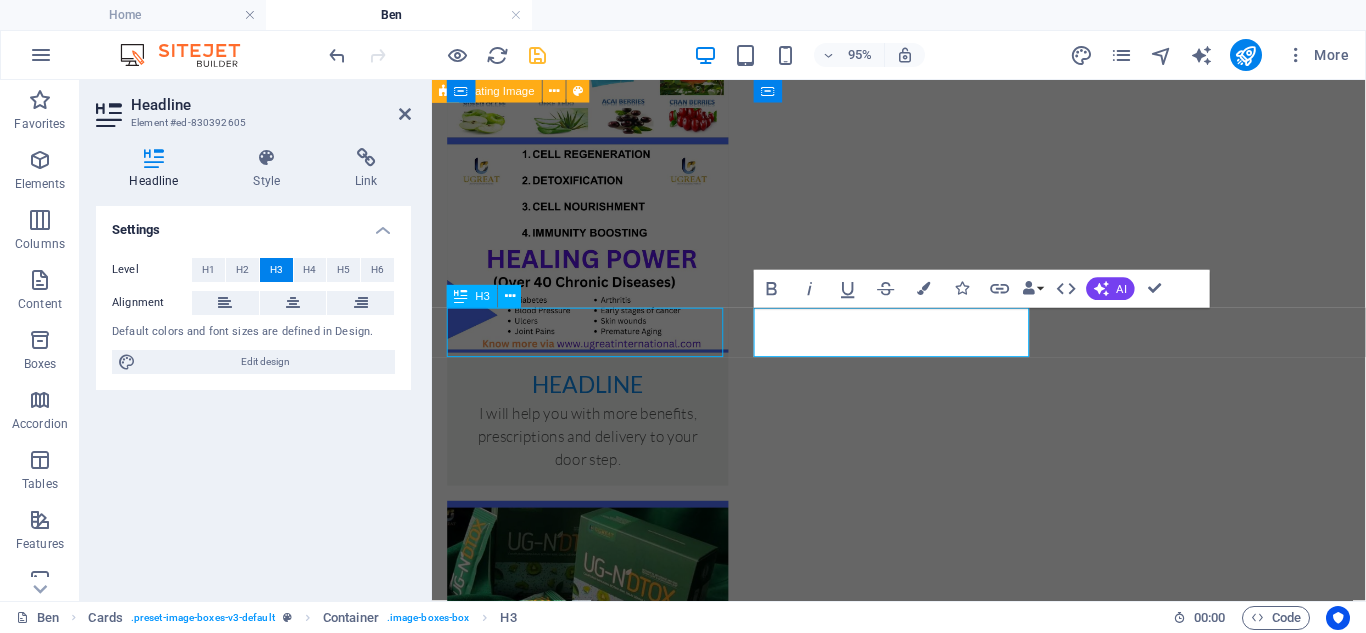 click on "Headline" at bounding box center [596, 393] 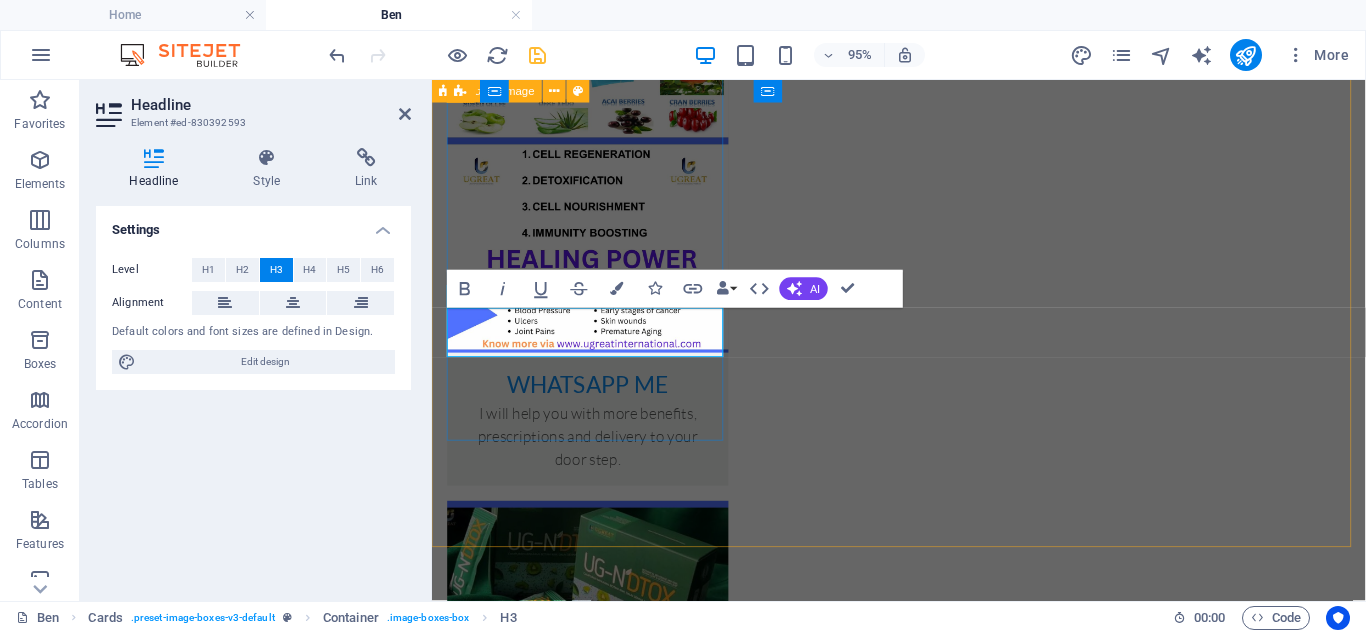 click on "whatsapp me" at bounding box center (596, 401) 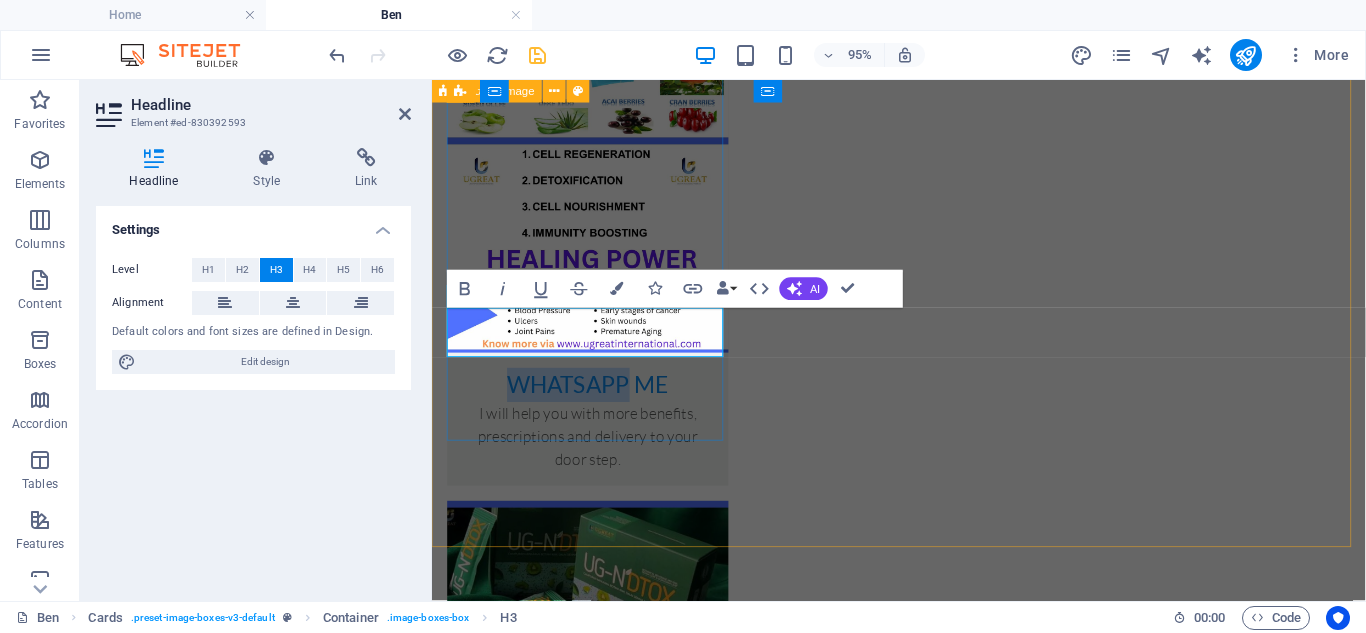 click on "whatsapp me" at bounding box center [596, 401] 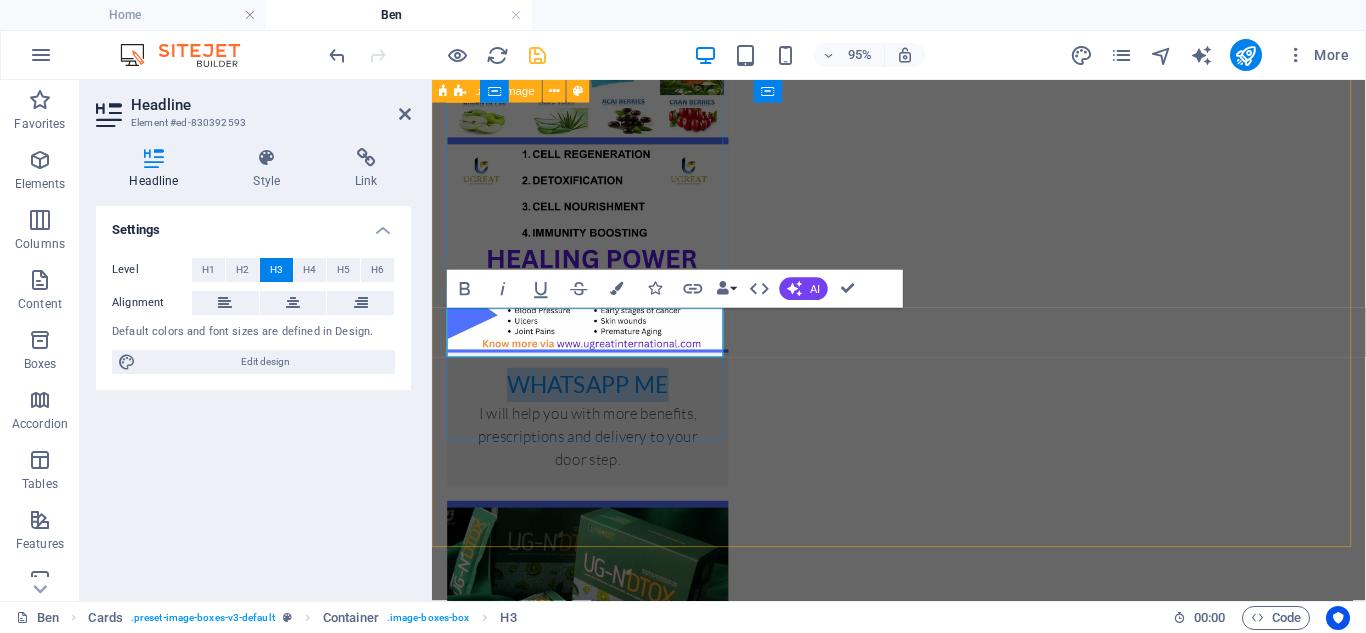click on "whatsapp me" at bounding box center [596, 401] 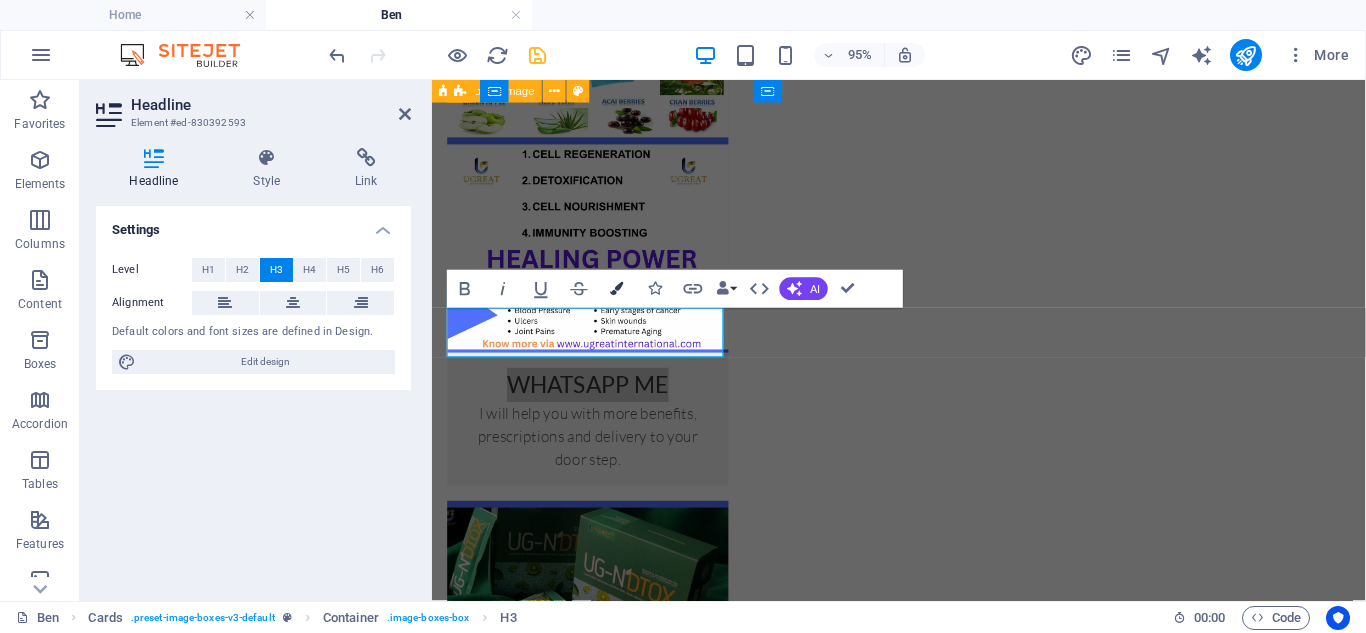 click on "Colors" at bounding box center (617, 289) 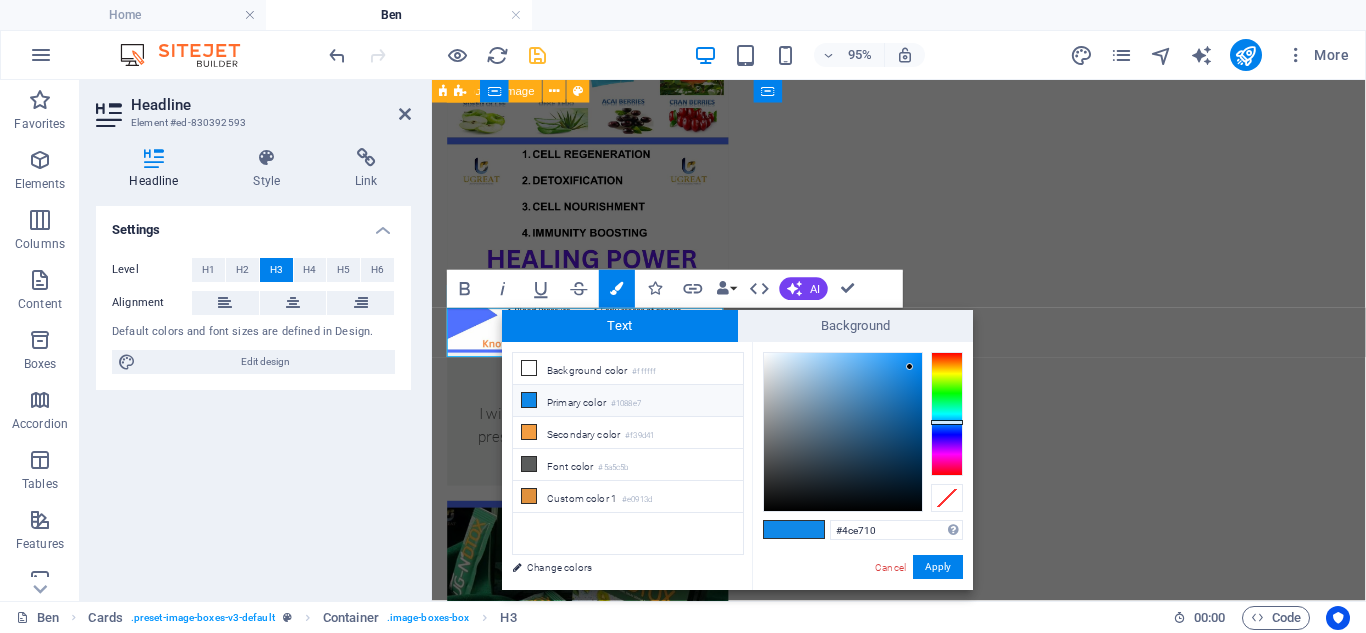 click at bounding box center [947, 414] 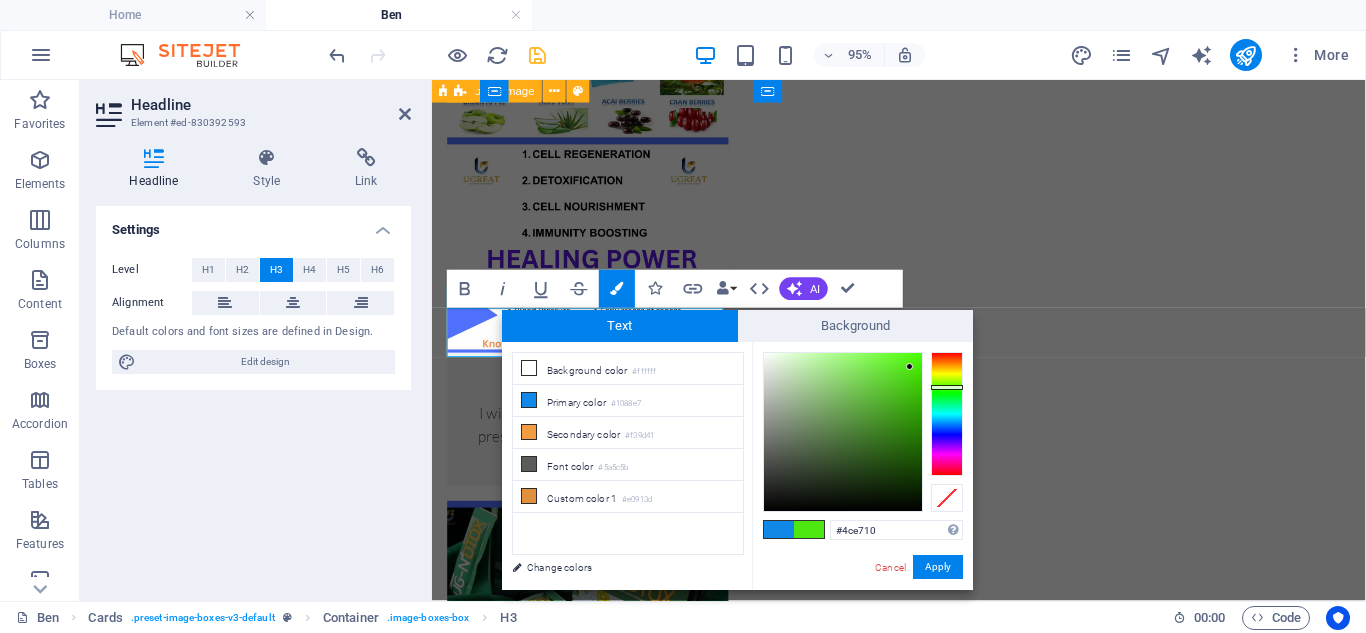 type on "#46c813" 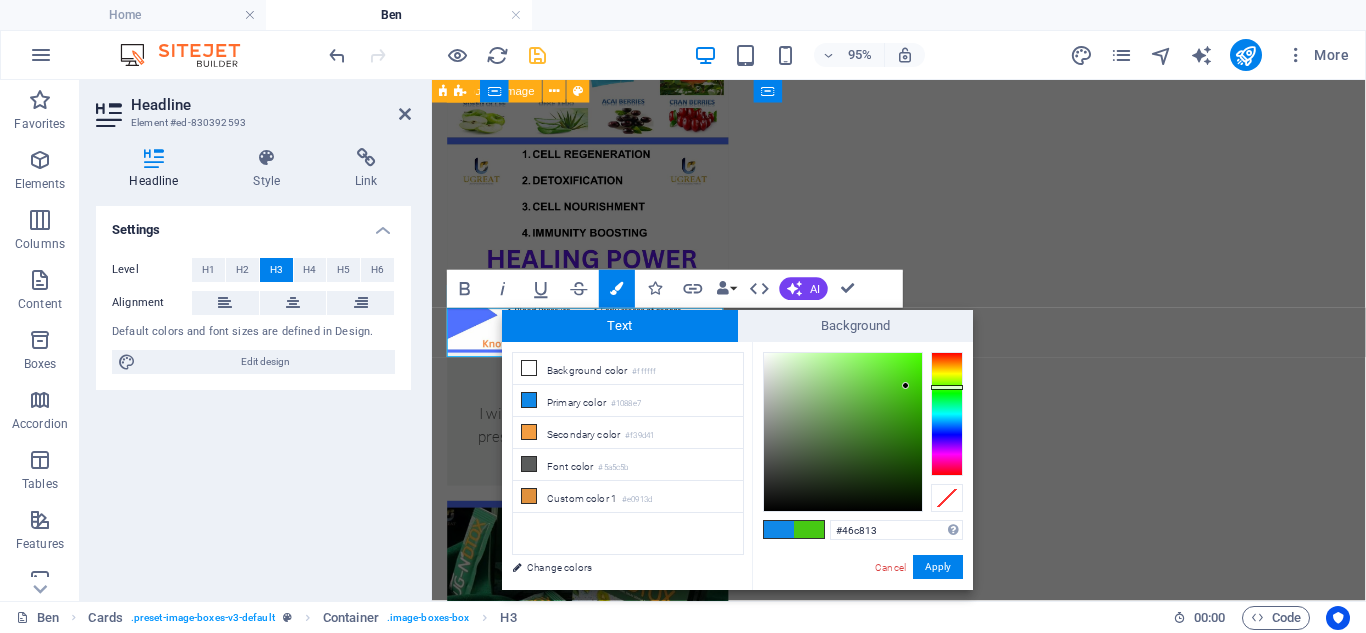 click at bounding box center (843, 432) 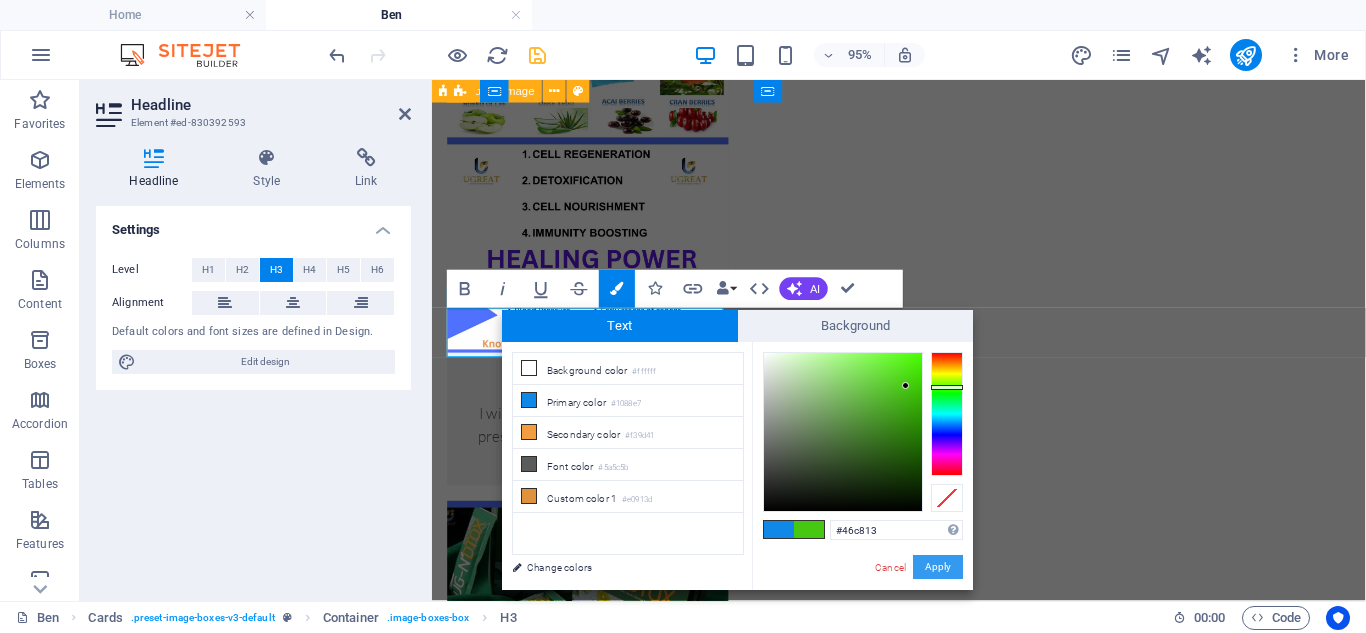 click on "Apply" at bounding box center [938, 567] 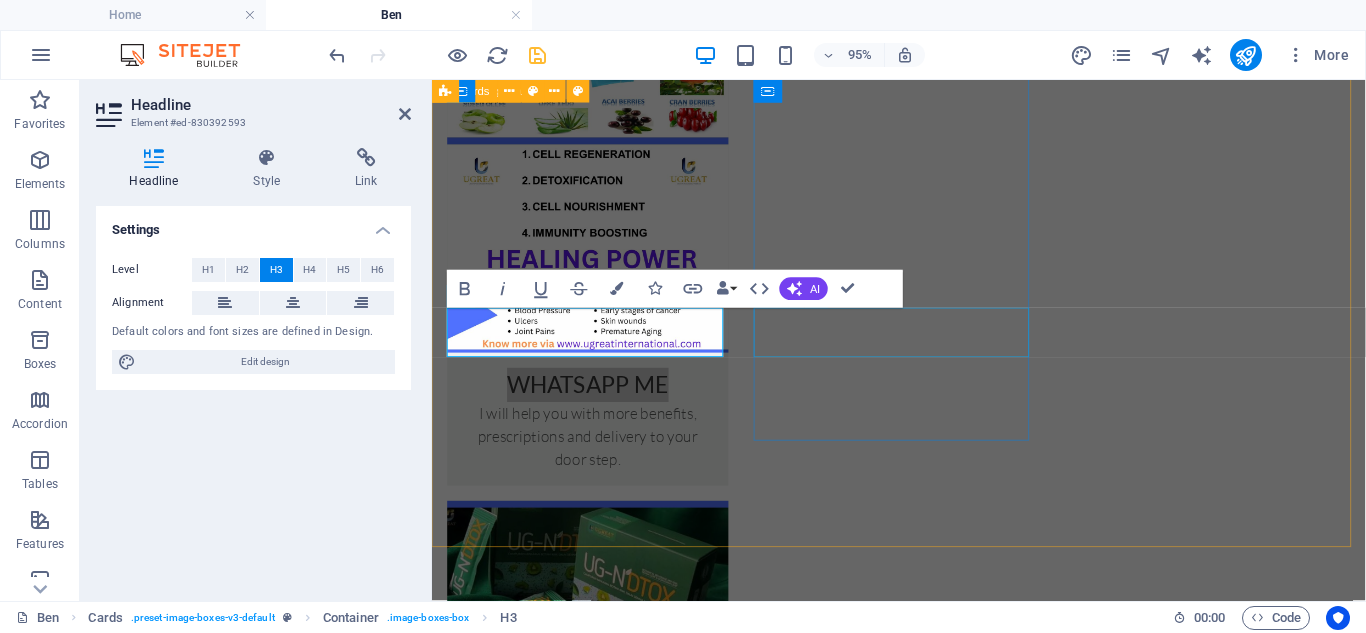 click on "whatsapp me" at bounding box center [596, 967] 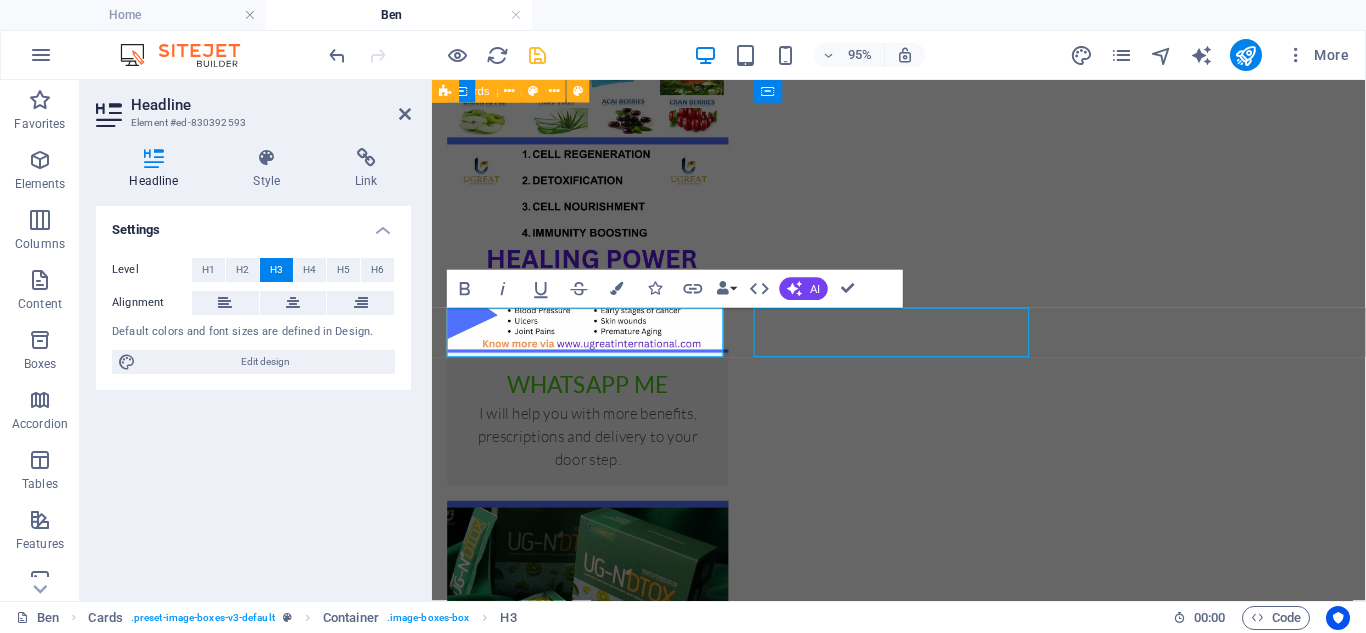 scroll, scrollTop: 1712, scrollLeft: 0, axis: vertical 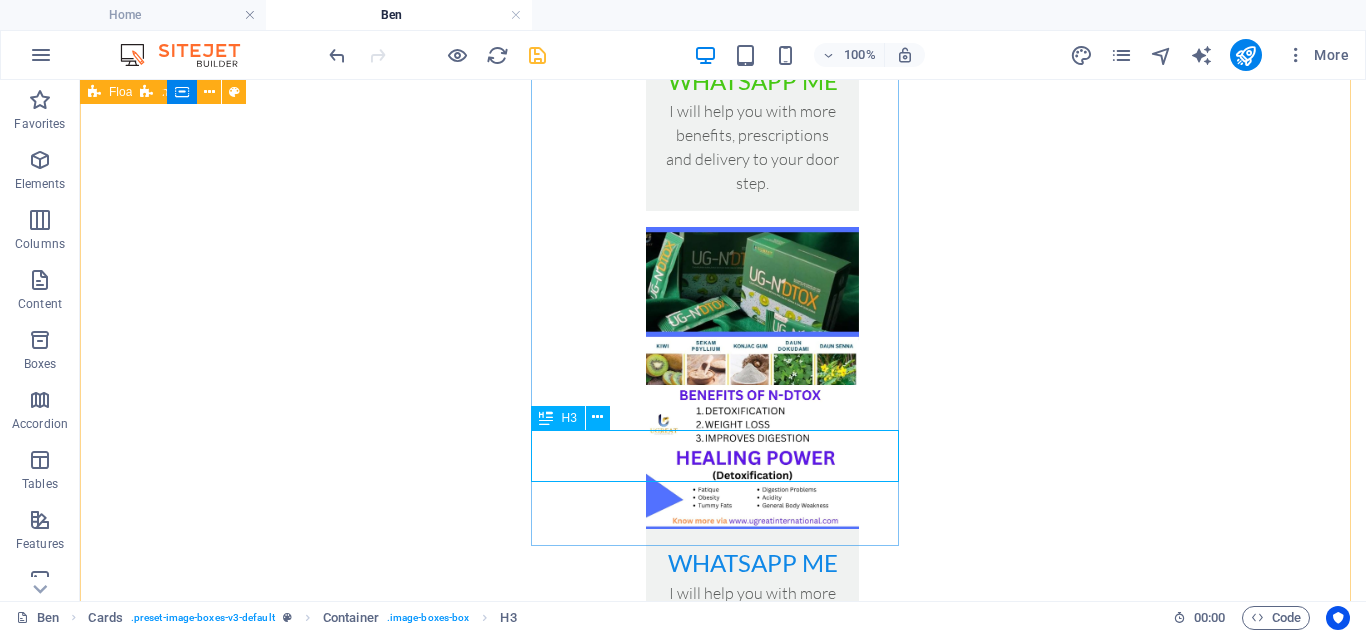 click on "whatsapp me" at bounding box center (752, 555) 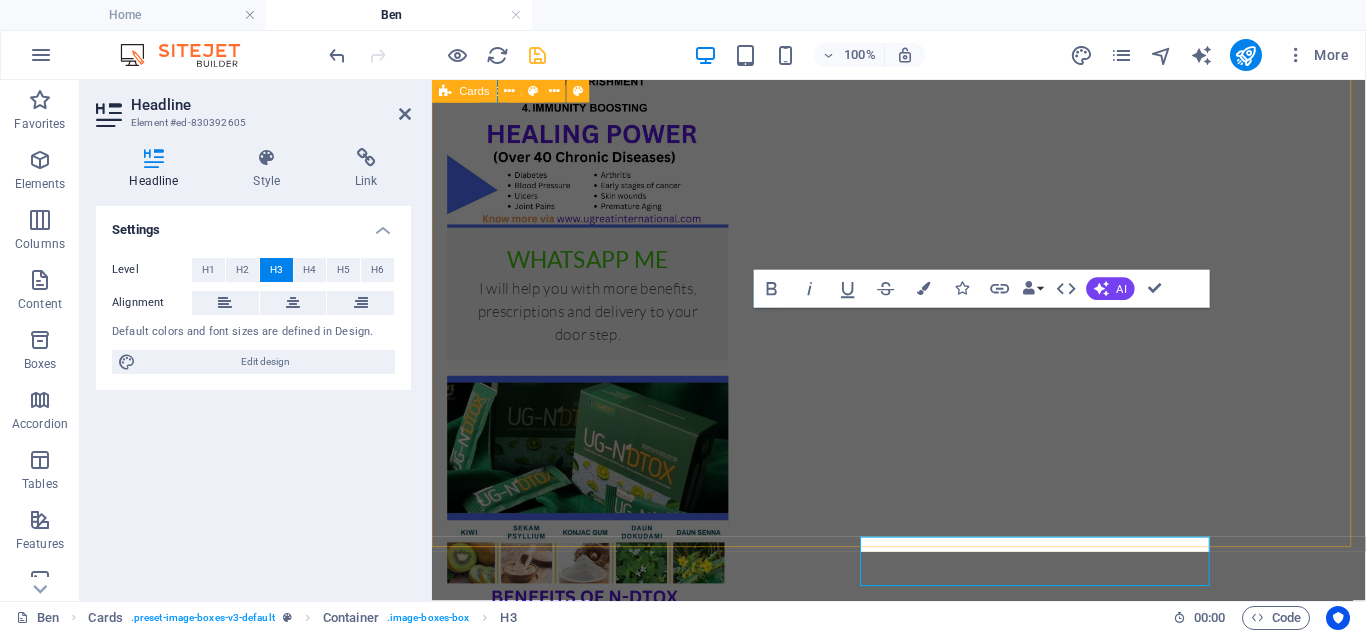 click on "whatsapp me I will help you with more benefits, prescriptions and delivery to your door step. I will help you with more benefits, prescriptions and delivery to your door step. whatsapp me I will help you with more benefits, prescriptions and delivery to your door step." at bounding box center (923, 653) 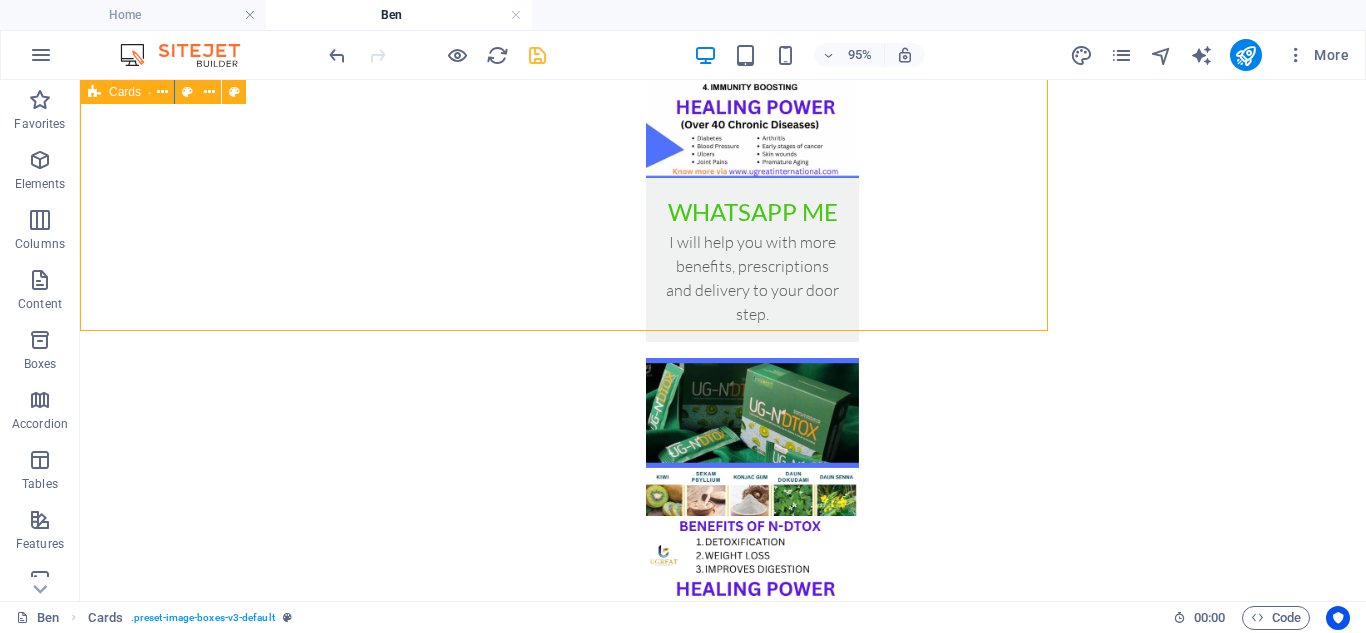 scroll, scrollTop: 1822, scrollLeft: 0, axis: vertical 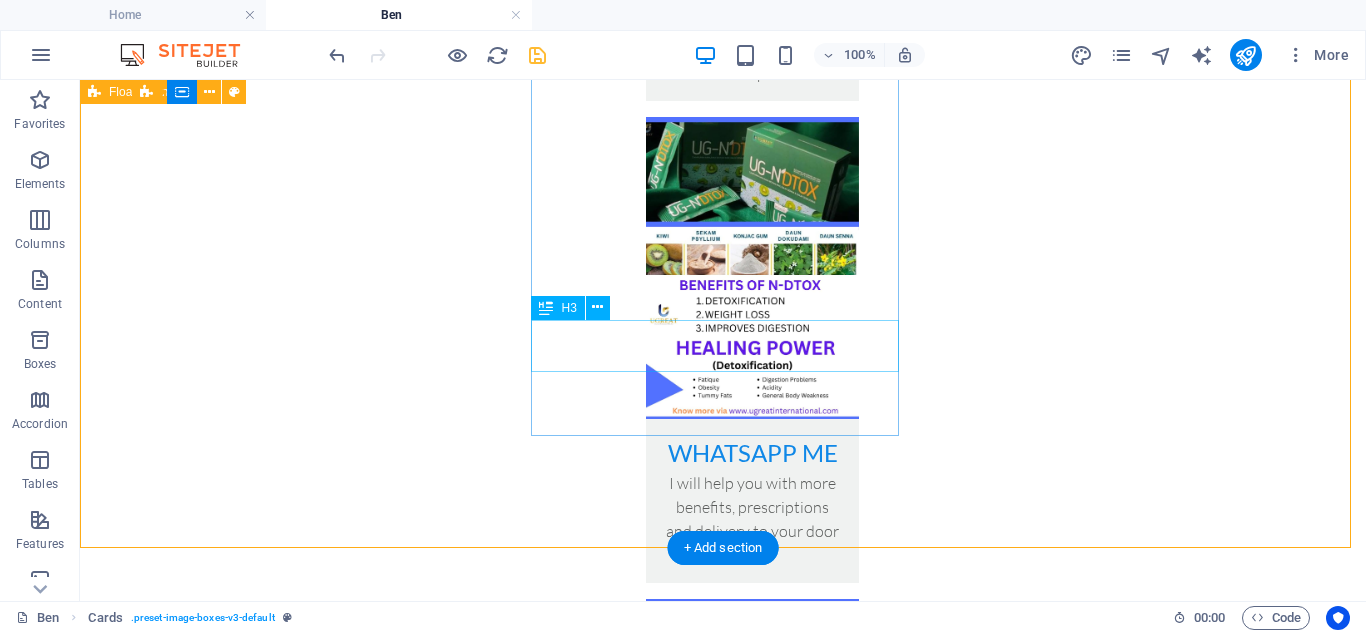 click on "whatsapp me" at bounding box center (752, 445) 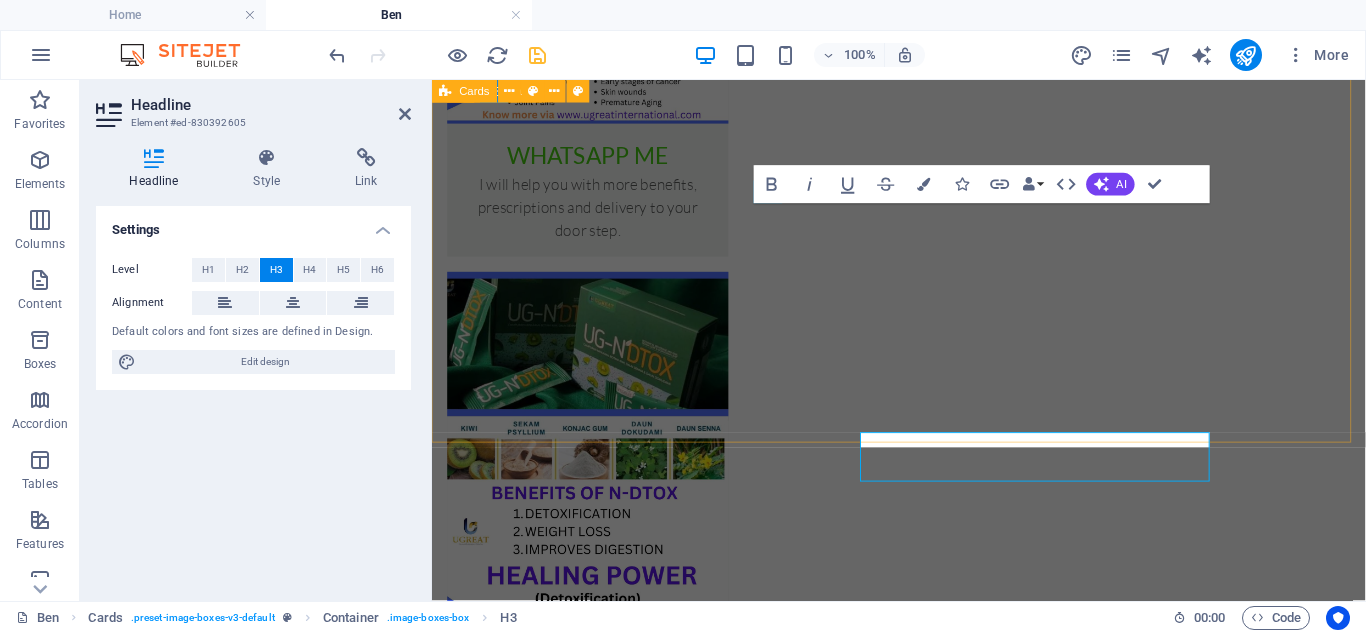 scroll, scrollTop: 1691, scrollLeft: 0, axis: vertical 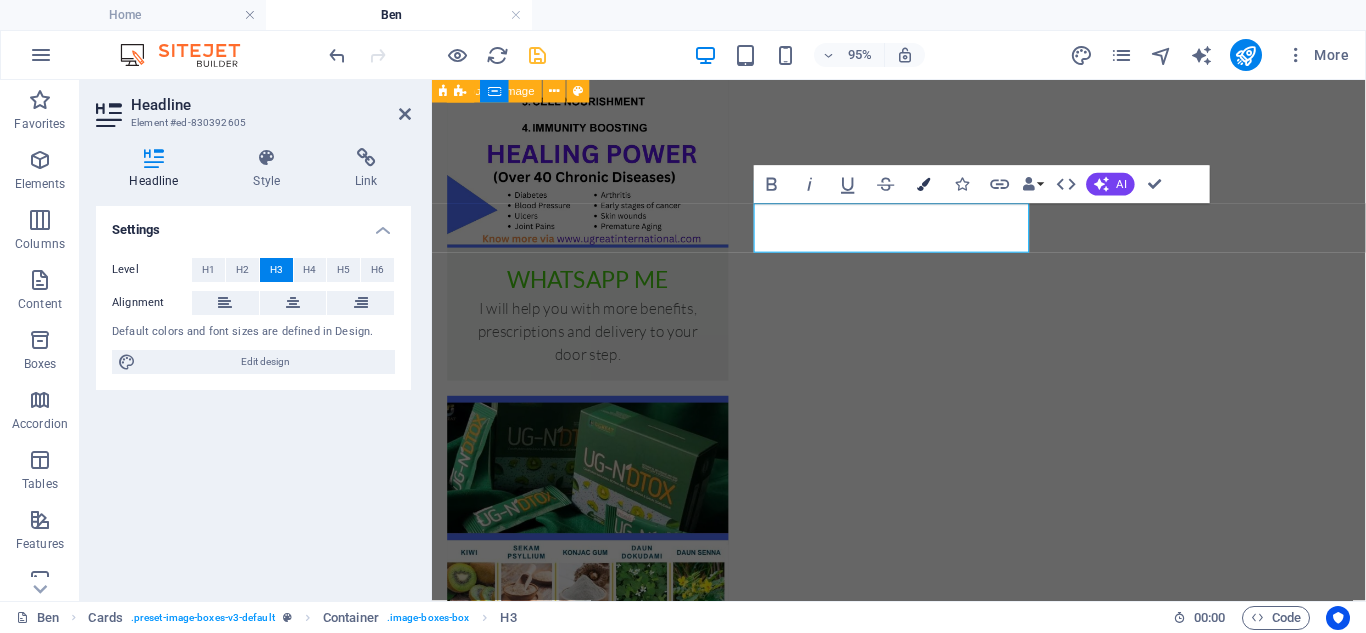 click on "Colors" at bounding box center (924, 185) 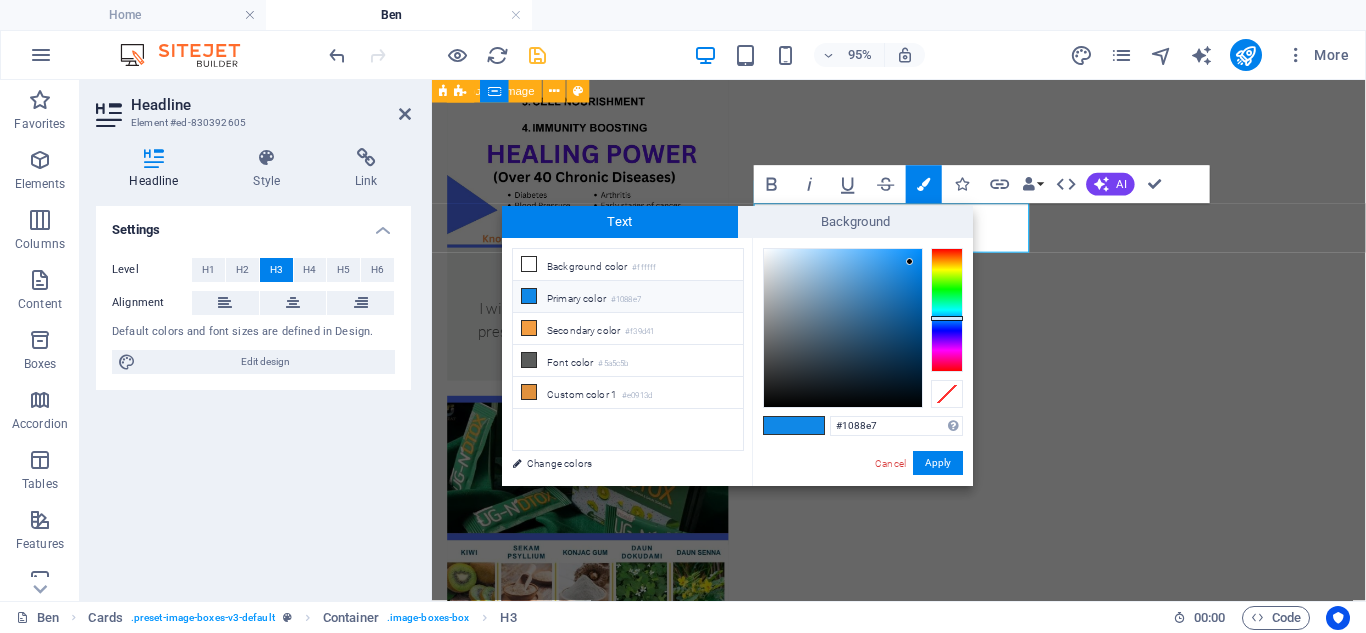 type on "#10e738" 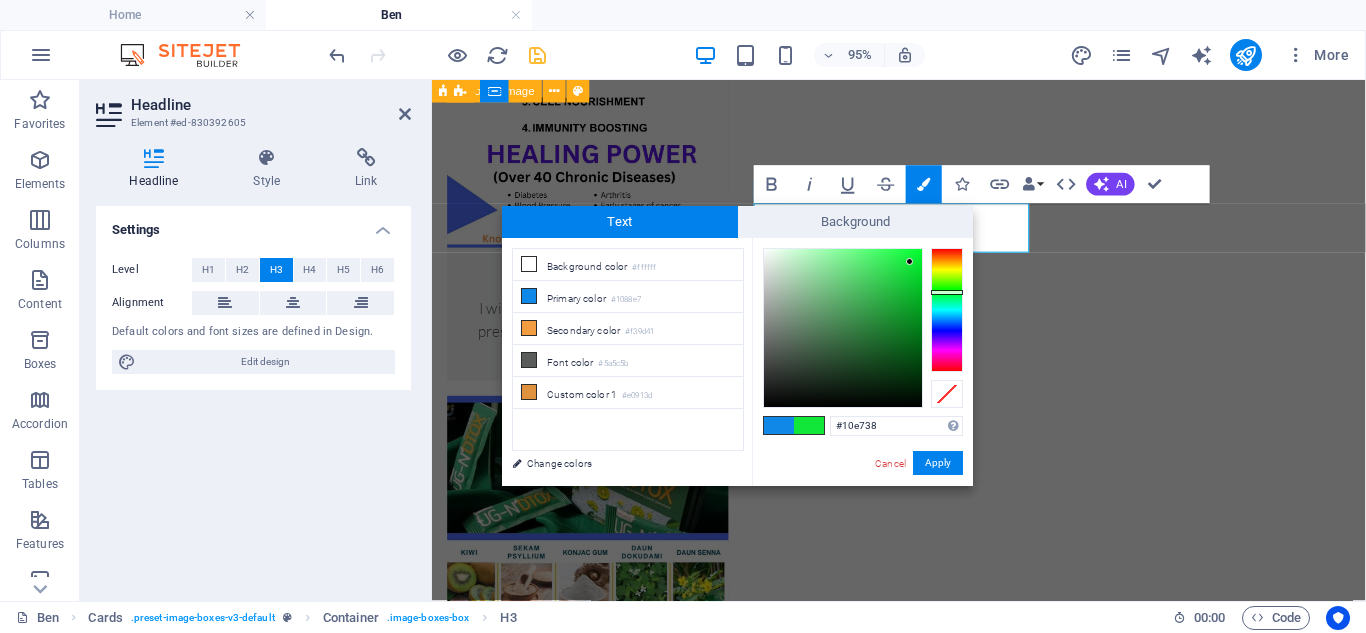 click at bounding box center (947, 310) 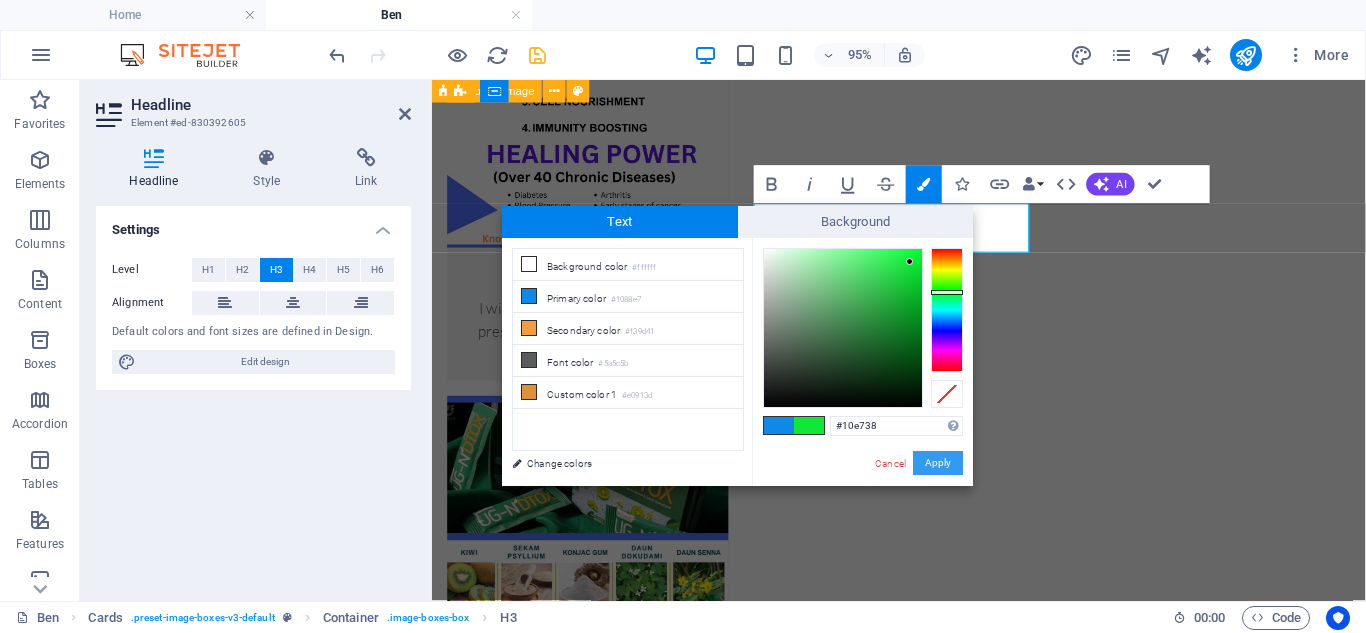 click on "Apply" at bounding box center [938, 463] 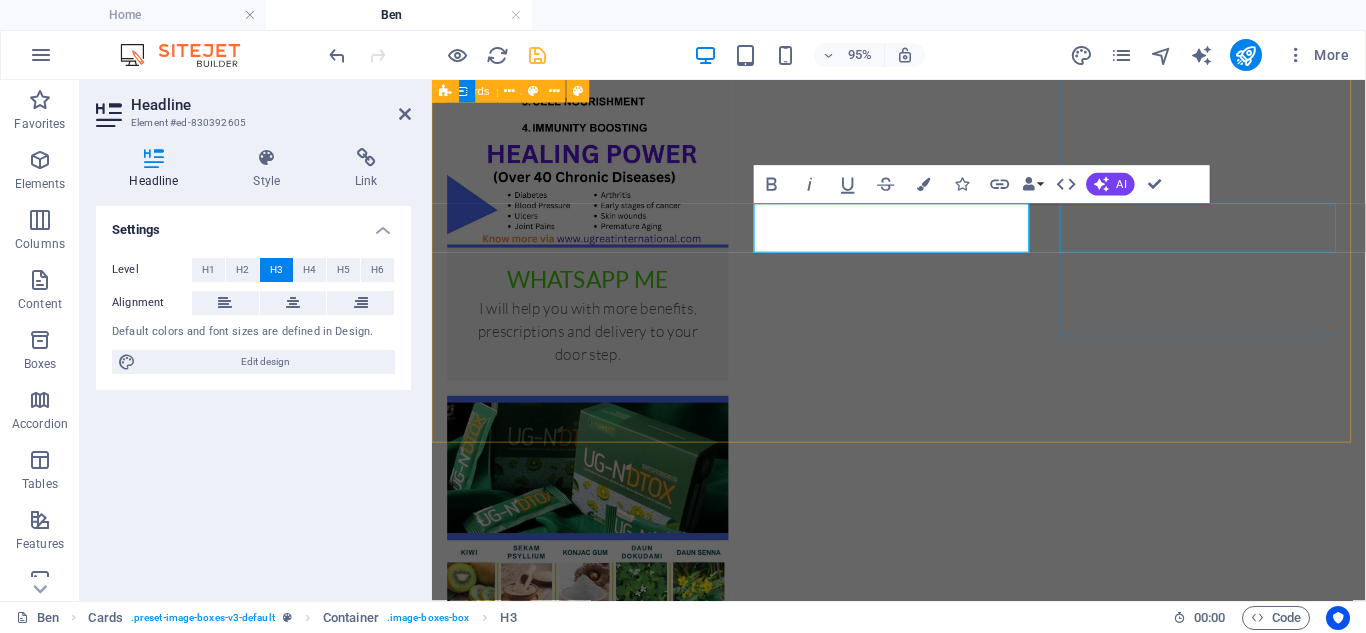 click on "whatsapp me" at bounding box center [596, 1432] 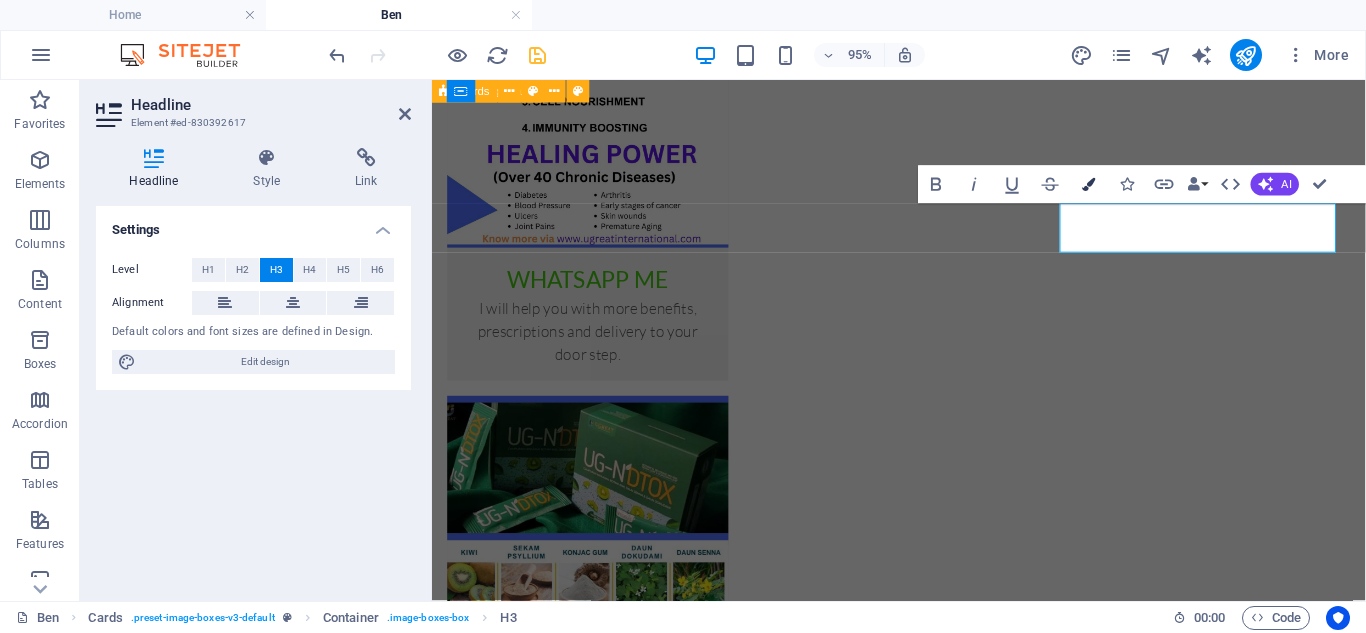 click at bounding box center [1088, 184] 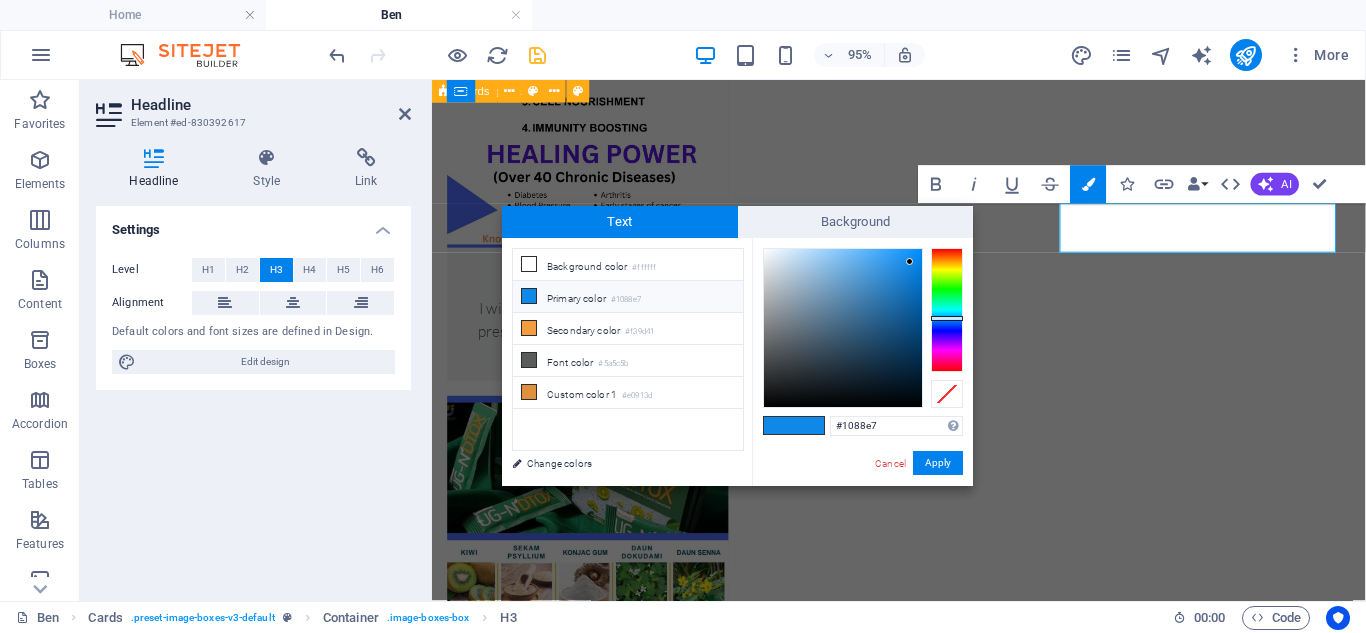 type on "#12e710" 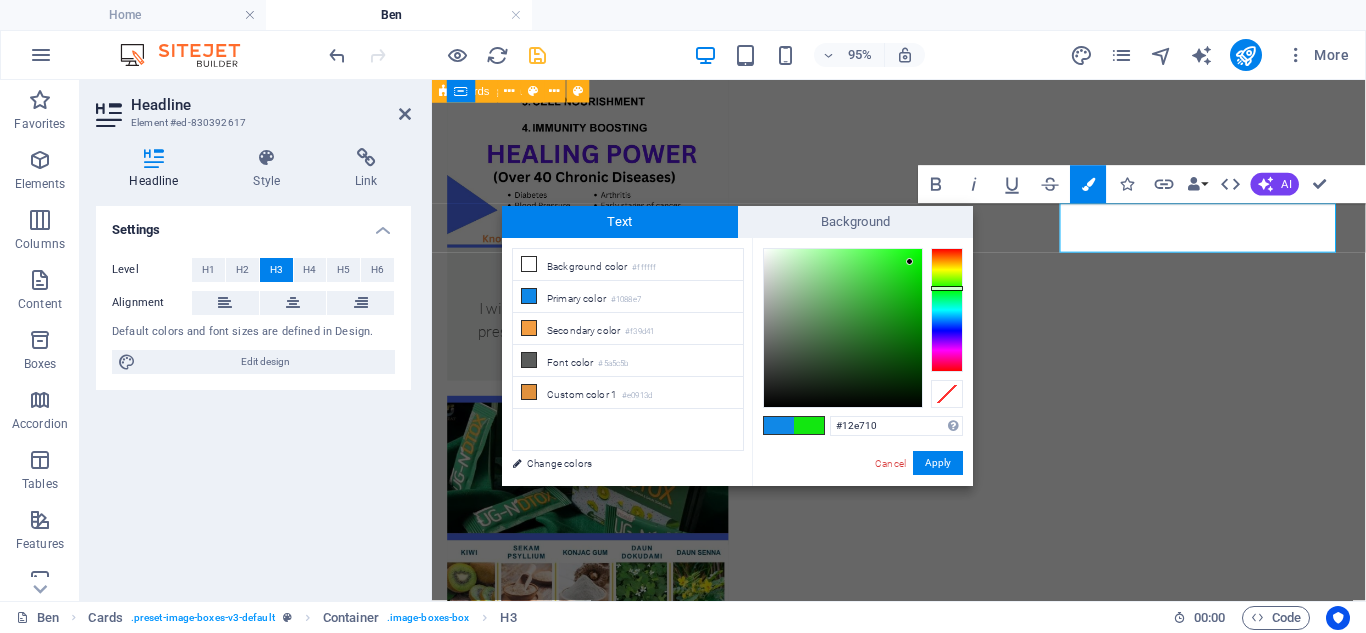 click at bounding box center (947, 310) 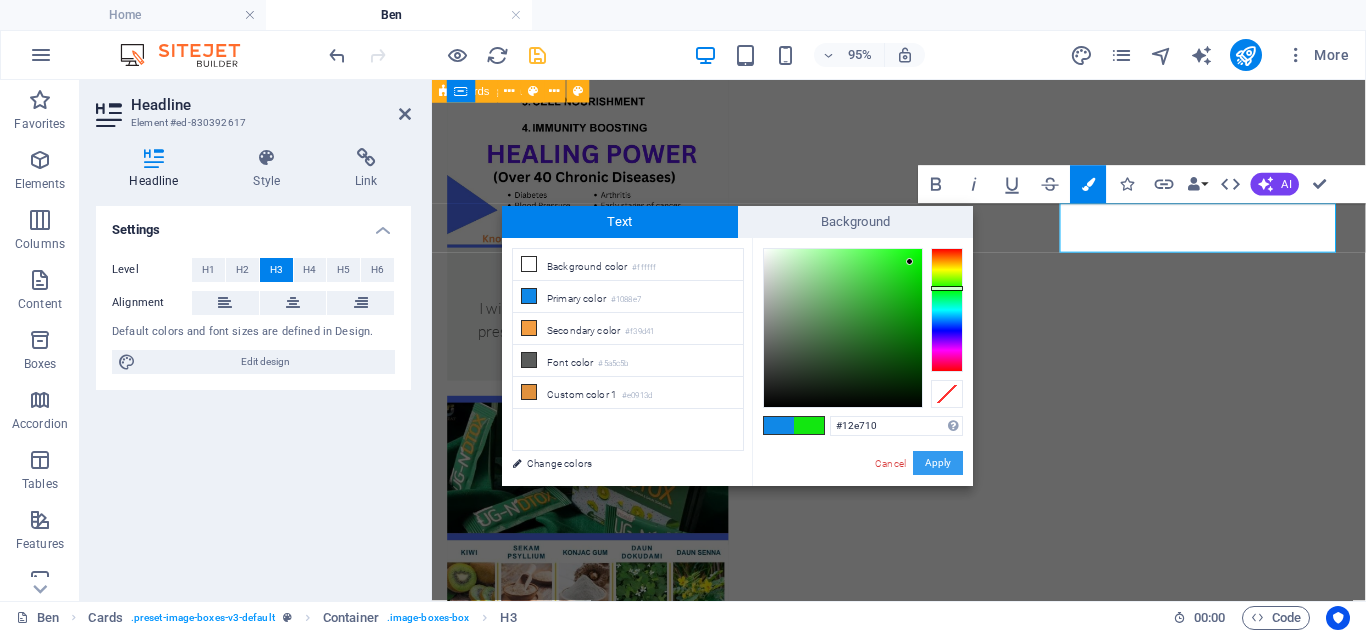 click on "Apply" at bounding box center [938, 463] 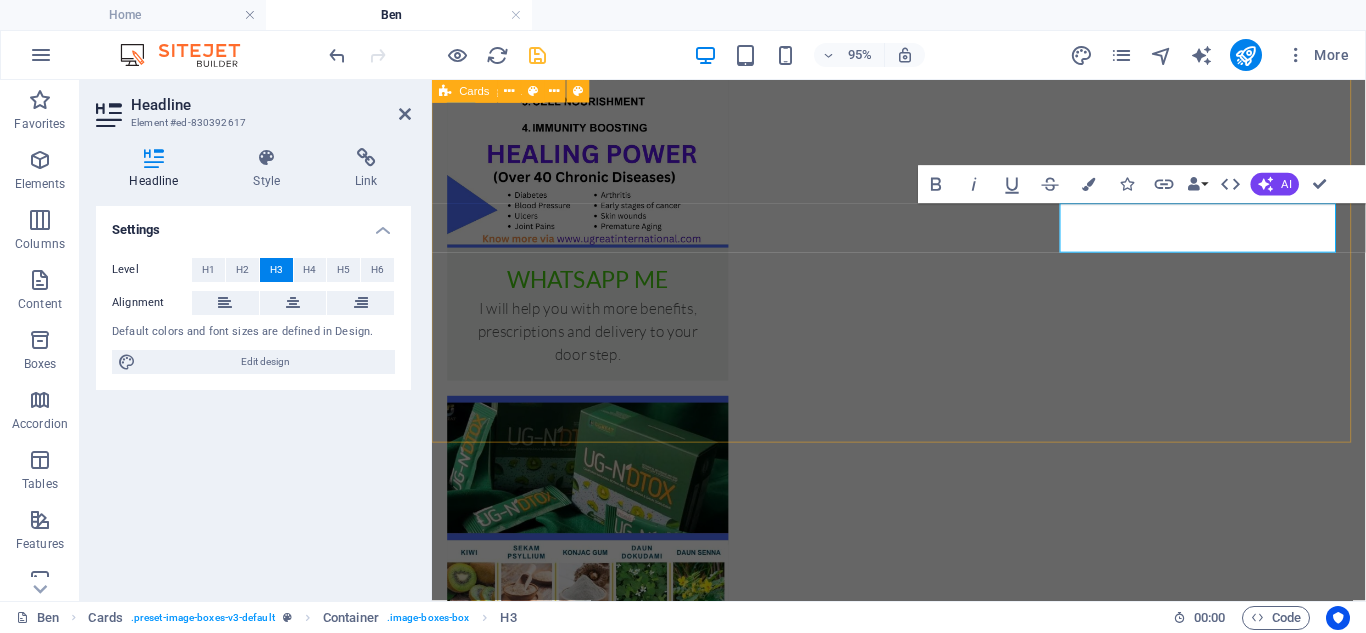click on "whatsapp me I will help you with more benefits, prescriptions and delivery to your door step. whatsapp me I will help you with more benefits, prescriptions and delivery to your door step. whatsapp me I will help you with more benefits, prescriptions and delivery to your door step." at bounding box center [923, 692] 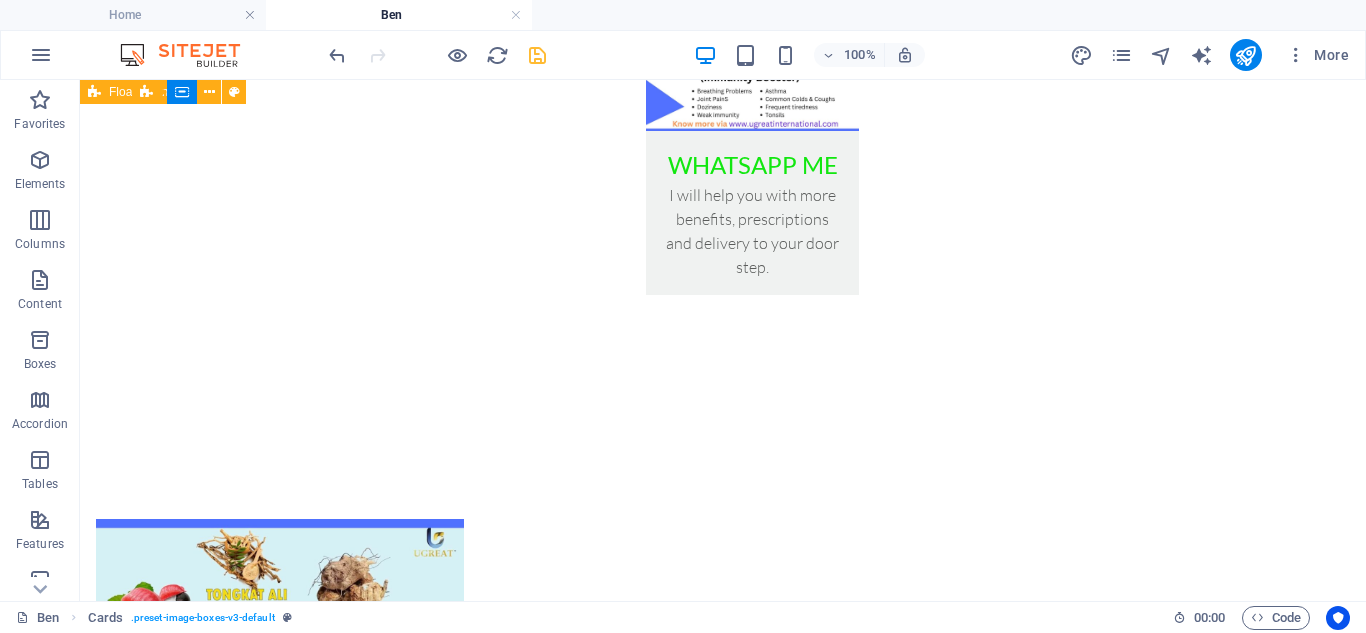 scroll, scrollTop: 2671, scrollLeft: 0, axis: vertical 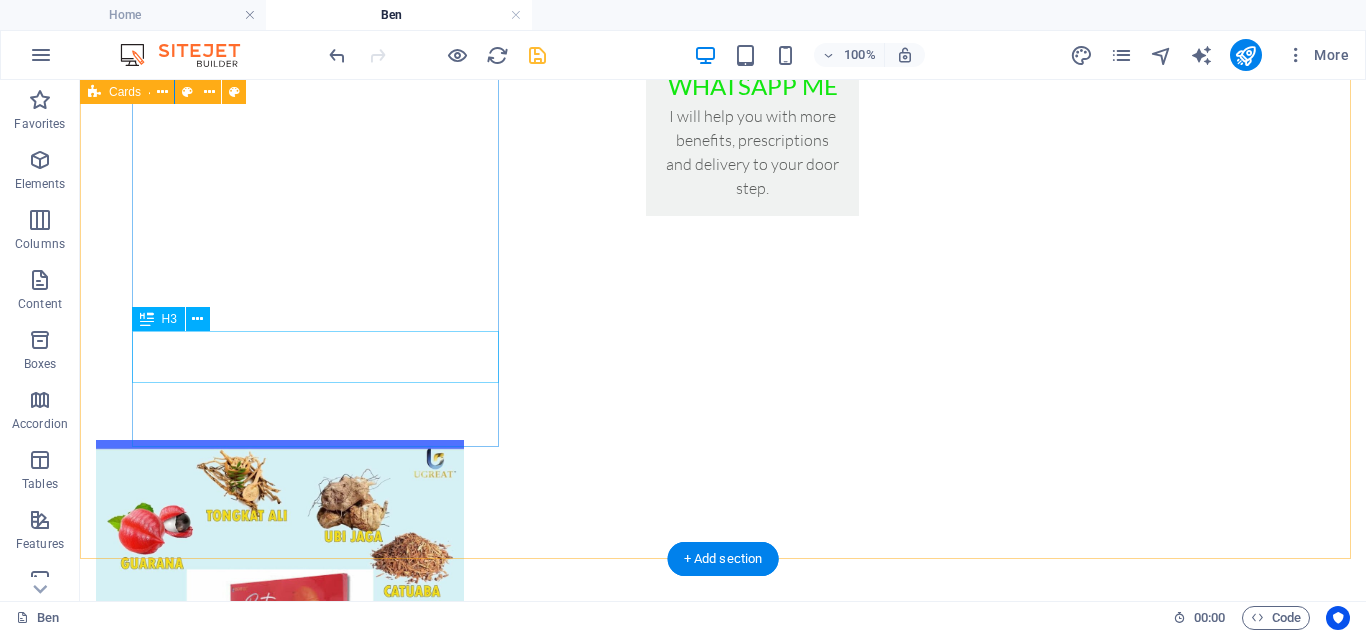 click on "whatsapp me" at bounding box center [280, 987] 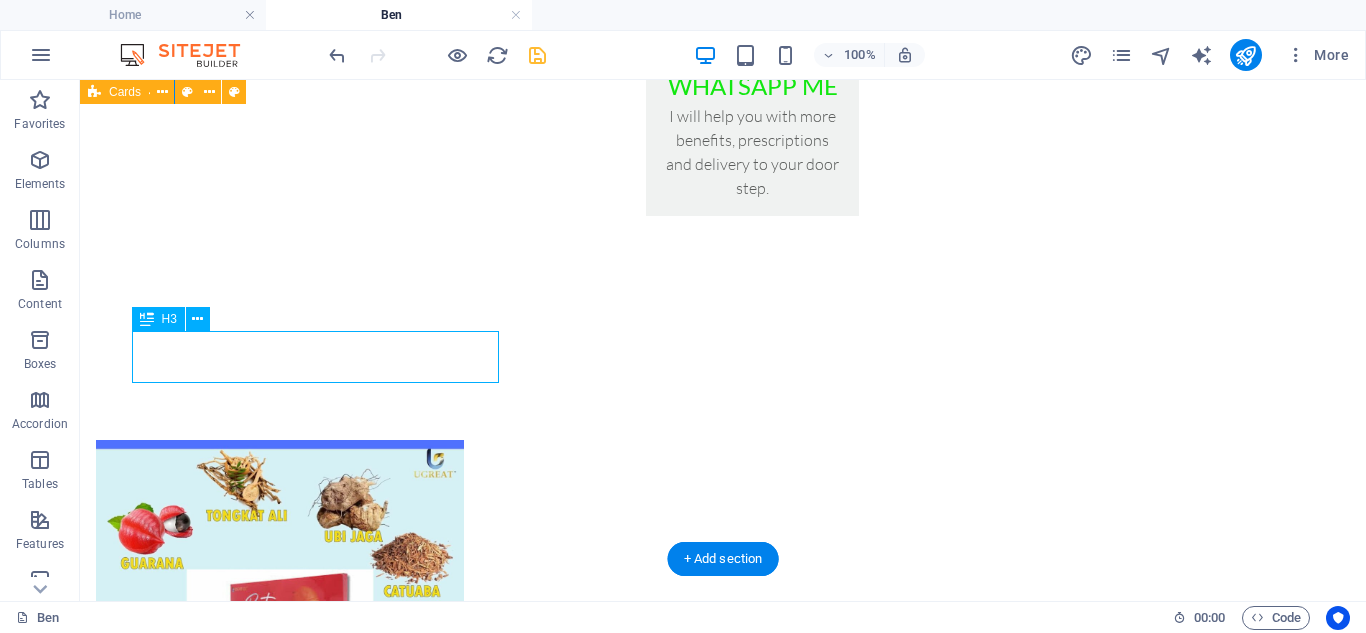 click on "whatsapp me" at bounding box center [280, 987] 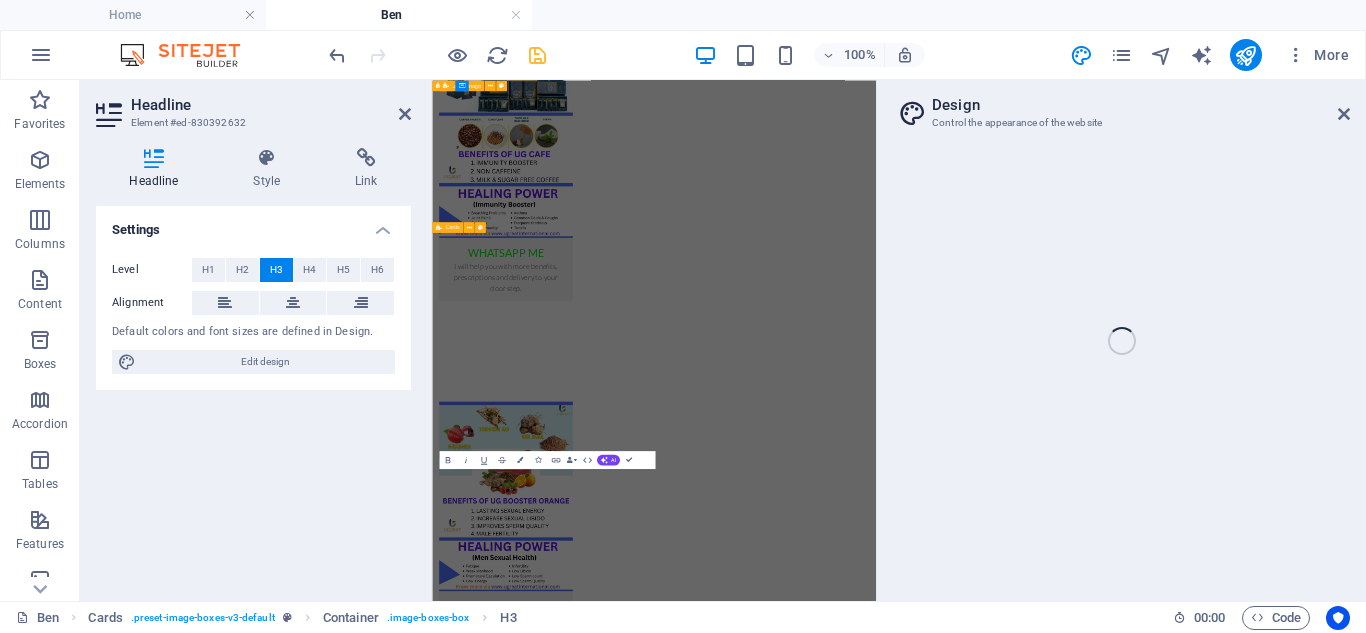 scroll, scrollTop: 1738, scrollLeft: 0, axis: vertical 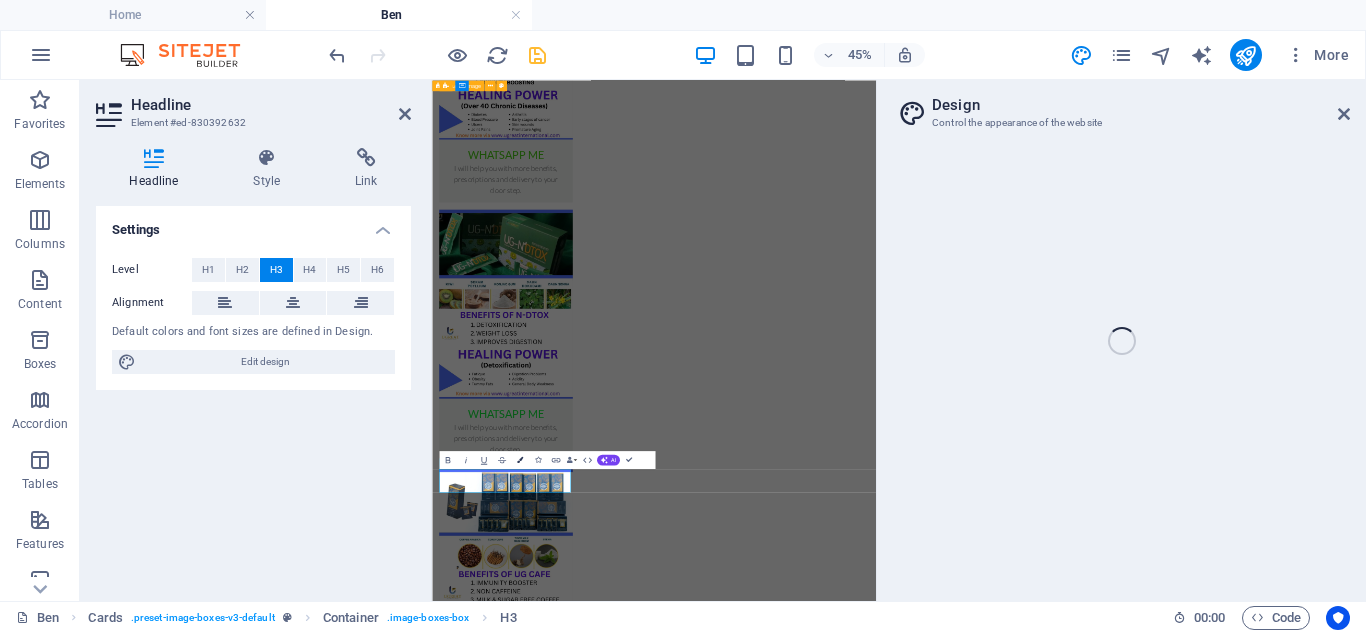 click at bounding box center [520, 460] 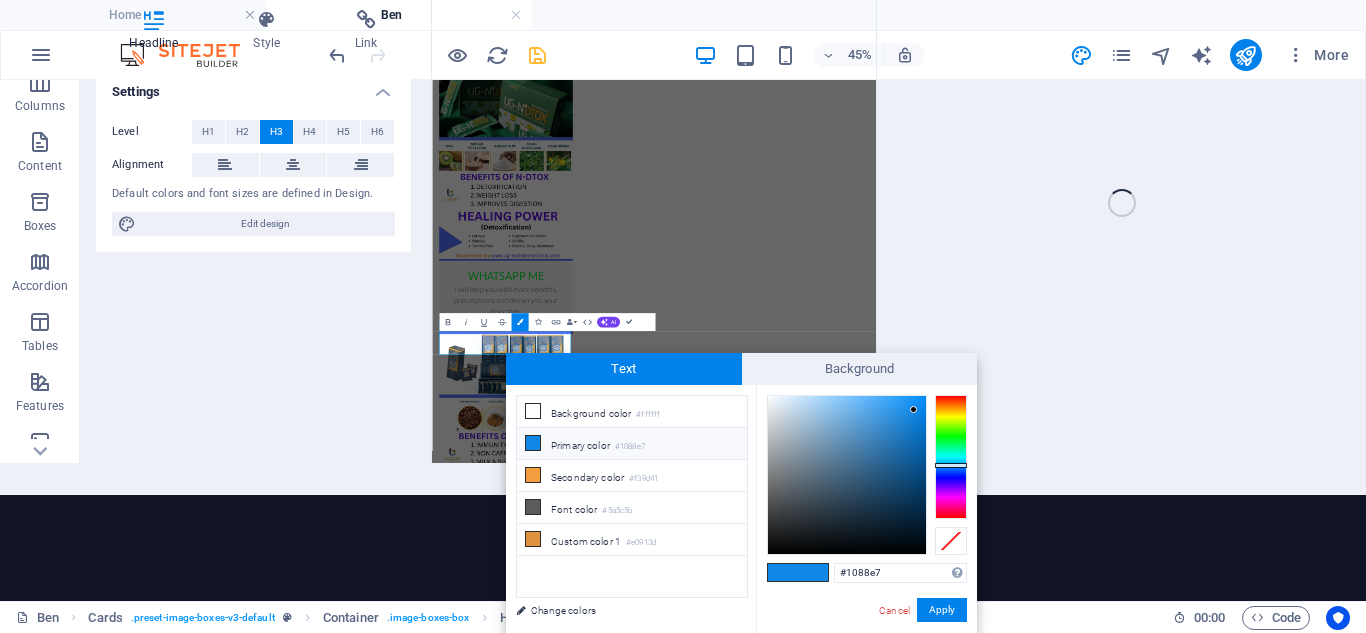 type on "#41e710" 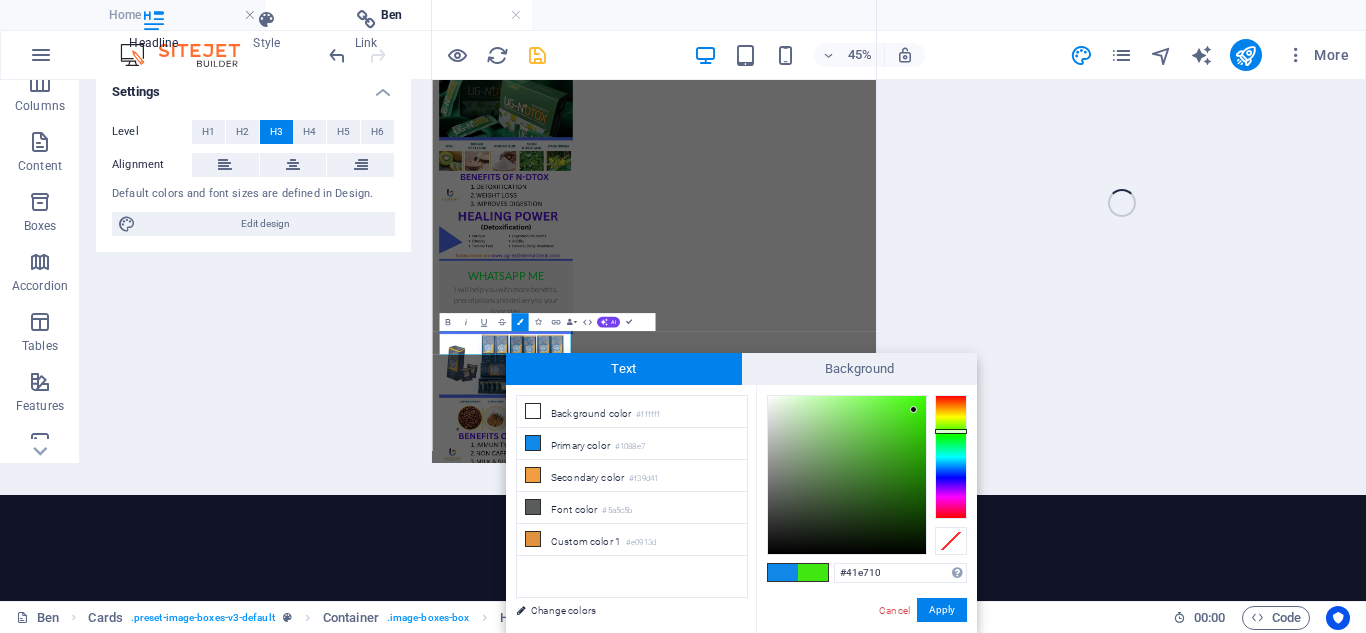 click at bounding box center (951, 457) 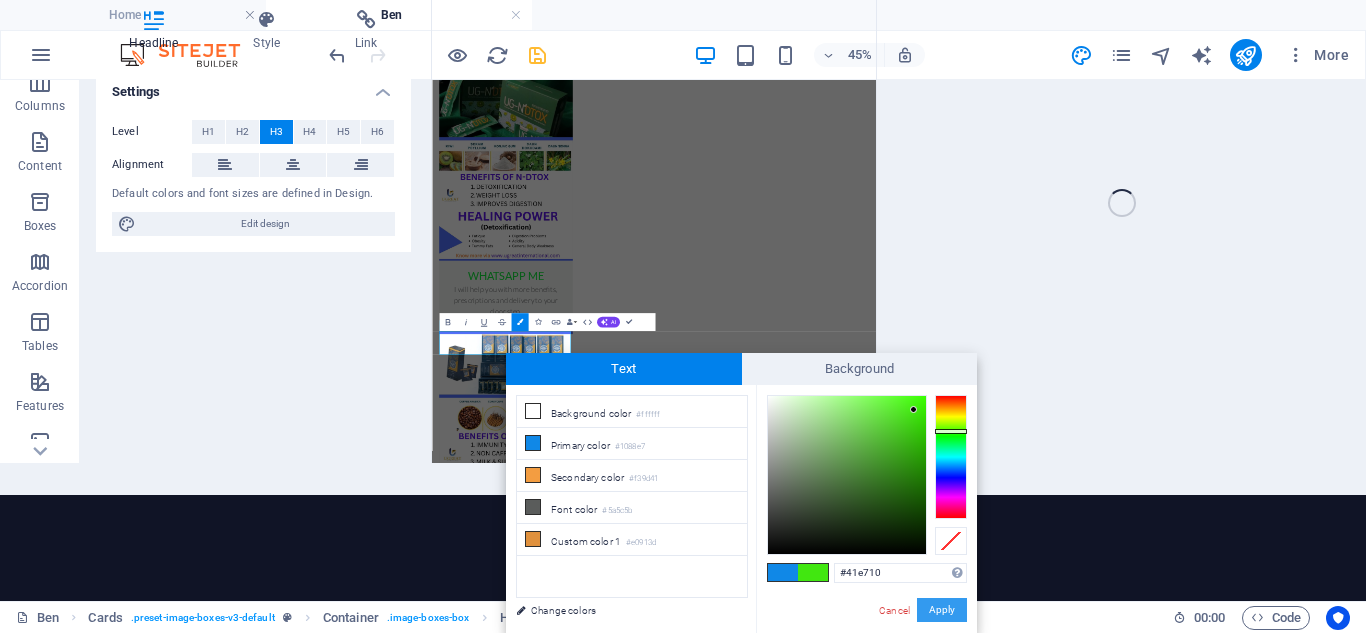 click on "Apply" at bounding box center [942, 610] 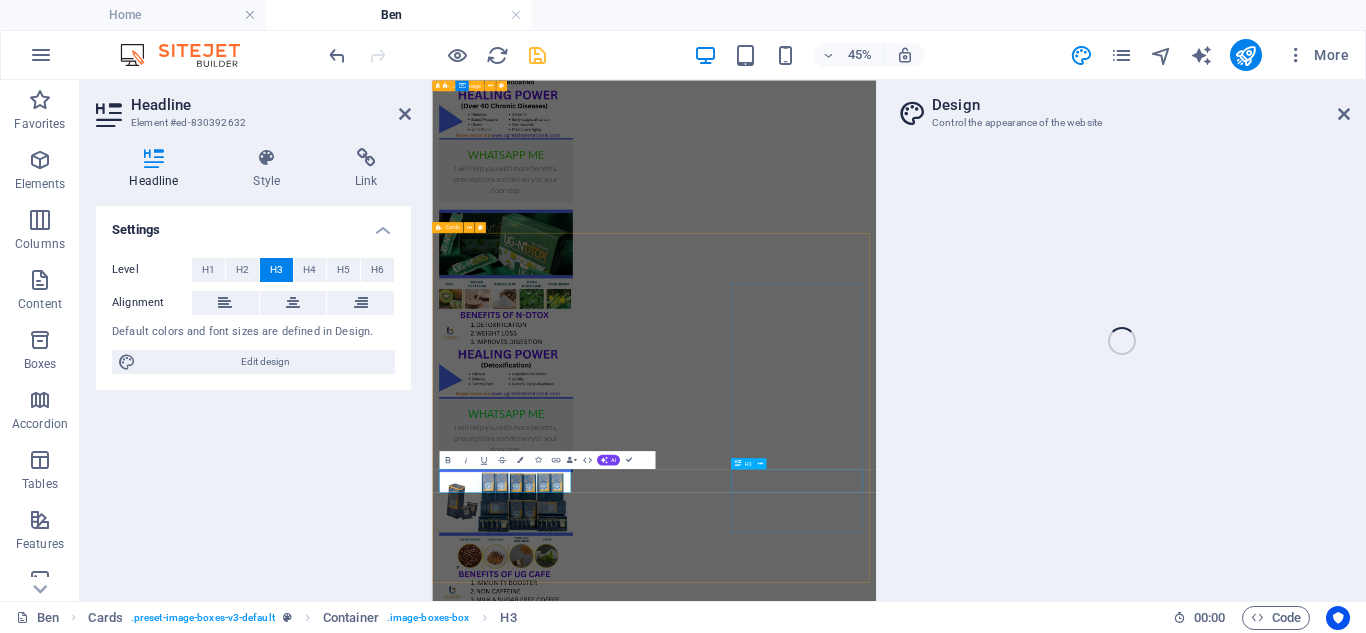 click on "whatsapp me" at bounding box center (596, 3327) 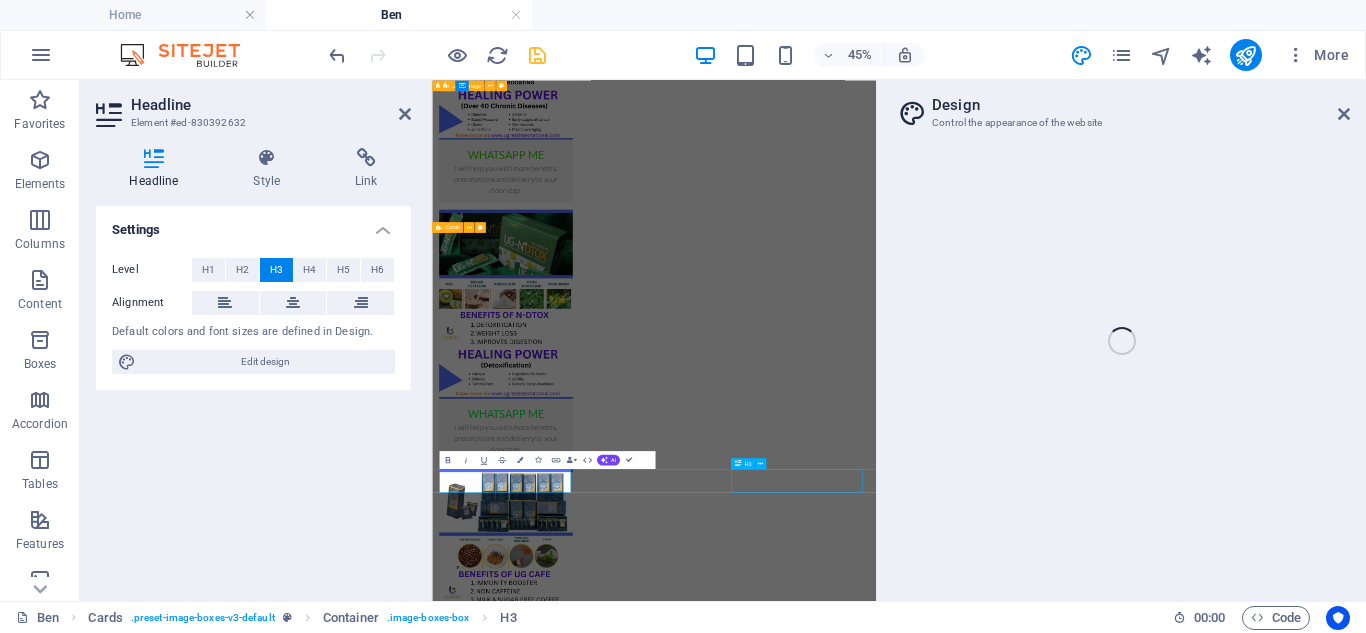 click on "whatsapp me" at bounding box center [596, 3327] 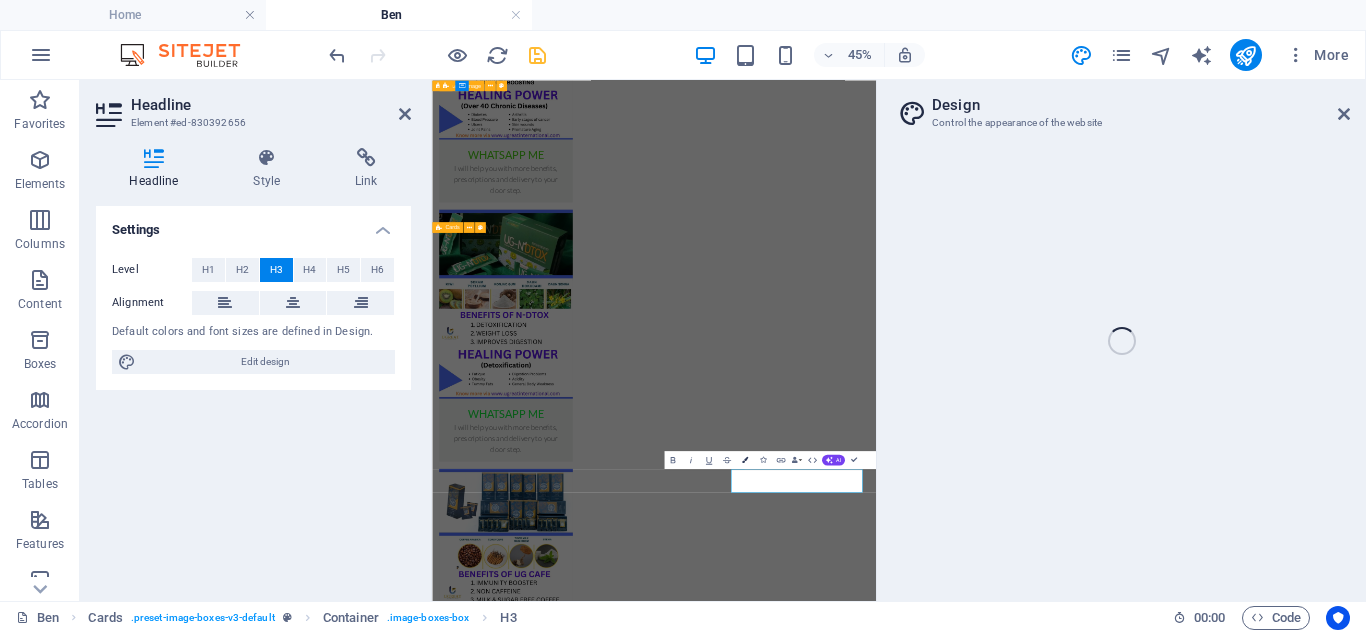 click on "Colors" at bounding box center [744, 460] 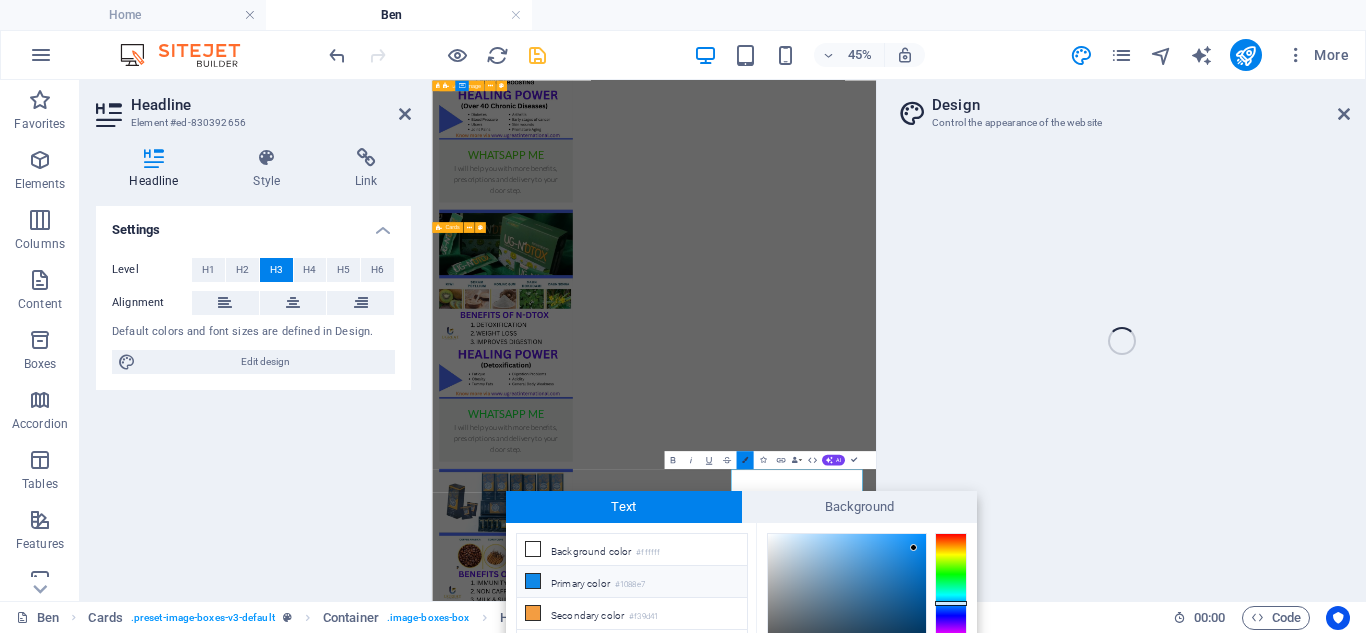 scroll, scrollTop: 138, scrollLeft: 0, axis: vertical 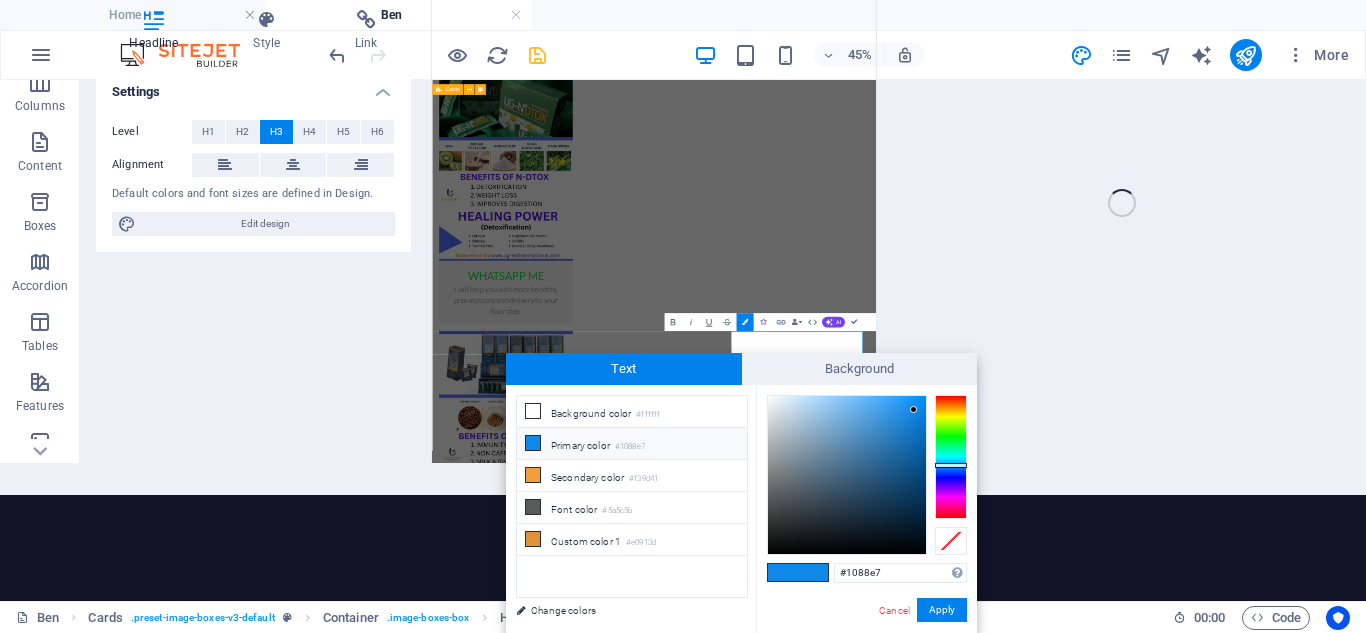 type on "#17e710" 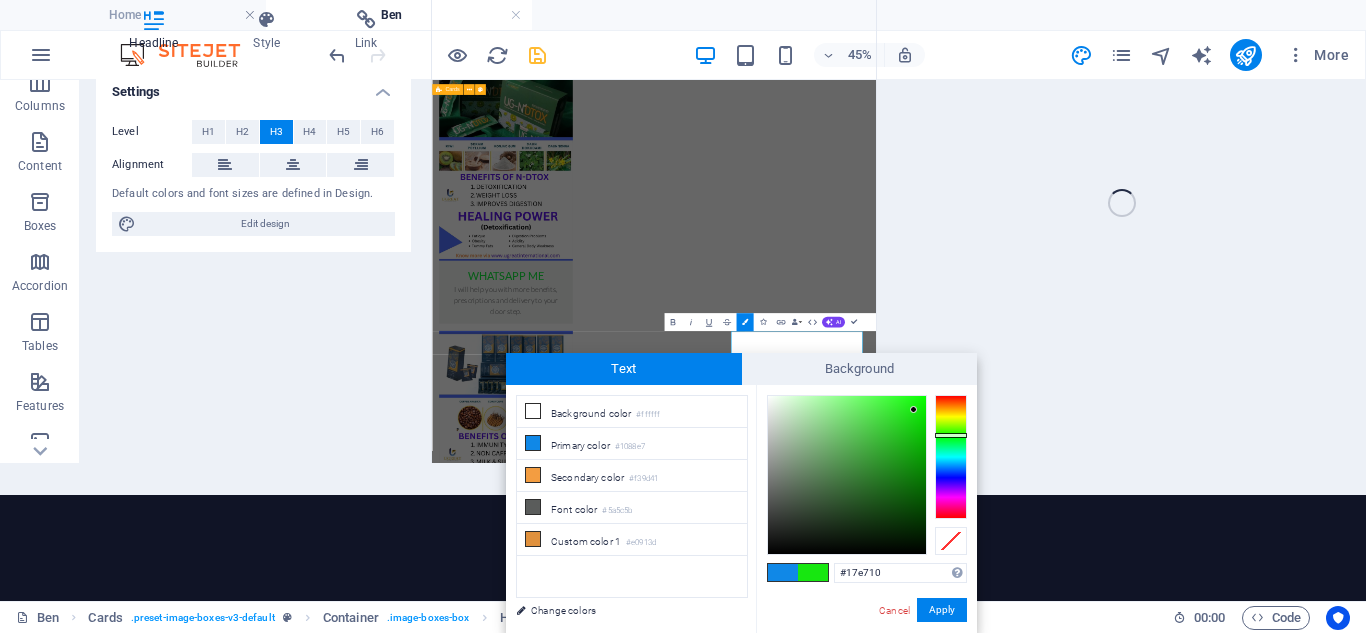 click at bounding box center [951, 457] 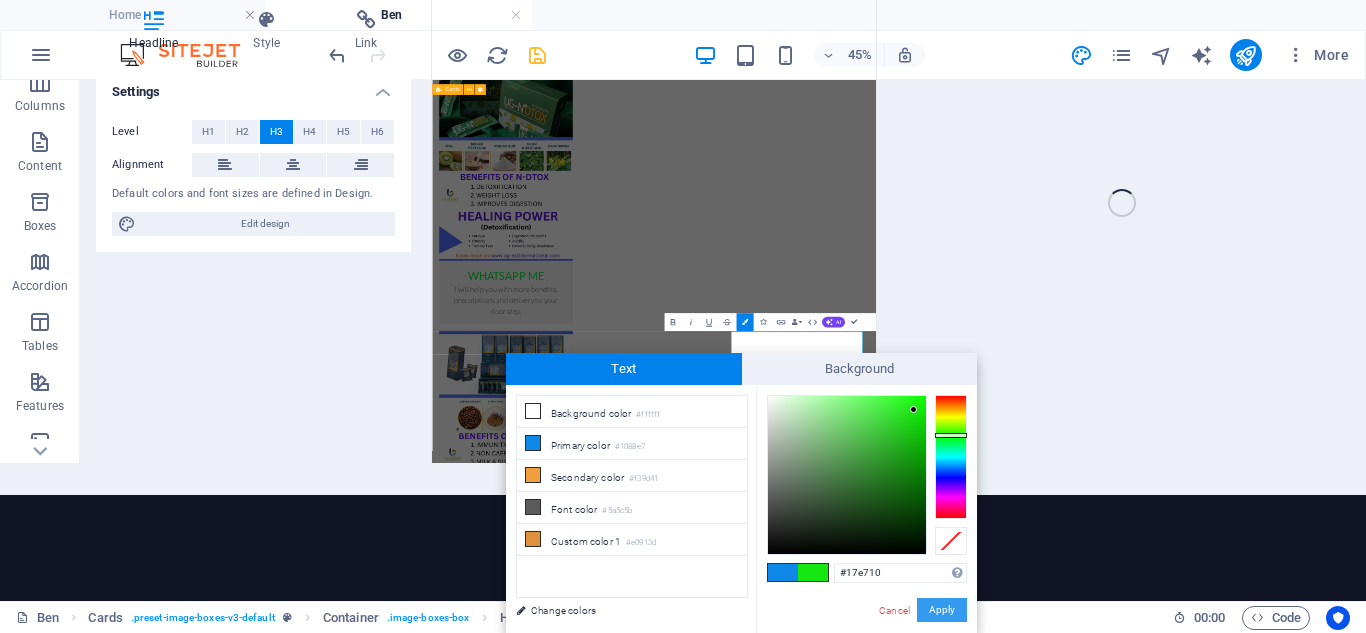 click on "Apply" at bounding box center (942, 610) 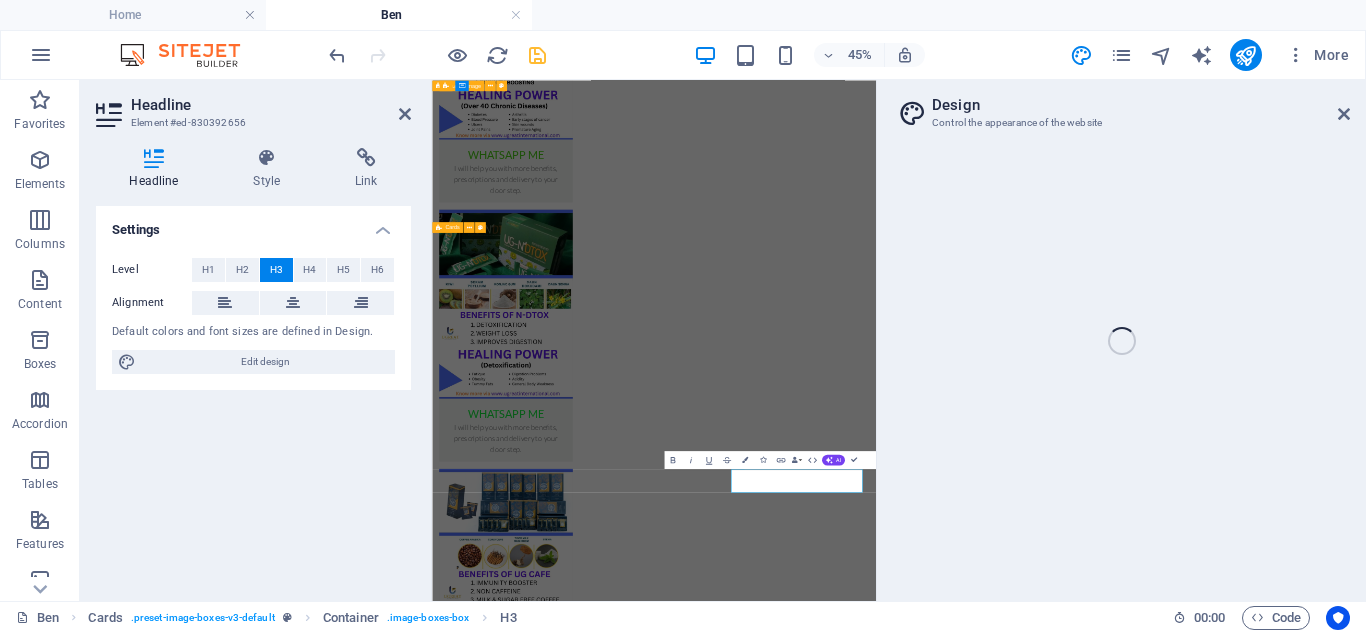 click on "Home Ben Favorites Elements Columns Content Boxes Accordion Tables Features Images Slider Header Footer Forms Marketing Collections
Drag here to replace the existing content. Press “Ctrl” if you want to create a new element.
H2   Container   Container   Container   Preset   Container   Preset   Container   Menu Bar   Menu   Preset   Container   Container   Image   Spacer   Container   Image   Container   Logo   Text   H3 80% More Home Cards . preset-image-boxes-v3-default Container . image-boxes-box H3 00 : 00 Code Favorites Elements Columns Content Boxes Accordion Tables Features Images Slider Header Footer Forms Marketing Collections Headline Element #ed-830392656 Headline Style Link Settings Level H1 H2 H3 H4 H5 H6 Alignment Default colors and font sizes are defined in Design. Edit design Cards Element Layout How this element expands within the layout (Flexbox). Size Default auto px % 1/1 1/2 1/3 1/4 1/5 1/6 1/7 1/8 1/9 1/10 Grow Shrink Order Container layout Visible Visible Opacity" at bounding box center [683, 340] 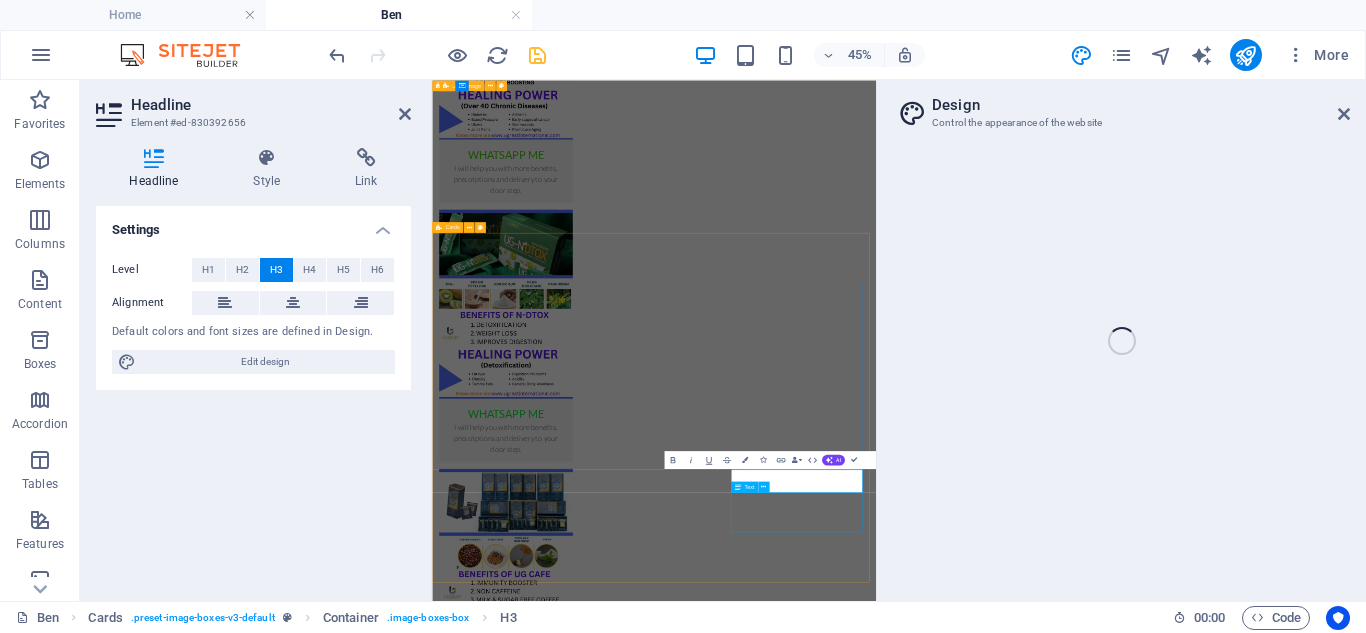 click on "I will help you with more benefits, prescriptions and delivery to your door step." at bounding box center (596, 3397) 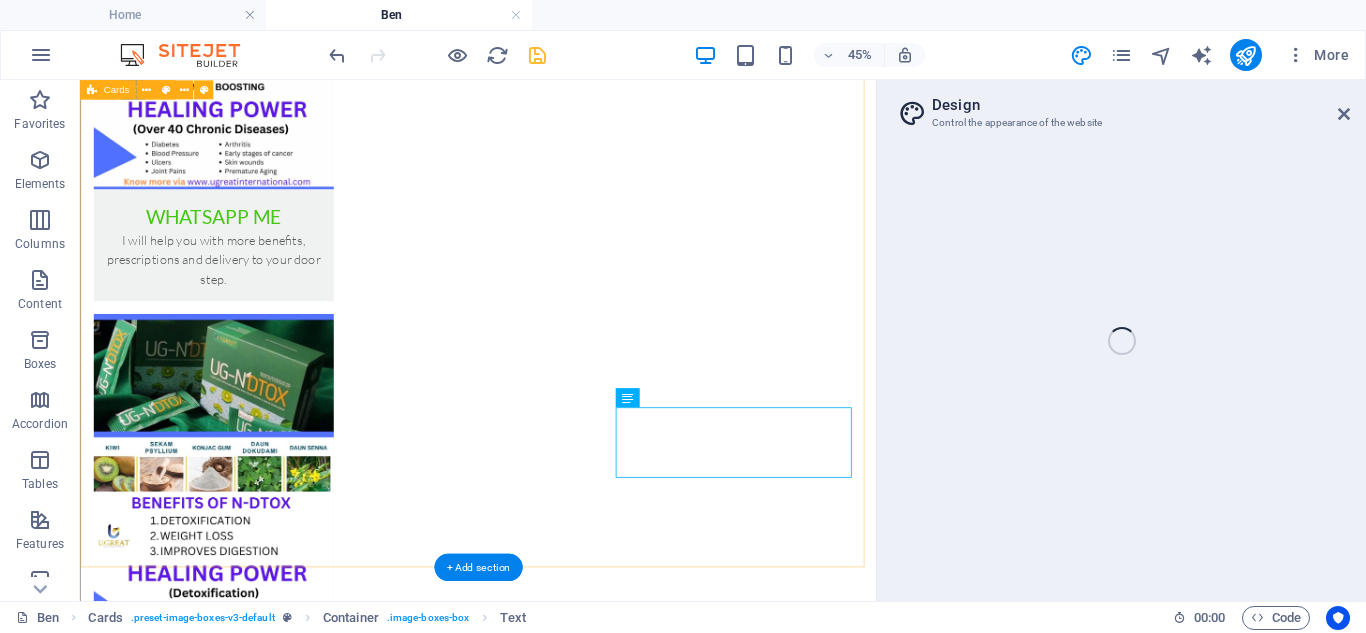 scroll, scrollTop: 2257, scrollLeft: 0, axis: vertical 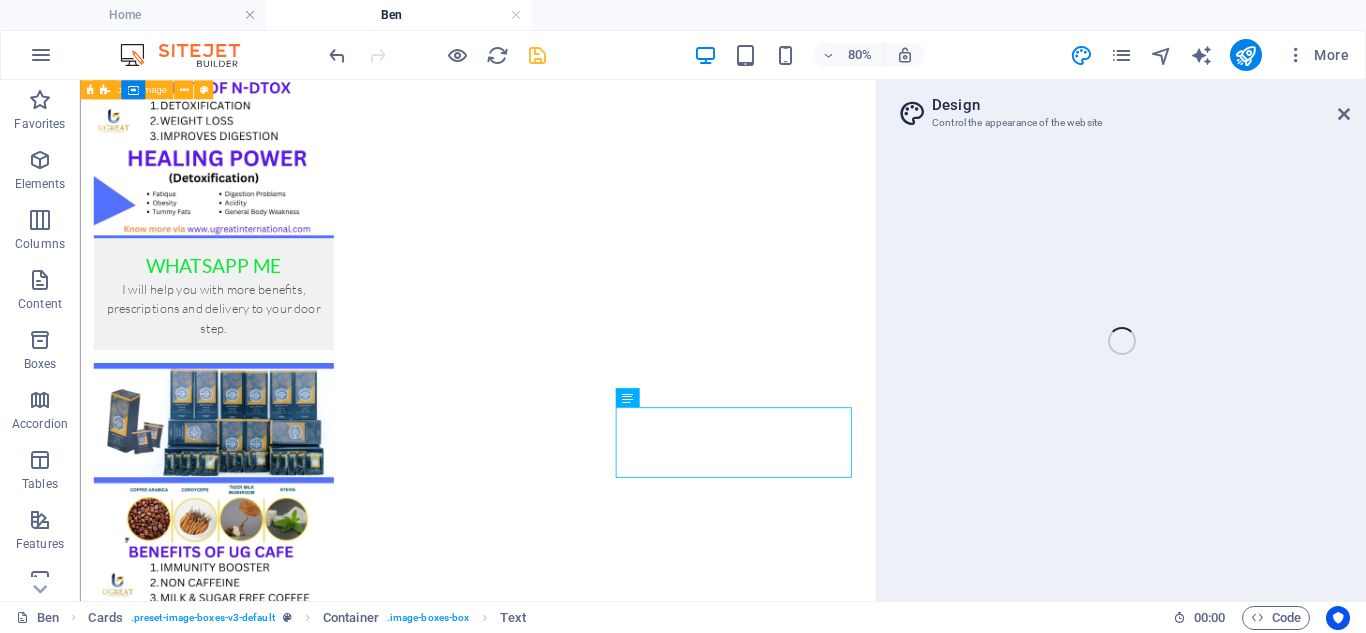 click on "Home Ben Favorites Elements Columns Content Boxes Accordion Tables Features Images Slider Header Footer Forms Marketing Collections
Drag here to replace the existing content. Press “Ctrl” if you want to create a new element.
H2   Container   Container   Container   Preset   Container   Preset   Container   Menu Bar   Menu   Preset   Container   Container   Image   Spacer   Container   Image   Container   Logo   Text   H3 80% More Home Cards . preset-image-boxes-v3-default Container . image-boxes-box Text 00 : 00 Code Favorites Elements Columns Content Boxes Accordion Tables Features Images Slider Header Footer Forms Marketing Collections
Container   Container   Placeholder   H1   Reference   Floating Image   Text   Image   Floating Image   Text   Image   Floating Image   Image   Cards   Text   Text   Container   Container   Image   H3   Cards   Container   Container   Image   H3   Container   Image   Container   H3   Text   Cards   Container   Image   Container" at bounding box center (683, 340) 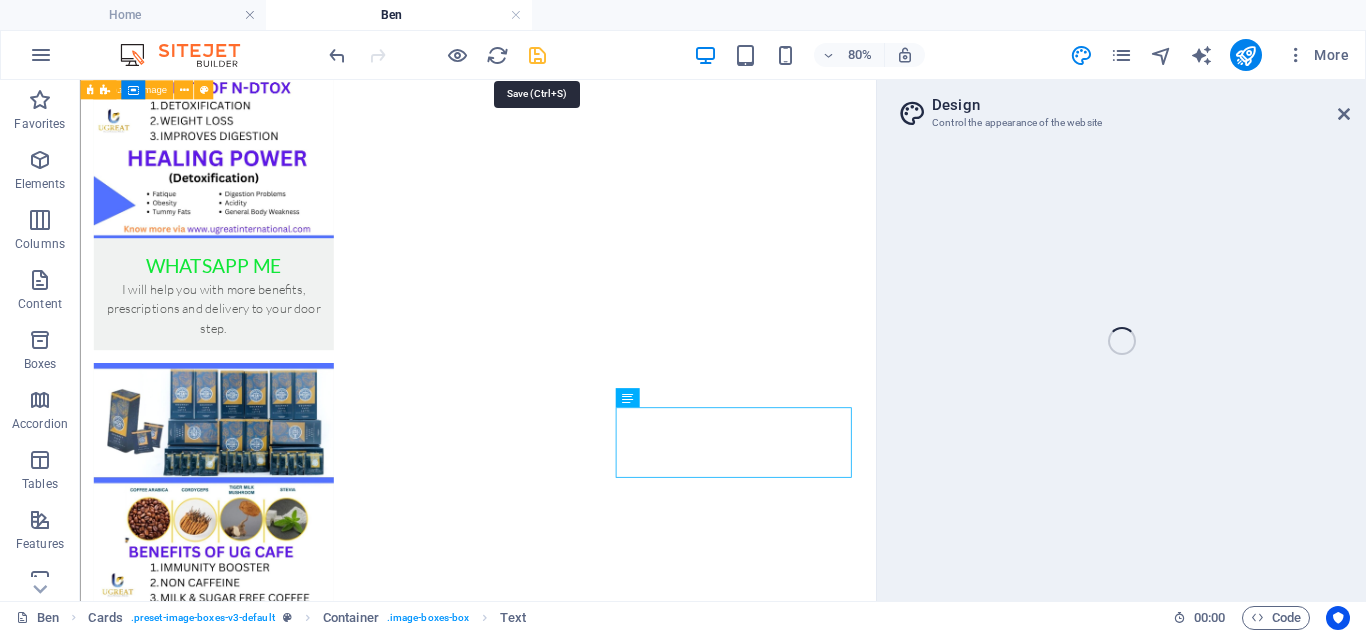 click at bounding box center [537, 55] 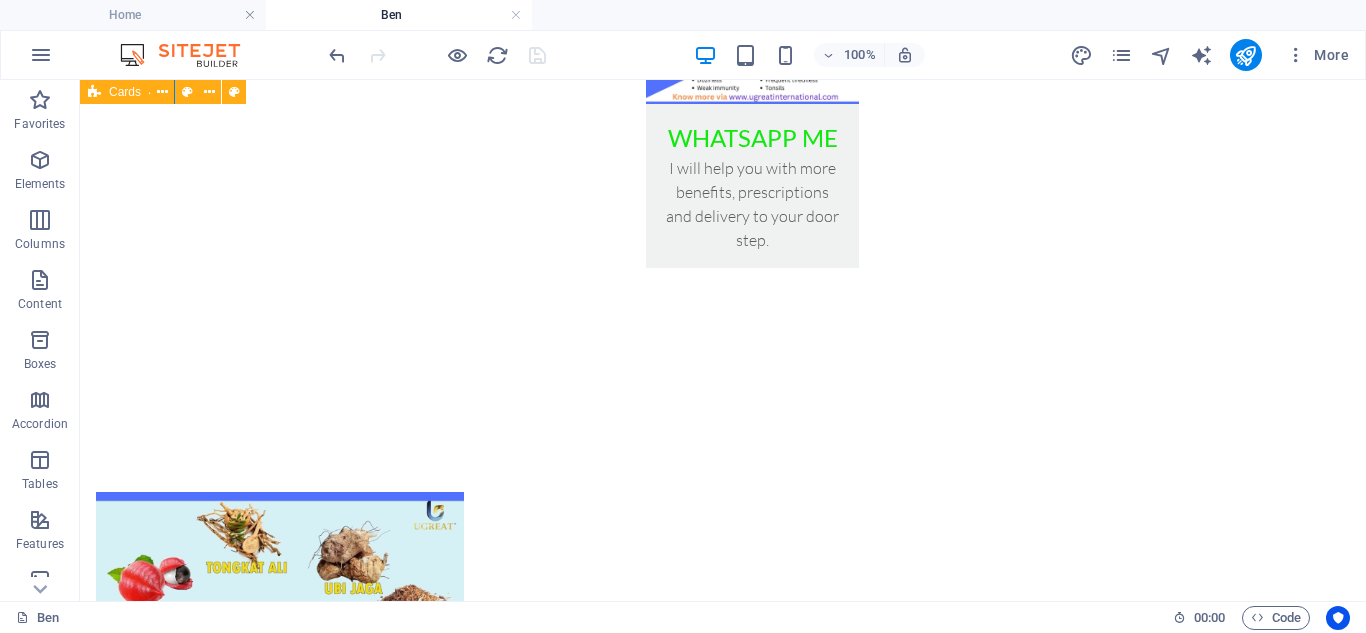 scroll, scrollTop: 2671, scrollLeft: 0, axis: vertical 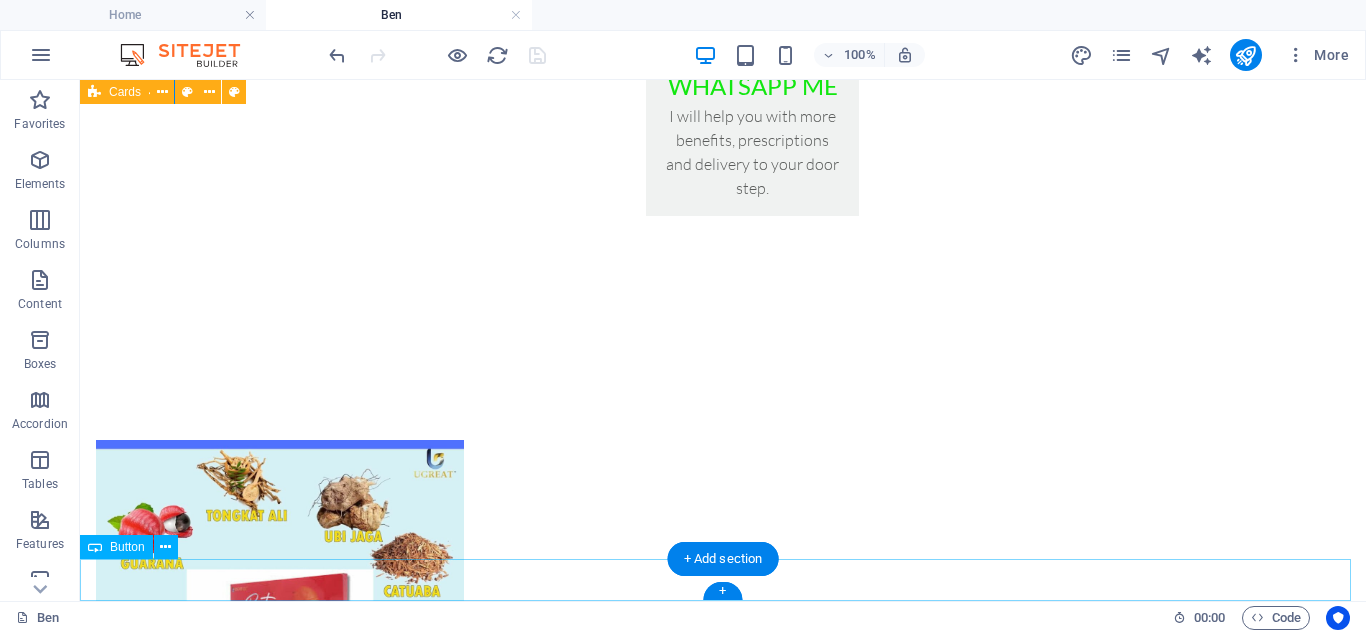 click on "whatsapp ben now" at bounding box center [723, 2515] 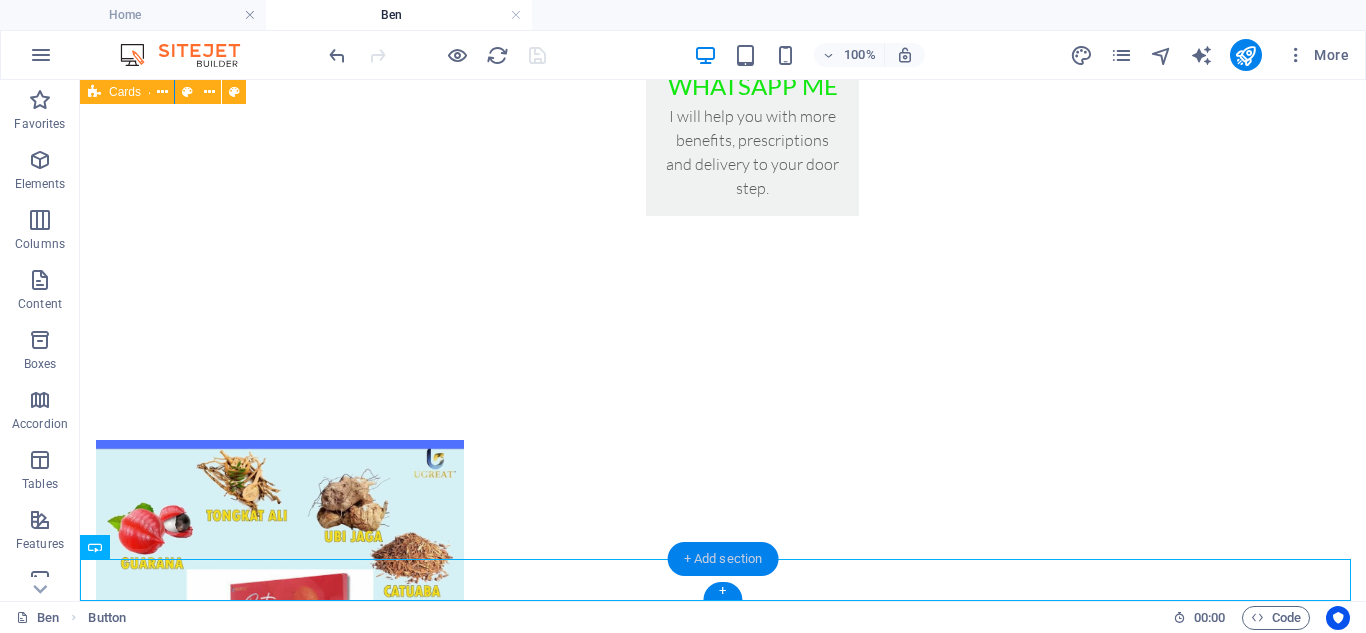 click on "+ Add section" at bounding box center [723, 559] 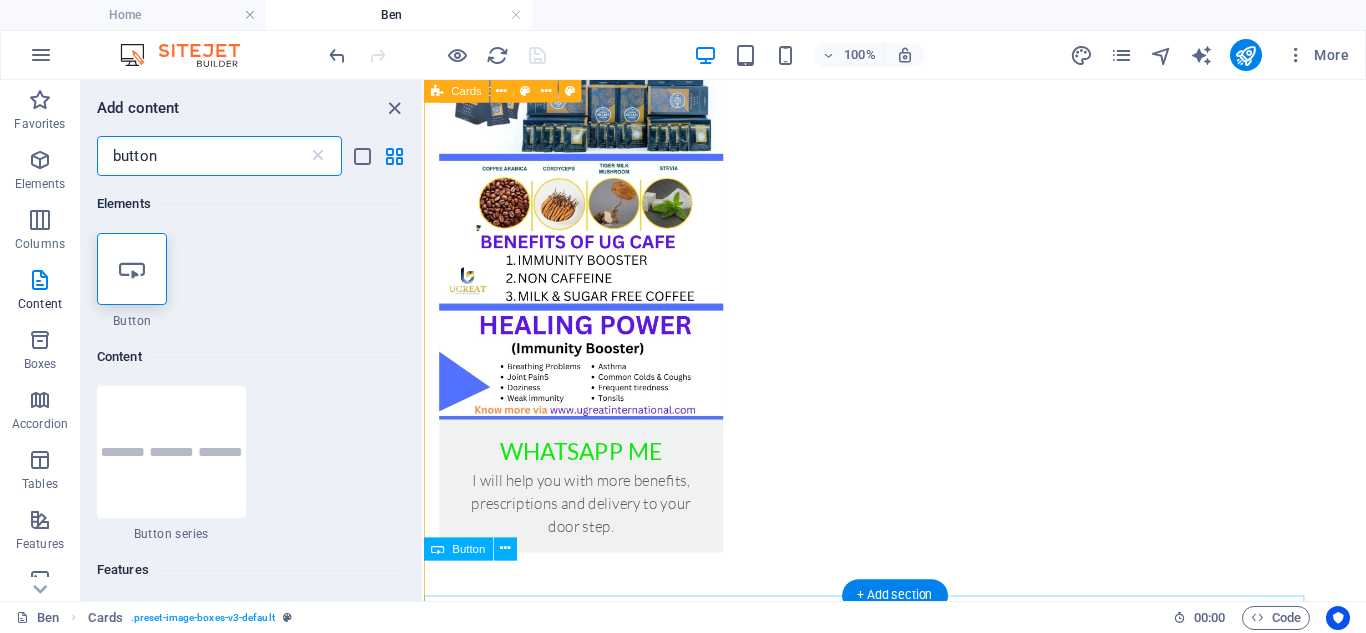 scroll, scrollTop: 2356, scrollLeft: 0, axis: vertical 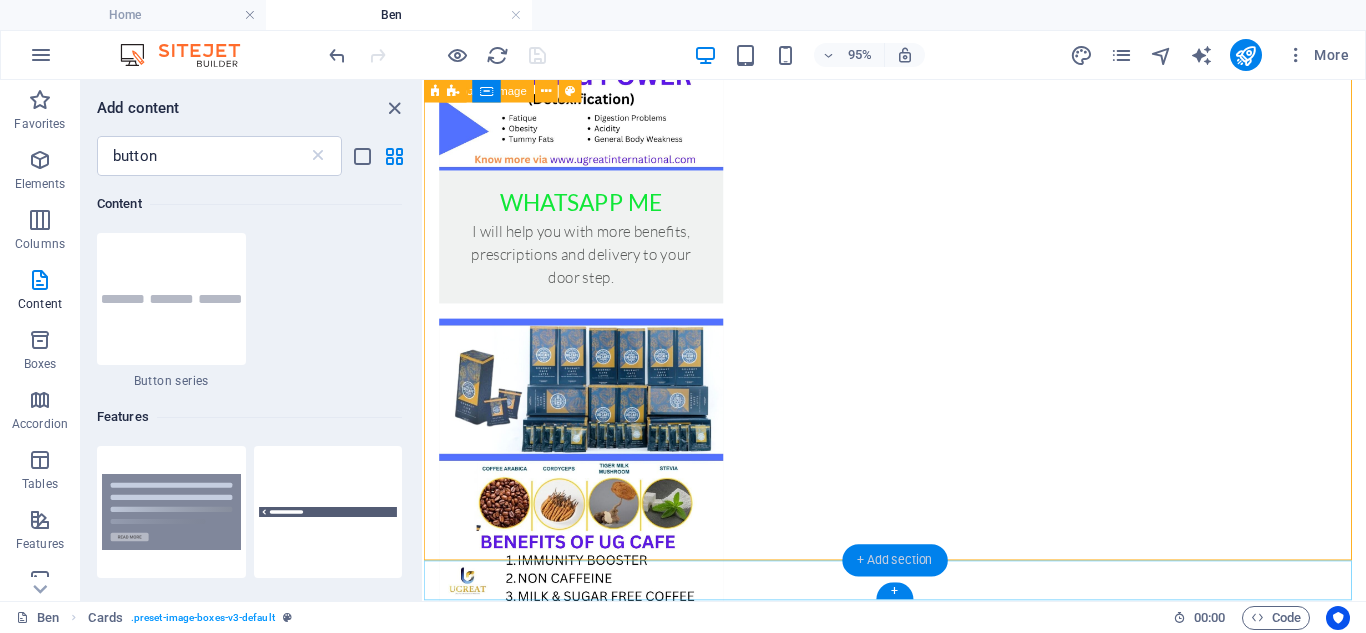 click on "+ Add section" at bounding box center (894, 560) 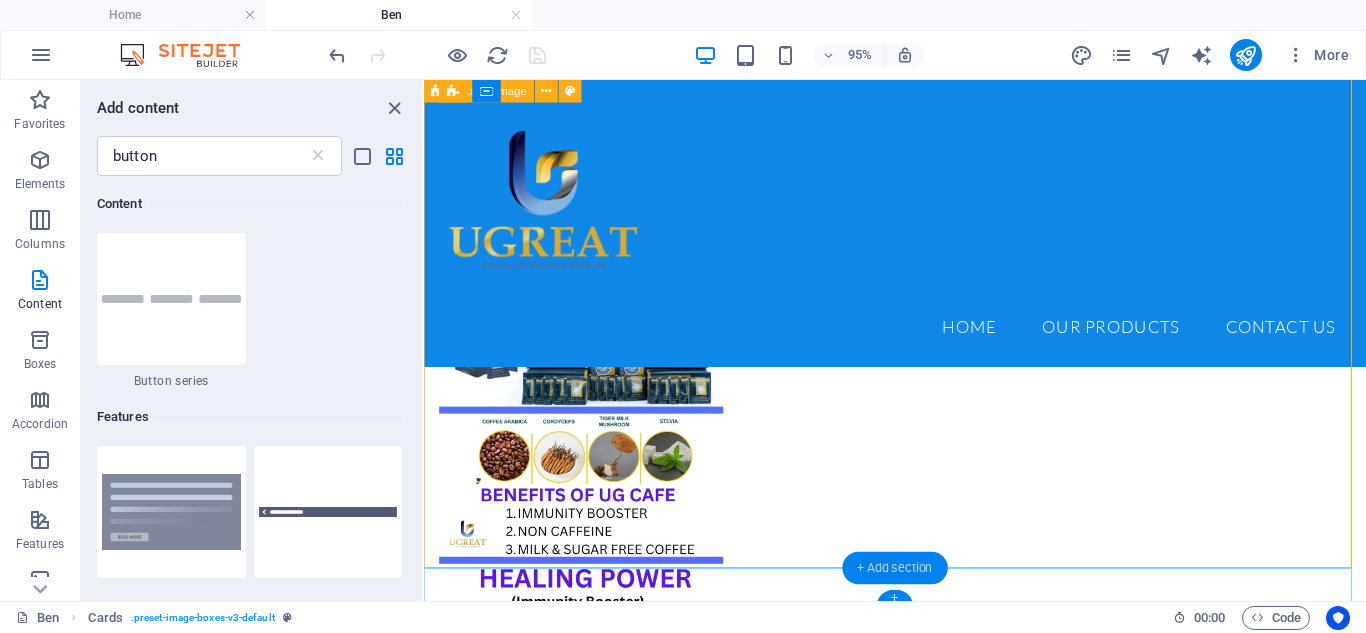 click on "+ Add section" at bounding box center [894, 568] 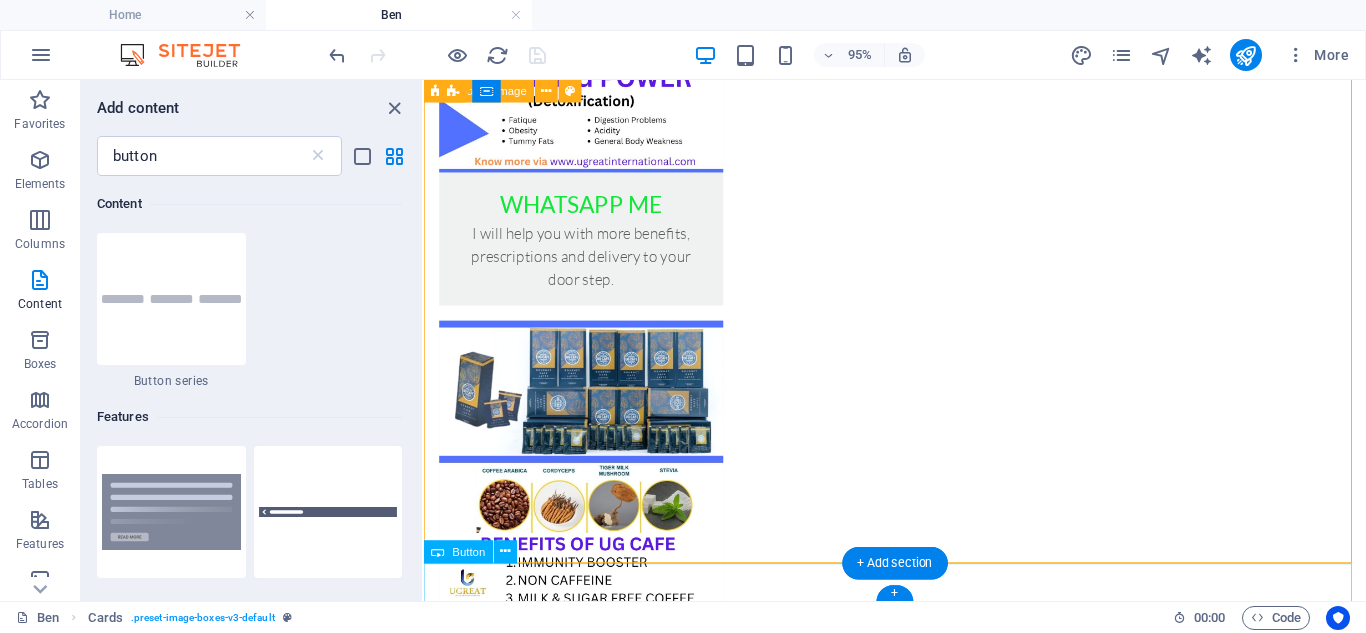 click on "whatsapp ben now" at bounding box center [920, 2973] 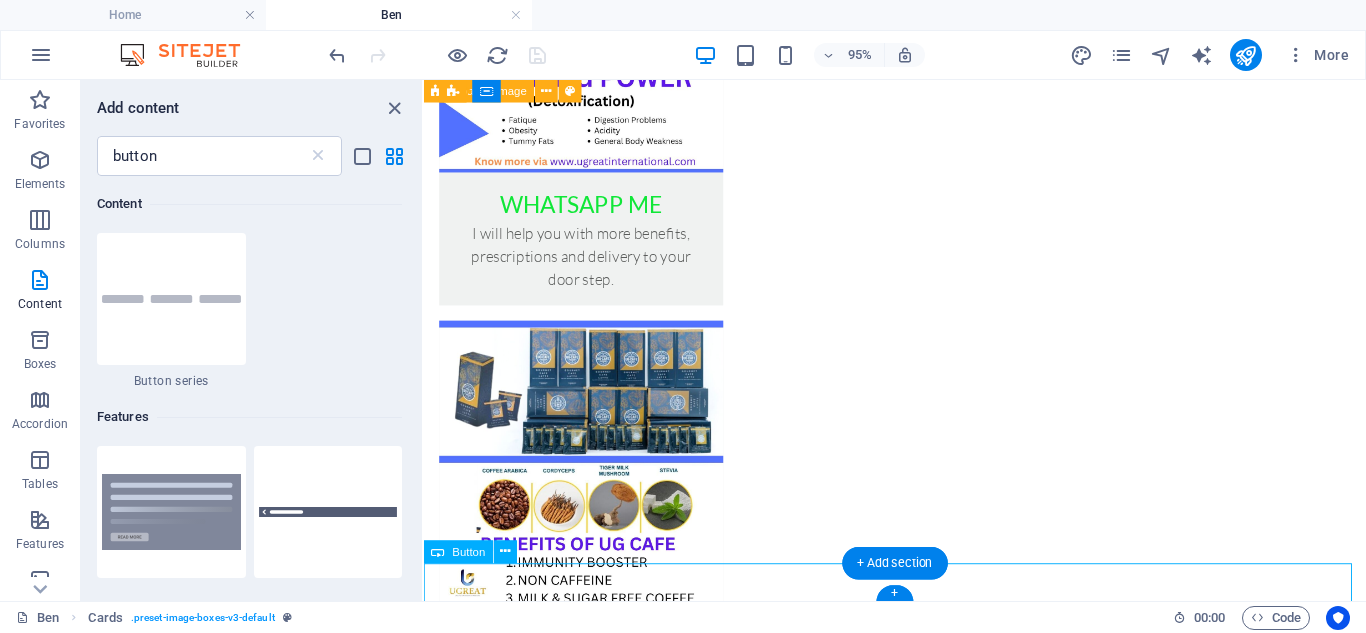 click on "whatsapp ben now" at bounding box center [920, 2973] 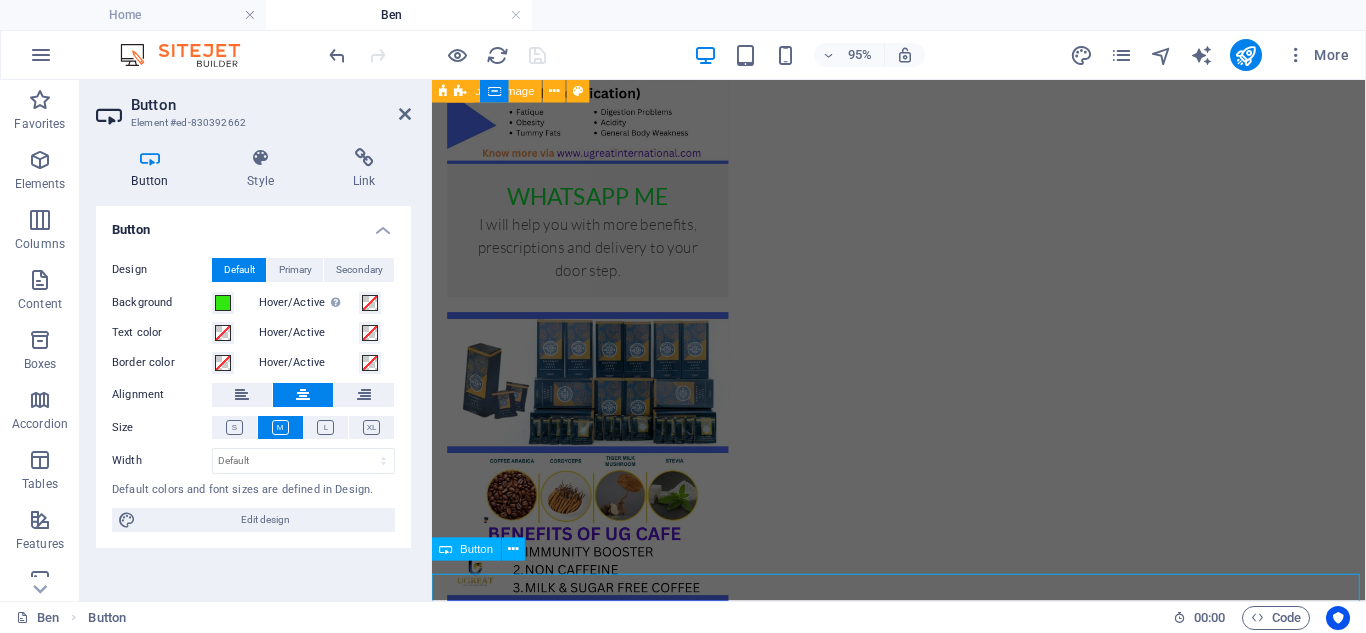 scroll, scrollTop: 2342, scrollLeft: 0, axis: vertical 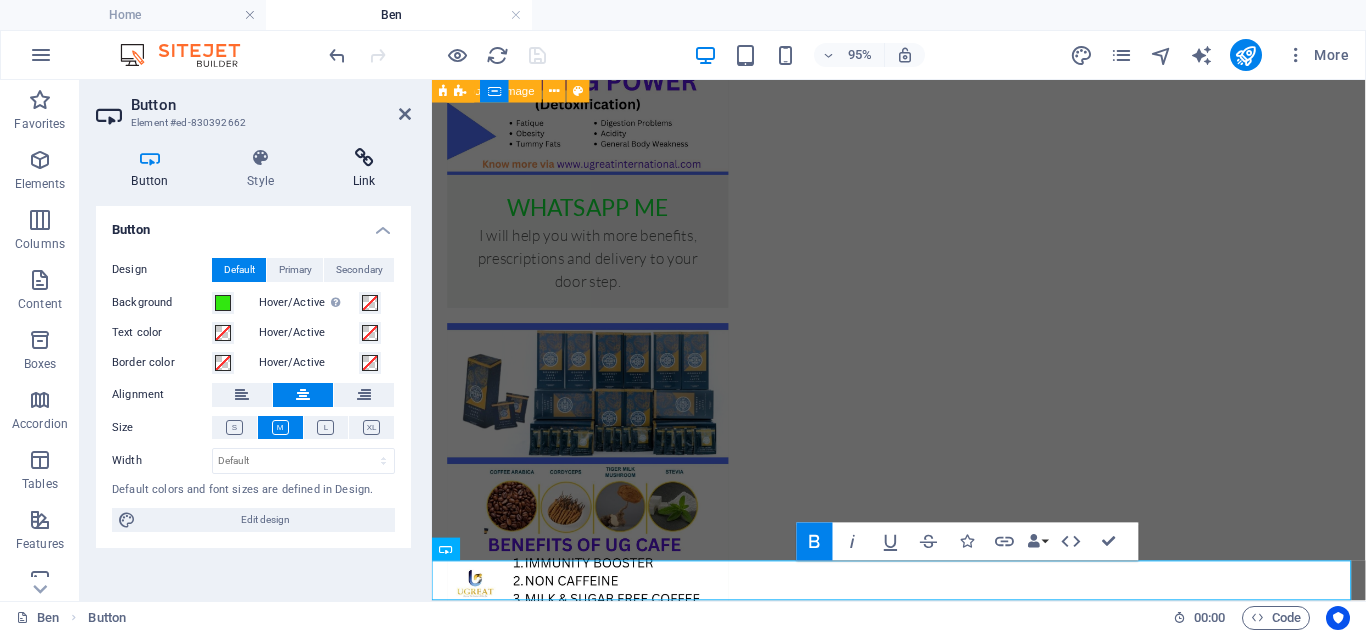 click on "Link" at bounding box center (364, 169) 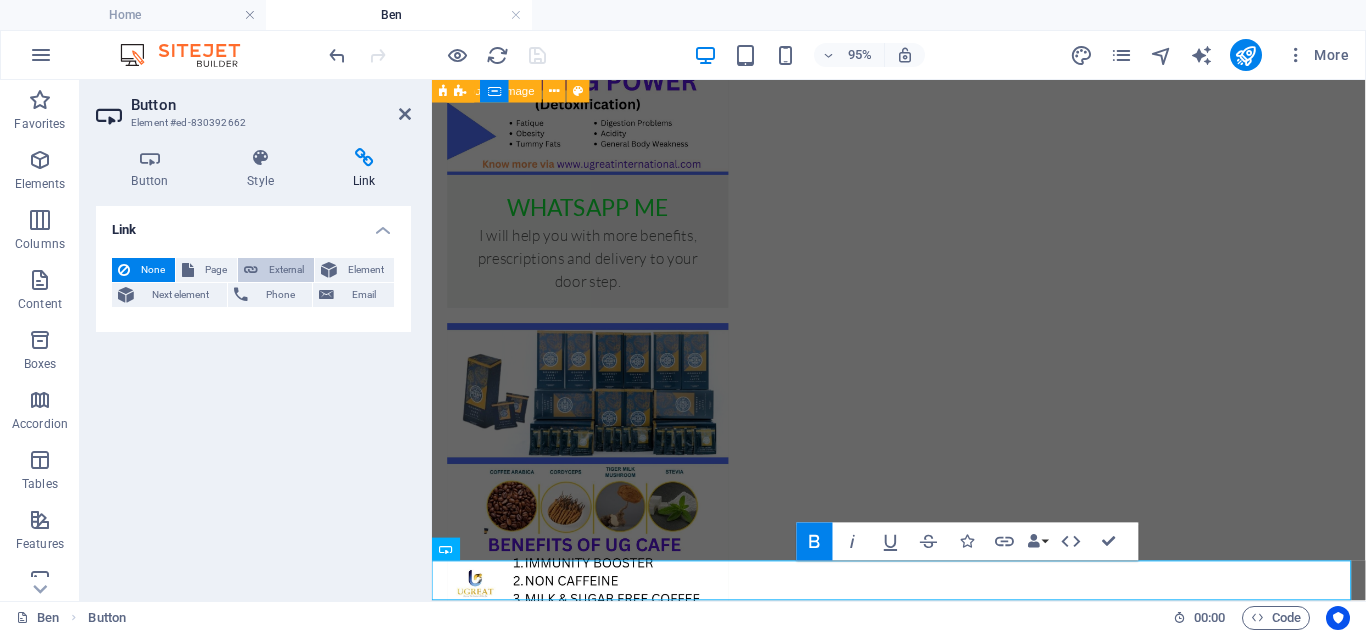 click on "External" at bounding box center [286, 270] 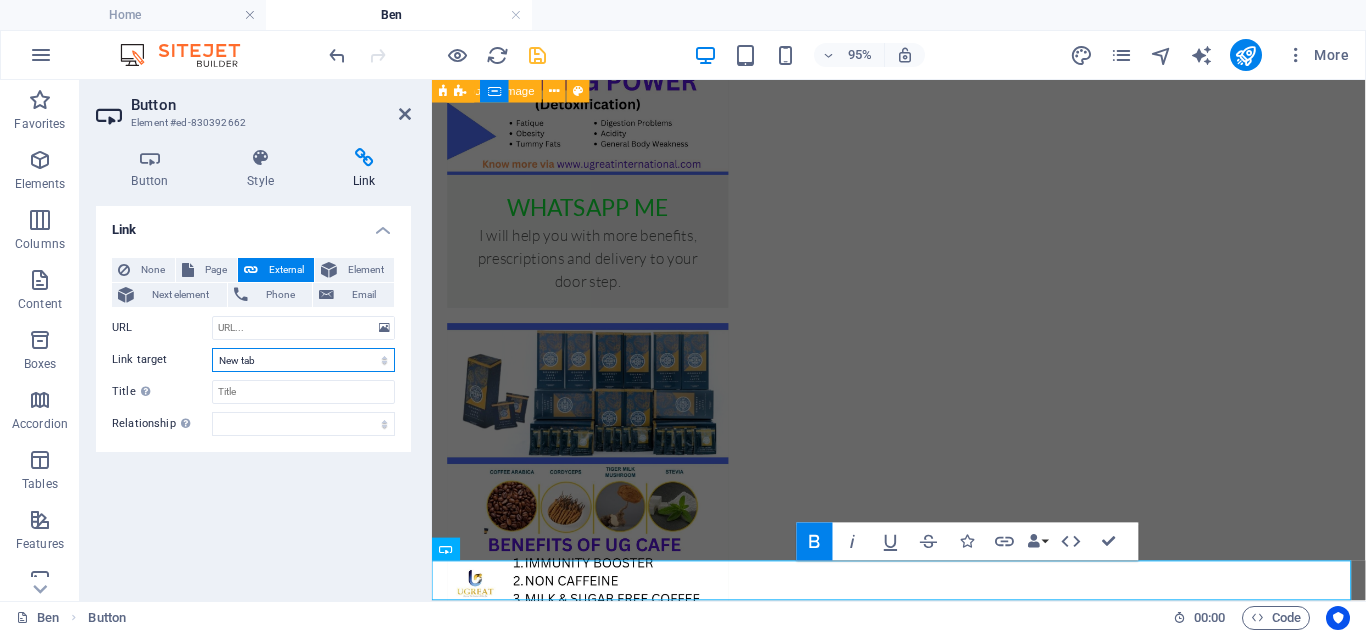 click on "New tab Same tab Overlay" at bounding box center (303, 360) 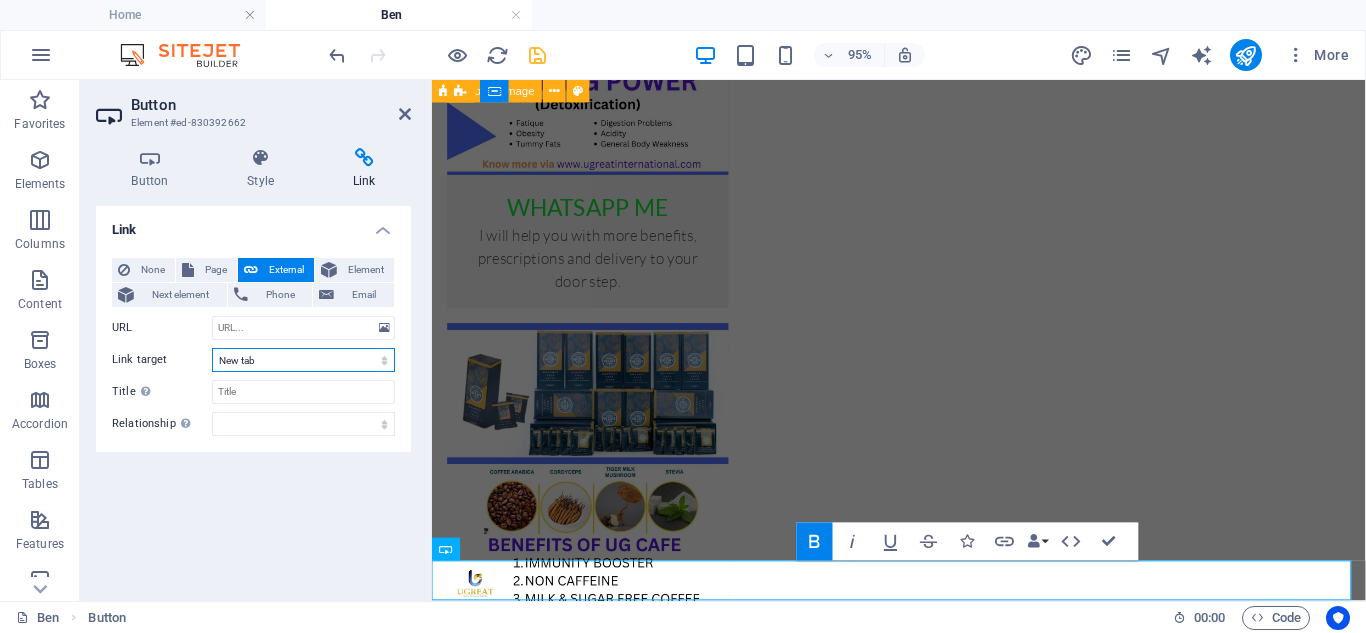 select on "overlay" 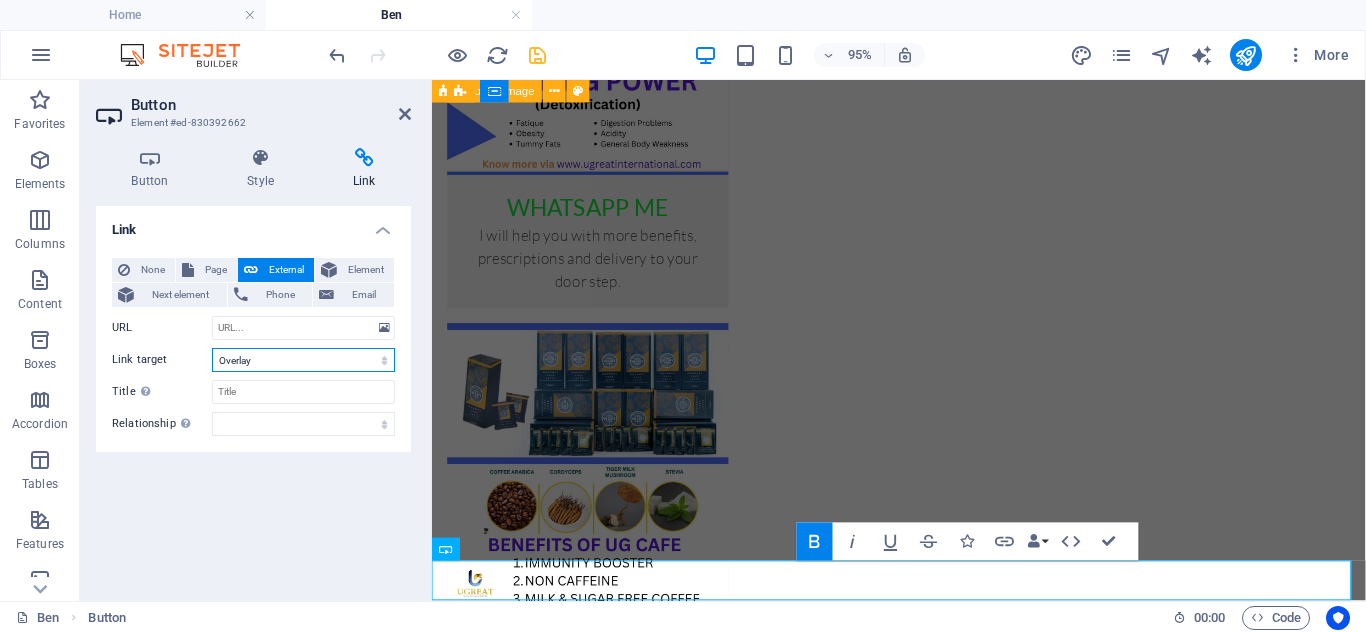 click on "New tab Same tab Overlay" at bounding box center [303, 360] 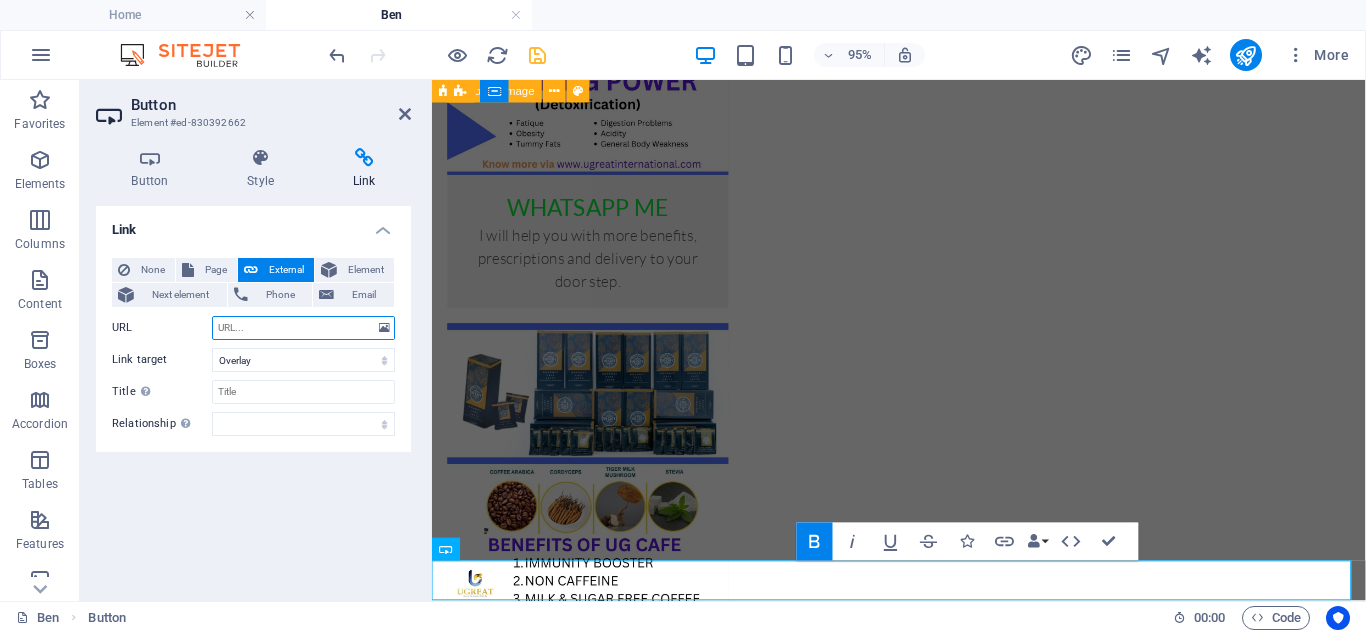 click on "URL" at bounding box center [303, 328] 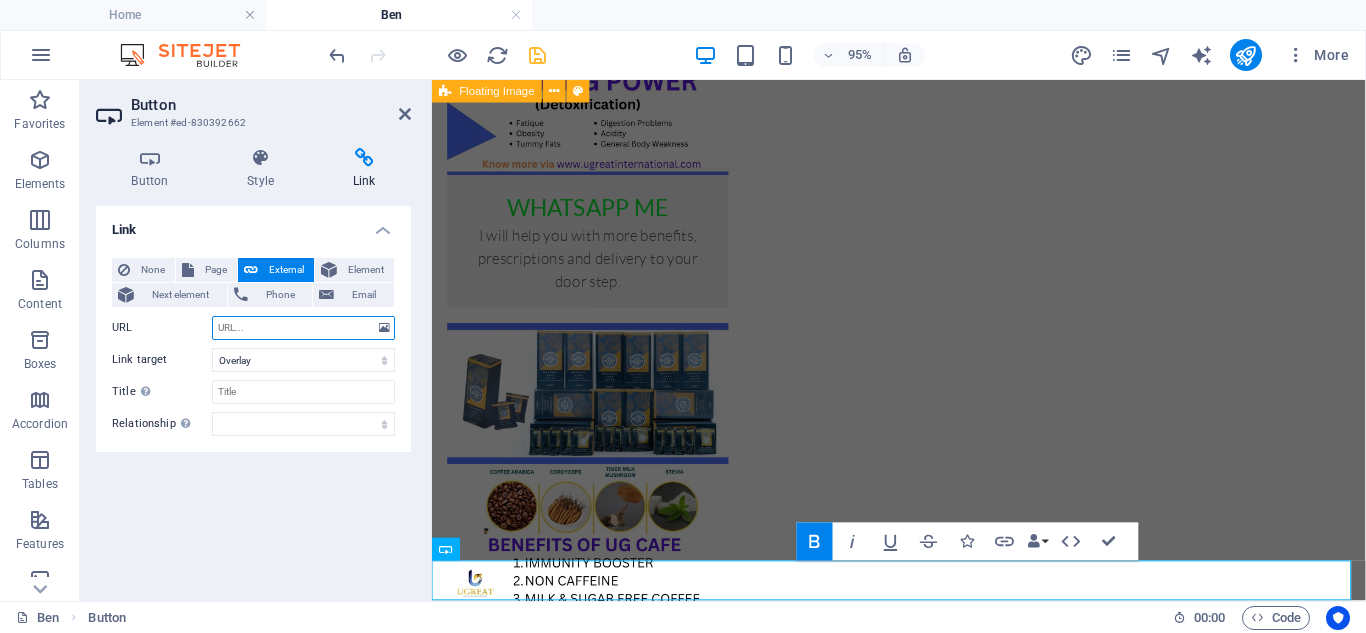 click on "URL" at bounding box center [303, 328] 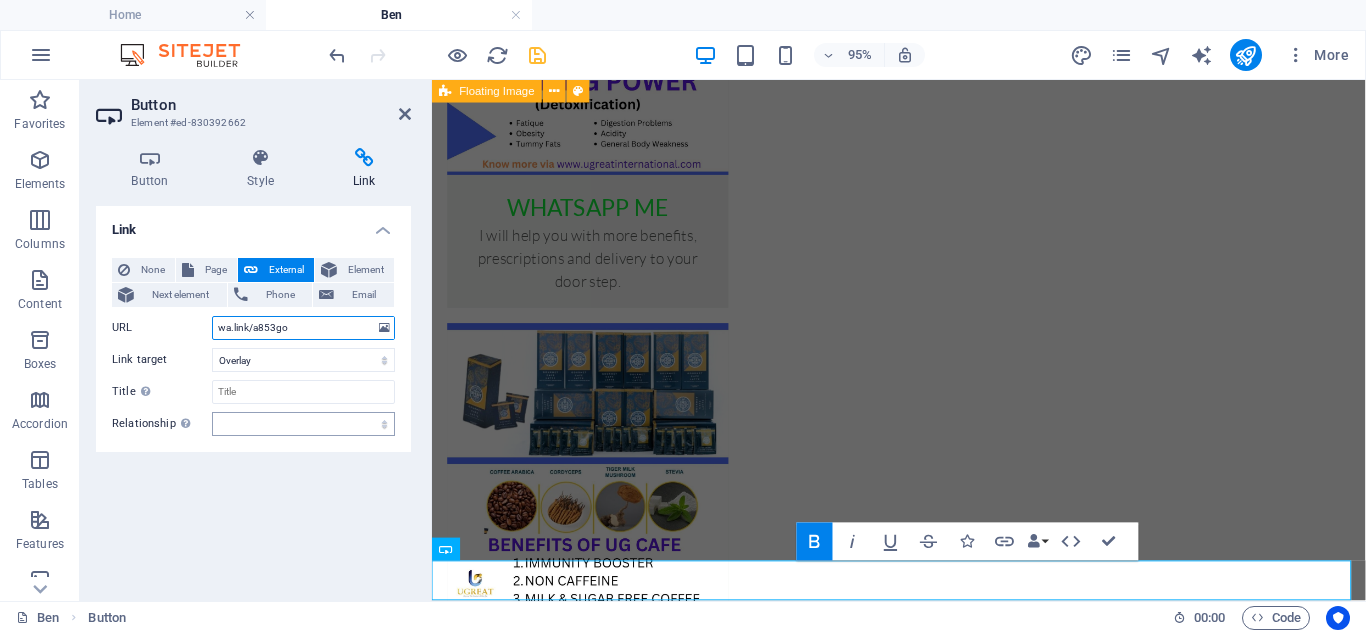 type on "wa.link/a853go" 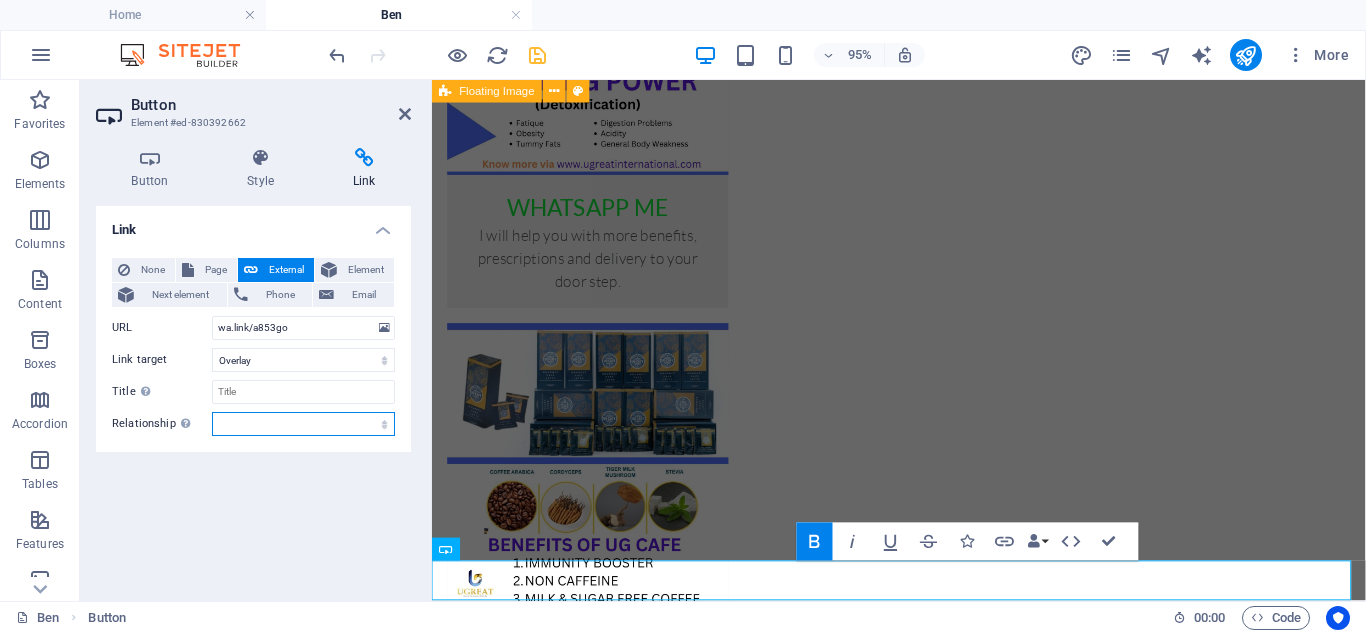click on "alternate author bookmark external help license next nofollow noreferrer noopener prev search tag" at bounding box center [303, 424] 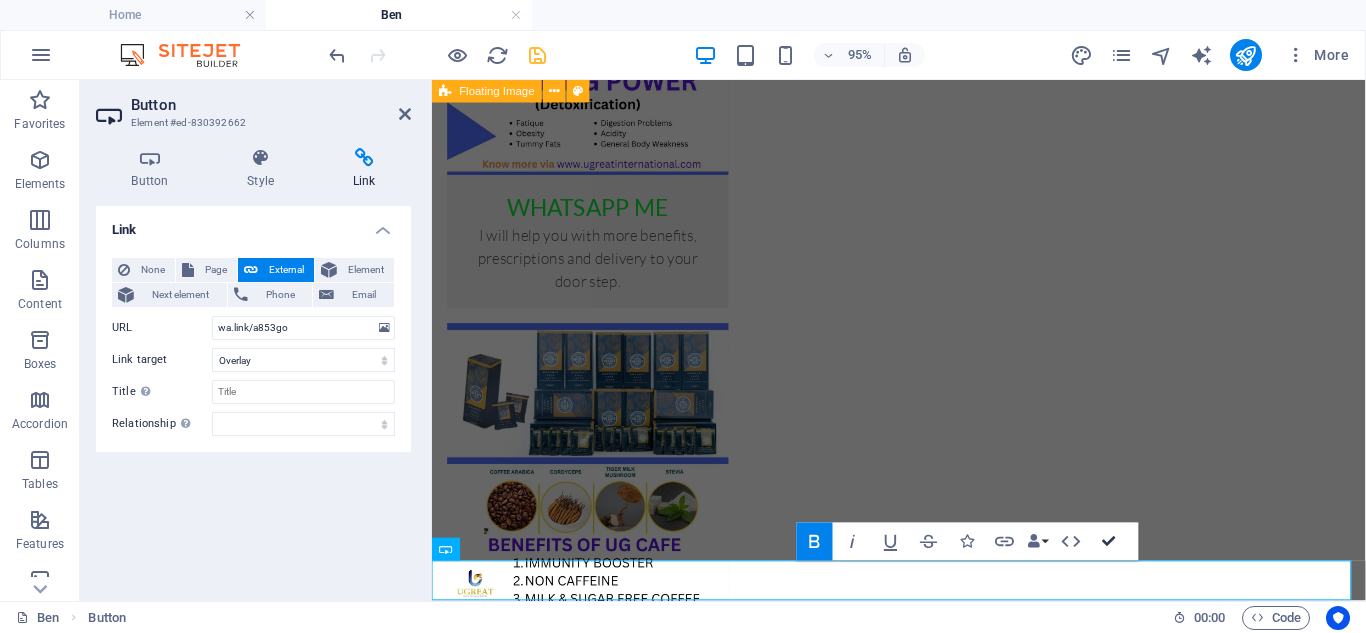scroll, scrollTop: 2671, scrollLeft: 0, axis: vertical 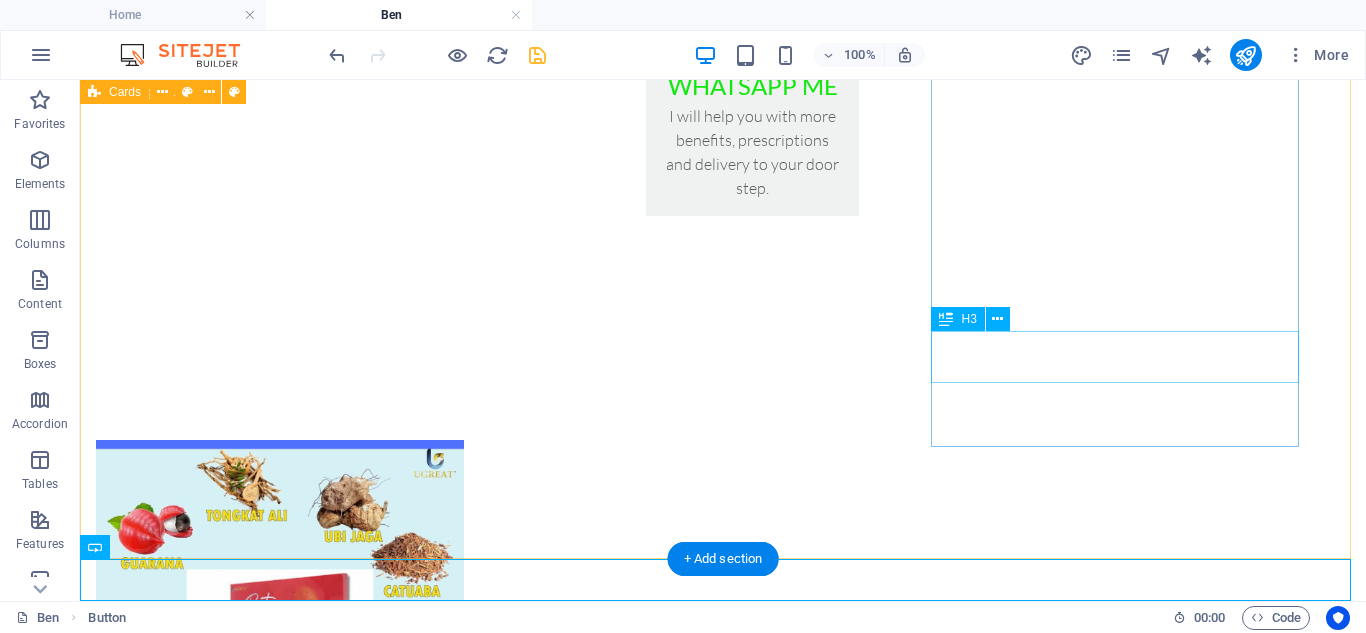 click on "whatsapp me" at bounding box center (280, 2292) 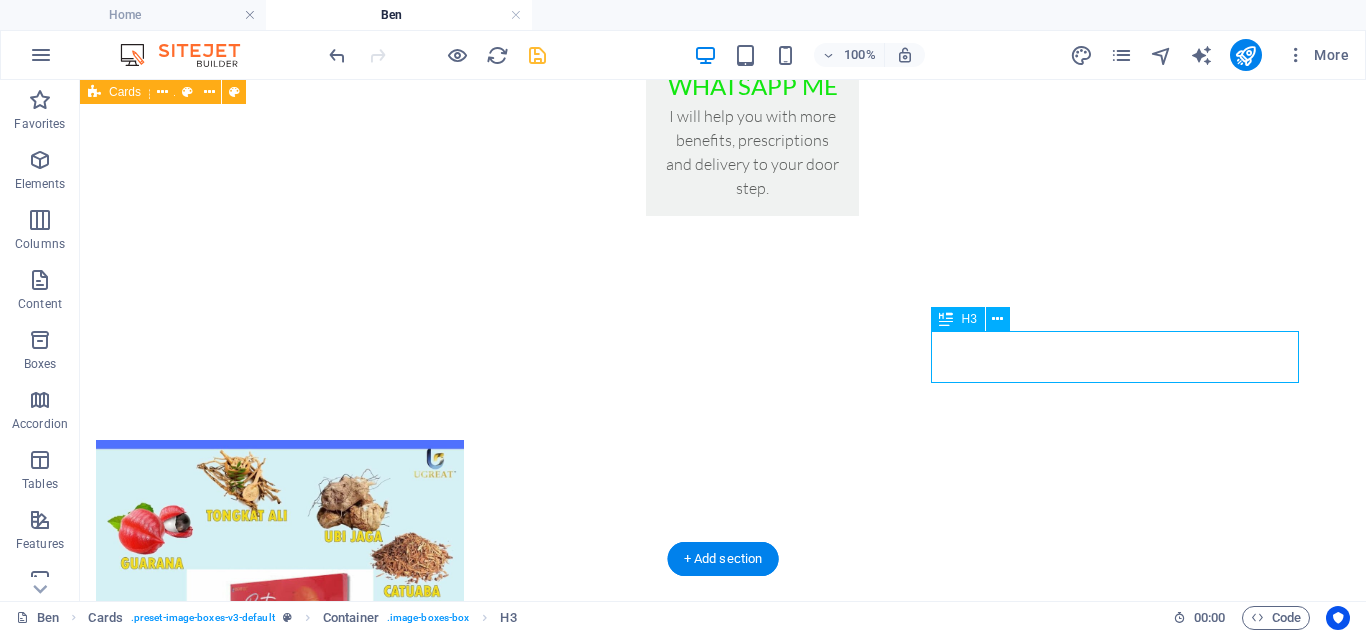 click on "whatsapp me" at bounding box center (280, 2292) 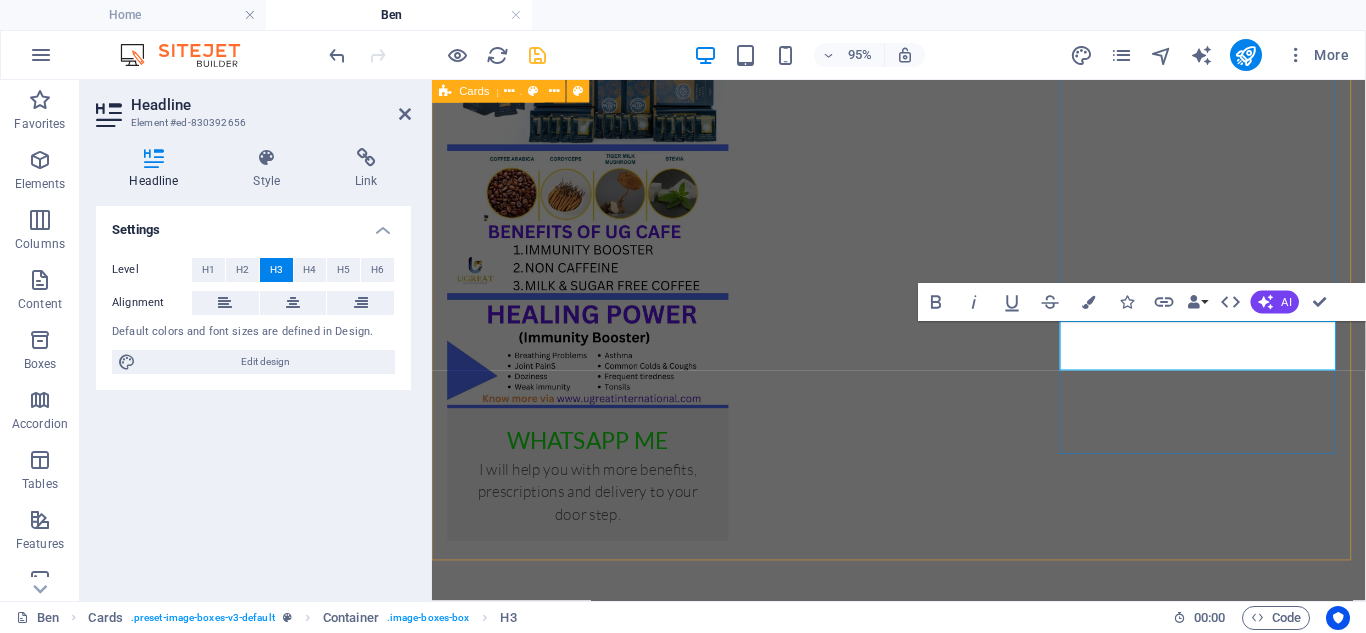 scroll, scrollTop: 2342, scrollLeft: 0, axis: vertical 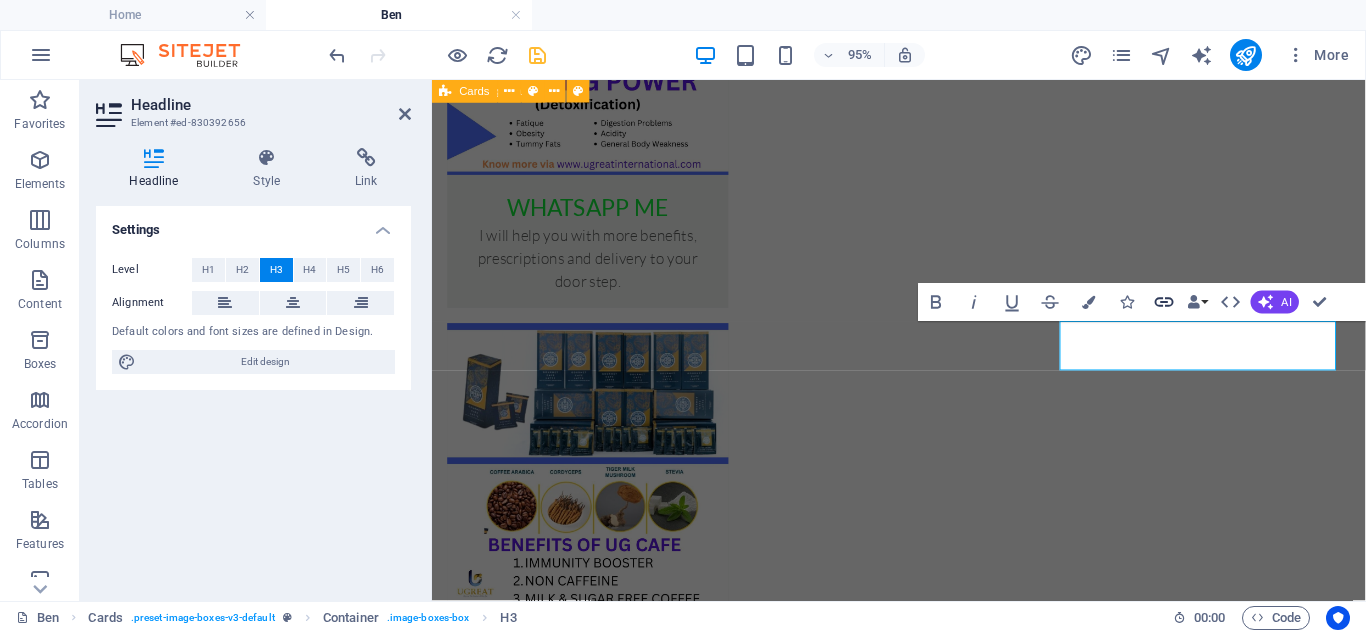 click 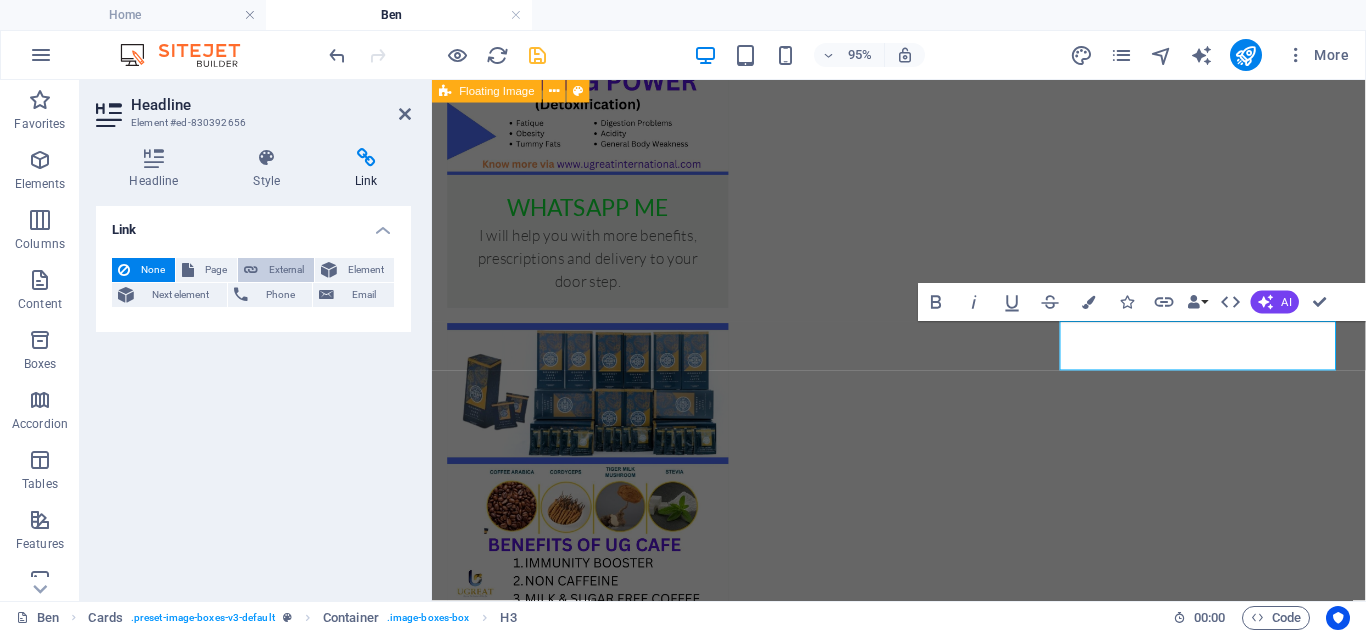 click on "External" at bounding box center (286, 270) 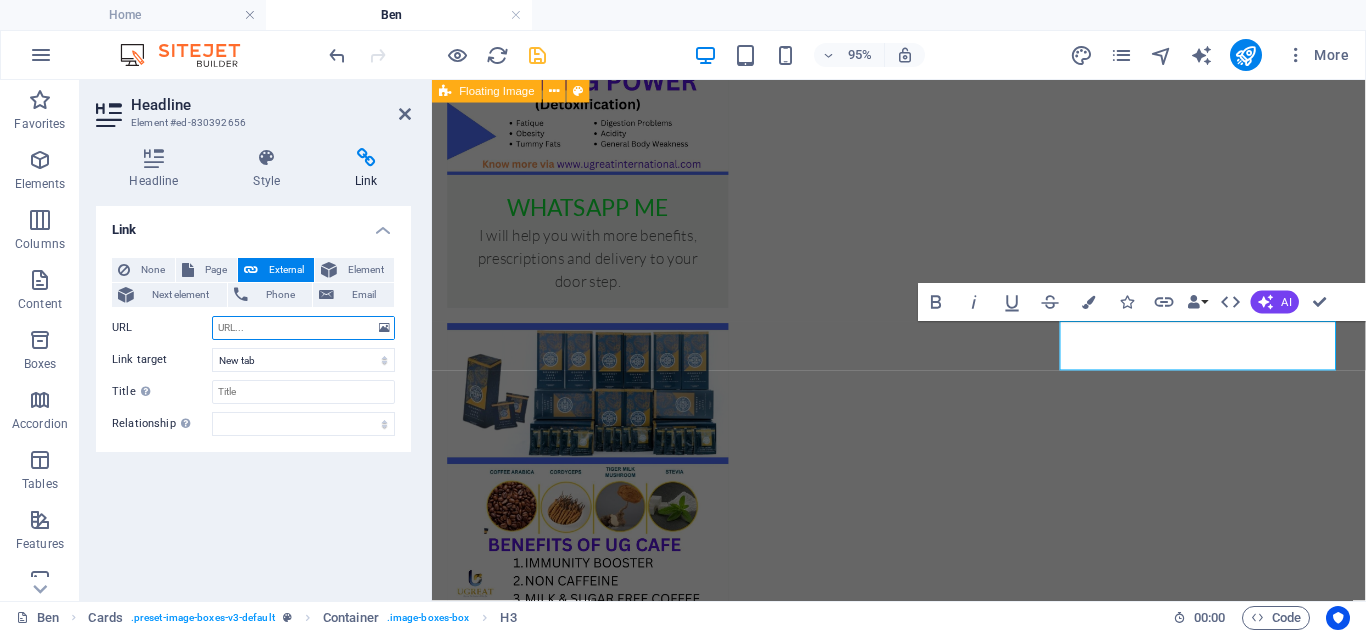 paste on "wa.link/a853go" 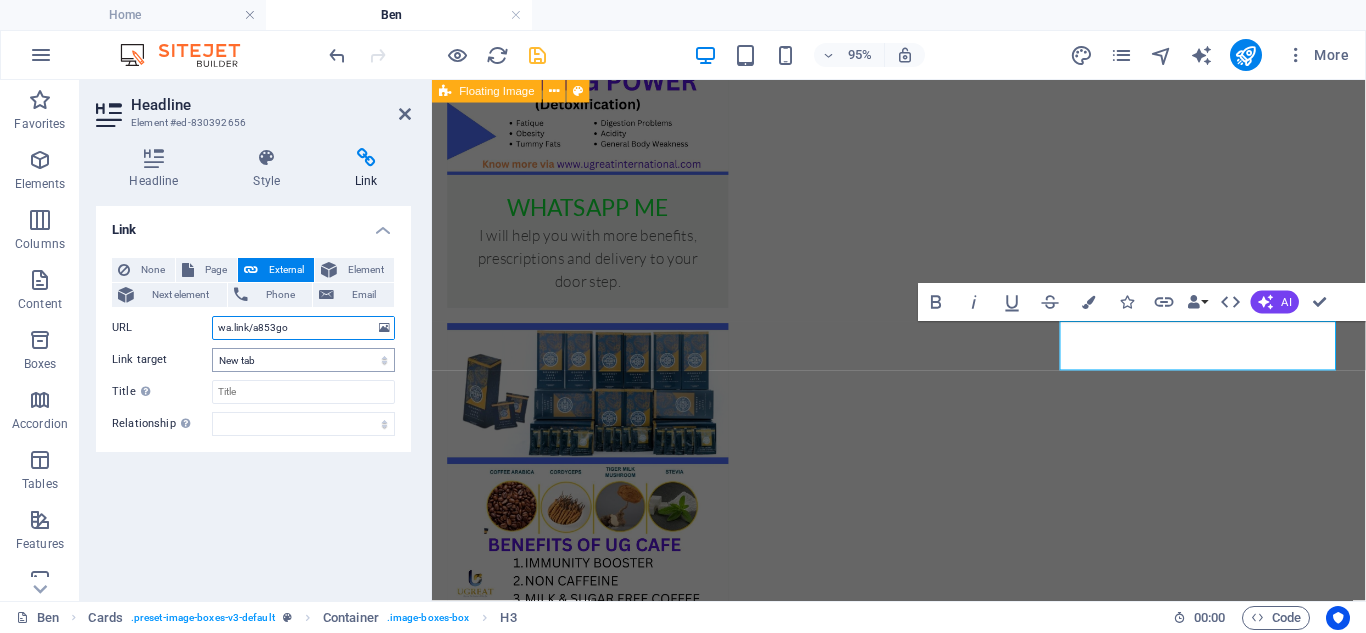 type on "wa.link/a853go" 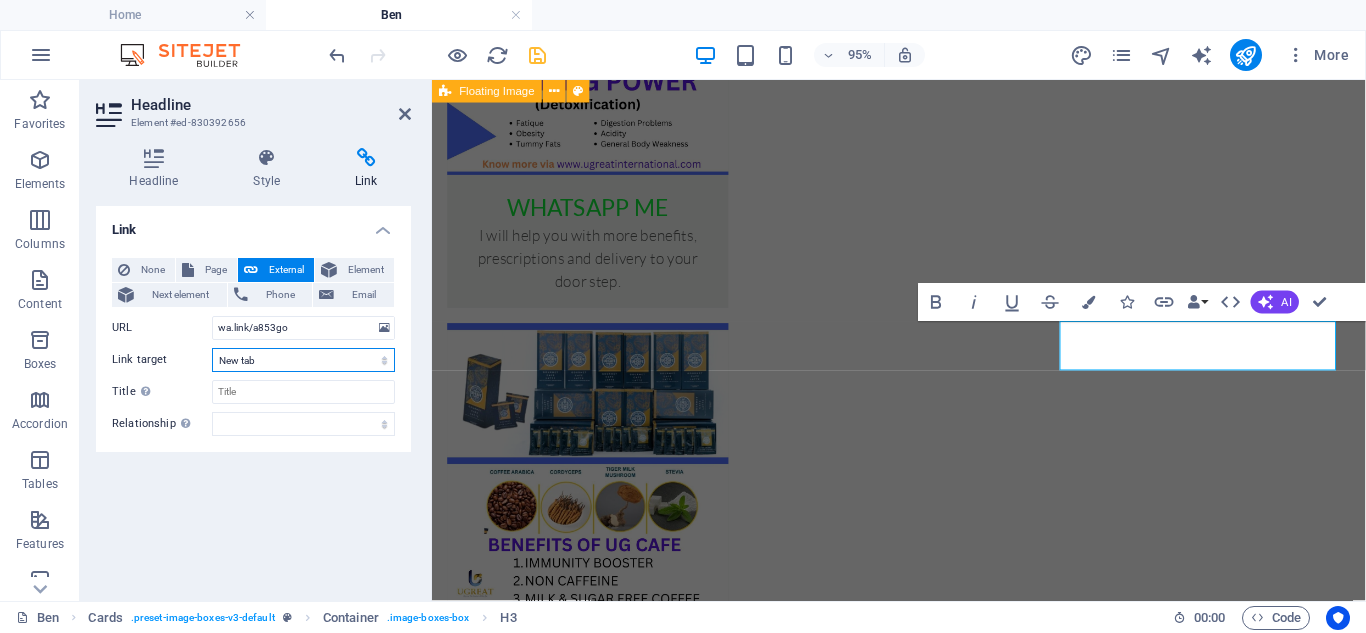 click on "New tab Same tab Overlay" at bounding box center (303, 360) 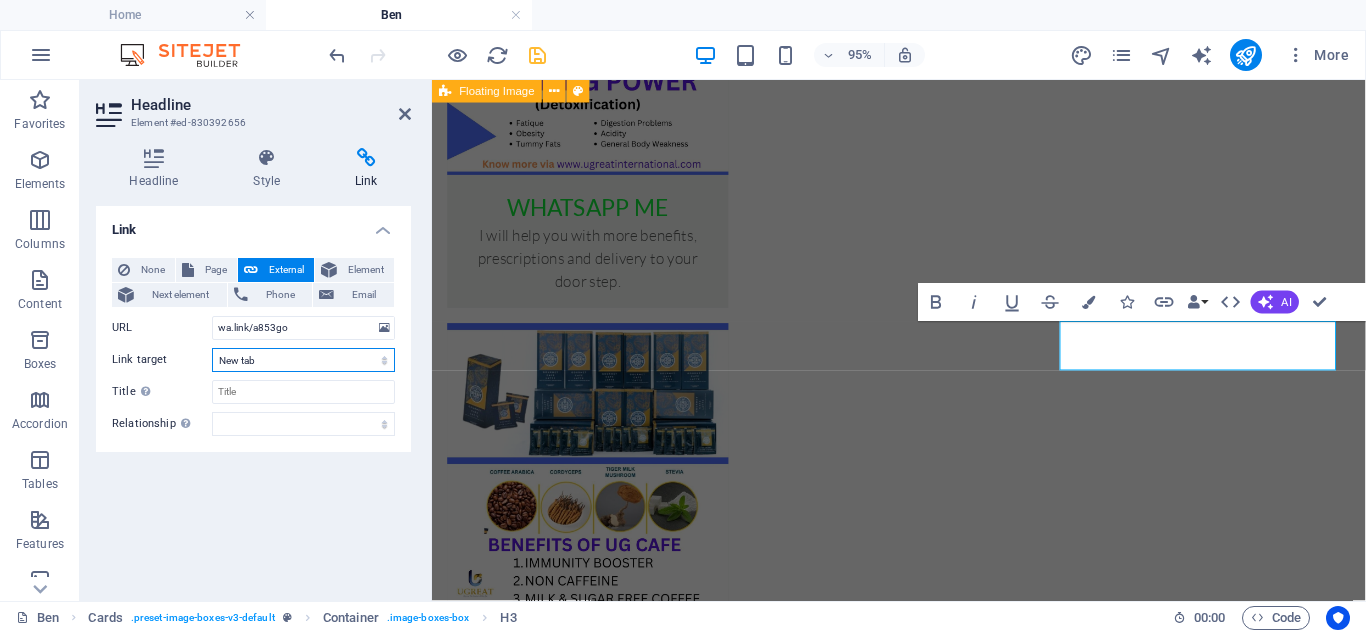 select on "overlay" 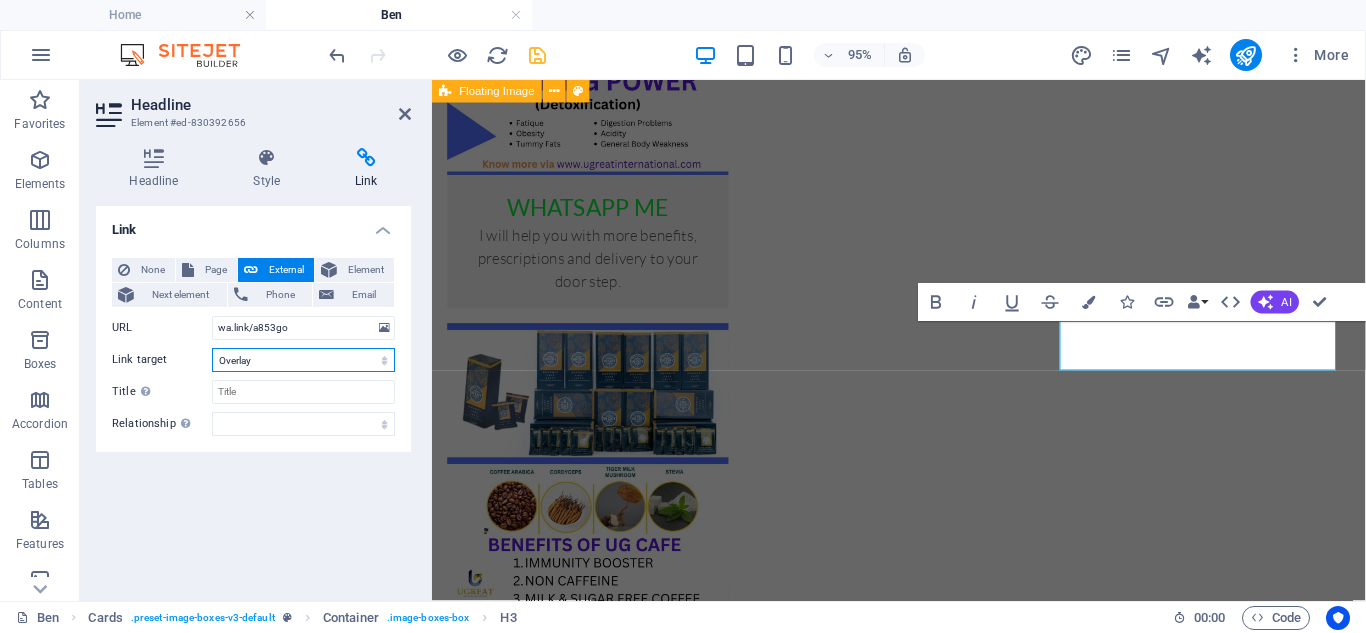 click on "New tab Same tab Overlay" at bounding box center [303, 360] 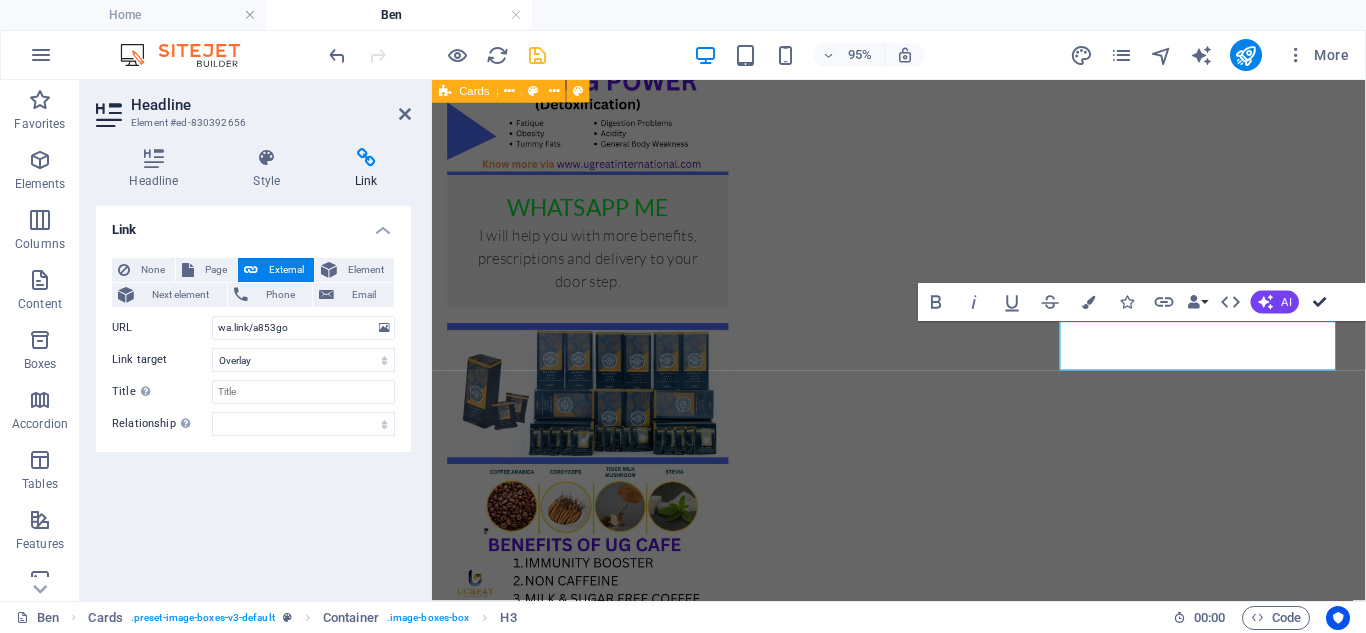scroll, scrollTop: 2559, scrollLeft: 0, axis: vertical 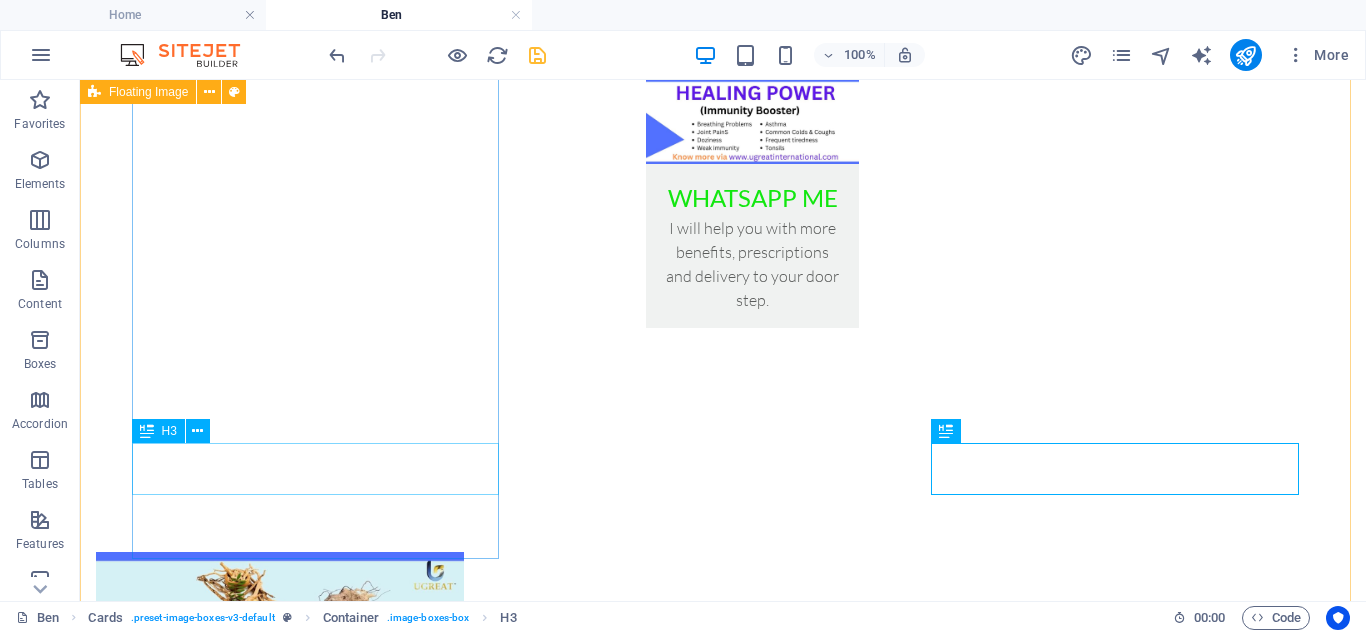 click on "whatsapp me" at bounding box center (280, 1099) 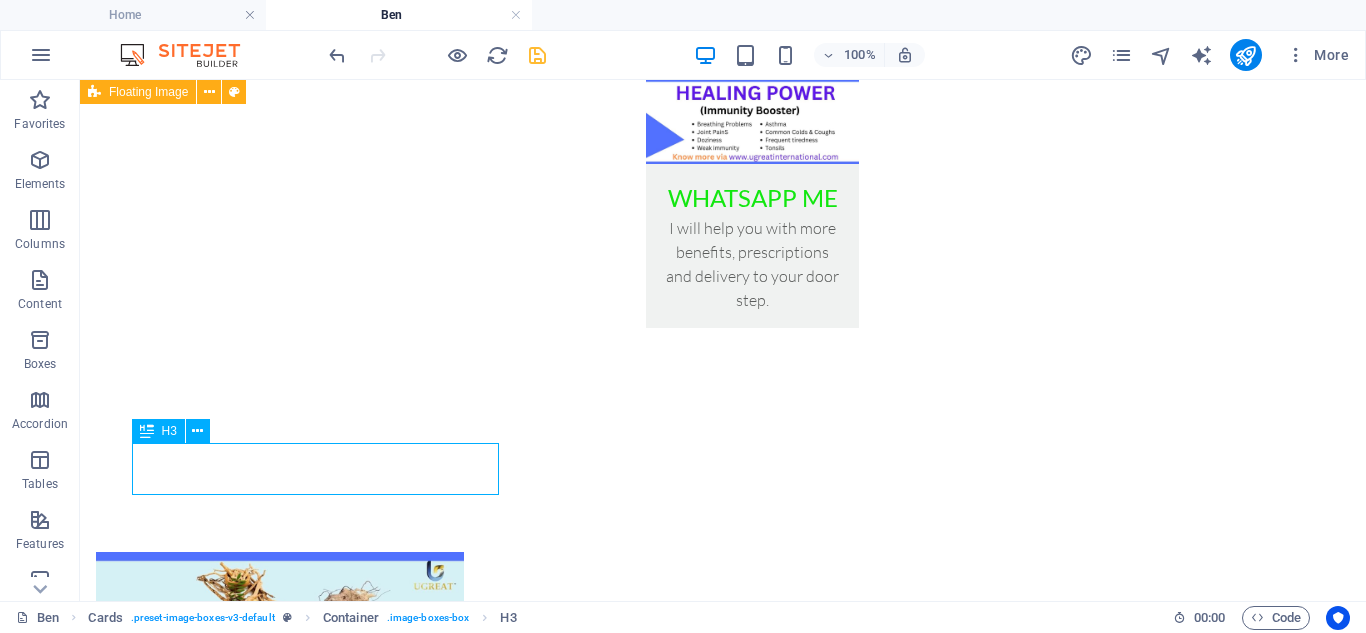 click on "whatsapp me" at bounding box center (280, 1099) 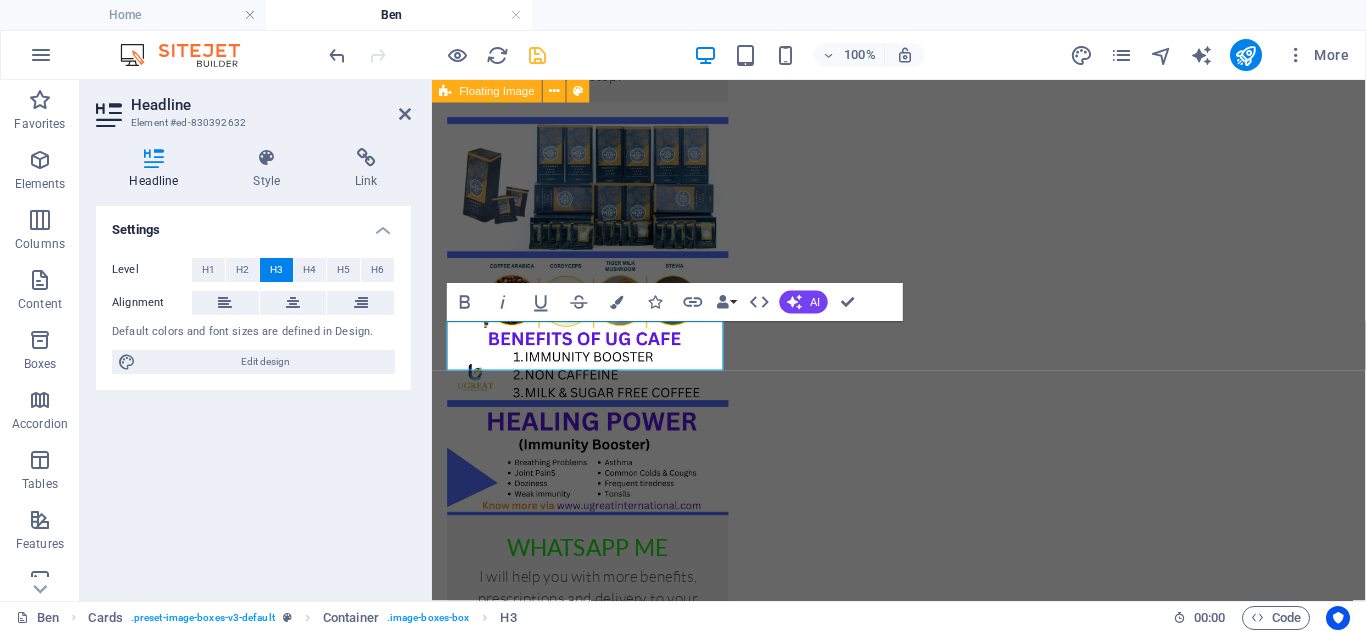 scroll, scrollTop: 2342, scrollLeft: 0, axis: vertical 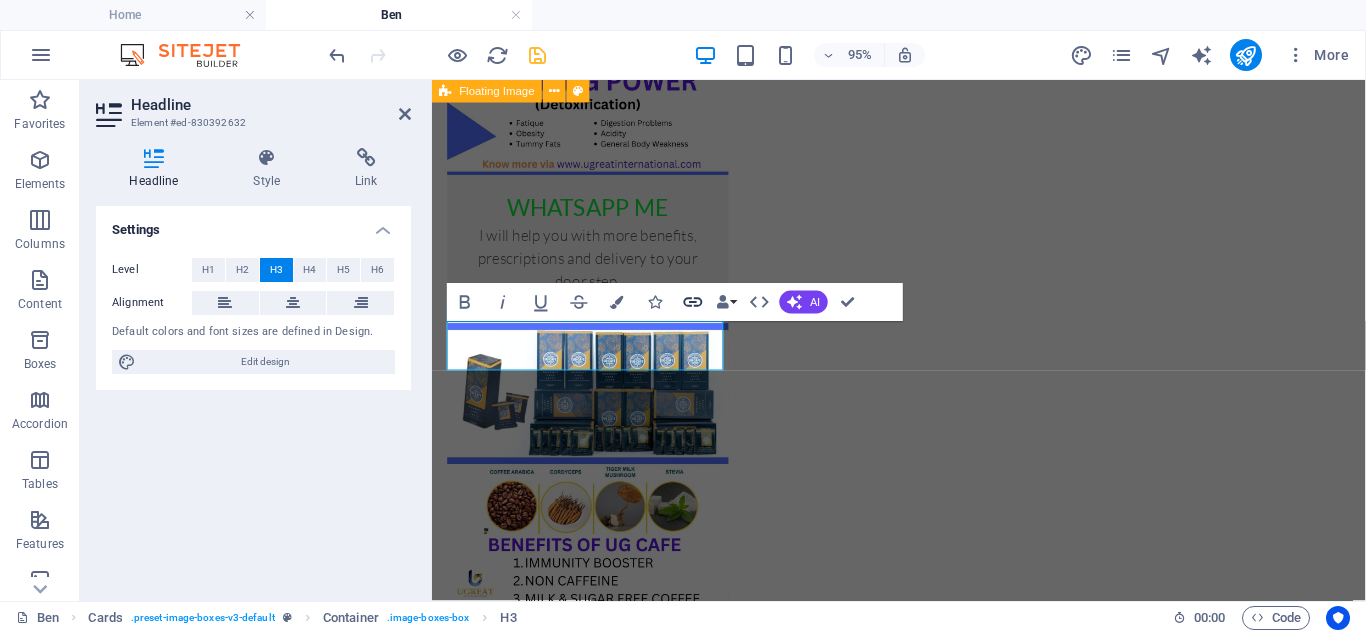 click 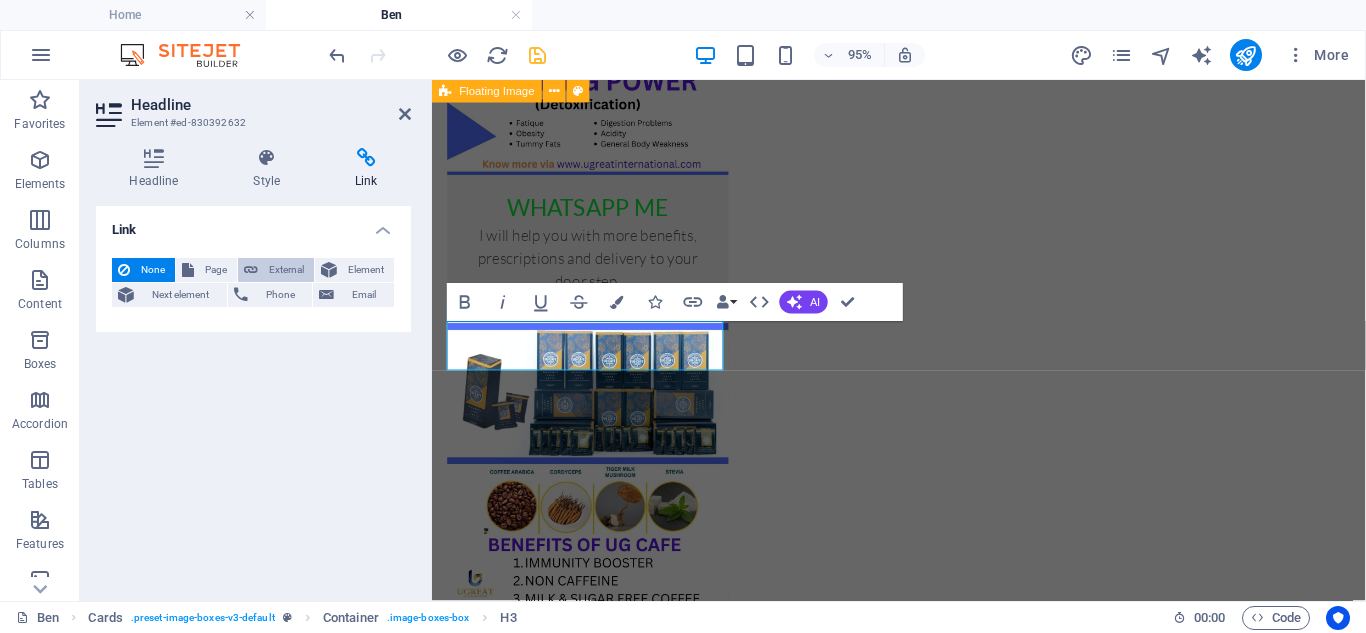 click on "External" at bounding box center (286, 270) 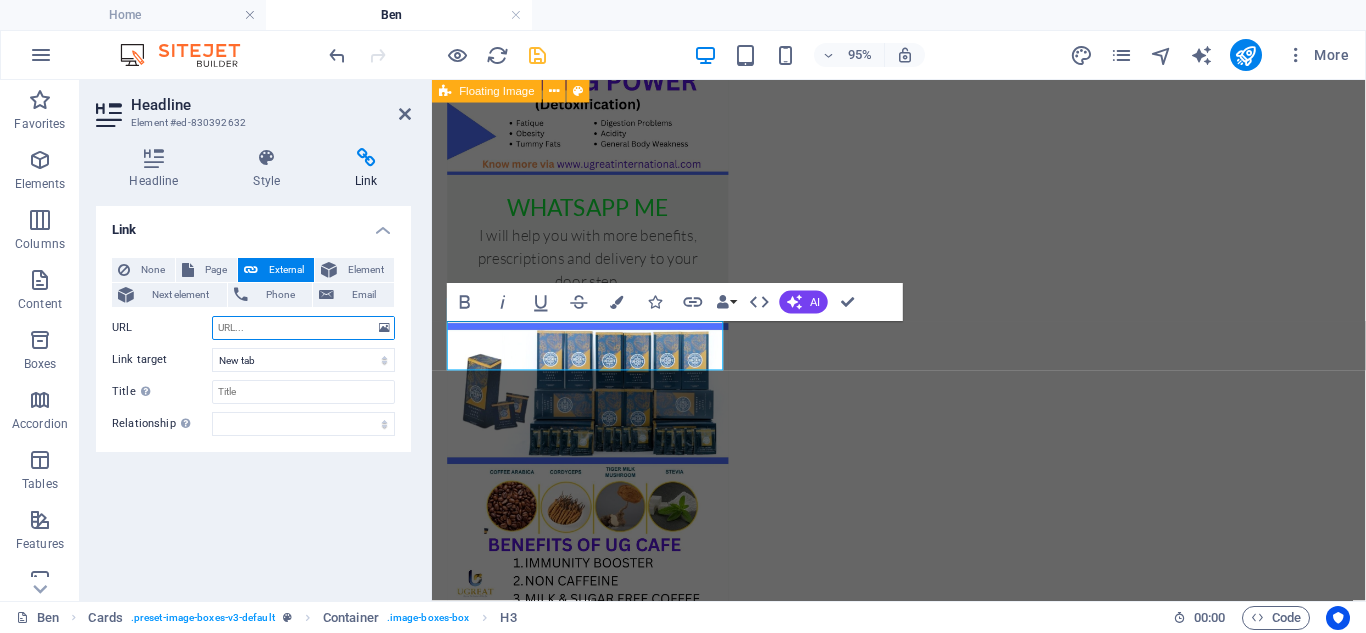 paste on "wa.link/a853go" 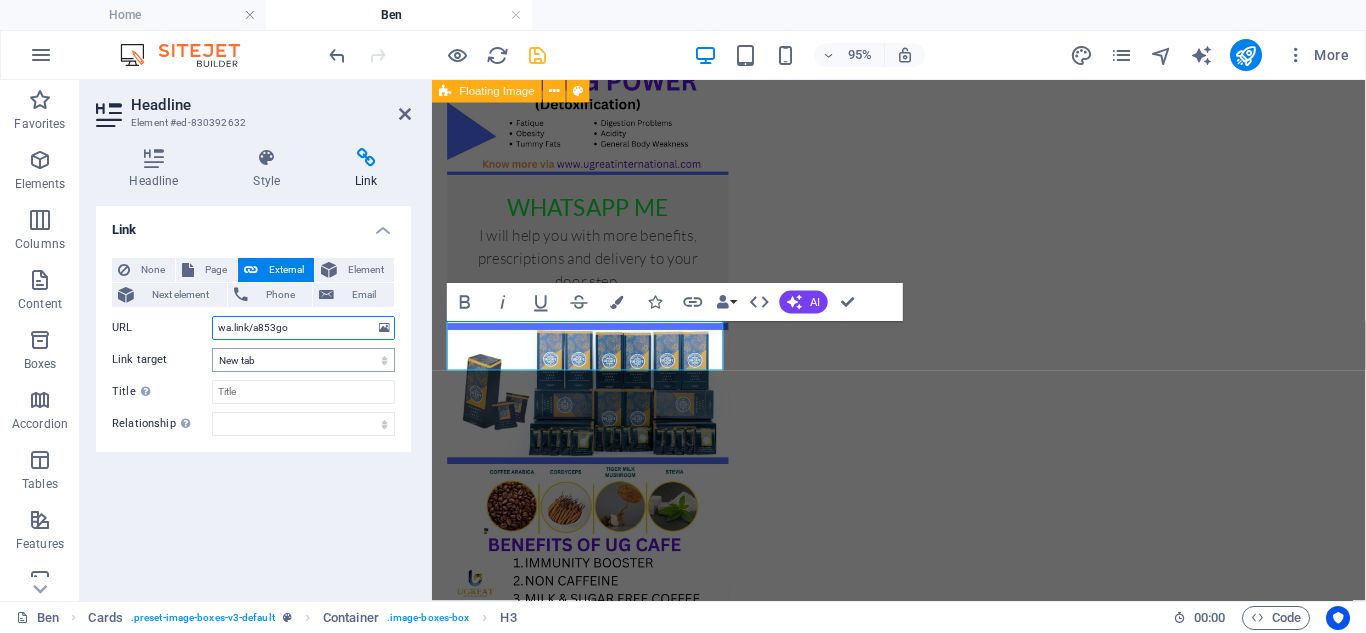 type on "wa.link/a853go" 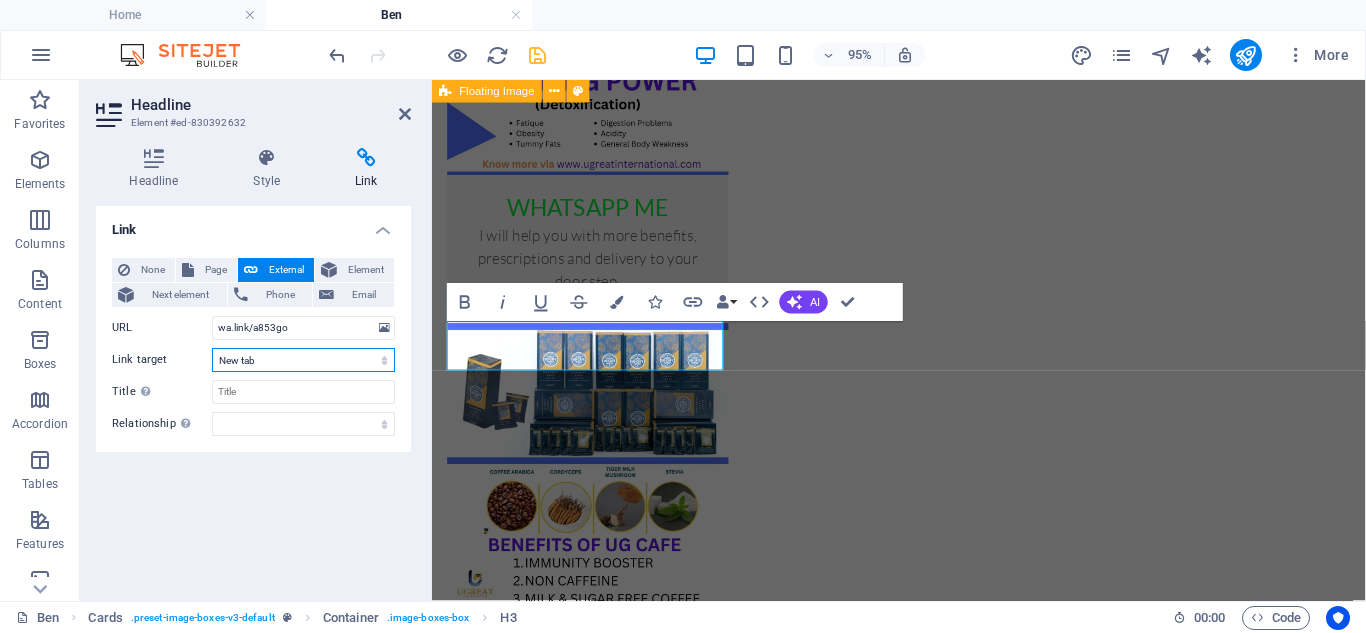 click on "New tab Same tab Overlay" at bounding box center (303, 360) 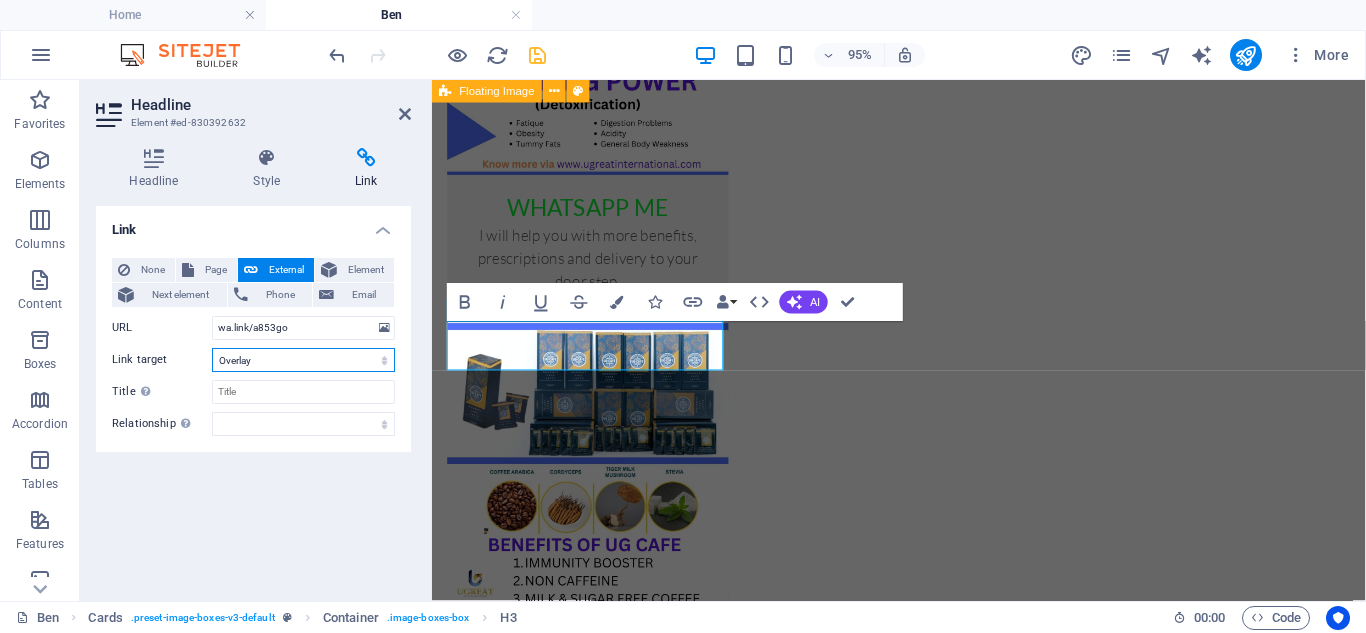 click on "New tab Same tab Overlay" at bounding box center (303, 360) 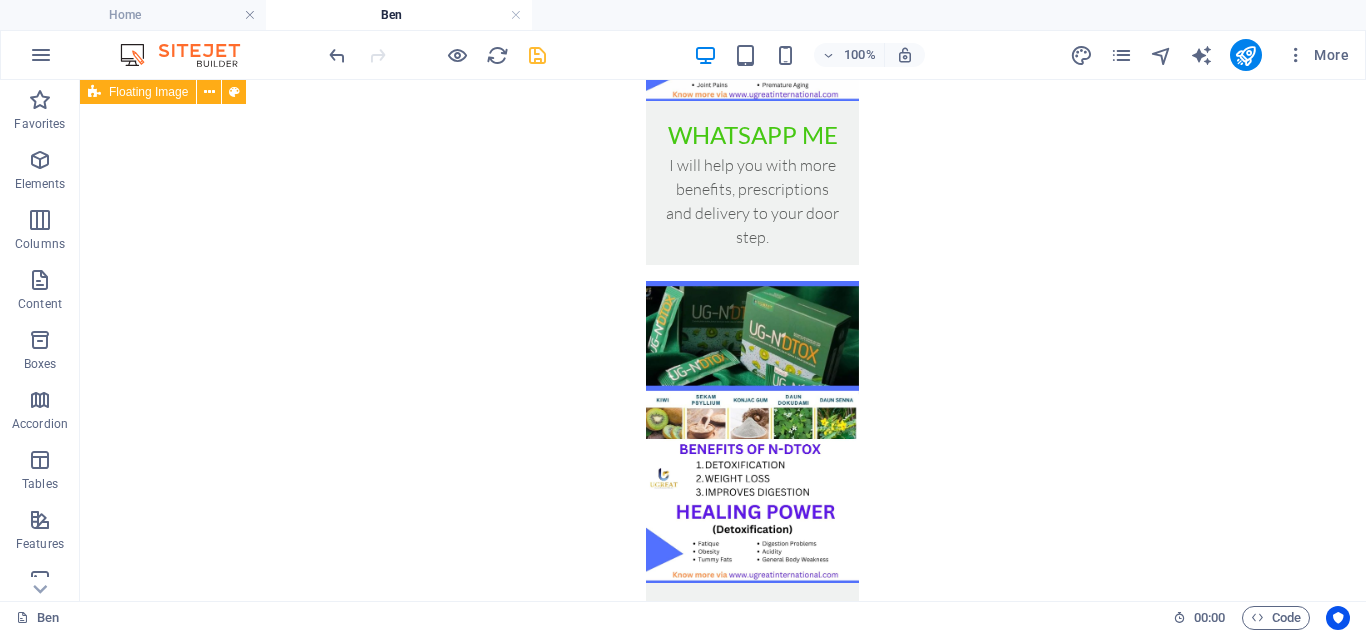 scroll, scrollTop: 1704, scrollLeft: 0, axis: vertical 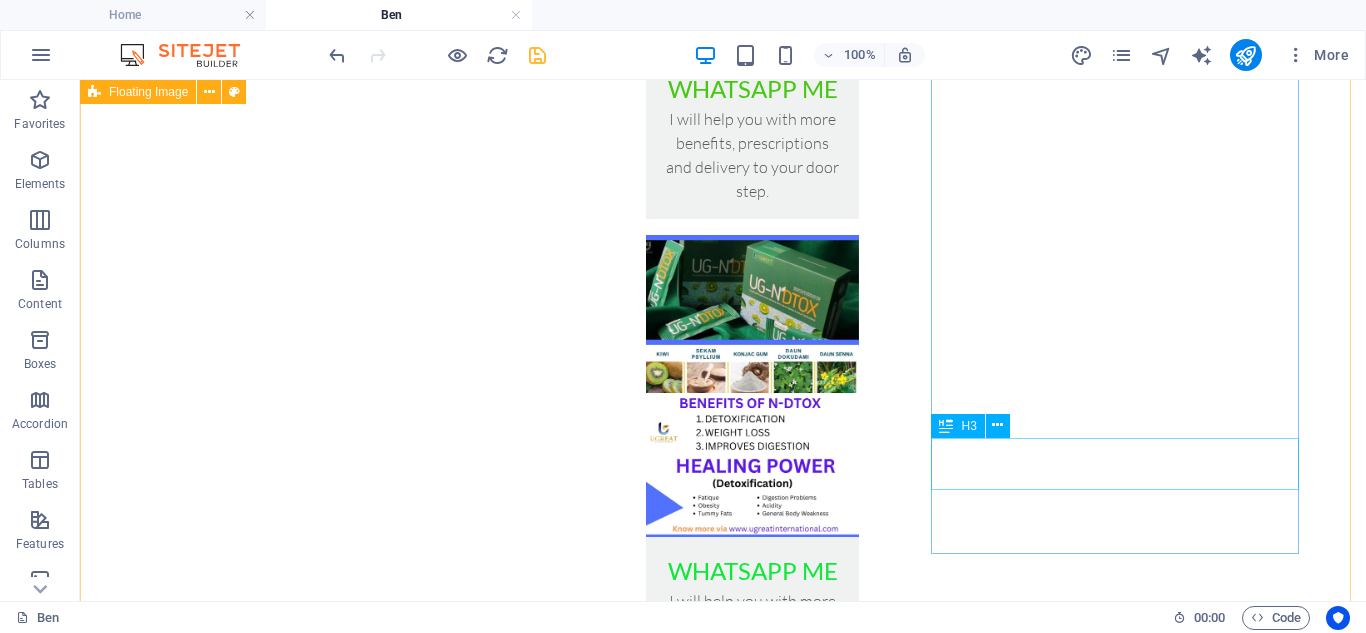 click on "whatsapp me" at bounding box center (752, 1045) 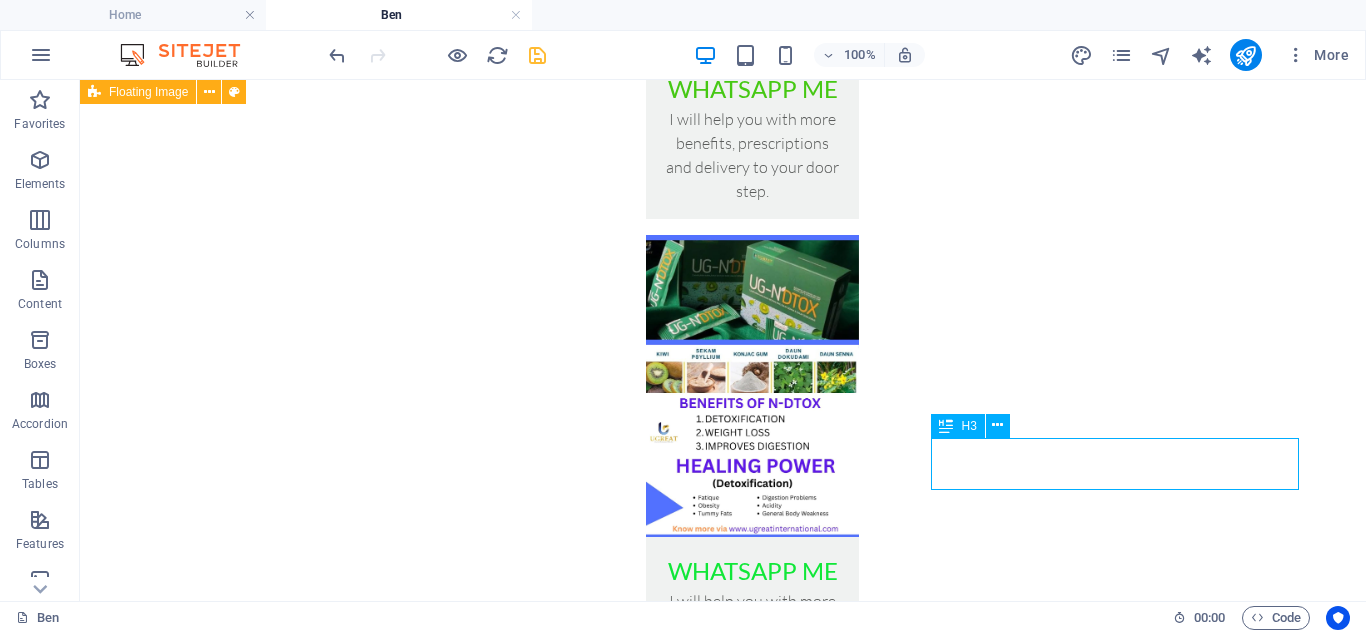 click on "whatsapp me" at bounding box center (752, 1045) 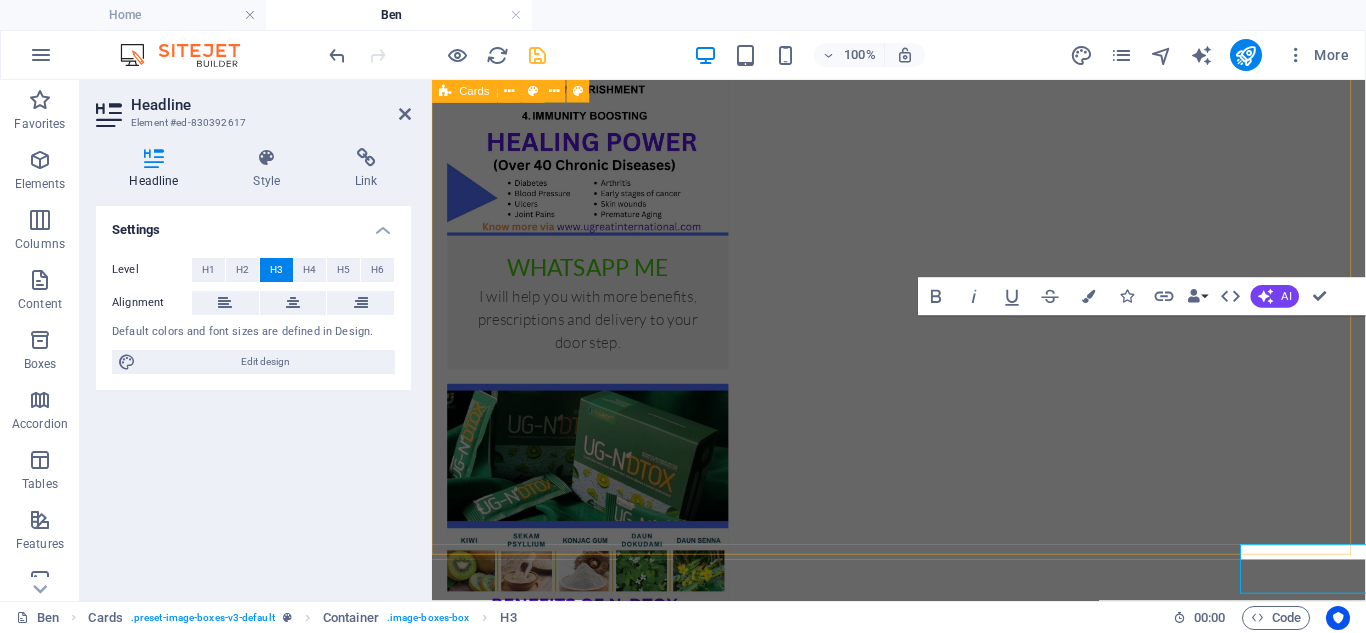 scroll, scrollTop: 1573, scrollLeft: 0, axis: vertical 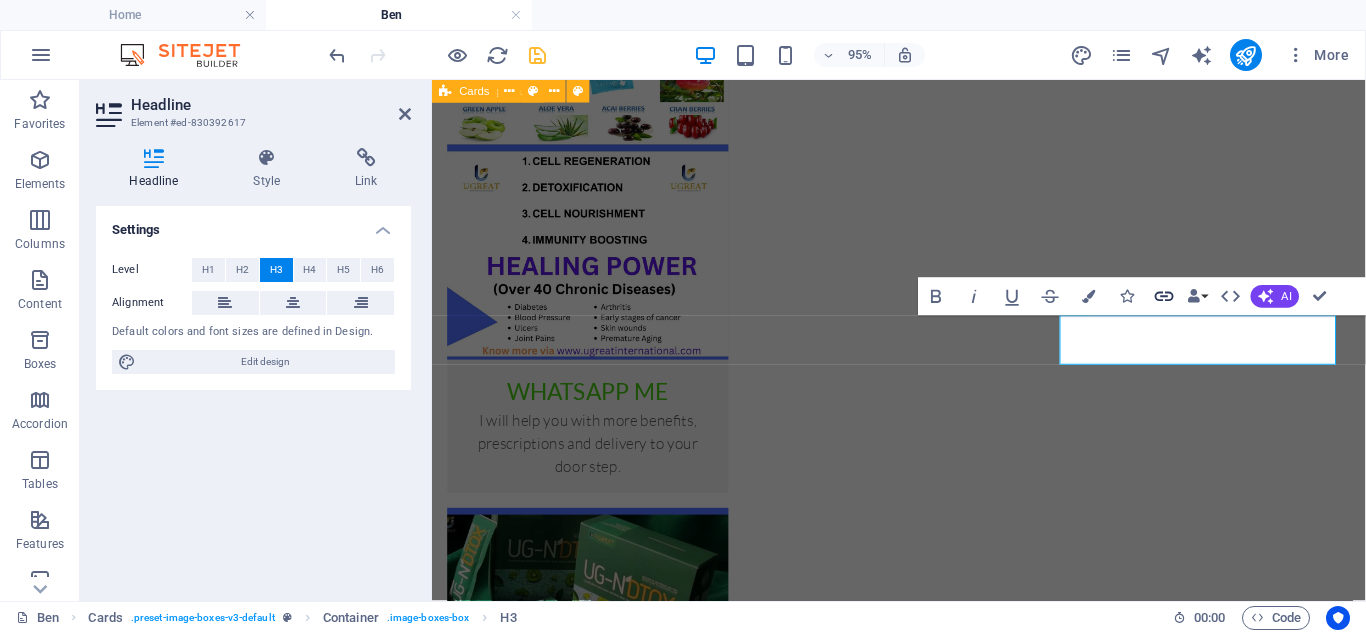 click 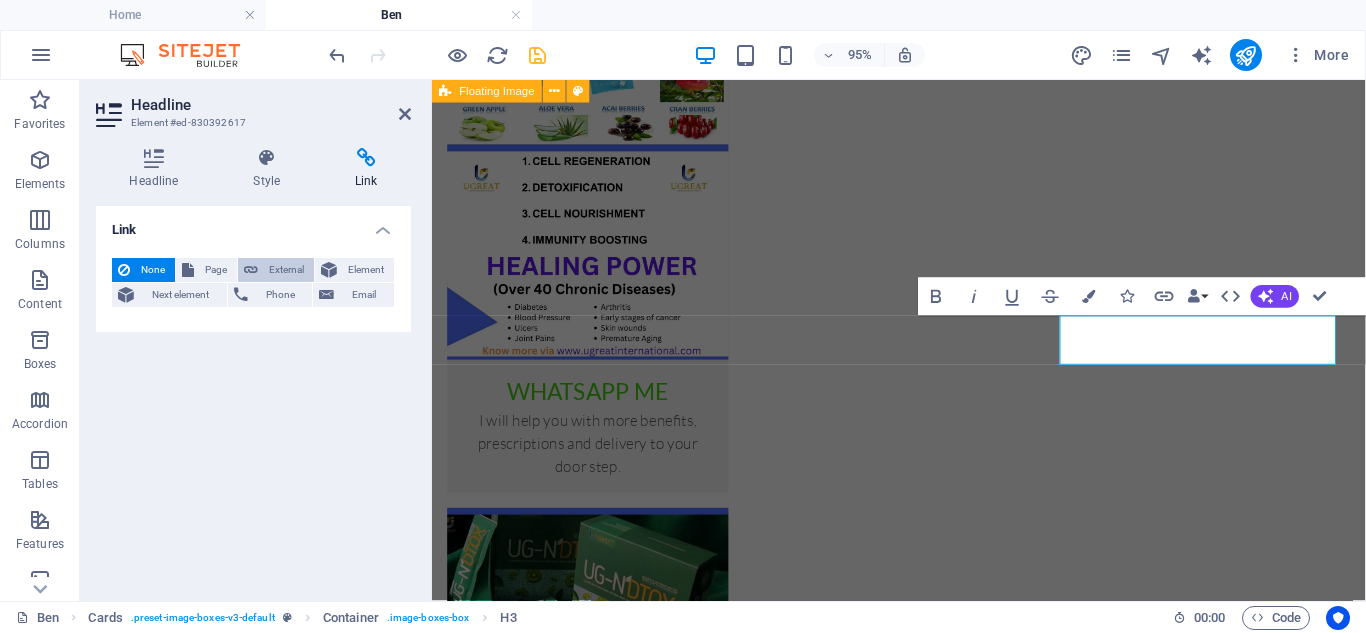 click on "External" at bounding box center (286, 270) 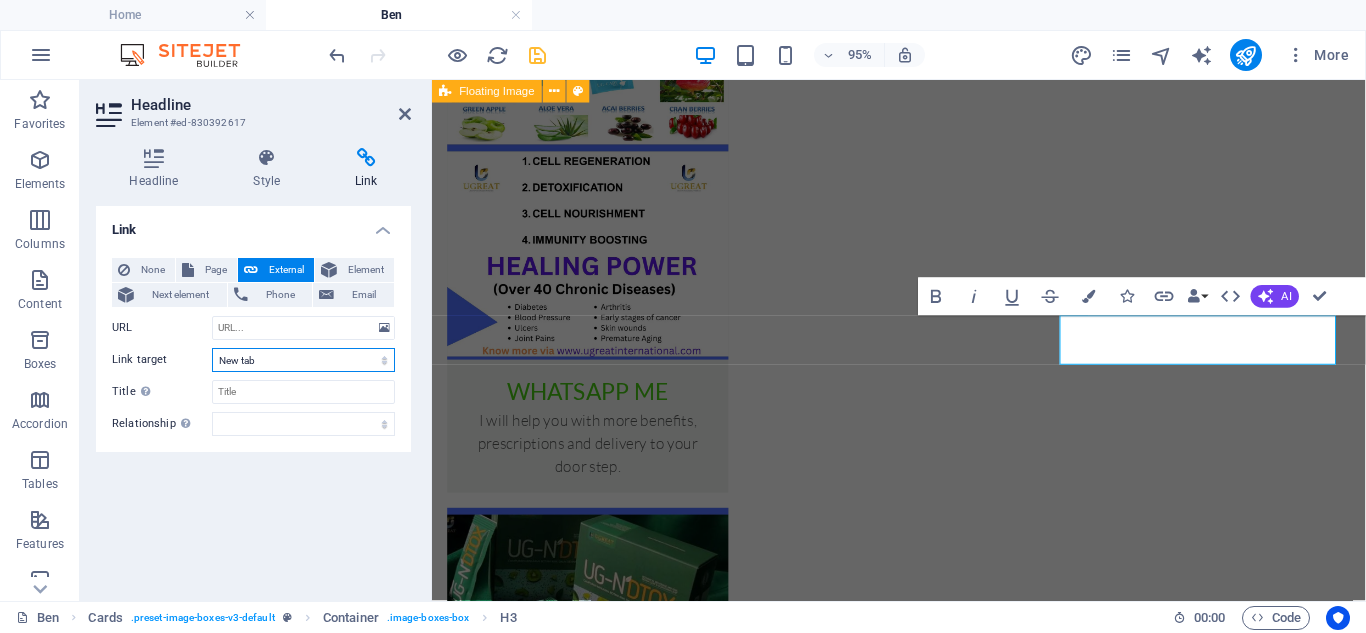 click on "New tab Same tab Overlay" at bounding box center (303, 360) 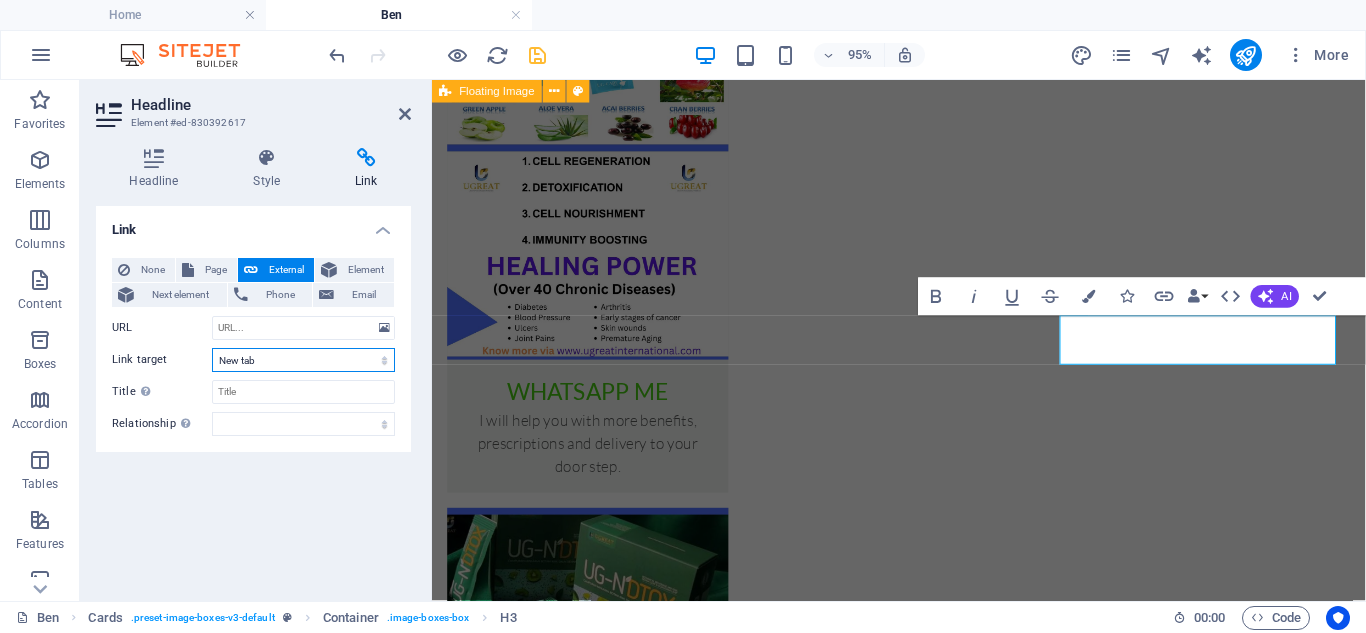 select on "overlay" 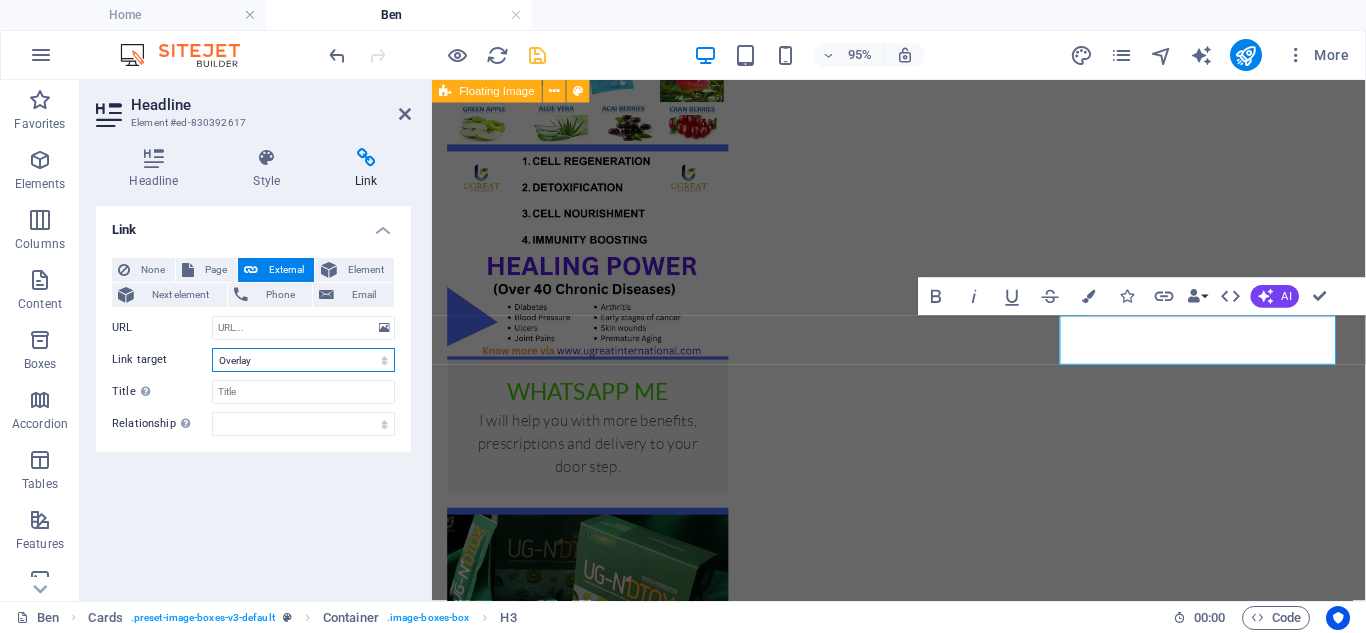 click on "New tab Same tab Overlay" at bounding box center [303, 360] 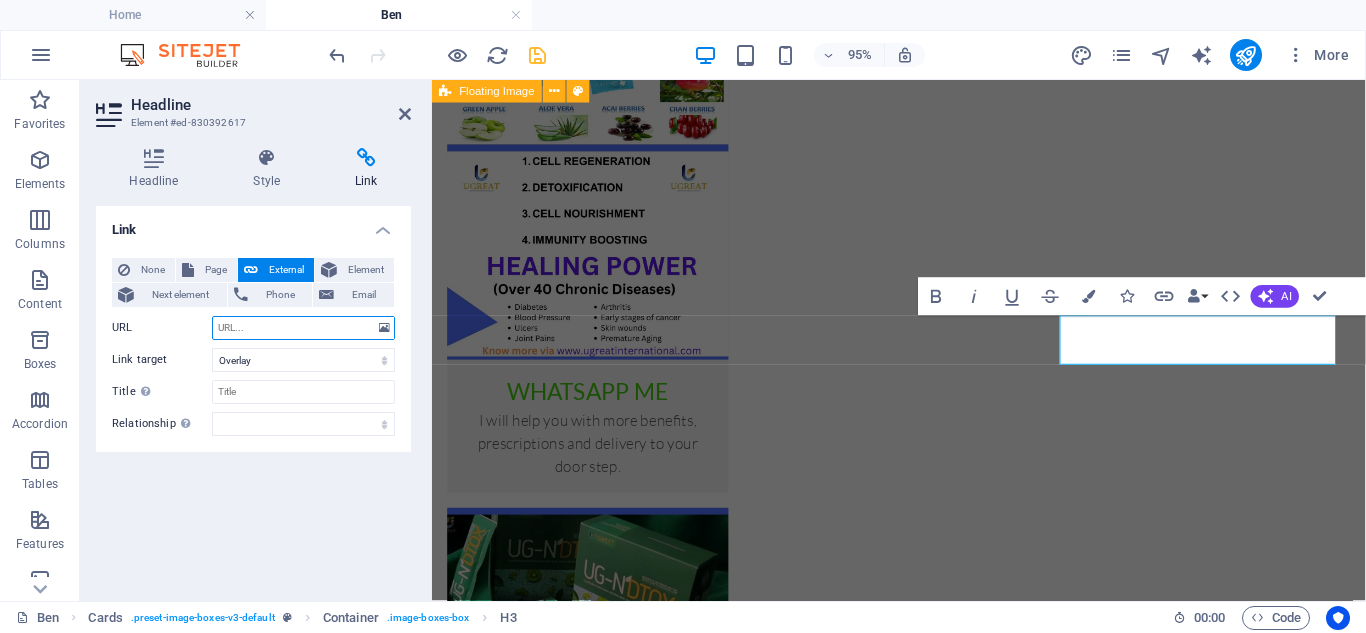 click on "URL" at bounding box center [303, 328] 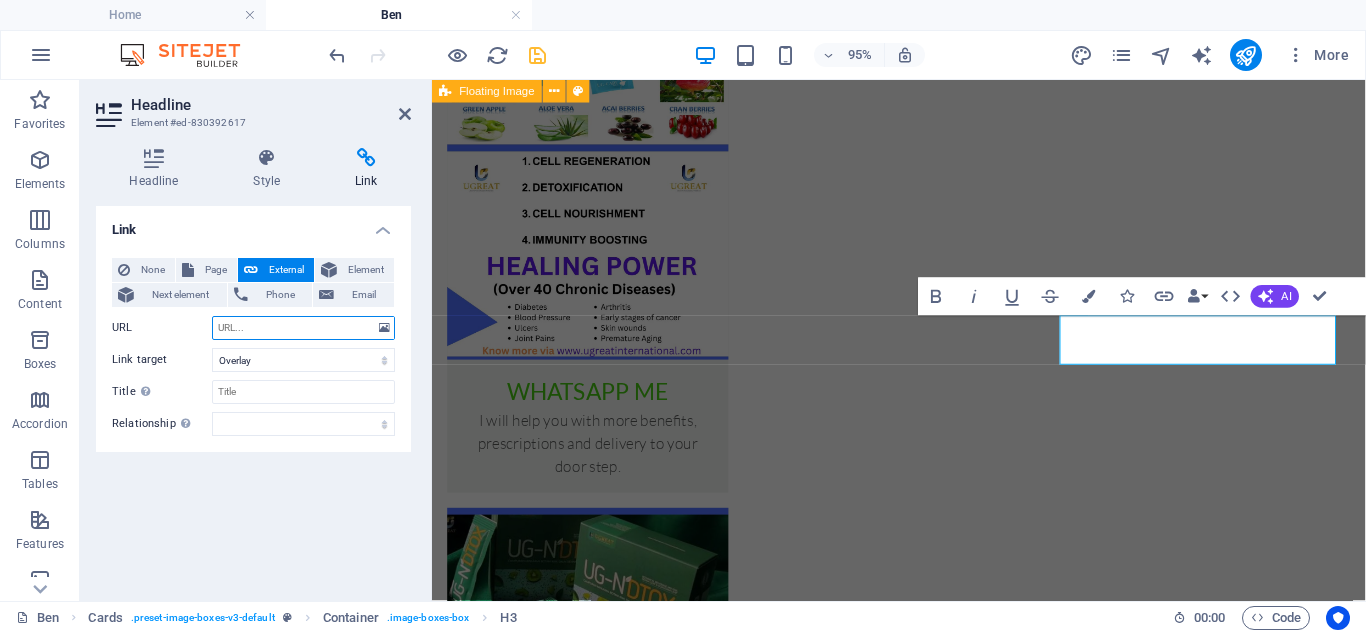 paste on "wa.link/a853go" 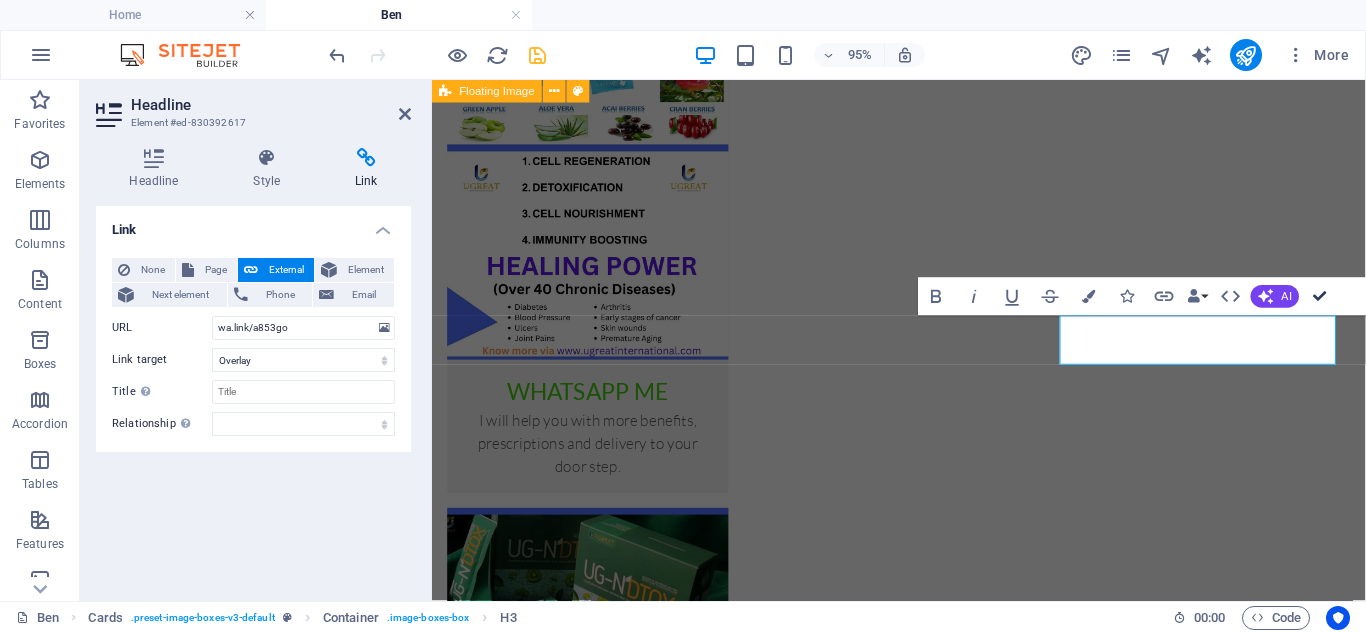 scroll, scrollTop: 1704, scrollLeft: 0, axis: vertical 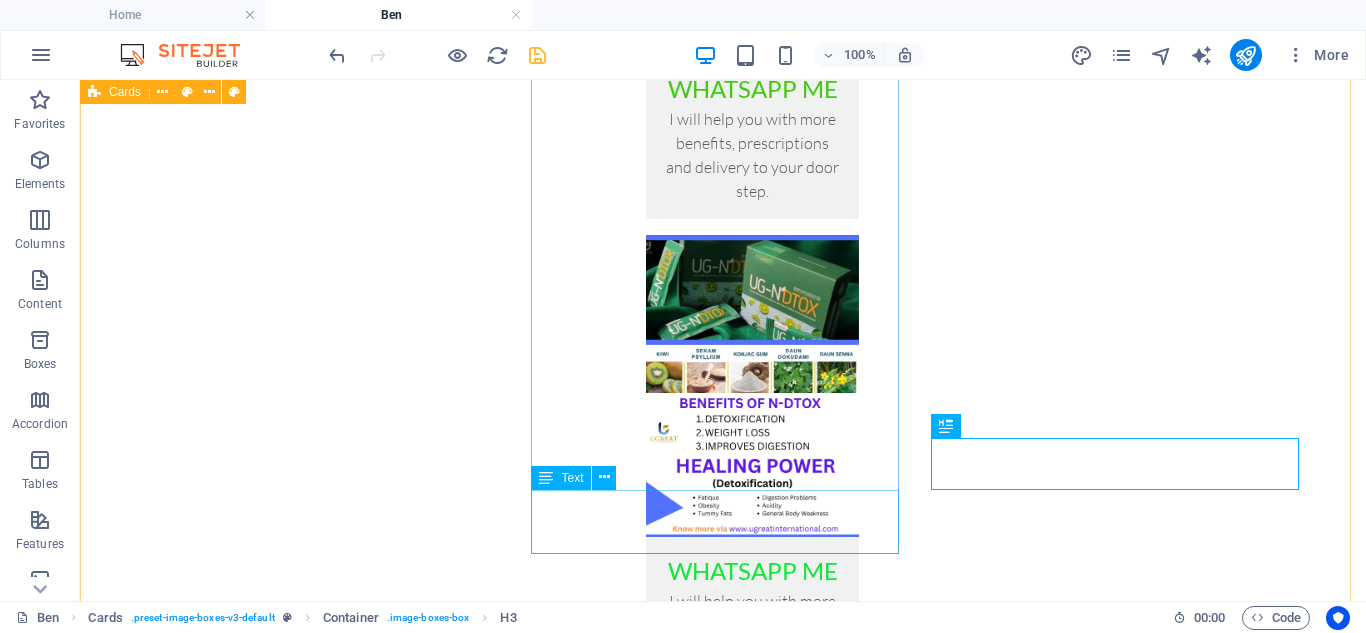 click on "I will help you with more benefits, prescriptions and delivery to your door step." at bounding box center [752, 645] 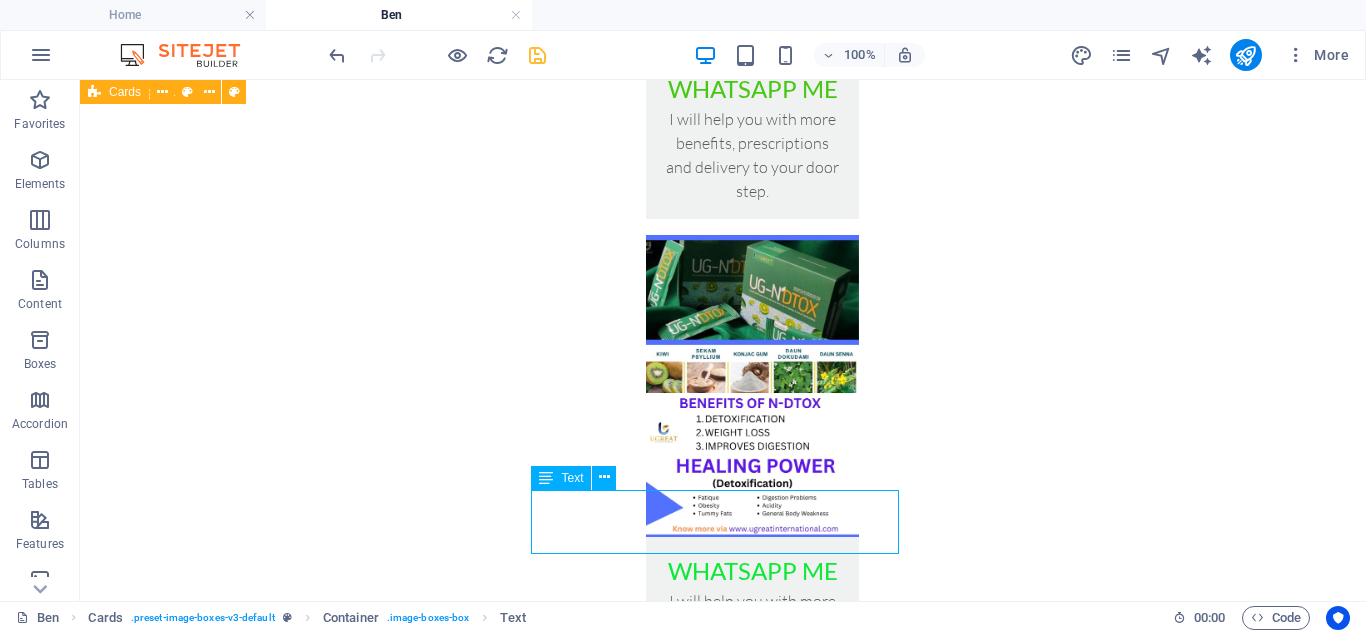 click on "I will help you with more benefits, prescriptions and delivery to your door step." at bounding box center [752, 645] 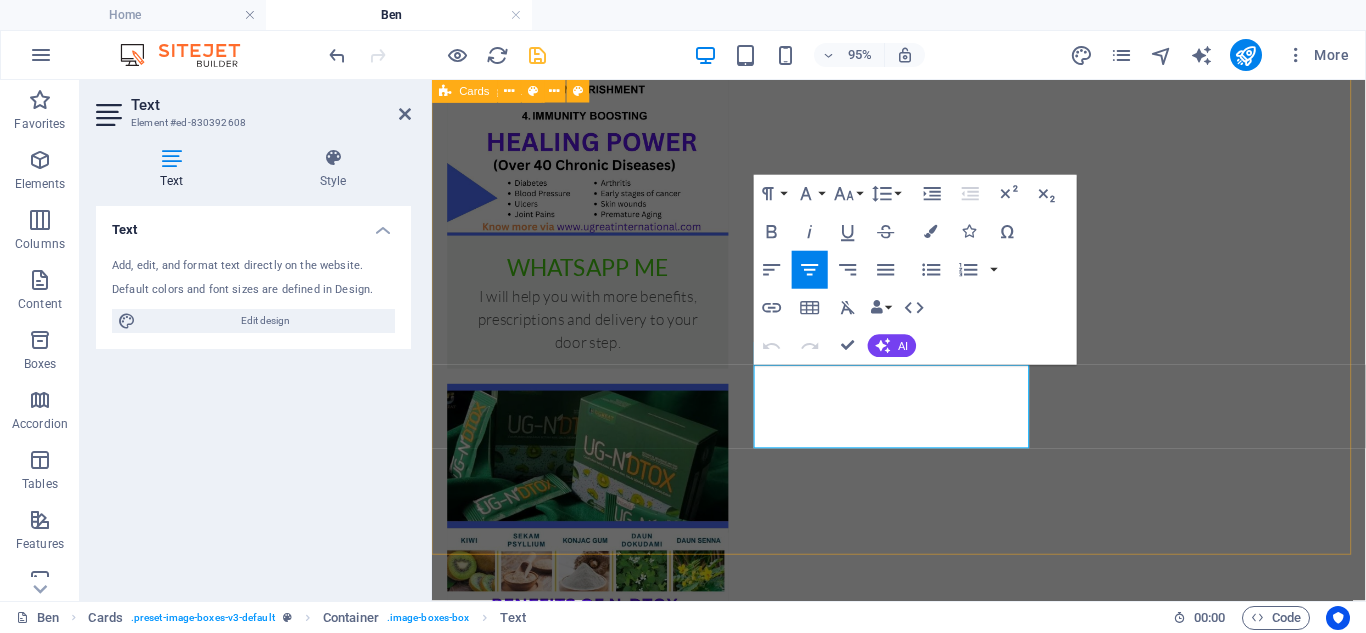 scroll, scrollTop: 1573, scrollLeft: 0, axis: vertical 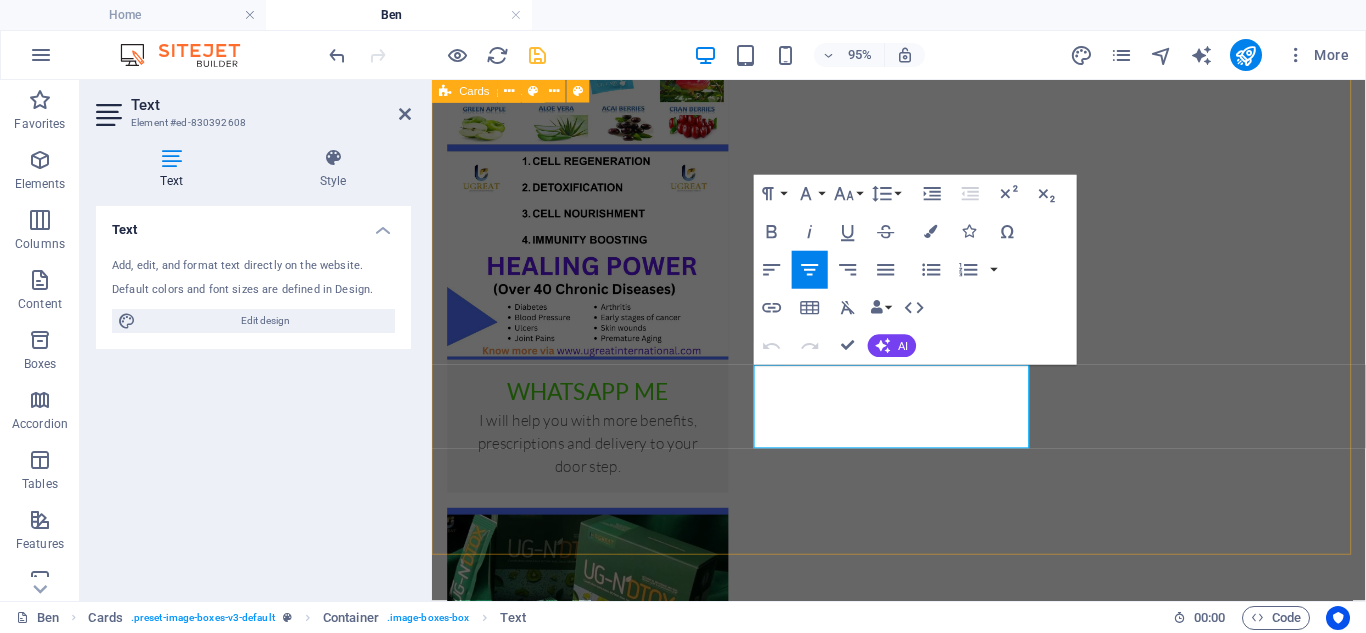 click on "whatsapp me I will help you with more benefits, prescriptions and delivery to your door step. whatsapp me I will help you with more benefits, prescriptions and delivery to your door step. whatsapp me I will help you with more benefits, prescriptions and delivery to your door step." at bounding box center (923, 810) 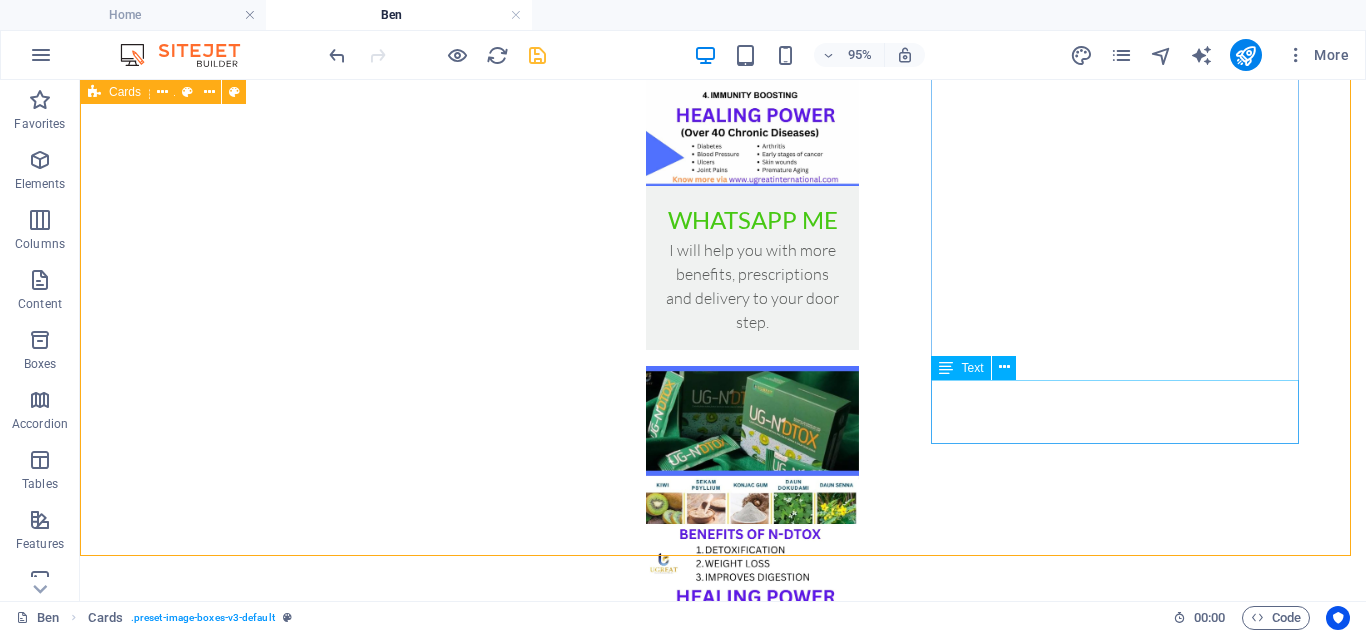 scroll, scrollTop: 1814, scrollLeft: 0, axis: vertical 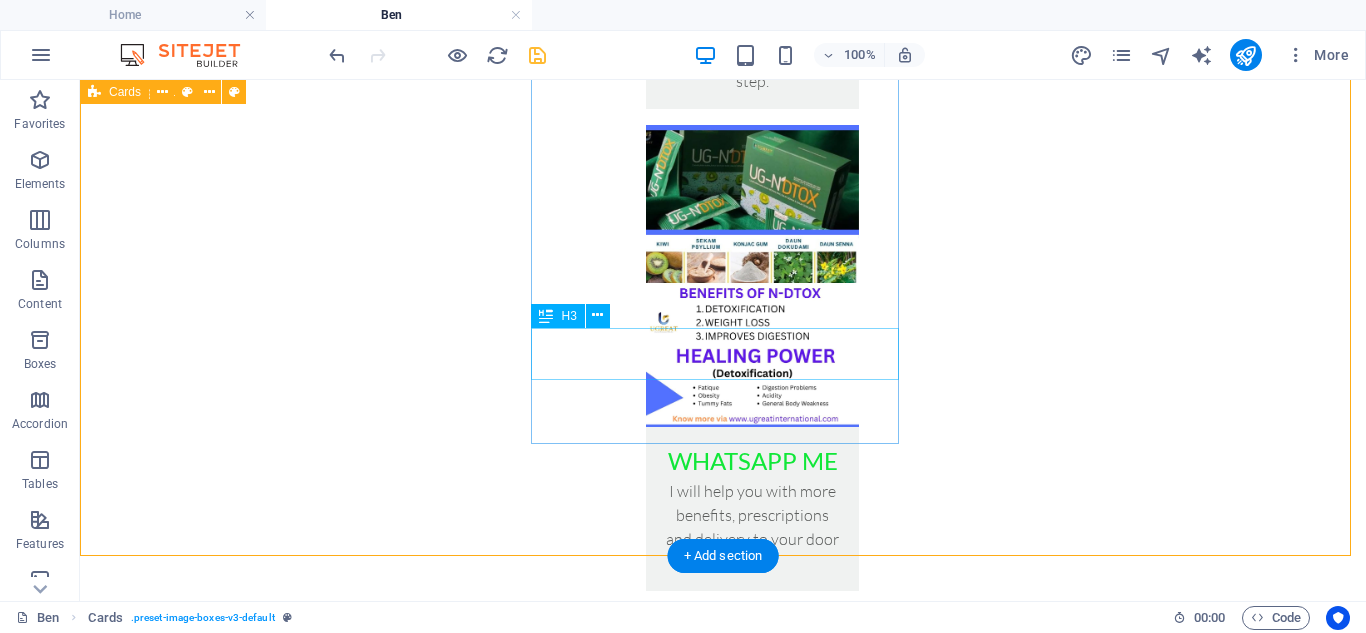 click on "whatsapp me" at bounding box center (752, 453) 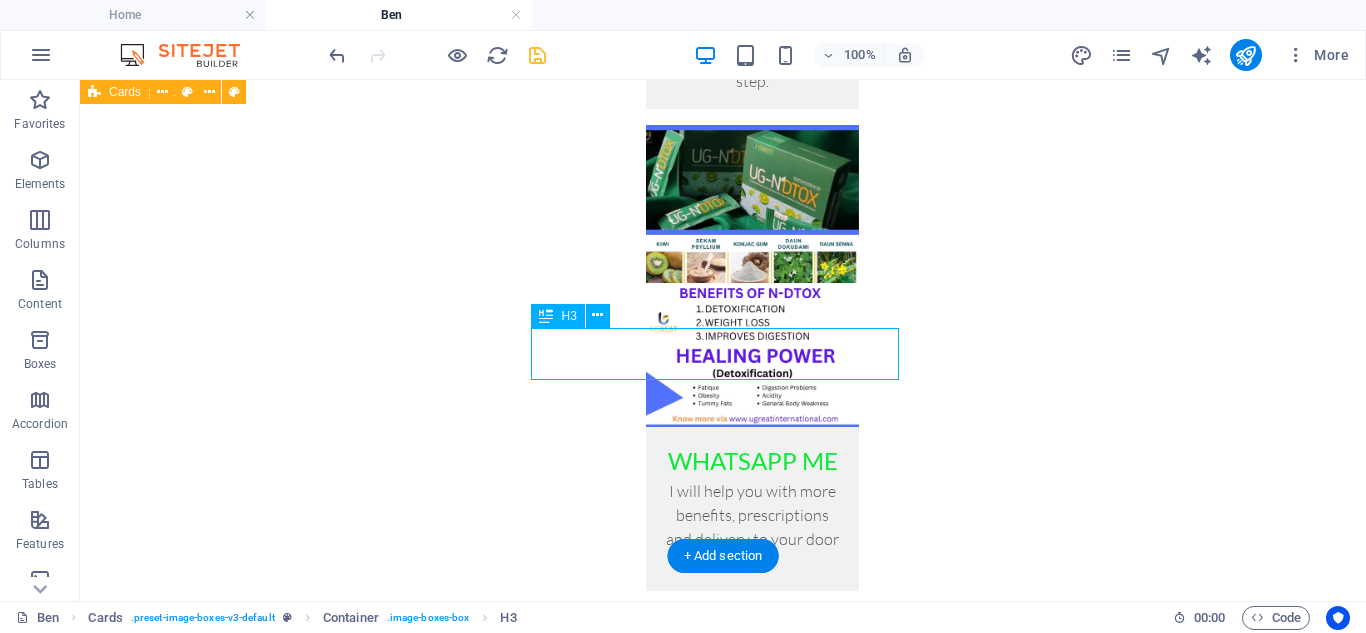 click on "whatsapp me" at bounding box center [752, 453] 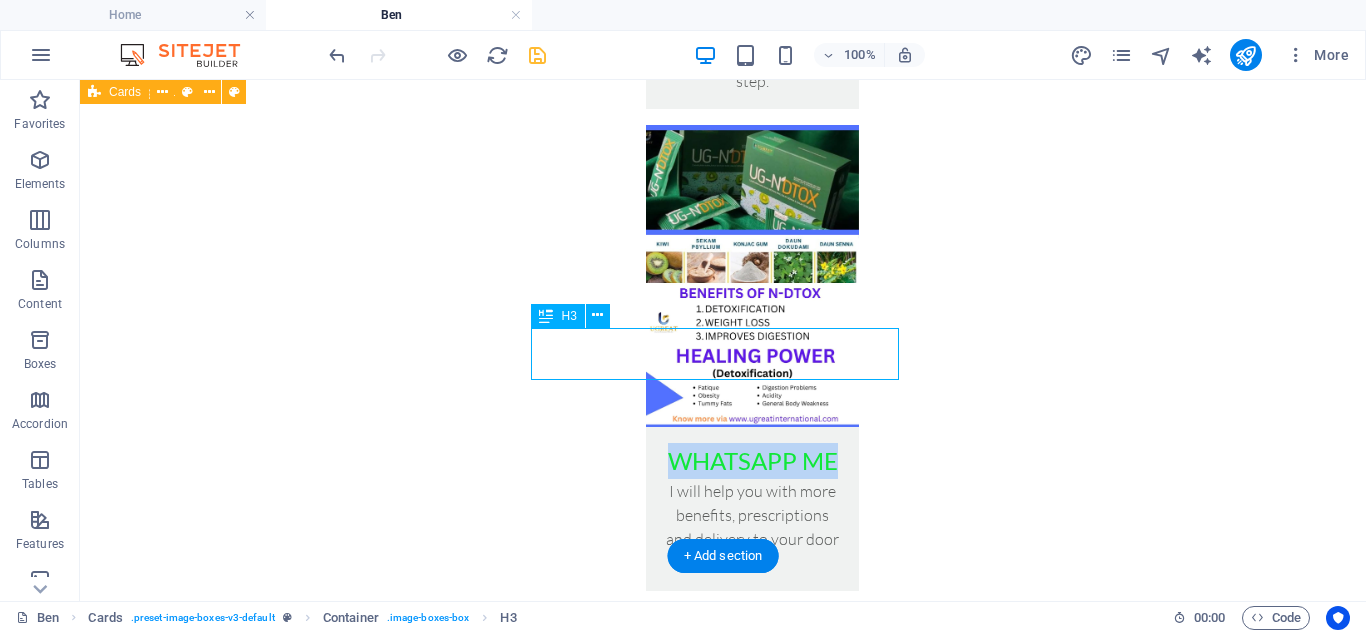 scroll, scrollTop: 1683, scrollLeft: 0, axis: vertical 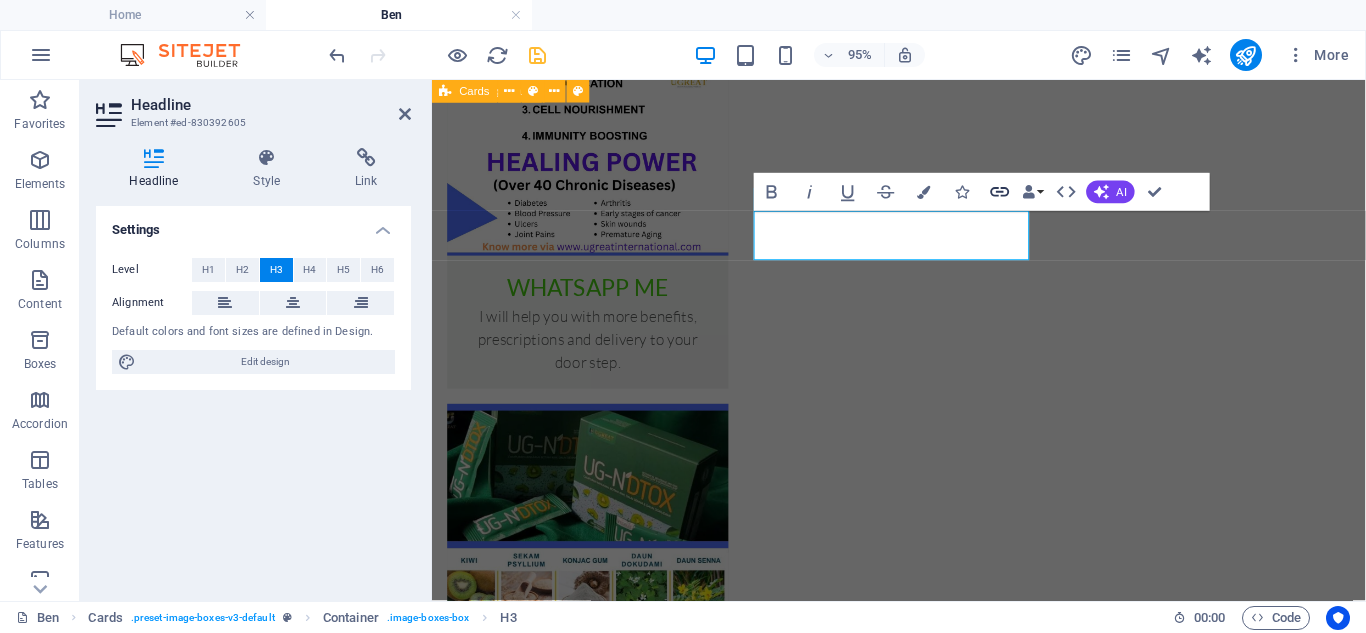 click 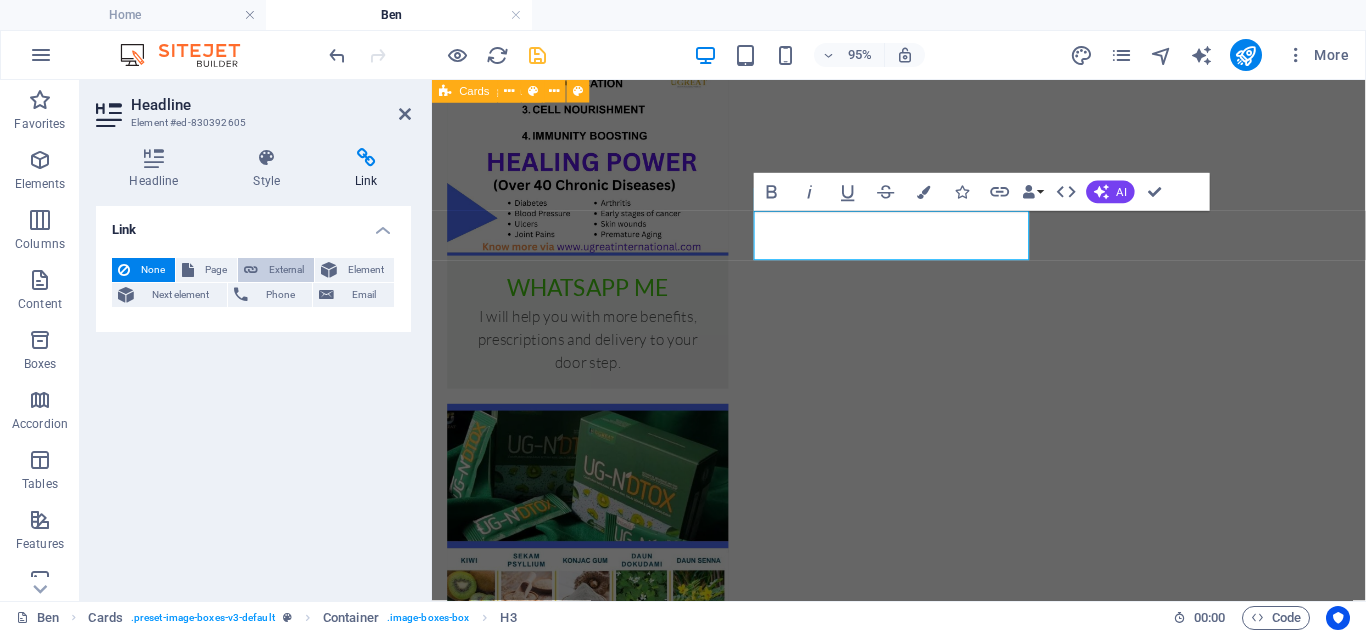click on "External" at bounding box center (286, 270) 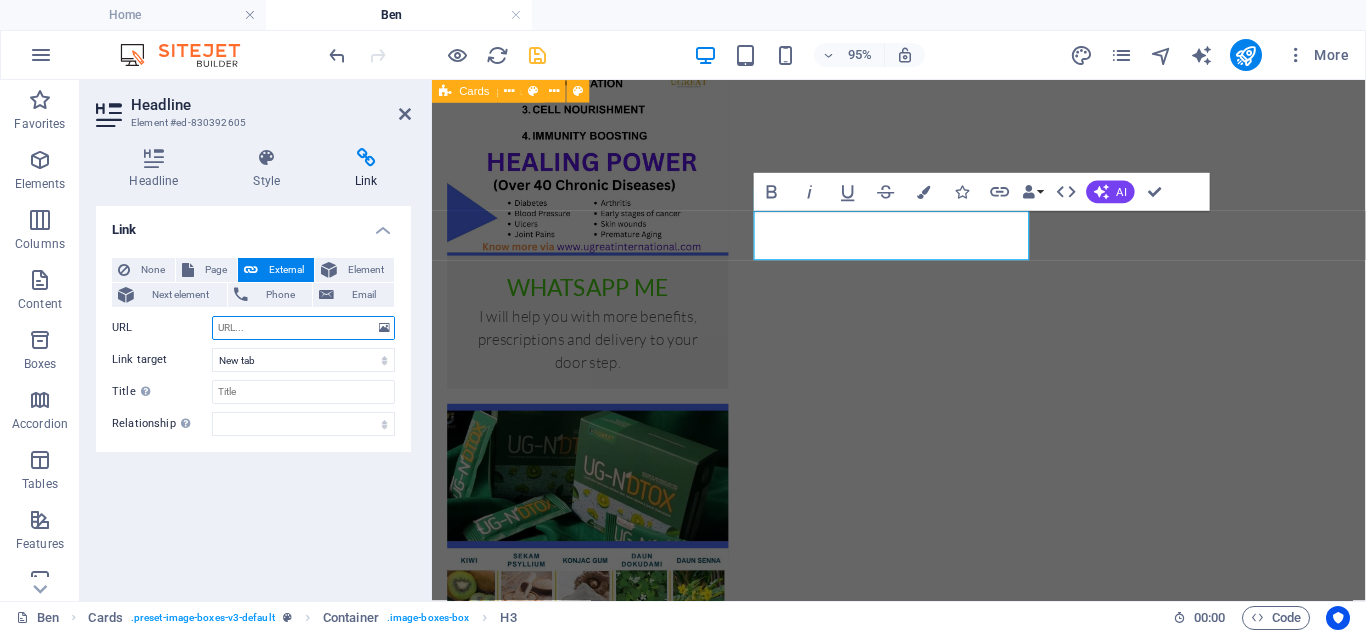 click on "URL" at bounding box center [303, 328] 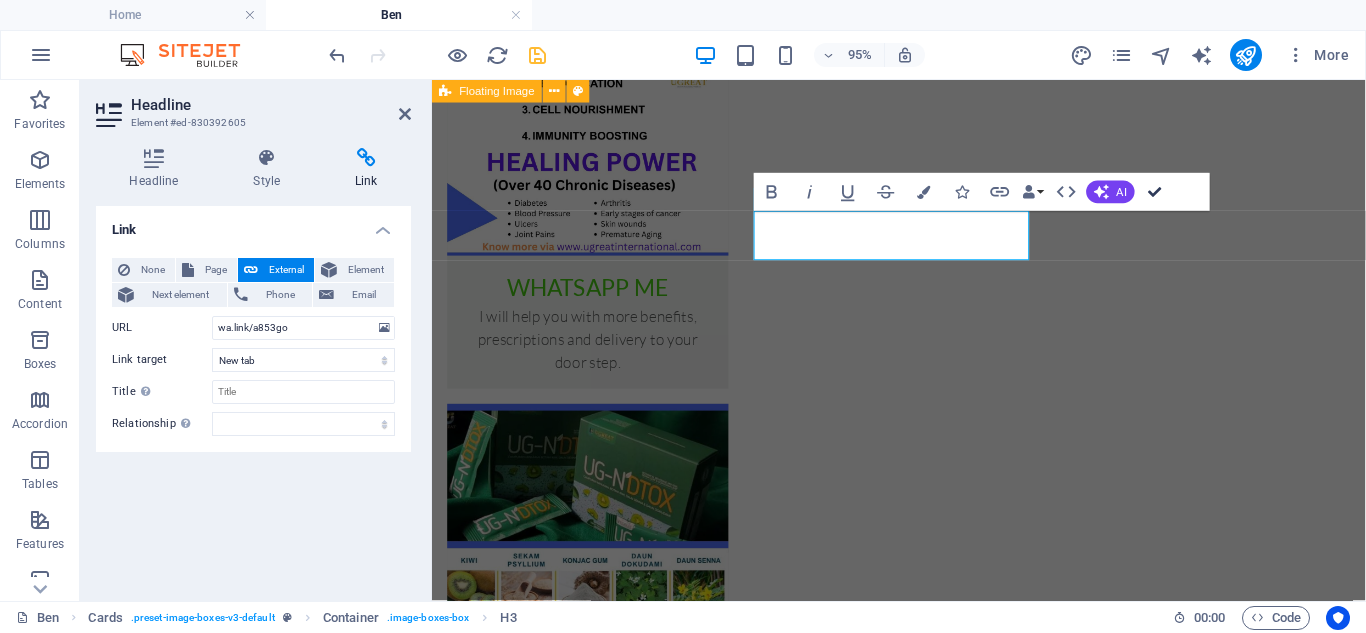 scroll, scrollTop: 1814, scrollLeft: 0, axis: vertical 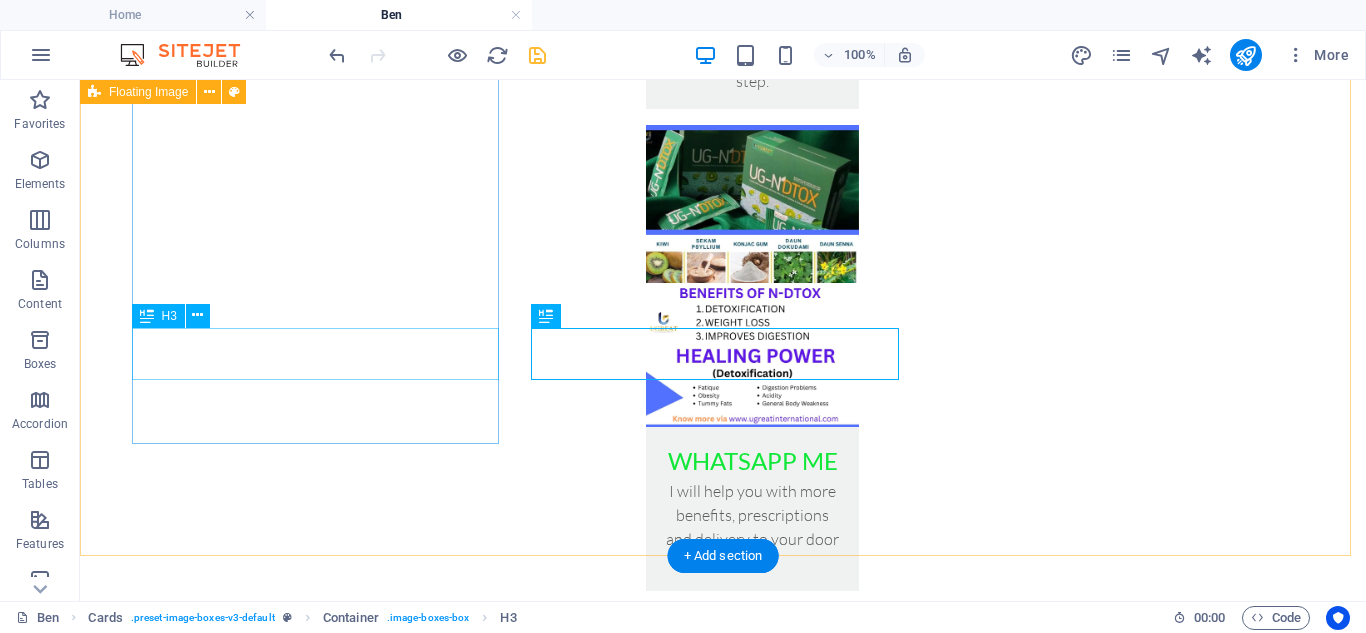click on "whatsapp me" at bounding box center (752, -29) 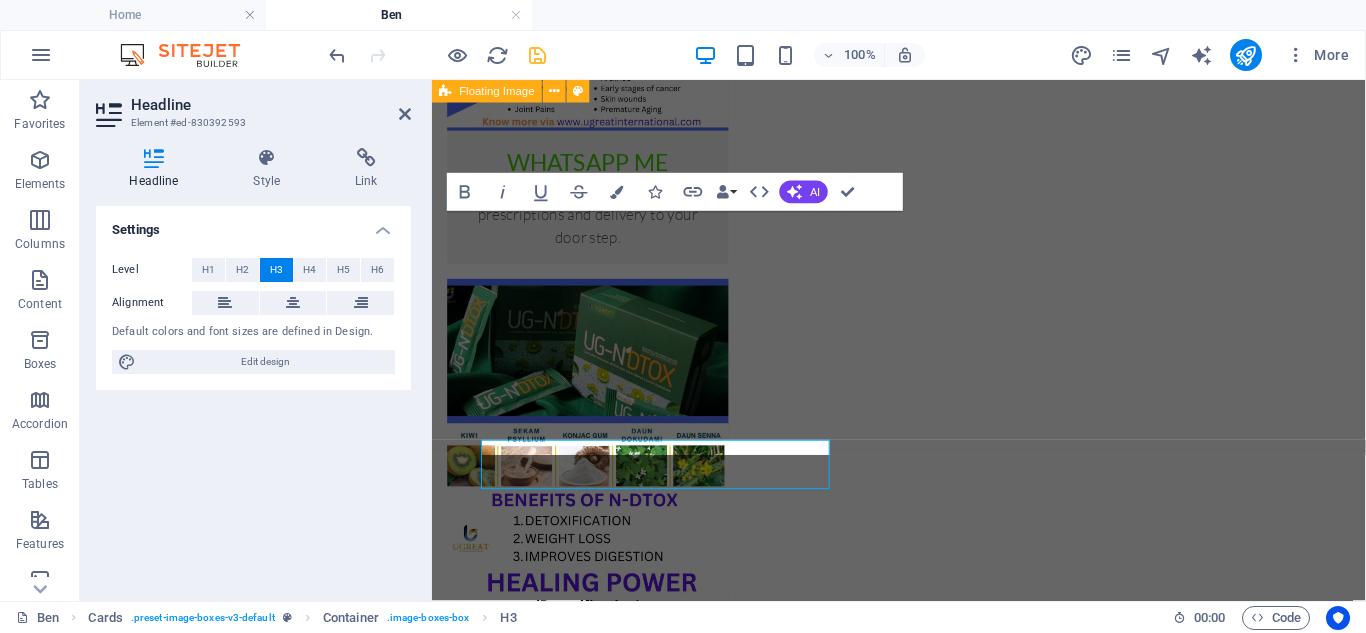 scroll, scrollTop: 1683, scrollLeft: 0, axis: vertical 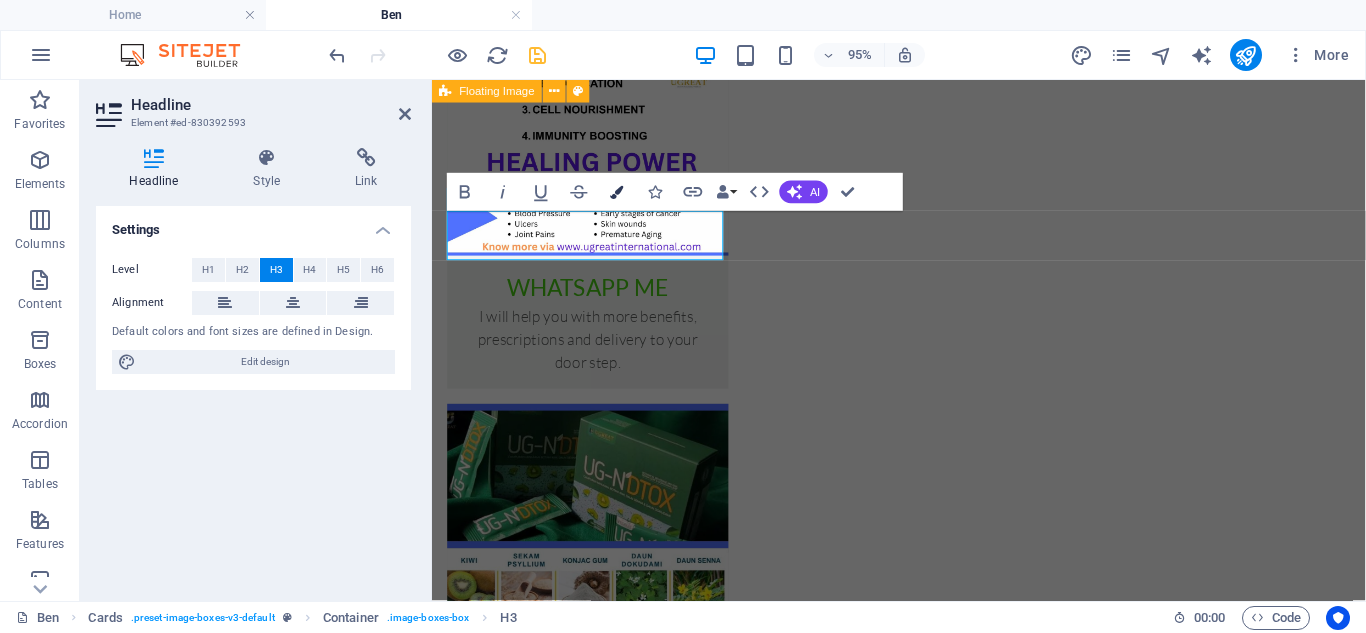 click at bounding box center (617, 192) 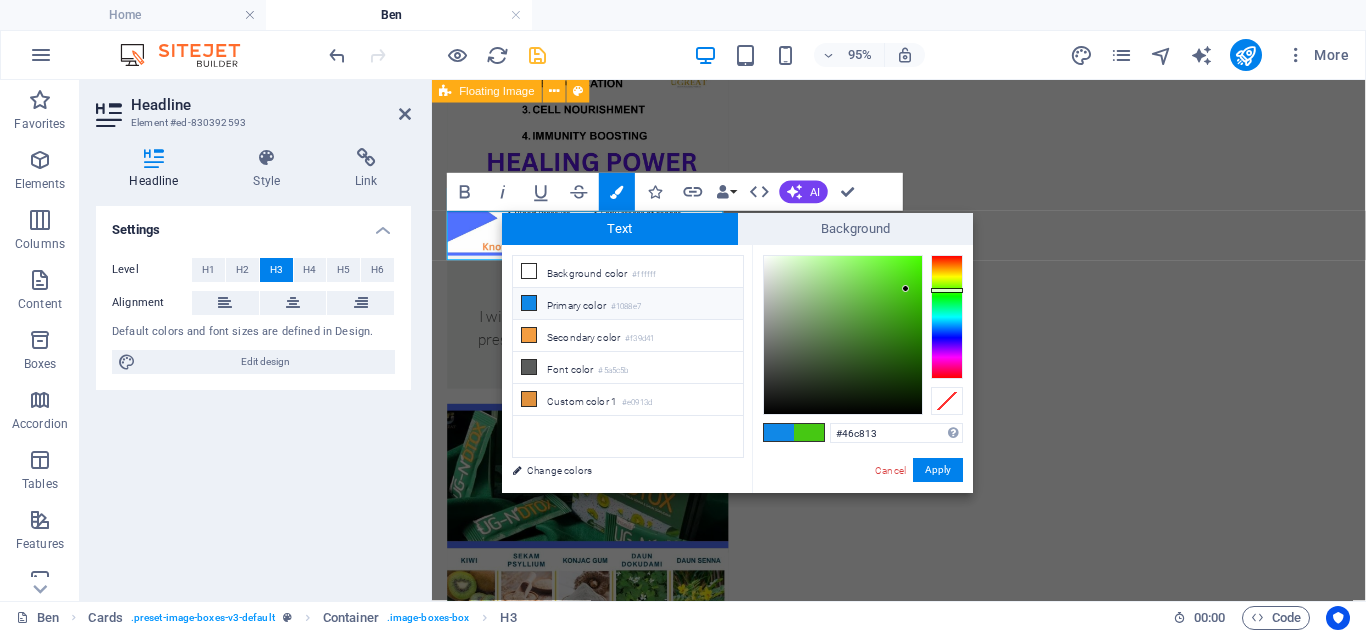 type on "#23c813" 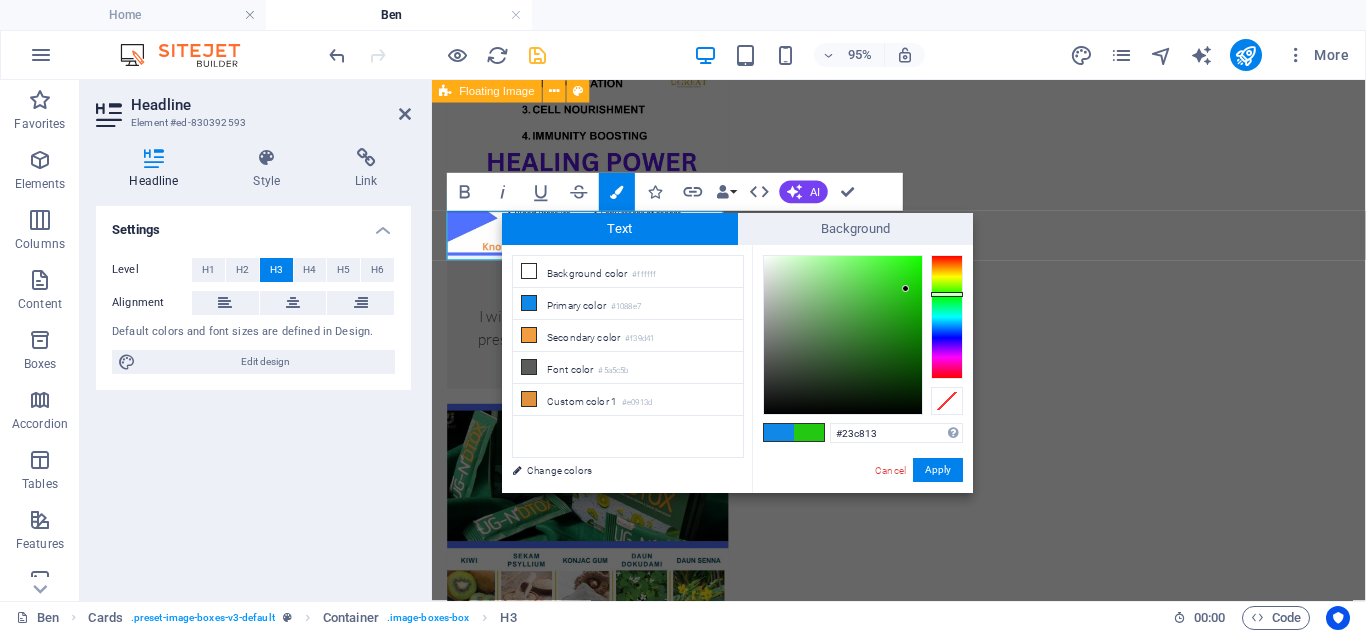 click at bounding box center (947, 317) 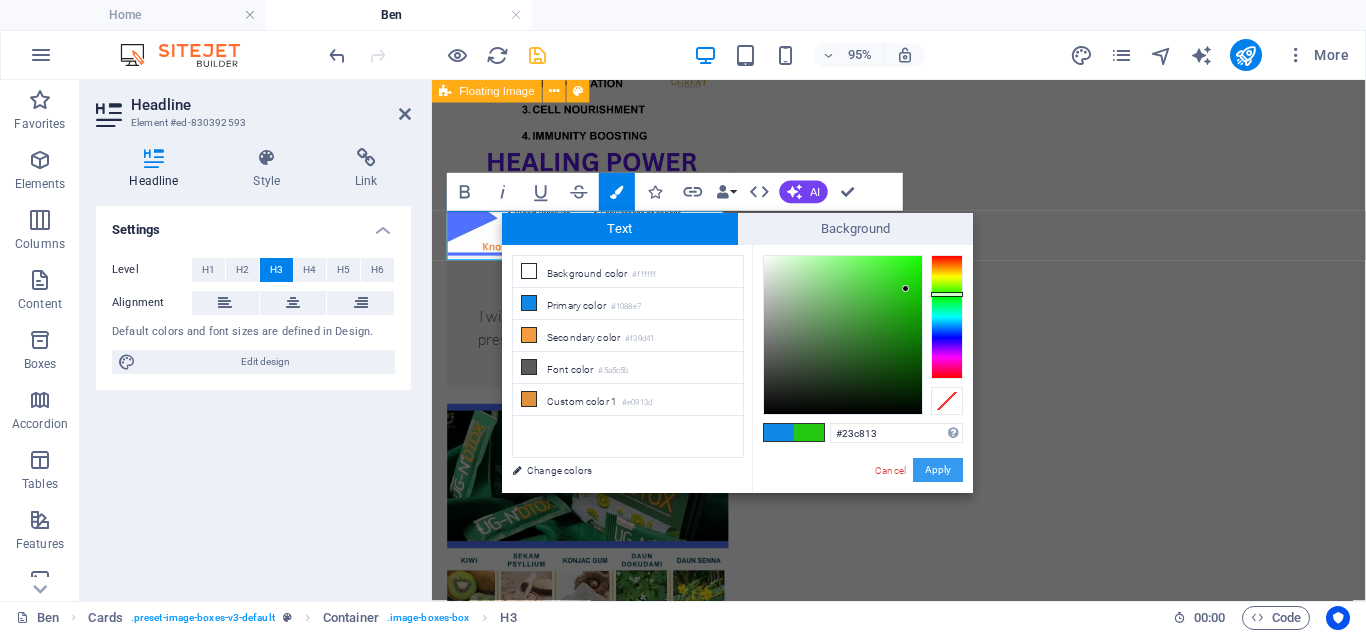 click on "Apply" at bounding box center (938, 470) 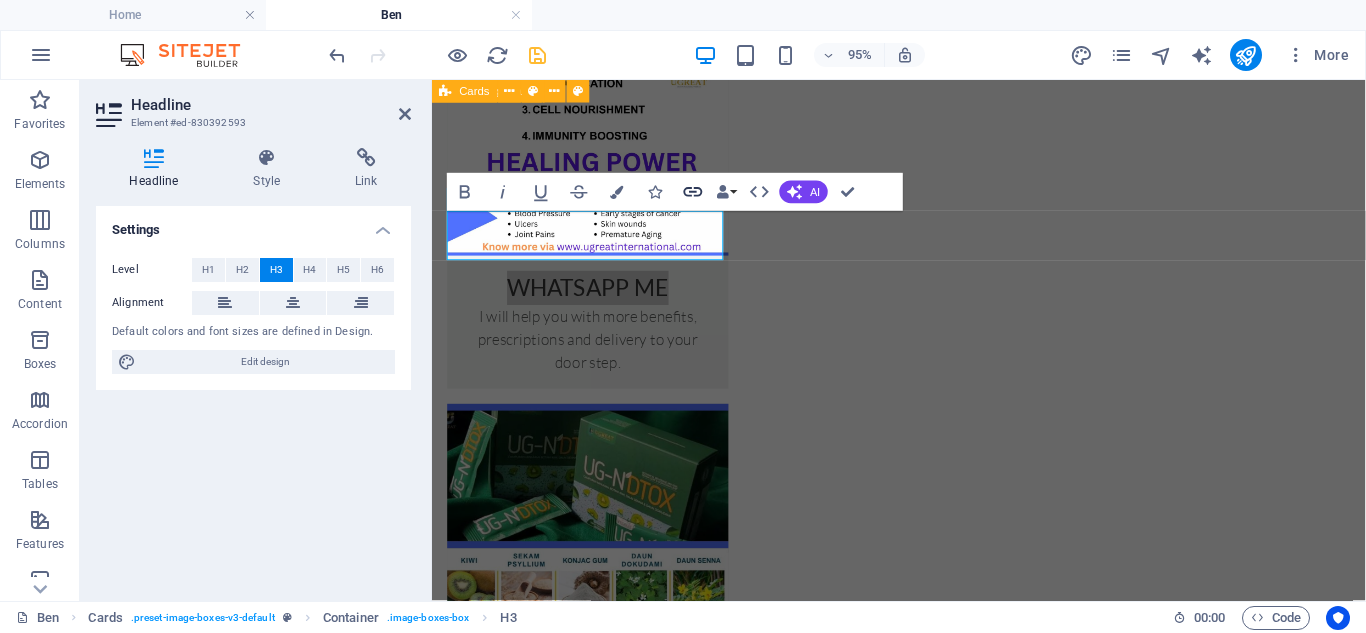click 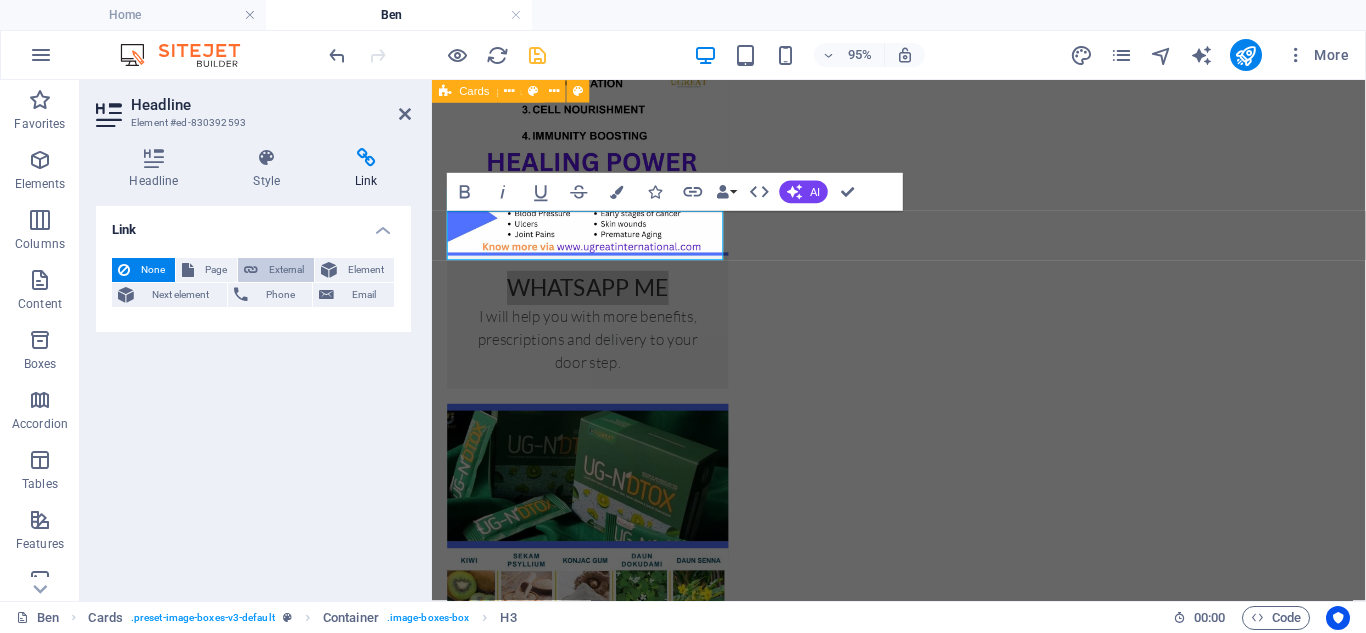 click on "External" at bounding box center (286, 270) 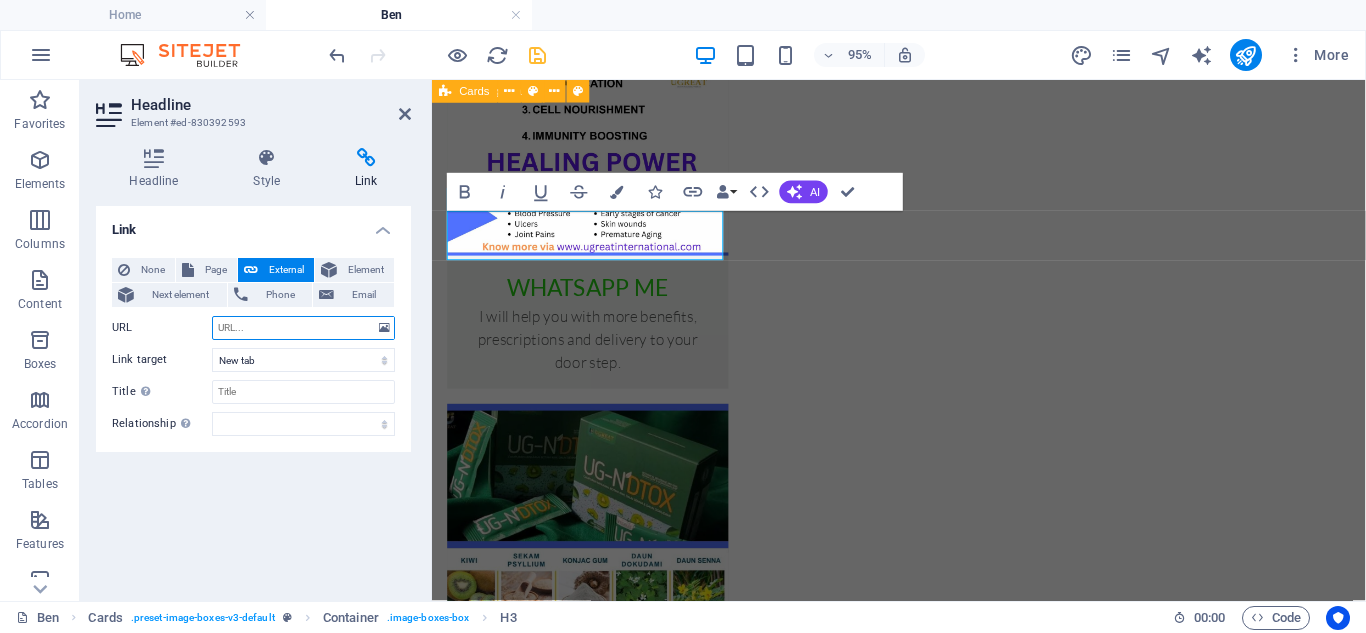 click on "URL" at bounding box center [303, 328] 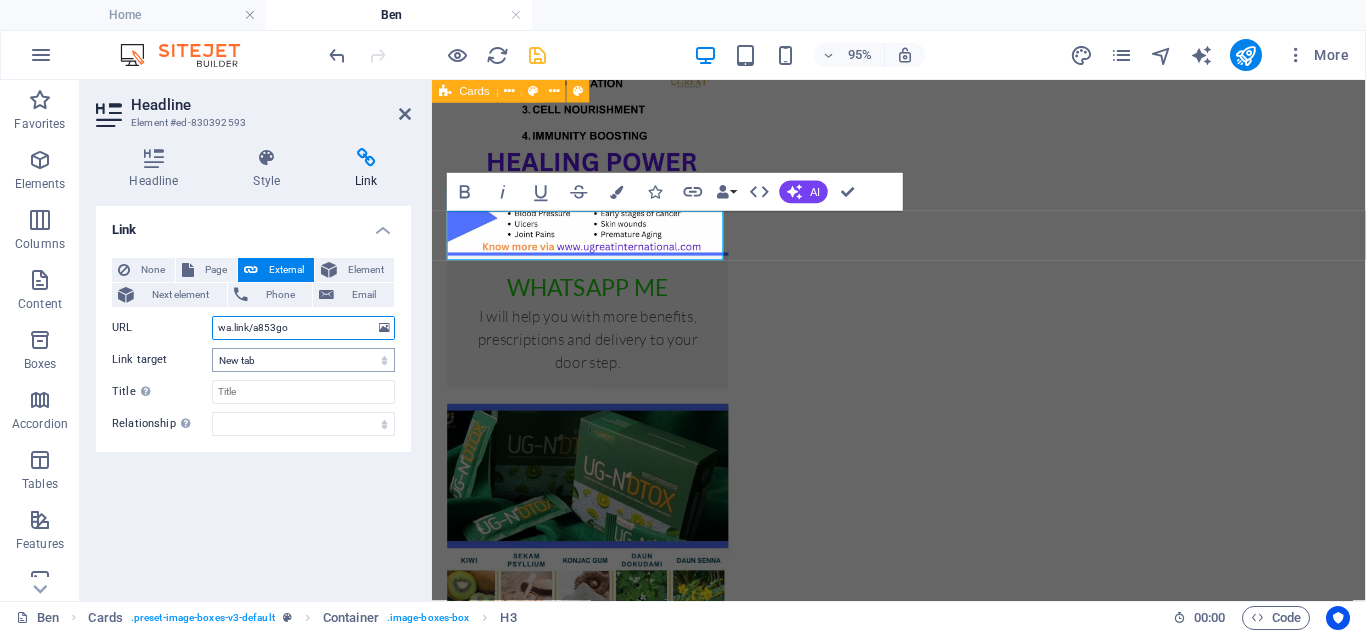 type on "wa.link/a853go" 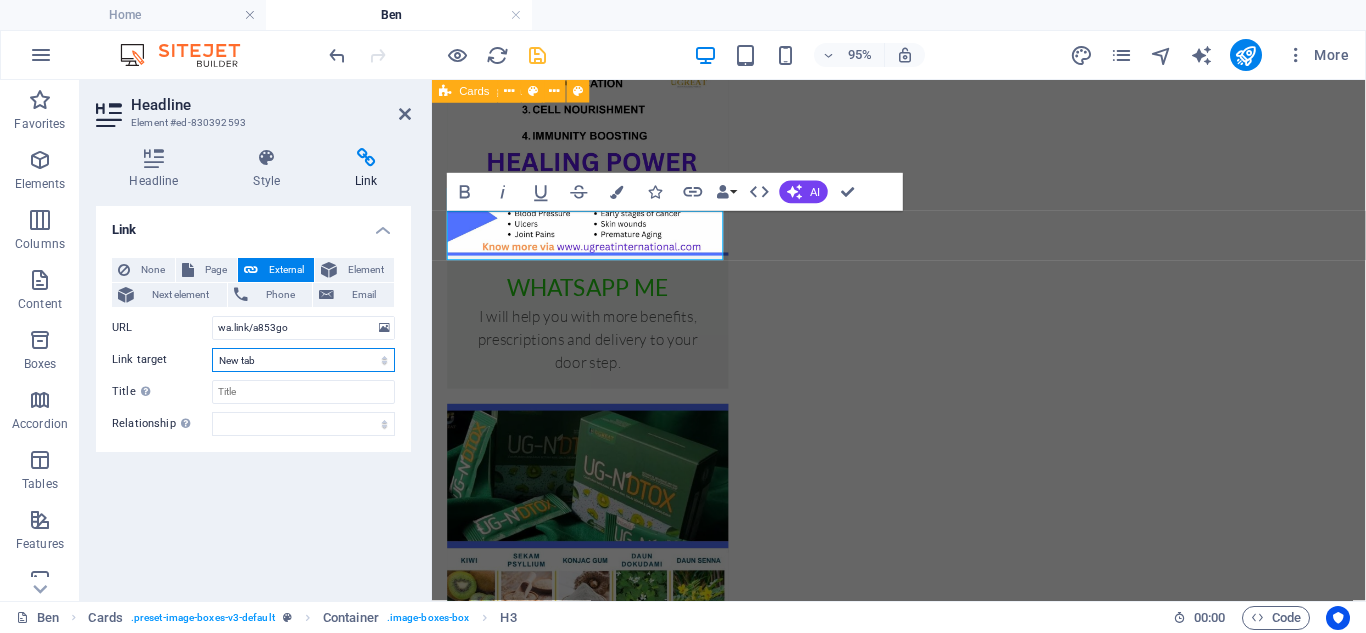 click on "New tab Same tab Overlay" at bounding box center (303, 360) 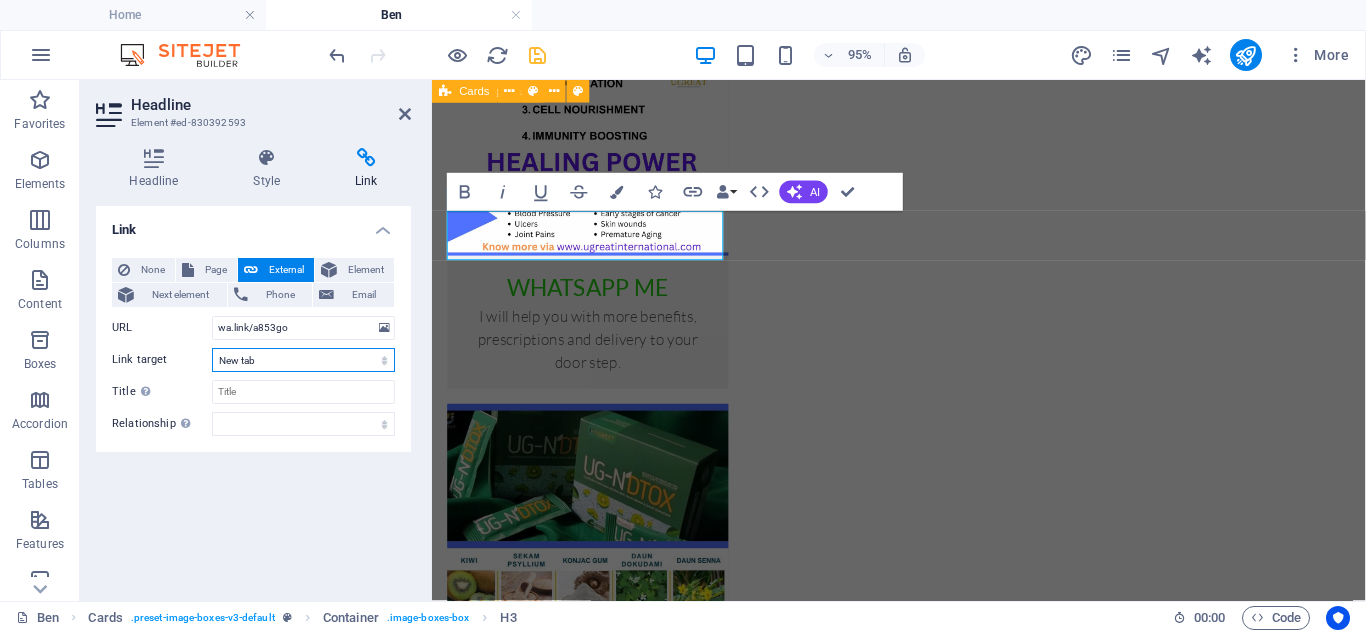 select on "overlay" 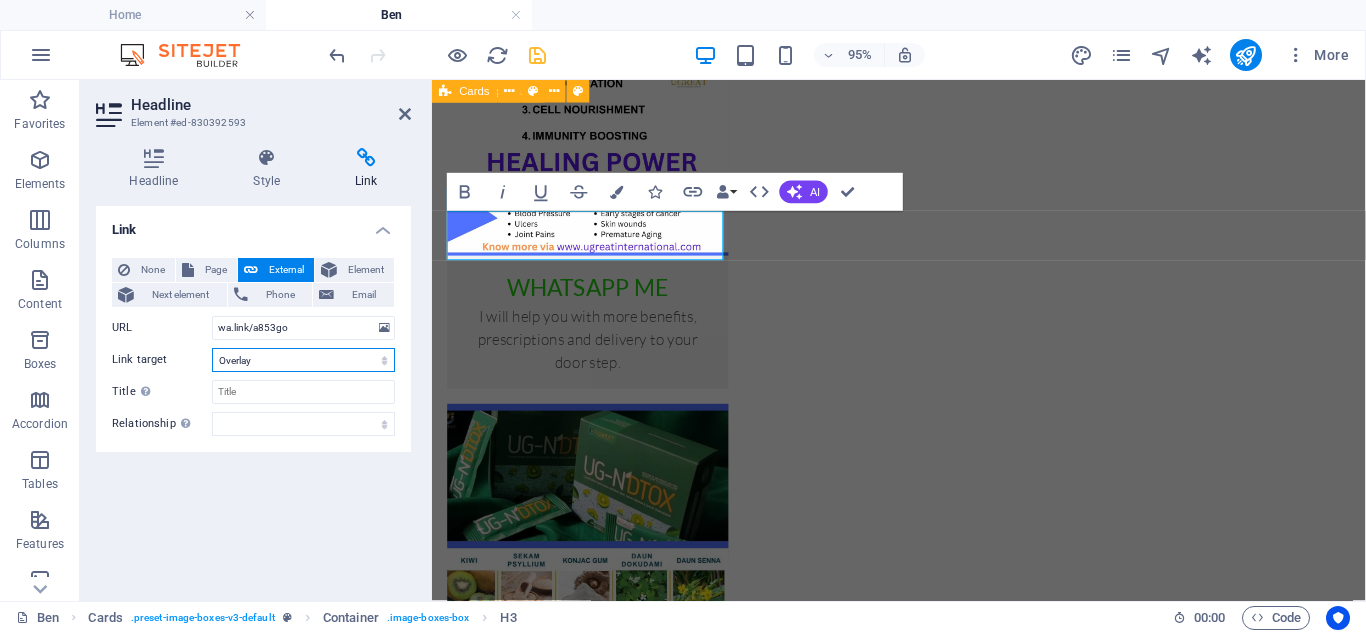 click on "New tab Same tab Overlay" at bounding box center [303, 360] 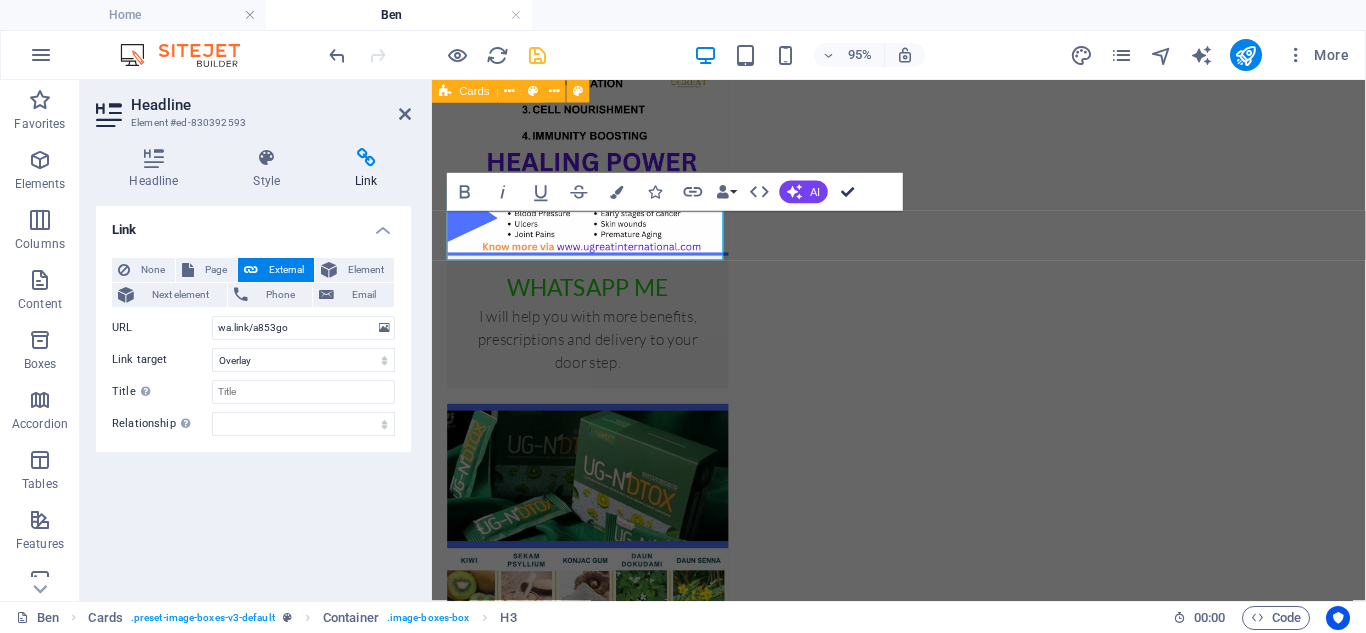 scroll, scrollTop: 1814, scrollLeft: 0, axis: vertical 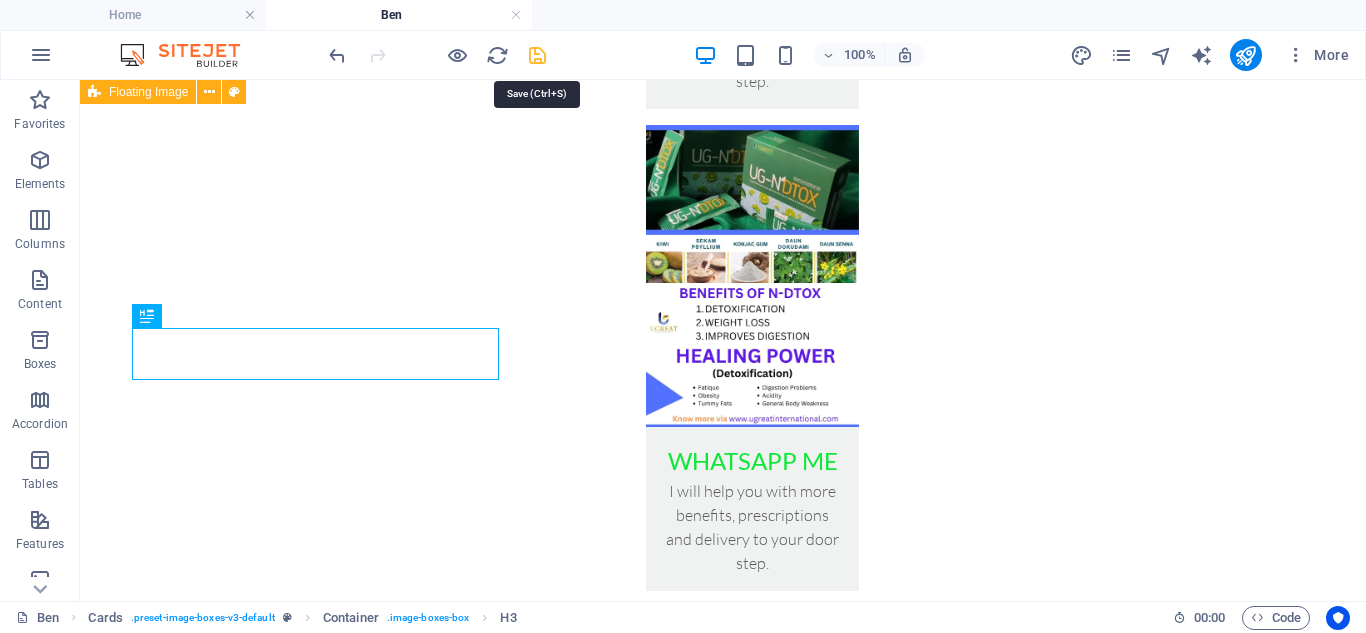 click at bounding box center [537, 55] 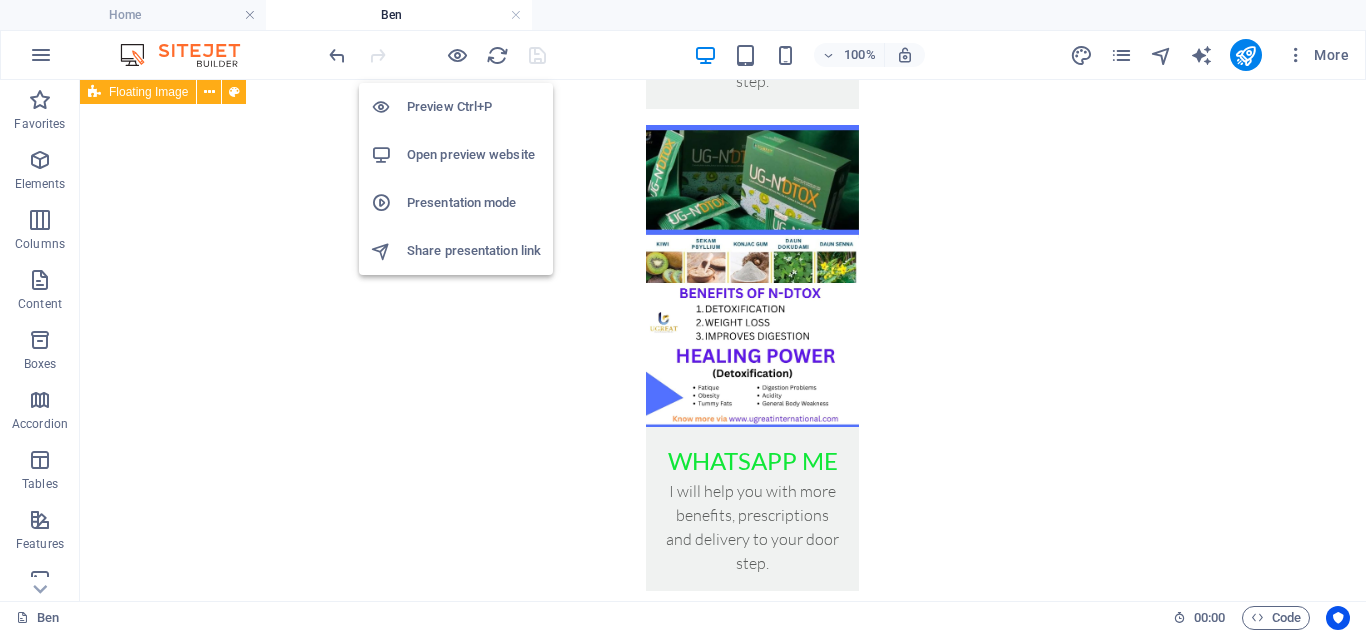 click on "Open preview website" at bounding box center [456, 155] 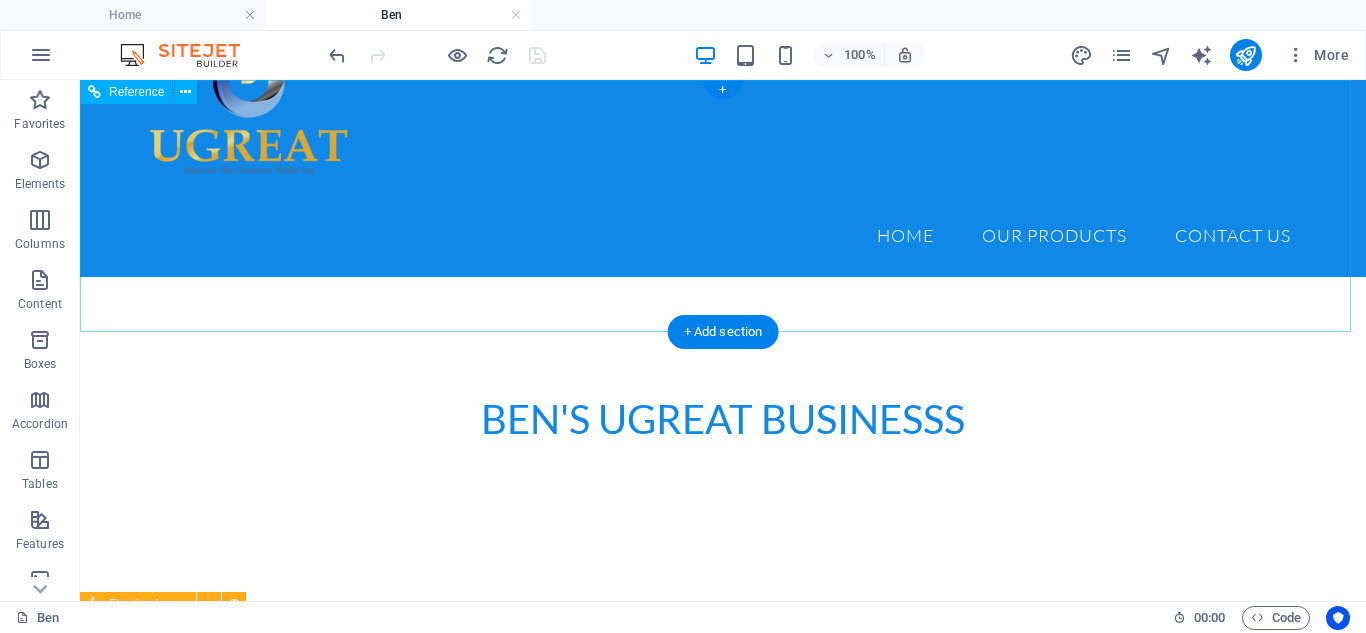 scroll, scrollTop: 0, scrollLeft: 0, axis: both 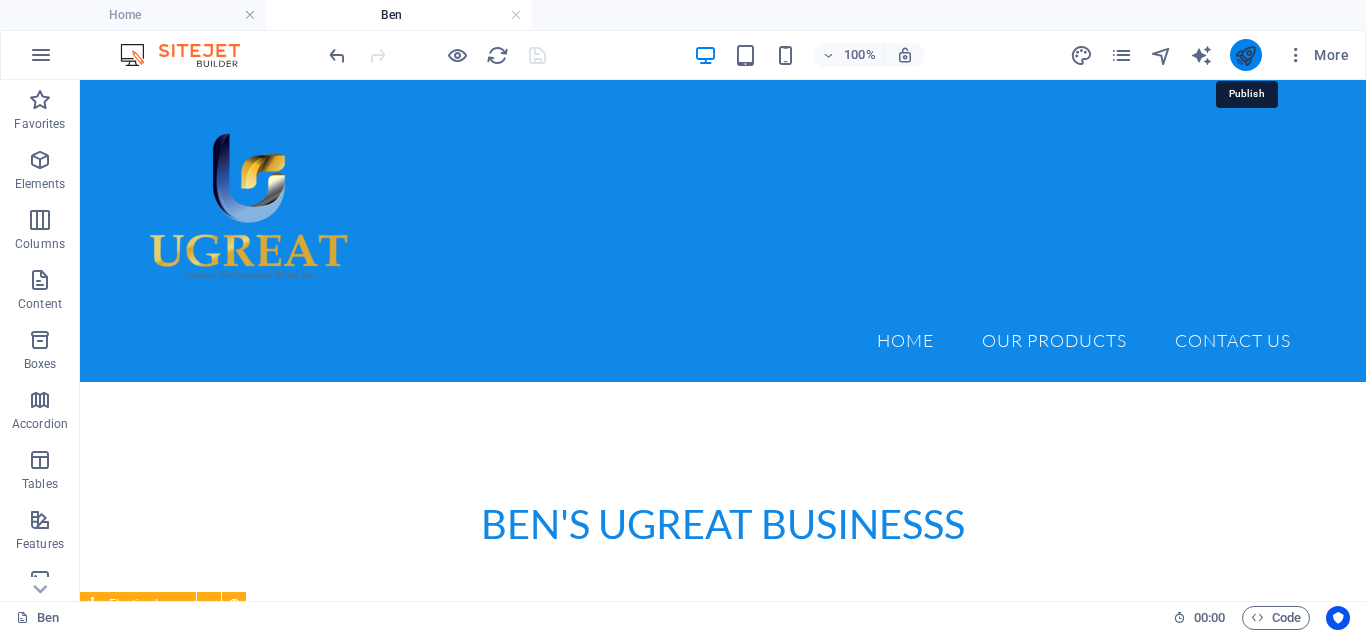 click at bounding box center (1245, 55) 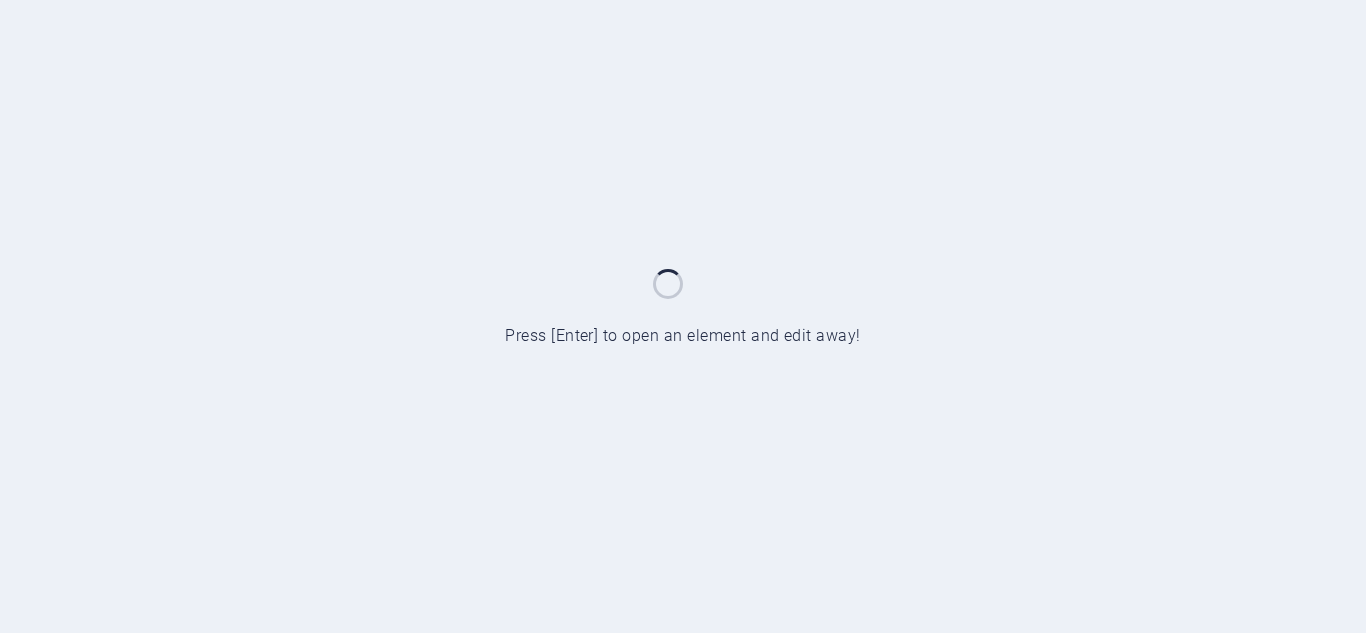 scroll, scrollTop: 0, scrollLeft: 0, axis: both 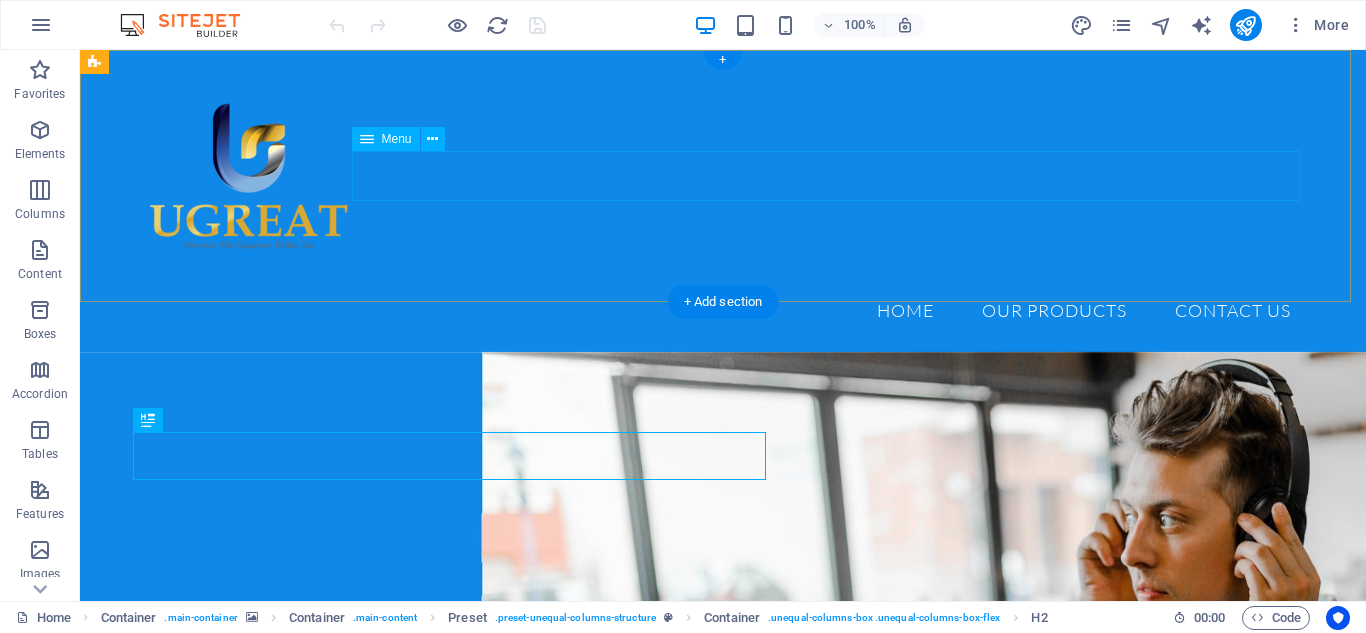 click on "Home Our Products UG CARE PLUS UG NDTOX UG PROACTIVE UG CAFE COFFEE UG BOOSTER ORANGE UG BOOSTER BERRY CONTACT US" at bounding box center [723, 311] 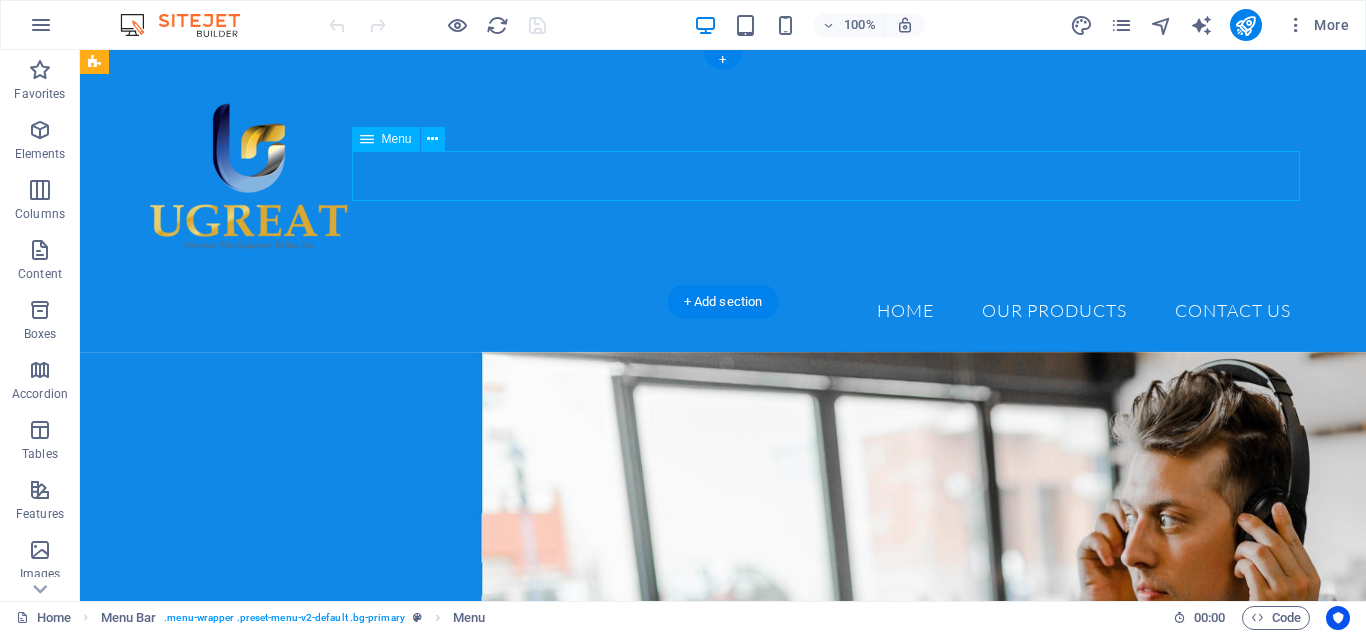 click on "Home Our Products UG CARE PLUS UG NDTOX UG PROACTIVE UG CAFE COFFEE UG BOOSTER ORANGE UG BOOSTER BERRY CONTACT US" at bounding box center [723, 311] 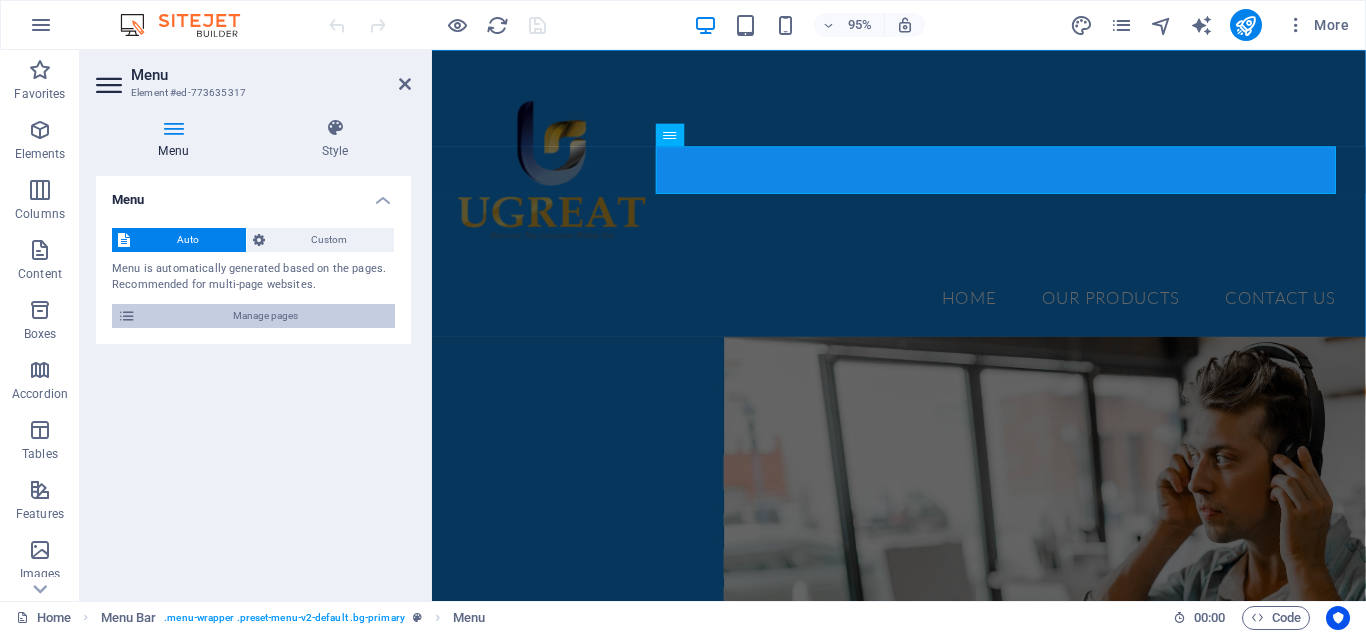 click on "Manage pages" at bounding box center (265, 316) 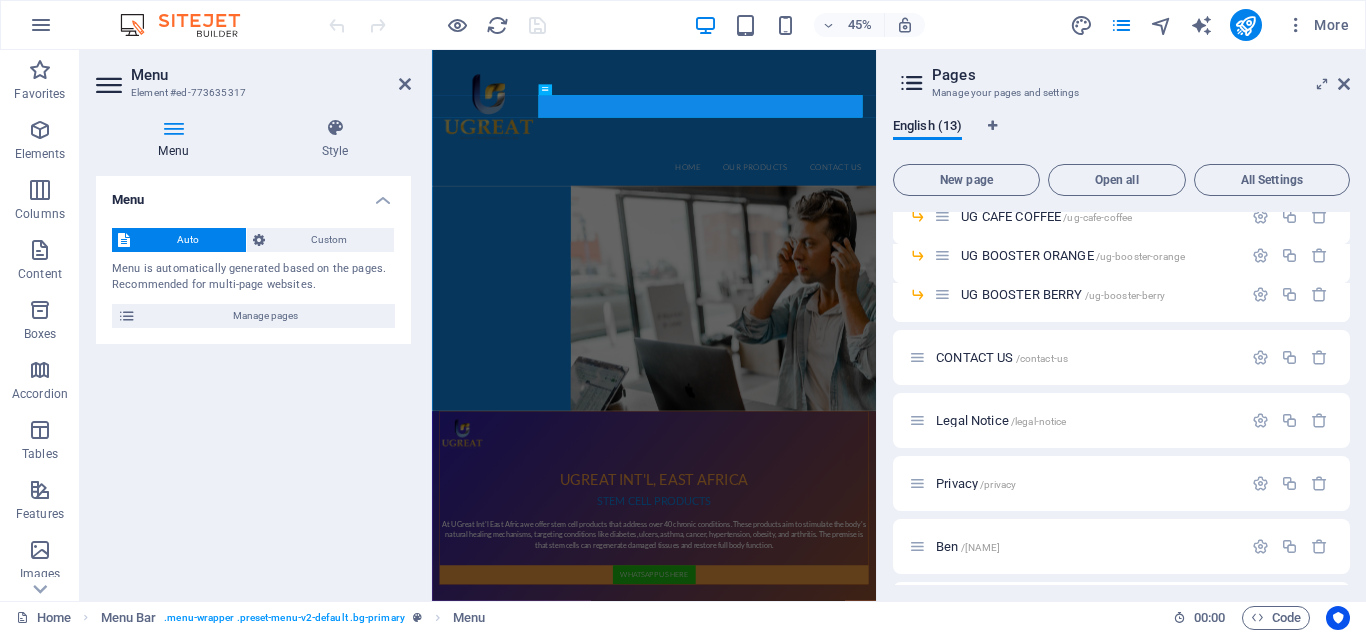 scroll, scrollTop: 302, scrollLeft: 0, axis: vertical 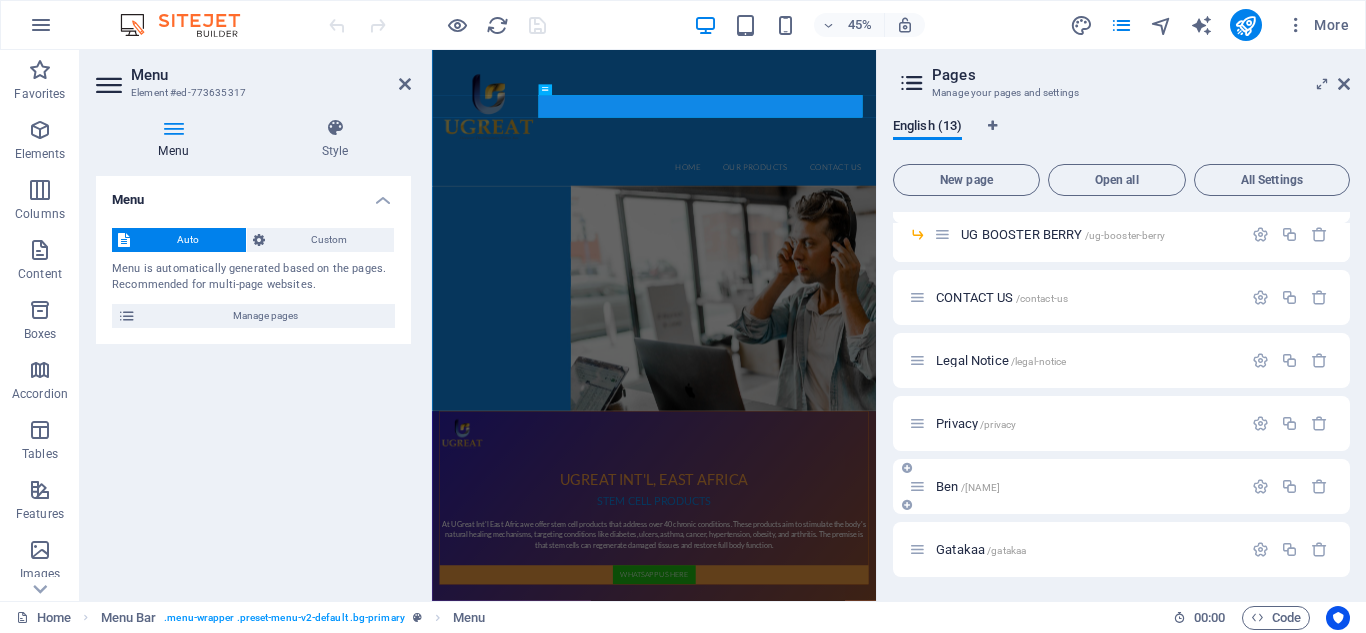 click on "[NAME] /[NAME]" at bounding box center [1086, 486] 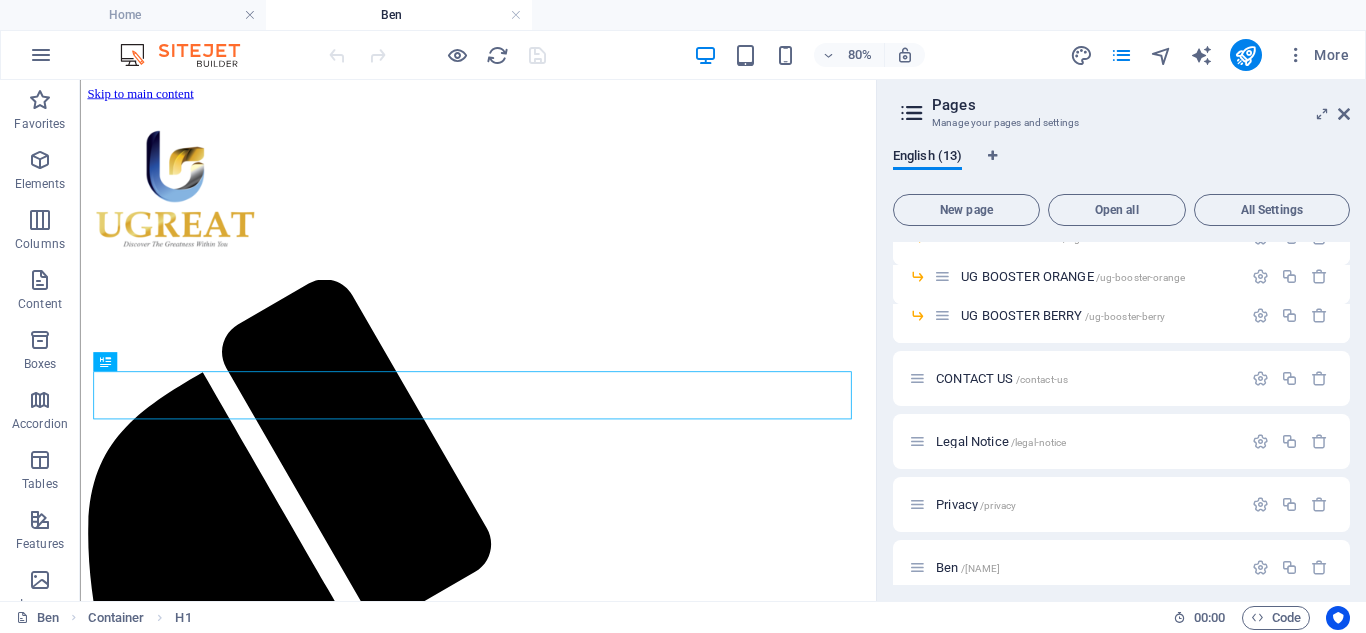 scroll, scrollTop: 0, scrollLeft: 0, axis: both 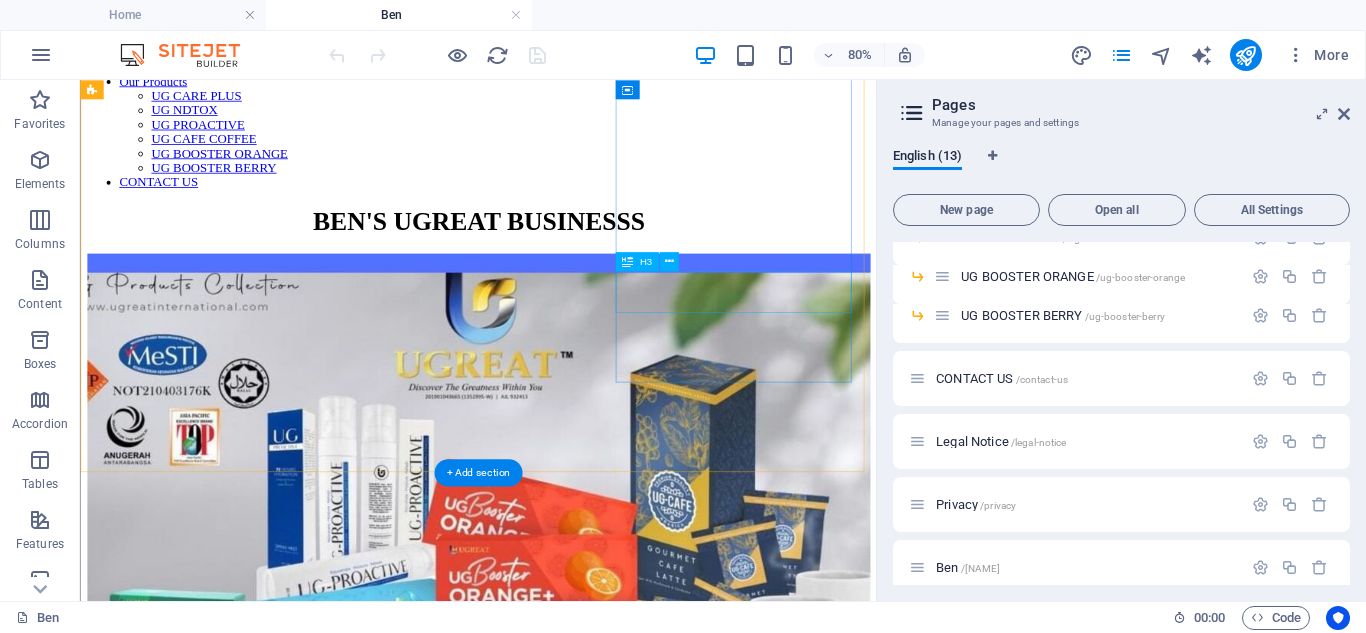 click on "whatsapp me" at bounding box center [577, 6550] 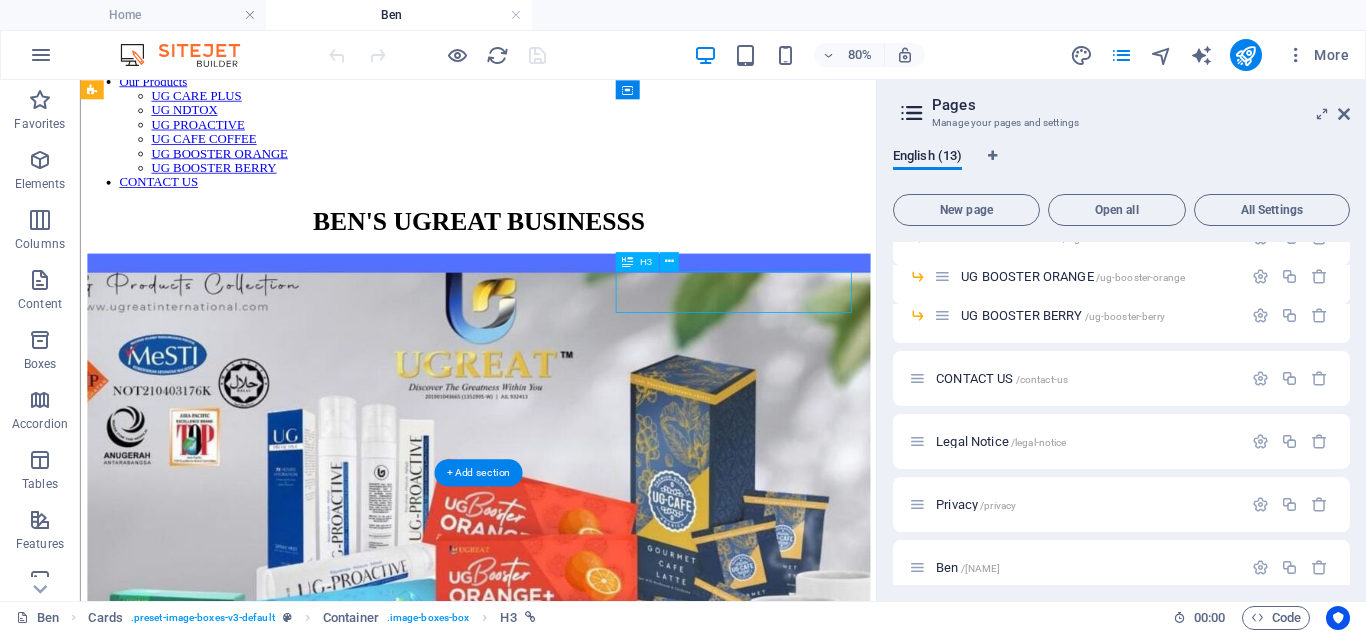 click on "whatsapp me" at bounding box center [577, 6550] 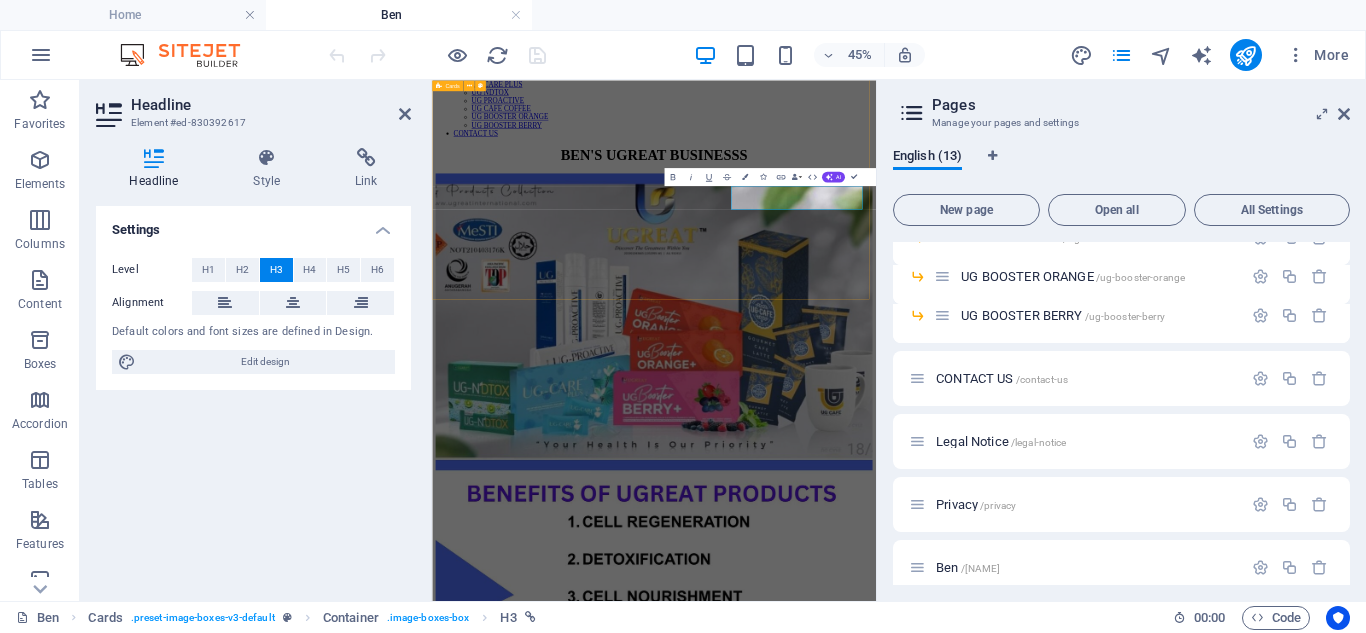 scroll, scrollTop: 1590, scrollLeft: 0, axis: vertical 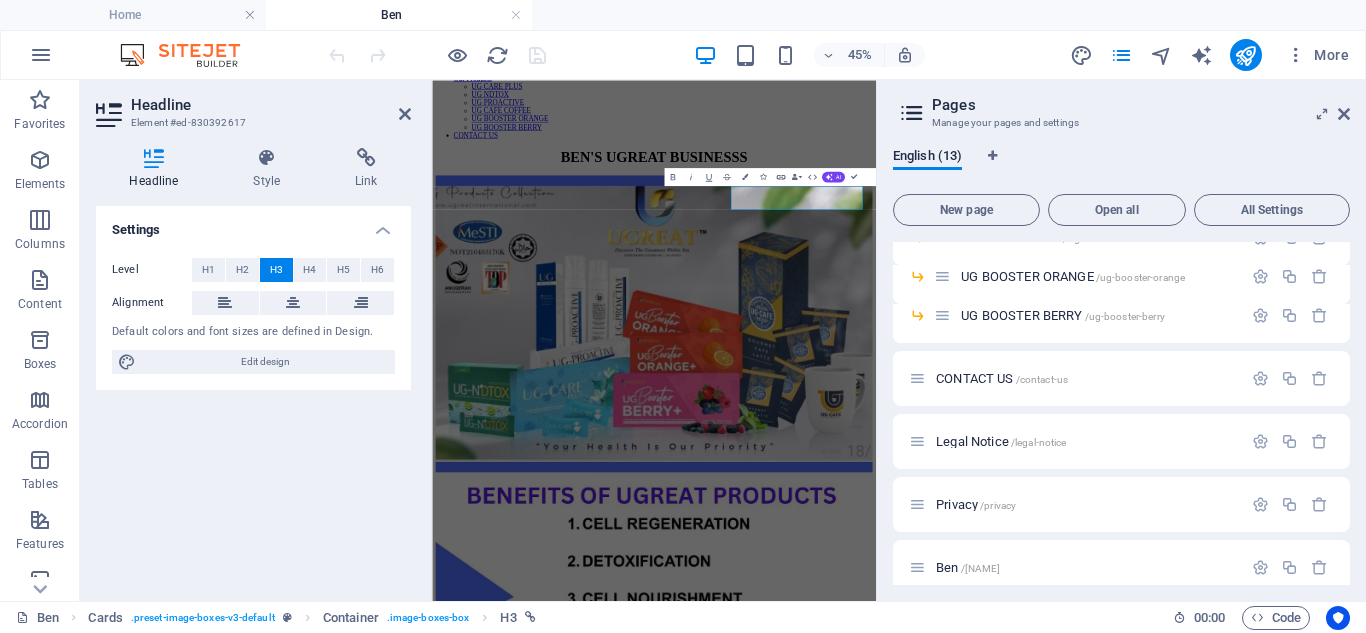 click 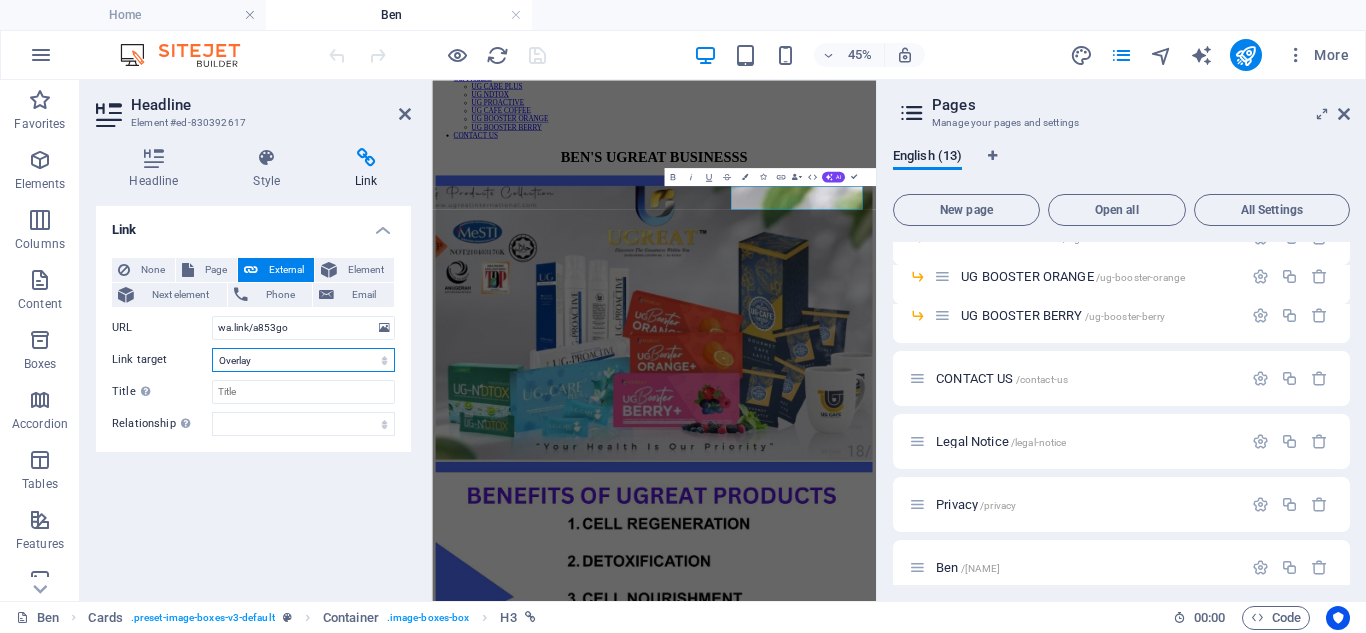 click on "New tab Same tab Overlay" at bounding box center (303, 360) 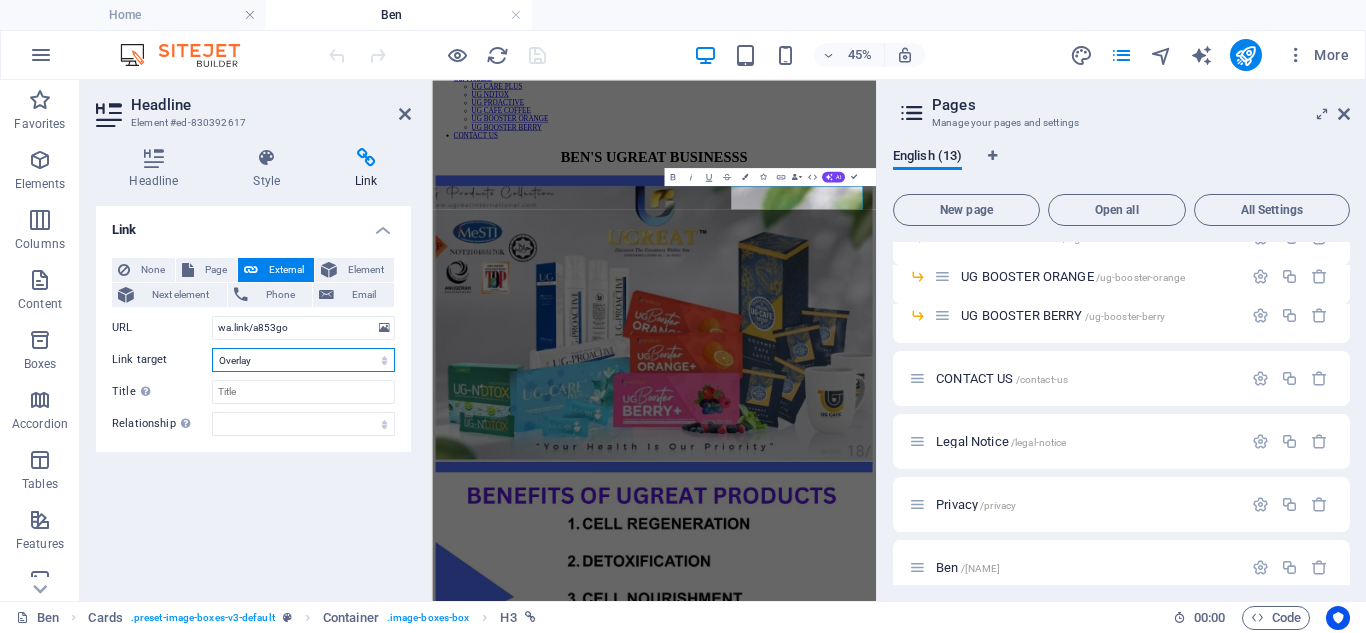 select 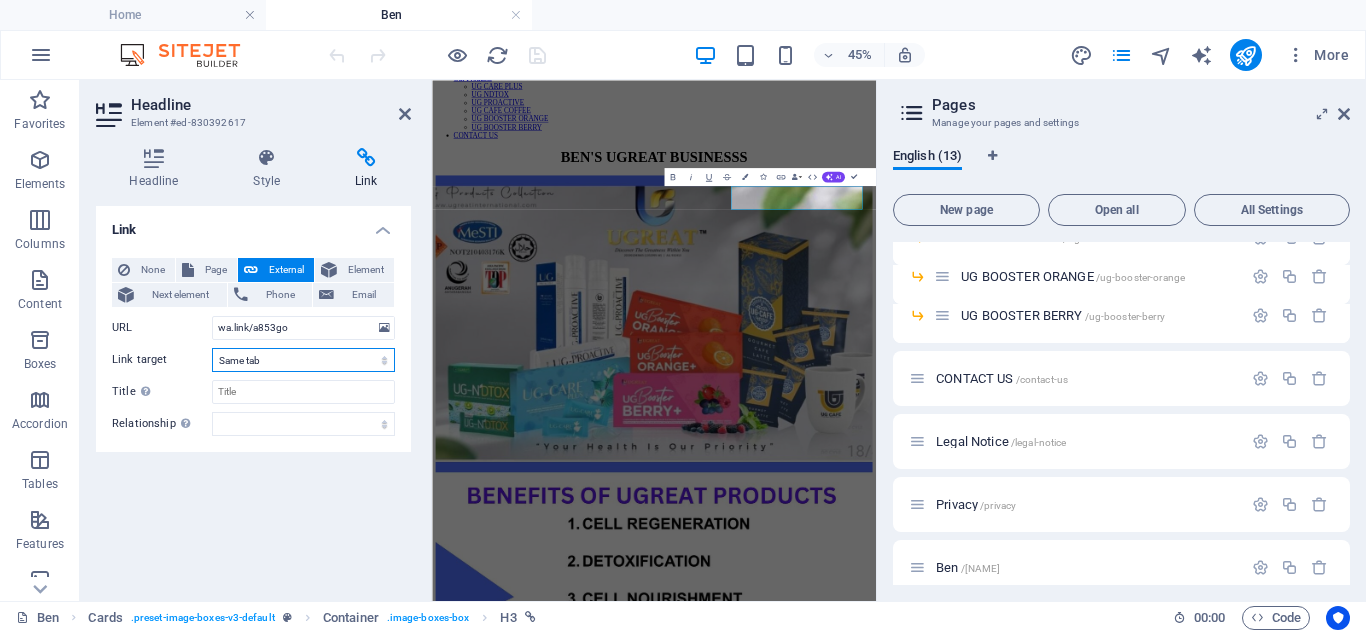 click on "New tab Same tab Overlay" at bounding box center (303, 360) 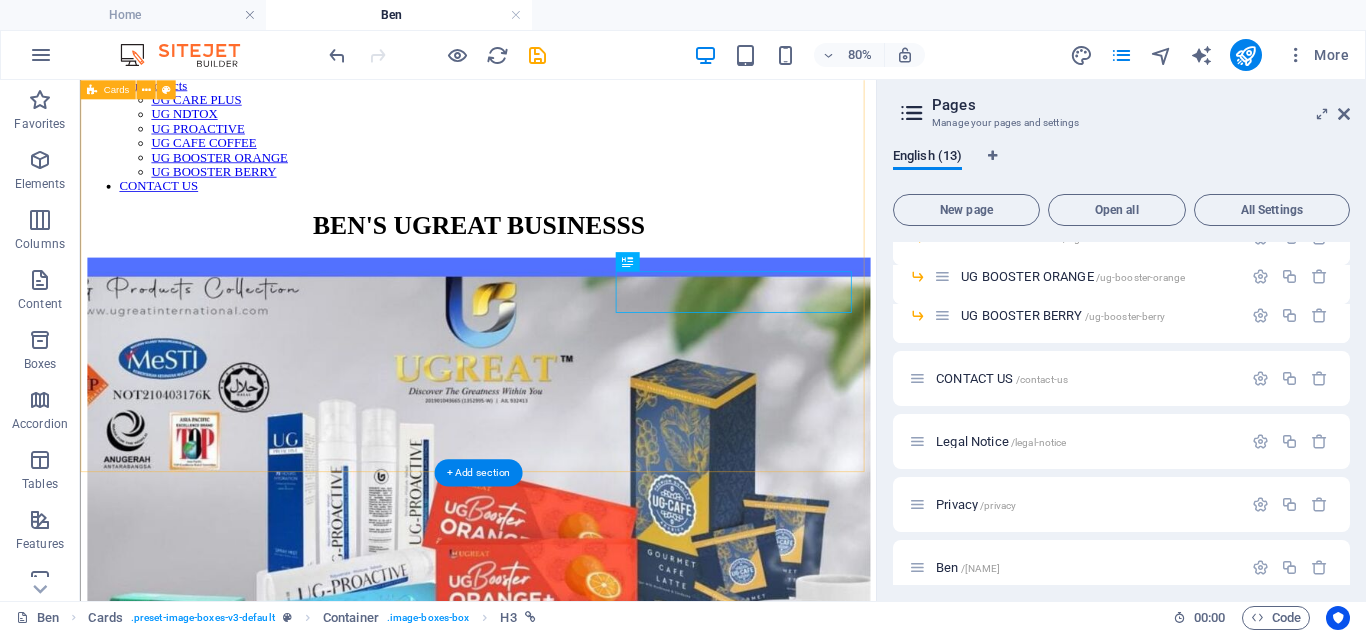 scroll, scrollTop: 1595, scrollLeft: 0, axis: vertical 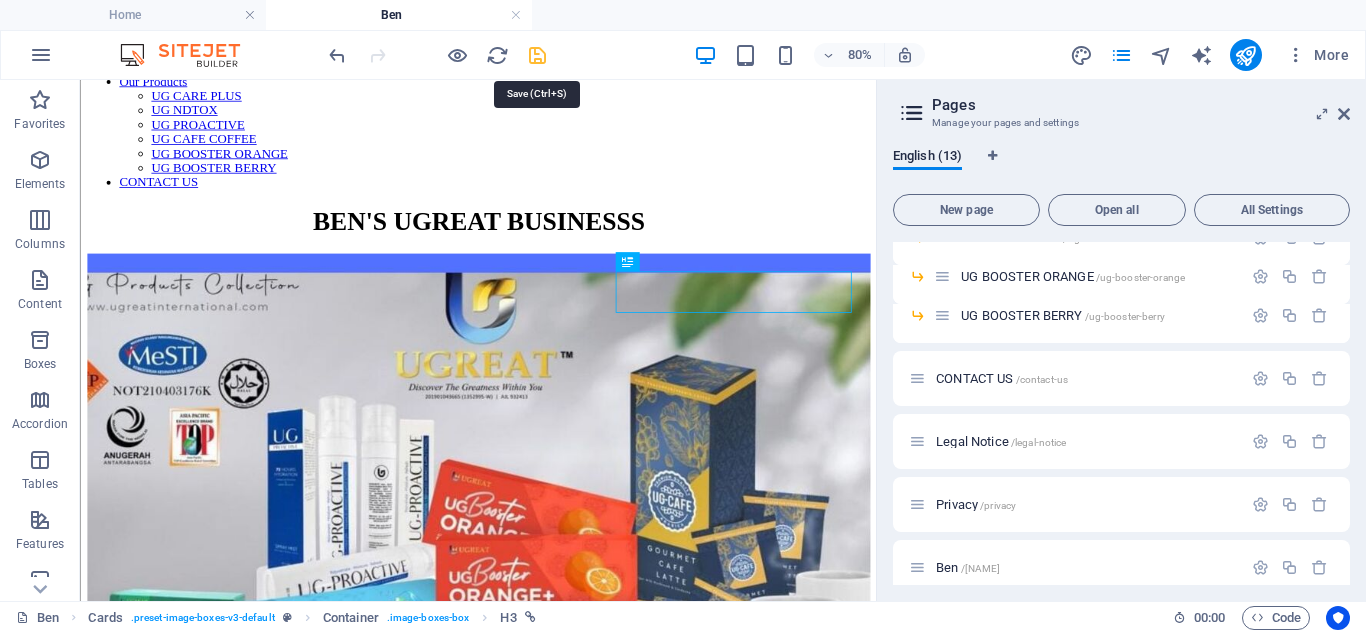 click at bounding box center [537, 55] 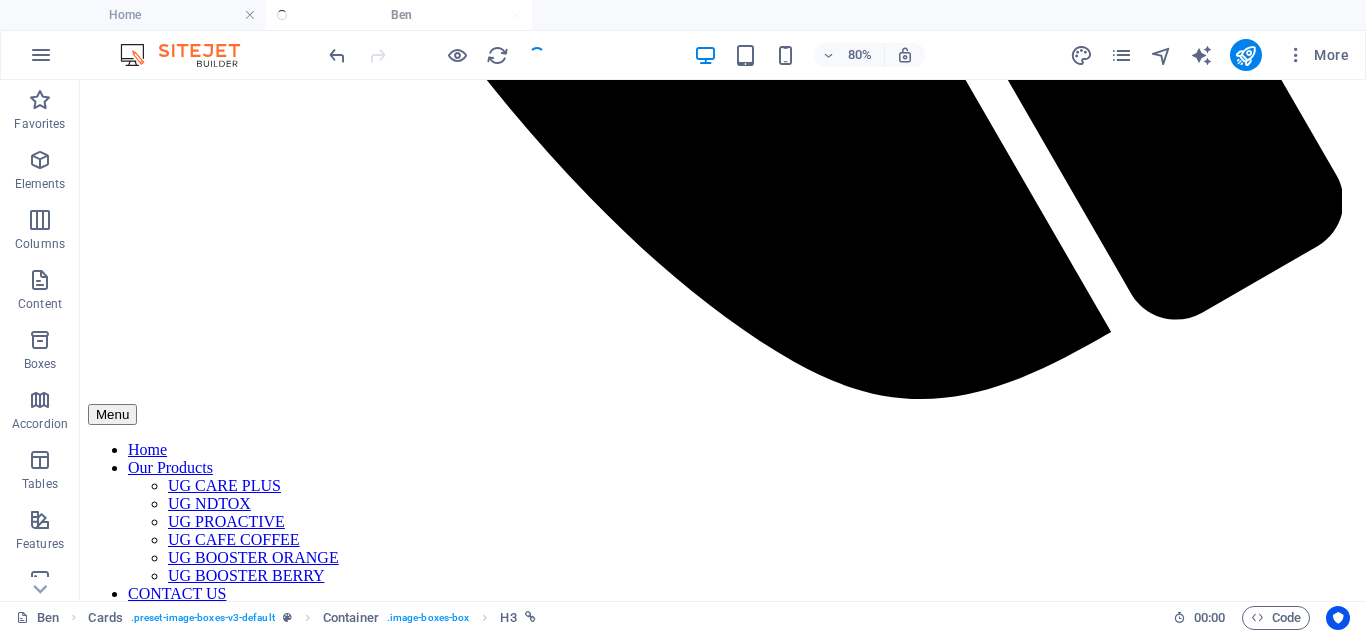 scroll, scrollTop: 1719, scrollLeft: 0, axis: vertical 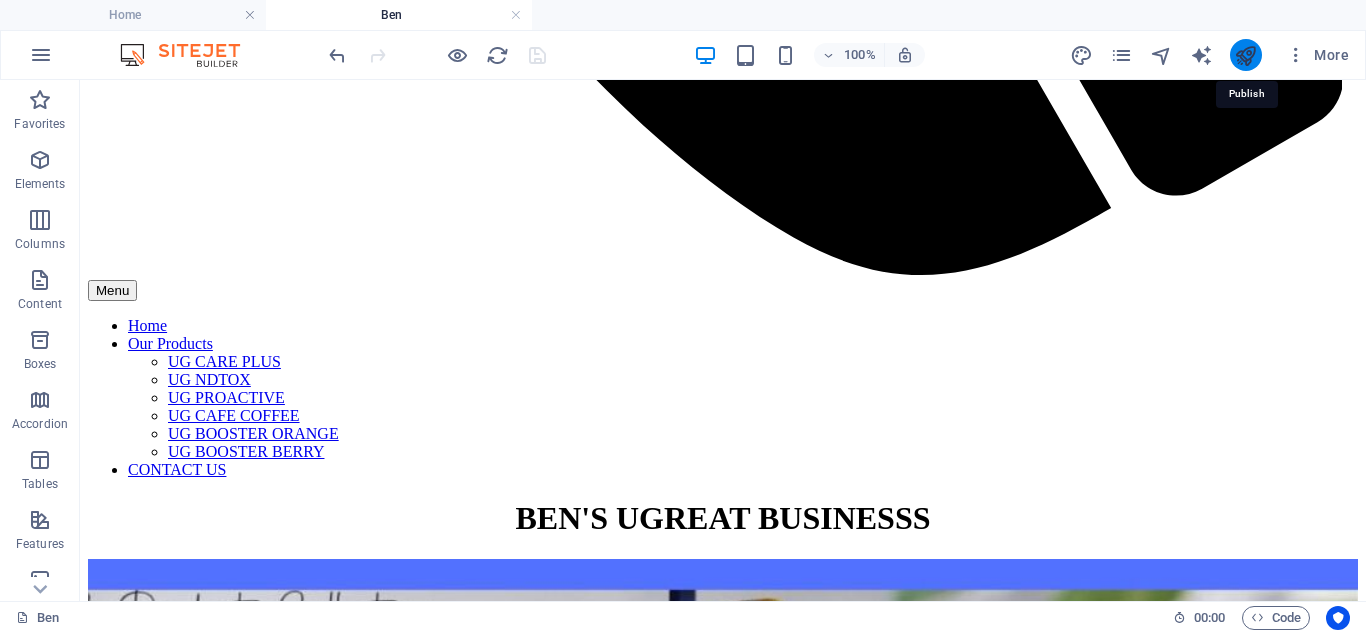 click at bounding box center (1245, 55) 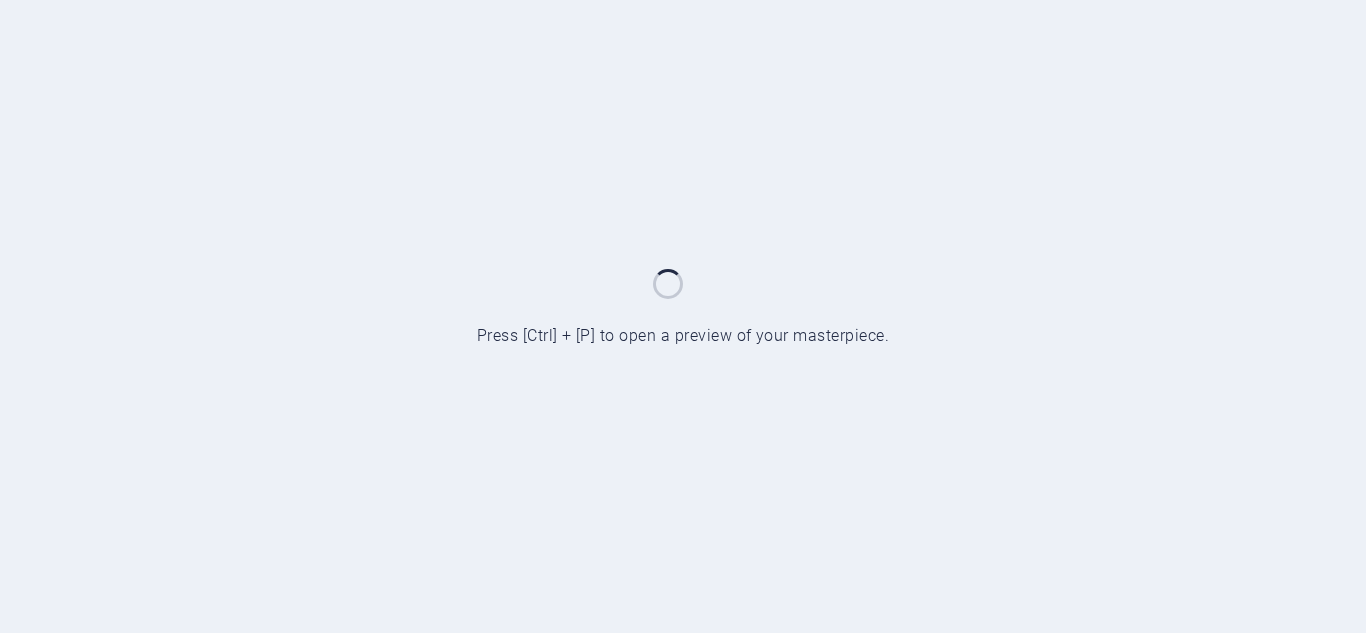 scroll, scrollTop: 0, scrollLeft: 0, axis: both 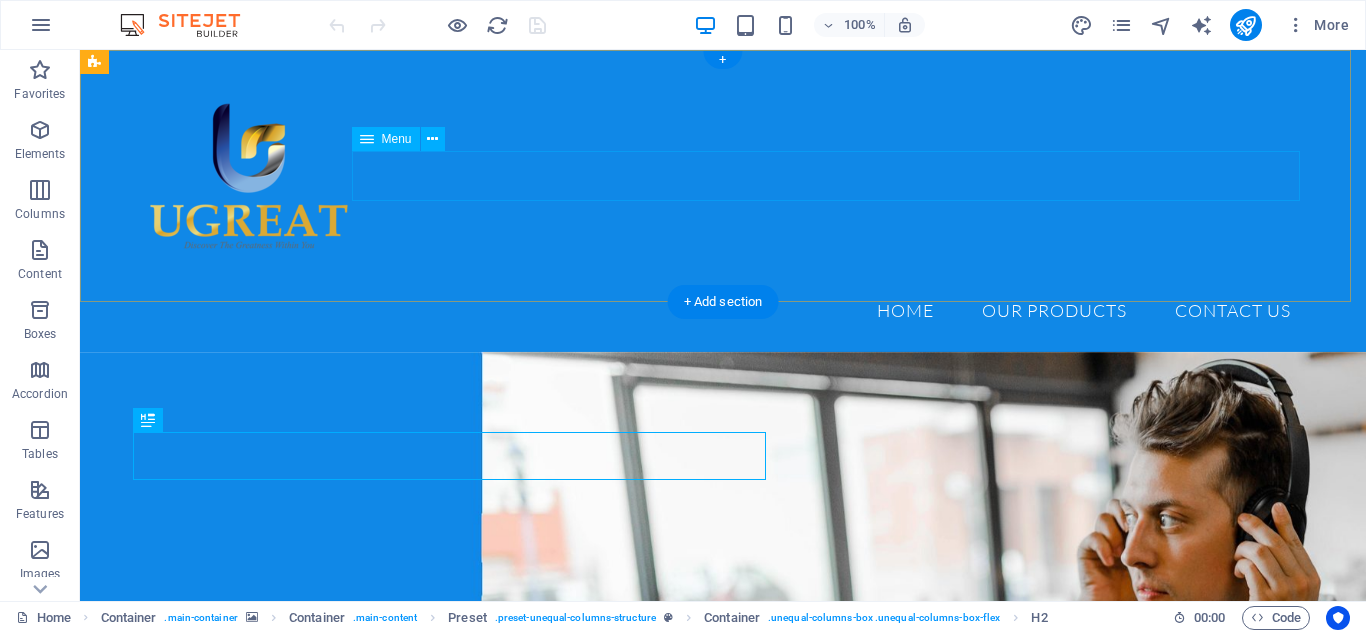 click on "Home Our Products UG CARE PLUS UG NDTOX UG PROACTIVE UG CAFE COFFEE UG BOOSTER ORANGE UG BOOSTER BERRY CONTACT US" at bounding box center [723, 311] 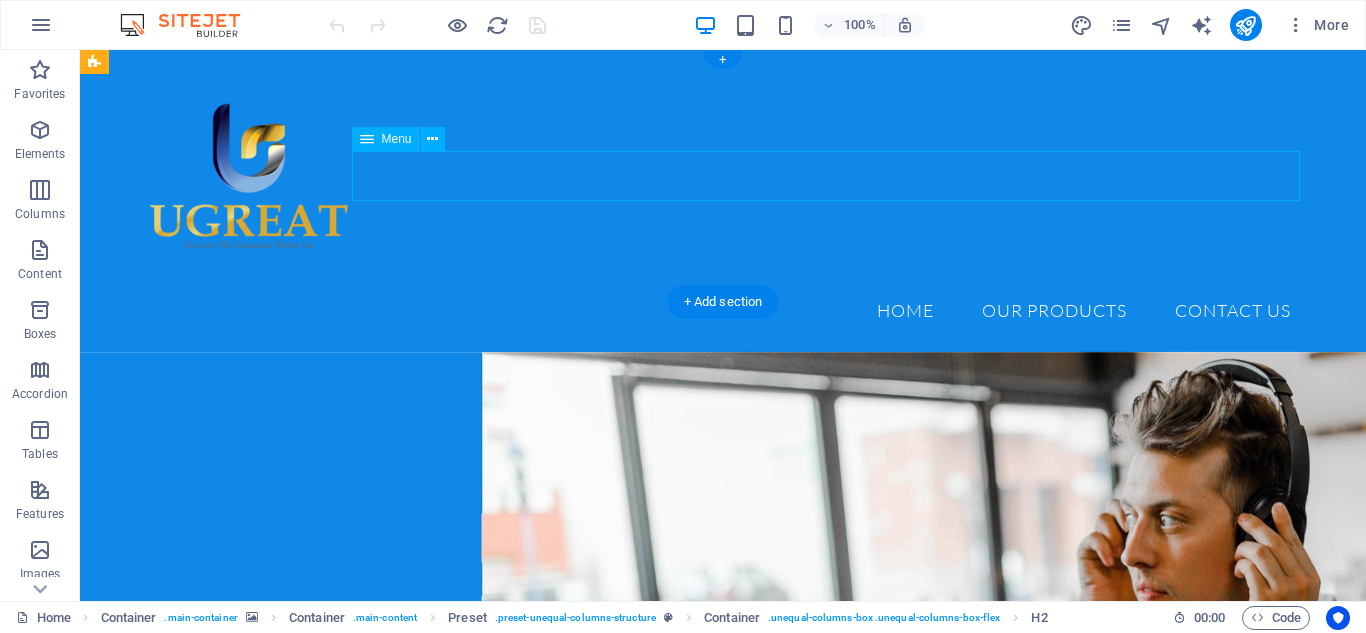 click on "Home Our Products UG CARE PLUS UG NDTOX UG PROACTIVE UG CAFE COFFEE UG BOOSTER ORANGE UG BOOSTER BERRY CONTACT US" at bounding box center (723, 311) 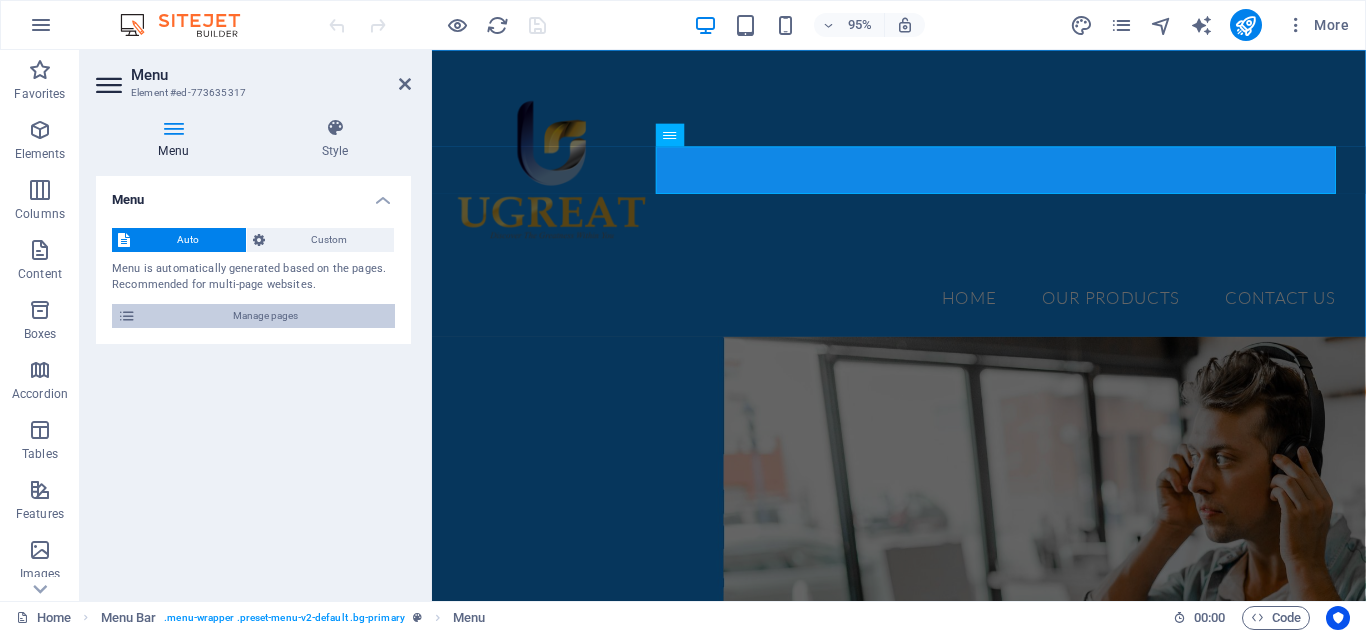 click on "Manage pages" at bounding box center [265, 316] 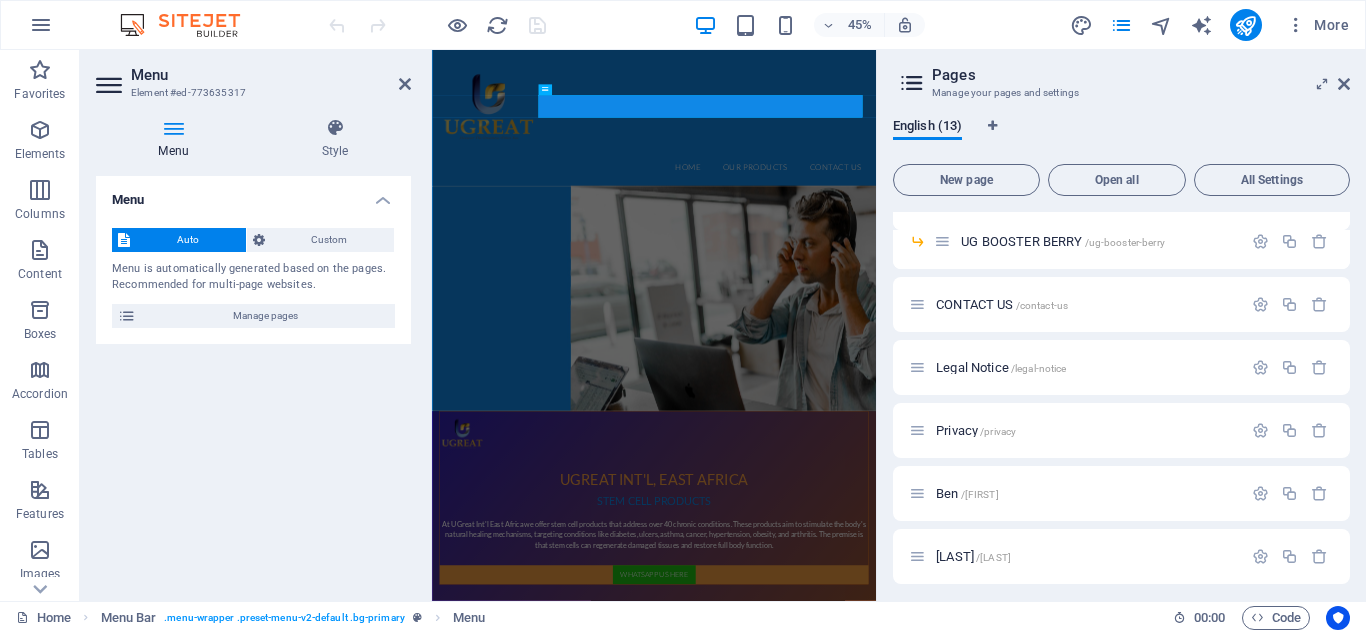 scroll, scrollTop: 302, scrollLeft: 0, axis: vertical 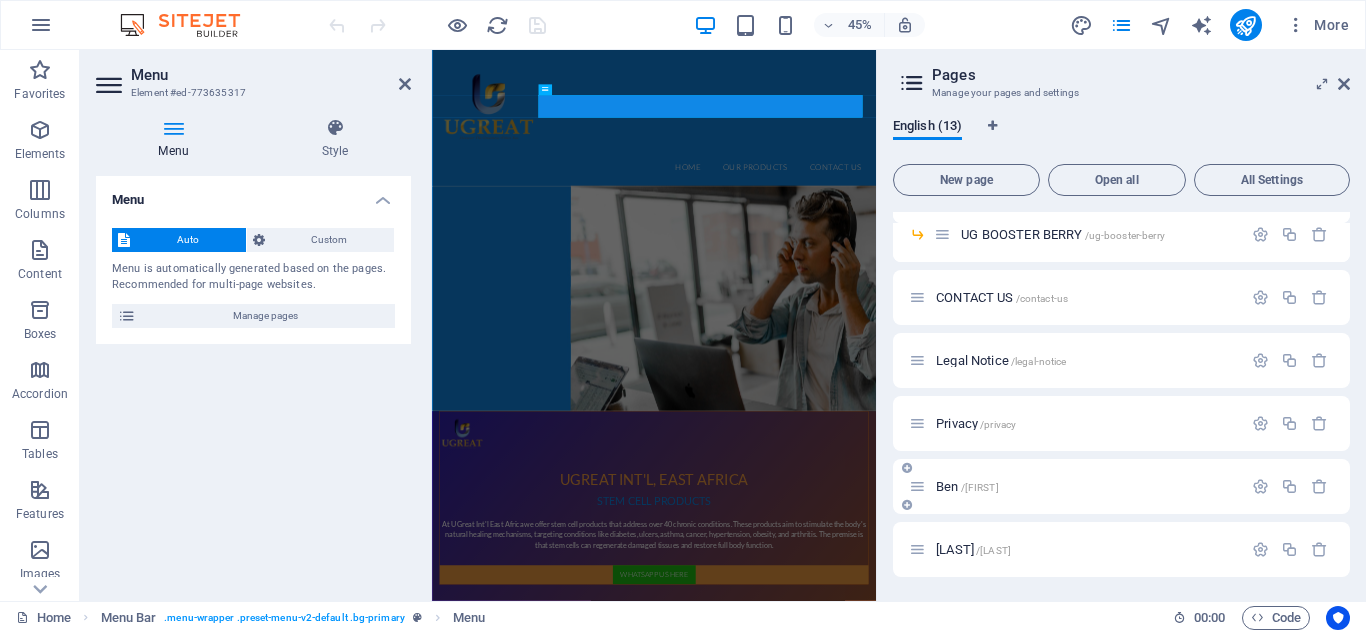 click on "[NAME] /[NAME]" at bounding box center (1075, 486) 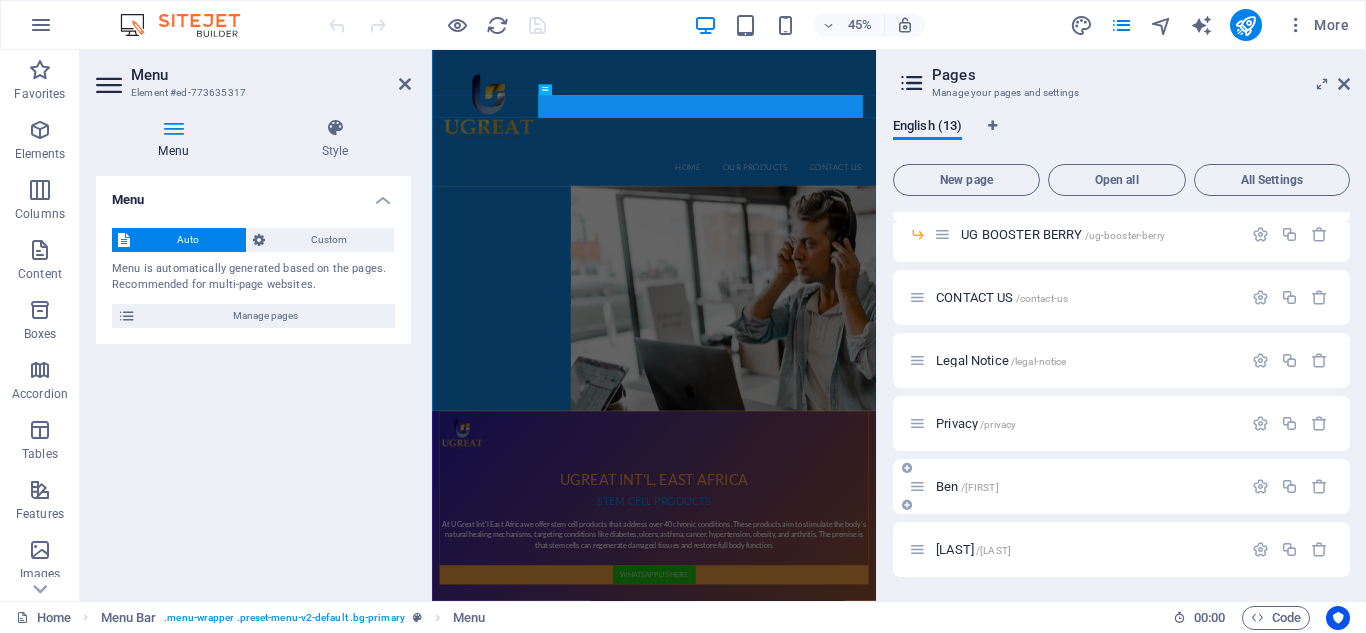 click on "[NAME] /[NAME]" at bounding box center (967, 486) 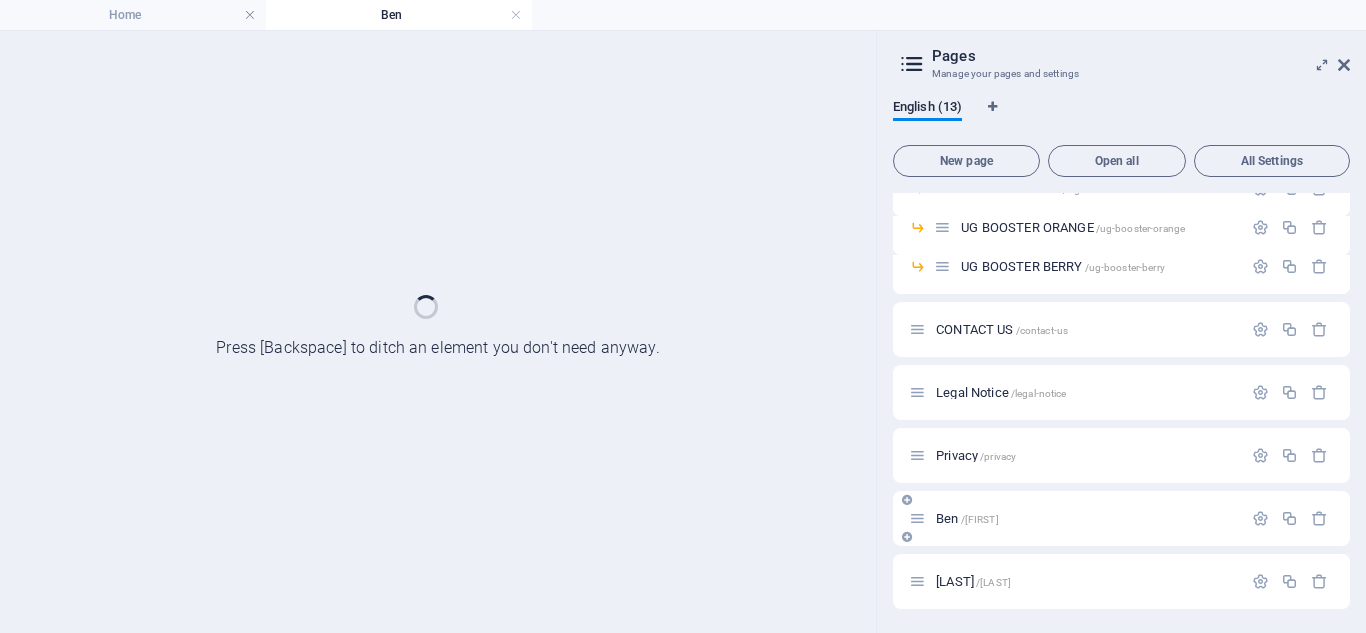 scroll, scrollTop: 251, scrollLeft: 0, axis: vertical 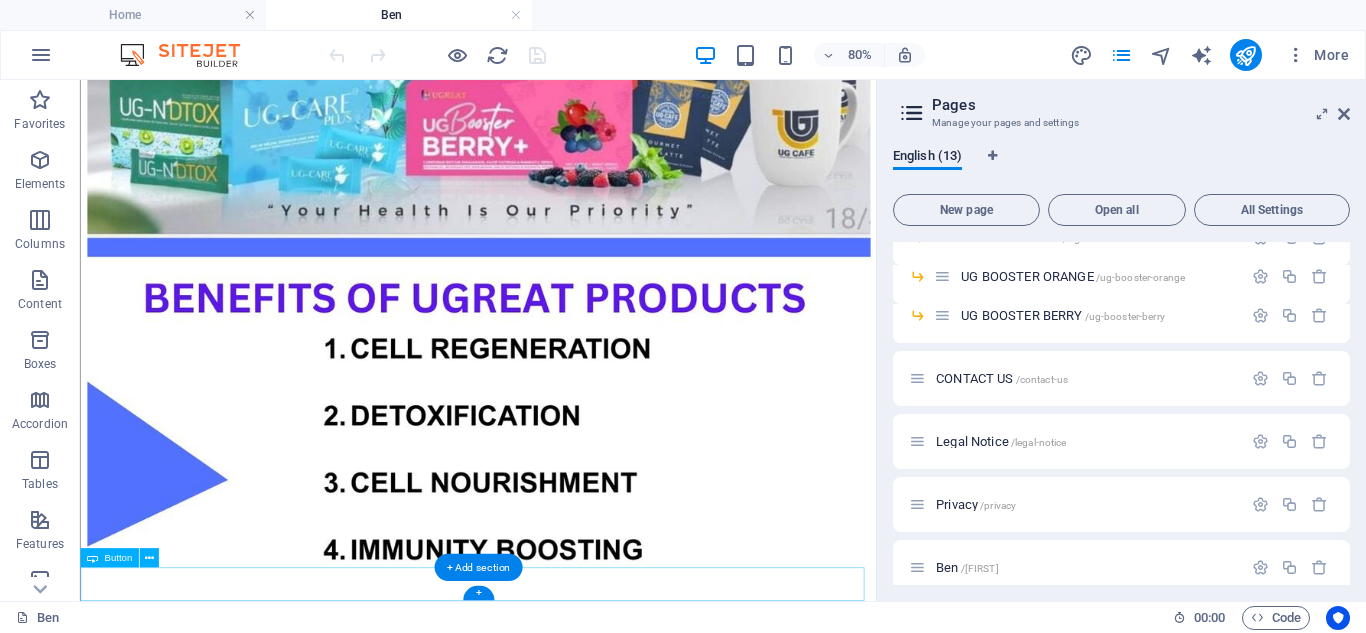 click on "whatsapp ben now" at bounding box center [577, 10409] 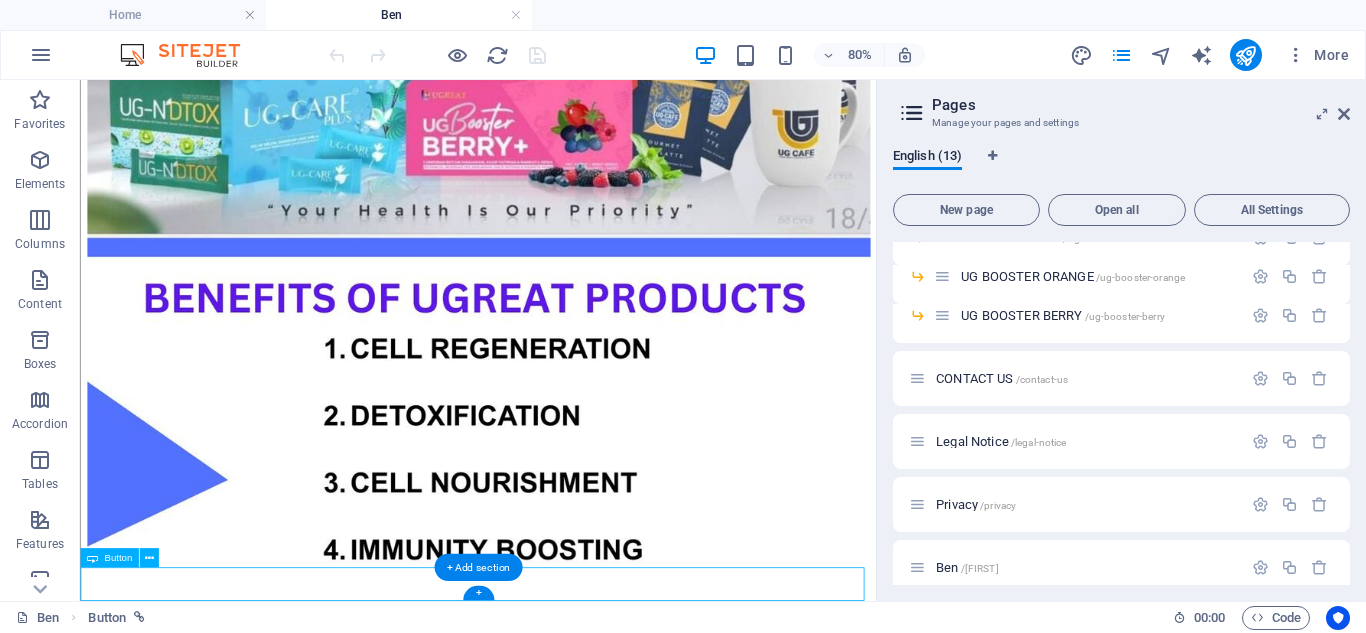 click on "whatsapp ben now" at bounding box center (577, 10409) 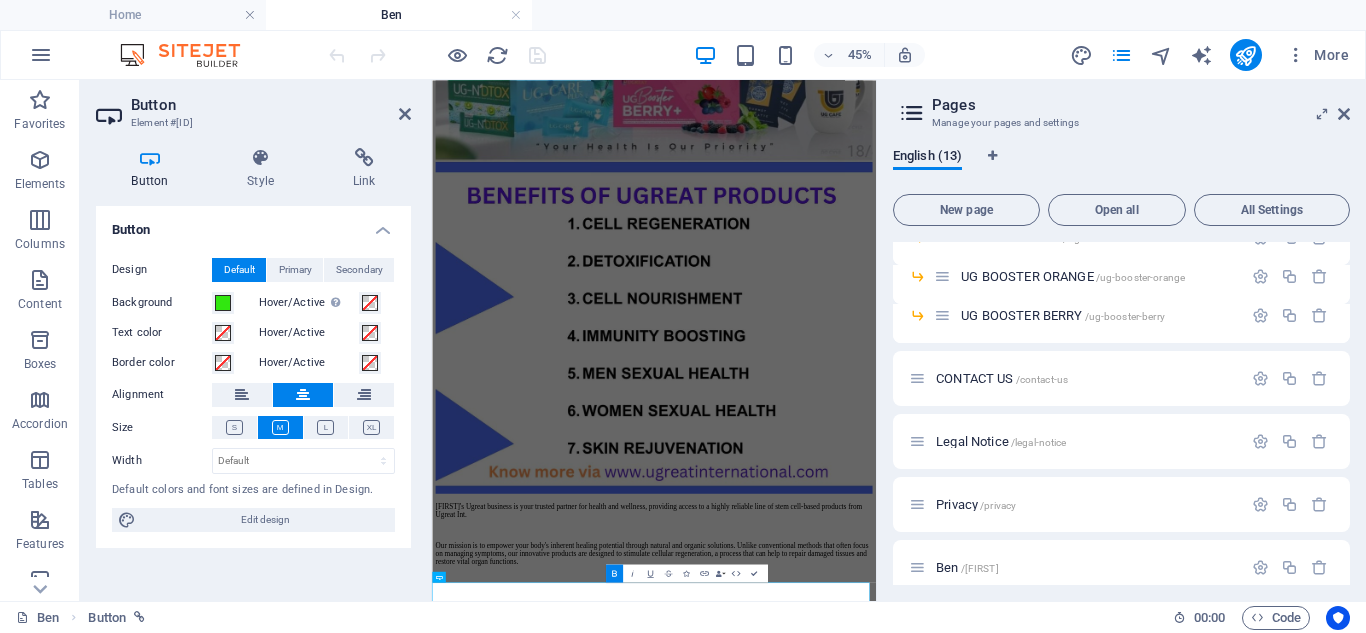 scroll, scrollTop: 1738, scrollLeft: 0, axis: vertical 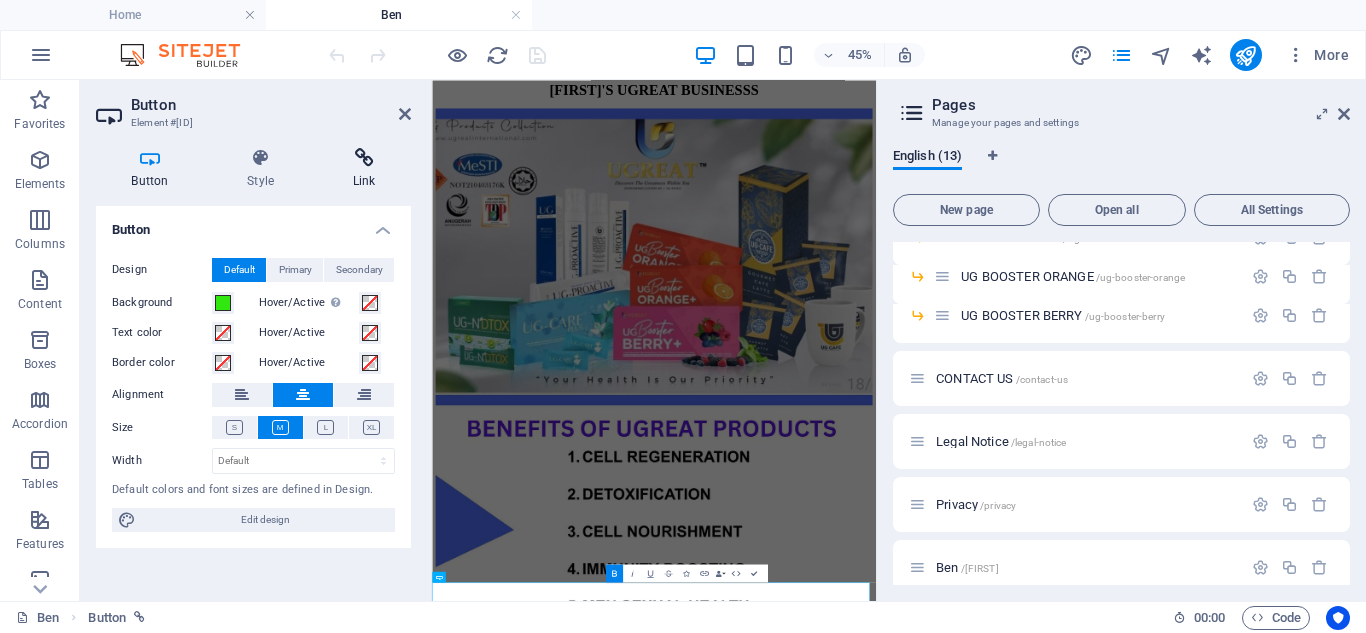 click at bounding box center [364, 158] 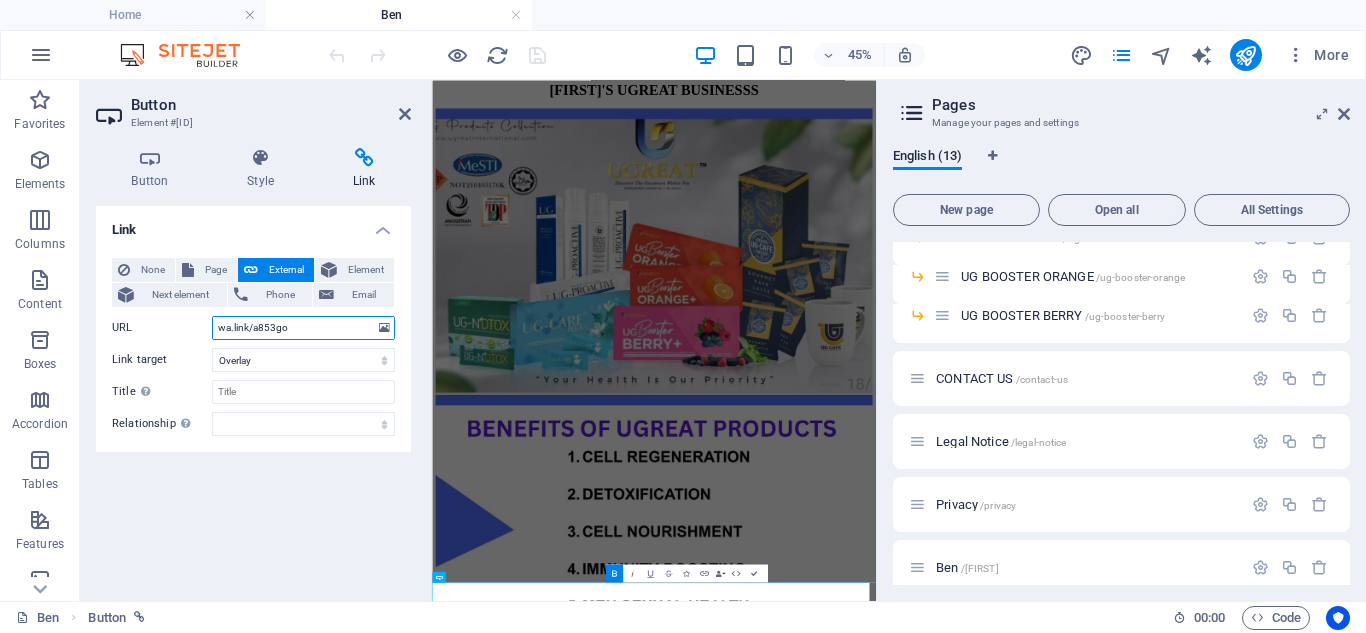 click on "wa.link/a853go" at bounding box center (303, 328) 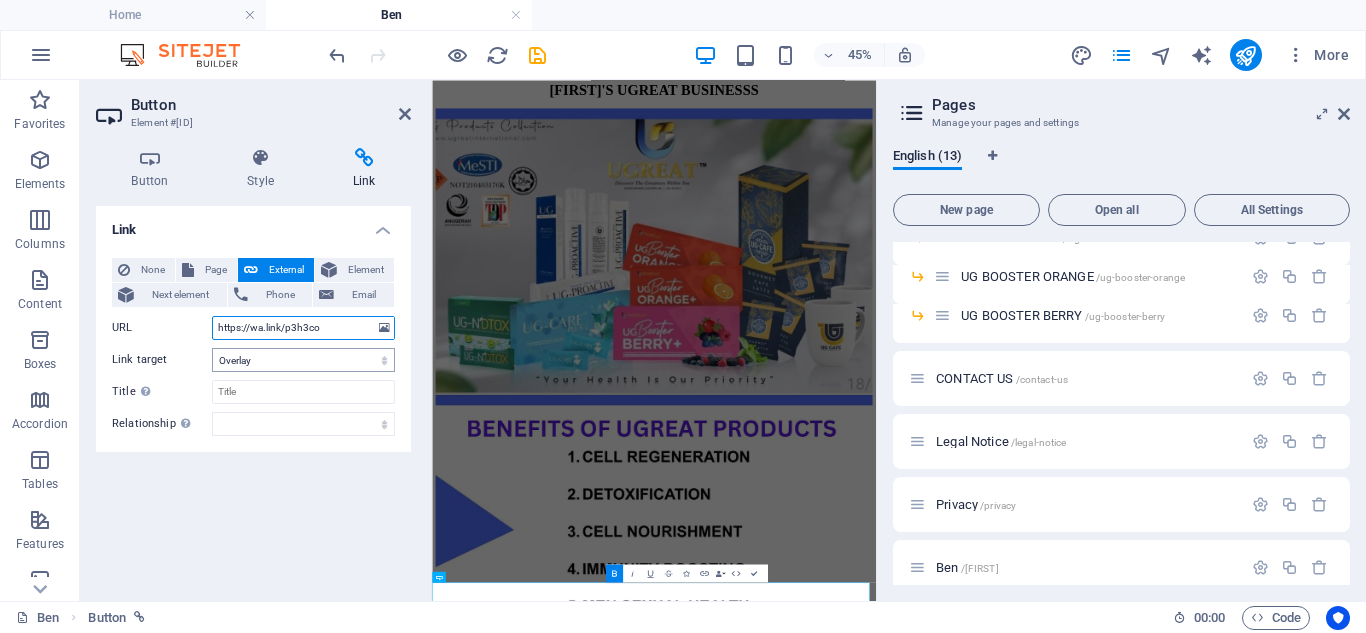 type on "https://wa.link/p3h3co" 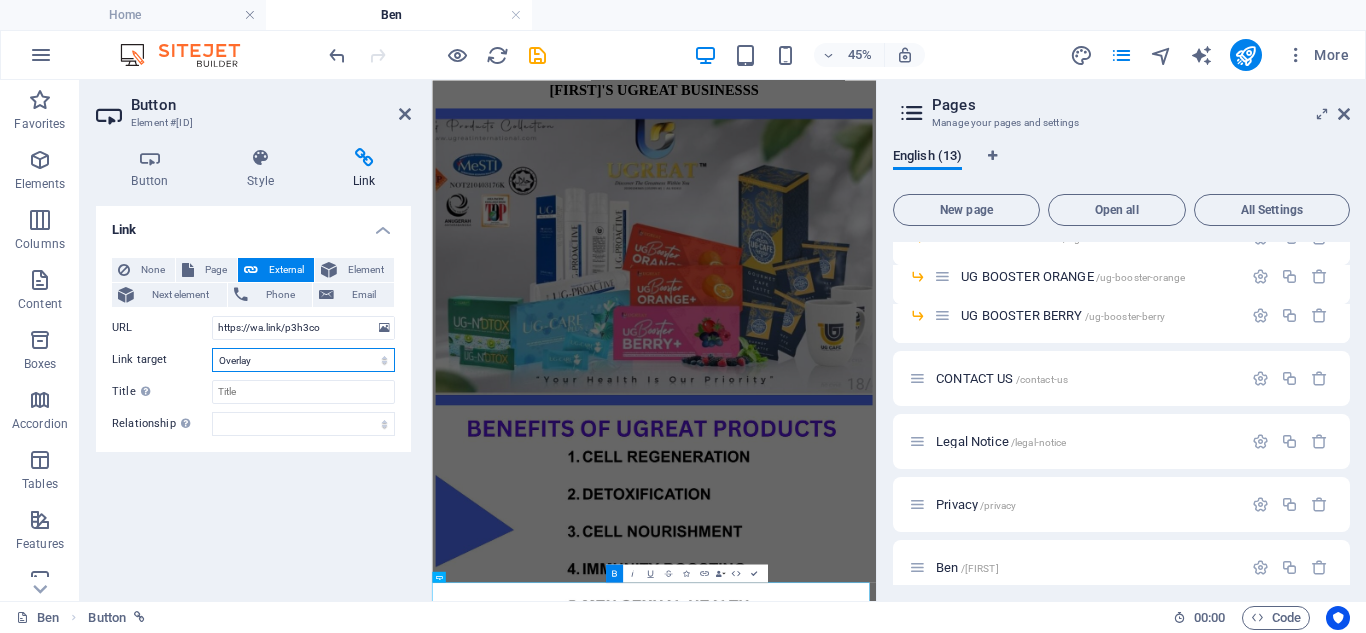 click on "New tab Same tab Overlay" at bounding box center (303, 360) 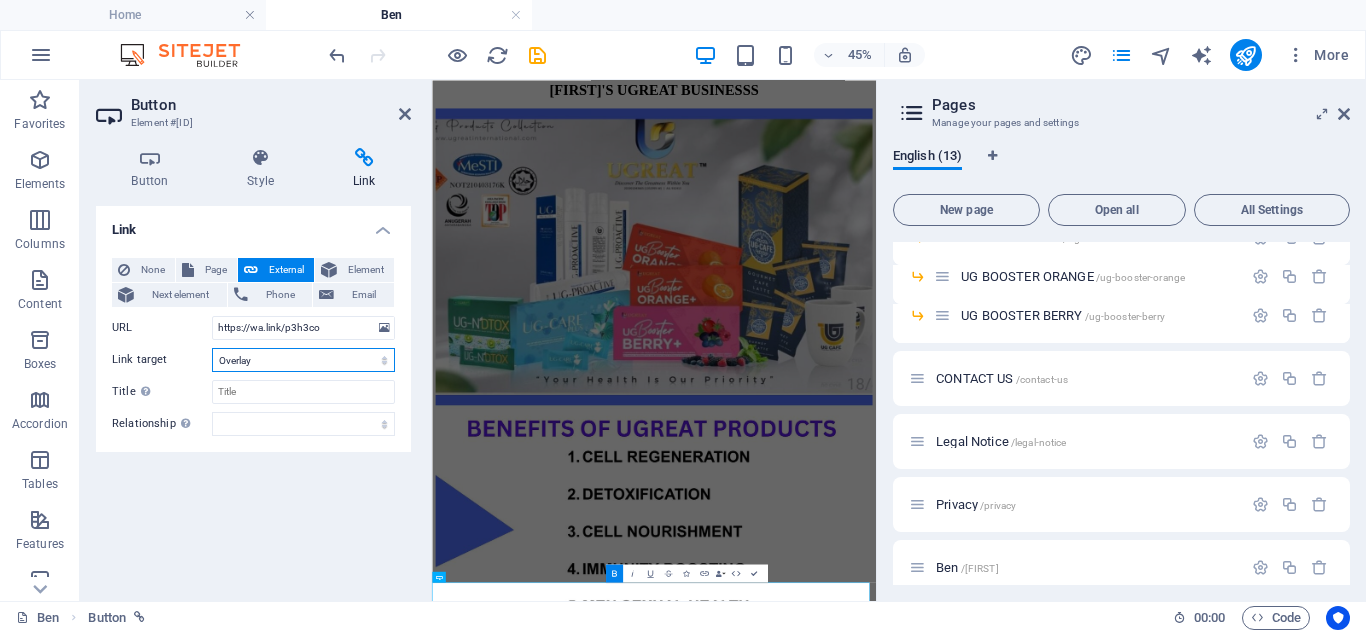 select 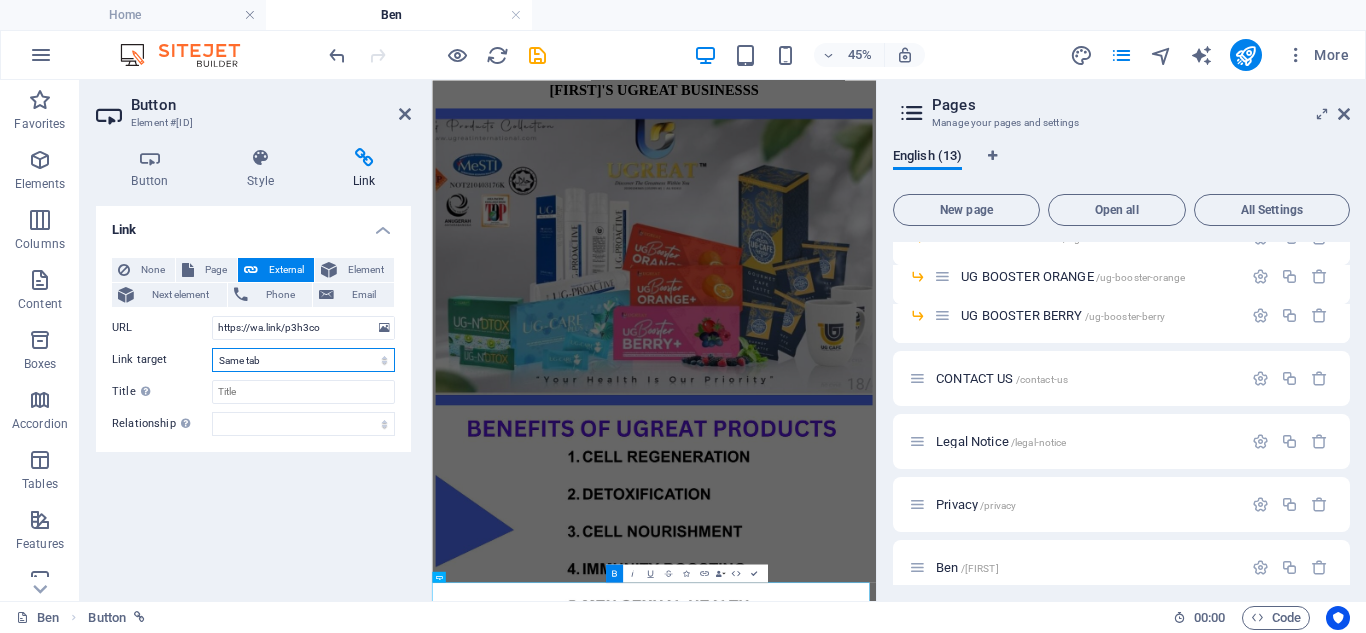 click on "New tab Same tab Overlay" at bounding box center [303, 360] 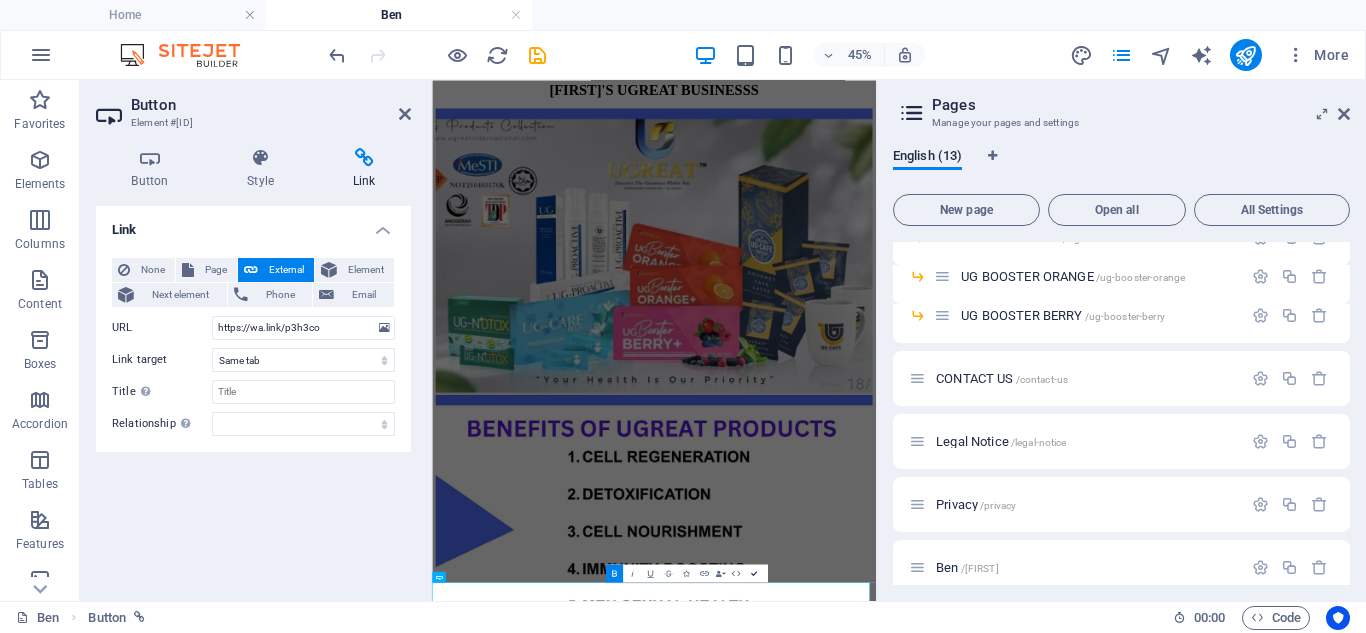 scroll, scrollTop: 2257, scrollLeft: 0, axis: vertical 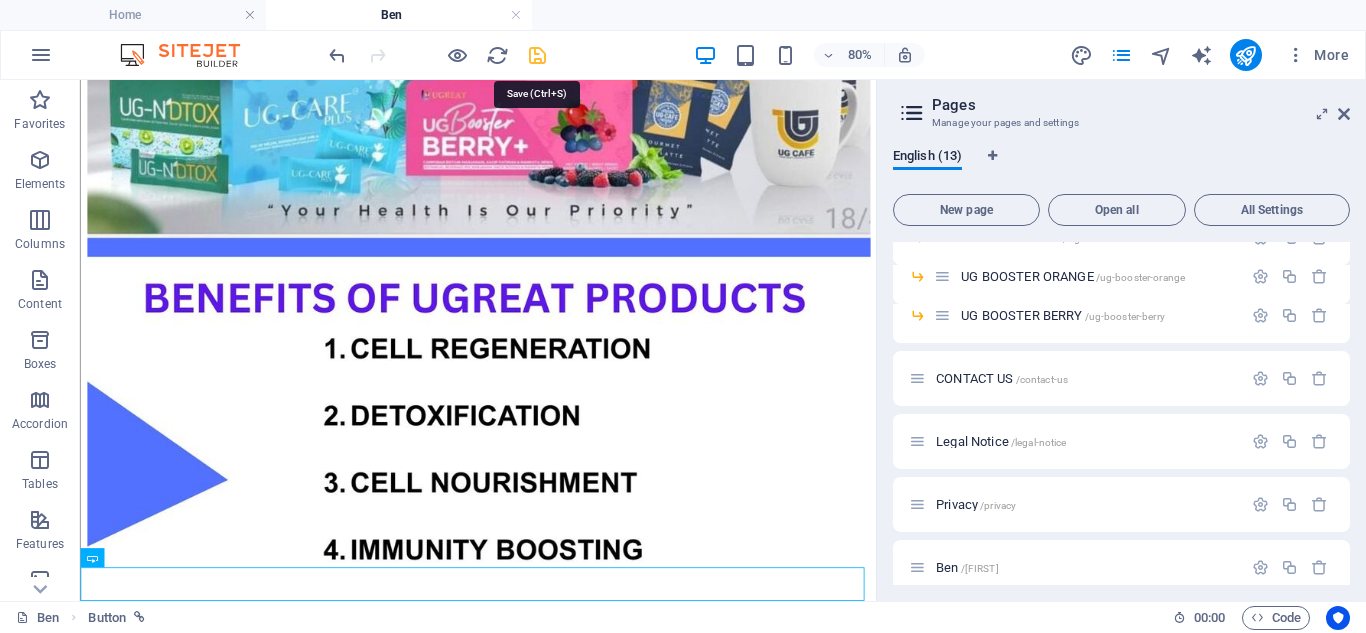 click at bounding box center [537, 55] 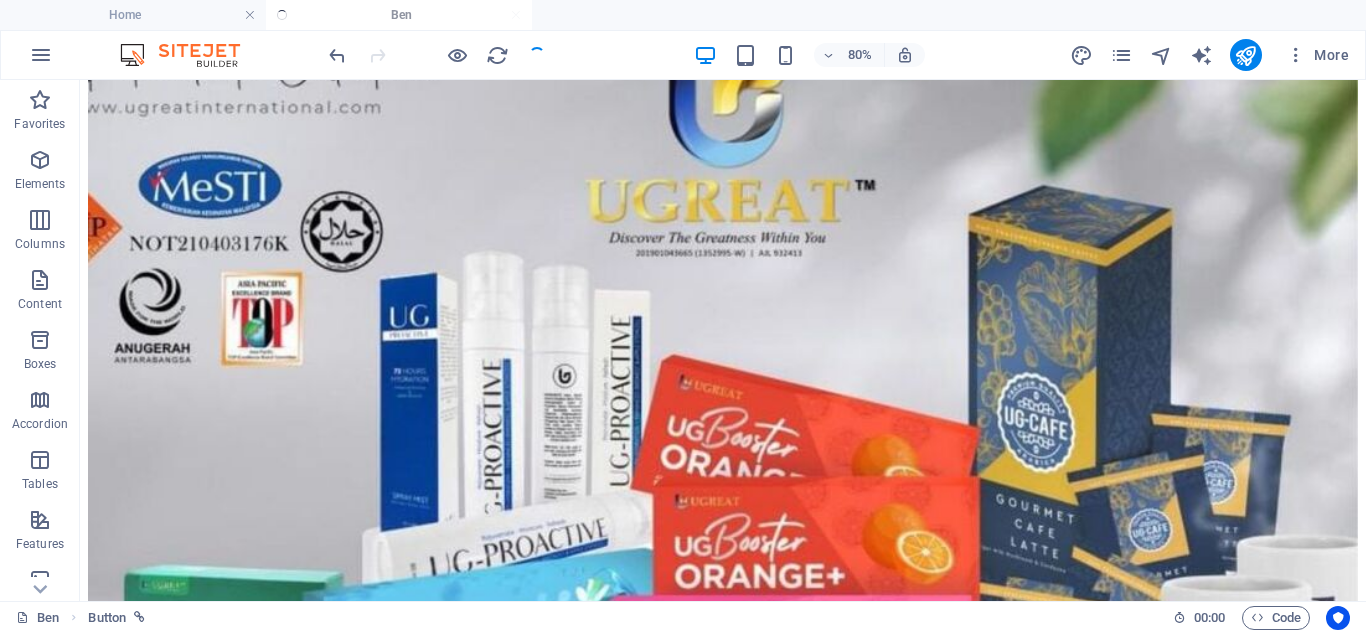 scroll, scrollTop: 2671, scrollLeft: 0, axis: vertical 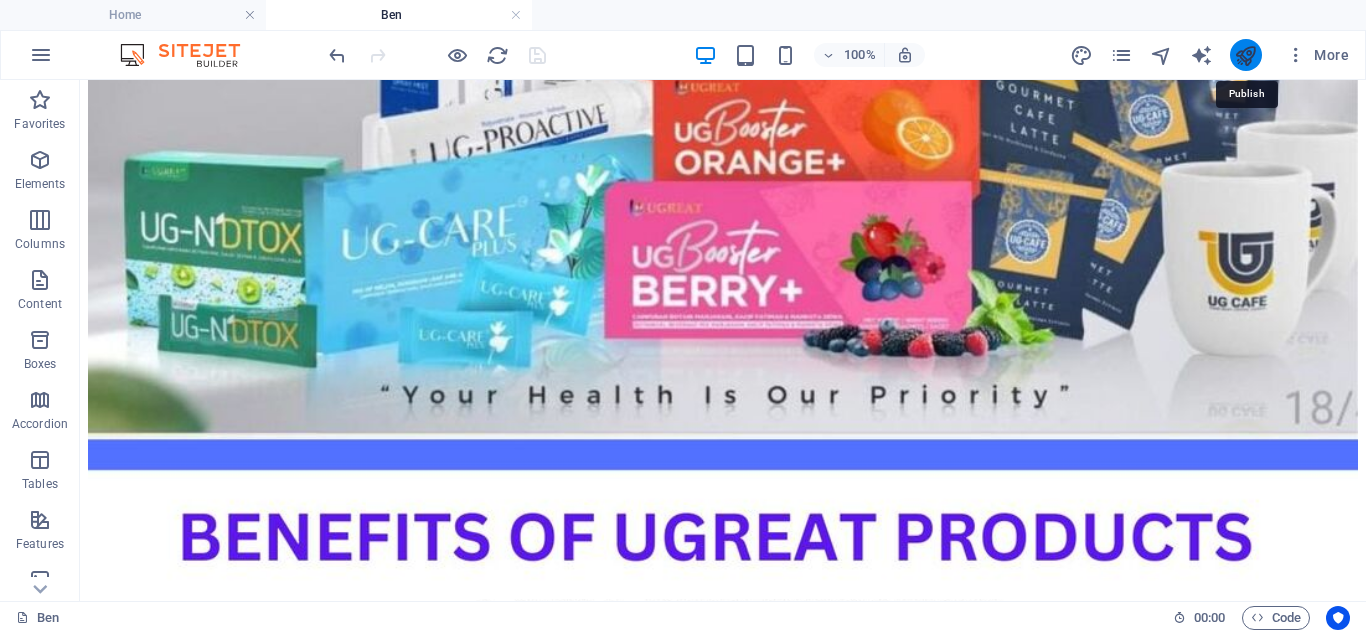 click at bounding box center (1245, 55) 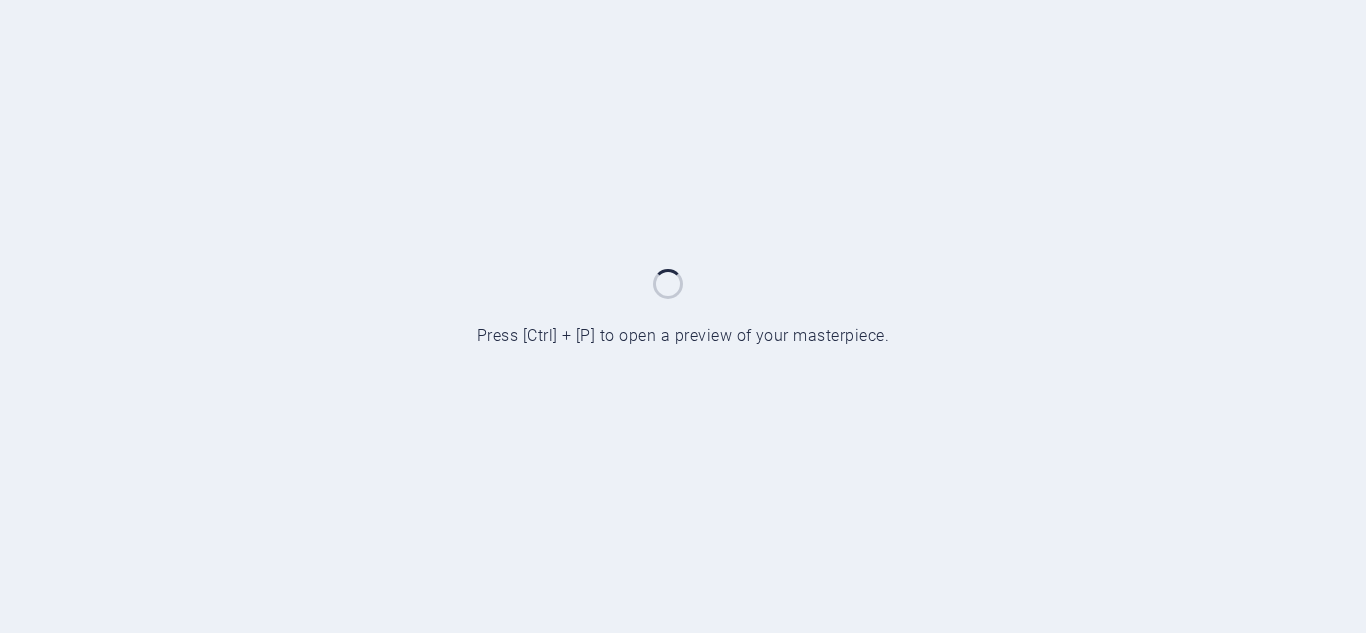 scroll, scrollTop: 0, scrollLeft: 0, axis: both 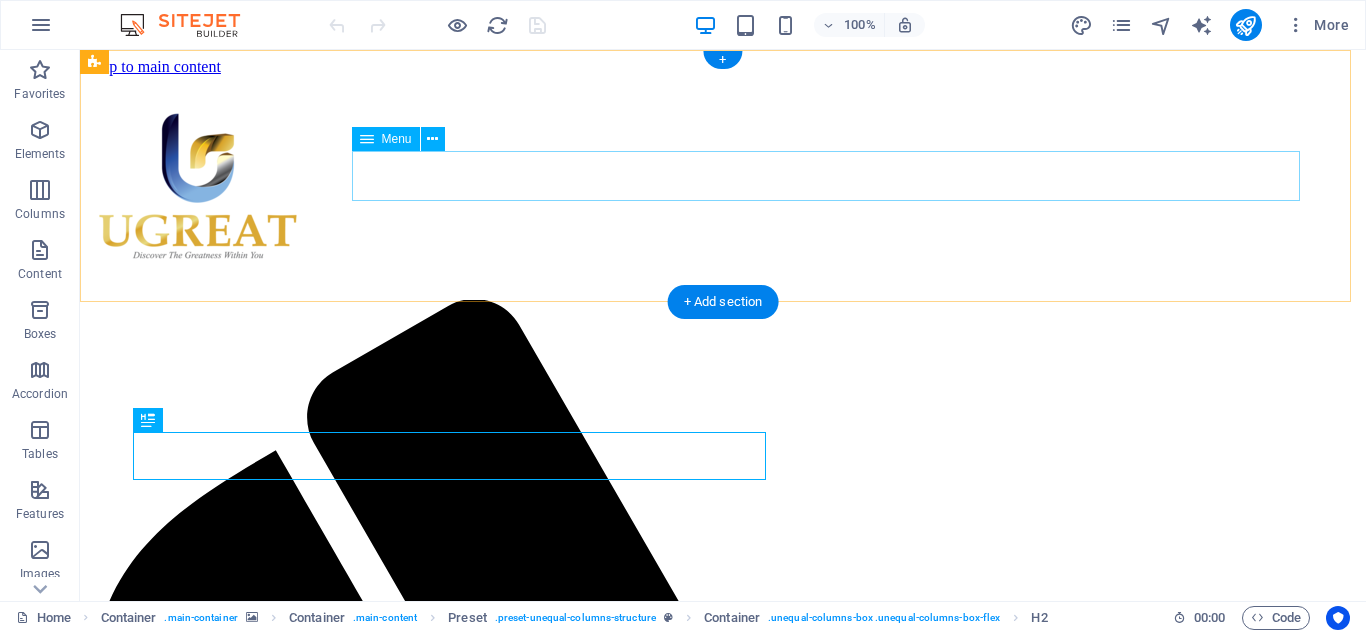 click on "Home Our Products UG CARE PLUS UG NDTOX UG PROACTIVE UG CAFE COFFEE UG BOOSTER ORANGE UG BOOSTER BERRY CONTACT US" at bounding box center [723, 2087] 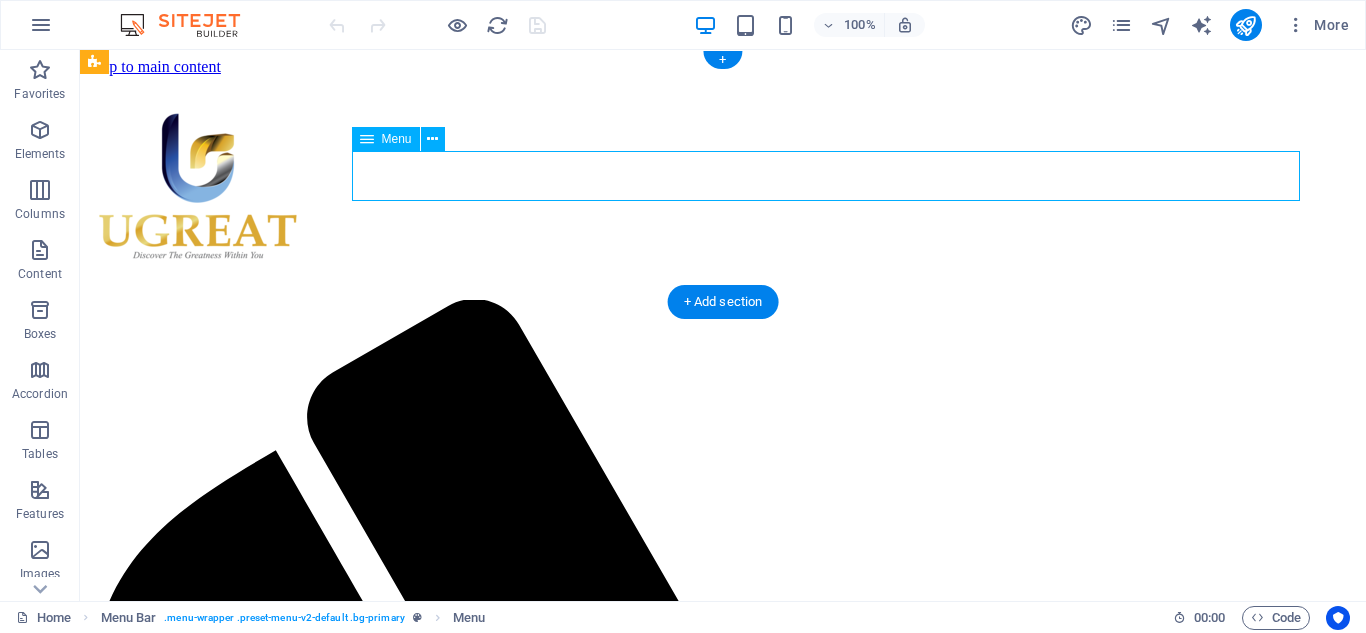 click on "Home Our Products UG CARE PLUS UG NDTOX UG PROACTIVE UG CAFE COFFEE UG BOOSTER ORANGE UG BOOSTER BERRY CONTACT US" at bounding box center [723, 2087] 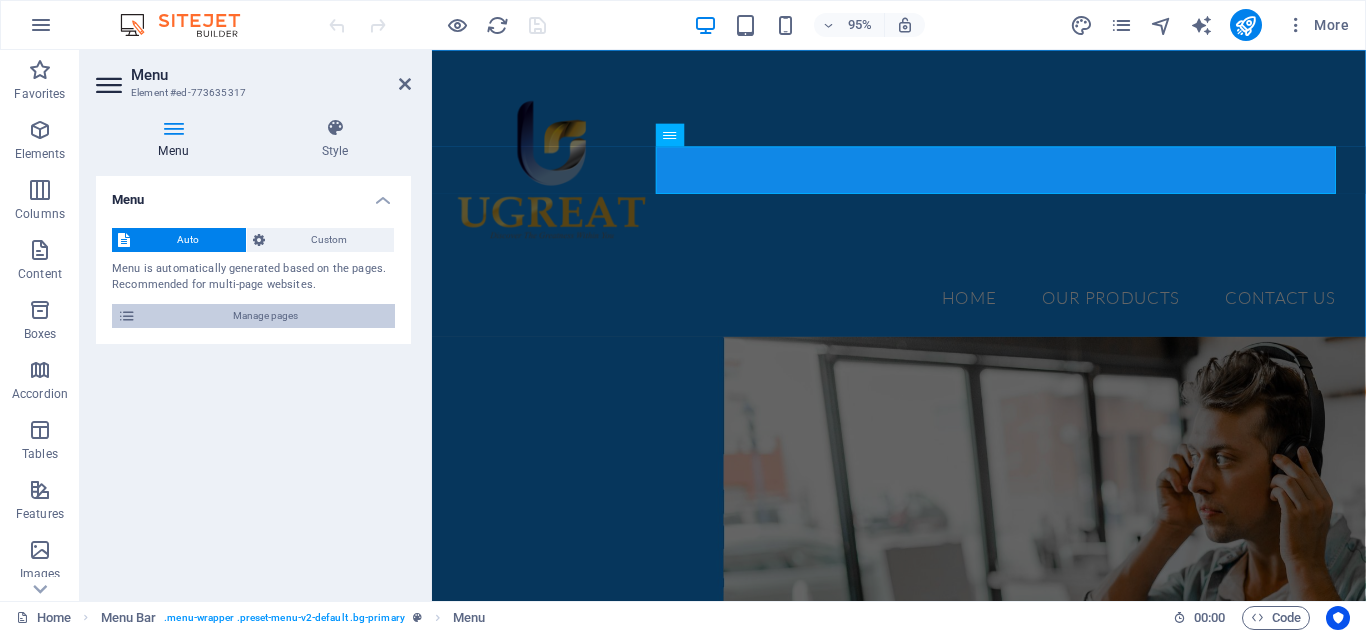 click on "Manage pages" at bounding box center (265, 316) 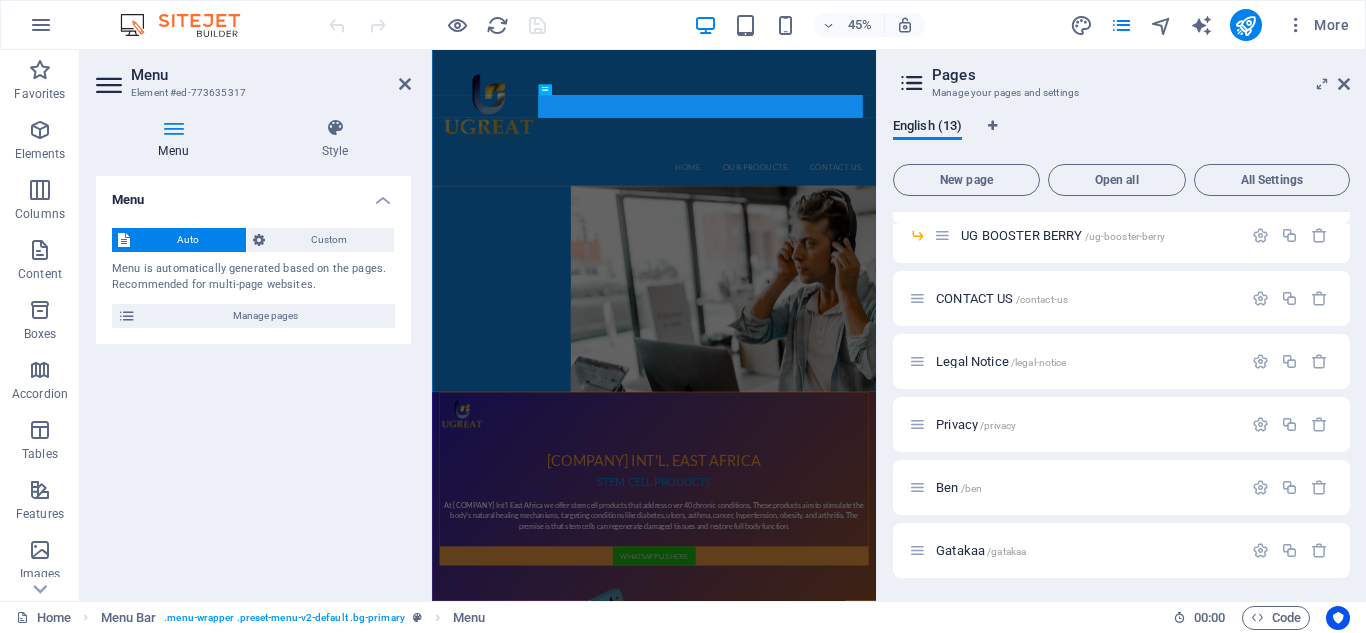 scroll, scrollTop: 302, scrollLeft: 0, axis: vertical 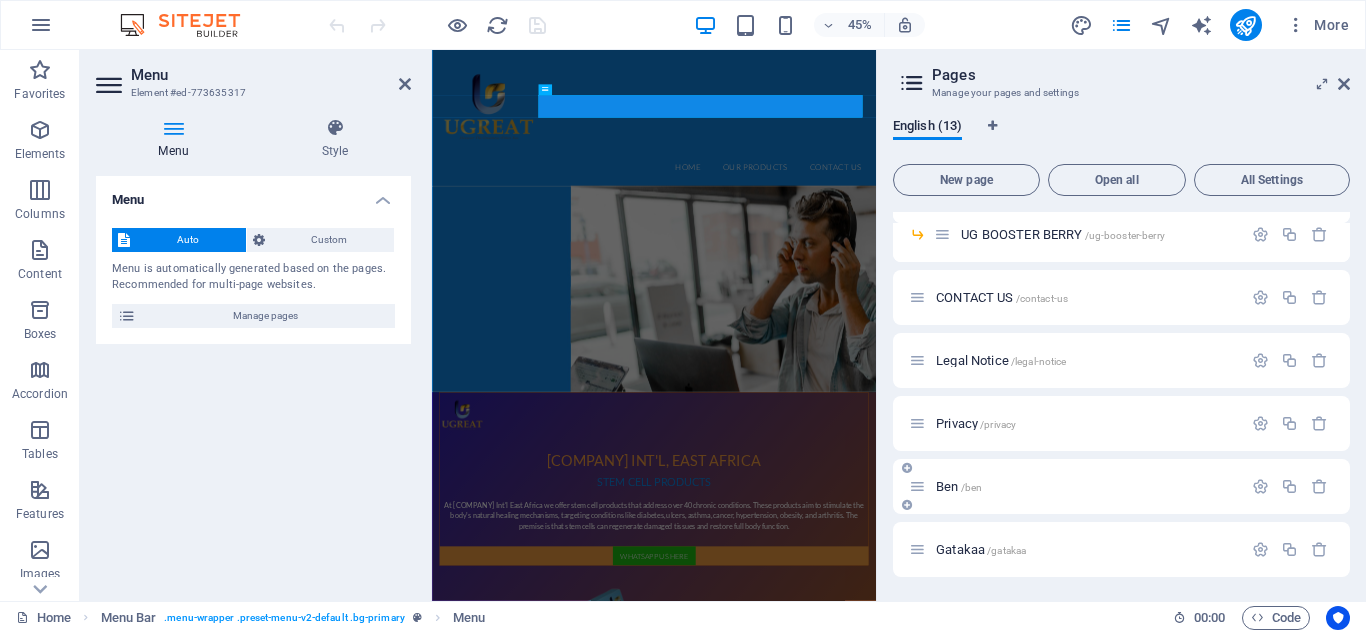 click on "Ben /ben" at bounding box center (959, 486) 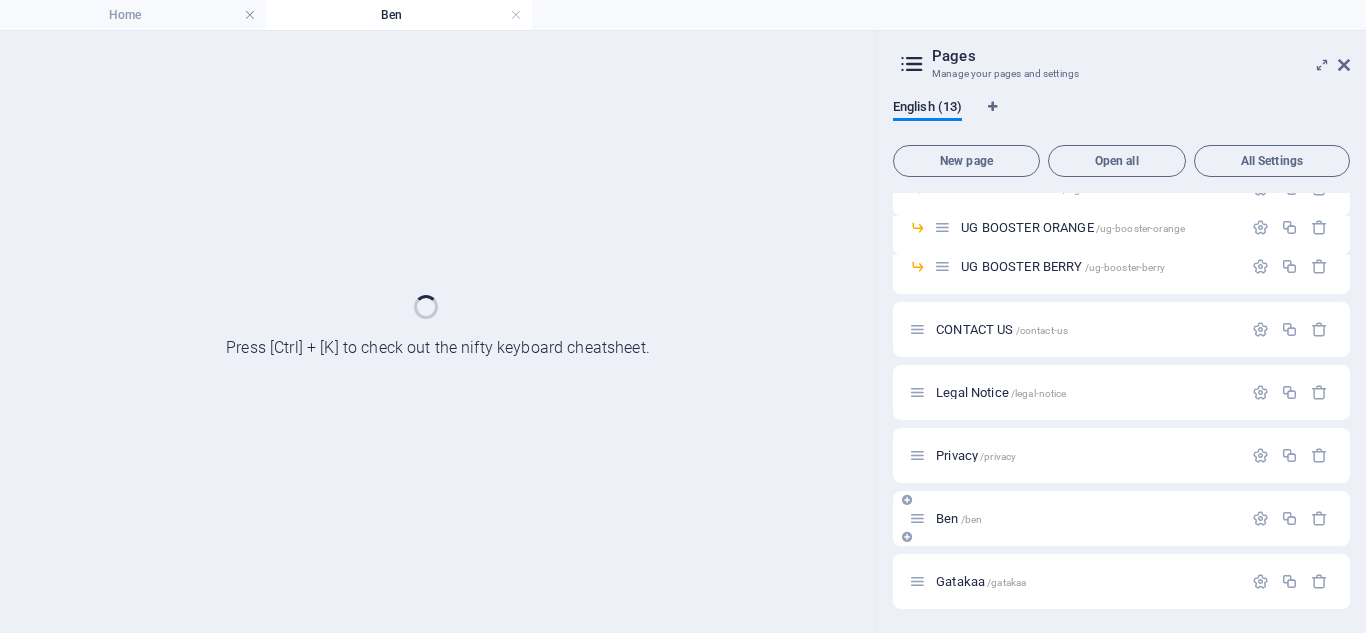 scroll, scrollTop: 251, scrollLeft: 0, axis: vertical 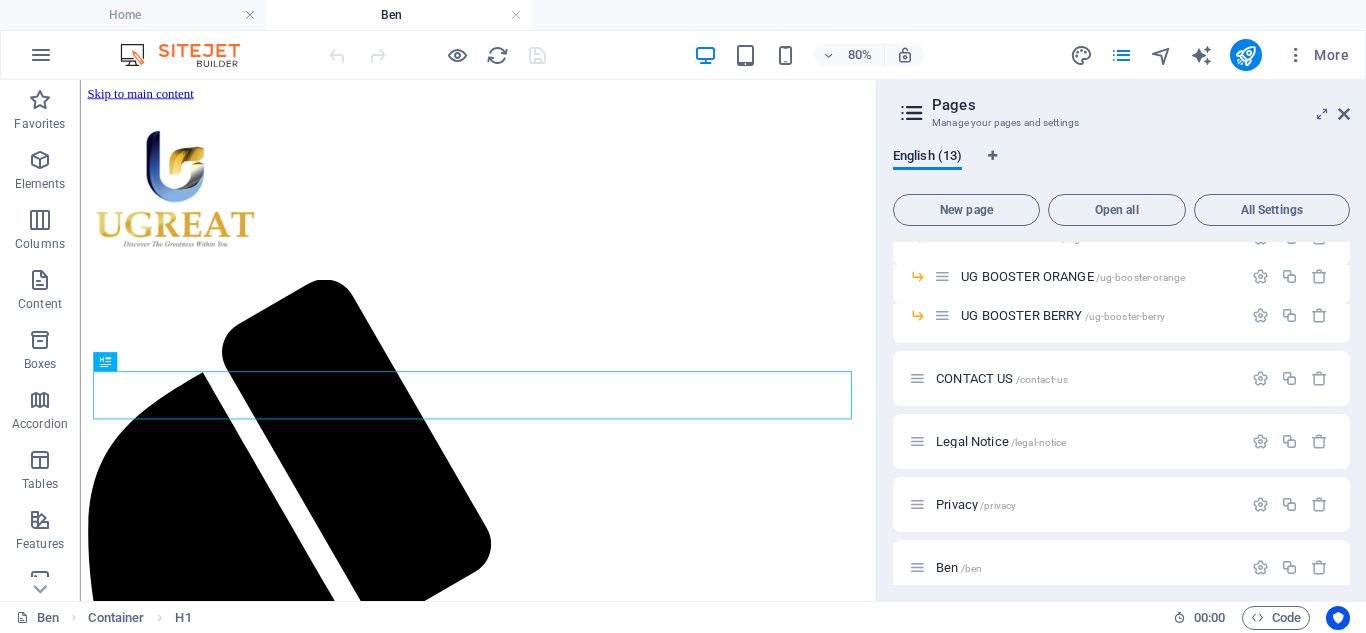 drag, startPoint x: 1350, startPoint y: 521, endPoint x: 1351, endPoint y: 550, distance: 29.017237 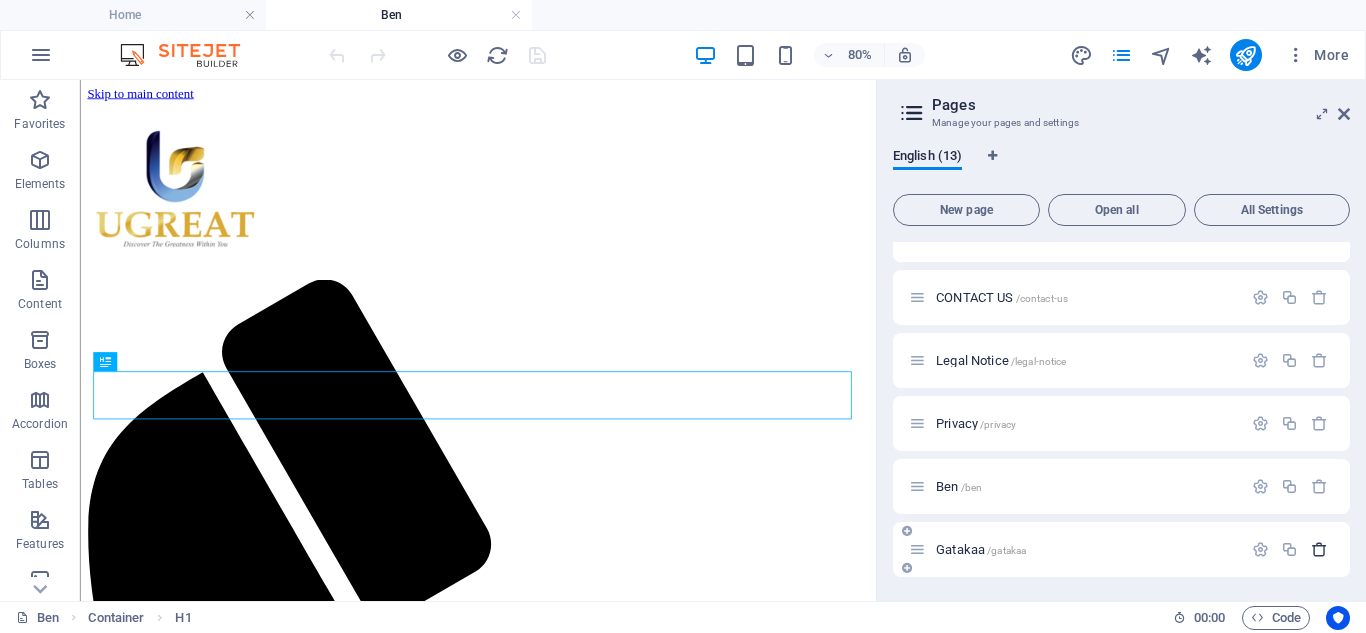 click at bounding box center [1319, 549] 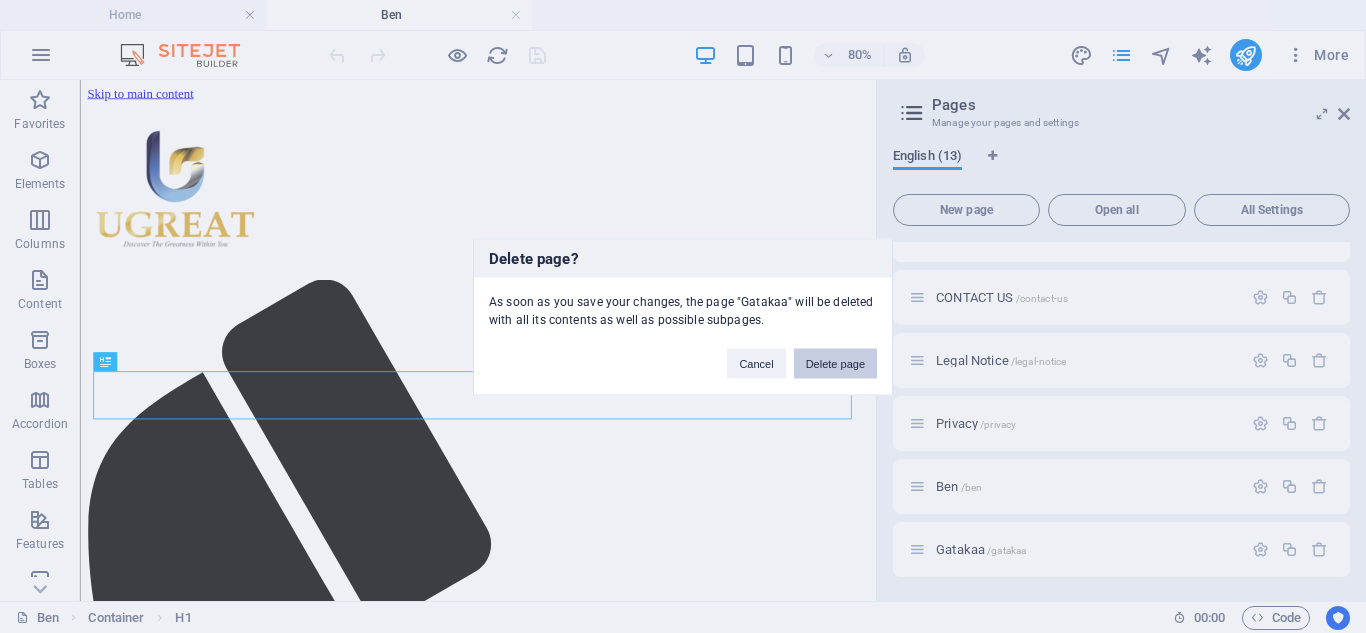 click on "Delete page" at bounding box center [835, 363] 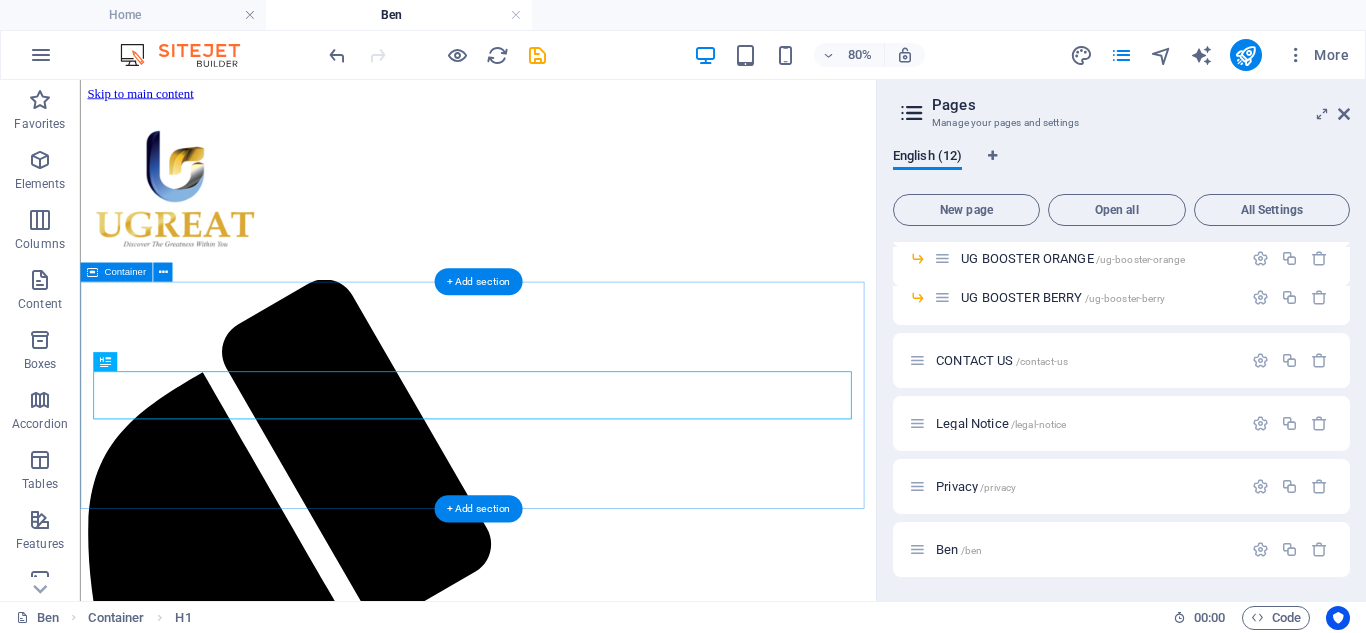 scroll, scrollTop: 269, scrollLeft: 0, axis: vertical 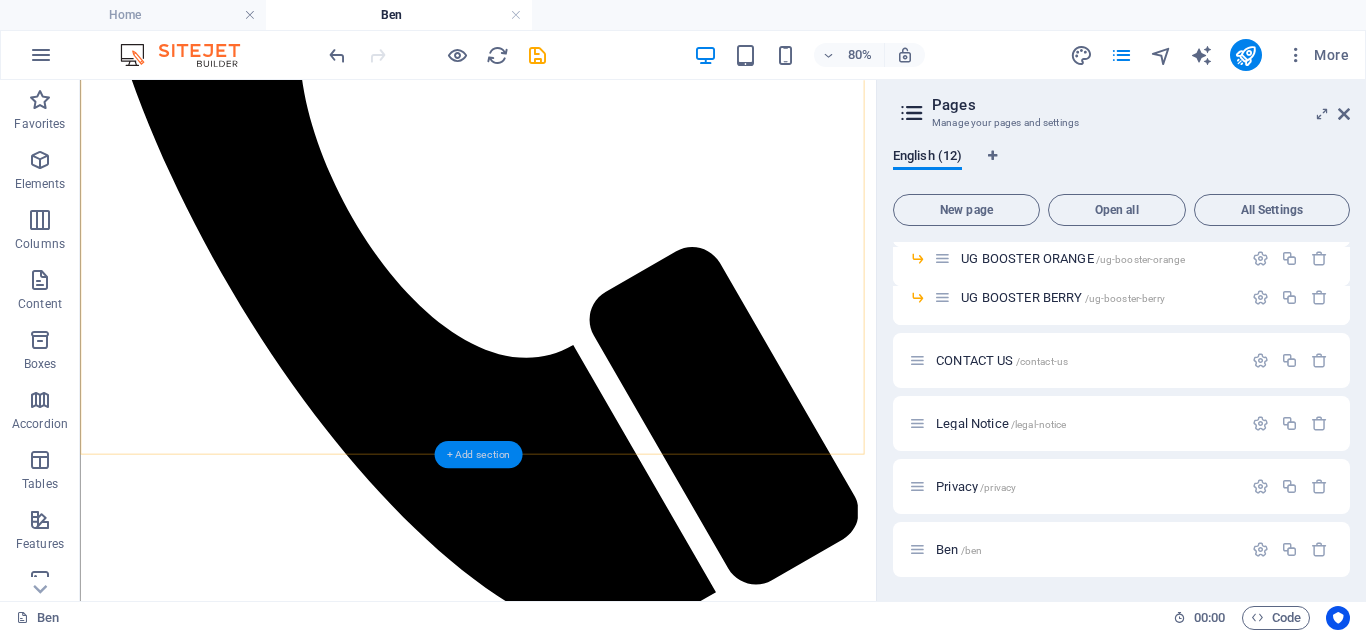 click on "+ Add section" at bounding box center (478, 453) 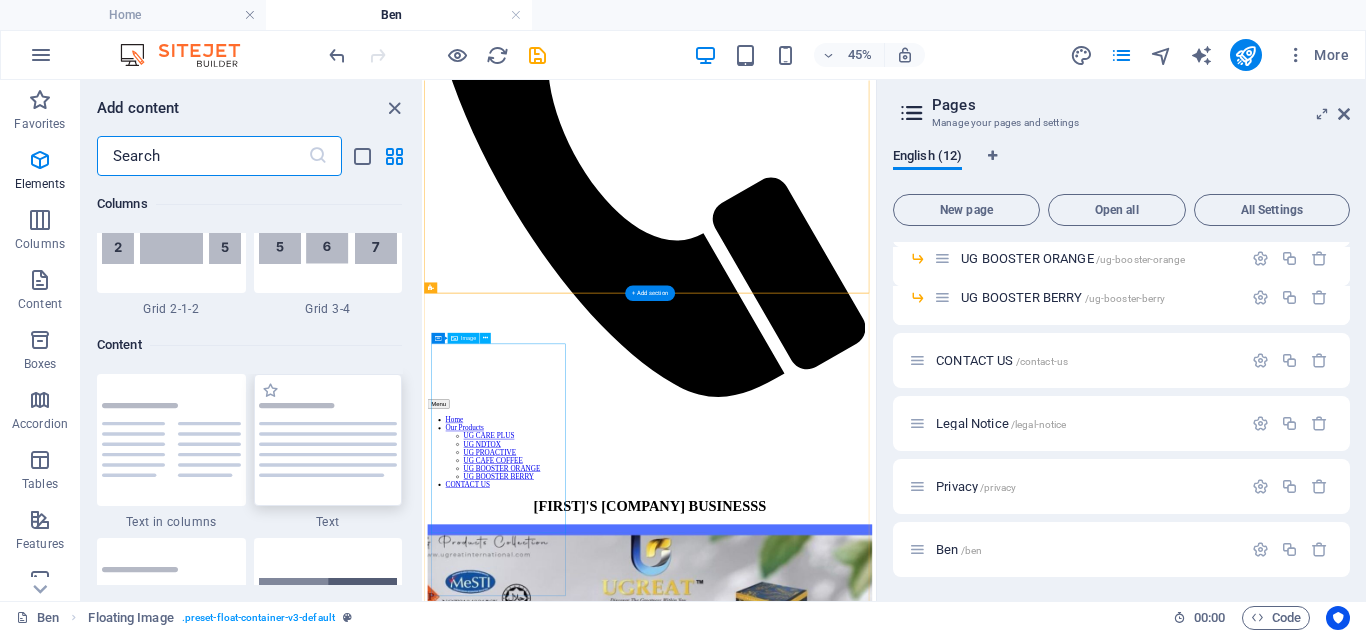 scroll, scrollTop: 3499, scrollLeft: 0, axis: vertical 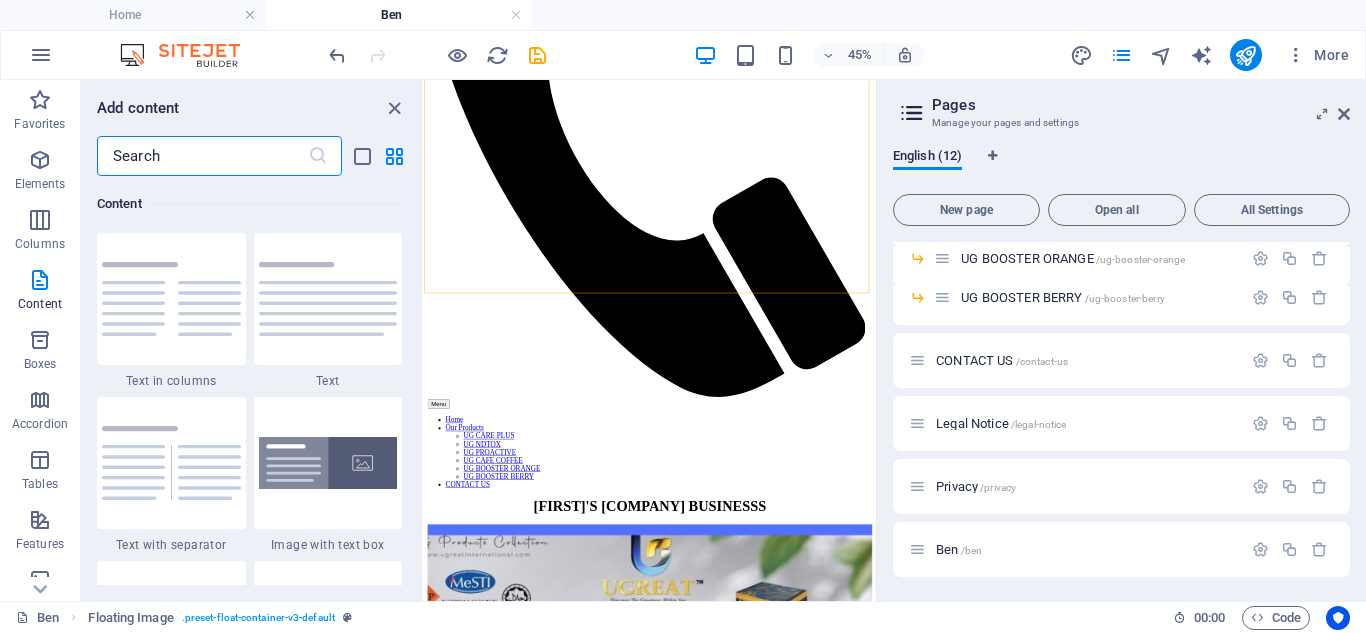 click at bounding box center (202, 156) 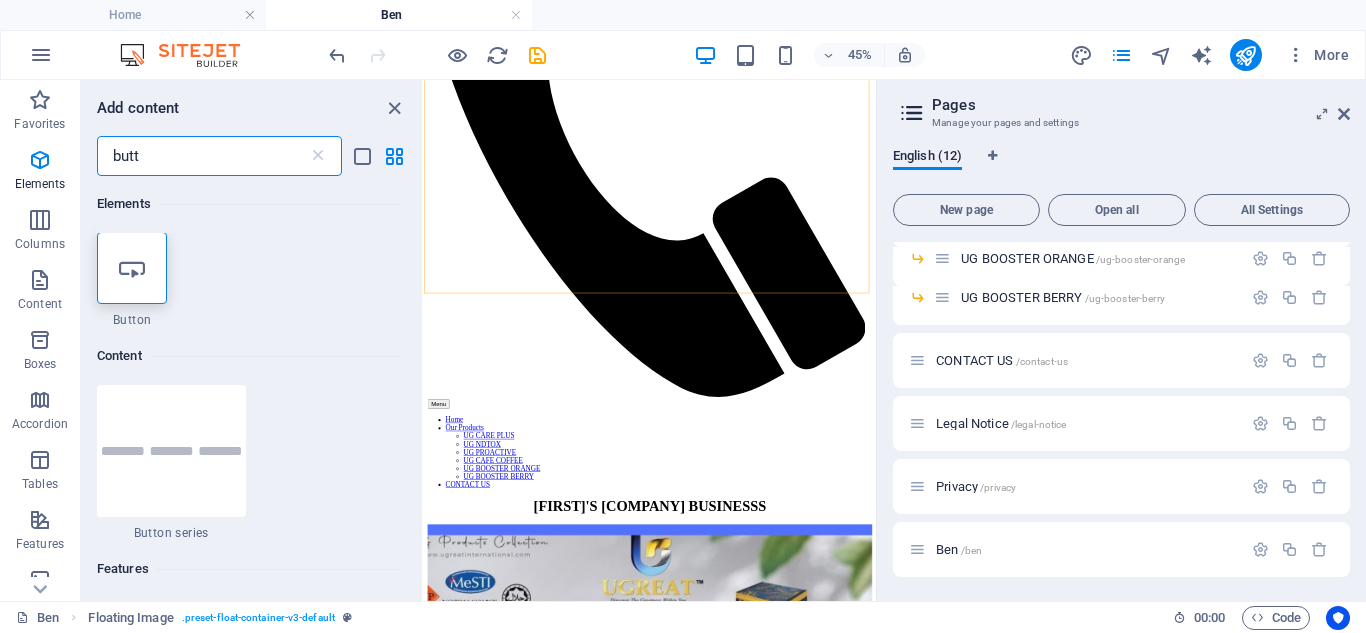 scroll, scrollTop: 0, scrollLeft: 0, axis: both 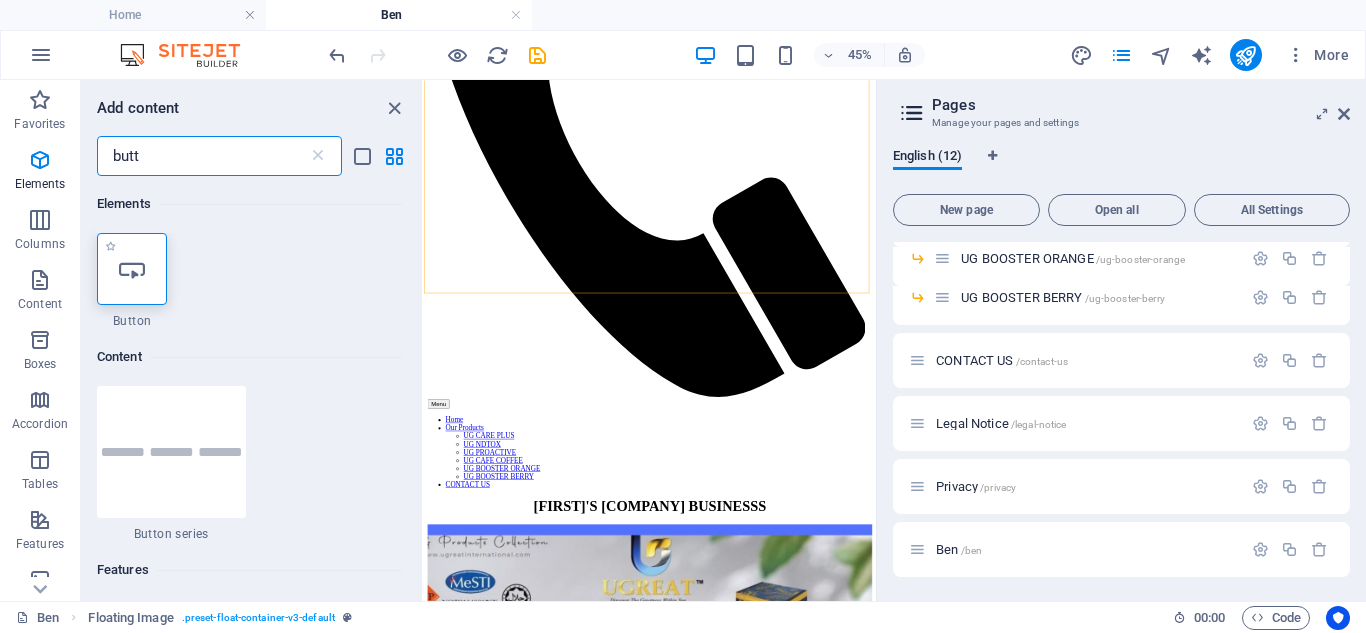 type on "butt" 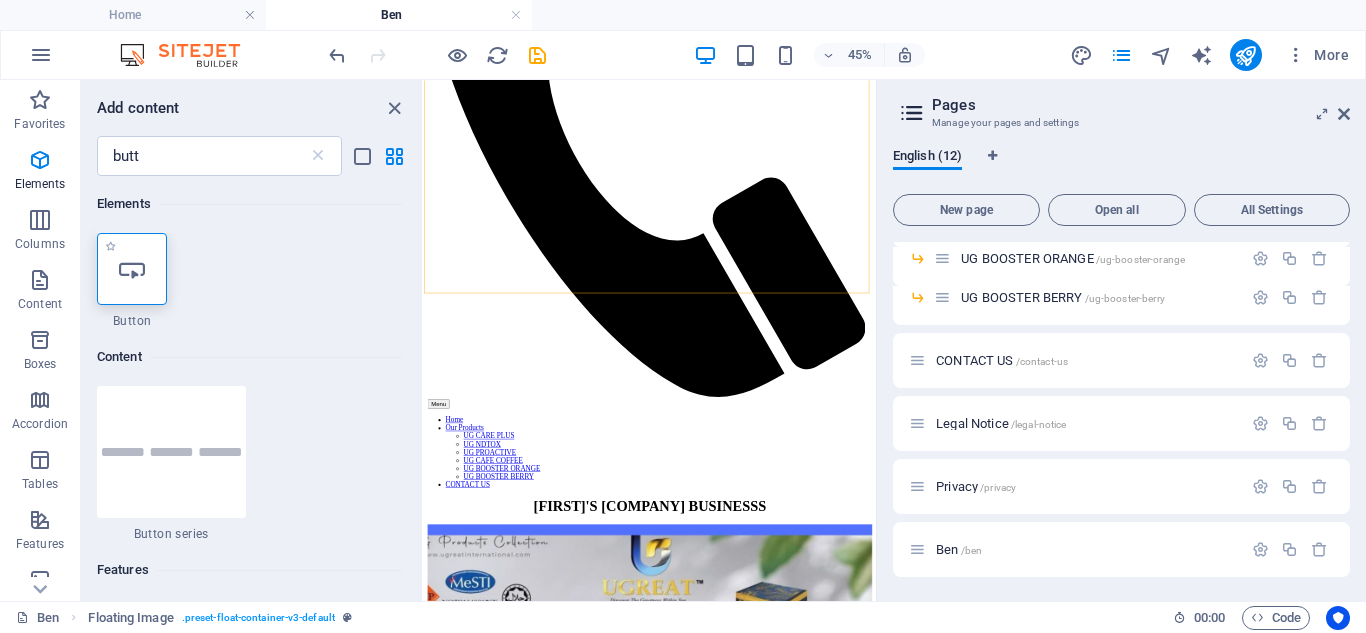 click at bounding box center (132, 269) 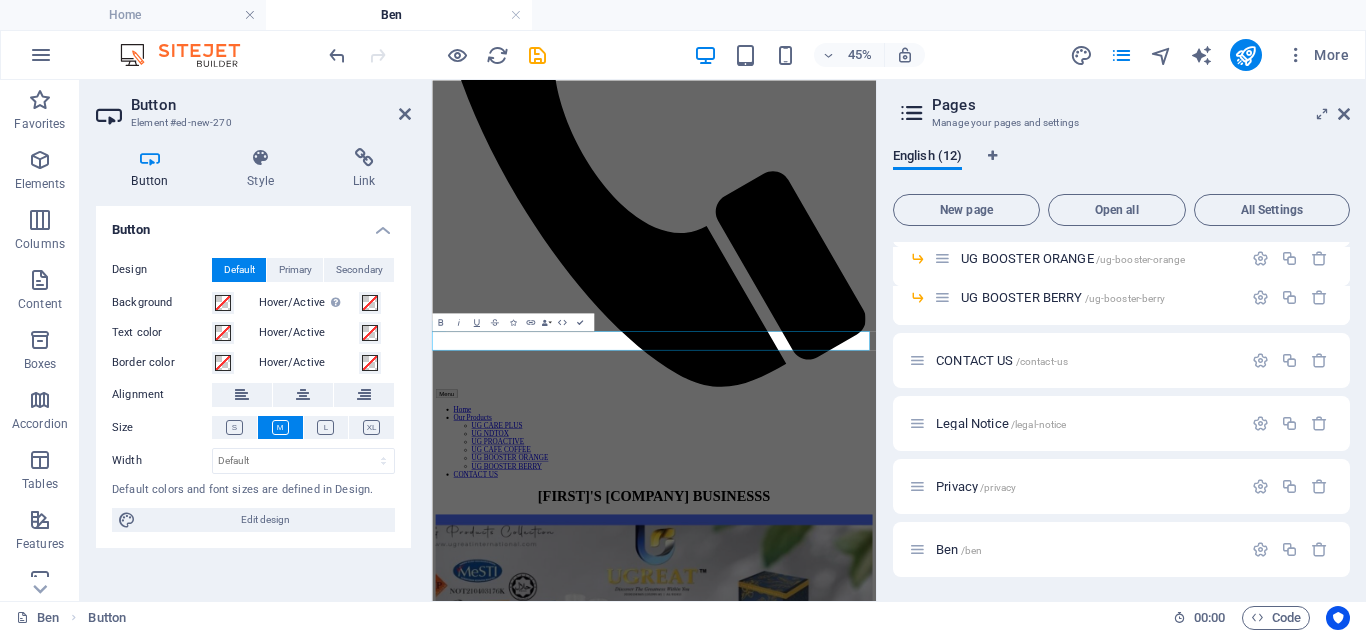 scroll, scrollTop: 742, scrollLeft: 0, axis: vertical 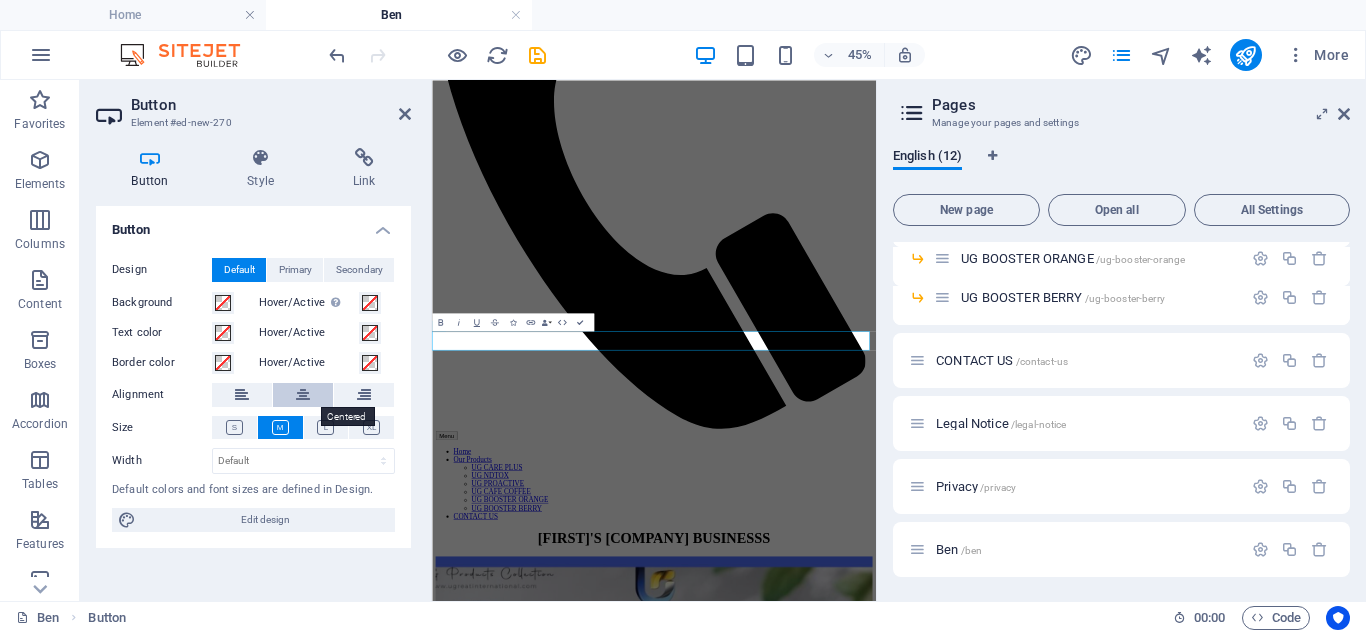 click at bounding box center (303, 395) 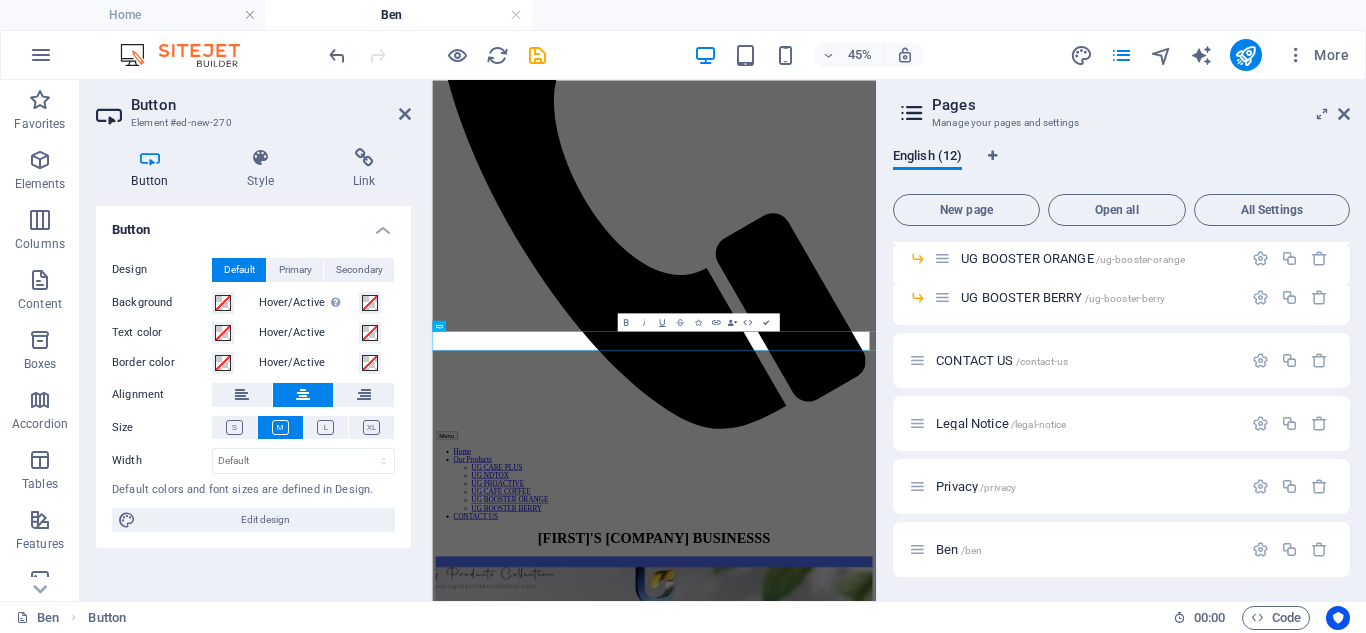 click on "Background" at bounding box center [162, 303] 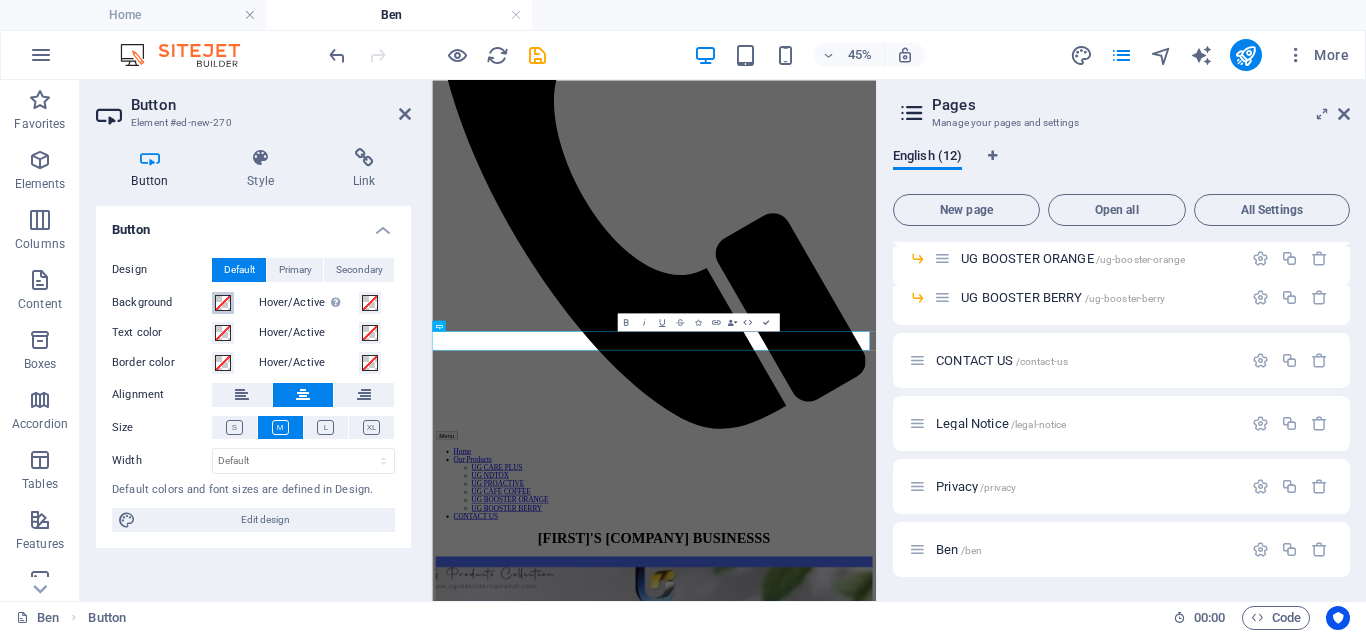 click on "Background" at bounding box center (223, 303) 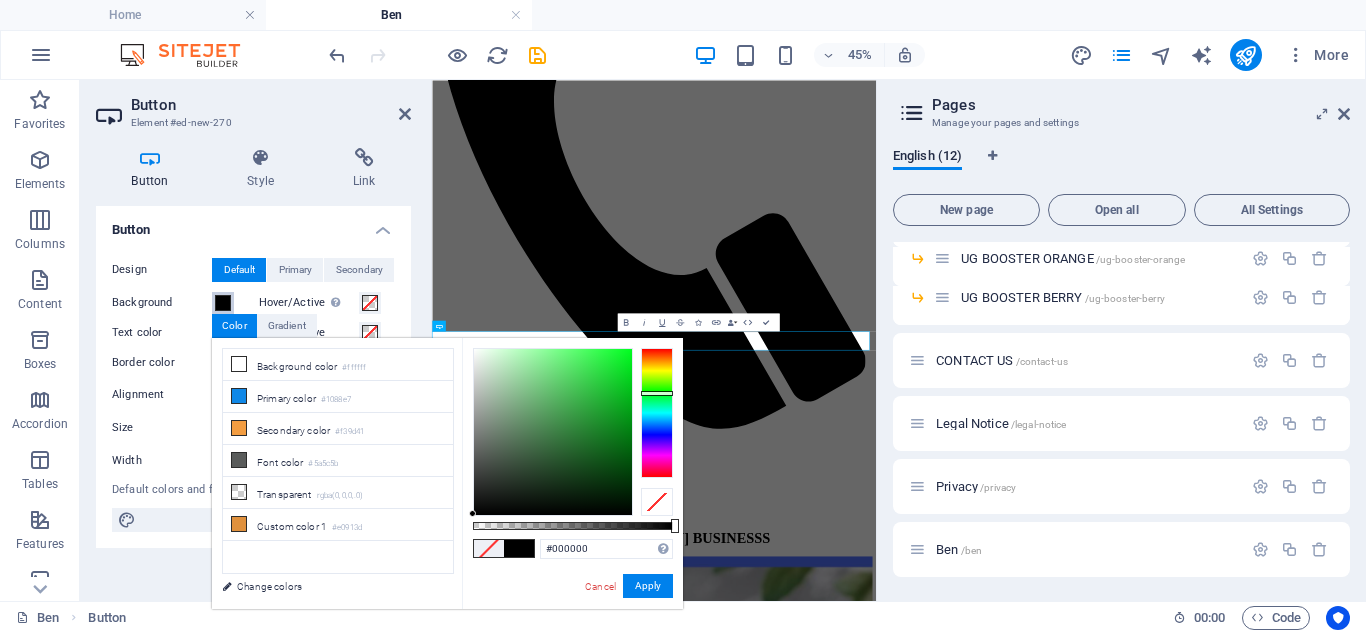 click at bounding box center (657, 413) 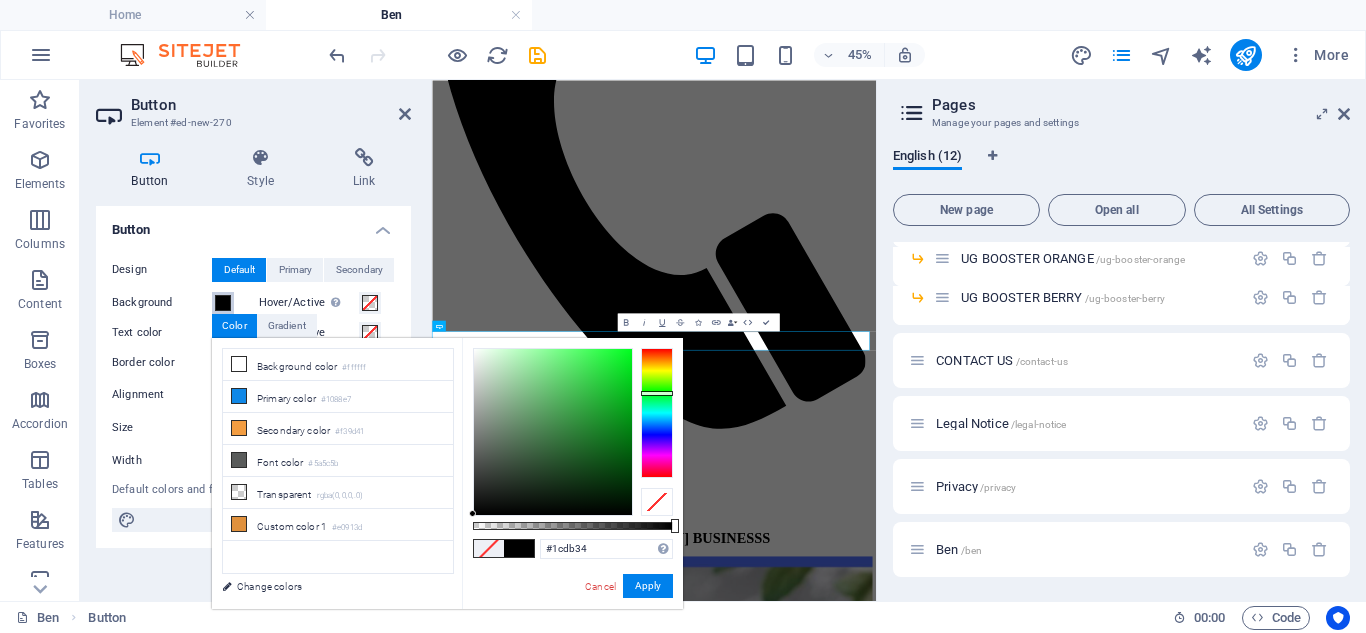 click at bounding box center [553, 432] 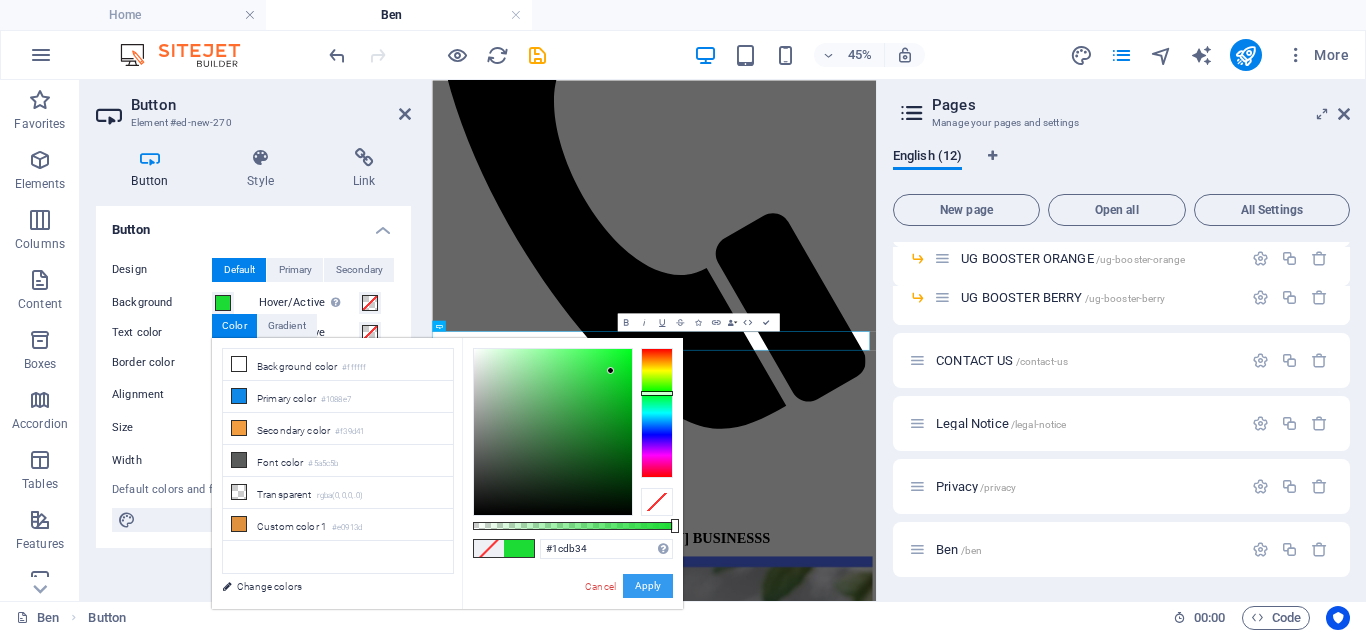 click on "Apply" at bounding box center (648, 586) 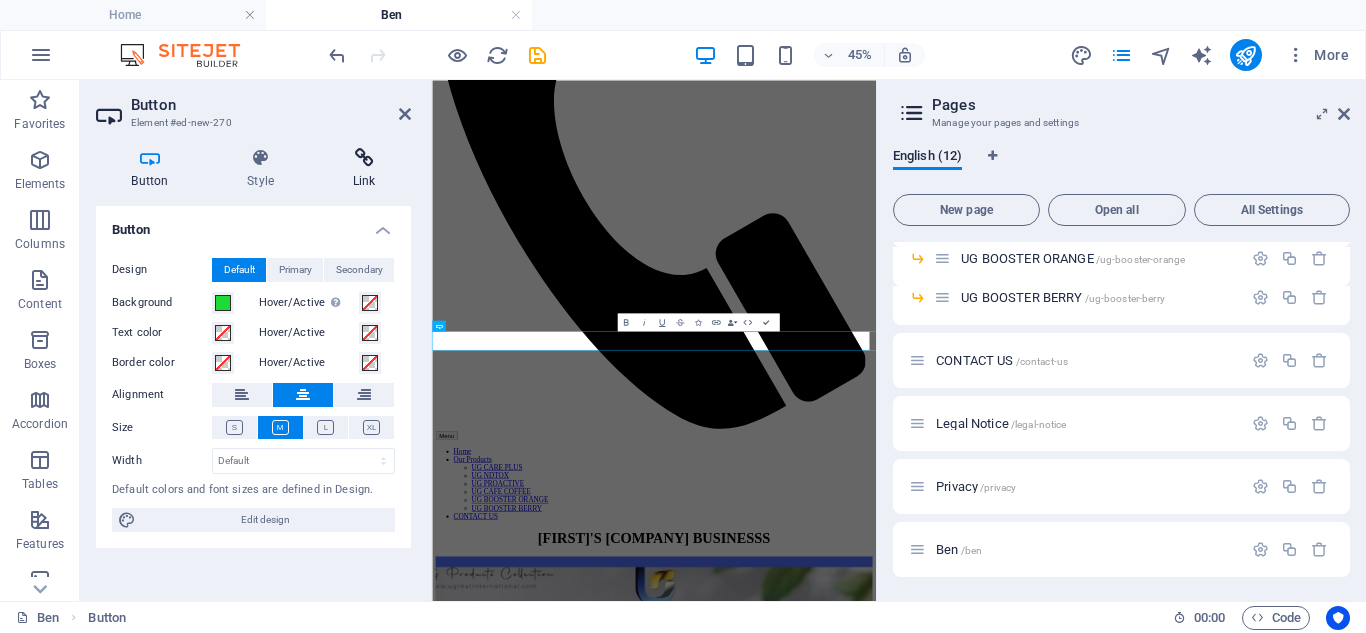 click at bounding box center (364, 158) 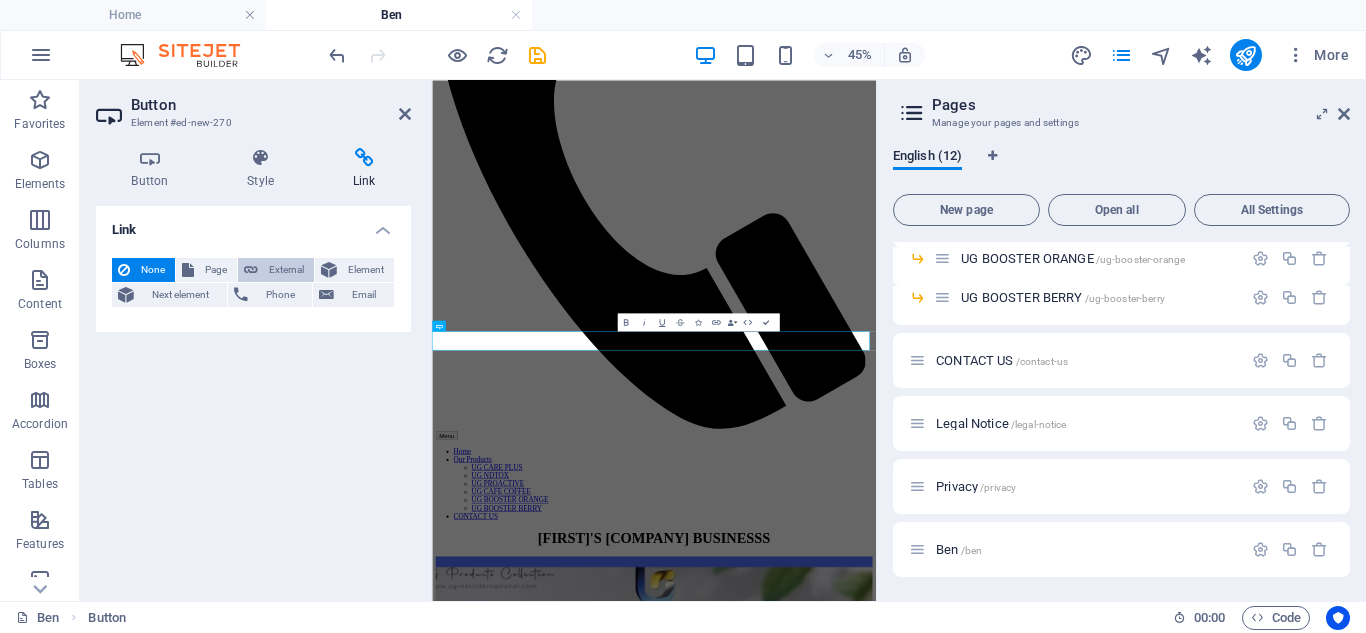click on "External" at bounding box center (286, 270) 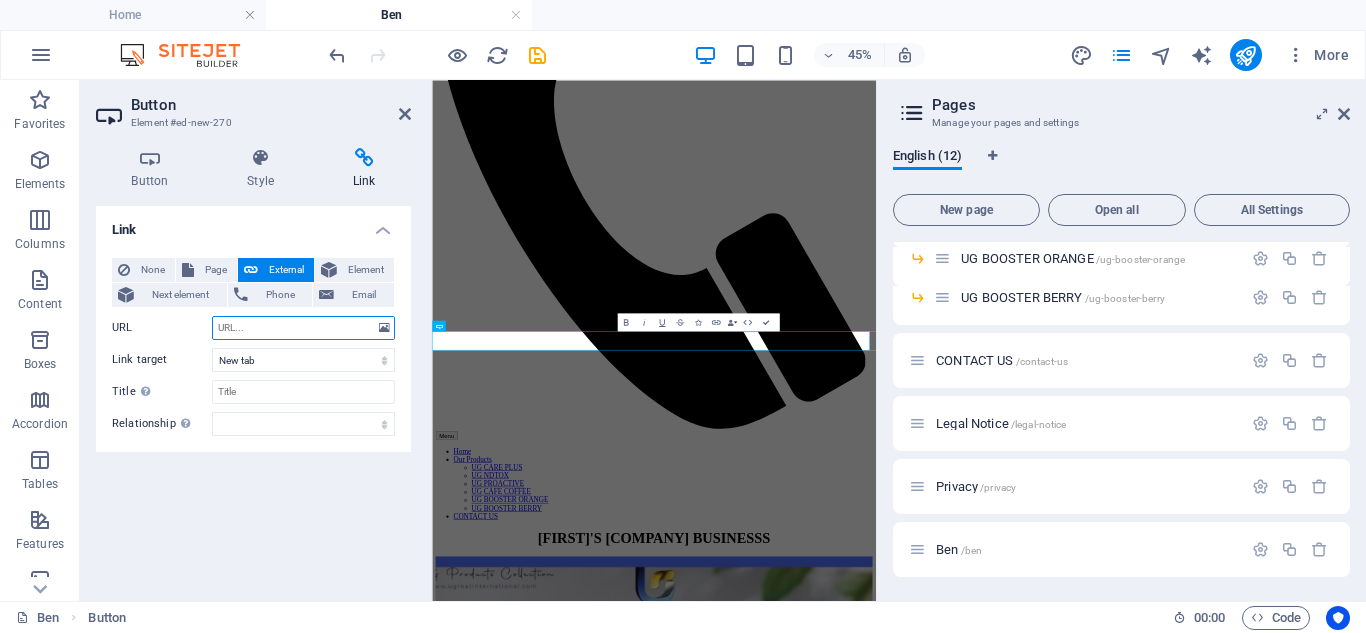click on "URL" at bounding box center [303, 328] 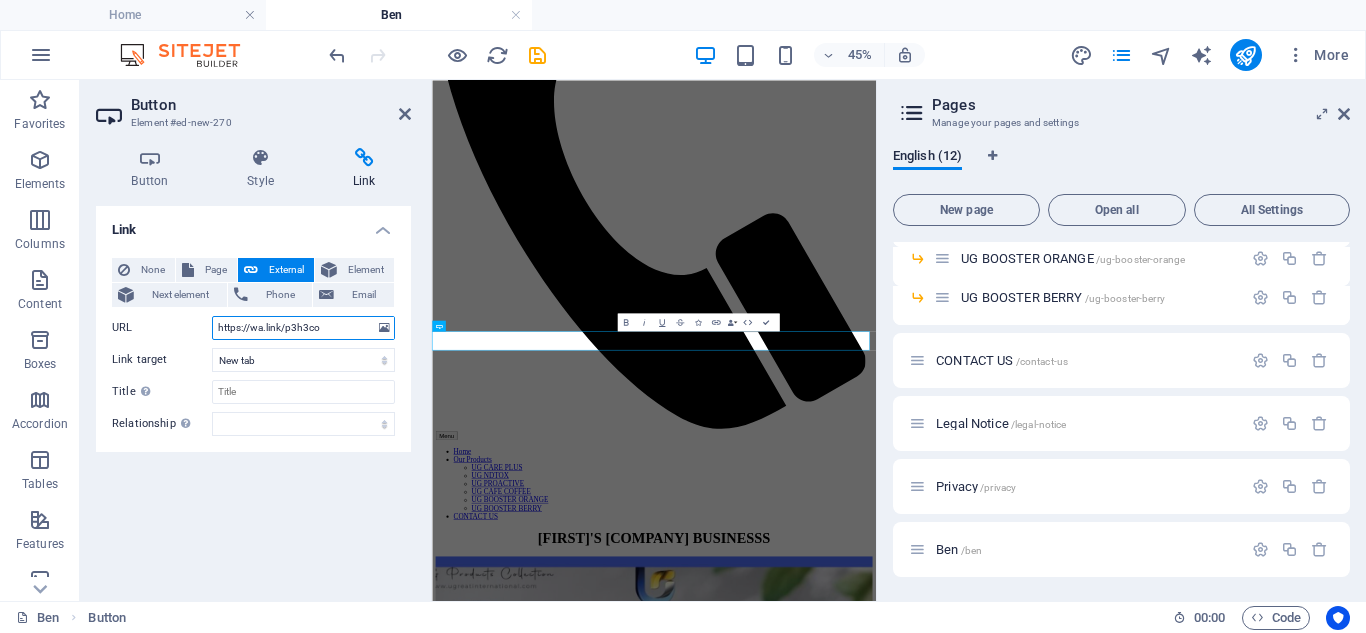 click on "https://wa.link/p3h3co" at bounding box center [303, 328] 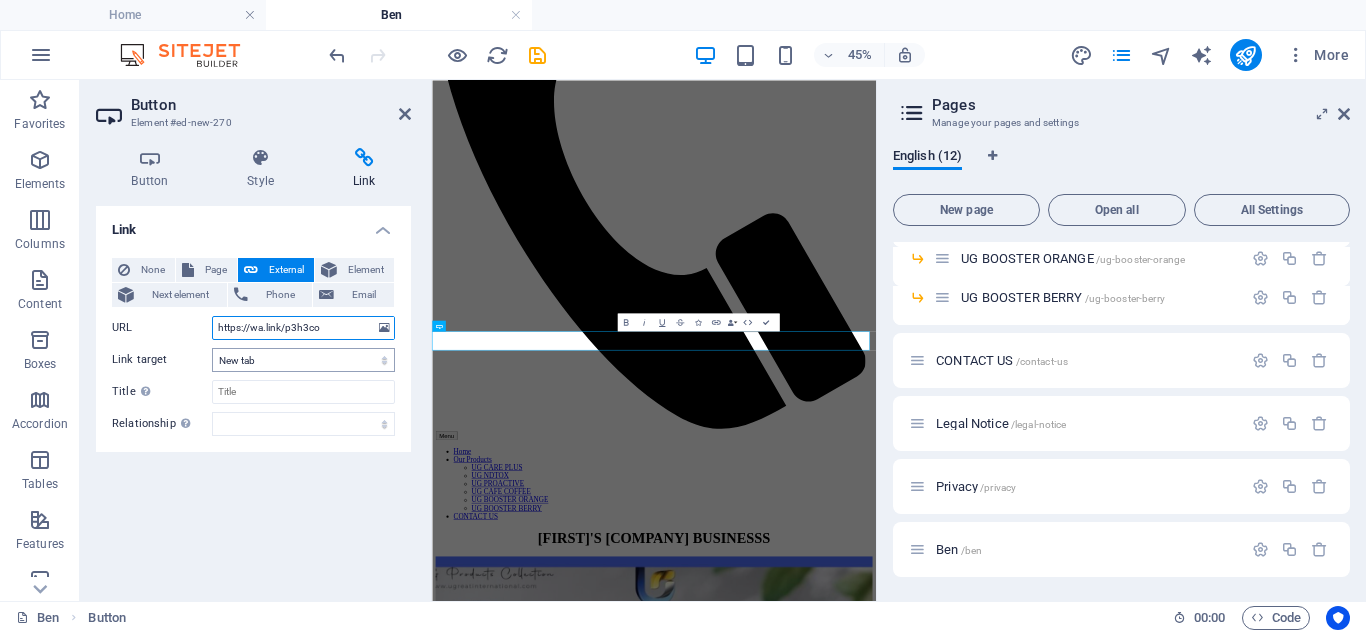 type on "https://wa.link/p3h3co" 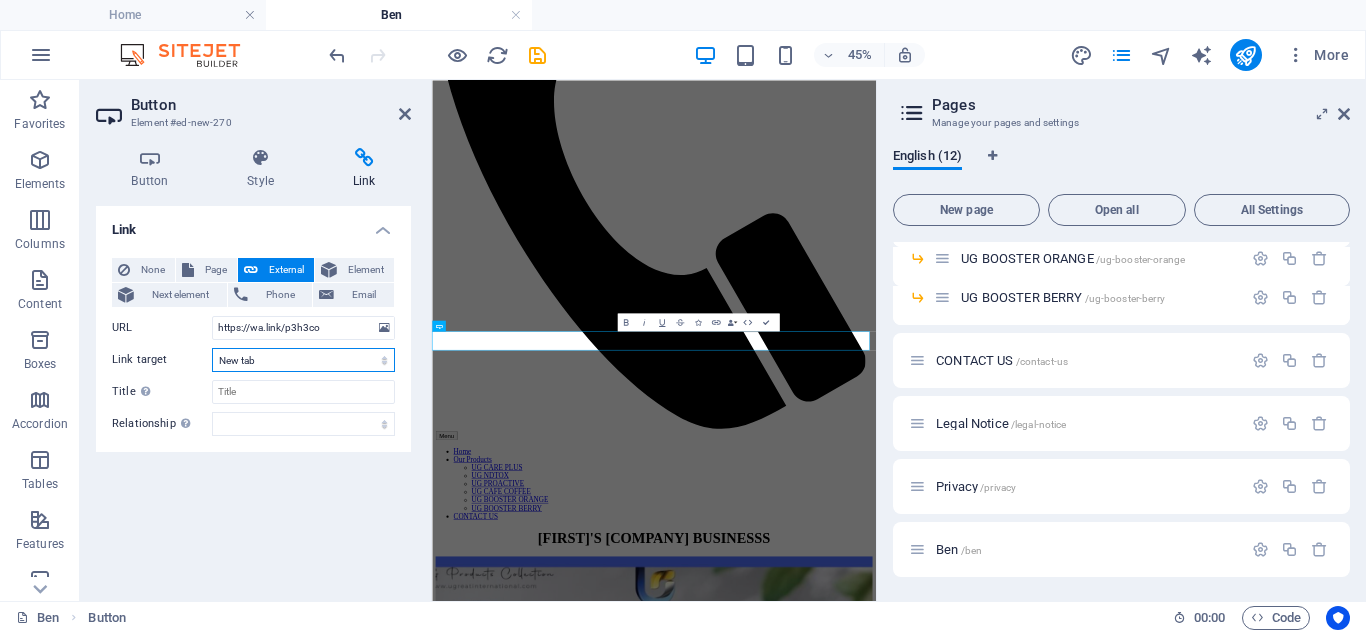 click on "New tab Same tab Overlay" at bounding box center [303, 360] 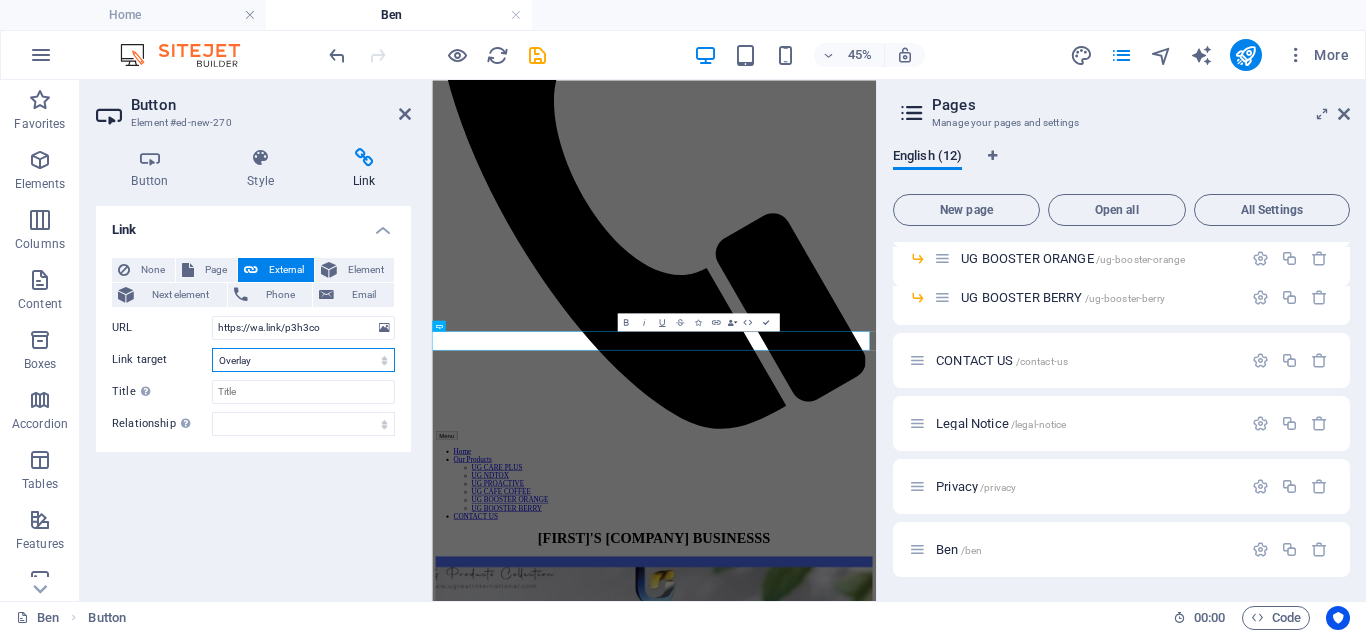 click on "New tab Same tab Overlay" at bounding box center (303, 360) 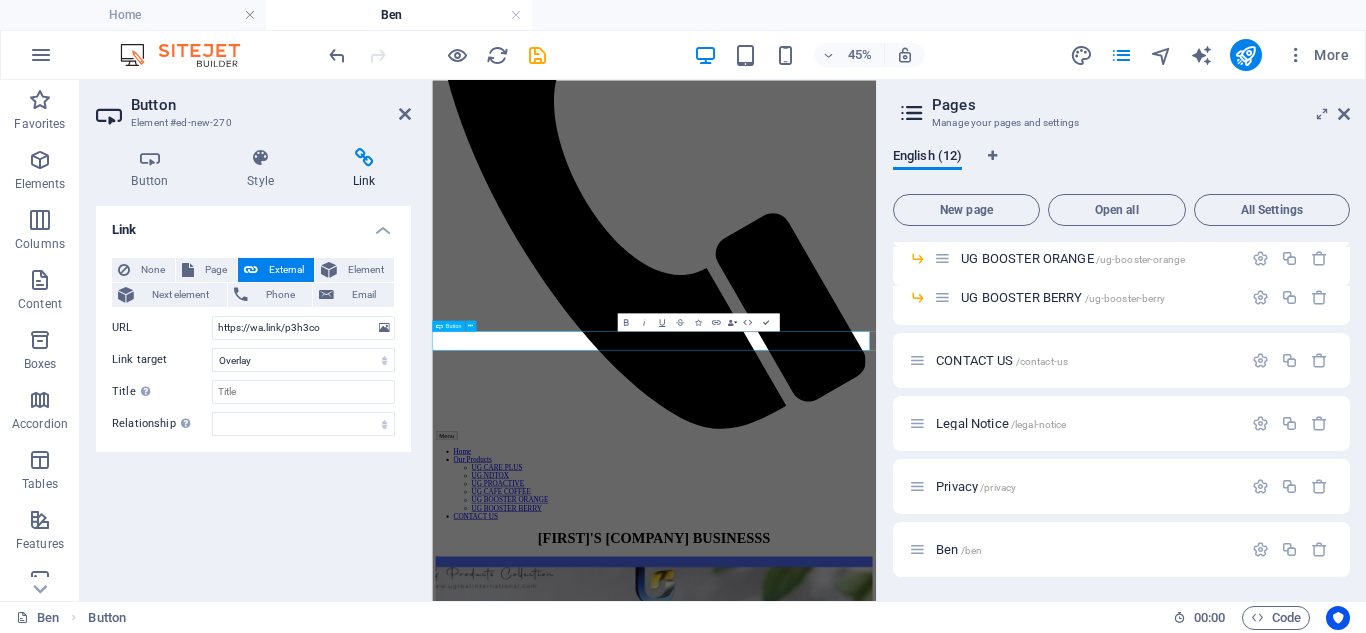 click on "Button label" at bounding box center [925, 3023] 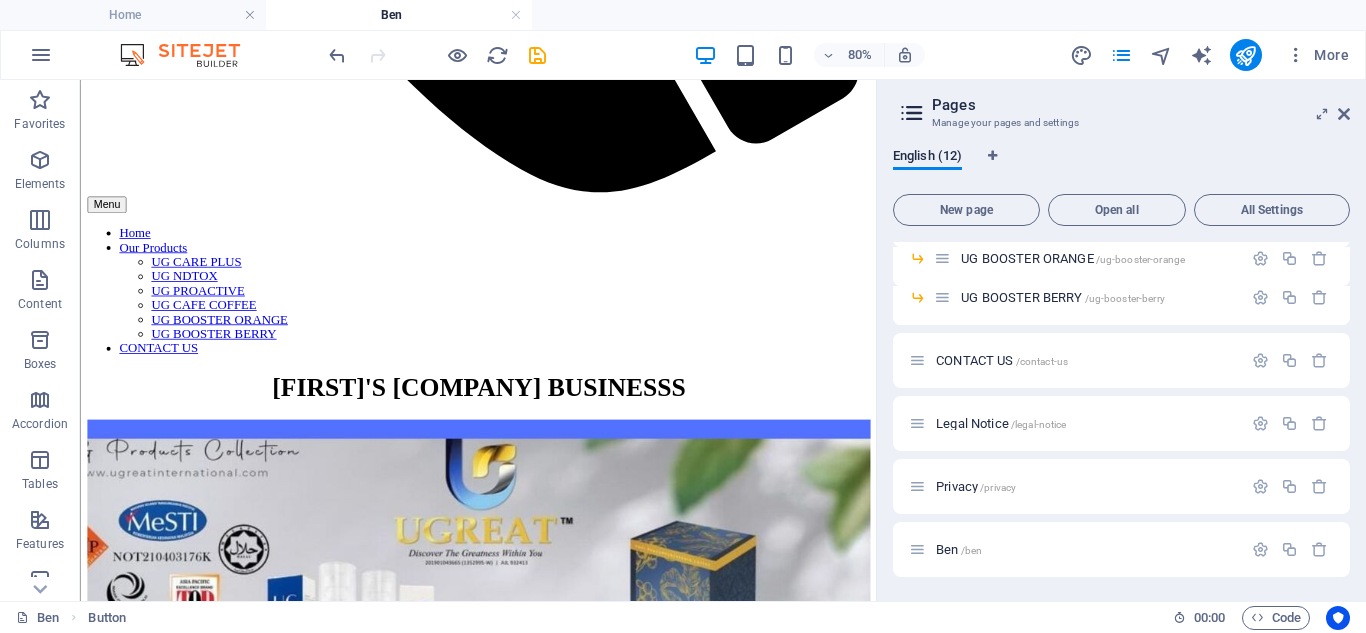 scroll, scrollTop: 1435, scrollLeft: 0, axis: vertical 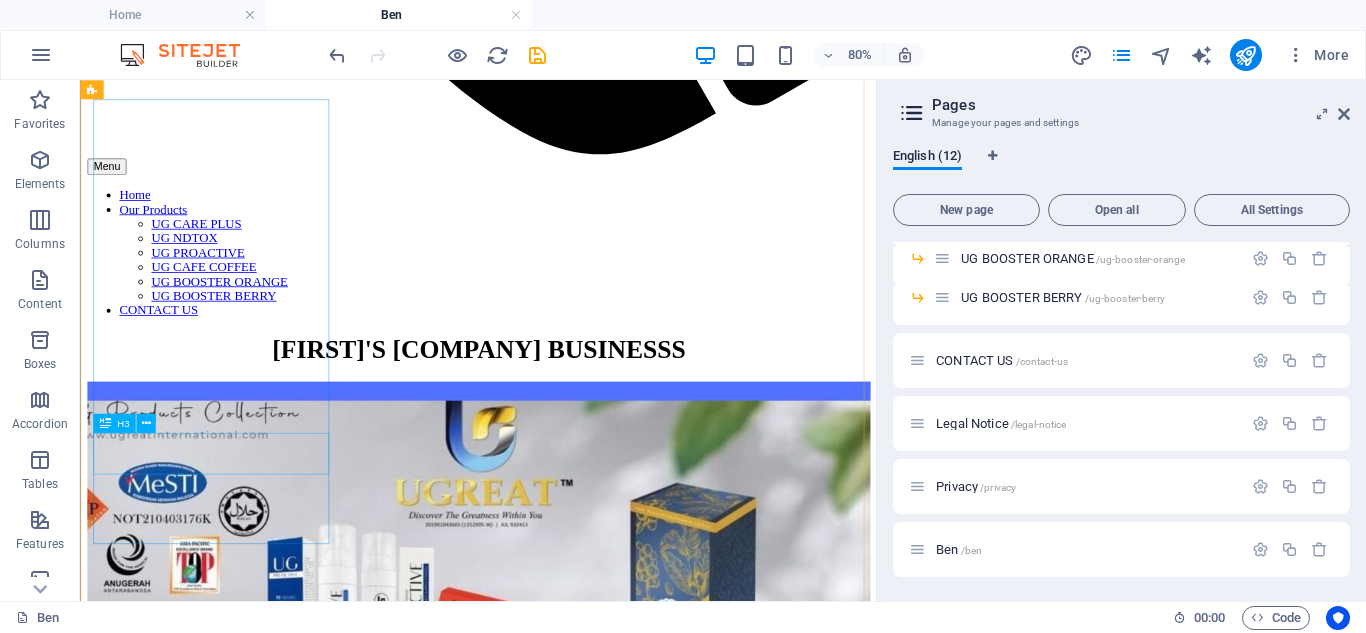 click on "whatsapp me" at bounding box center [577, 3763] 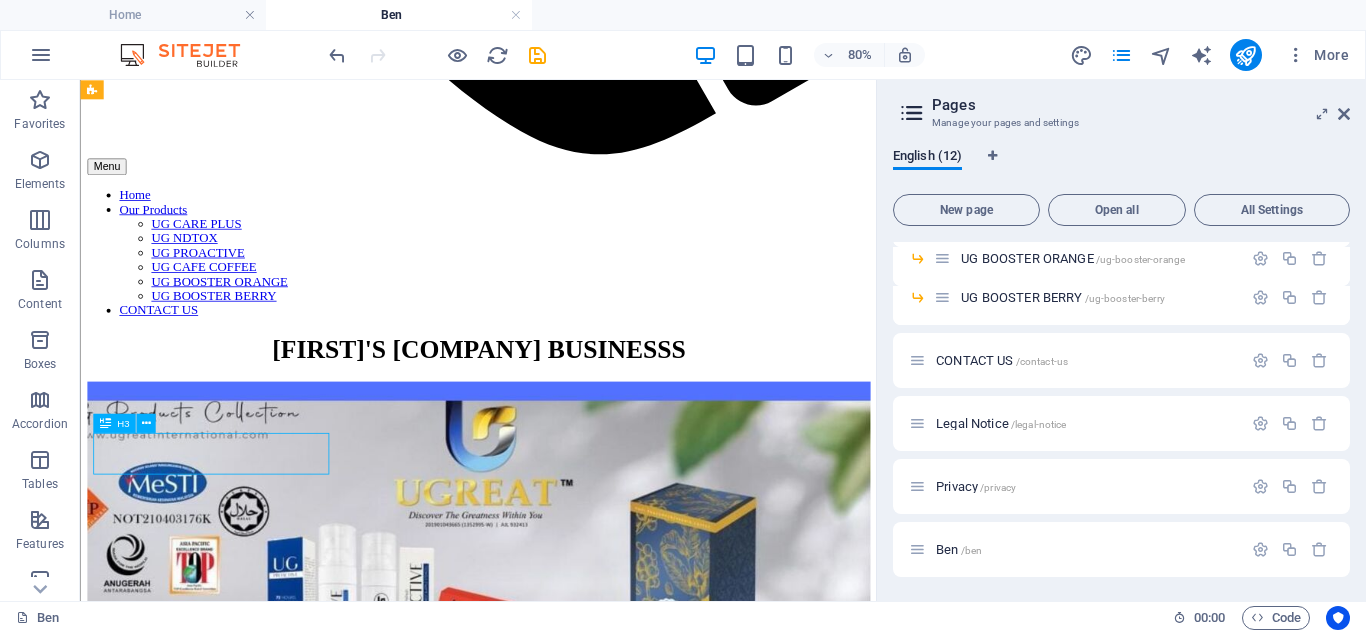 click on "whatsapp me" at bounding box center (577, 3763) 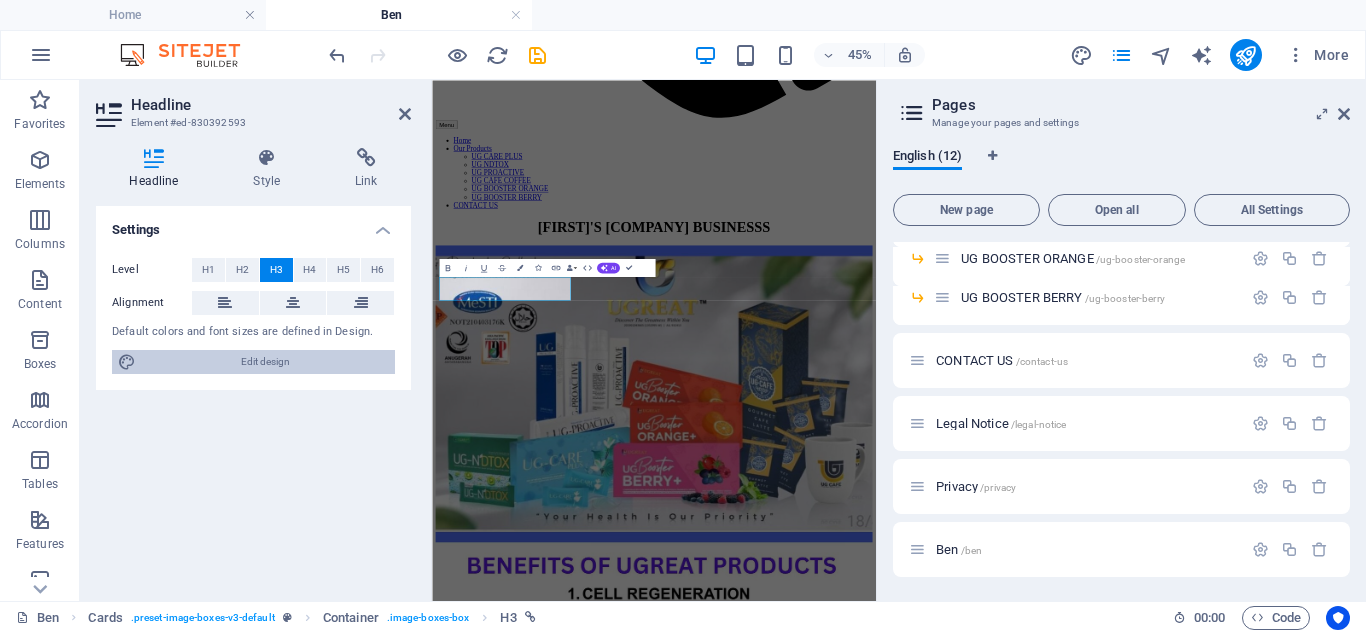 scroll, scrollTop: 1430, scrollLeft: 0, axis: vertical 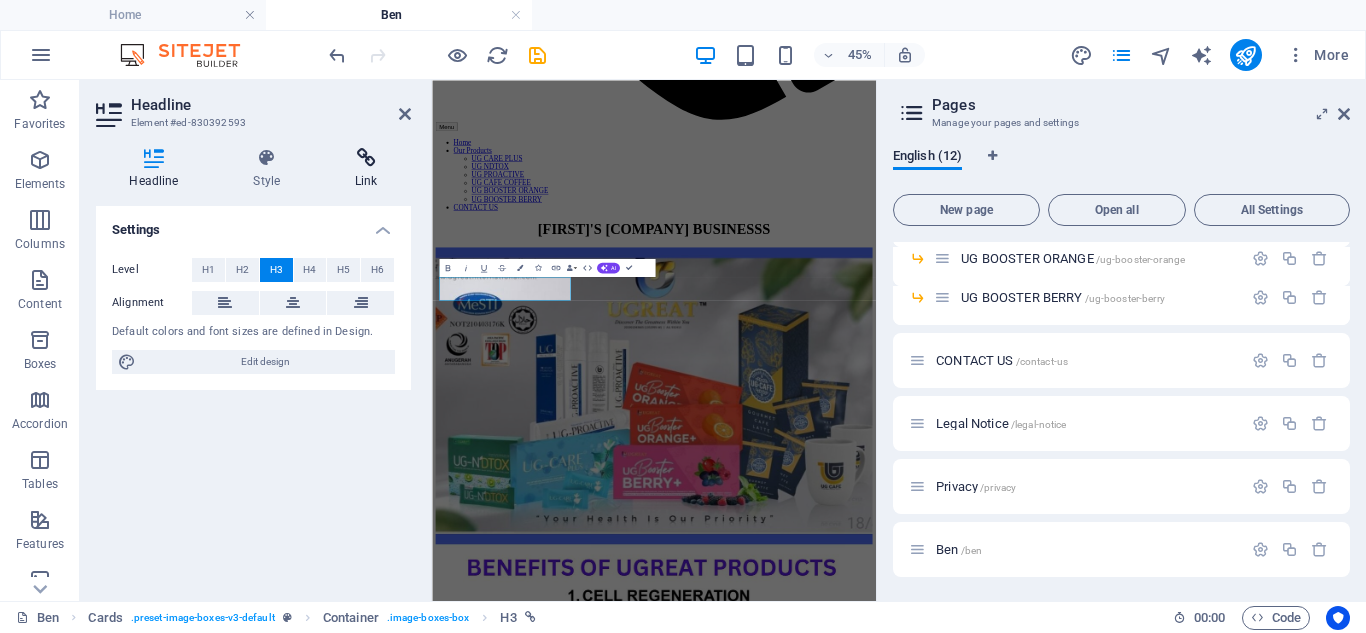 click on "Link" at bounding box center (366, 169) 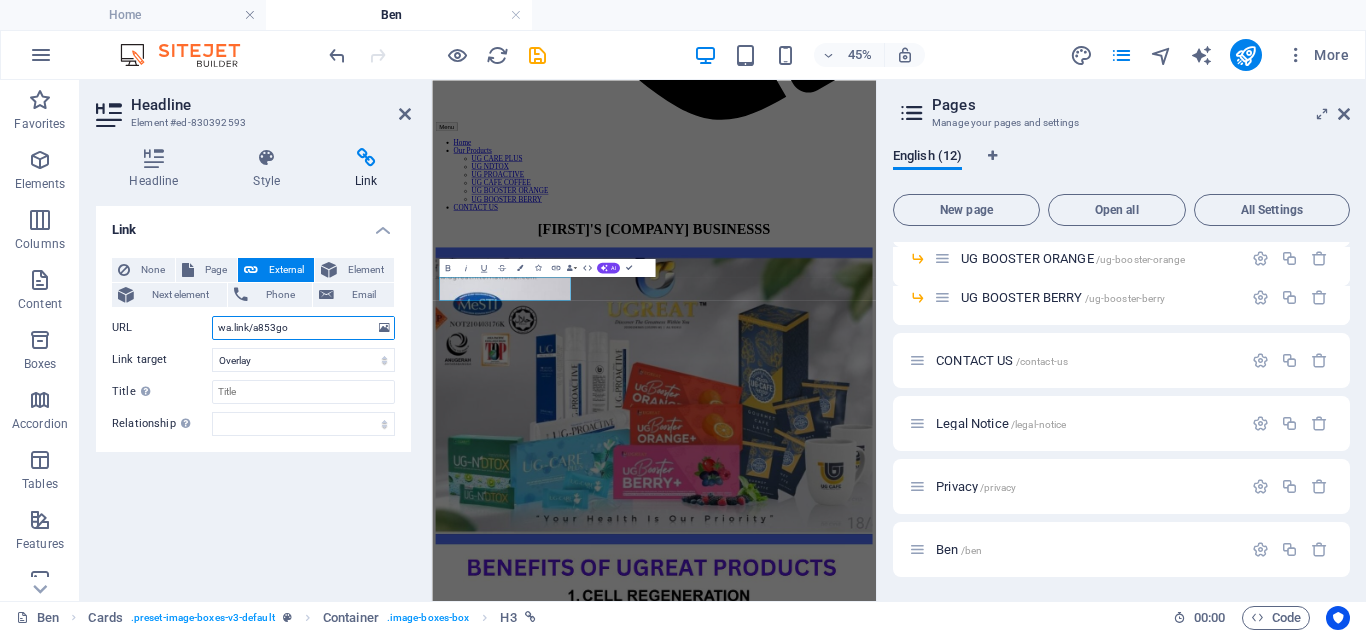 click on "wa.link/a853go" at bounding box center (303, 328) 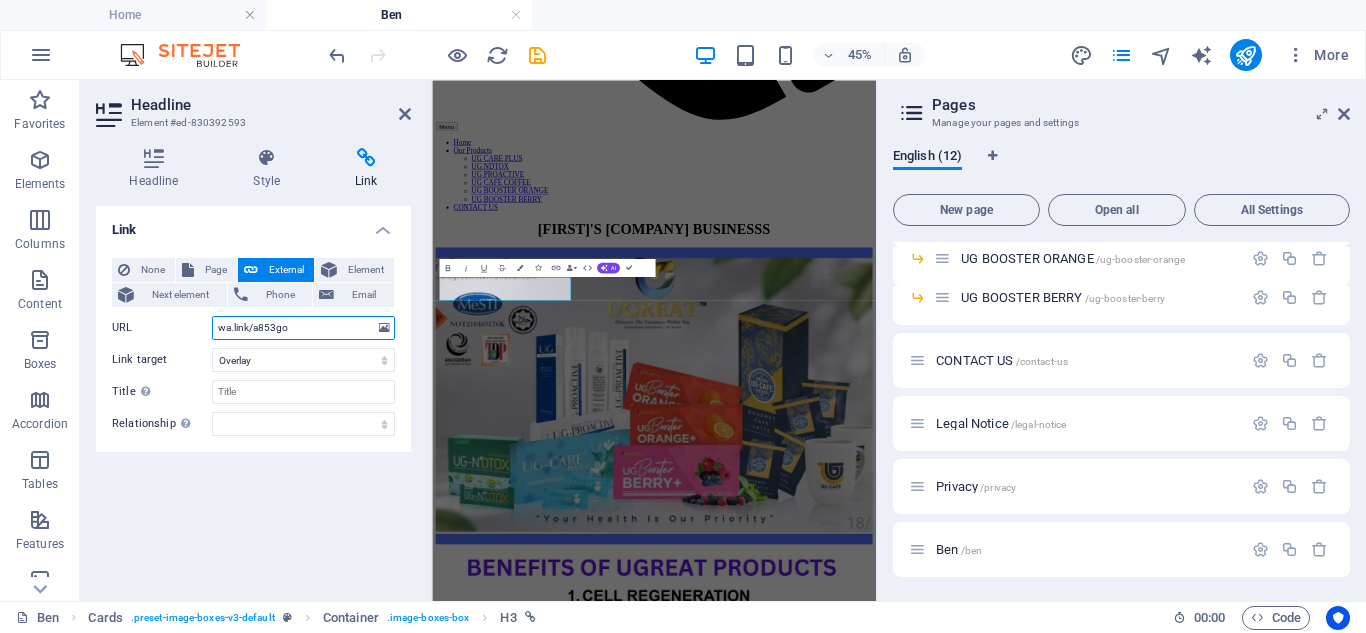 click on "wa.link/a853go" at bounding box center (303, 328) 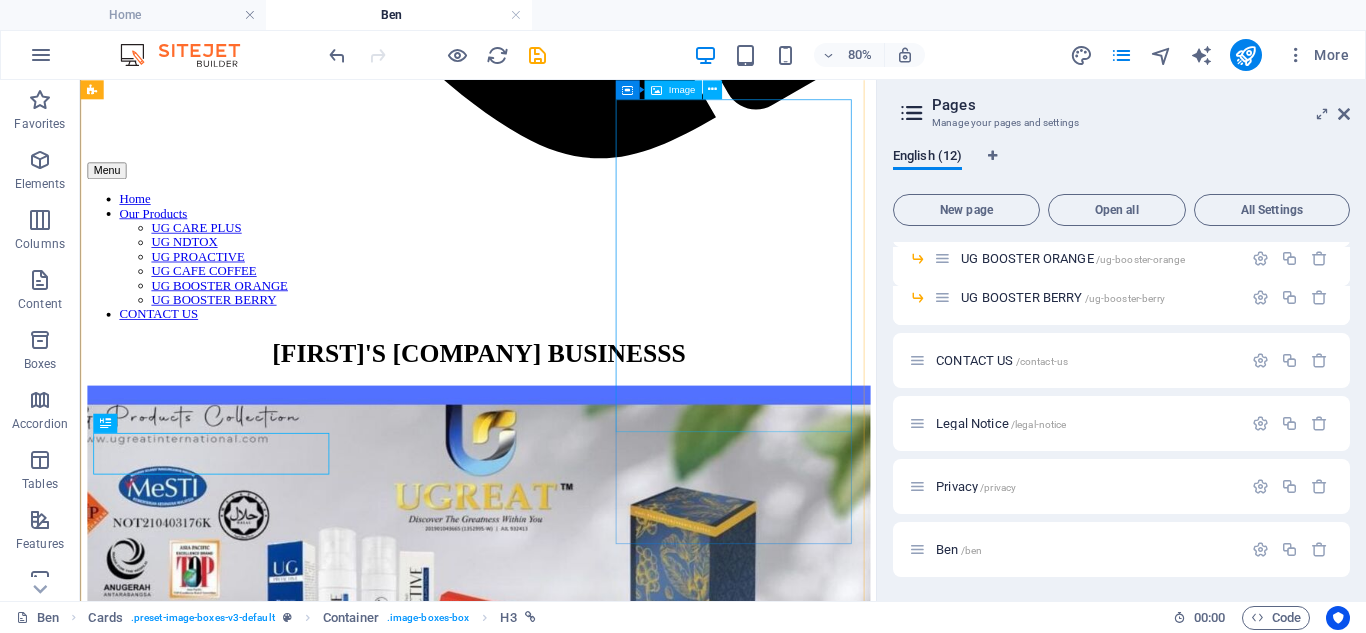 scroll, scrollTop: 1435, scrollLeft: 0, axis: vertical 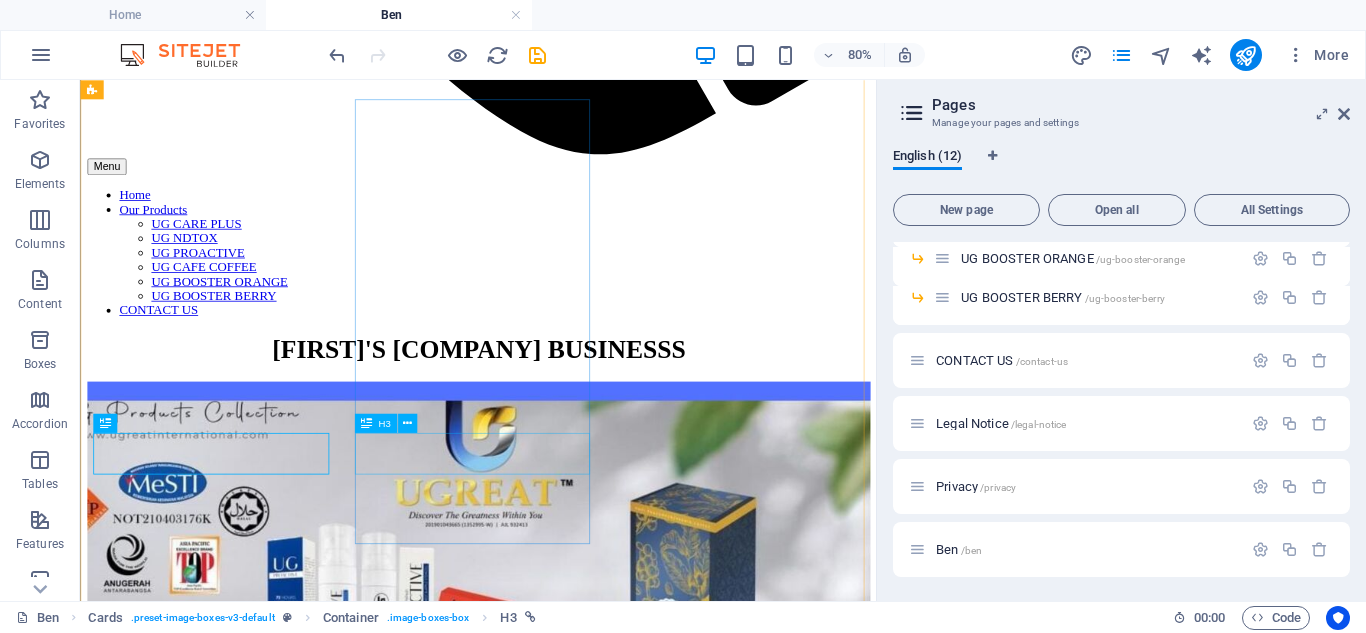 click on "whatsapp me" at bounding box center [577, 5246] 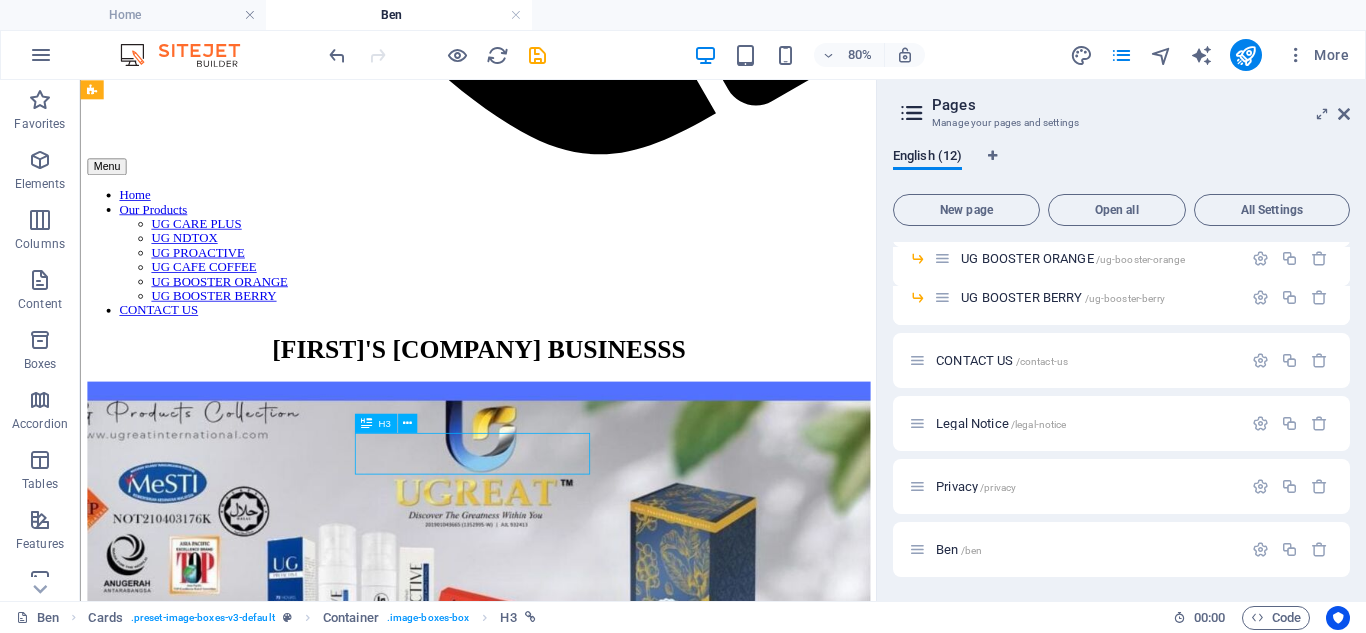 click on "whatsapp me" at bounding box center (577, 5246) 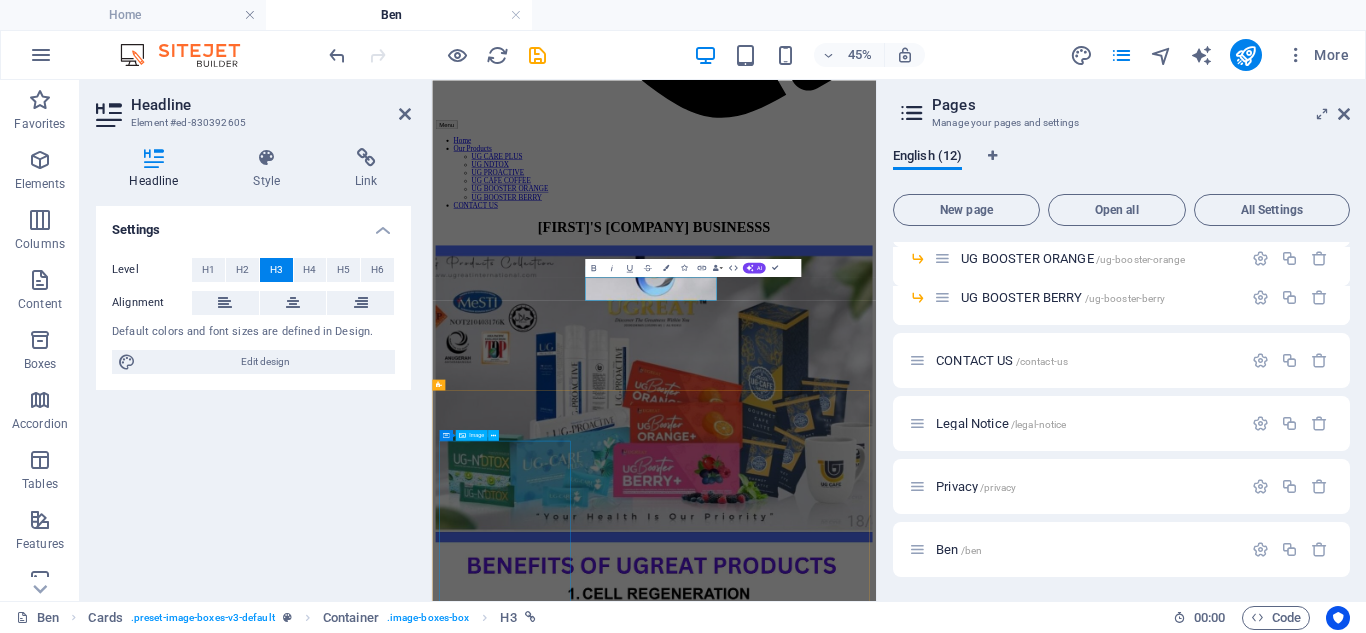 scroll, scrollTop: 1430, scrollLeft: 0, axis: vertical 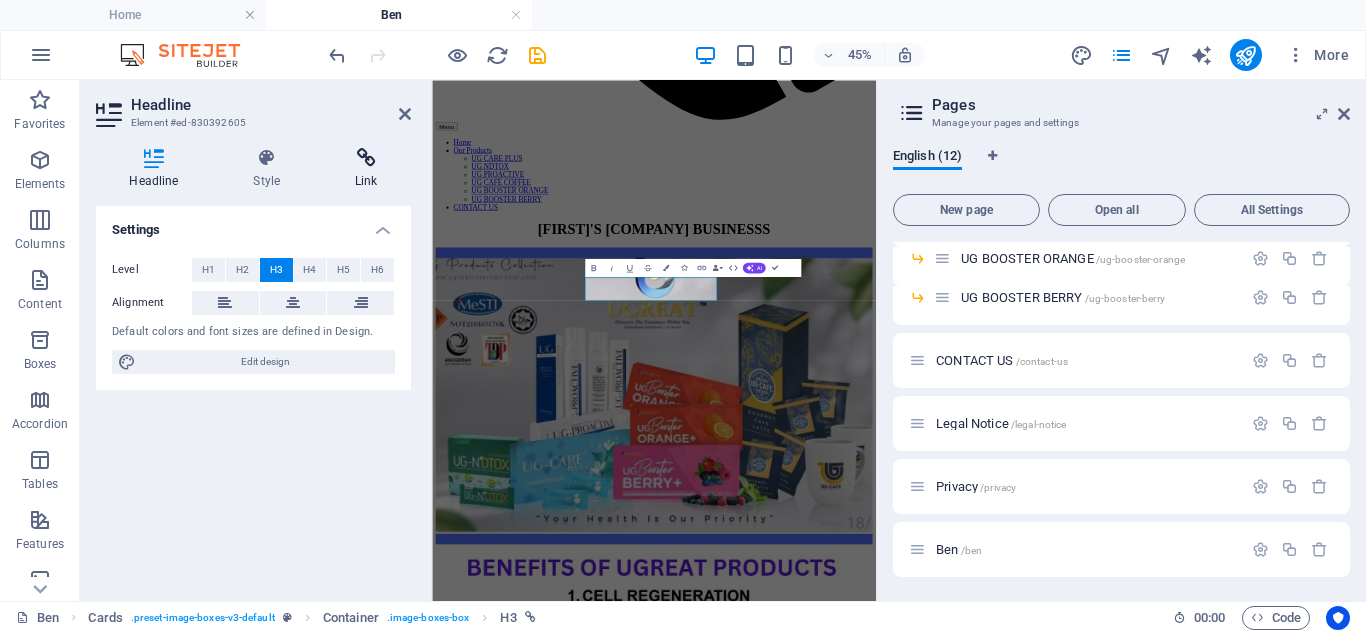 click on "Link" at bounding box center (366, 169) 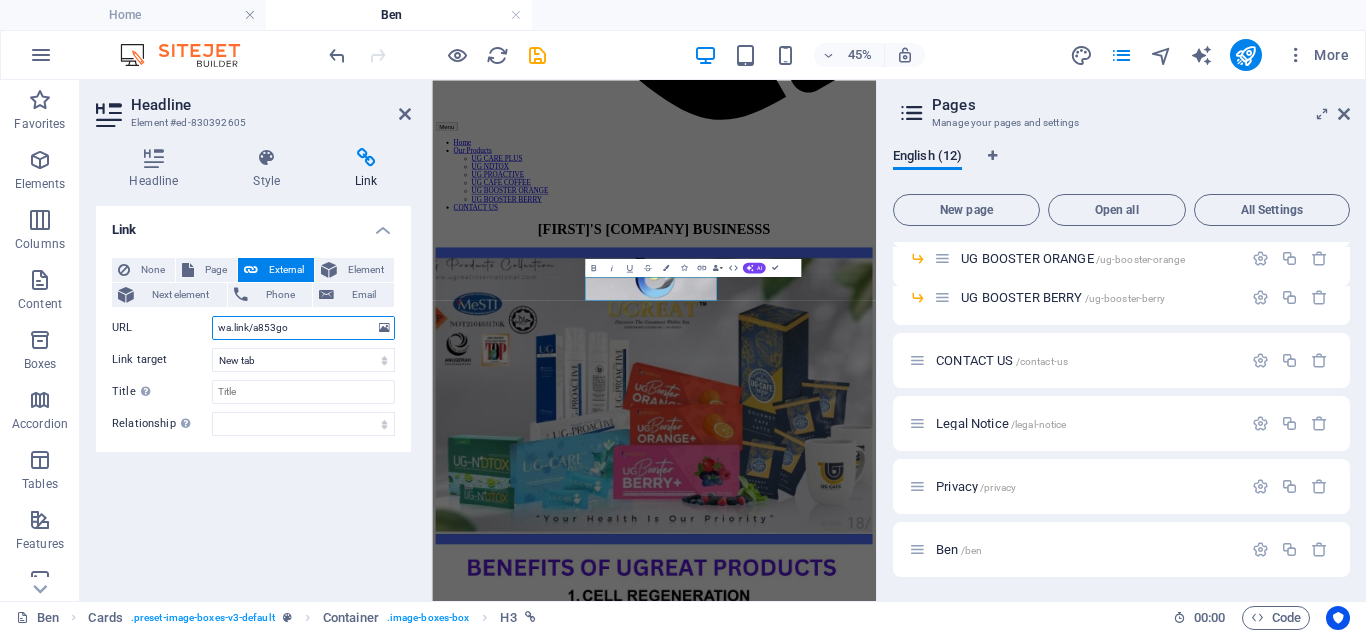 click on "wa.link/a853go" at bounding box center (303, 328) 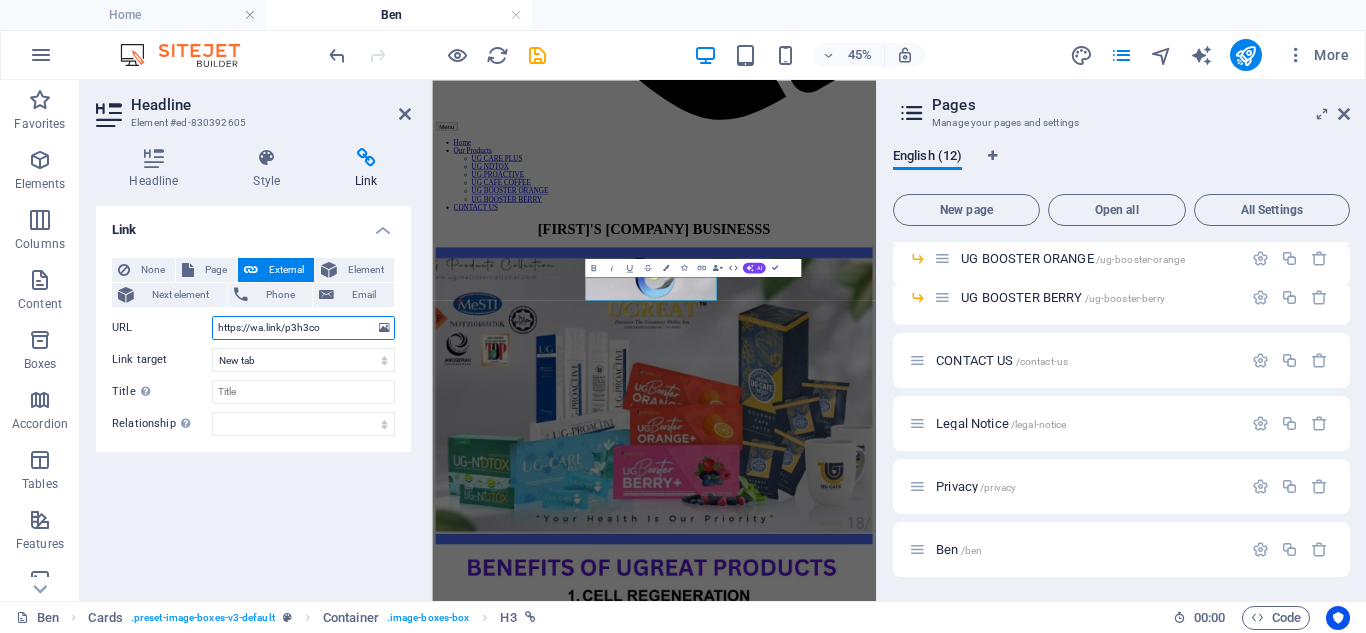 click on "https://wa.link/p3h3co" at bounding box center [303, 328] 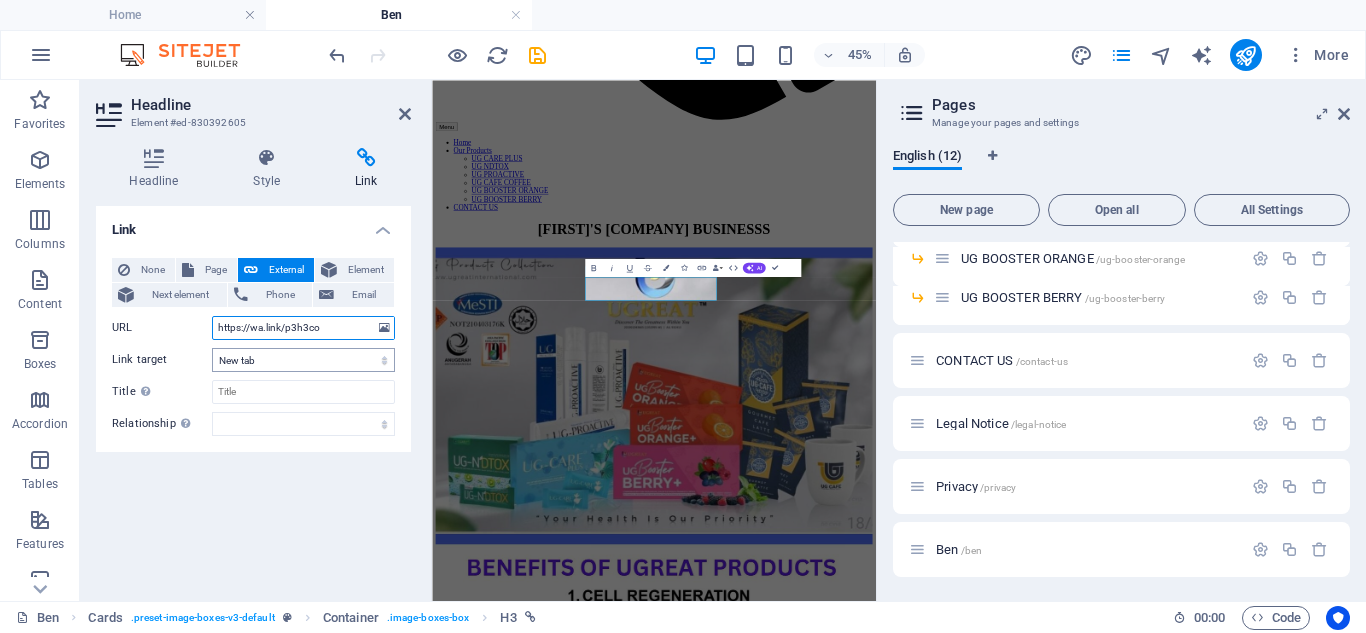 type on "https://wa.link/p3h3co" 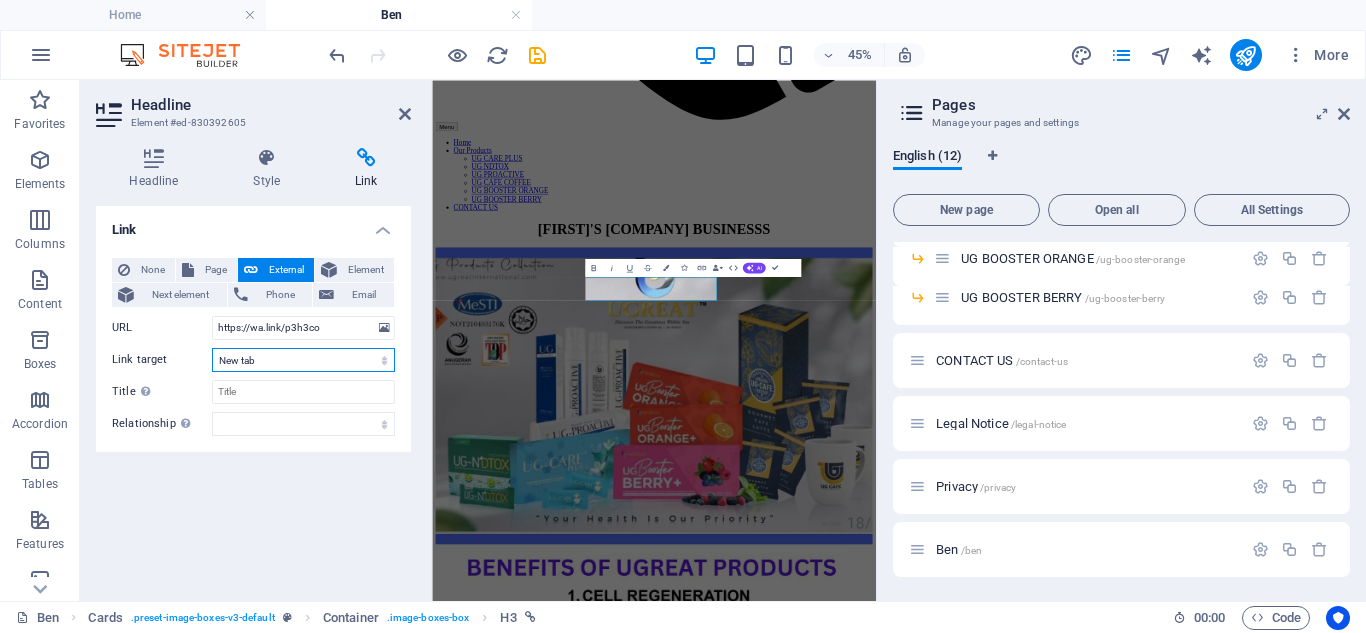 click on "New tab Same tab Overlay" at bounding box center (303, 360) 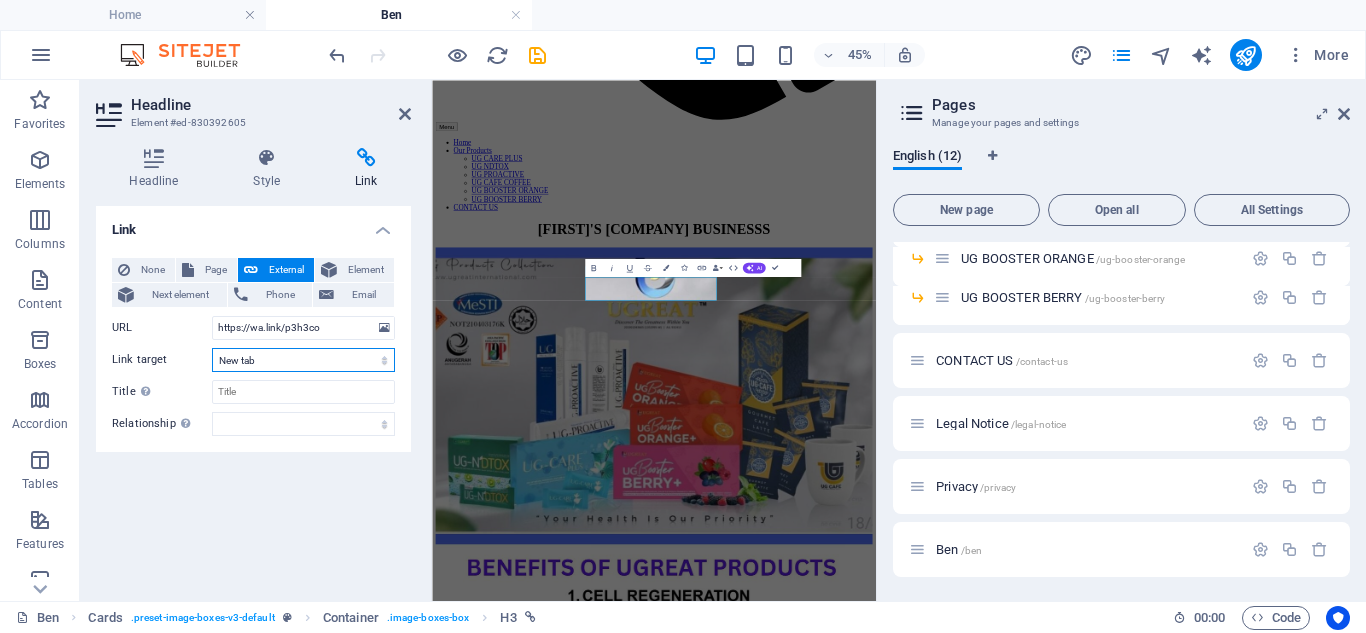 select on "overlay" 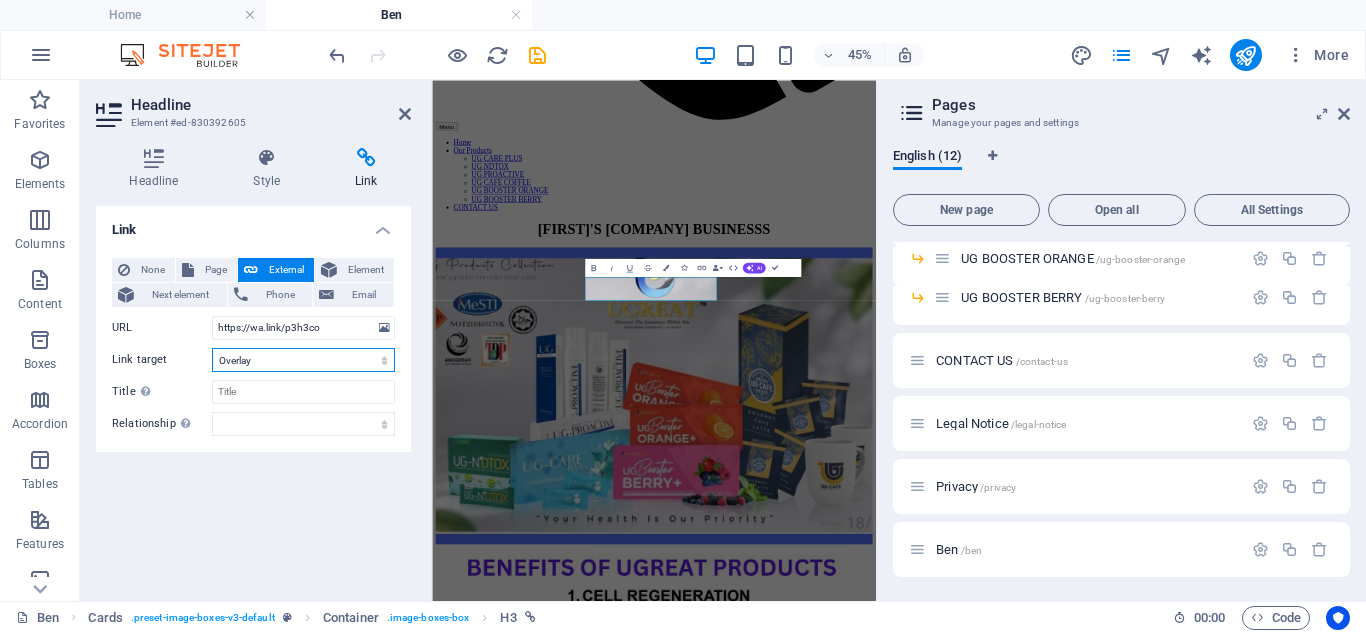 click on "New tab Same tab Overlay" at bounding box center [303, 360] 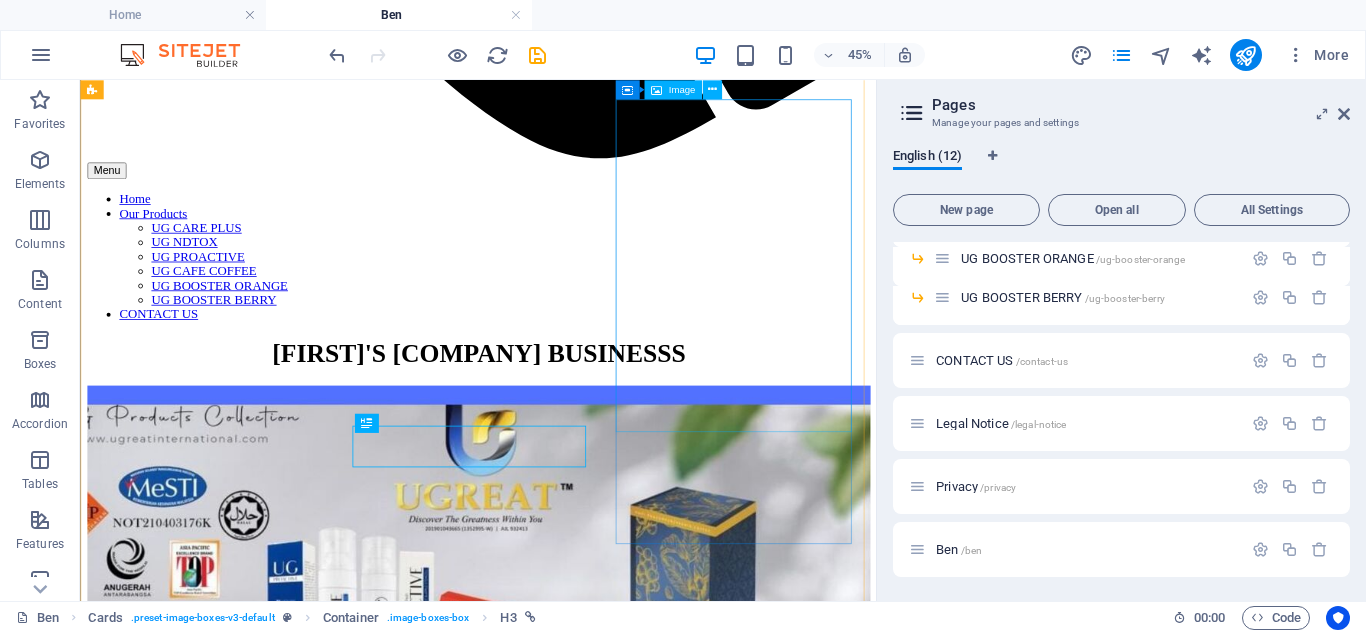 scroll, scrollTop: 1435, scrollLeft: 0, axis: vertical 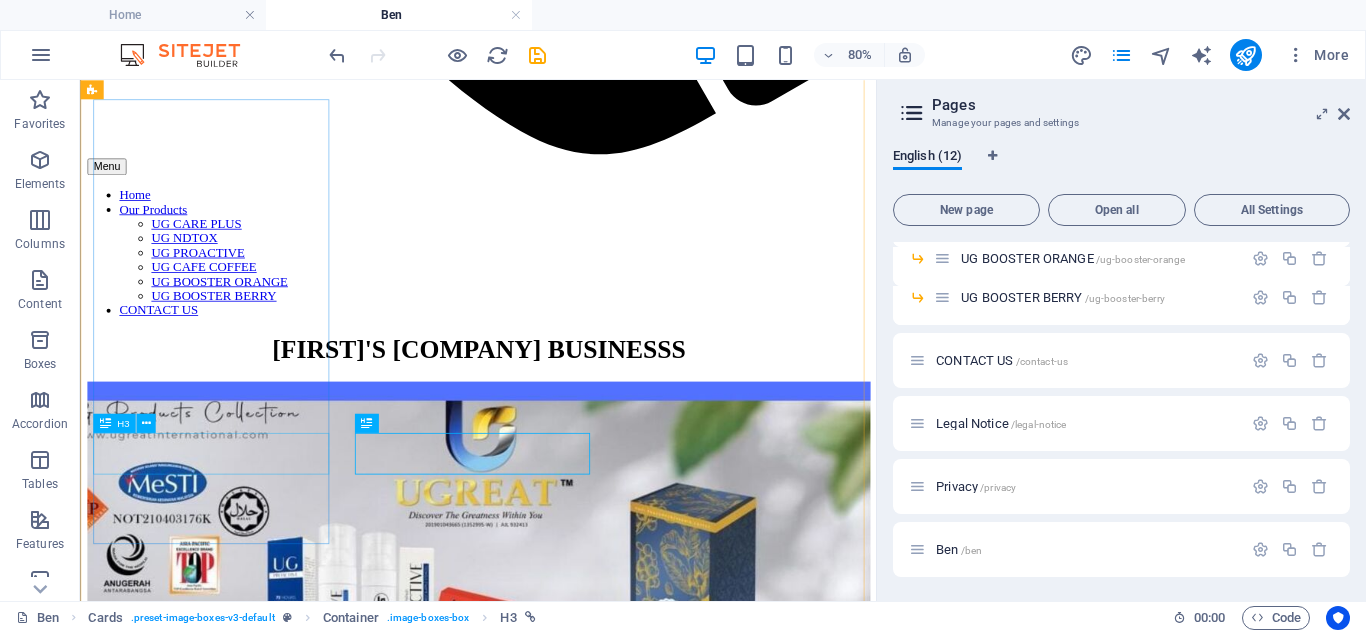 click on "whatsapp me" at bounding box center (577, 3763) 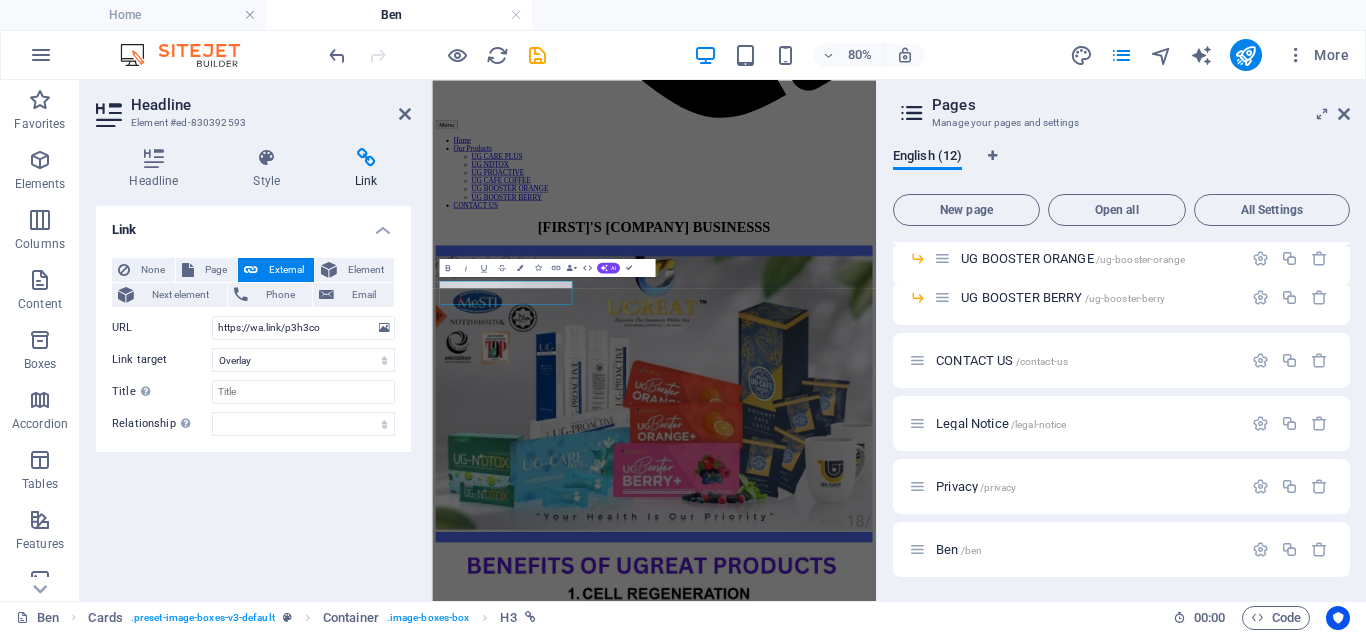 scroll, scrollTop: 1430, scrollLeft: 0, axis: vertical 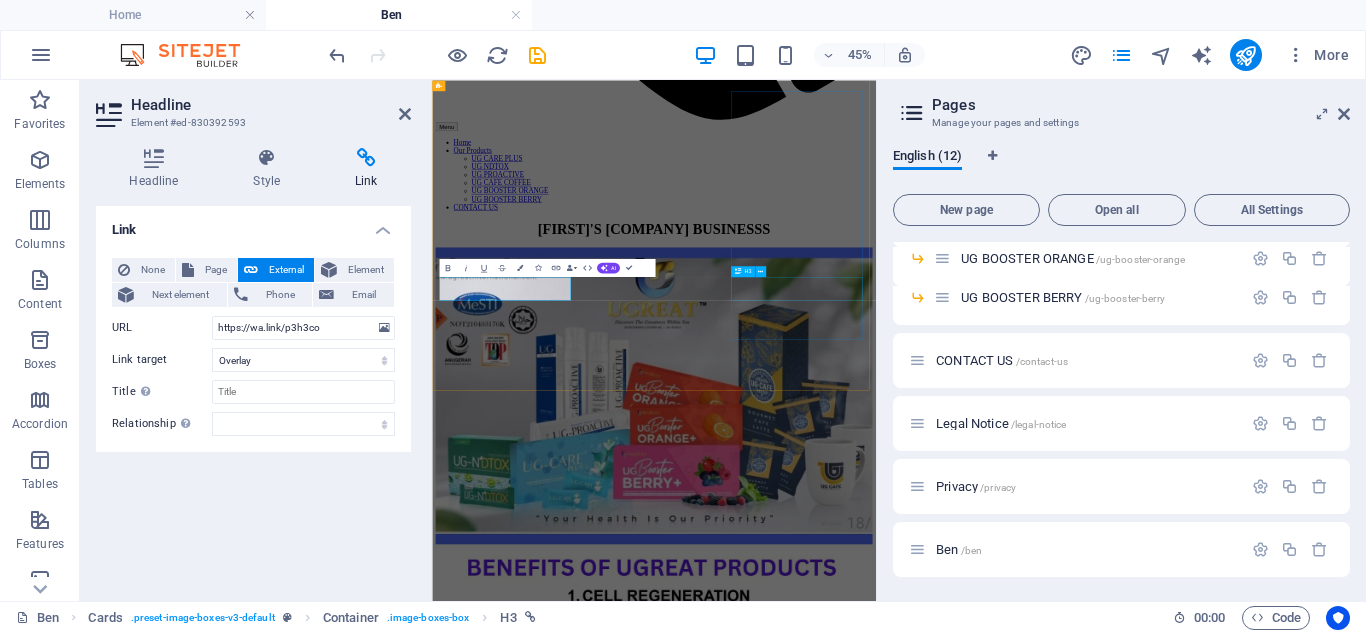 click on "whatsapp me" at bounding box center (925, 6695) 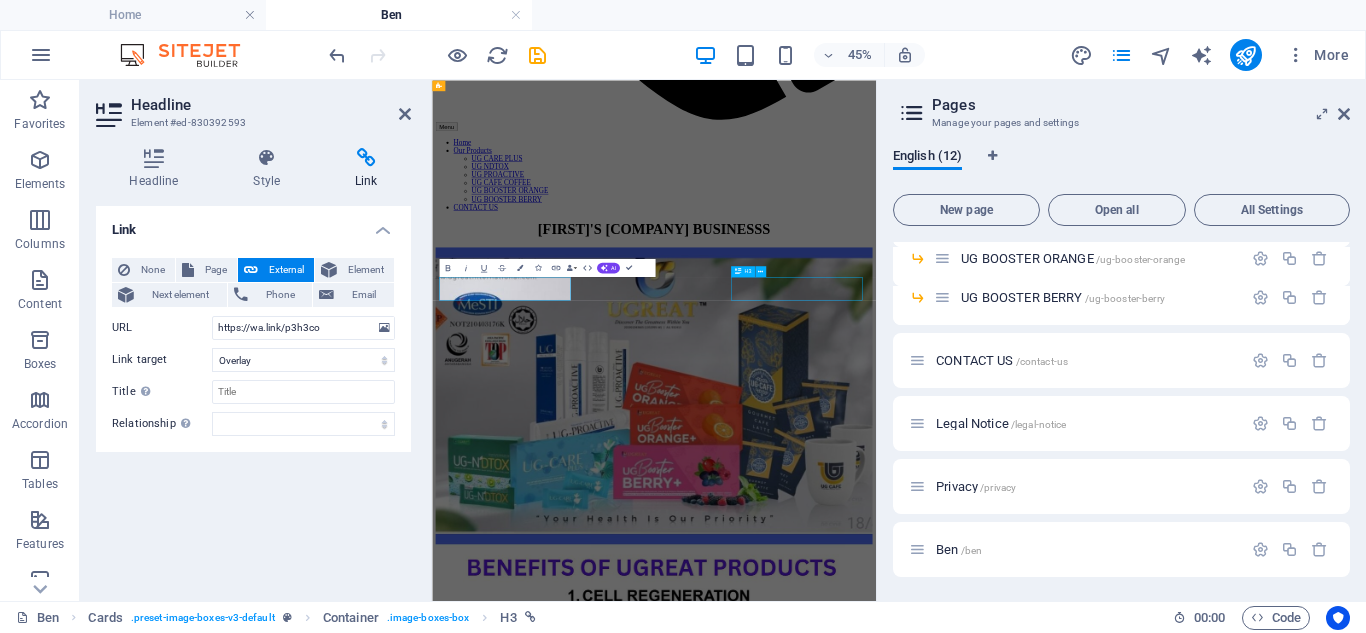 scroll, scrollTop: 1435, scrollLeft: 0, axis: vertical 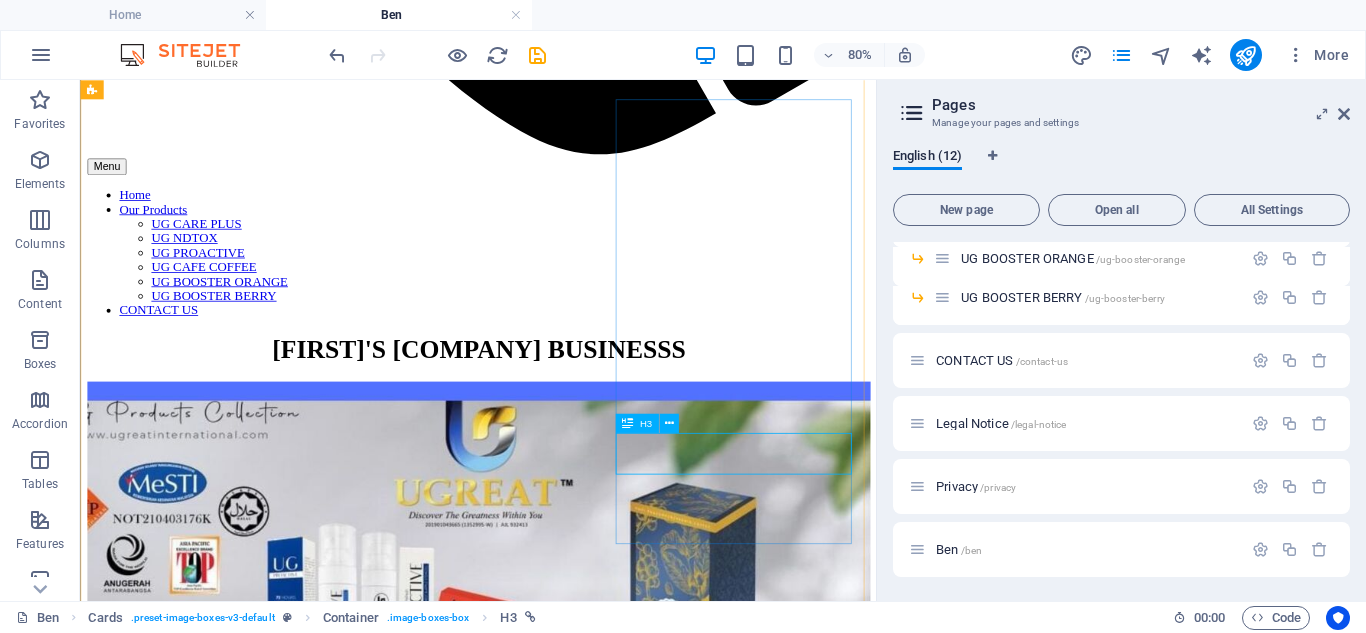 click on "whatsapp me" at bounding box center (577, 6728) 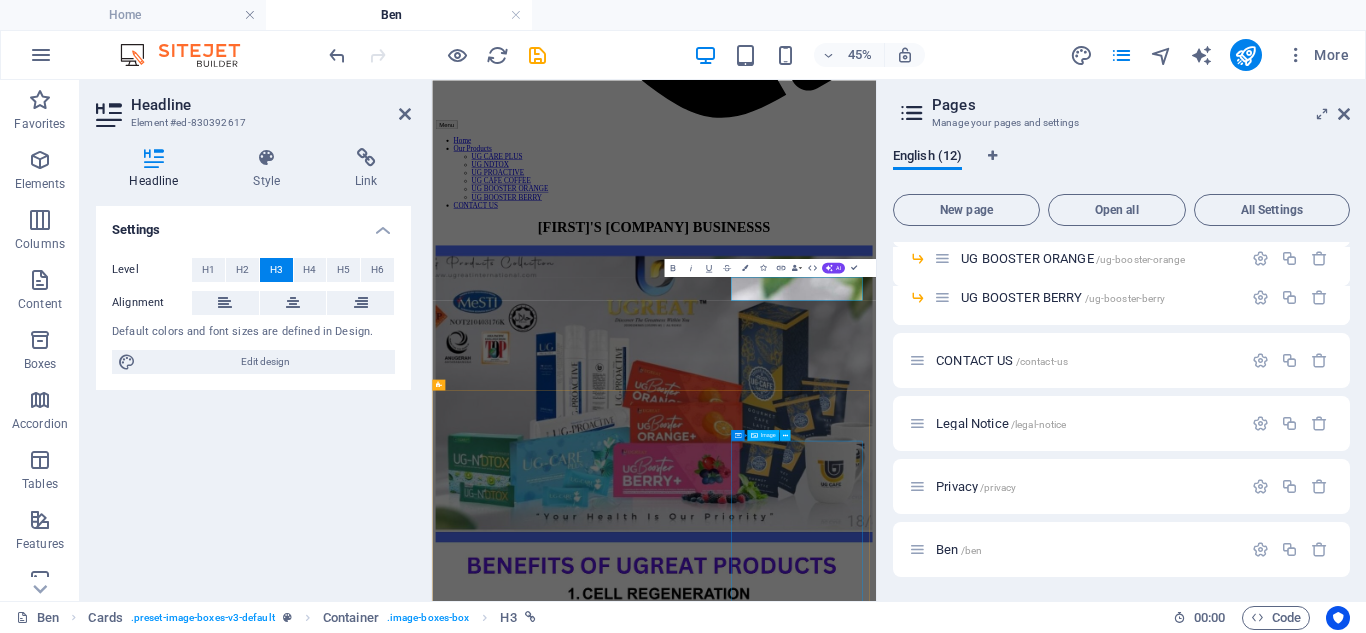 scroll, scrollTop: 1430, scrollLeft: 0, axis: vertical 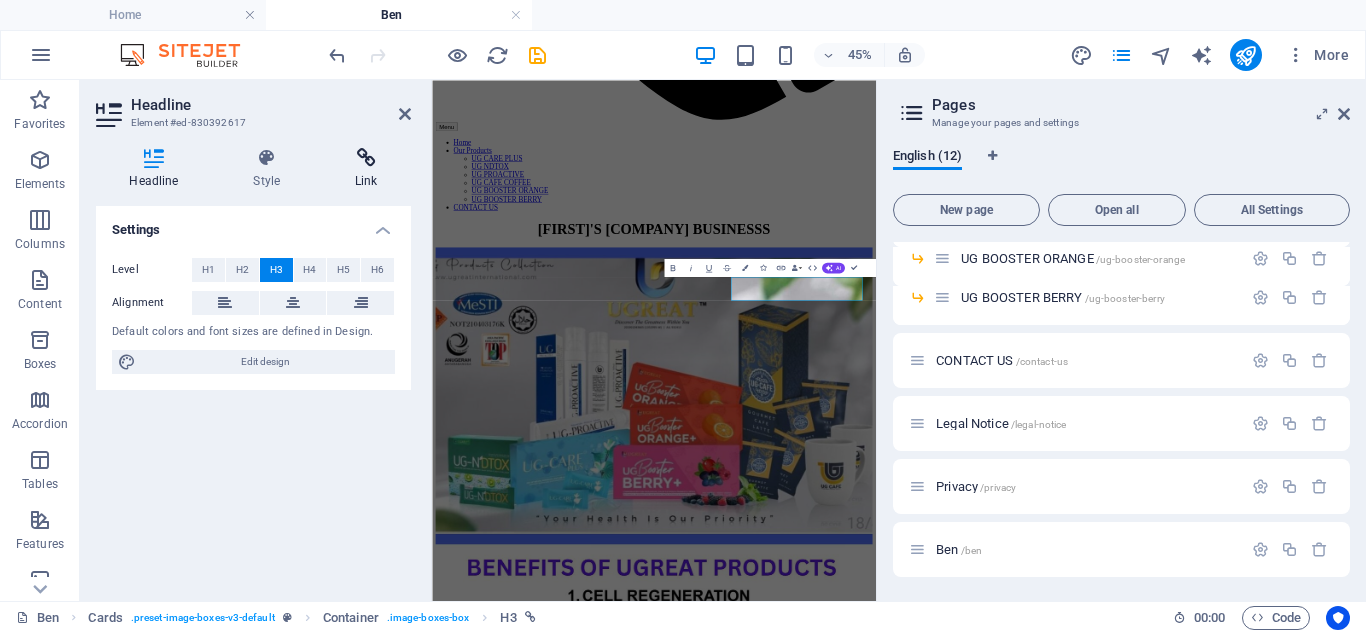 click at bounding box center [366, 158] 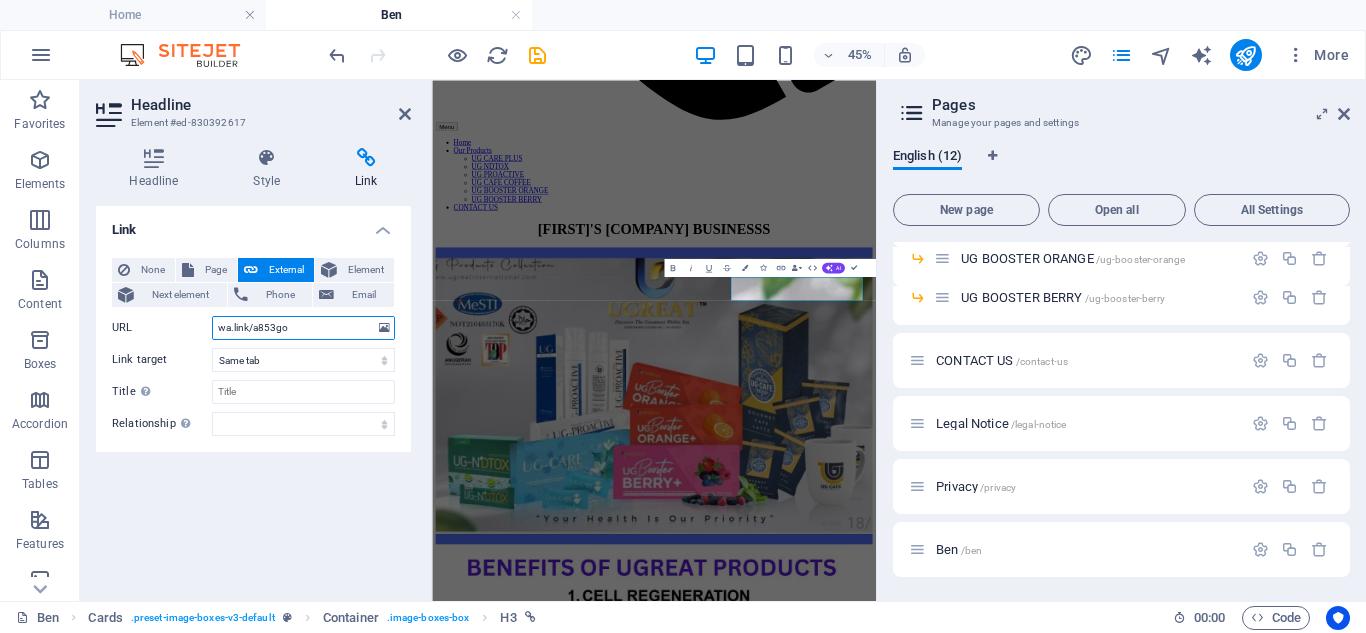 click on "wa.link/a853go" at bounding box center (303, 328) 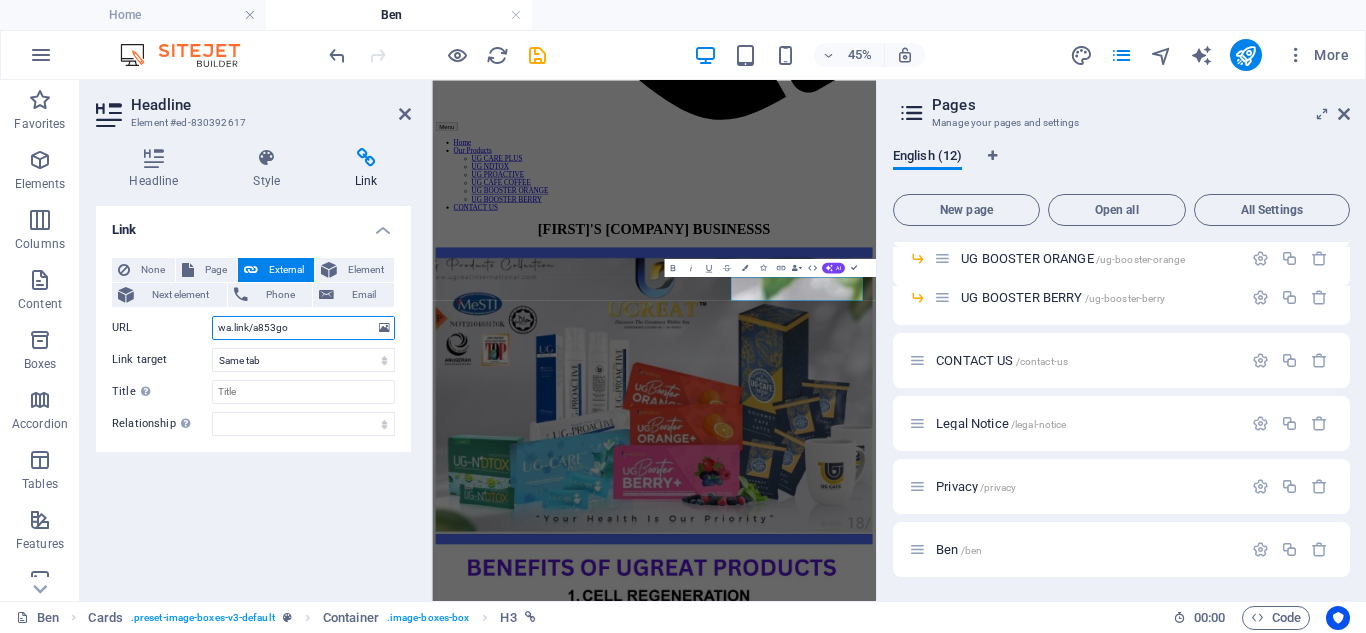 click on "wa.link/a853go" at bounding box center (303, 328) 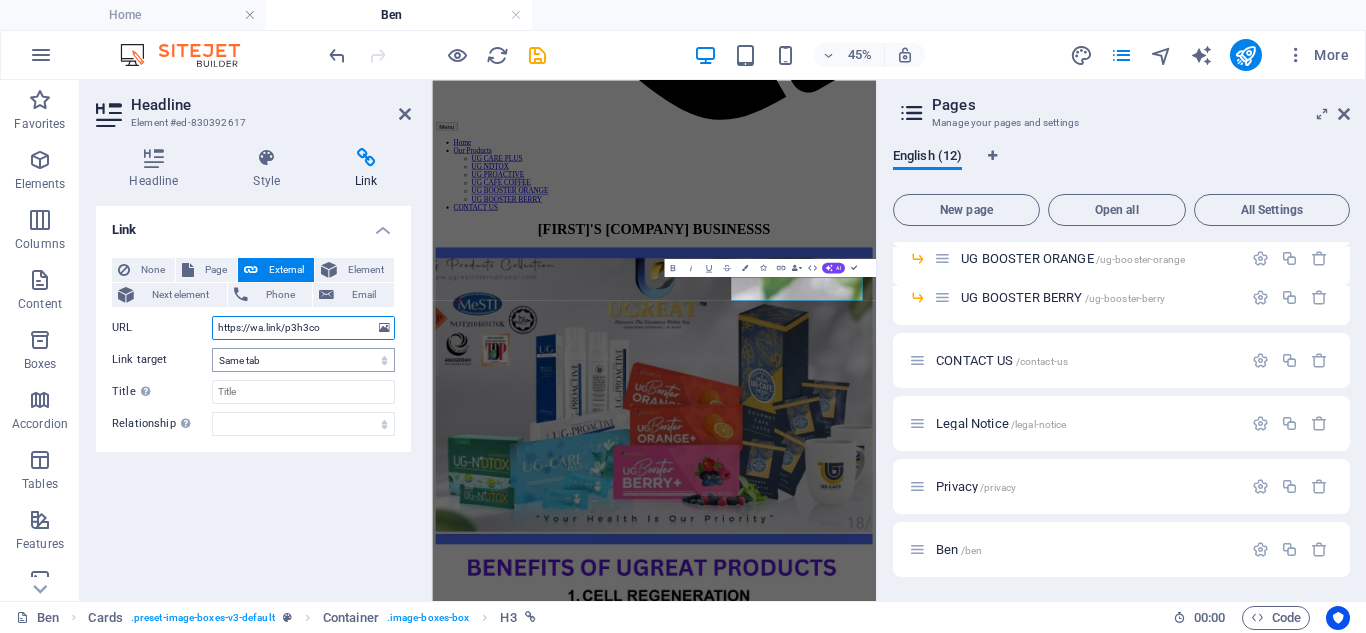 type on "https://wa.link/p3h3co" 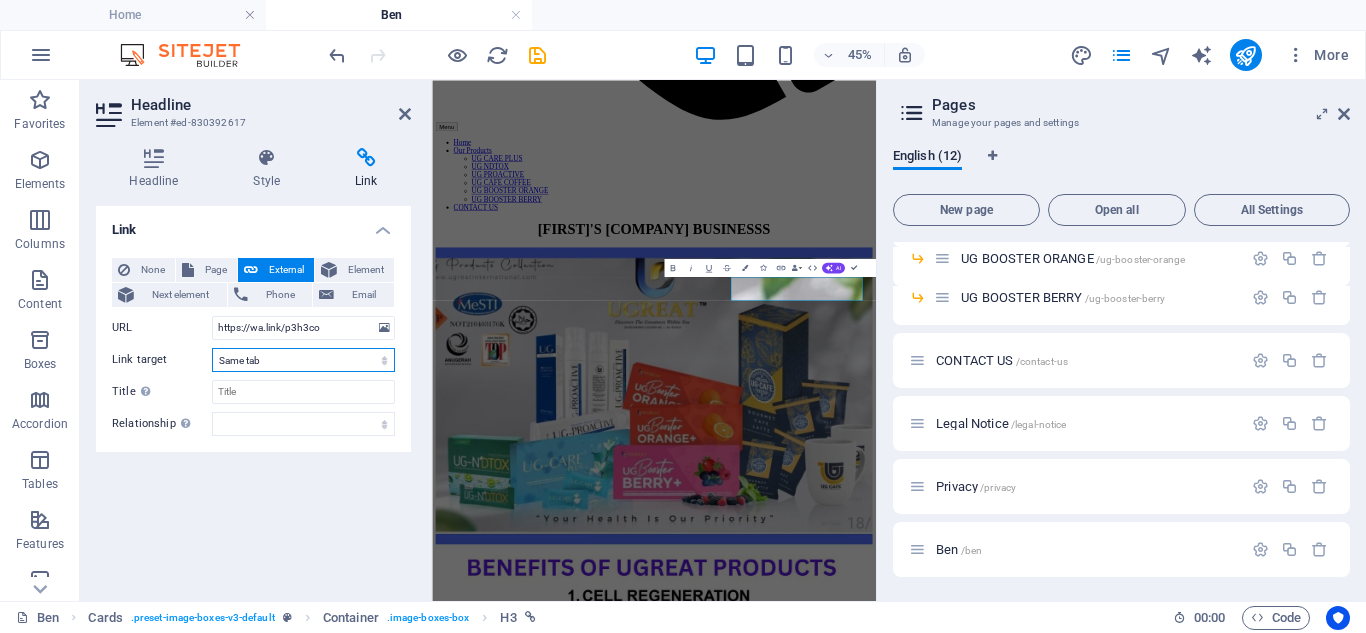 click on "New tab Same tab Overlay" at bounding box center [303, 360] 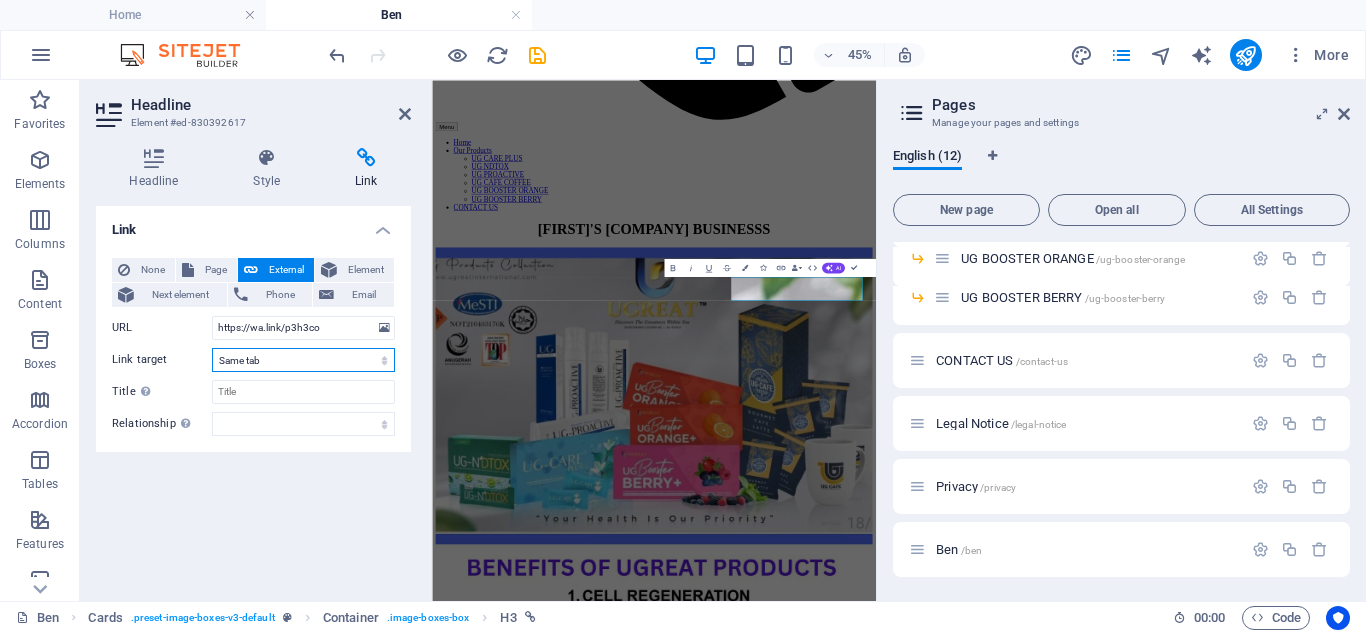 select on "overlay" 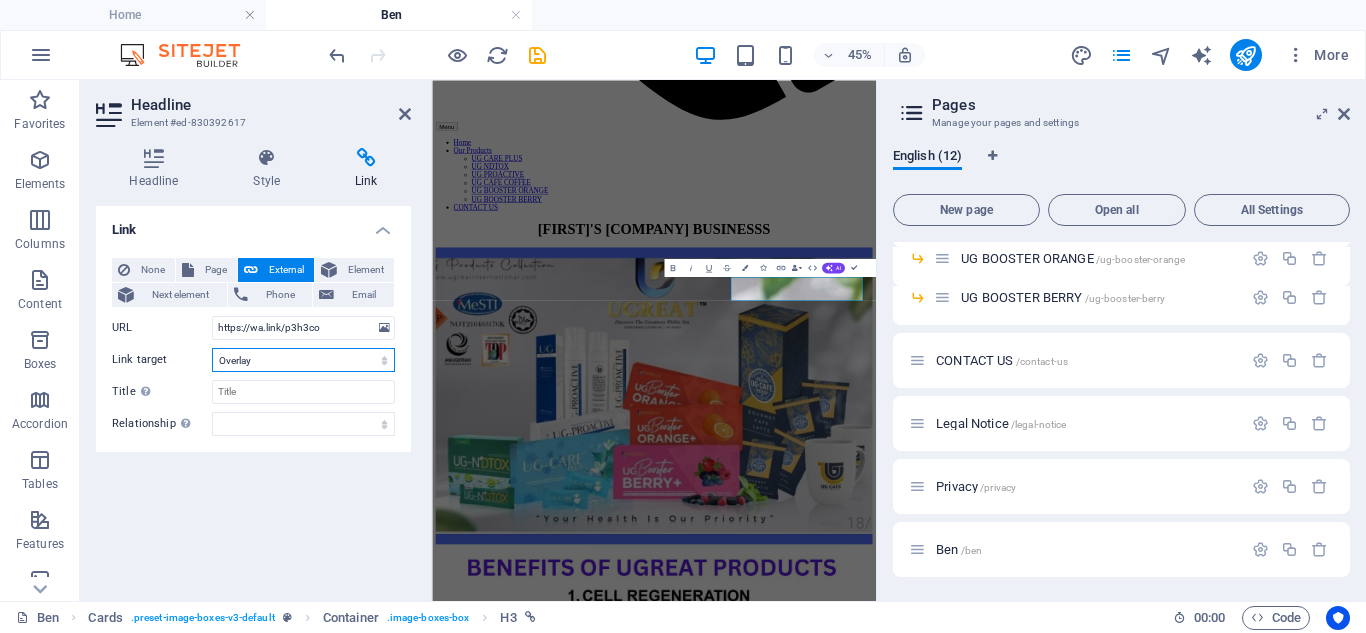 click on "New tab Same tab Overlay" at bounding box center (303, 360) 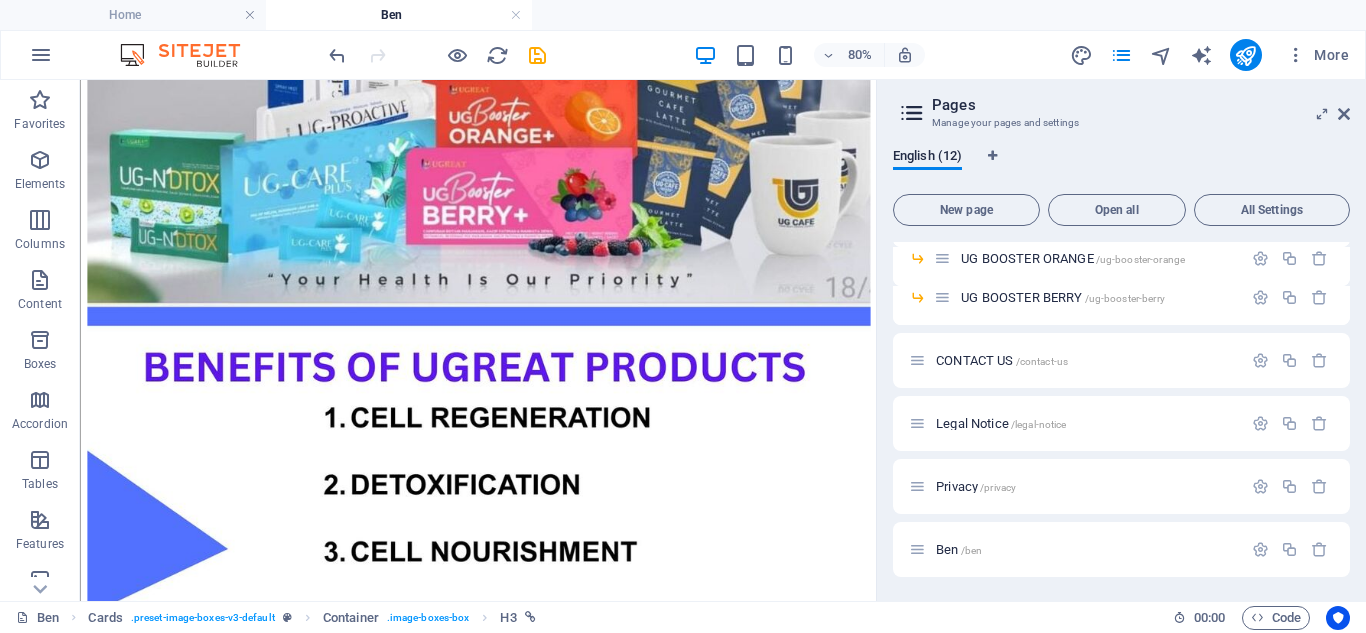 scroll, scrollTop: 2184, scrollLeft: 0, axis: vertical 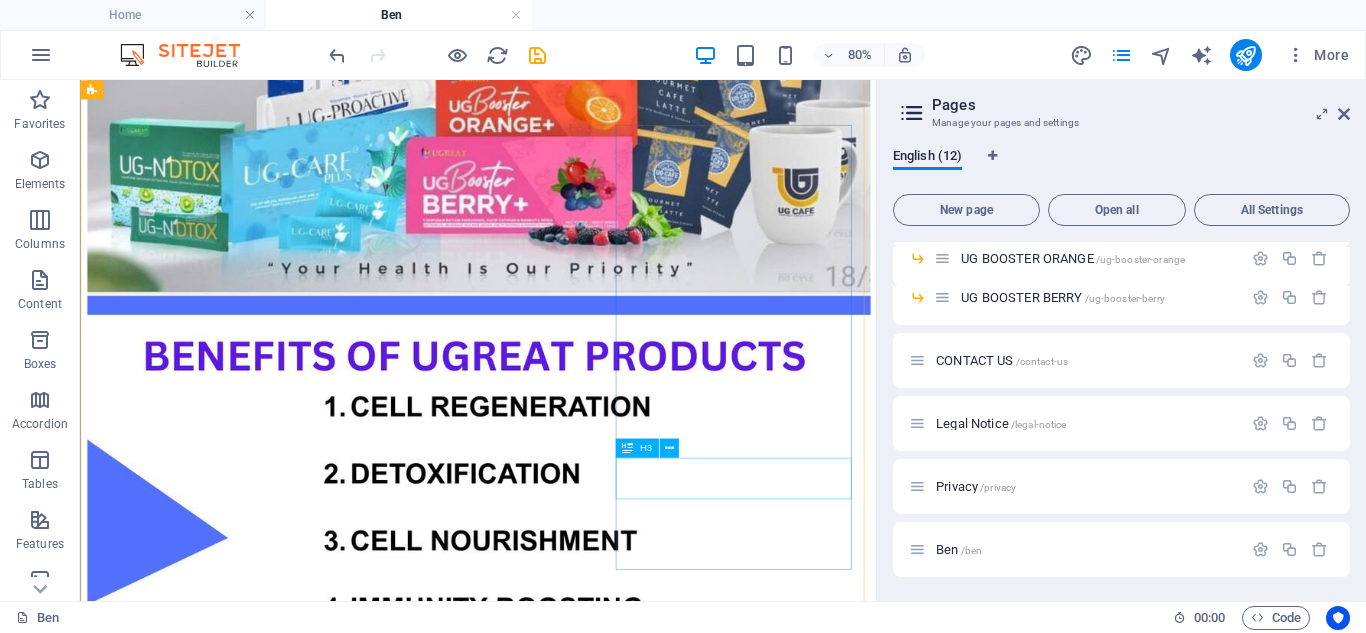 click on "whatsapp me" at bounding box center [577, 10428] 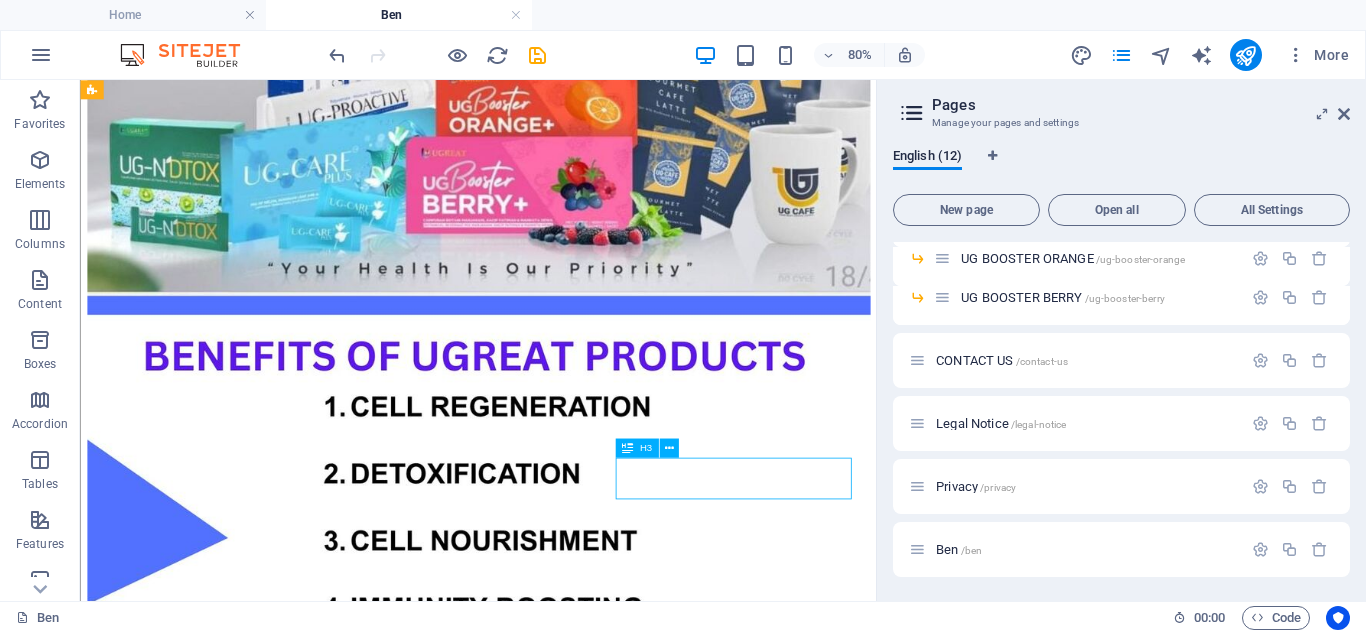 click on "whatsapp me" at bounding box center (577, 10428) 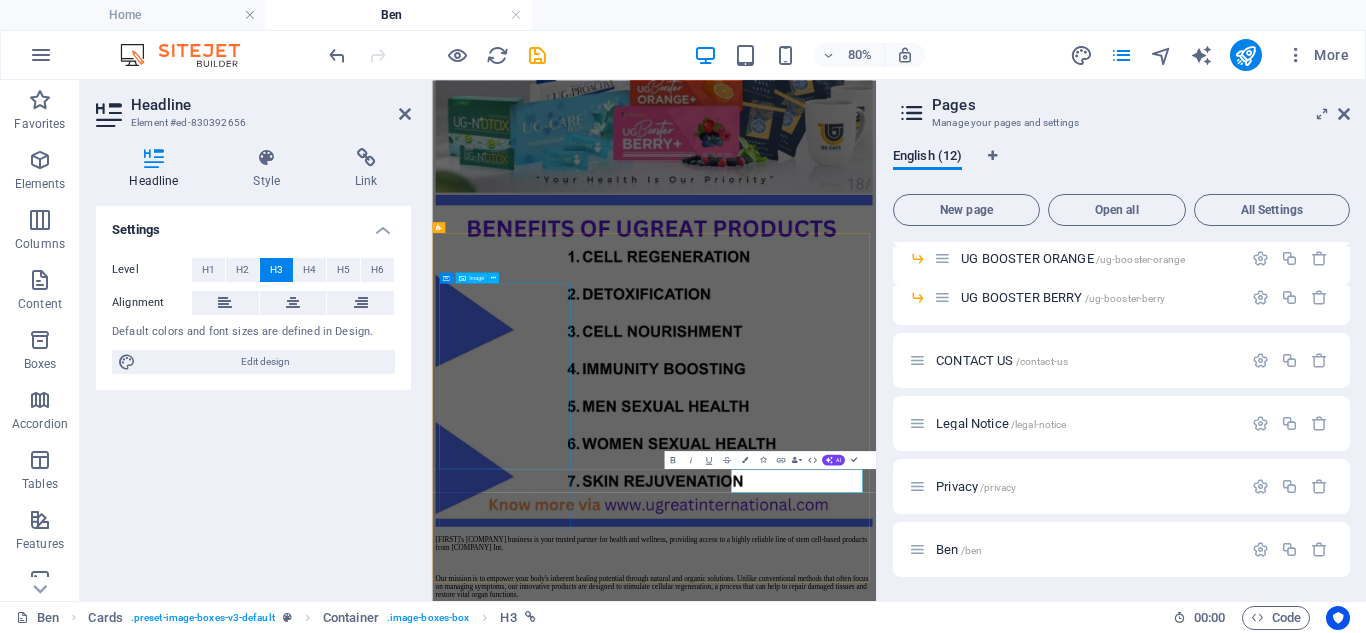 scroll, scrollTop: 1780, scrollLeft: 0, axis: vertical 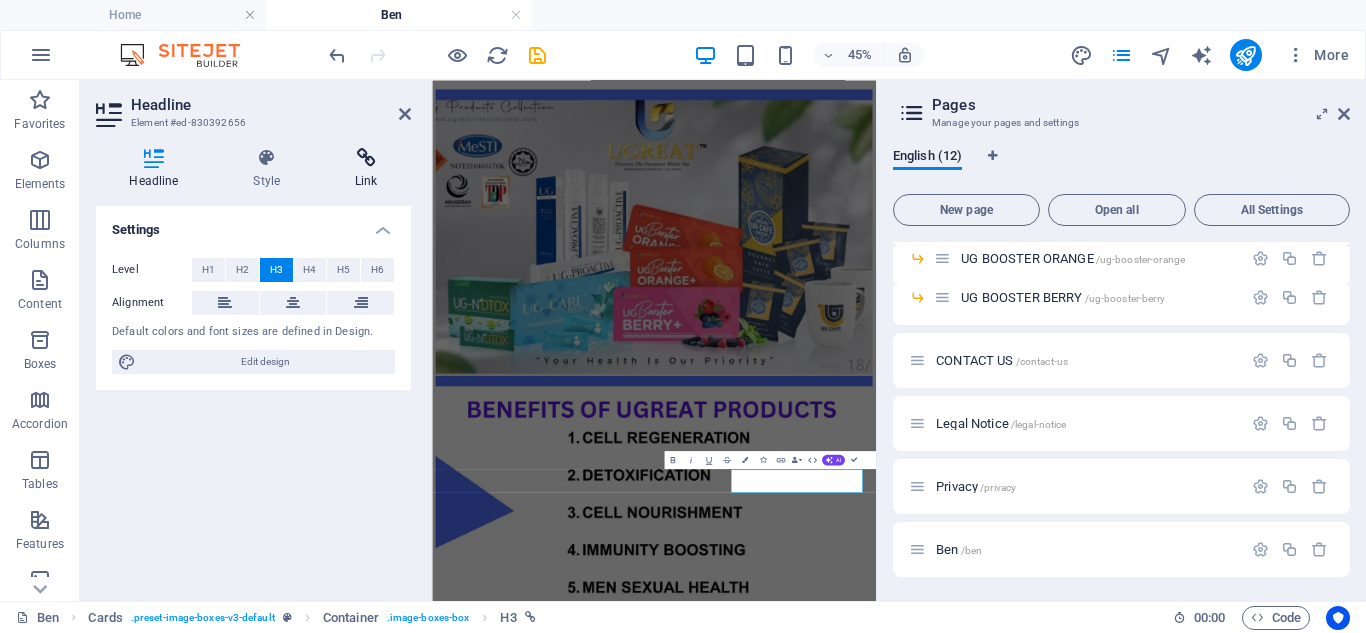 click on "Link" at bounding box center (366, 169) 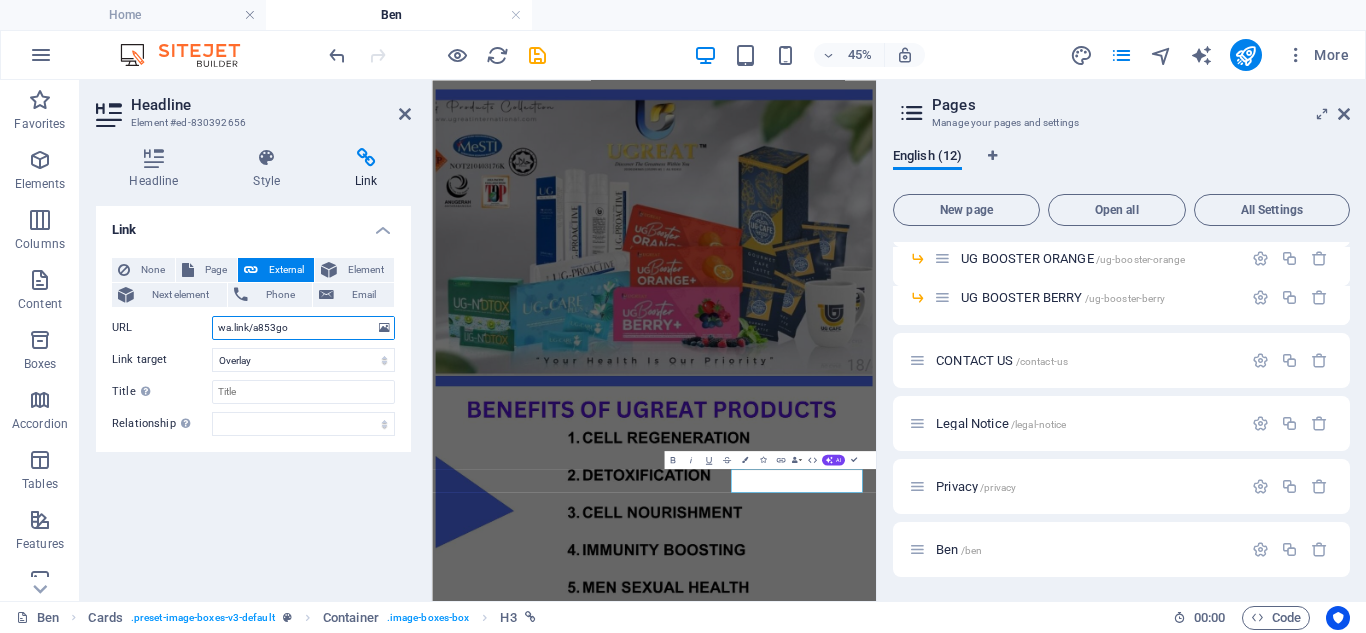 click on "wa.link/a853go" at bounding box center [303, 328] 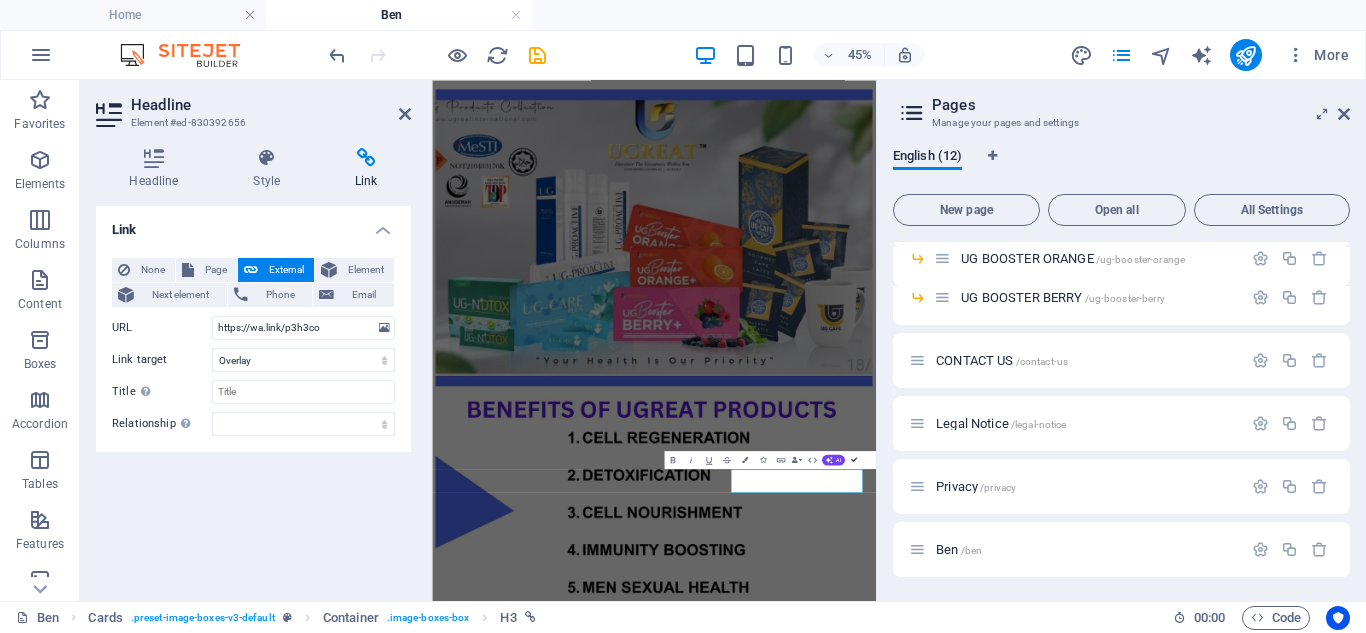 scroll, scrollTop: 2299, scrollLeft: 0, axis: vertical 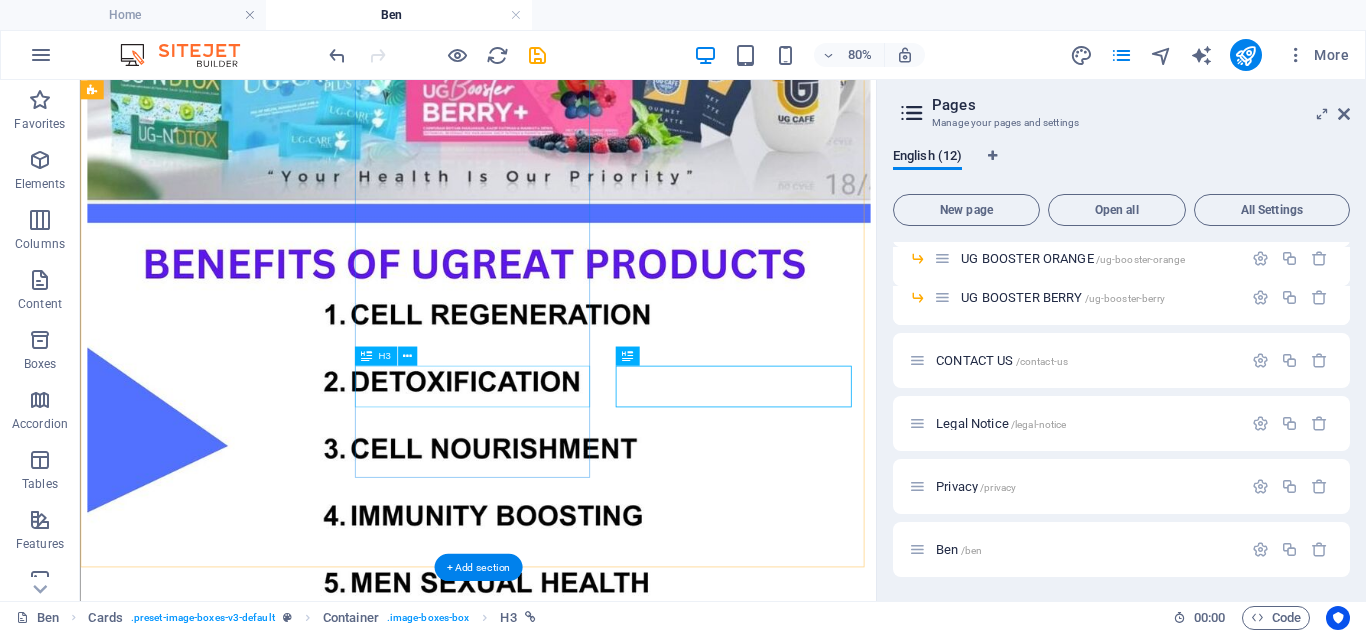 click on "whatsapp me" at bounding box center [577, 8830] 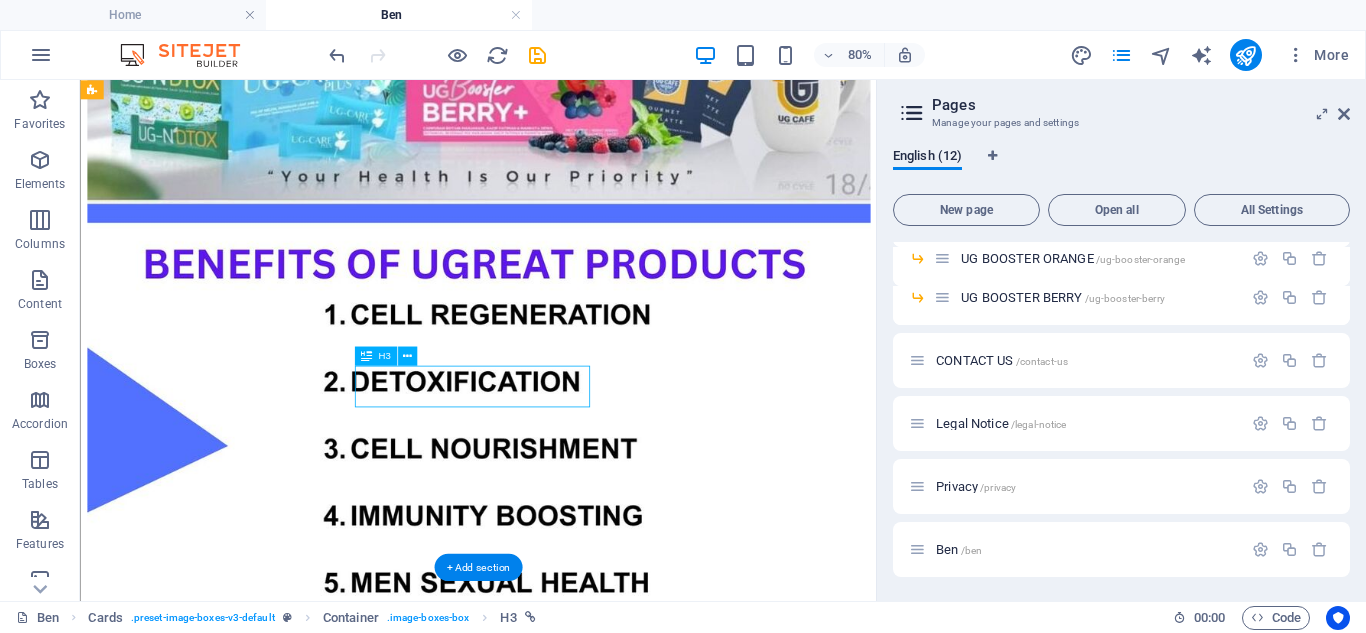 click on "whatsapp me" at bounding box center (577, 8830) 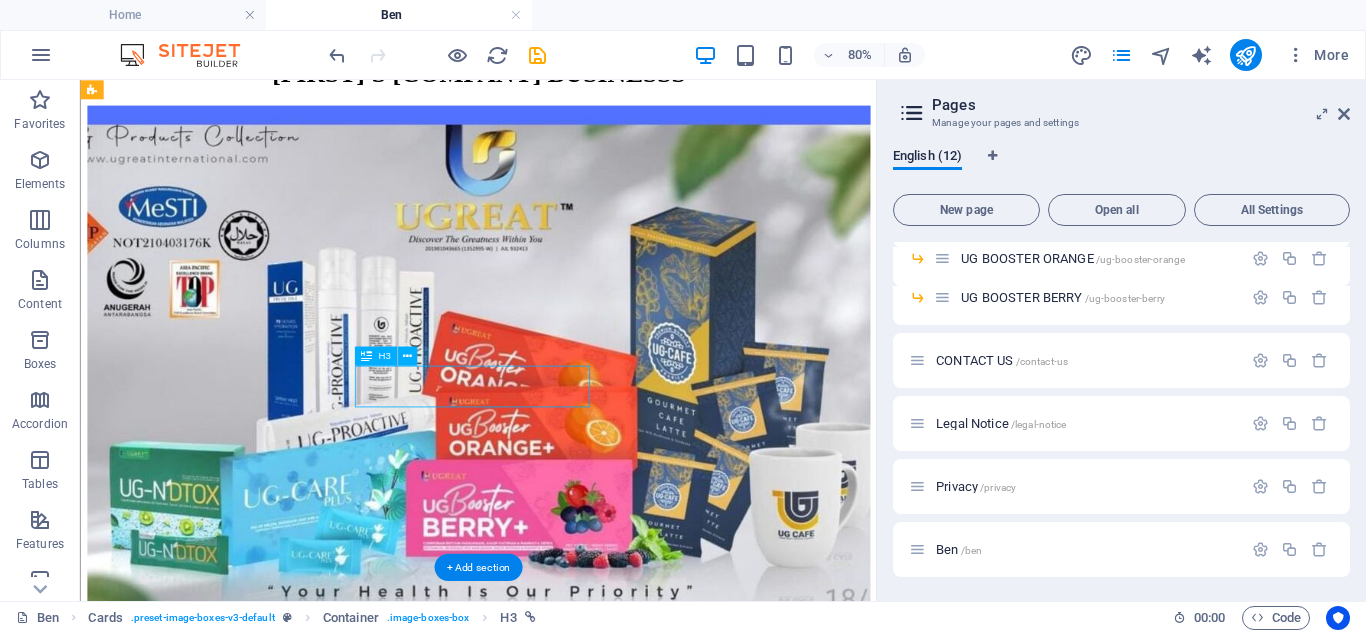 select on "overlay" 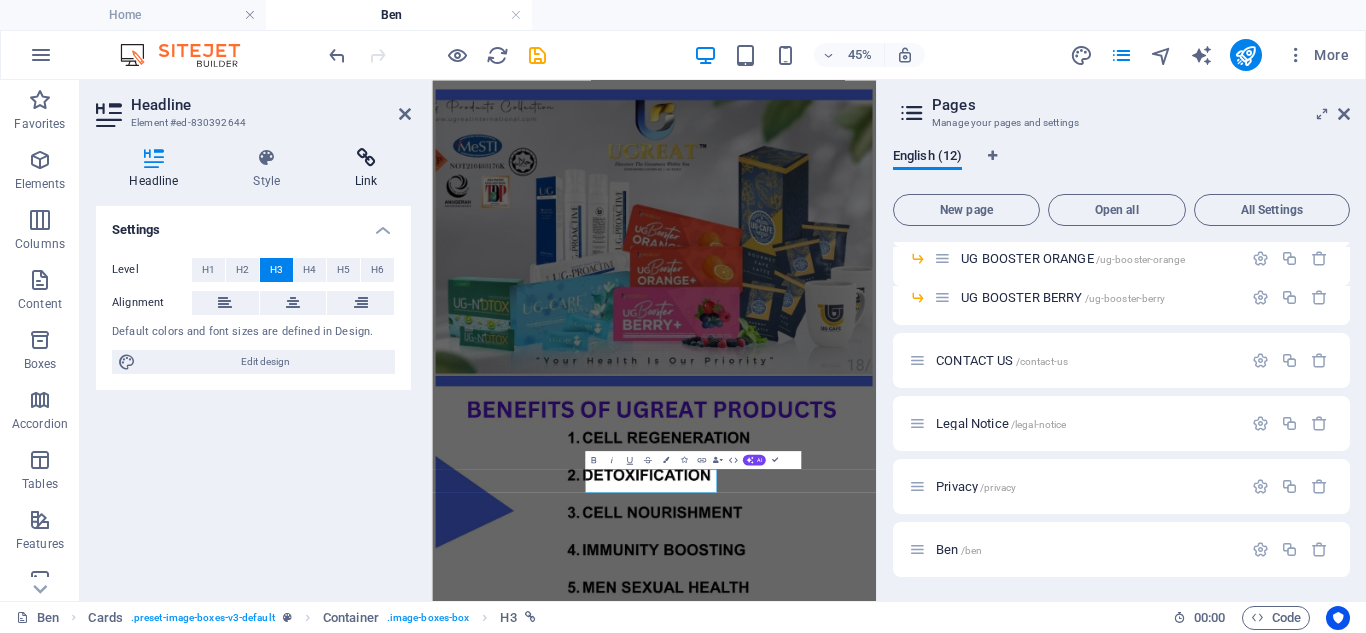 click at bounding box center [366, 158] 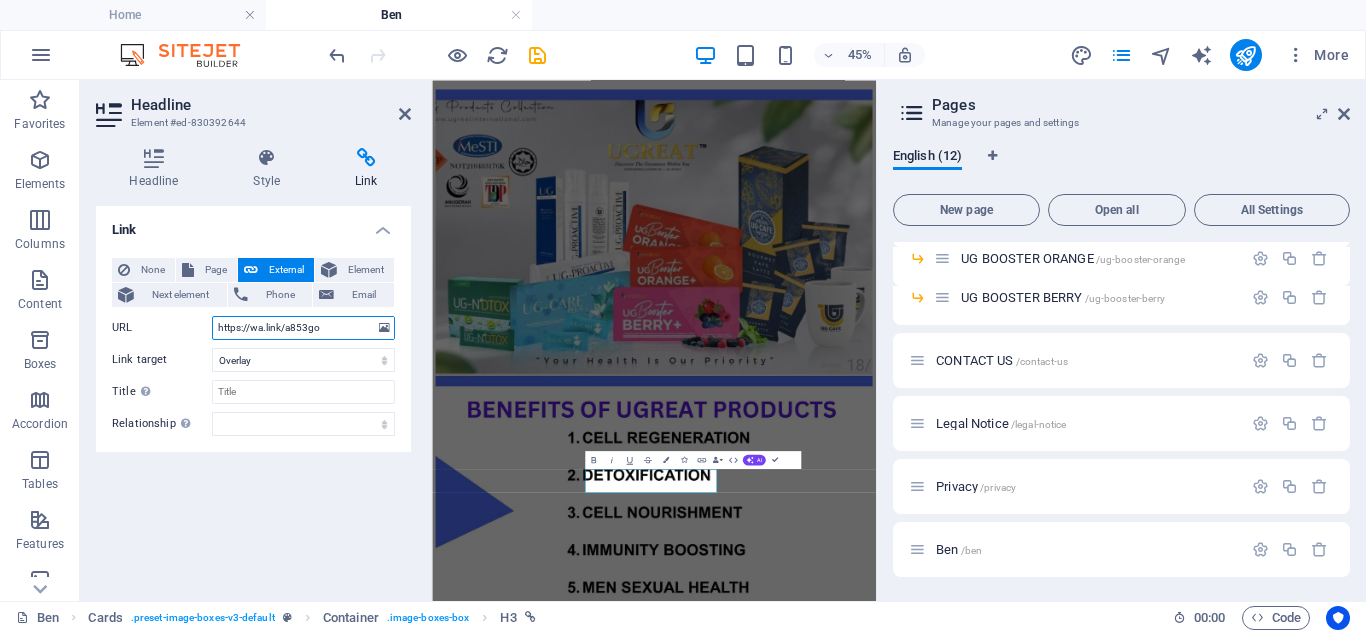 click on "https://wa.link/a853go" at bounding box center [303, 328] 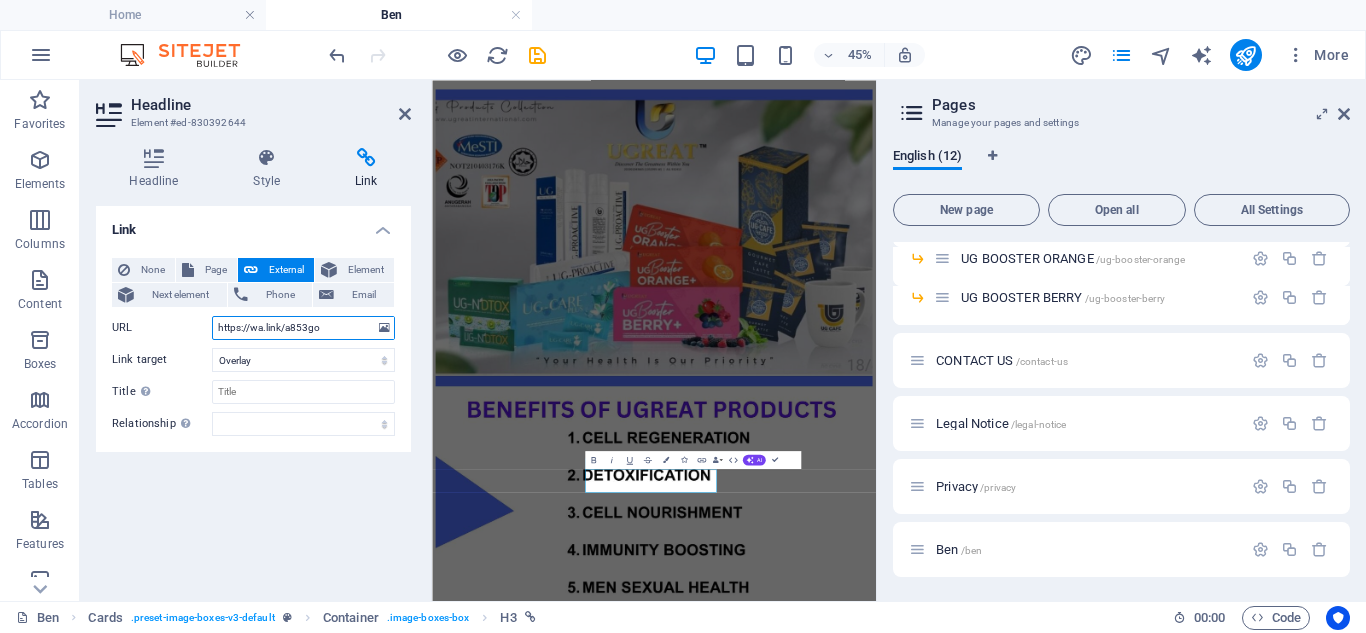 click on "https://wa.link/a853go" at bounding box center [303, 328] 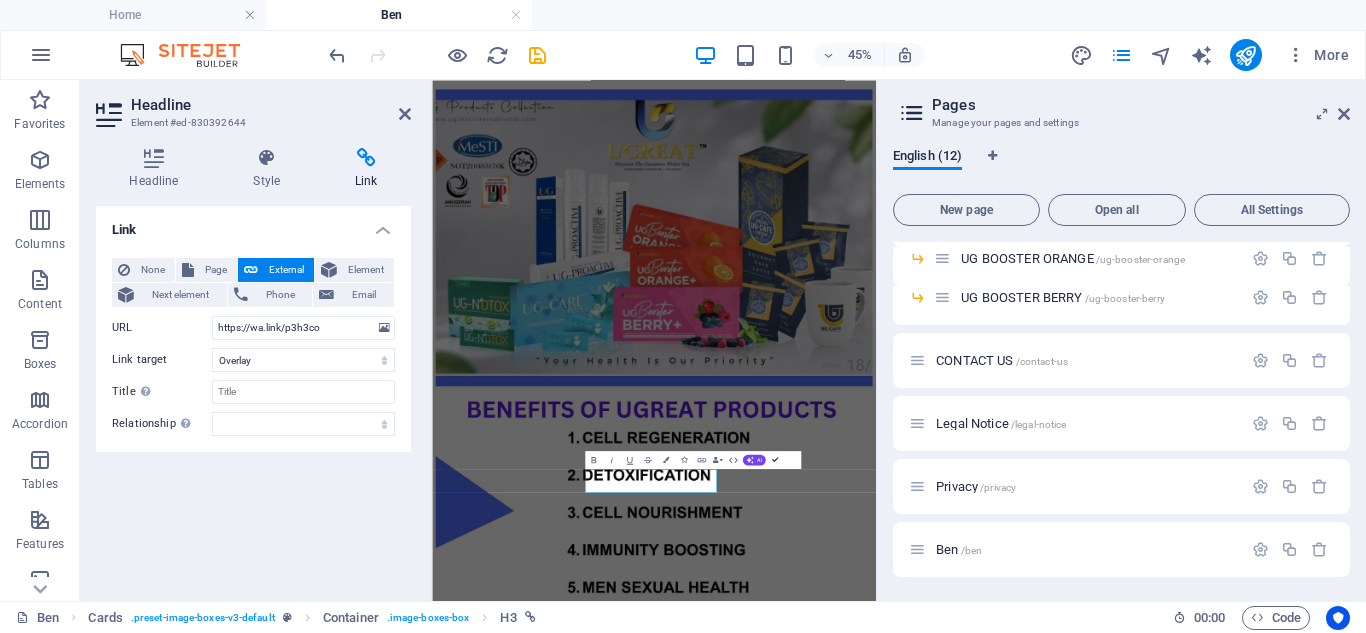 scroll, scrollTop: 2299, scrollLeft: 0, axis: vertical 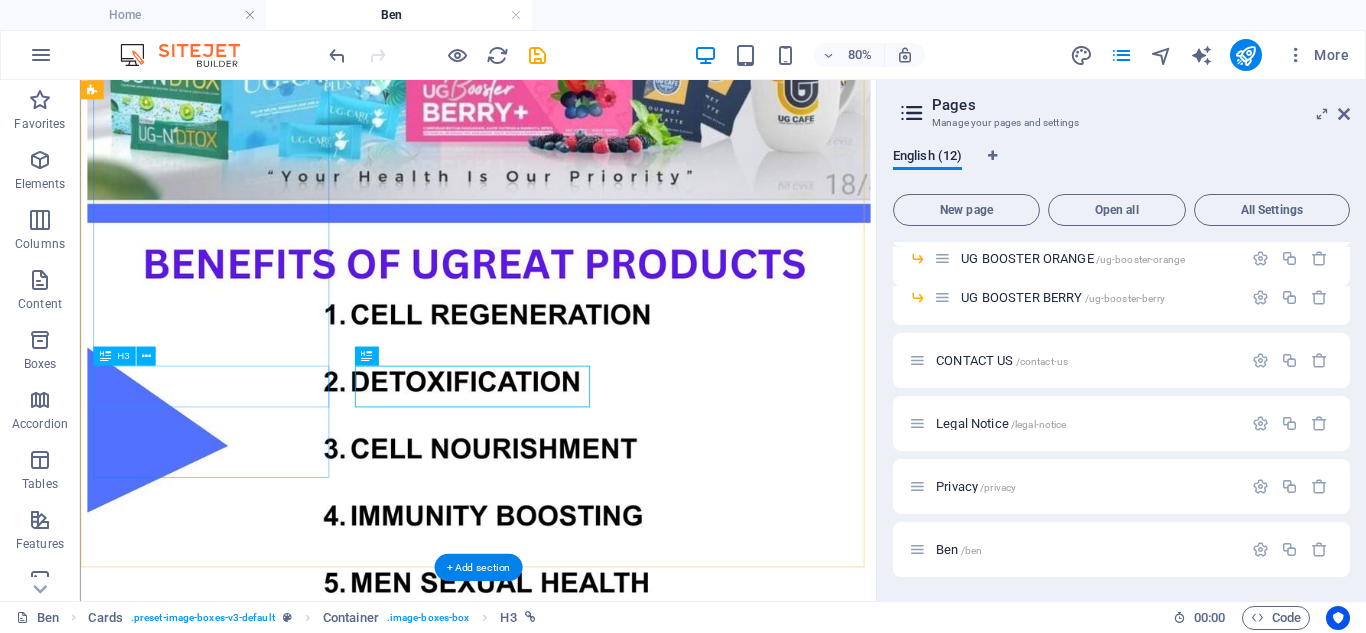 click on "whatsapp me" at bounding box center (577, 7347) 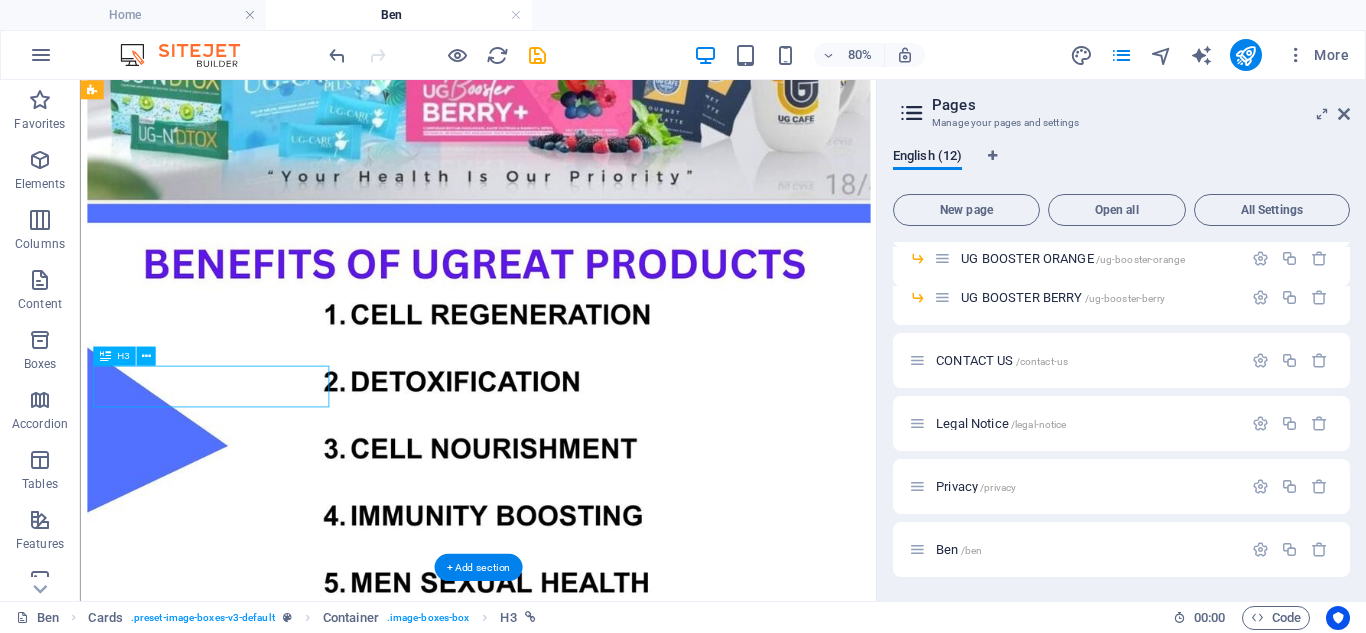click on "whatsapp me" at bounding box center (577, 7347) 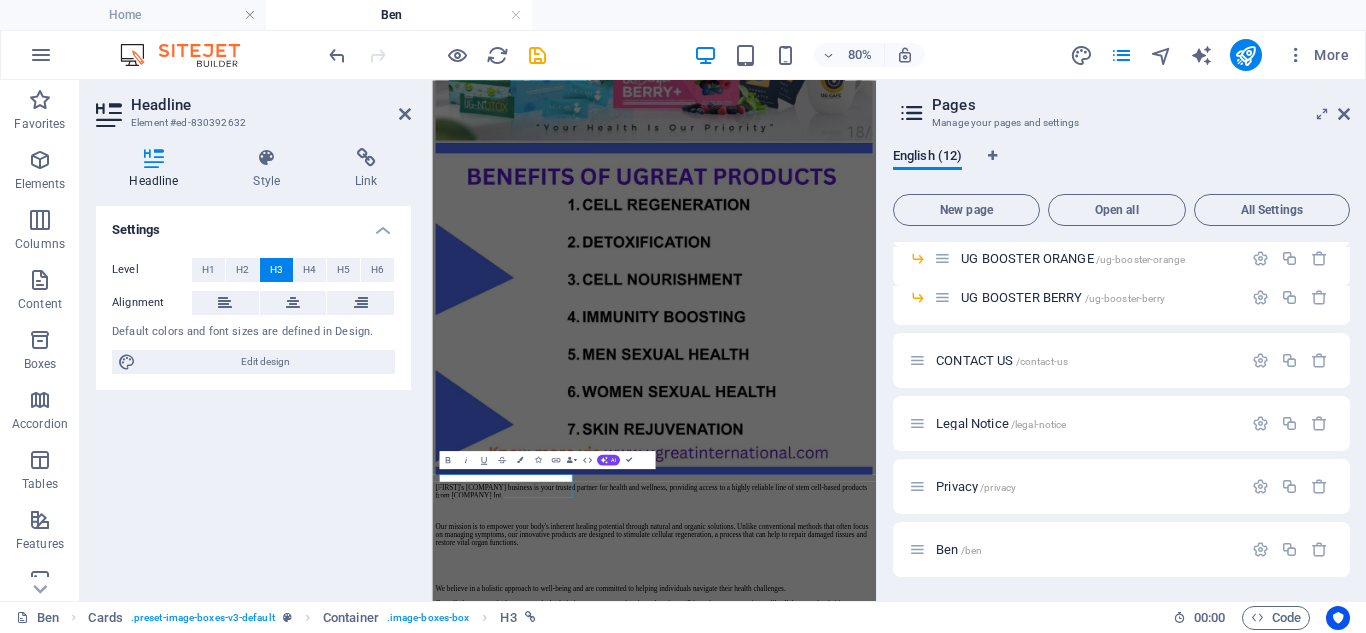 scroll, scrollTop: 1780, scrollLeft: 0, axis: vertical 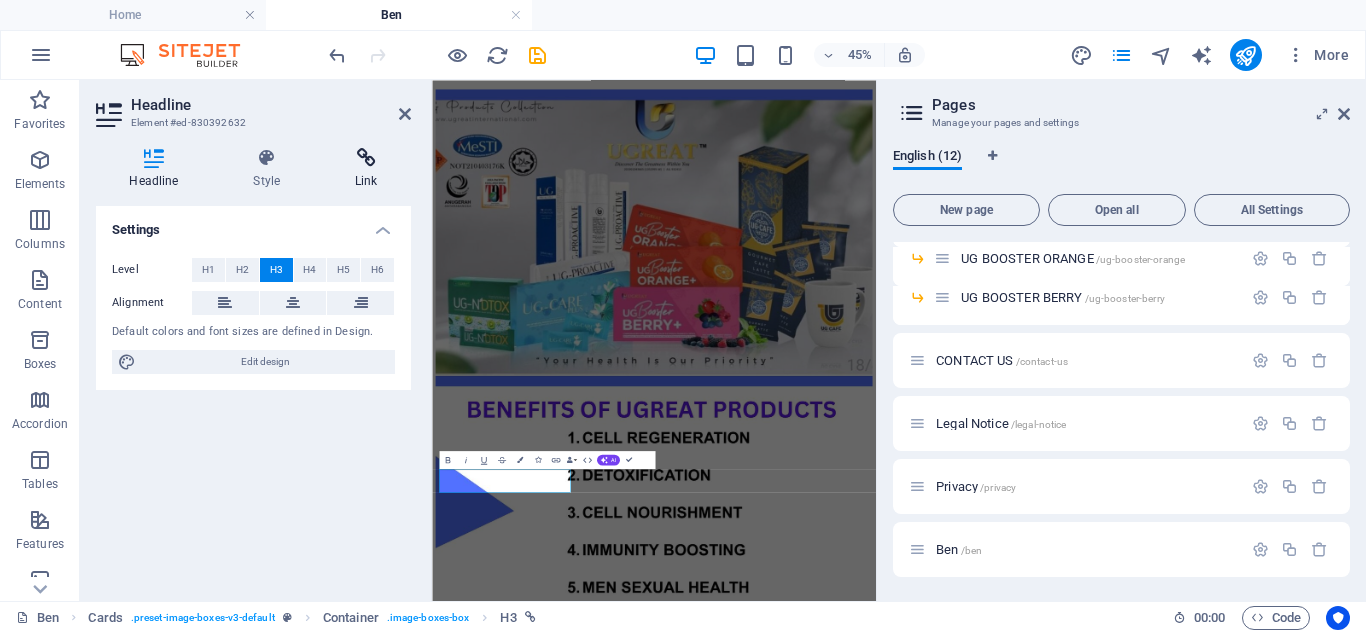 click on "Link" at bounding box center (366, 169) 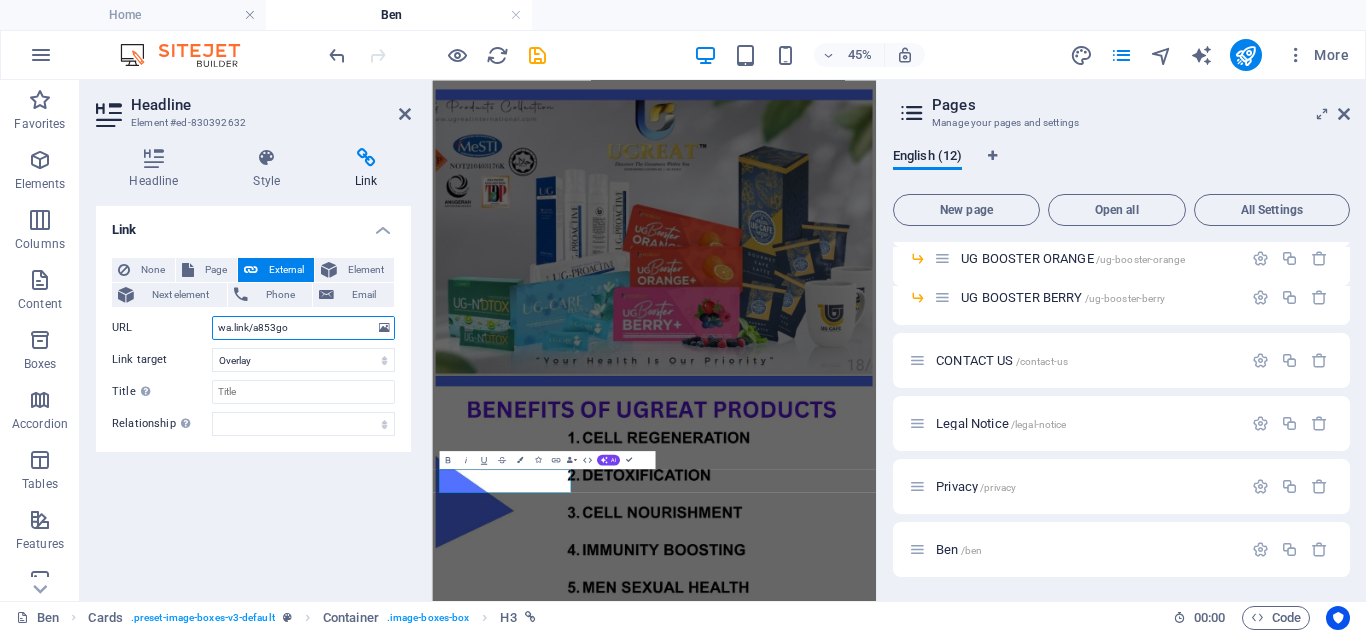 click on "wa.link/a853go" at bounding box center (303, 328) 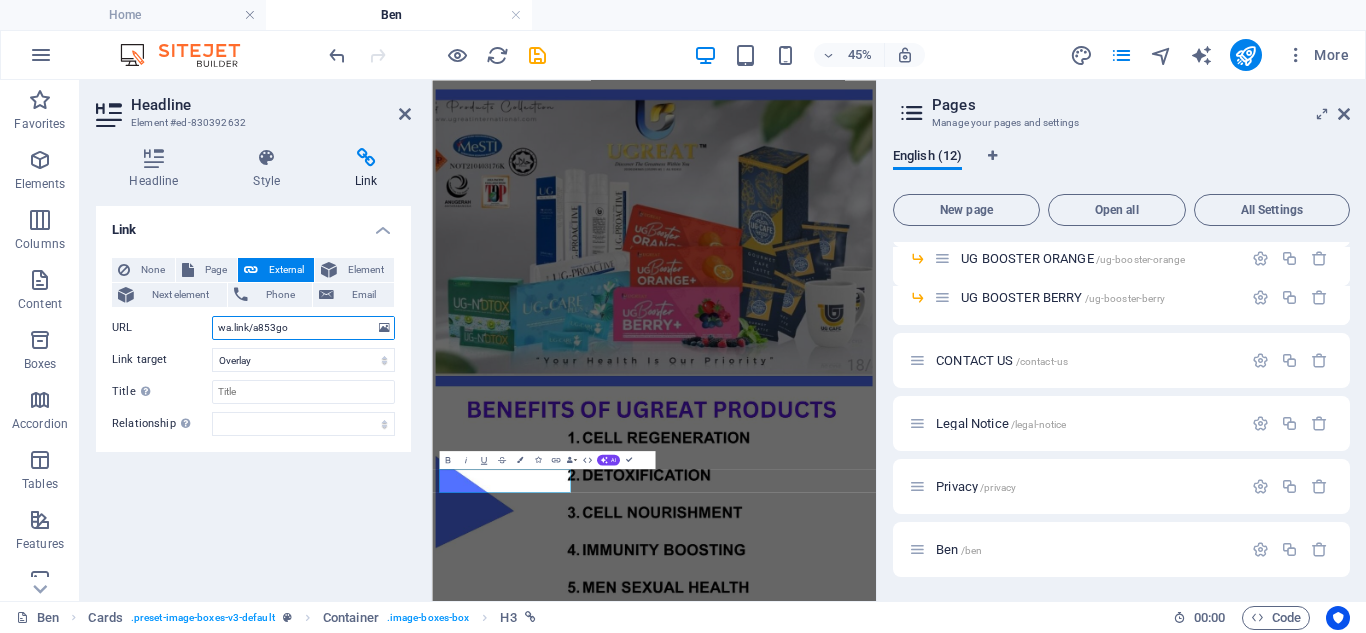 click on "wa.link/a853go" at bounding box center [303, 328] 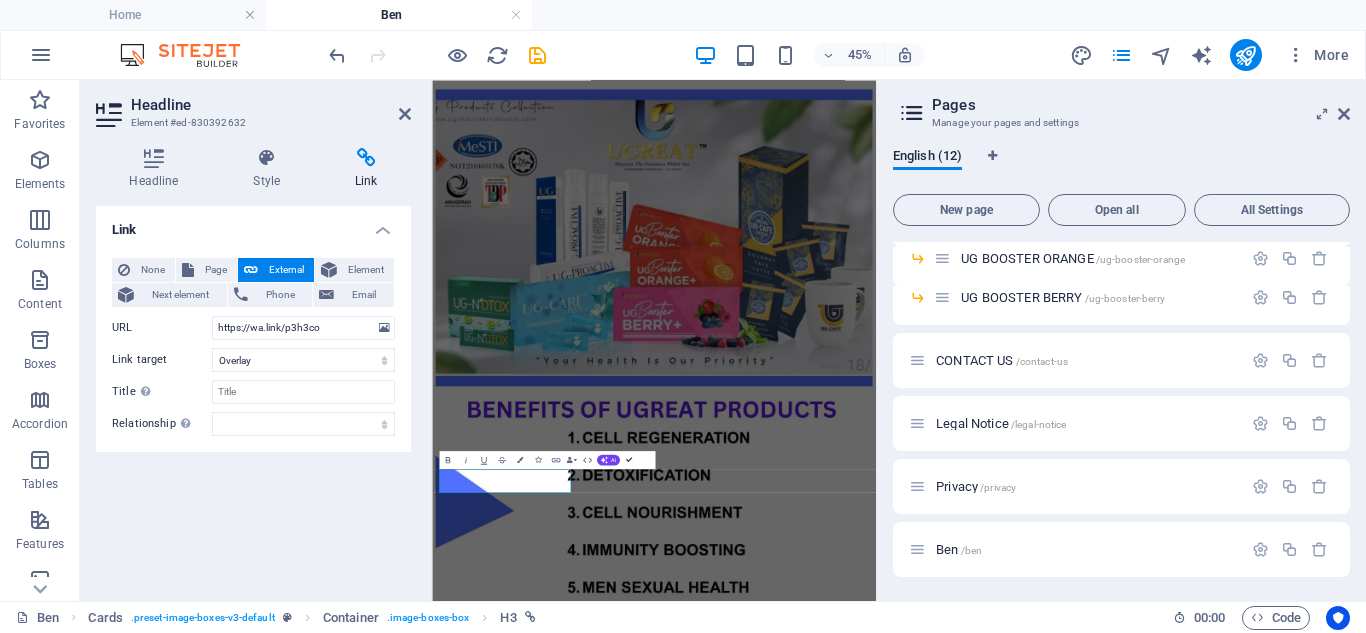 scroll, scrollTop: 2299, scrollLeft: 0, axis: vertical 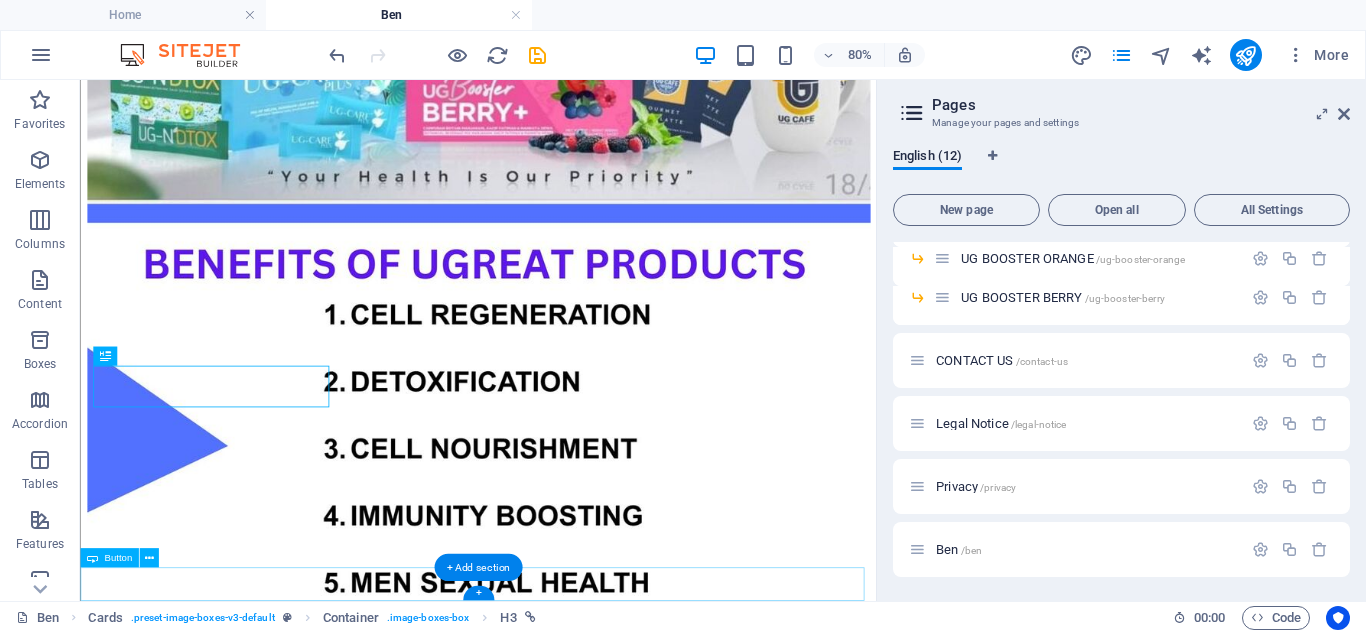 click on "whatsapp ben now" at bounding box center [577, 10385] 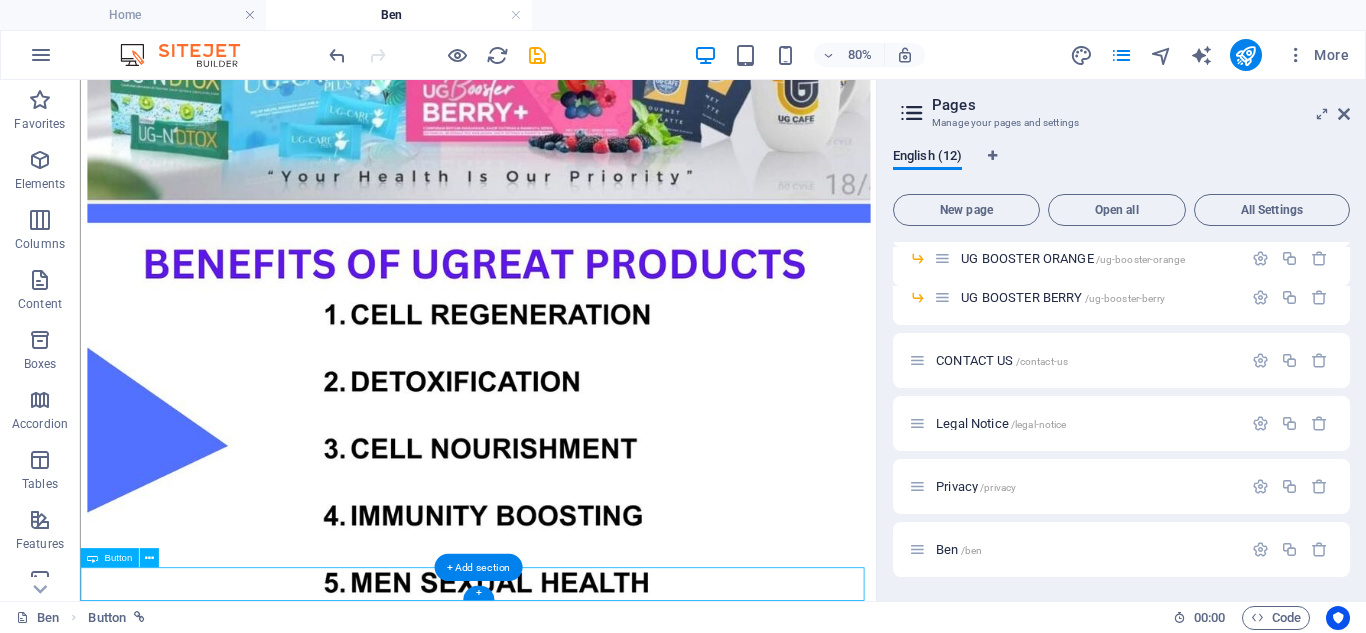 click on "whatsapp ben now" at bounding box center [577, 10385] 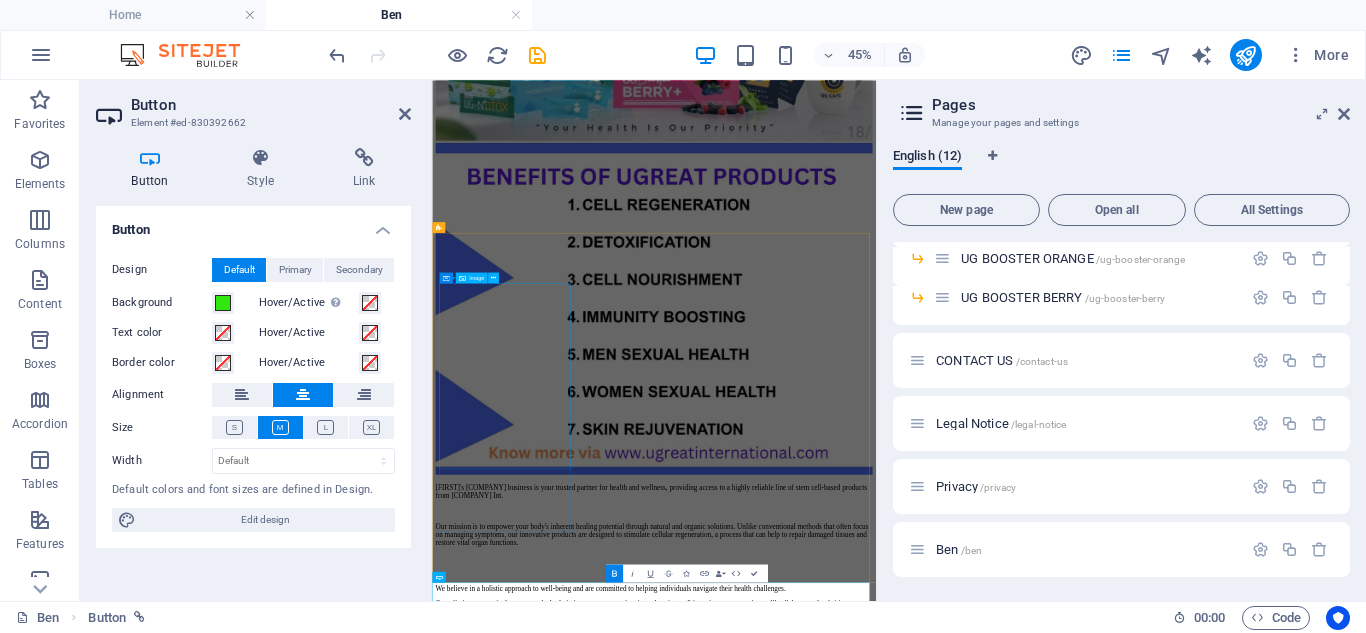 scroll, scrollTop: 1780, scrollLeft: 0, axis: vertical 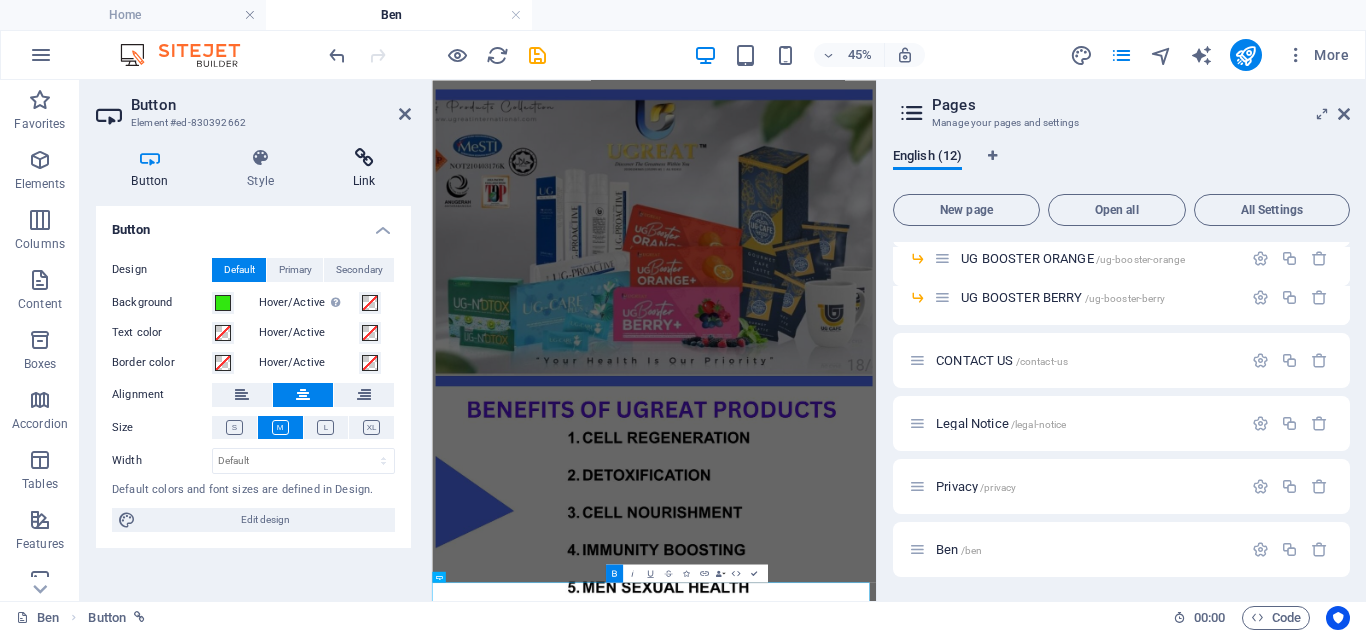 click at bounding box center [364, 158] 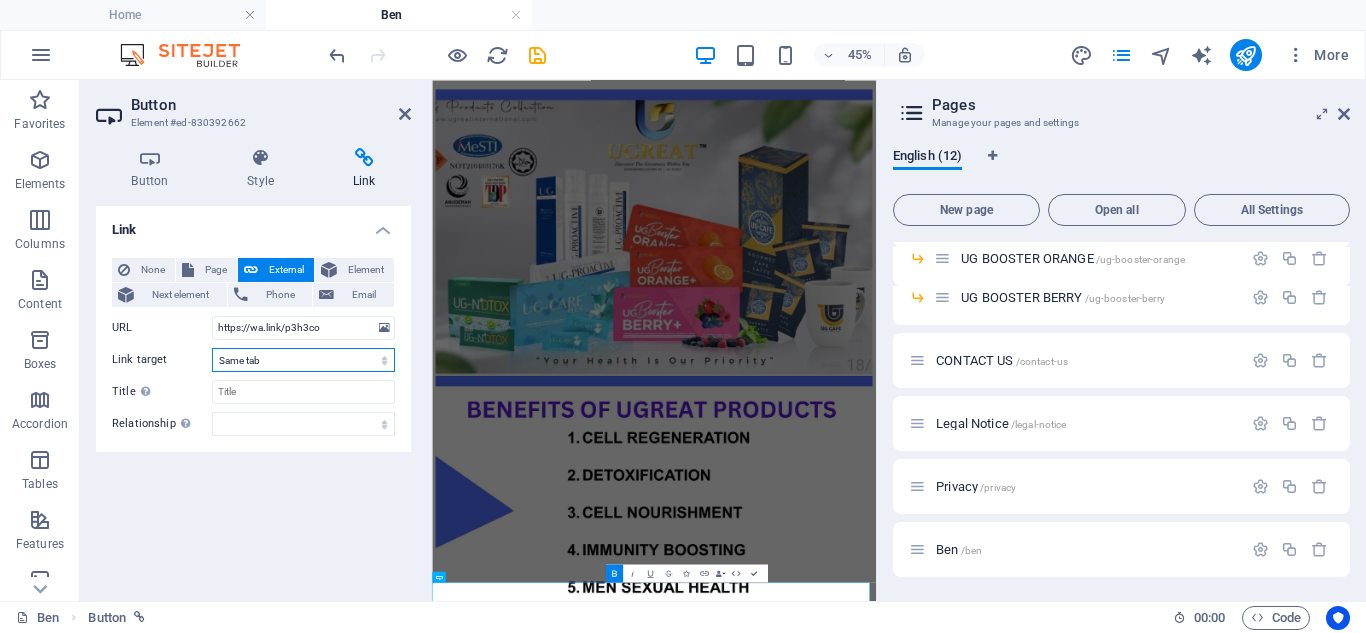 click on "New tab Same tab Overlay" at bounding box center (303, 360) 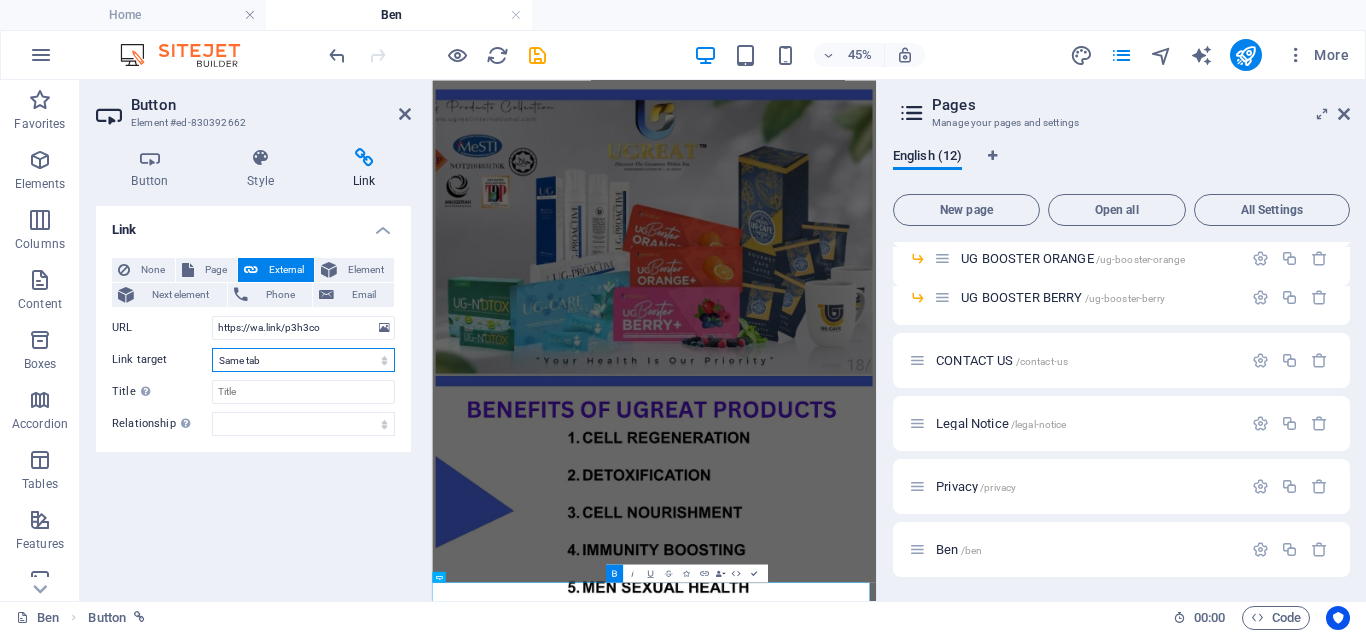 select on "overlay" 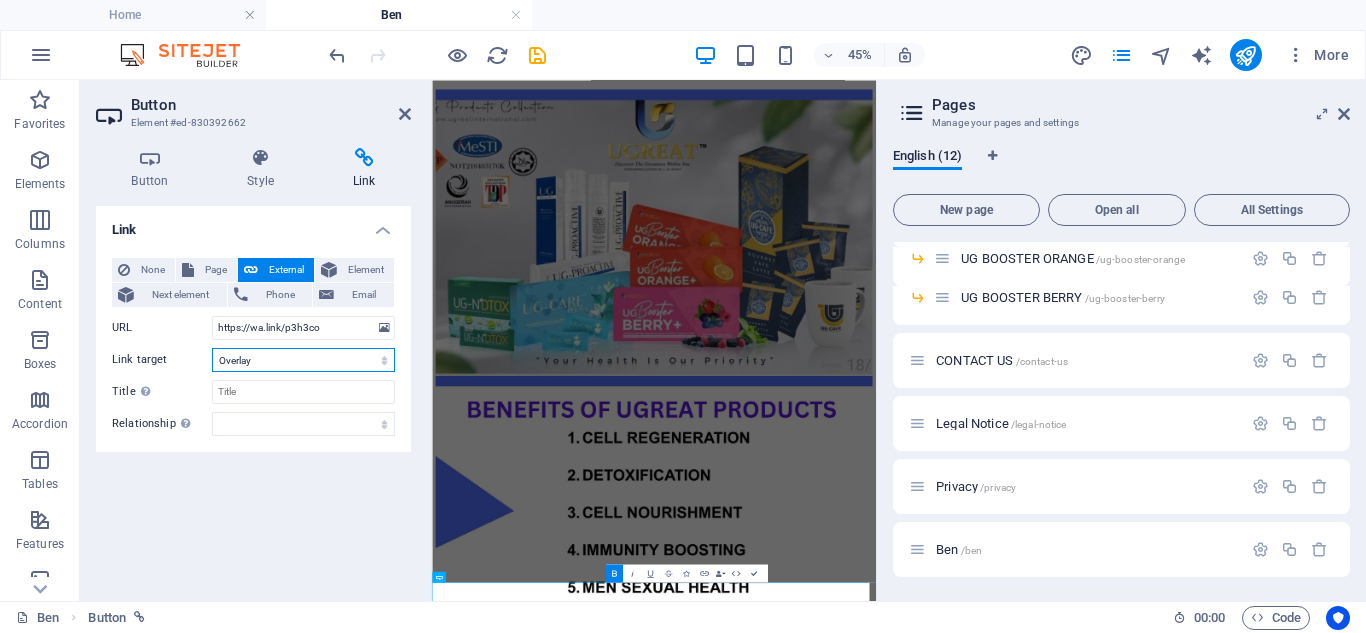 click on "New tab Same tab Overlay" at bounding box center (303, 360) 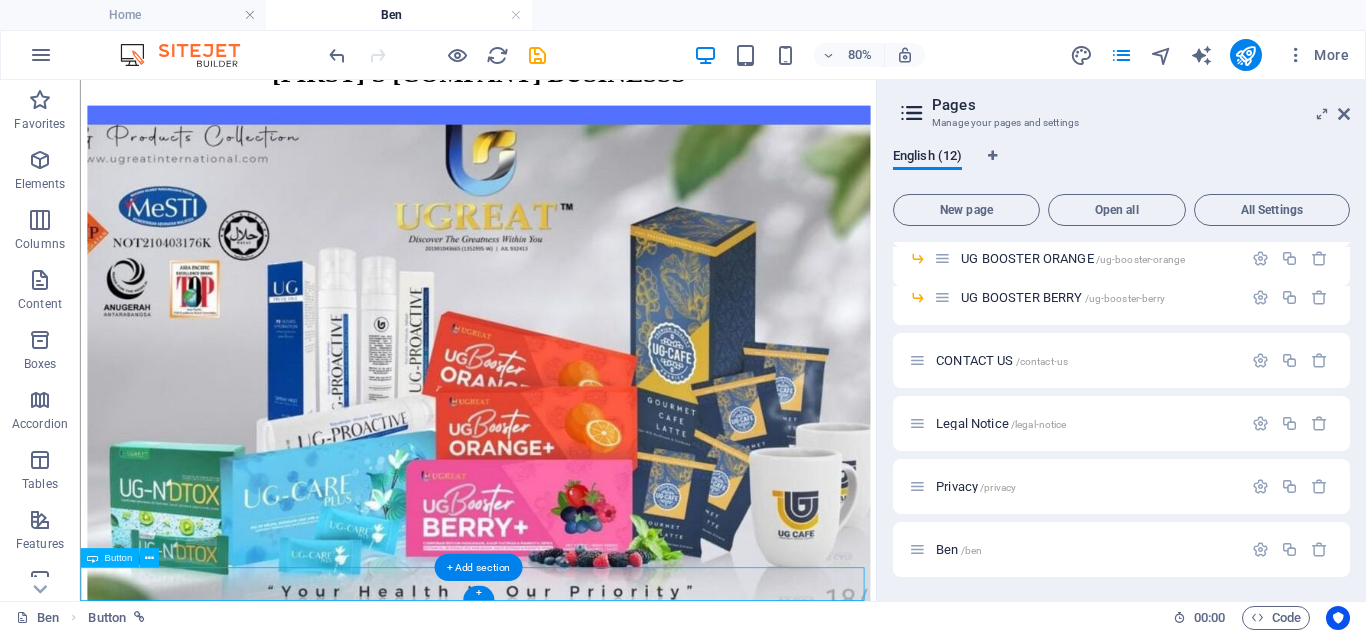 scroll, scrollTop: 2299, scrollLeft: 0, axis: vertical 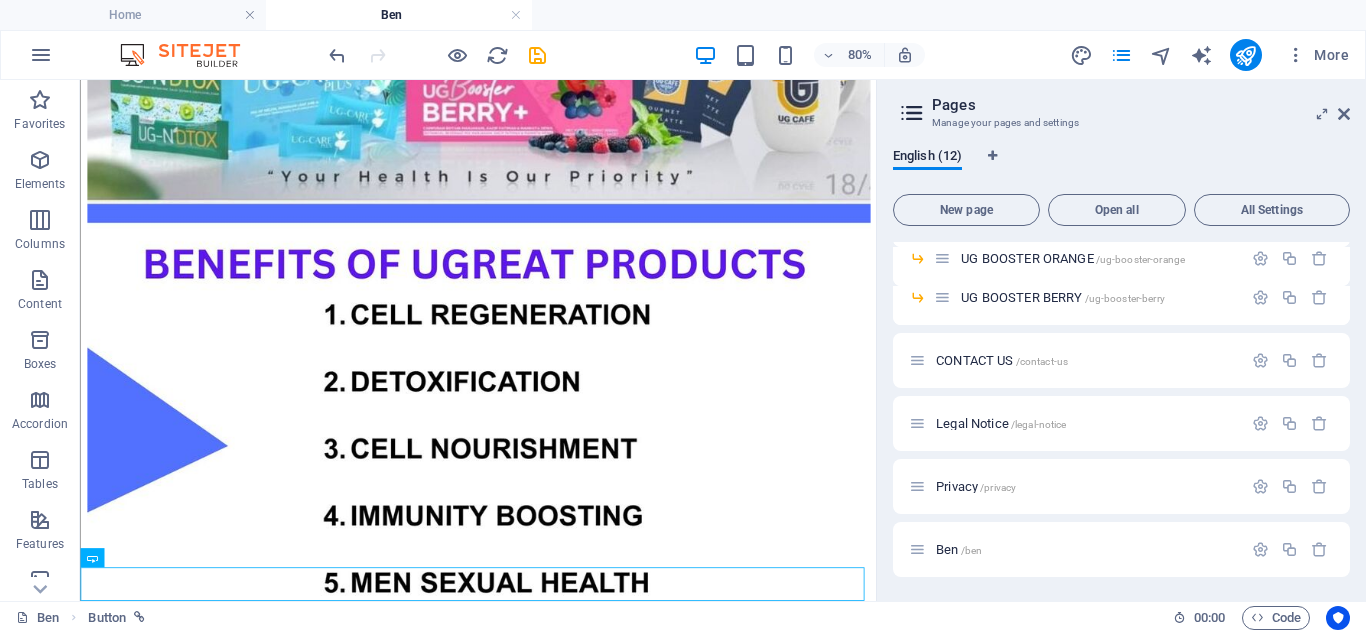 click at bounding box center (437, 55) 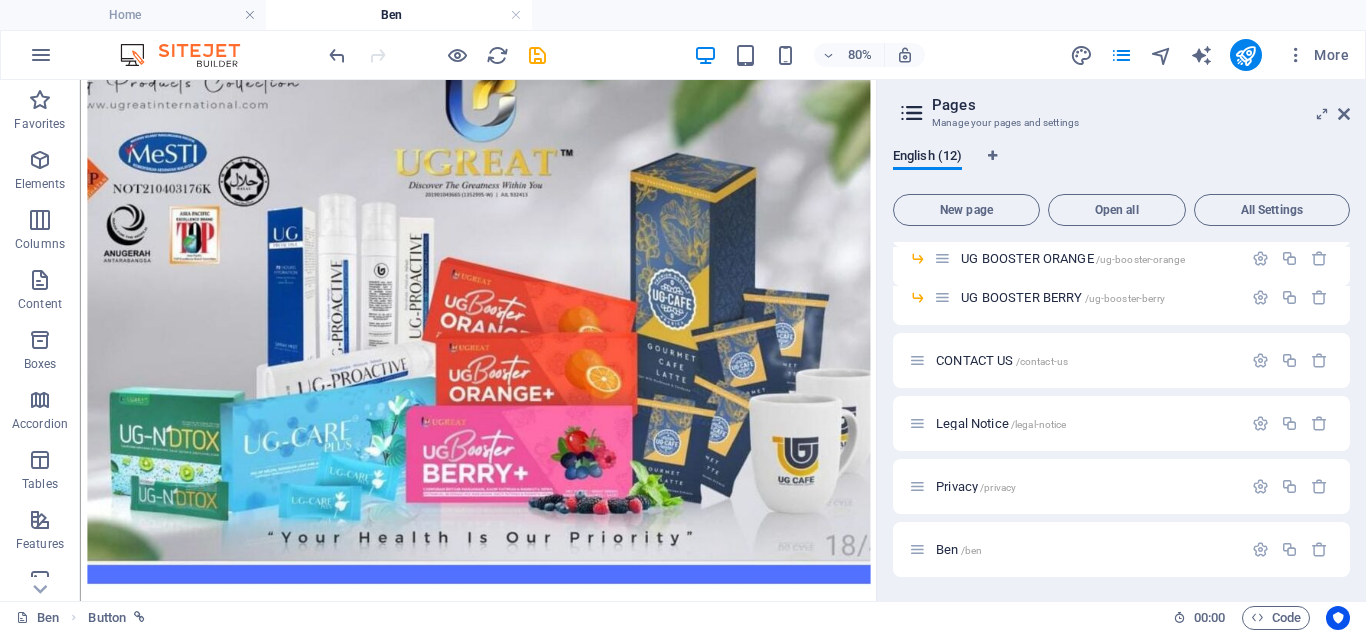 scroll, scrollTop: 1843, scrollLeft: 0, axis: vertical 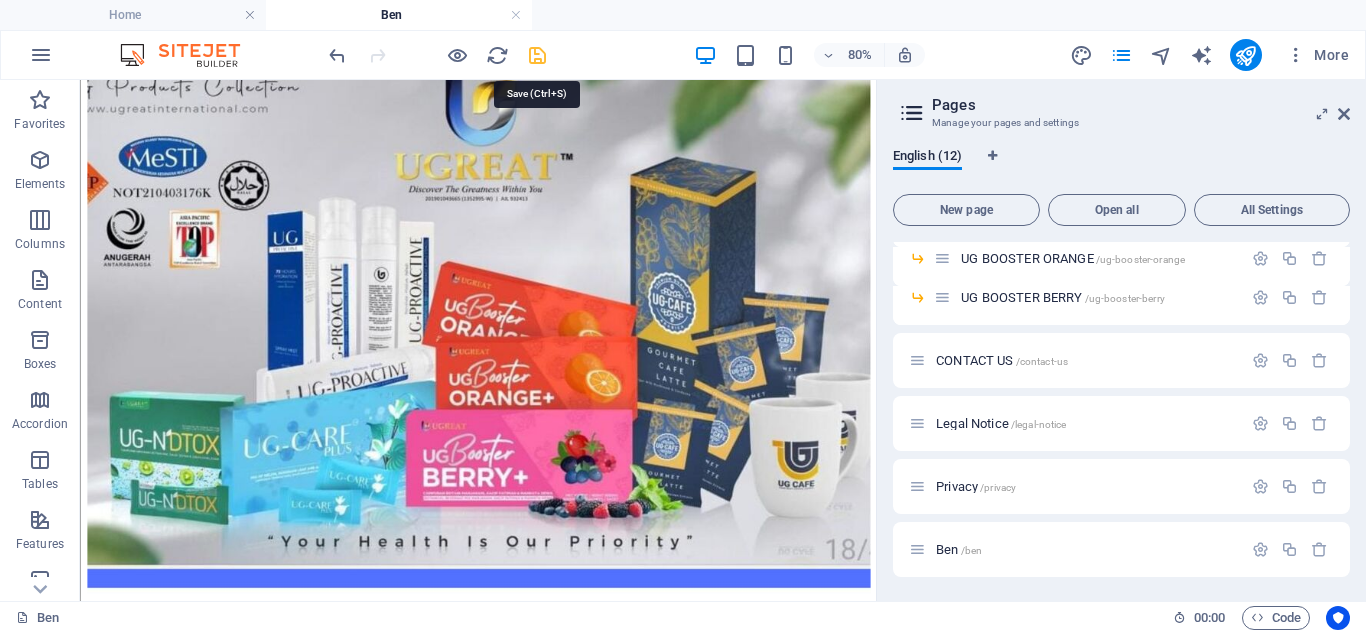 click at bounding box center [537, 55] 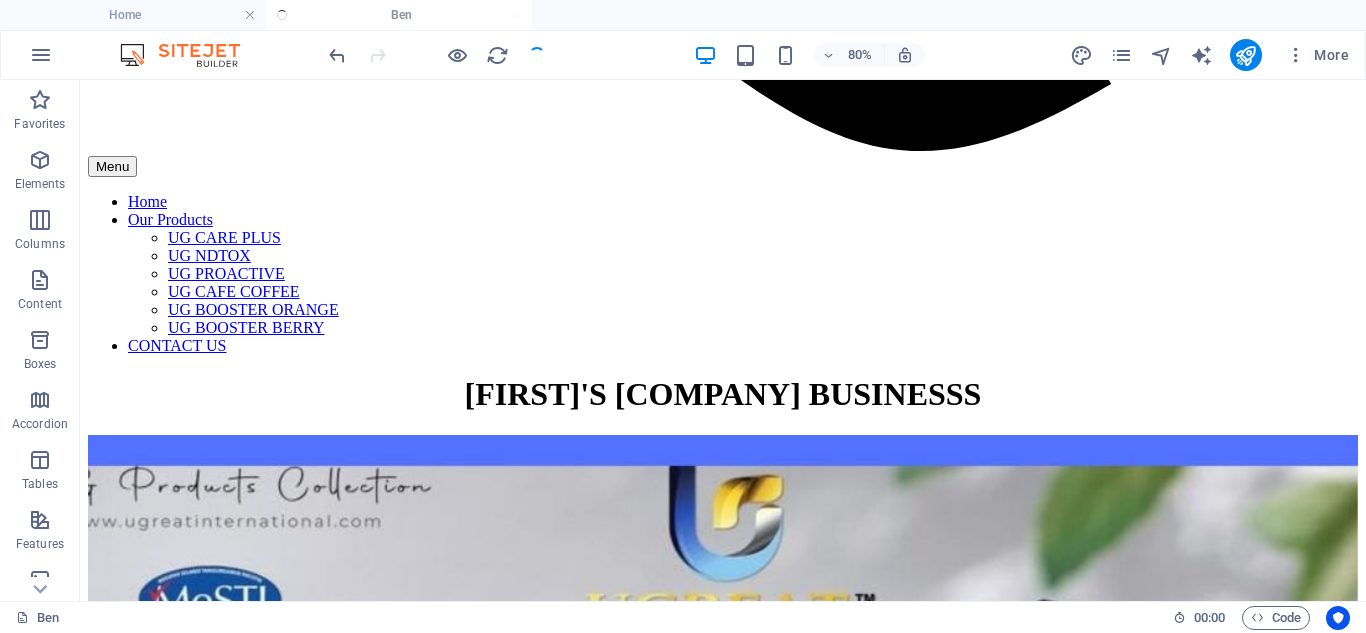 scroll, scrollTop: 1967, scrollLeft: 0, axis: vertical 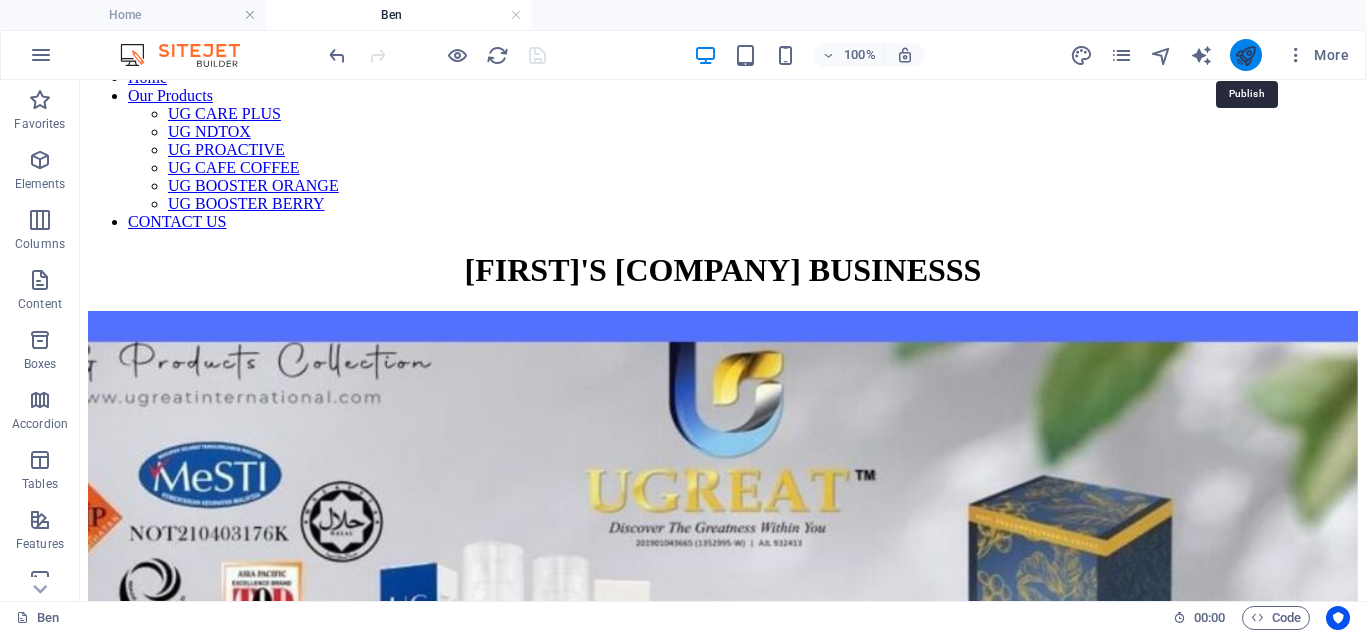 click at bounding box center [1245, 55] 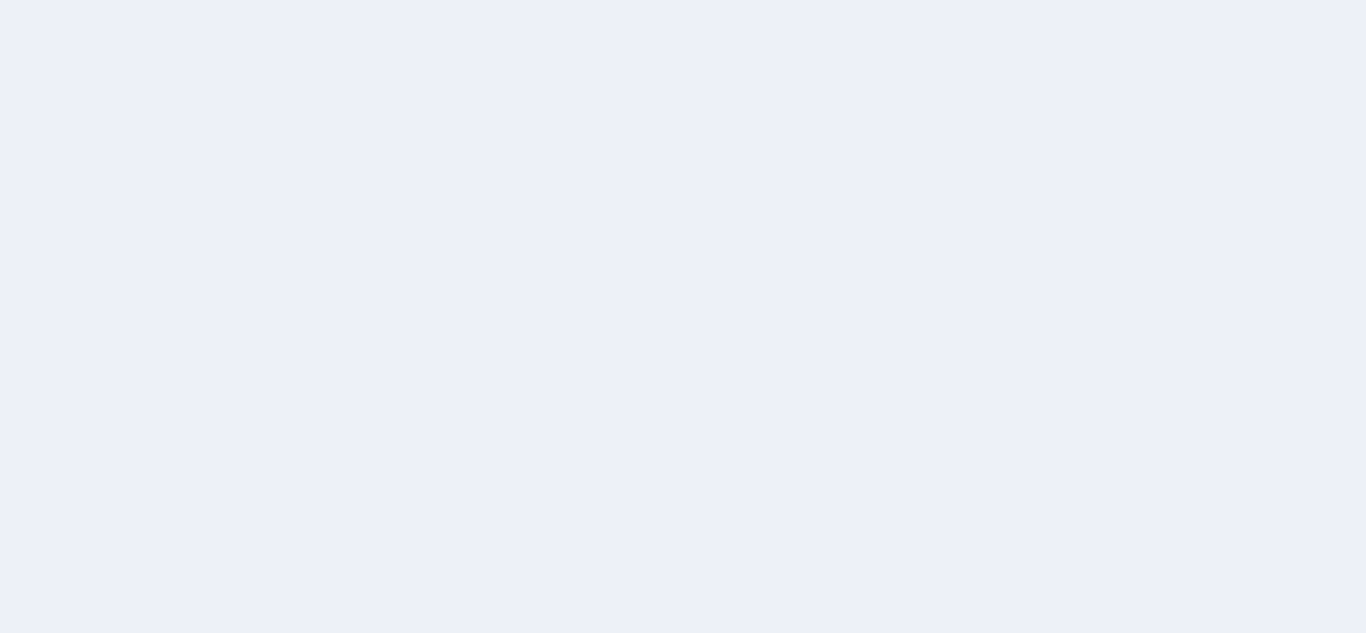 scroll, scrollTop: 0, scrollLeft: 0, axis: both 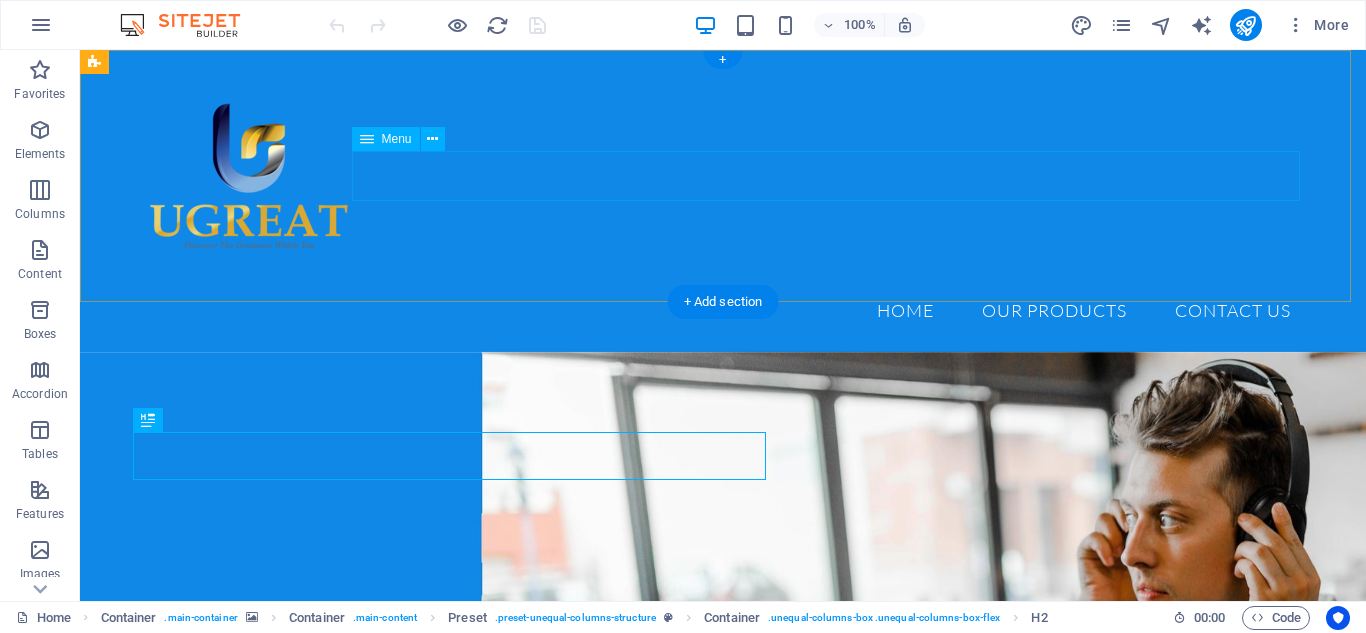 click on "Home Our Products UG CARE PLUS UG NDTOX UG PROACTIVE UG CAFE COFFEE UG BOOSTER ORANGE UG BOOSTER BERRY CONTACT US" at bounding box center [723, 311] 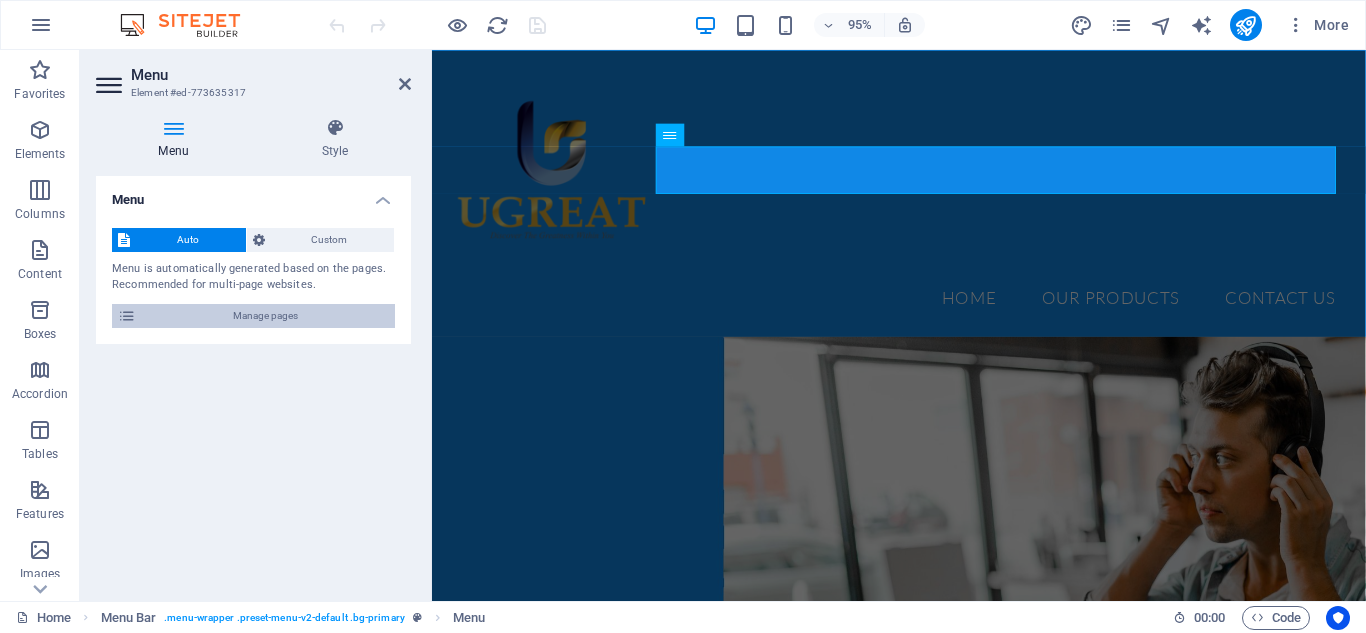 click on "Manage pages" at bounding box center [265, 316] 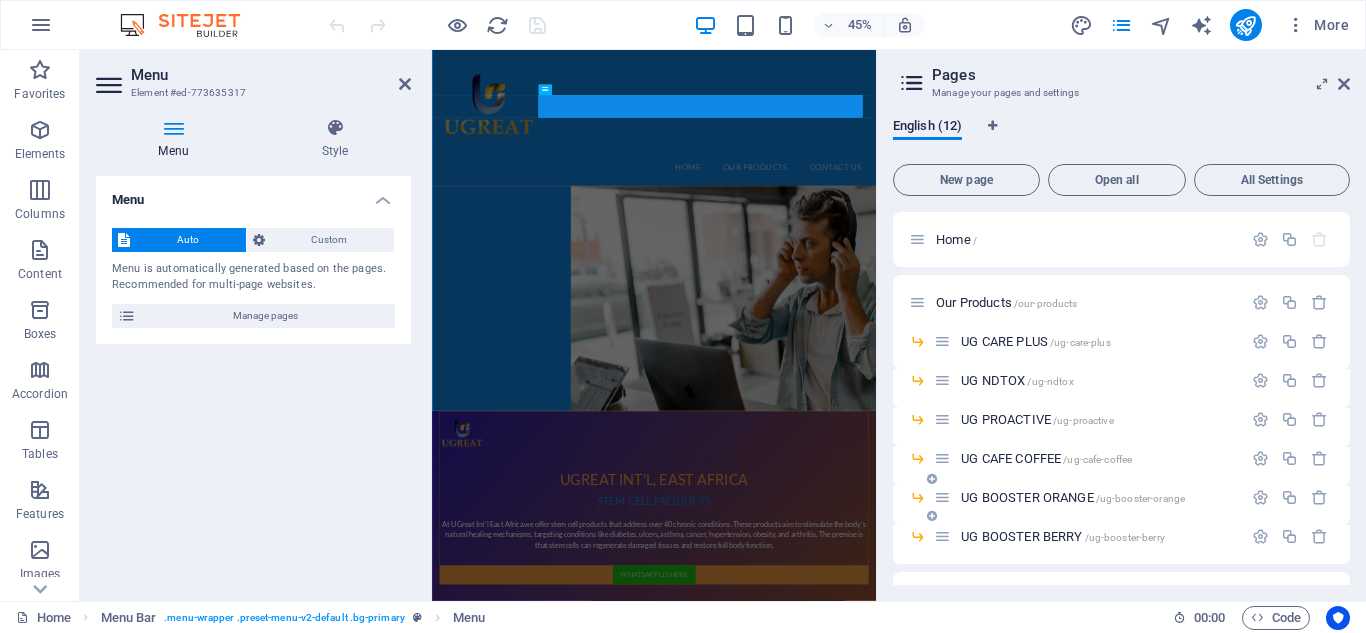 drag, startPoint x: 1345, startPoint y: 368, endPoint x: 1344, endPoint y: 492, distance: 124.004036 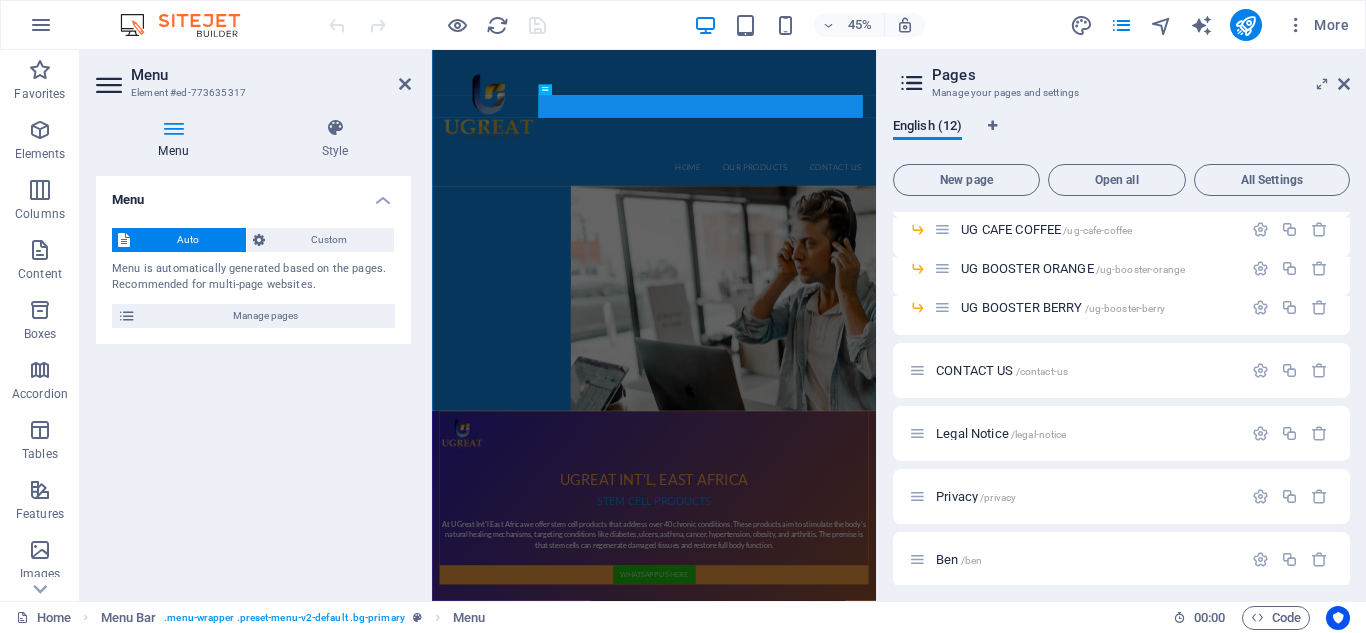 scroll, scrollTop: 239, scrollLeft: 0, axis: vertical 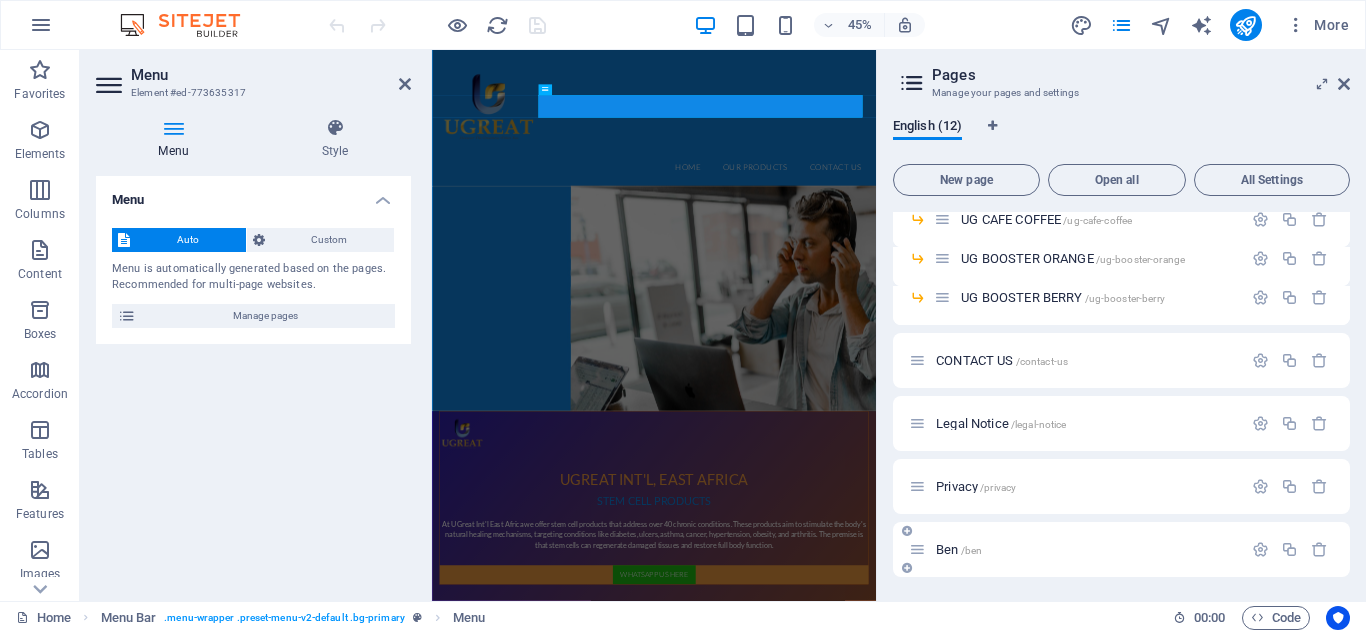click on "/ben" at bounding box center [972, 550] 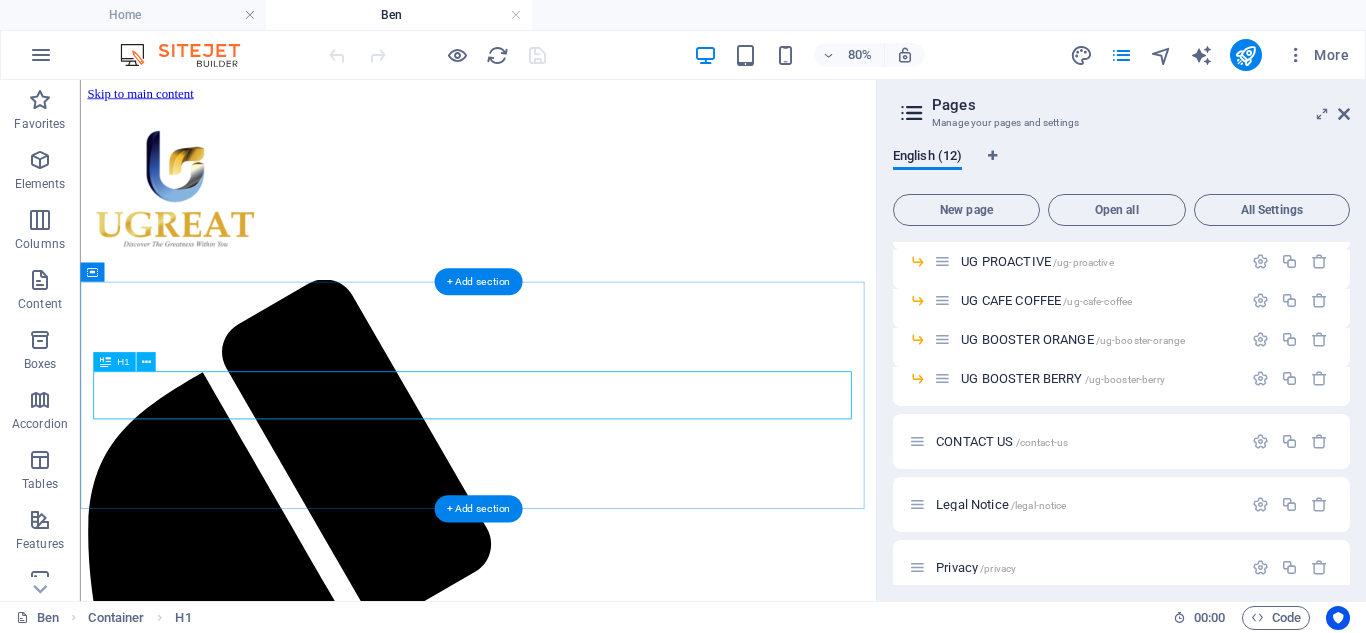 scroll, scrollTop: 0, scrollLeft: 0, axis: both 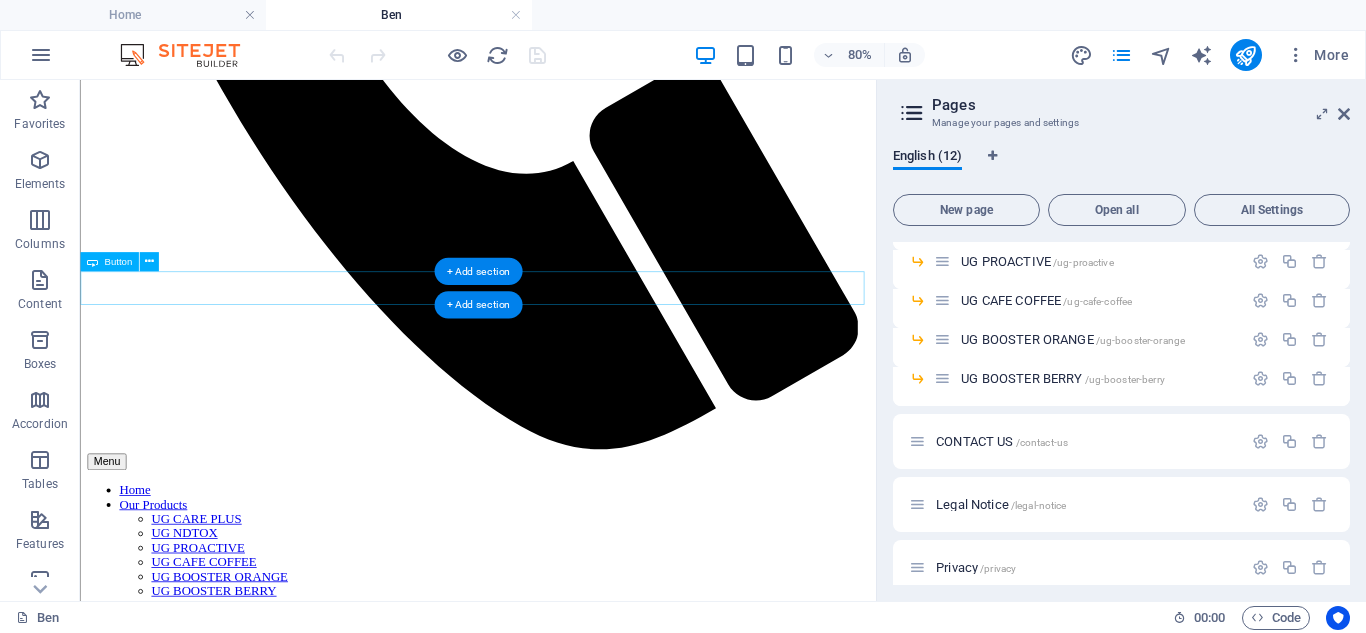 click on "whatsapp me" at bounding box center [577, 2704] 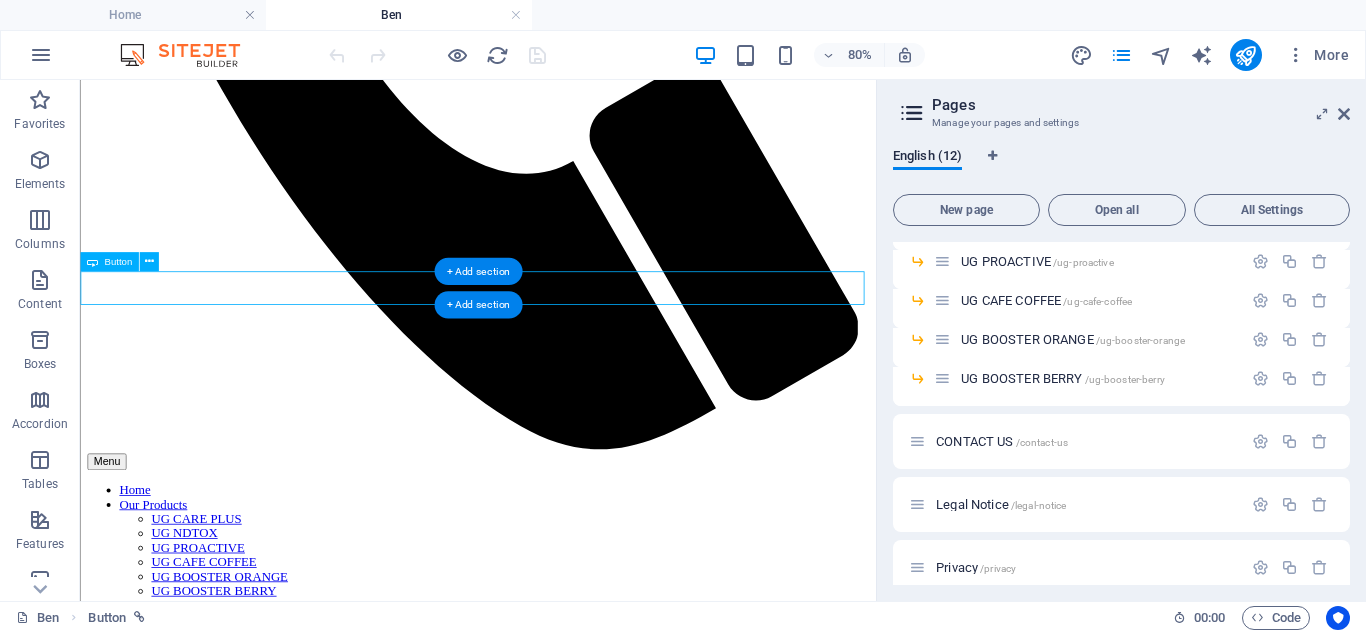 click on "whatsapp me" at bounding box center (577, 2704) 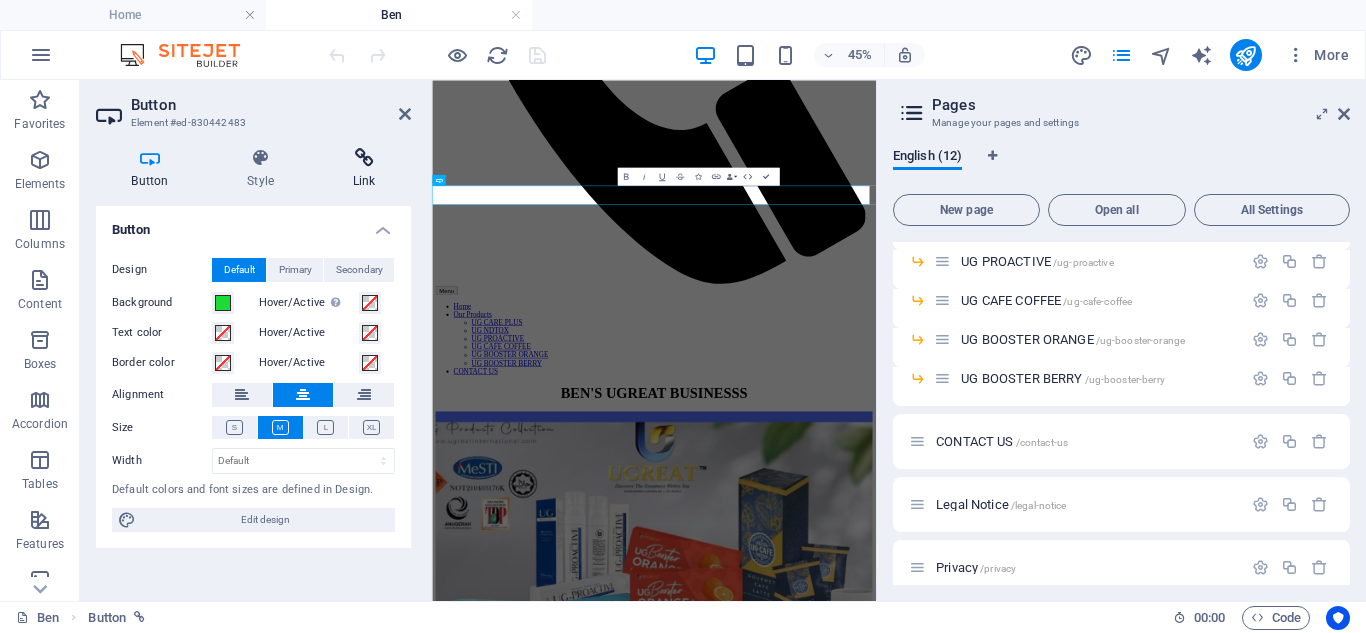 click on "Link" at bounding box center (364, 169) 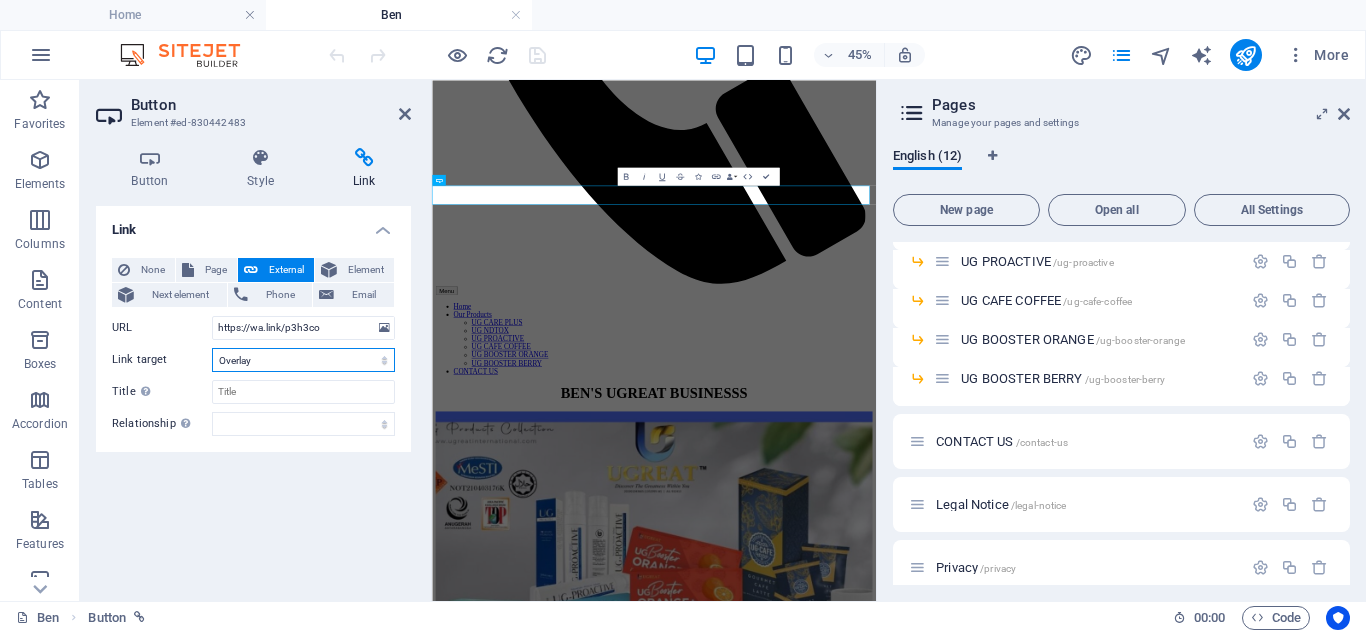 click on "New tab Same tab Overlay" at bounding box center (303, 360) 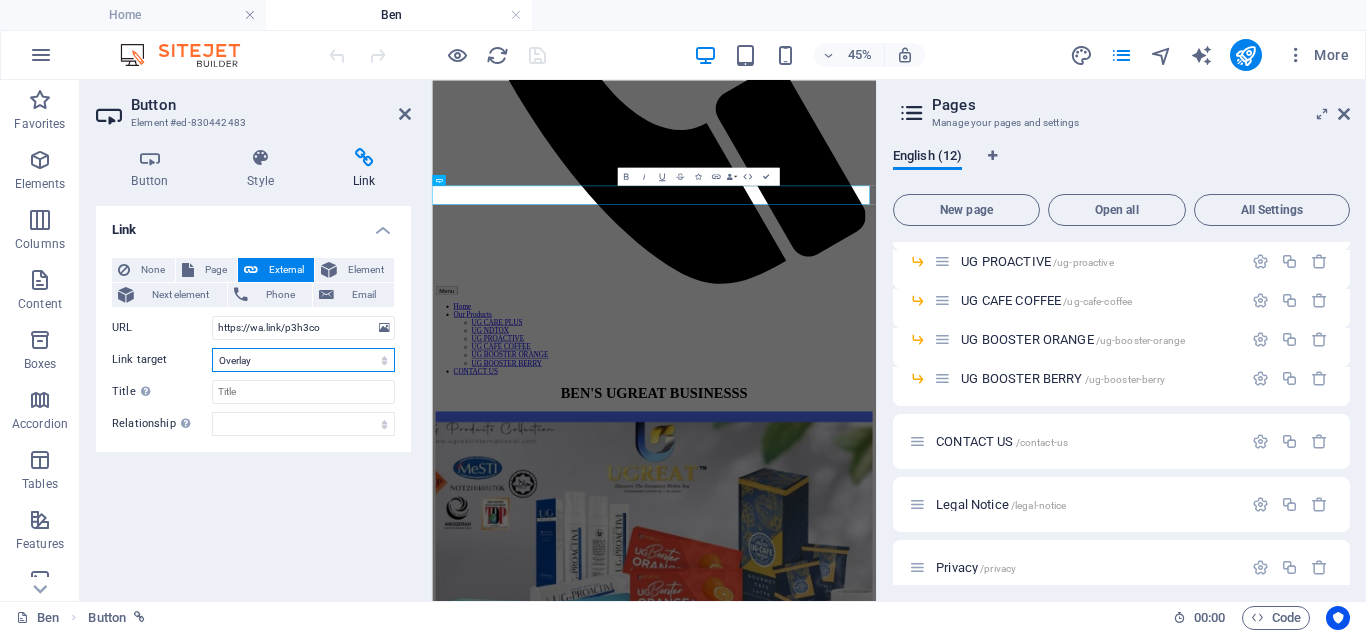 select 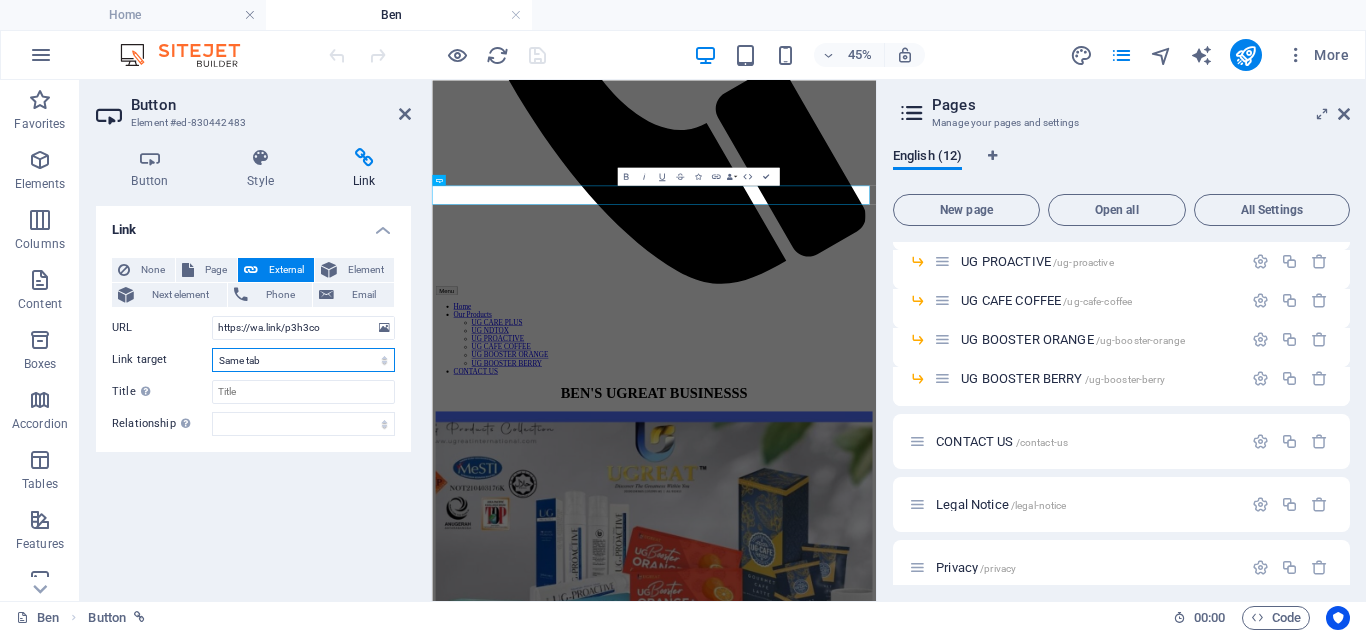 click on "New tab Same tab Overlay" at bounding box center (303, 360) 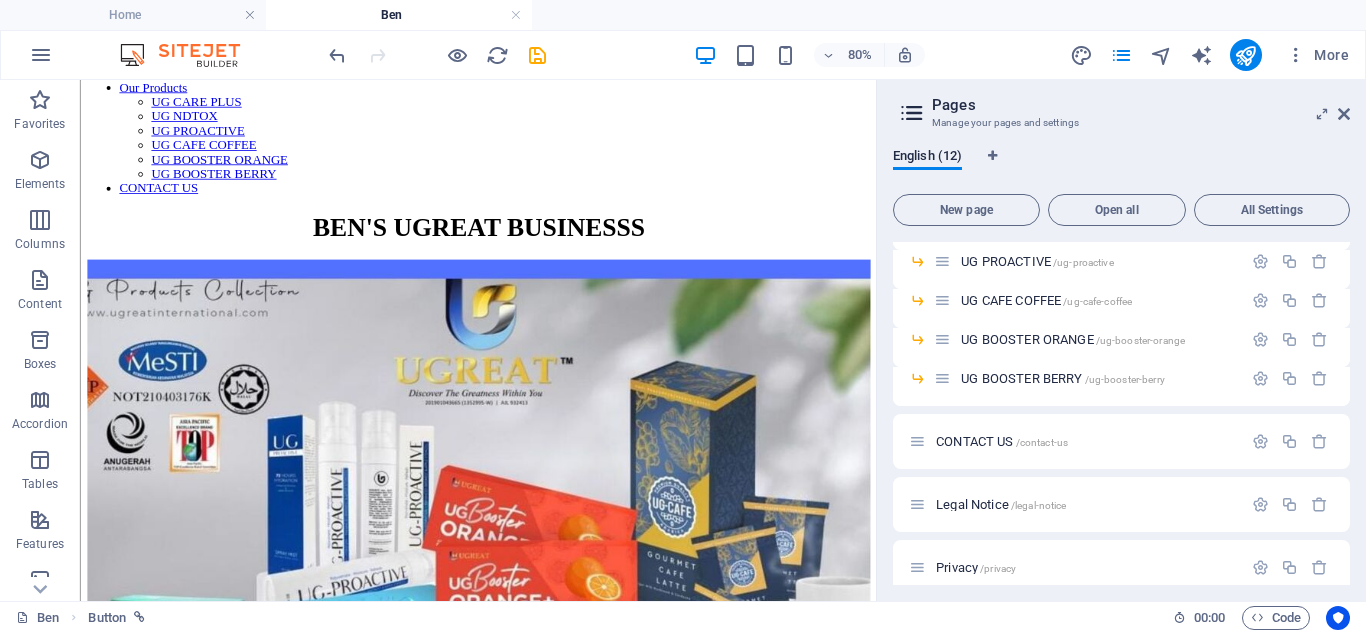 scroll, scrollTop: 1613, scrollLeft: 0, axis: vertical 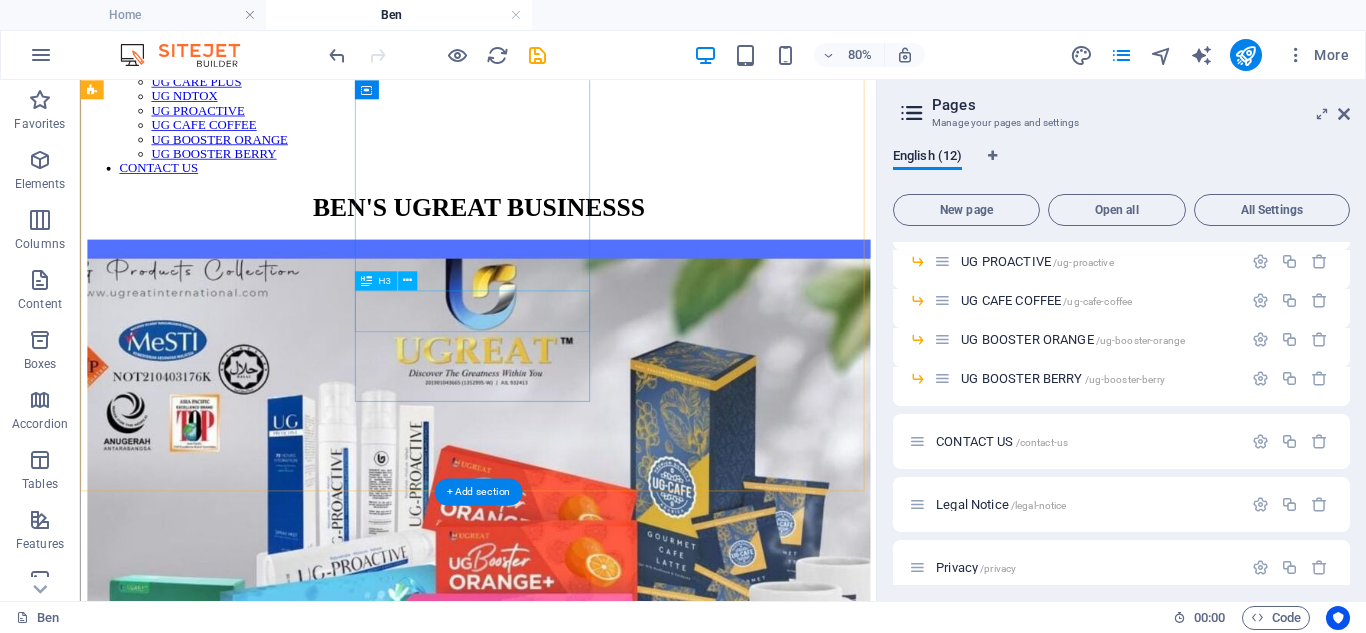 click on "whatsapp me" at bounding box center [577, 5068] 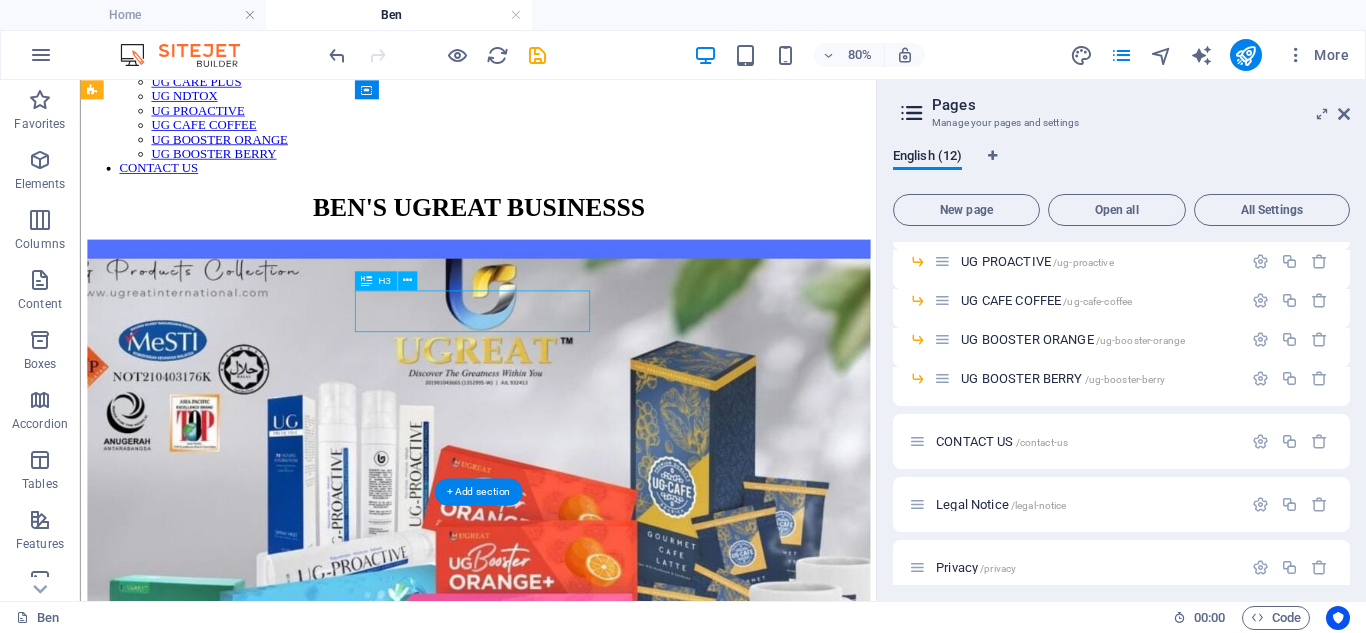 click on "whatsapp me" at bounding box center [577, 5068] 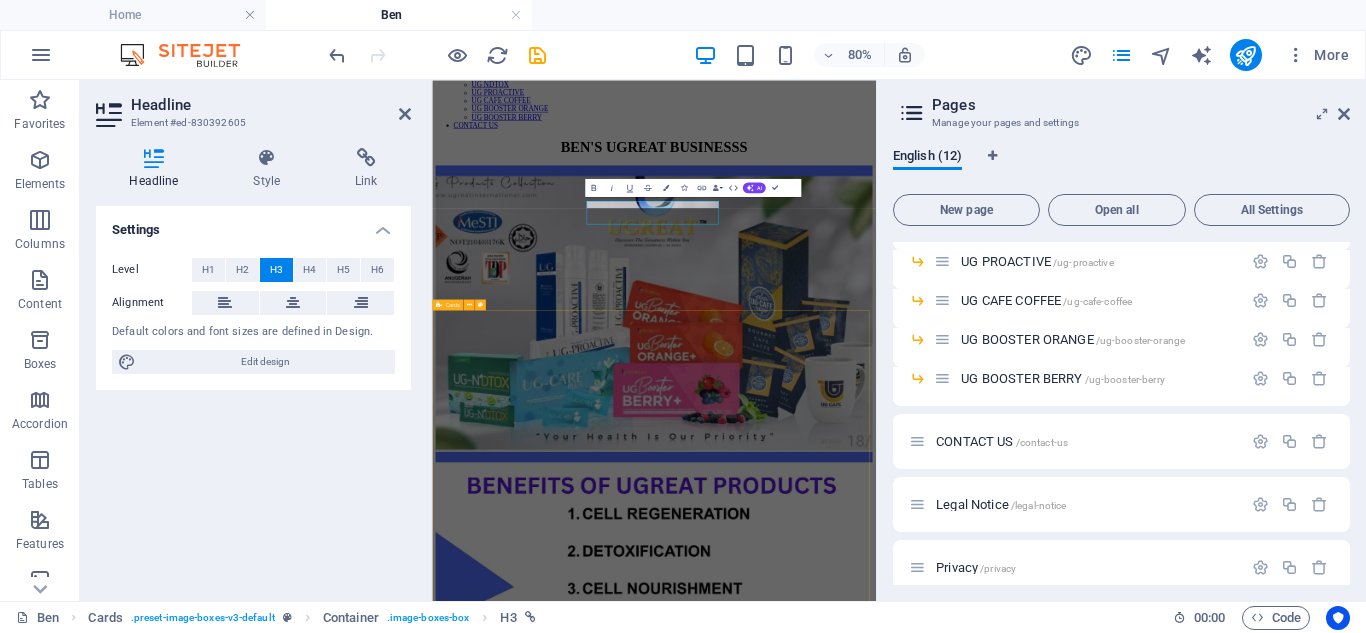 scroll, scrollTop: 1608, scrollLeft: 0, axis: vertical 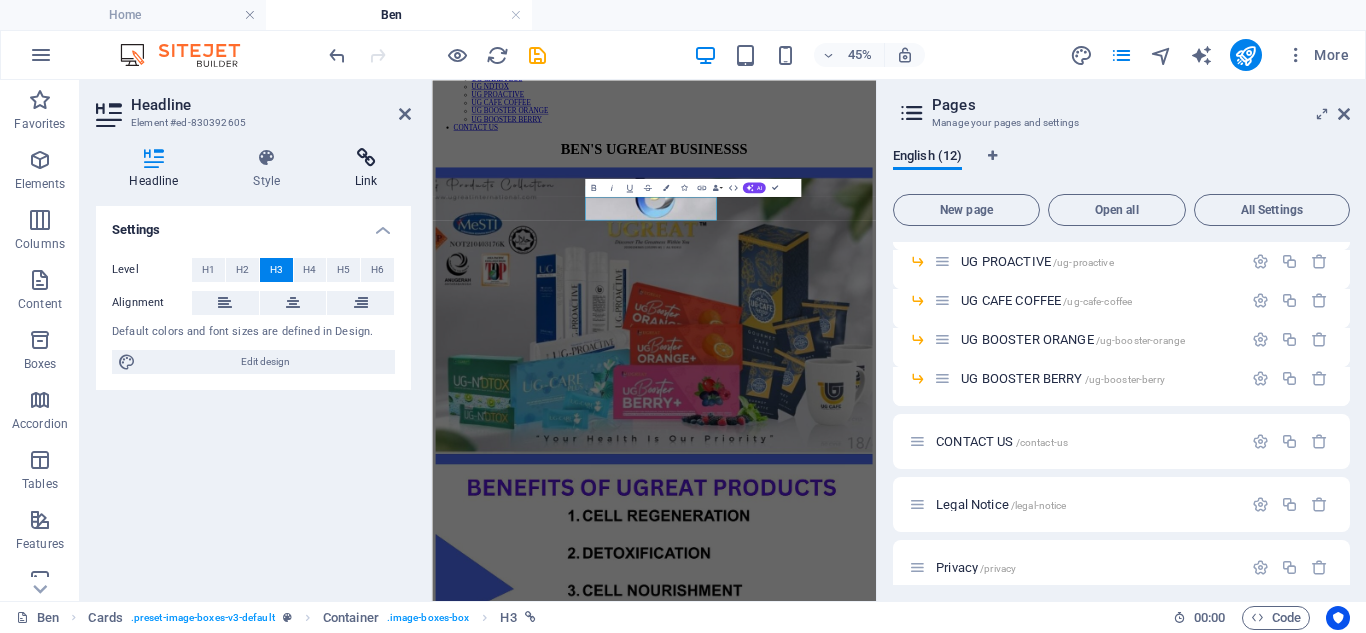 click on "Link" at bounding box center [366, 169] 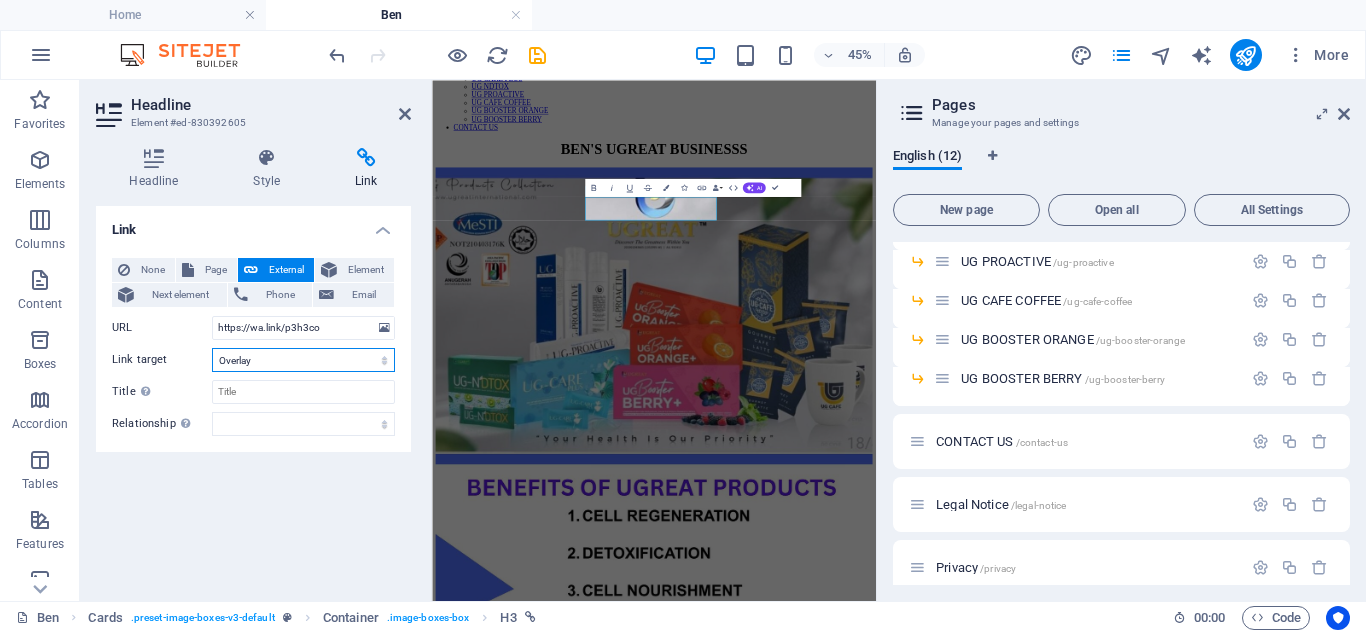 click on "New tab Same tab Overlay" at bounding box center [303, 360] 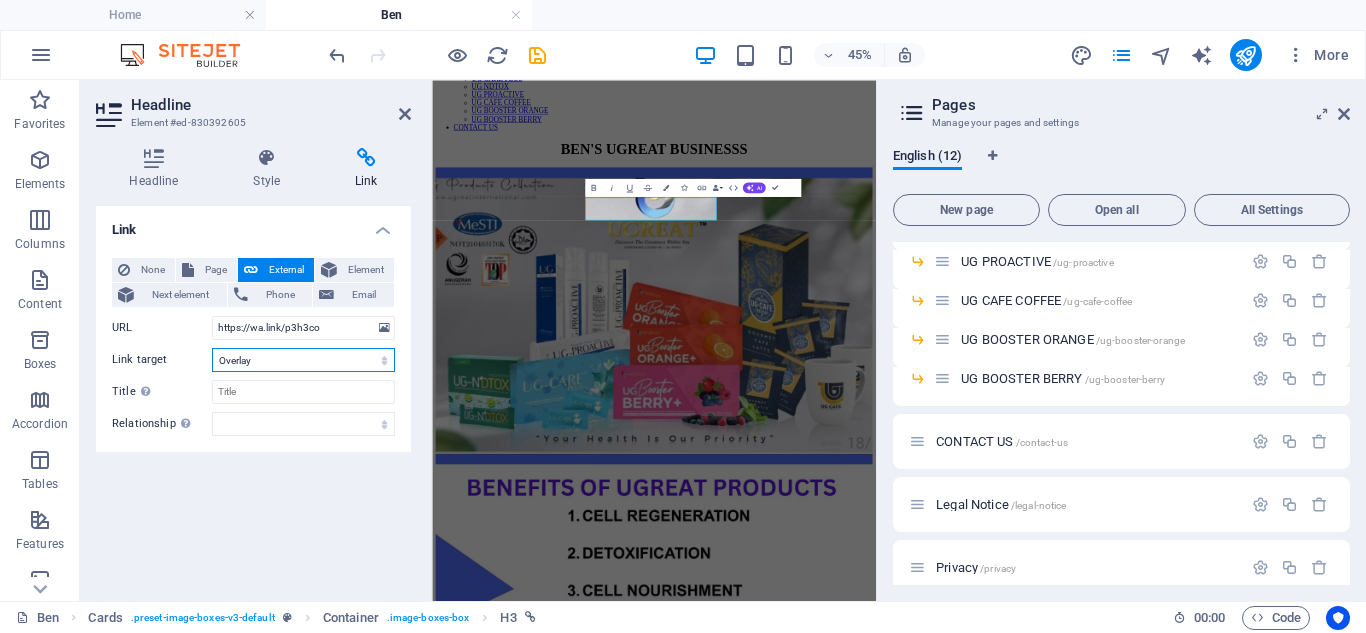 select 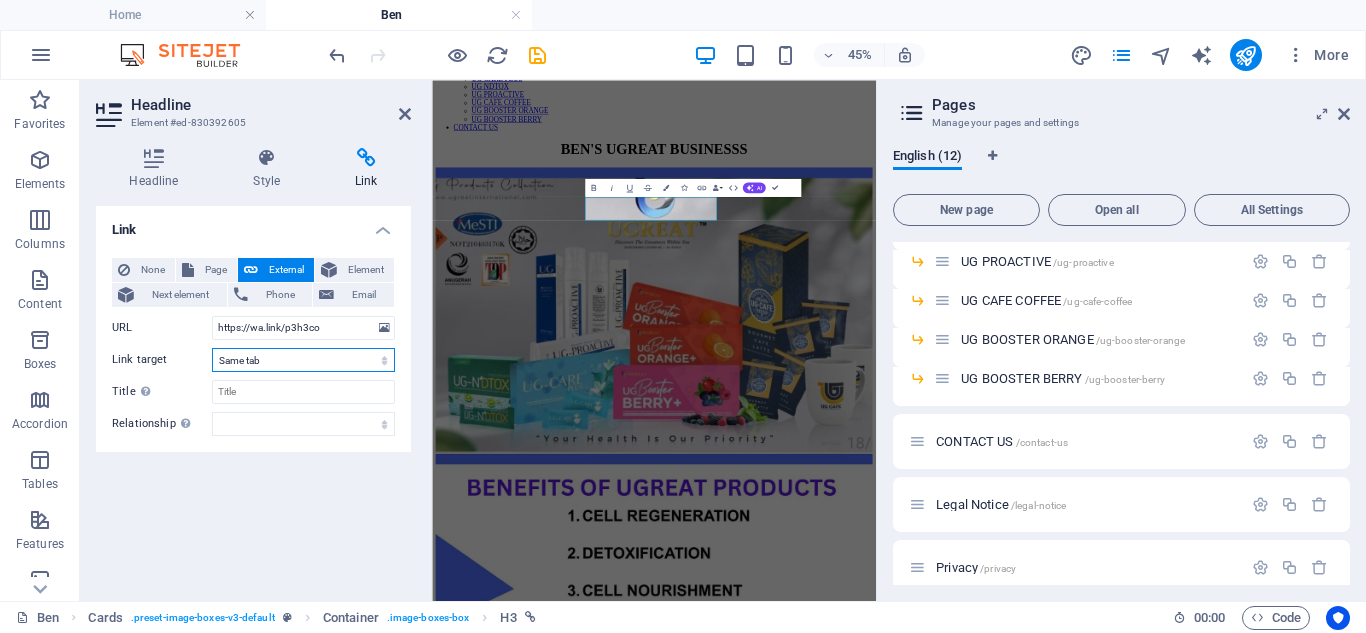 click on "New tab Same tab Overlay" at bounding box center [303, 360] 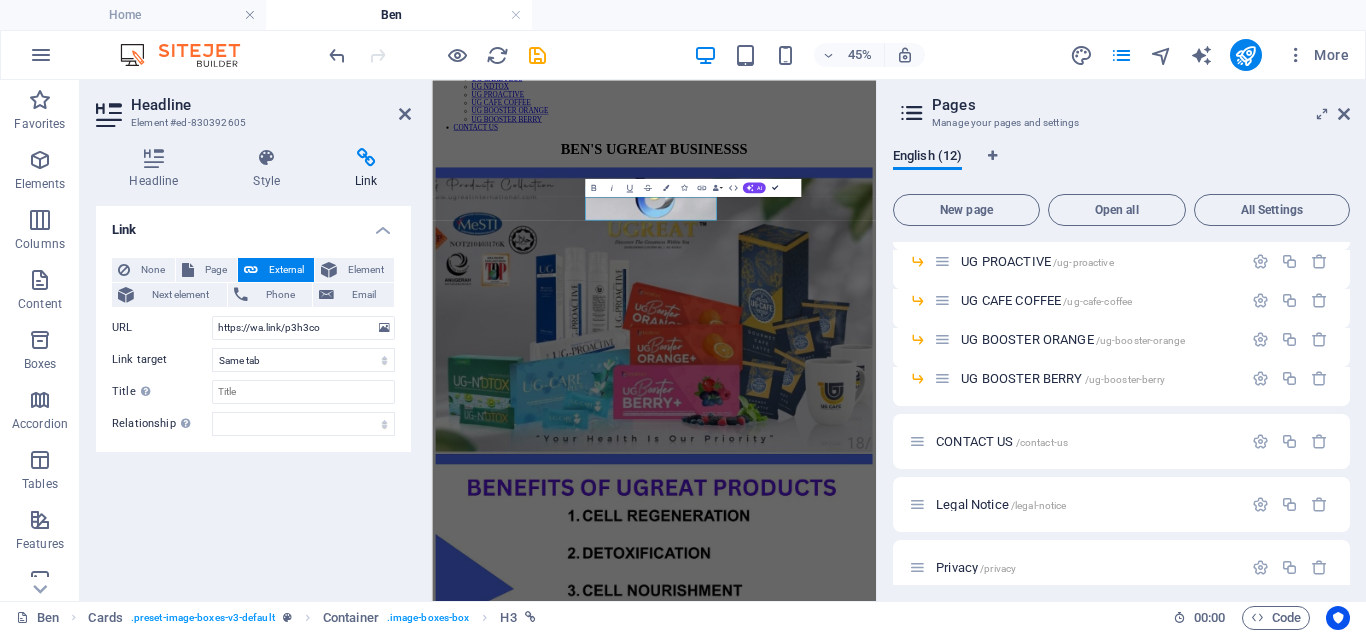 scroll, scrollTop: 1613, scrollLeft: 0, axis: vertical 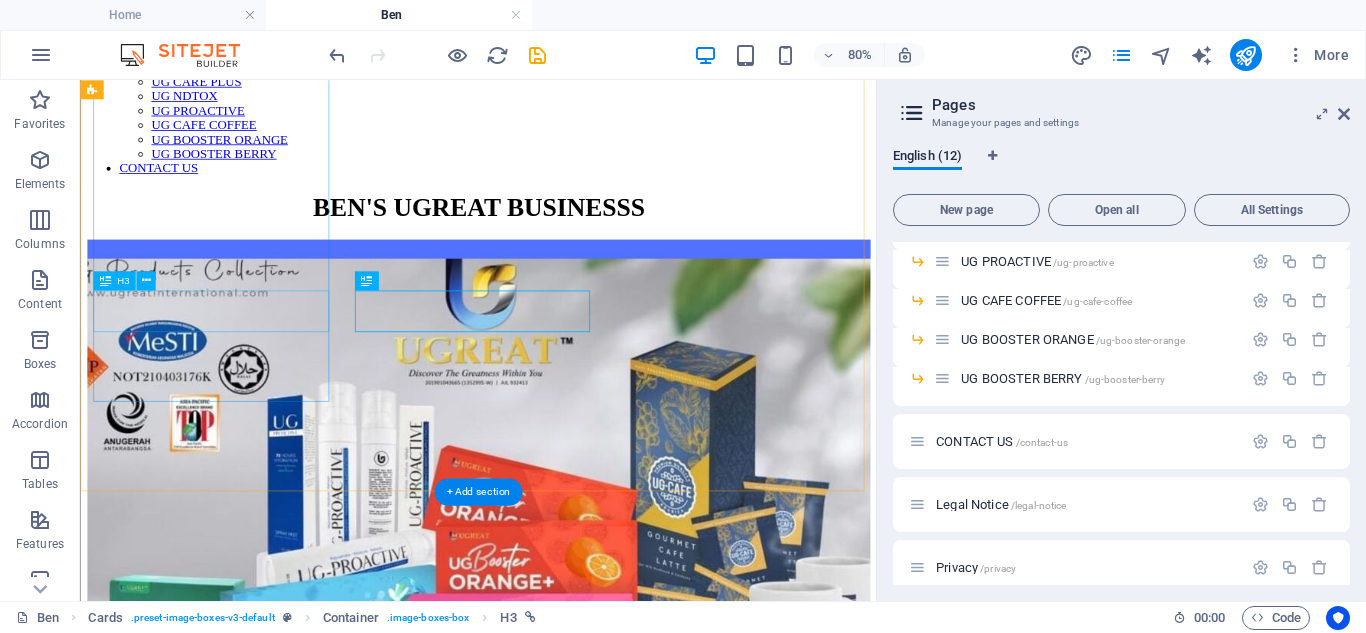 click on "whatsapp me" at bounding box center [577, 3585] 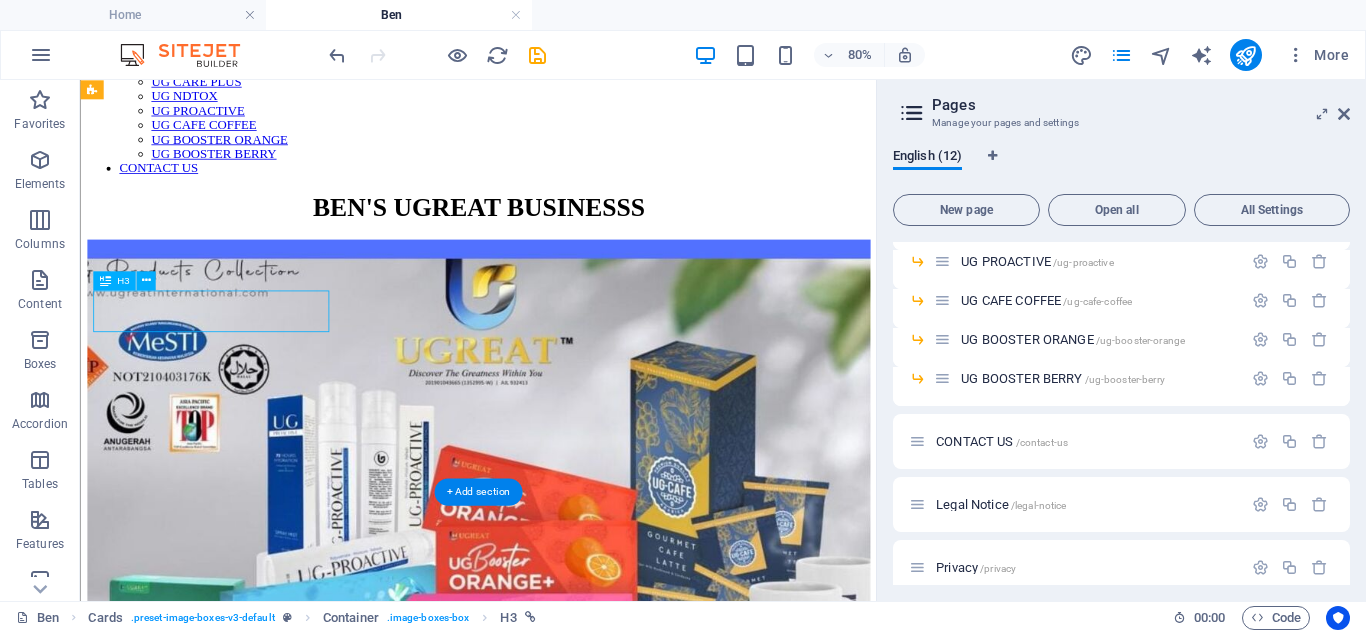 click on "whatsapp me" at bounding box center (577, 3585) 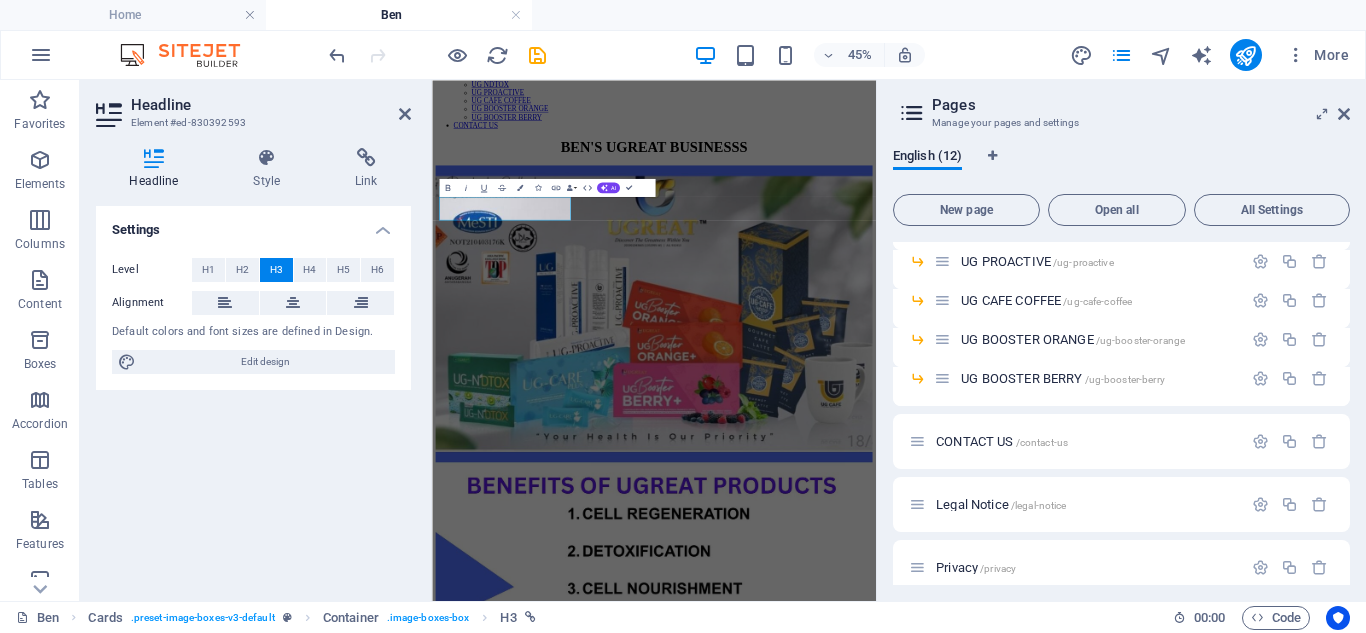 scroll, scrollTop: 1608, scrollLeft: 0, axis: vertical 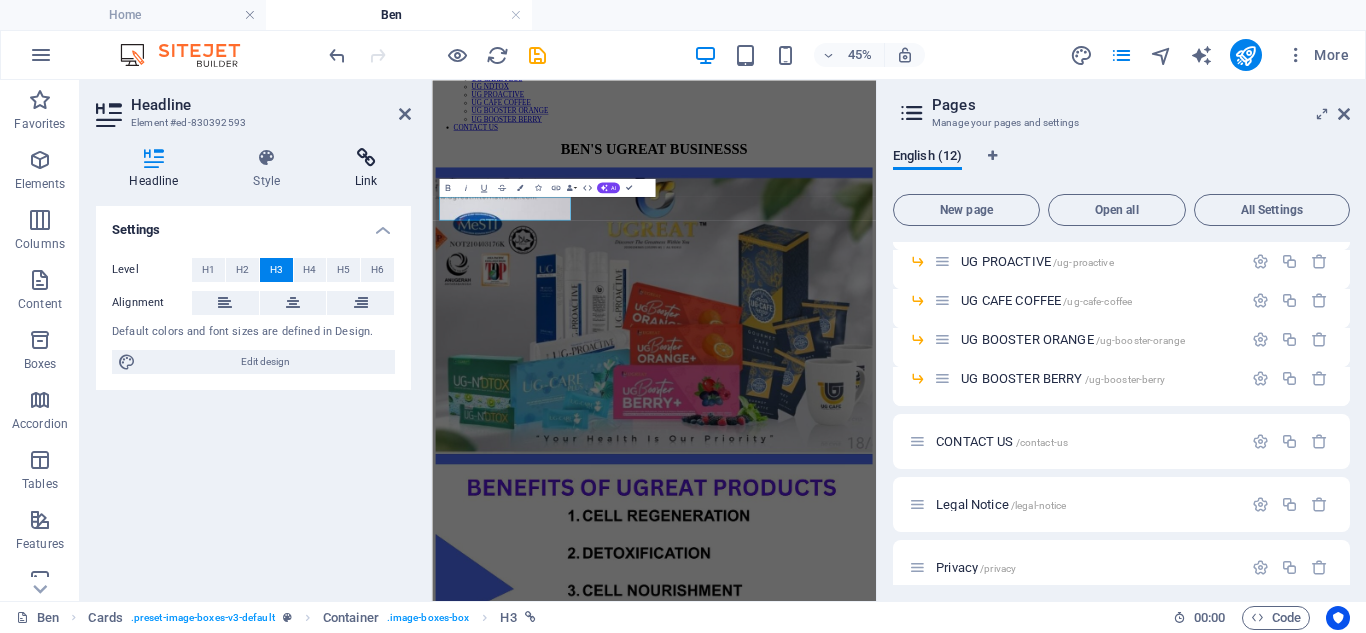 click on "Link" at bounding box center [366, 169] 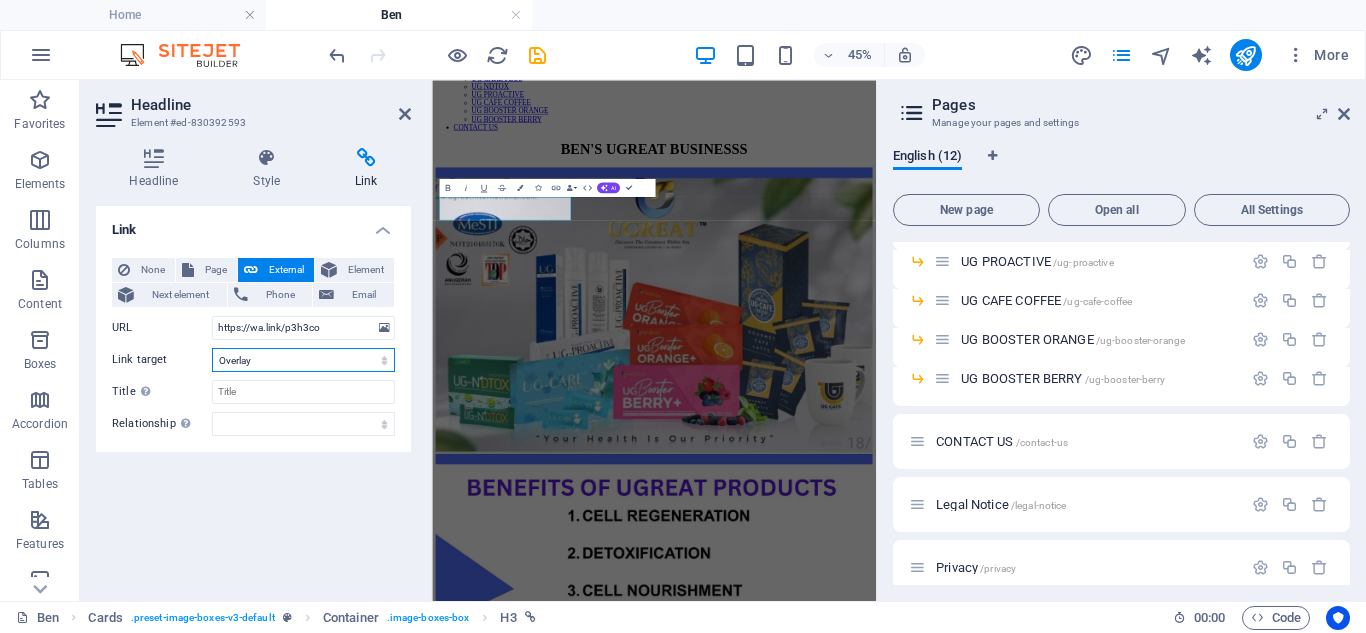 click on "New tab Same tab Overlay" at bounding box center [303, 360] 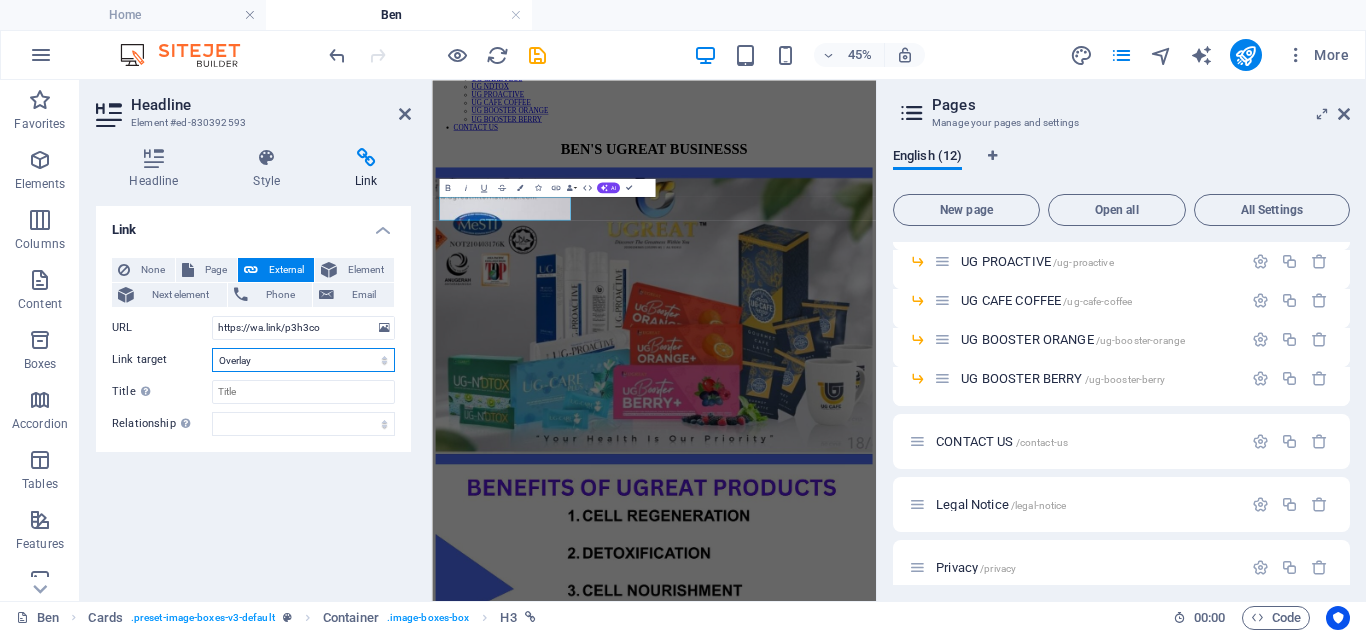 select 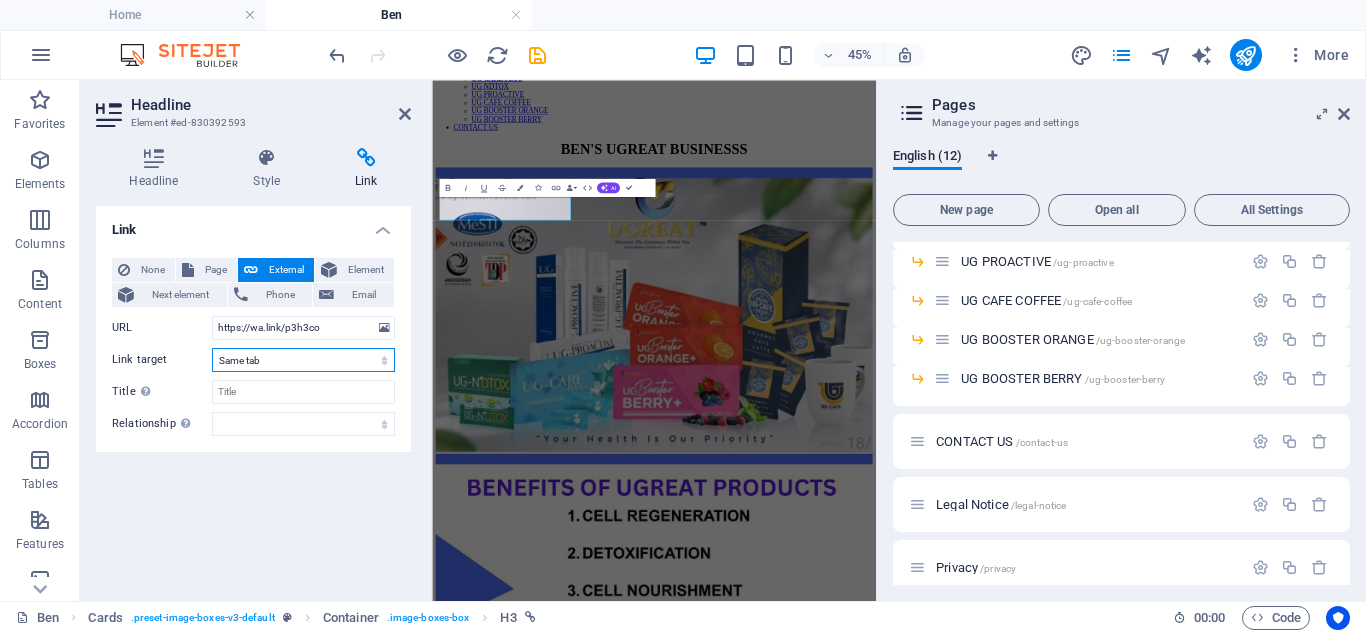click on "New tab Same tab Overlay" at bounding box center (303, 360) 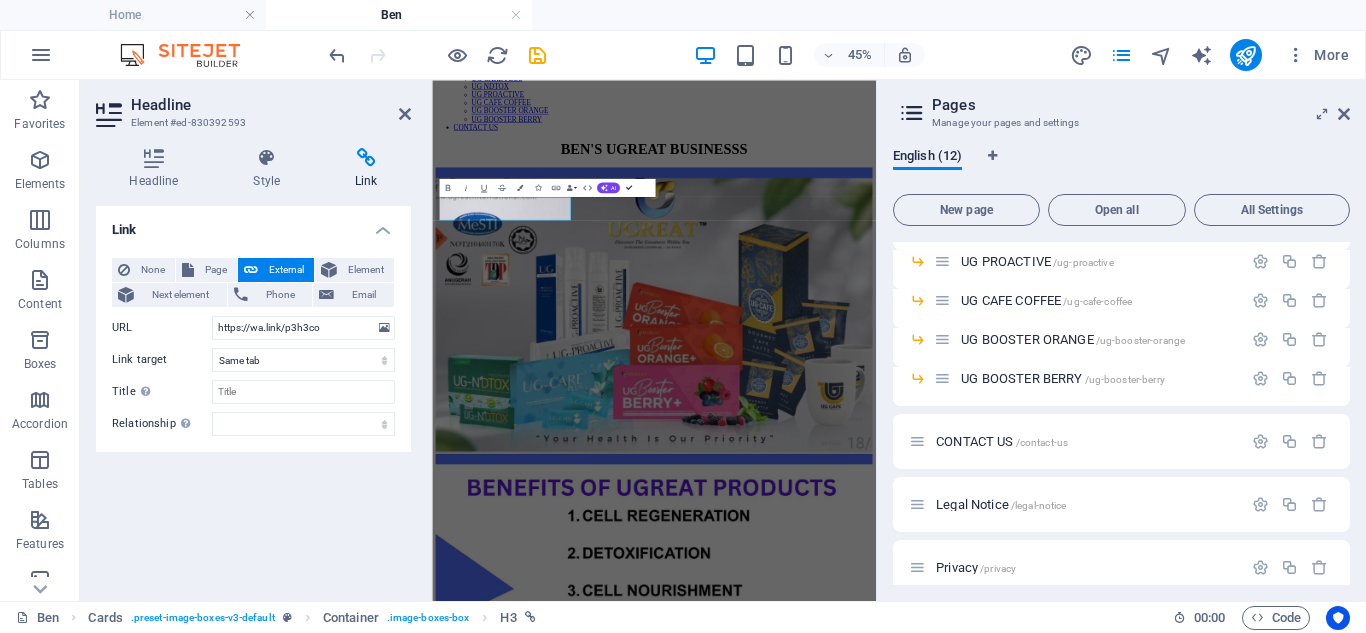 scroll, scrollTop: 1613, scrollLeft: 0, axis: vertical 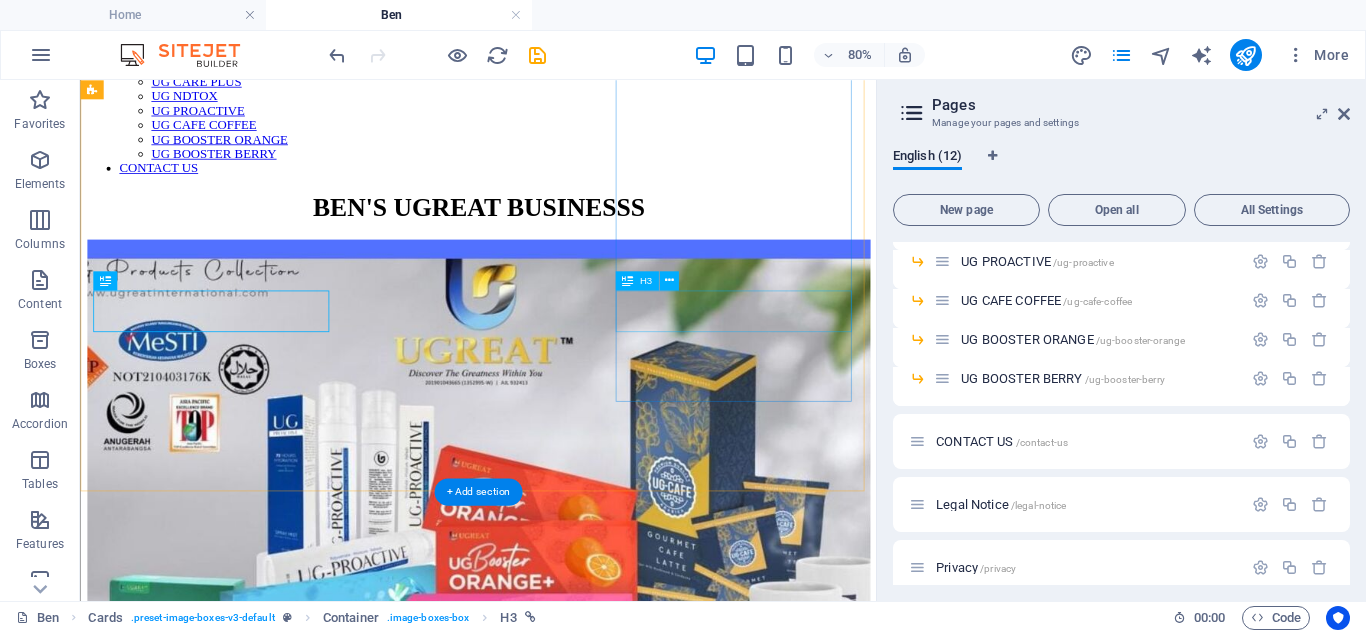 click on "whatsapp me" at bounding box center [577, 6550] 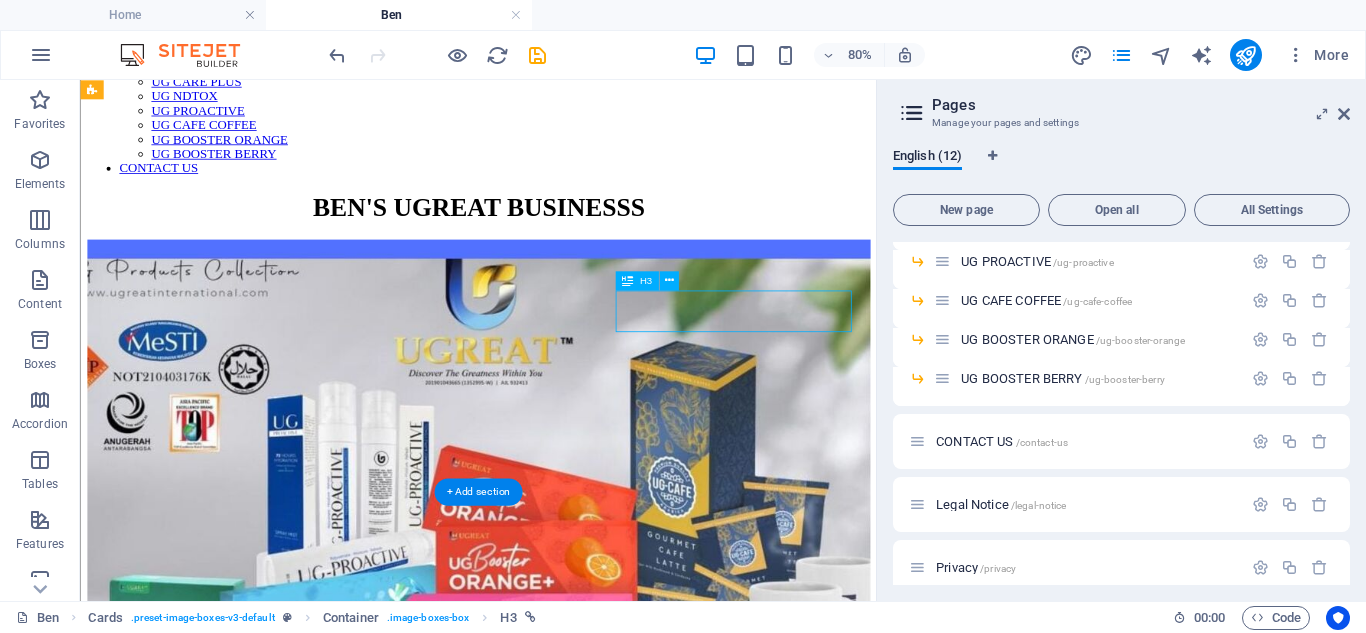 click on "whatsapp me" at bounding box center [577, 6550] 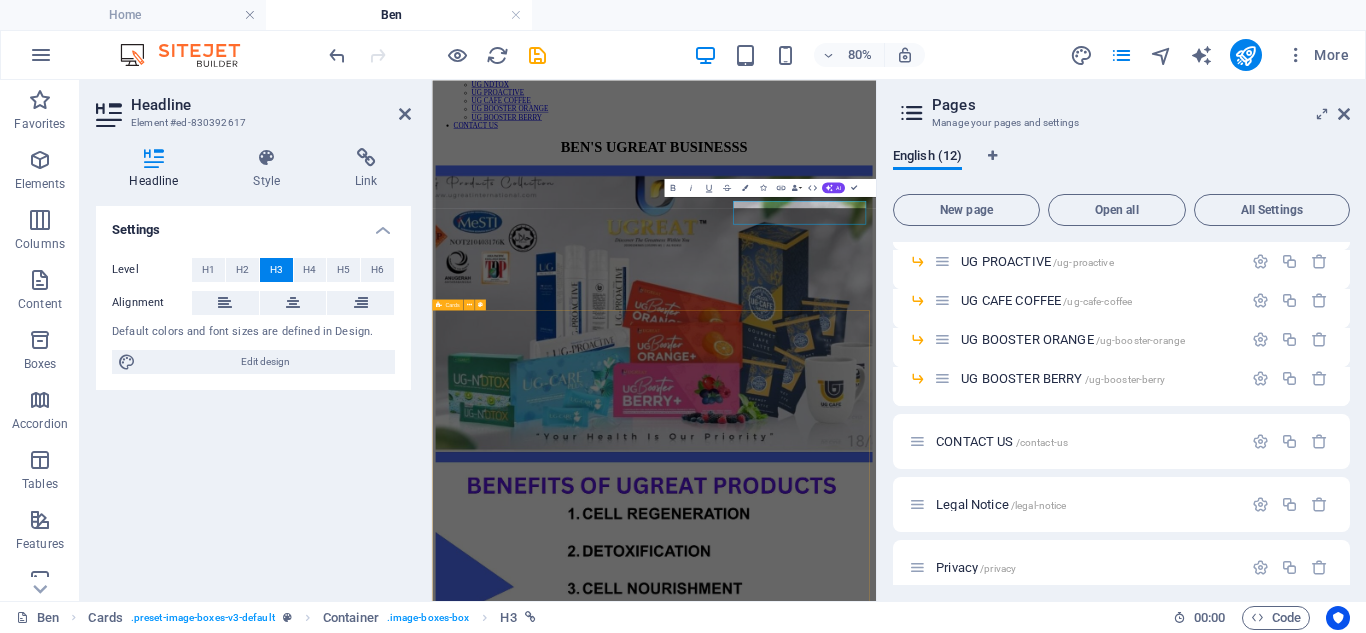 scroll, scrollTop: 1608, scrollLeft: 0, axis: vertical 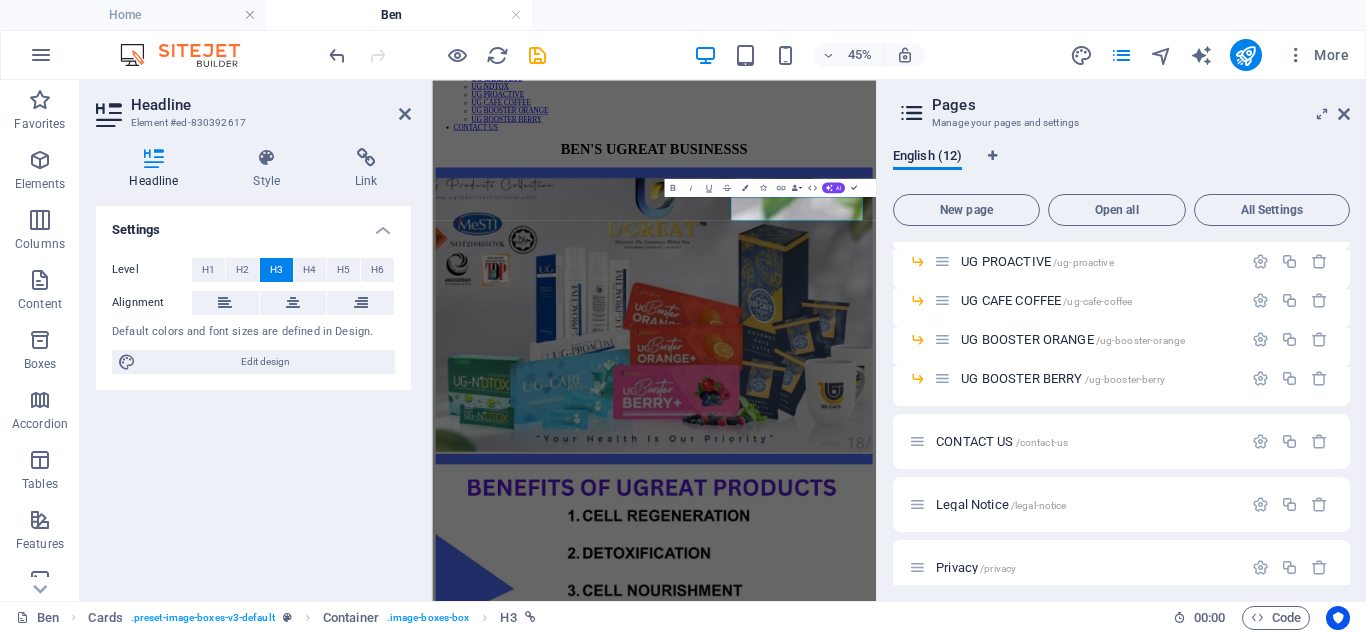 click on "Headline Style Link Settings Level H1 H2 H3 H4 H5 H6 Alignment Default colors and font sizes are defined in Design. Edit design Cards Element Layout How this element expands within the layout (Flexbox). Size Default auto px % 1/1 1/2 1/3 1/4 1/5 1/6 1/7 1/8 1/9 1/10 Grow Shrink Order Container layout Visible Visible Opacity 100 % Overflow Spacing Margin Default auto px % rem vw vh Custom Custom auto px % rem vw vh auto px % rem vw vh auto px % rem vw vh auto px % rem vw vh Padding Default px rem % vh vw Custom Custom px rem % vh vw px rem % vh vw px rem % vh vw px rem % vh vw Border Style              - Width 1 auto px rem % vh vw Custom Custom 1 auto px rem % vh vw 1 auto px rem % vh vw 1 auto px rem % vh vw 1 auto px rem % vh vw  - Color Round corners Default px rem % vh vw Custom Custom px rem % vh vw px rem % vh vw px rem % vh vw px rem % vh vw Shadow Default None Outside Inside Color X offset 0 px rem vh vw Y offset 0 px rem vh vw Blur 0 px rem % vh vw Spread 0 px rem vh vw Text Shadow Default" at bounding box center [253, 366] 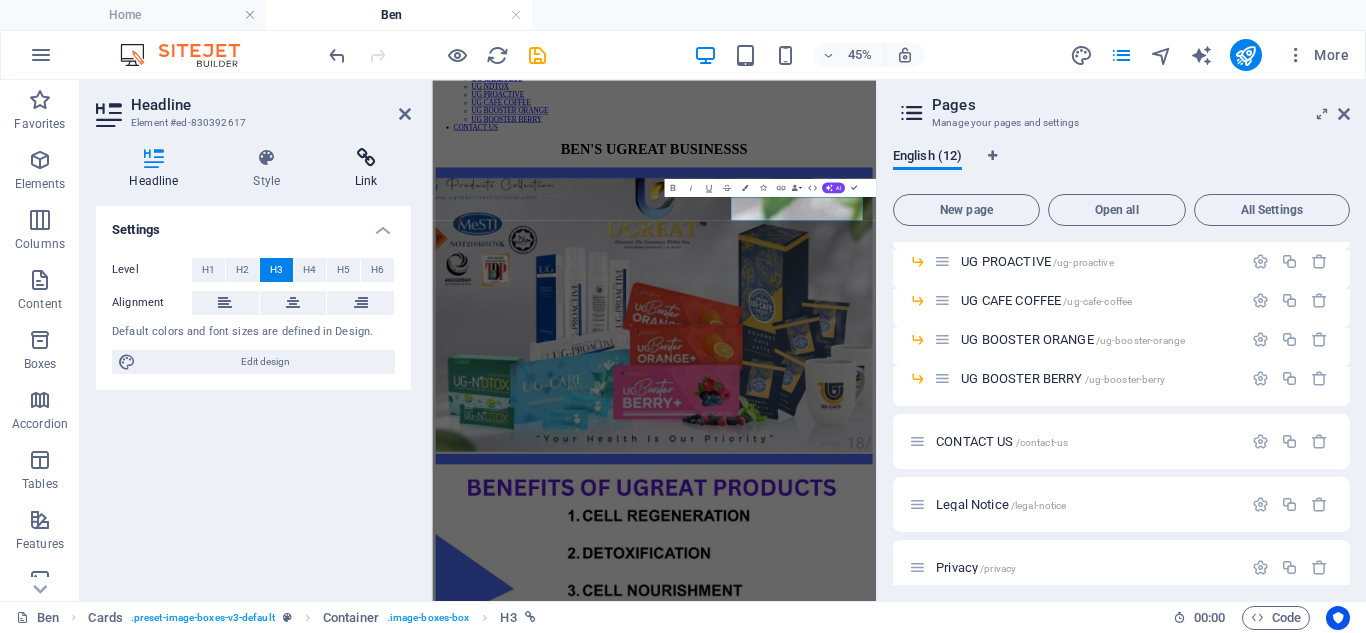 click on "Link" at bounding box center [366, 169] 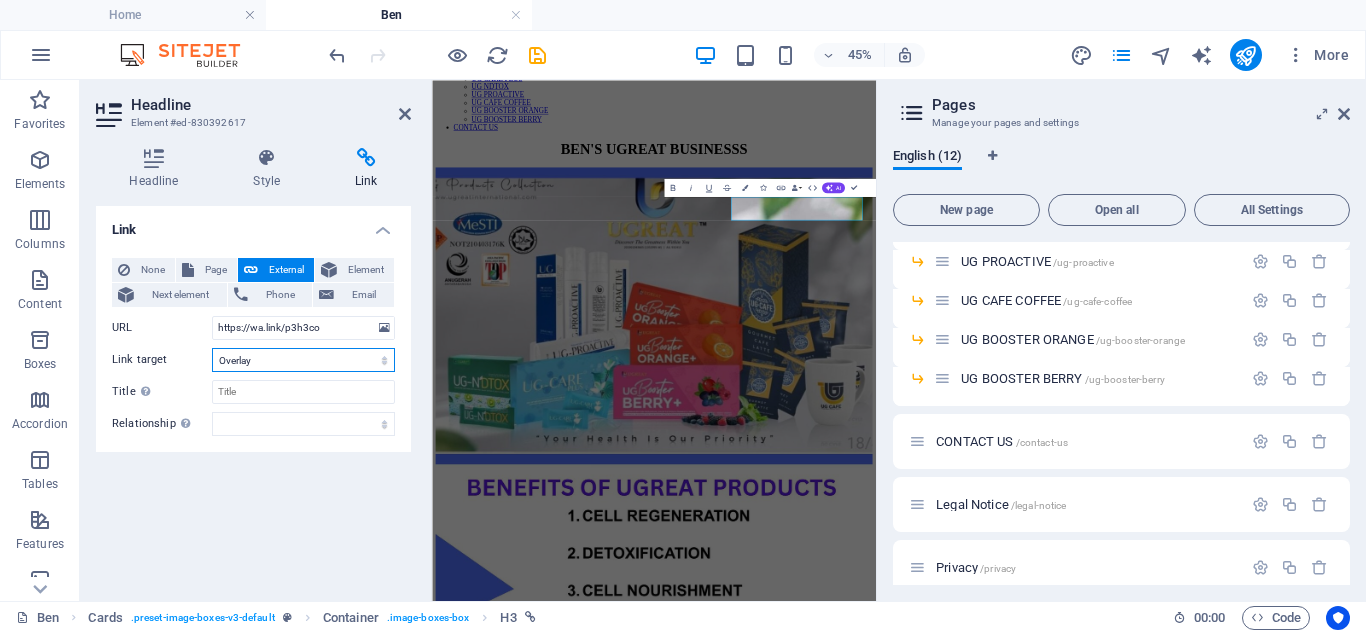 click on "New tab Same tab Overlay" at bounding box center [303, 360] 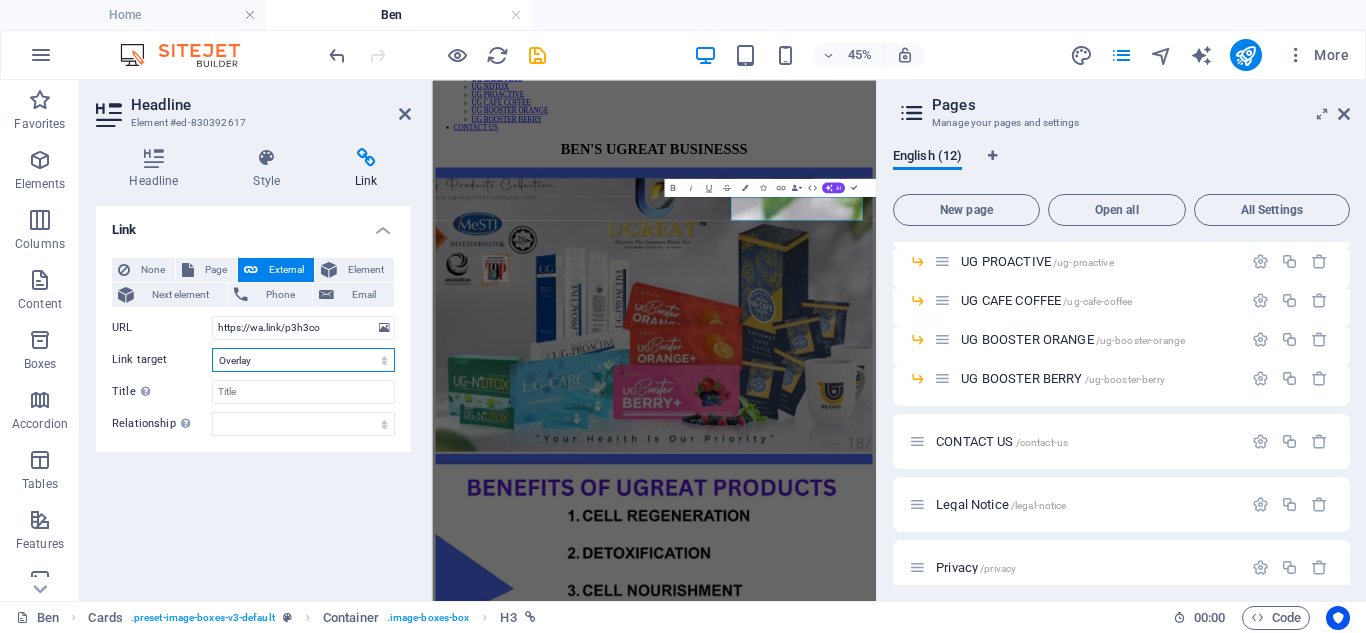 select 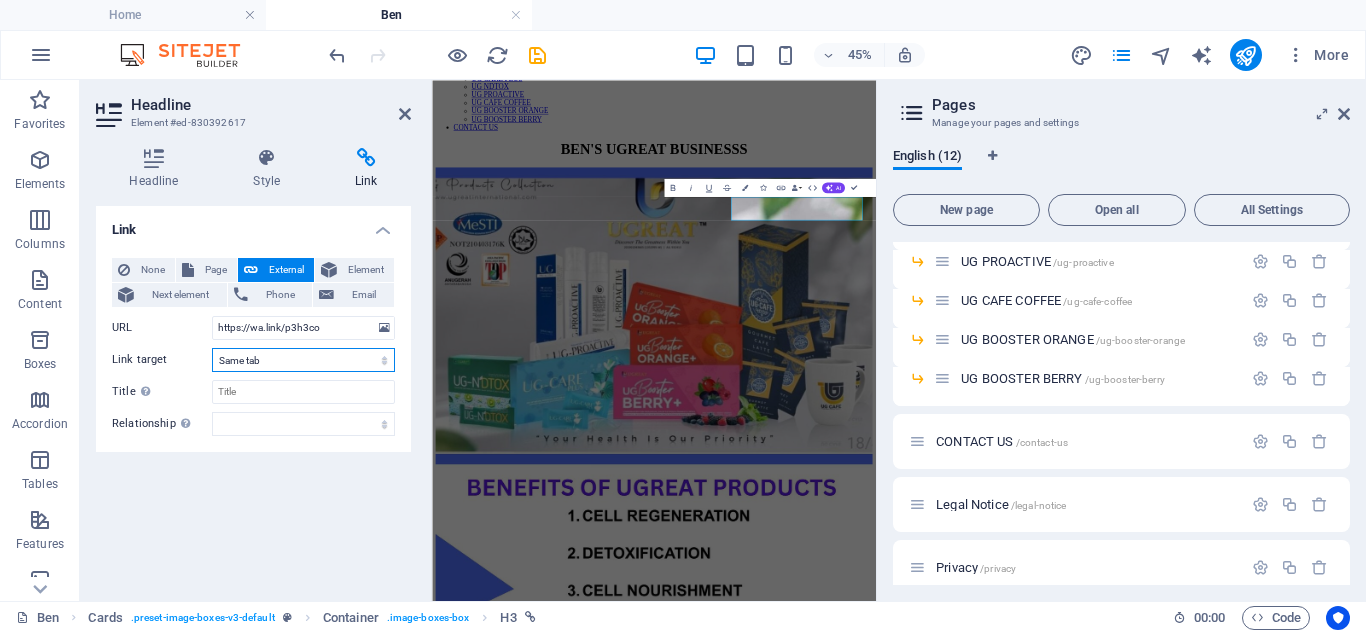 click on "New tab Same tab Overlay" at bounding box center (303, 360) 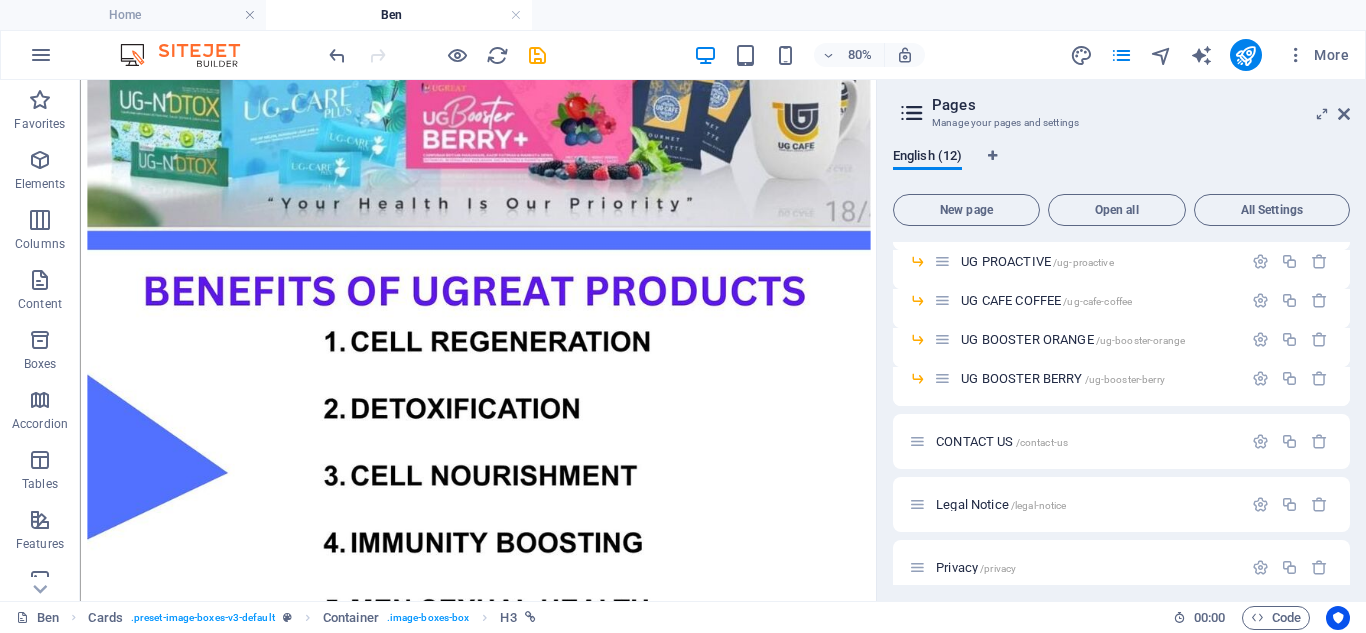 scroll, scrollTop: 2299, scrollLeft: 0, axis: vertical 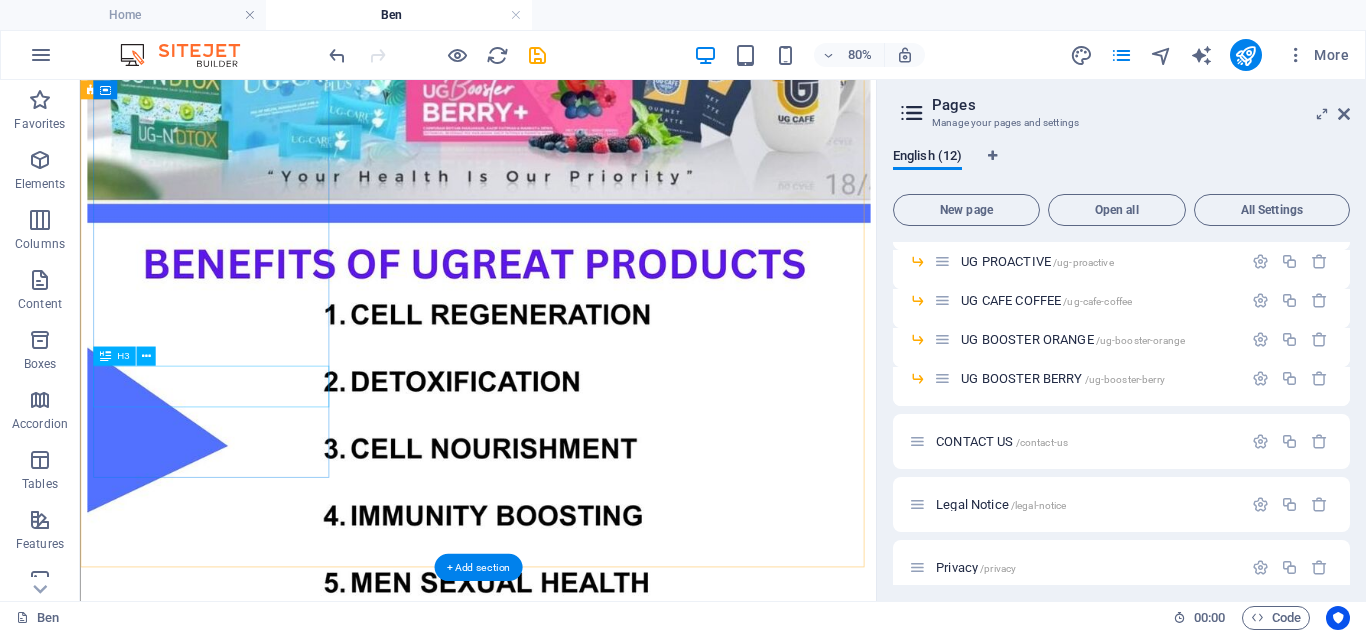 click on "whatsapp me" at bounding box center (577, 7347) 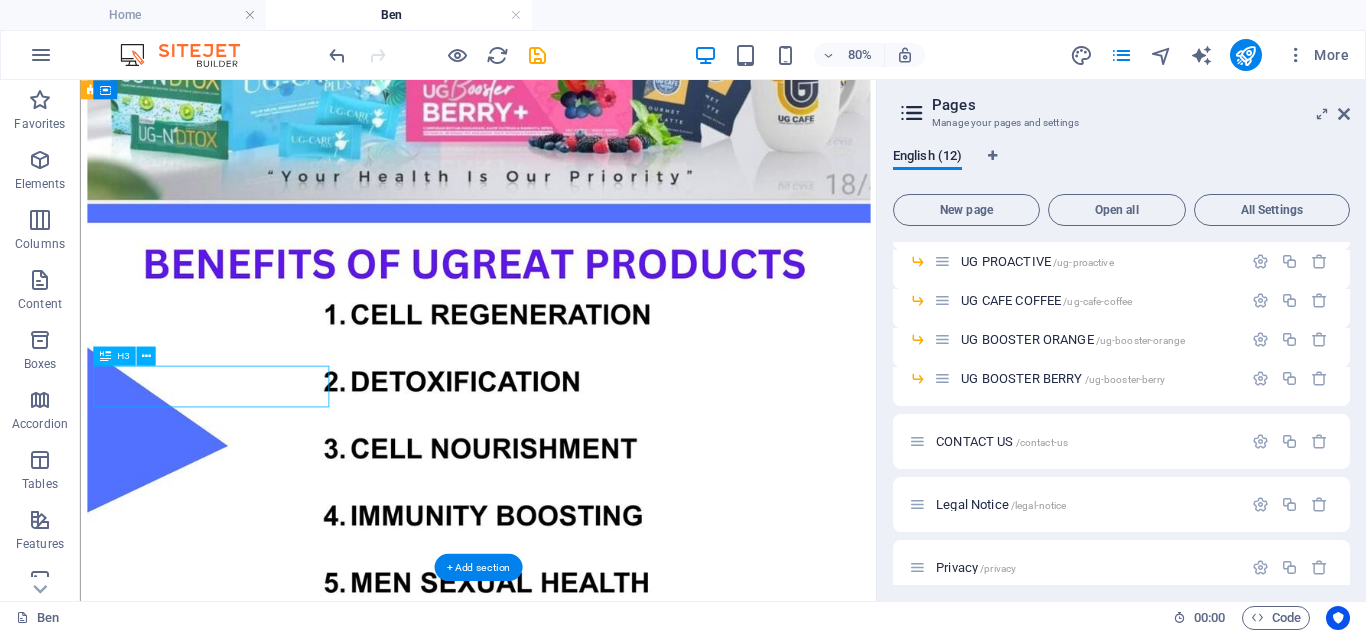 click on "whatsapp me" at bounding box center (577, 7347) 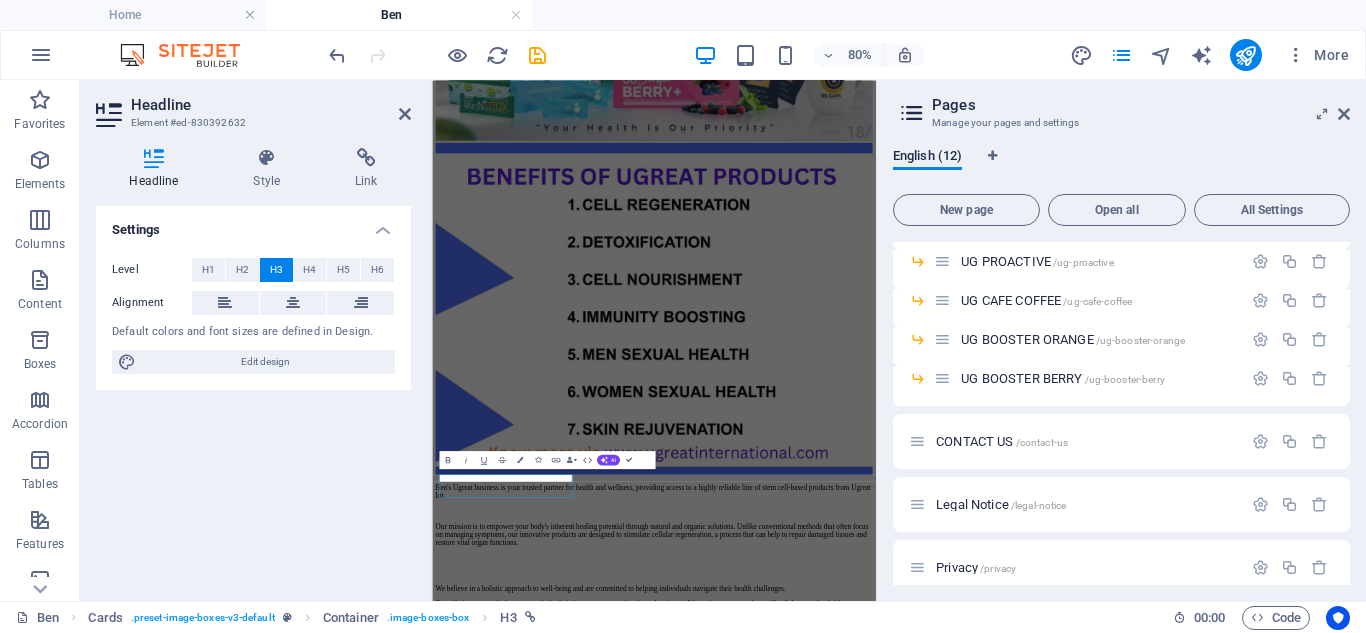 scroll, scrollTop: 1780, scrollLeft: 0, axis: vertical 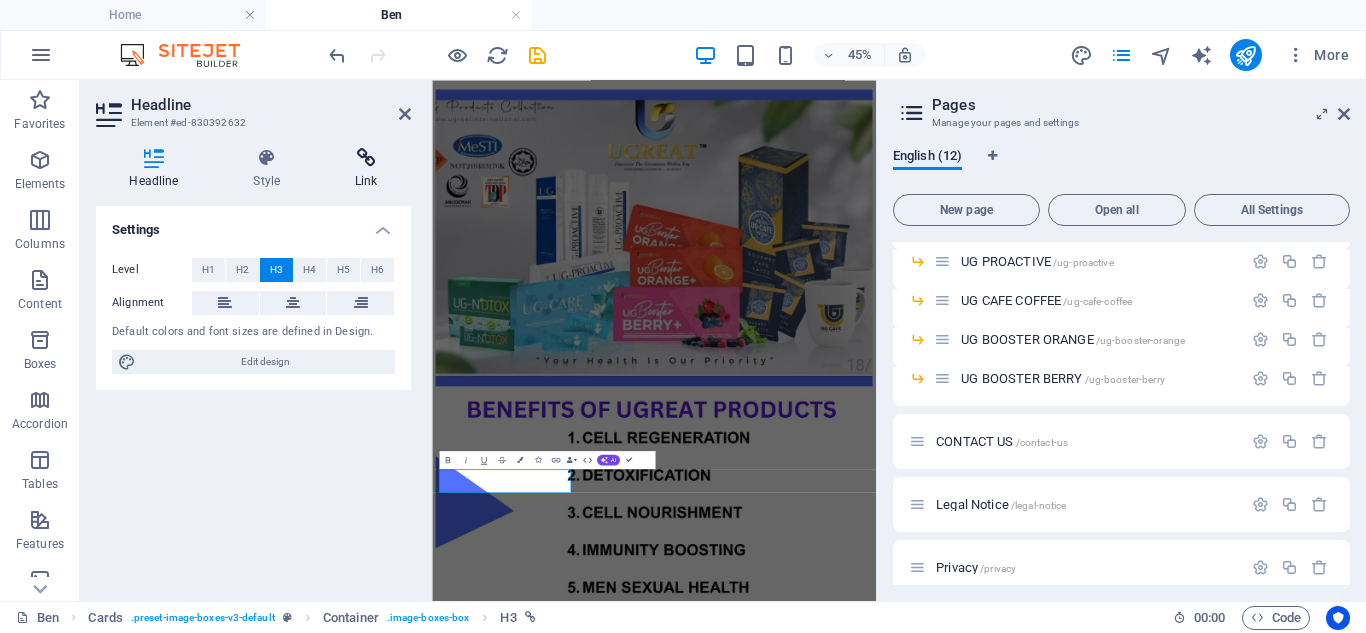 click on "Link" at bounding box center (366, 169) 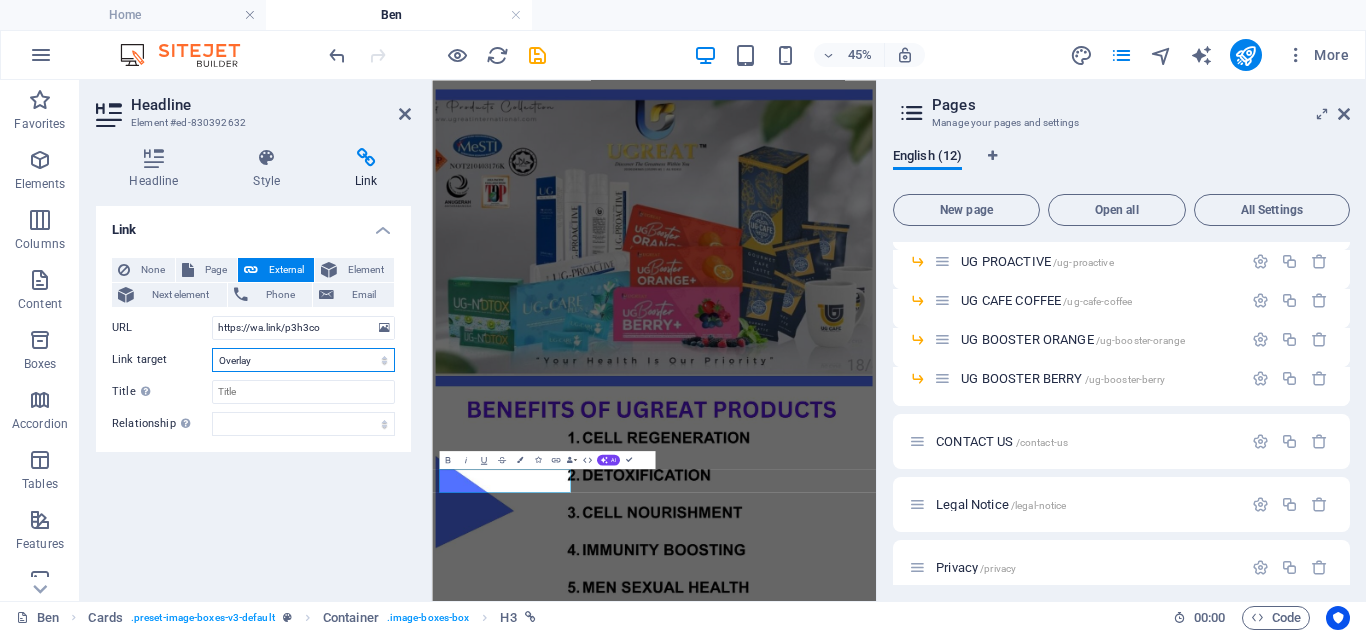 click on "New tab Same tab Overlay" at bounding box center [303, 360] 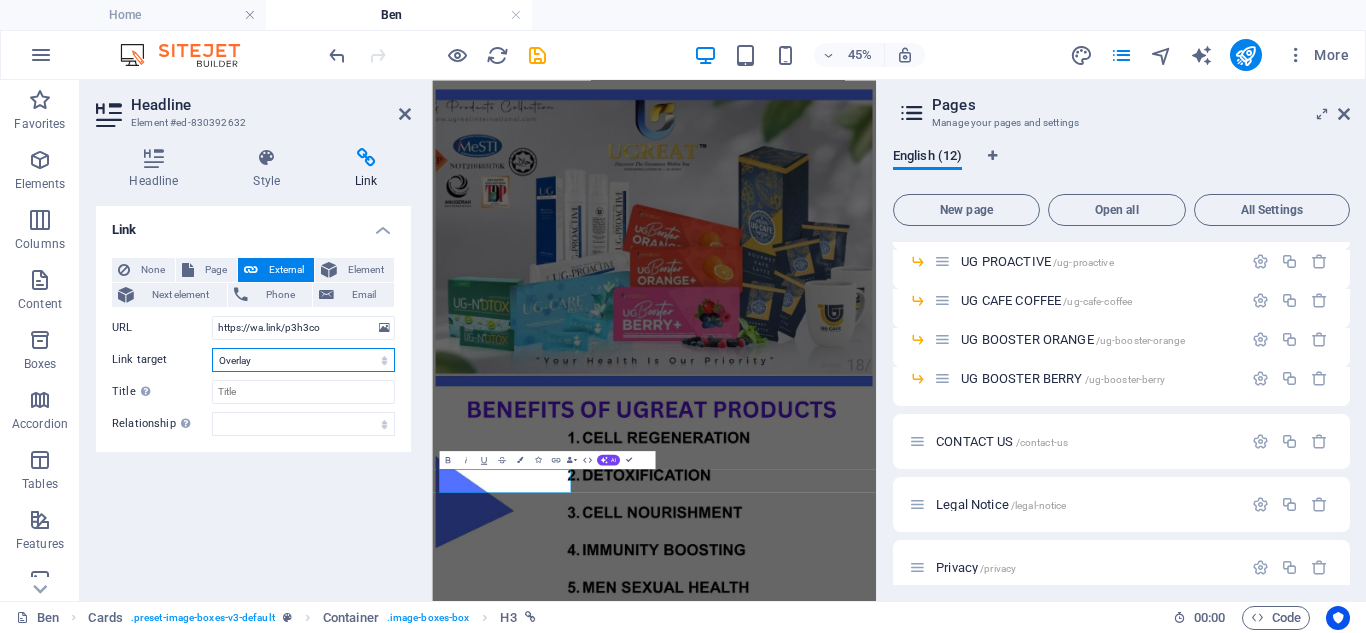 select 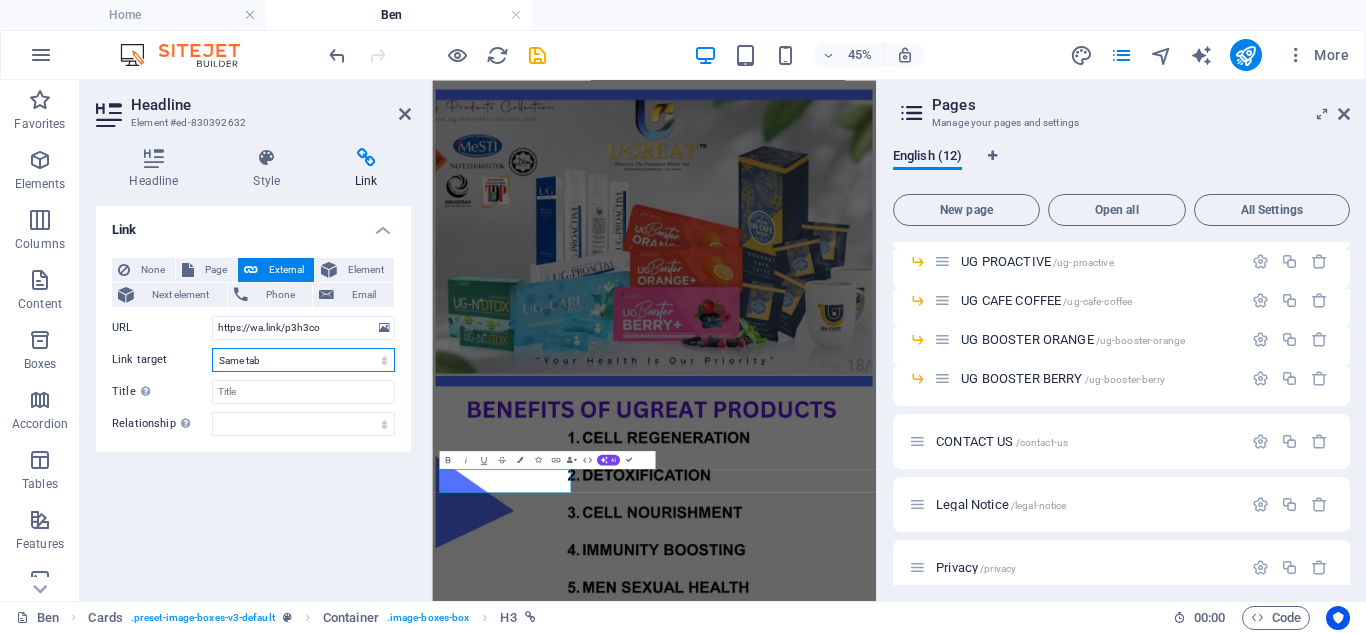 click on "New tab Same tab Overlay" at bounding box center [303, 360] 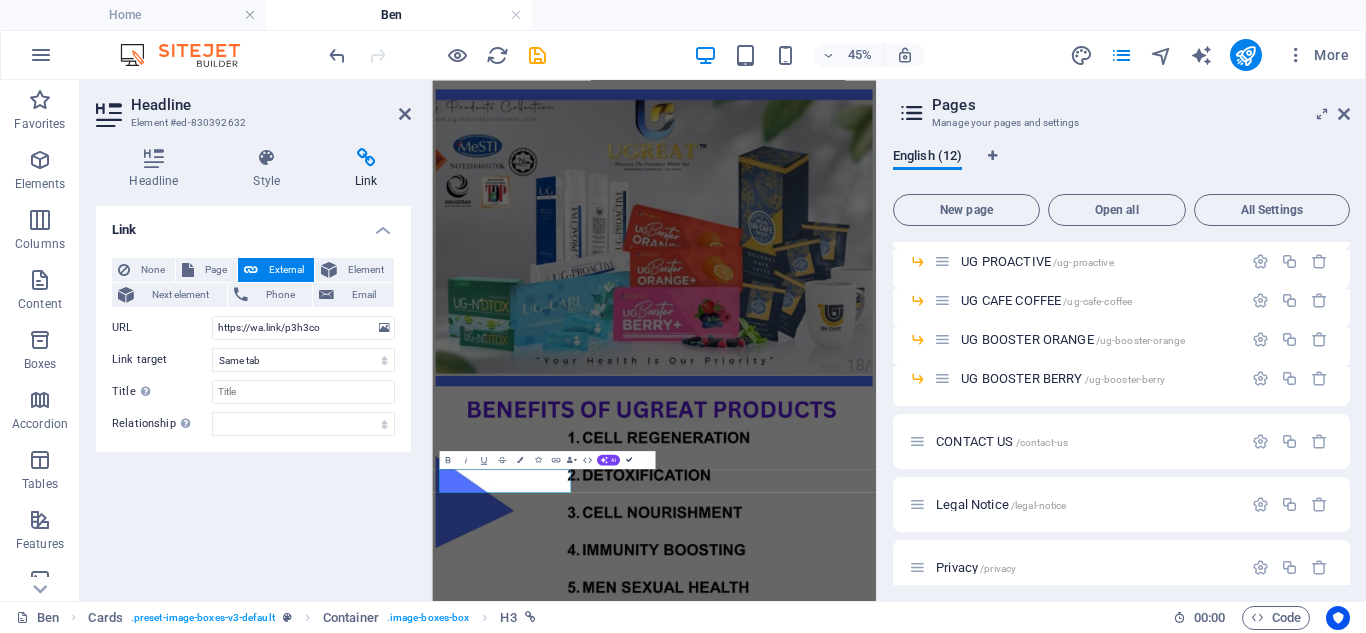 scroll, scrollTop: 2299, scrollLeft: 0, axis: vertical 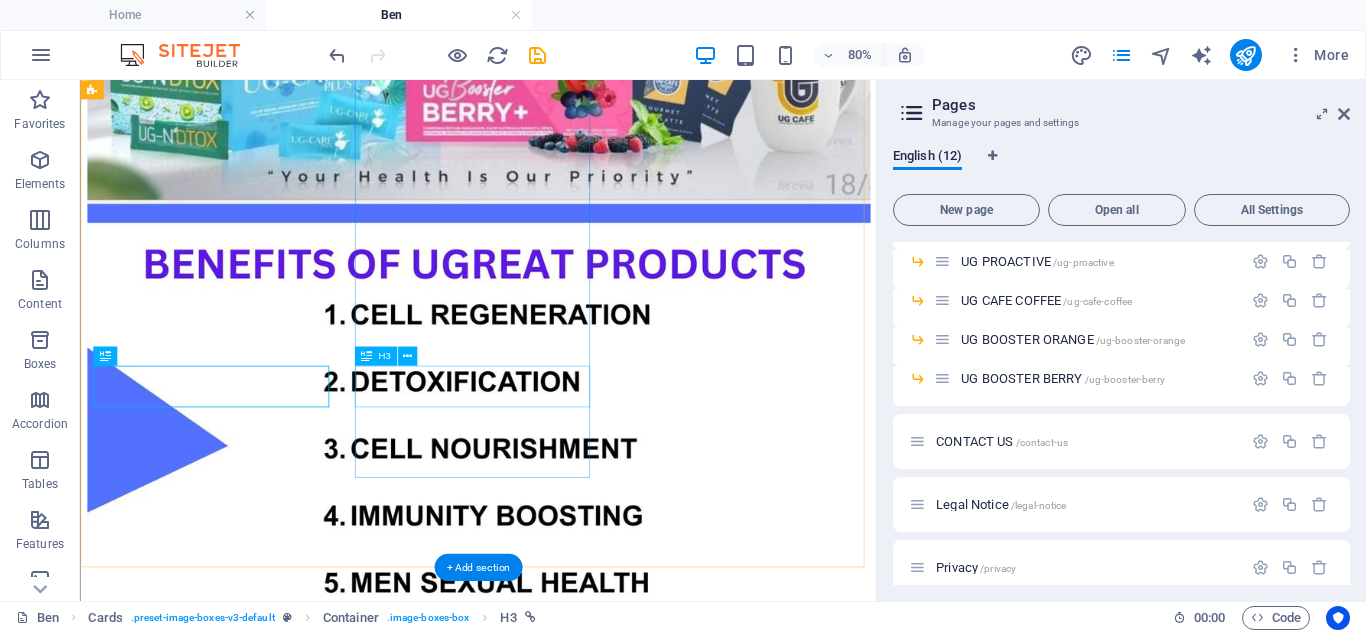 click on "whatsapp me" at bounding box center (577, 8830) 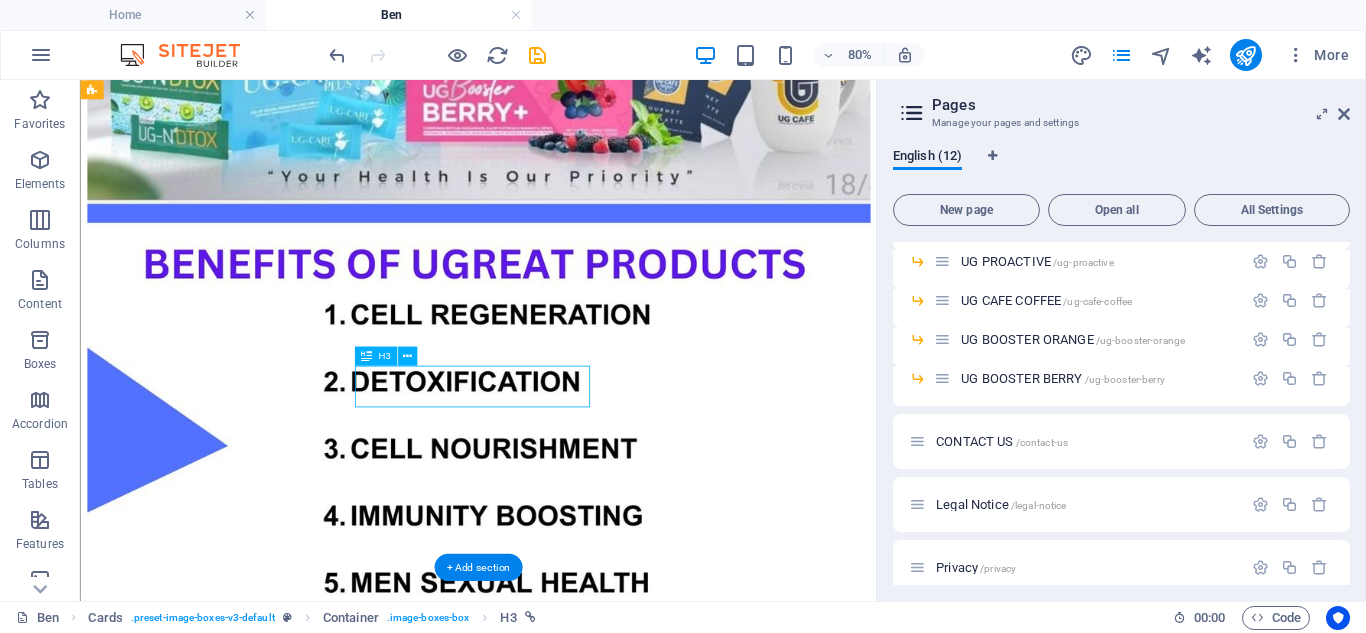 click on "whatsapp me" at bounding box center [577, 8830] 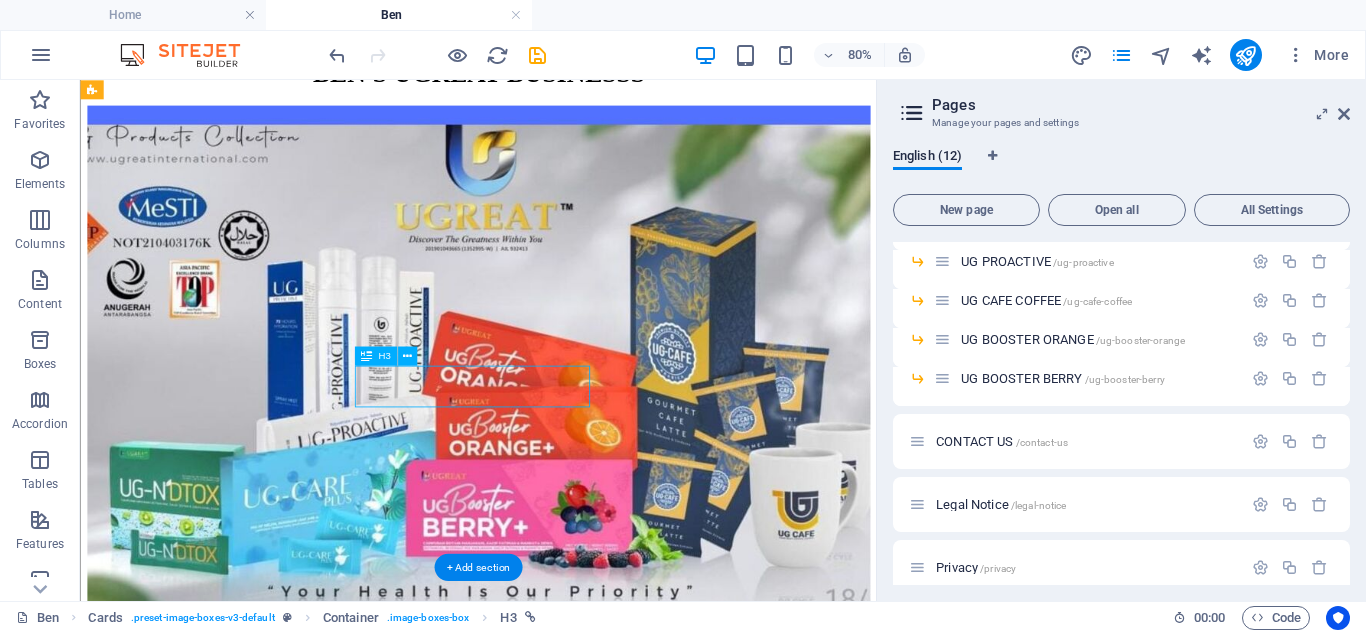 select on "overlay" 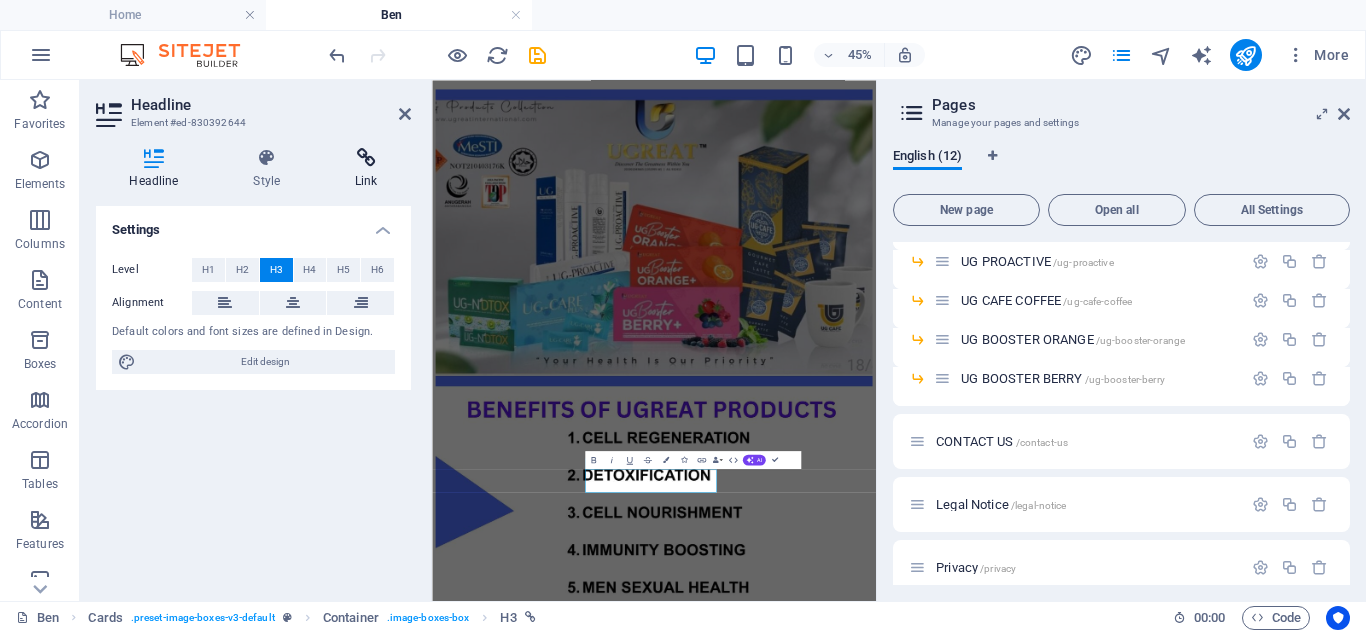 click on "Link" at bounding box center [366, 169] 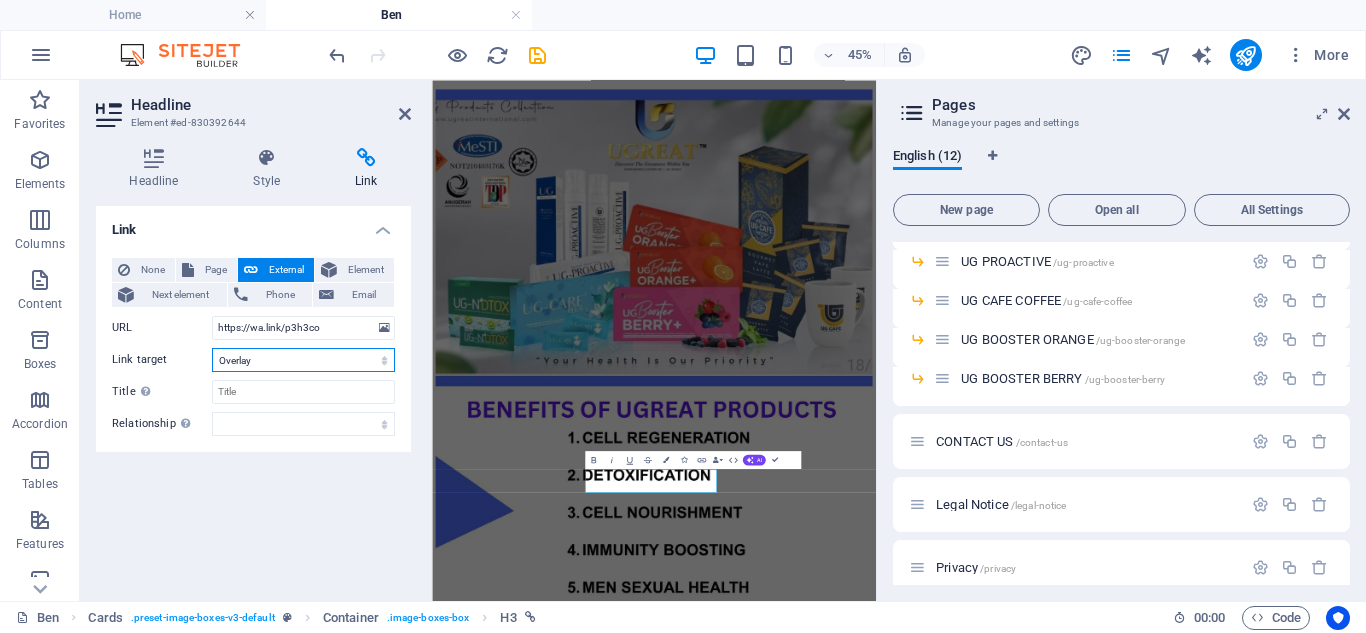 click on "New tab Same tab Overlay" at bounding box center (303, 360) 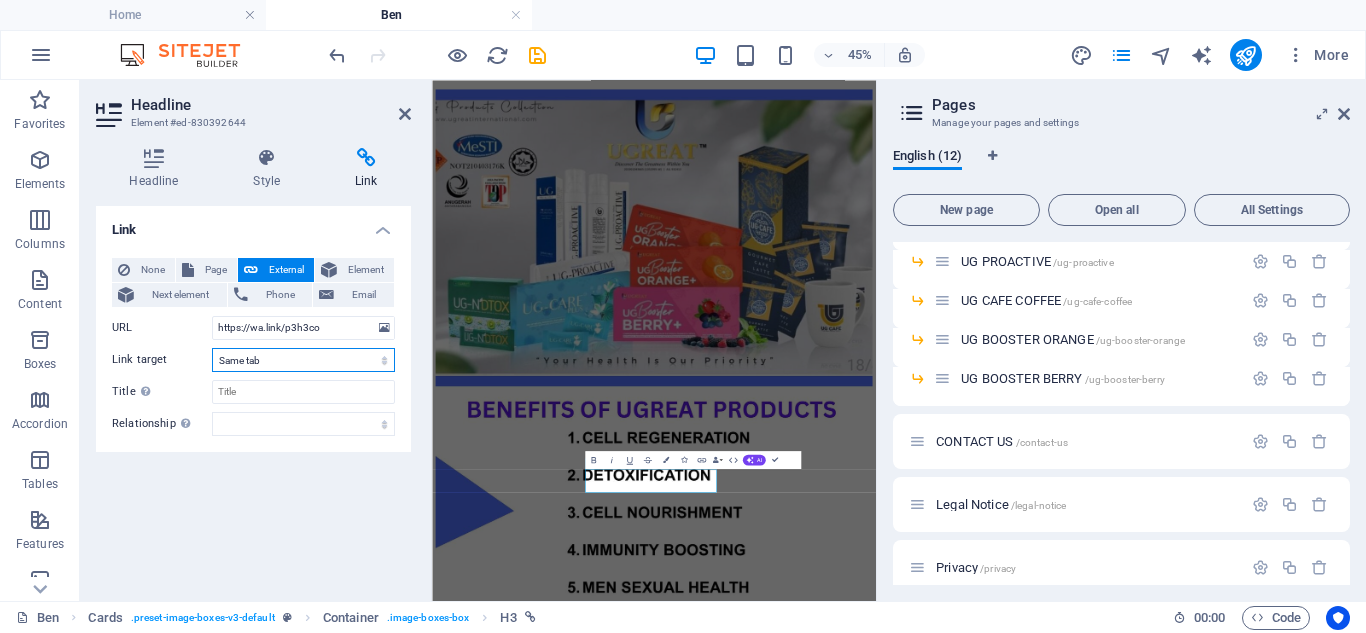 click on "New tab Same tab Overlay" at bounding box center (303, 360) 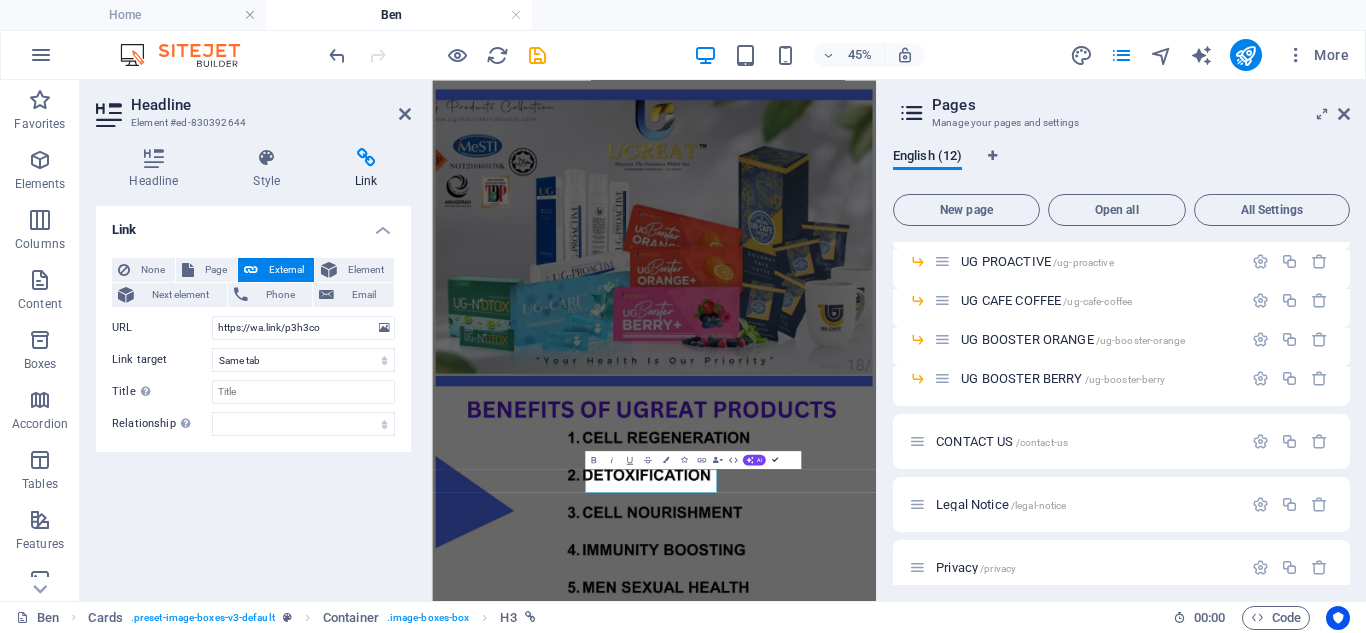 scroll, scrollTop: 2299, scrollLeft: 0, axis: vertical 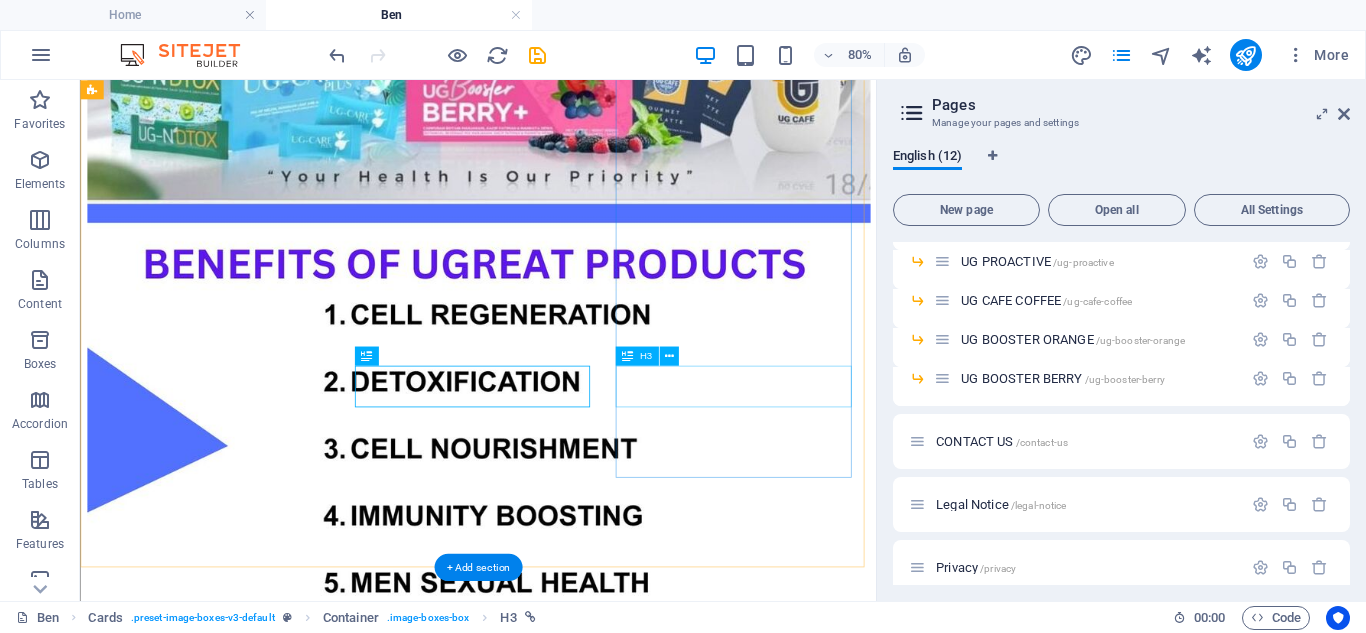 click on "whatsapp me" at bounding box center [577, 10313] 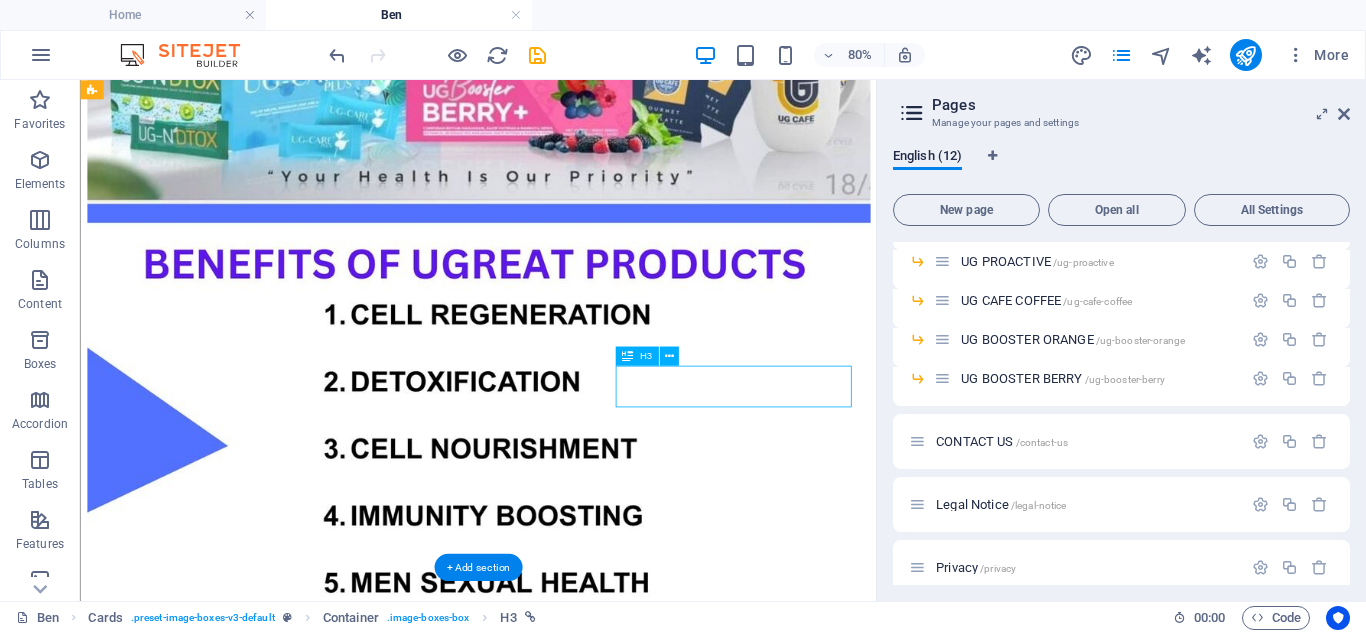 click on "whatsapp me" at bounding box center [577, 10313] 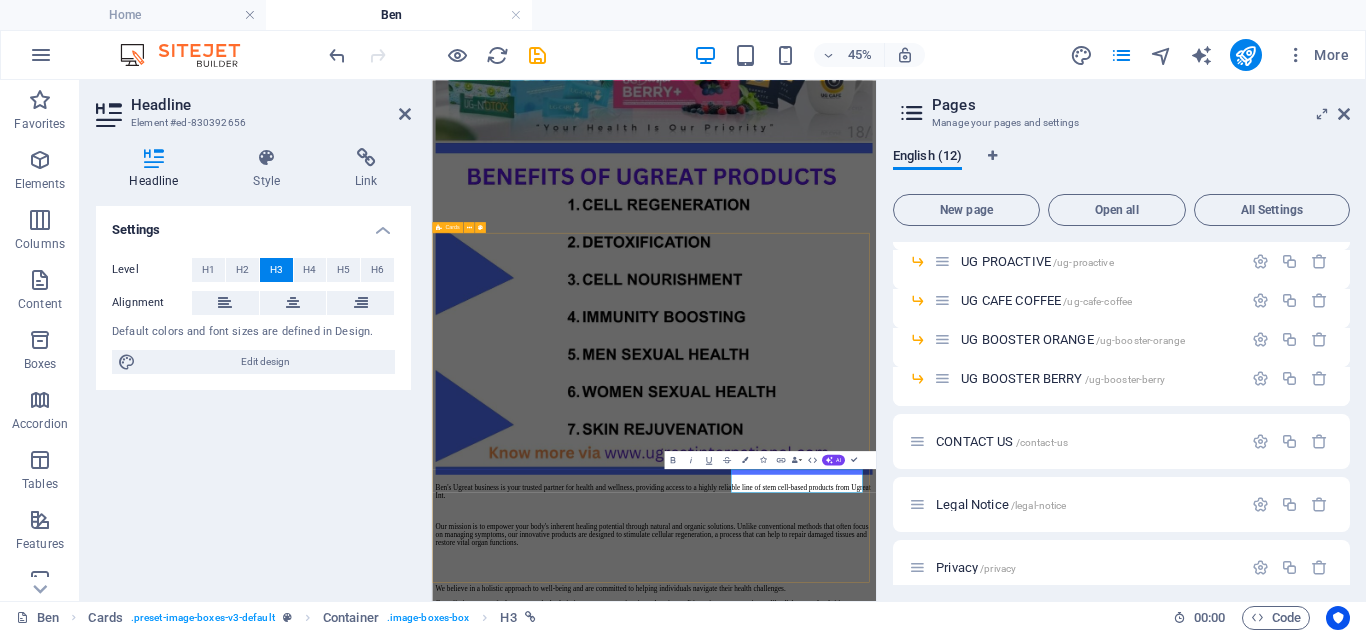 scroll, scrollTop: 1780, scrollLeft: 0, axis: vertical 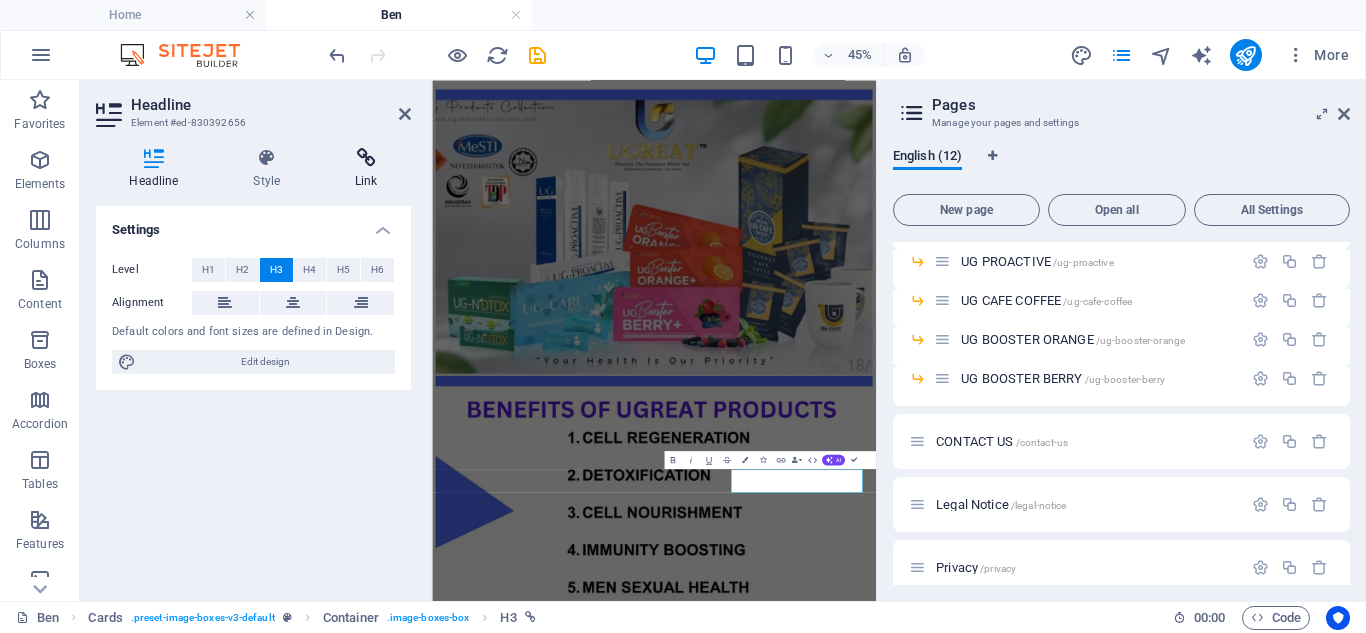 click on "Link" at bounding box center [366, 169] 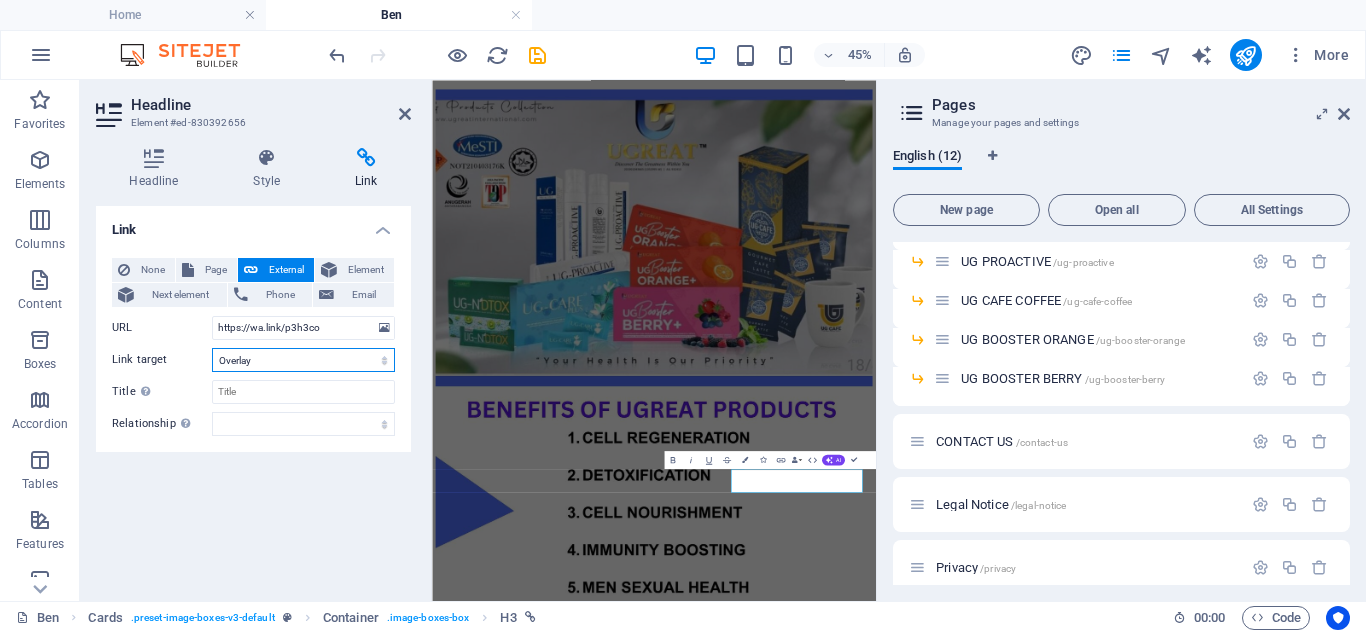 click on "New tab Same tab Overlay" at bounding box center (303, 360) 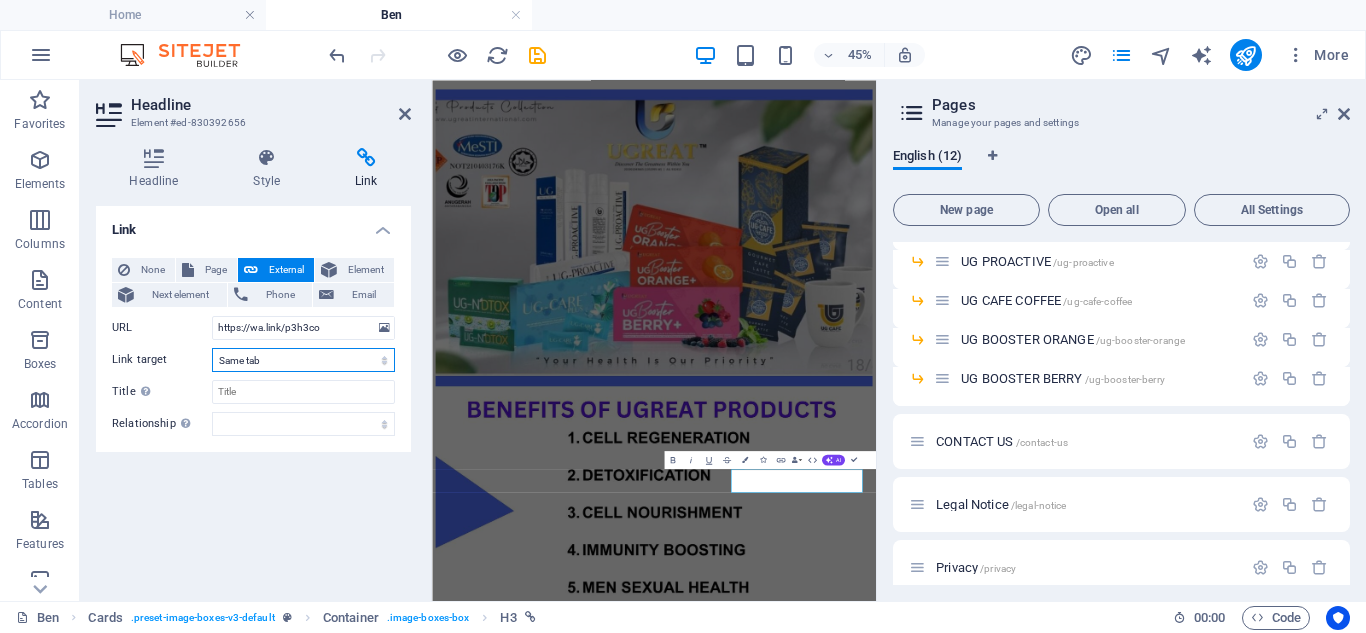 click on "New tab Same tab Overlay" at bounding box center (303, 360) 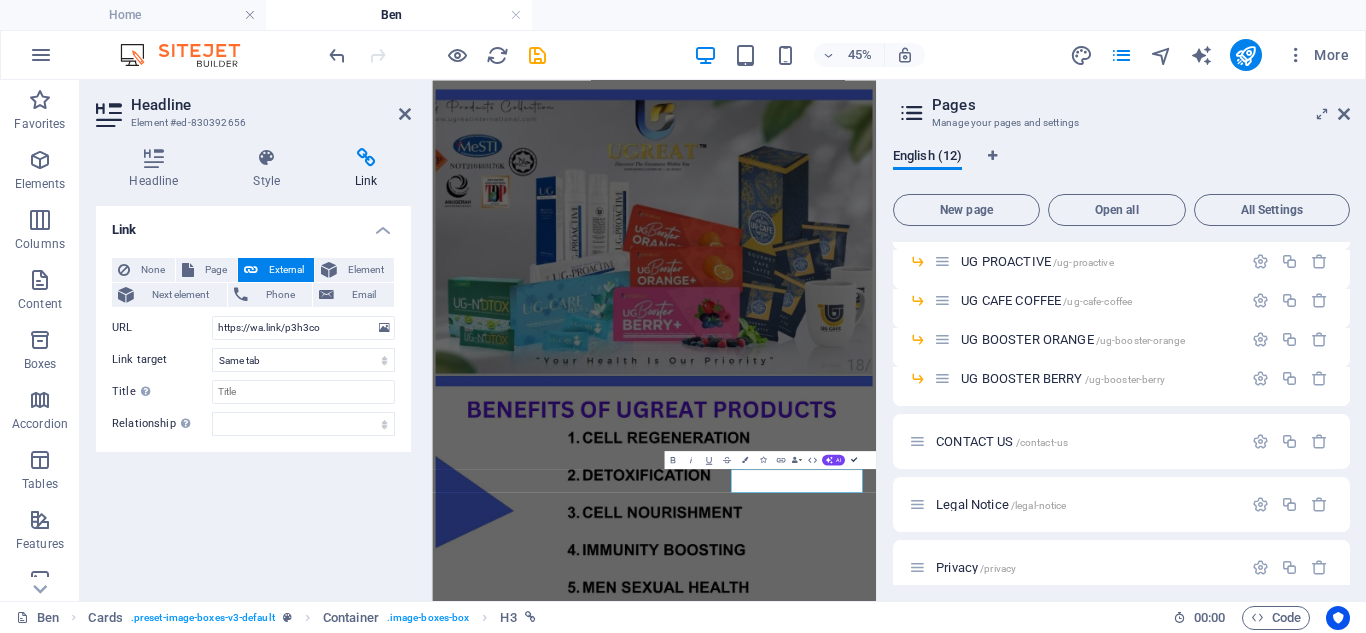 scroll, scrollTop: 2299, scrollLeft: 0, axis: vertical 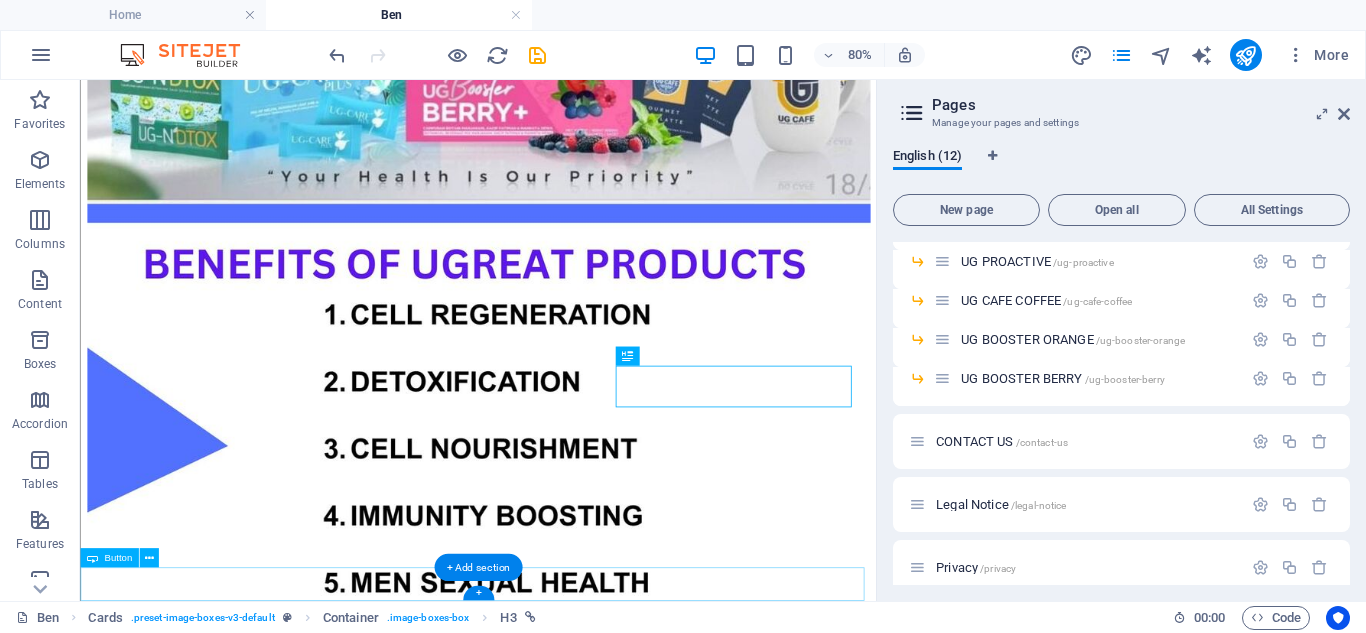 click on "whatsapp ben now" at bounding box center (577, 10385) 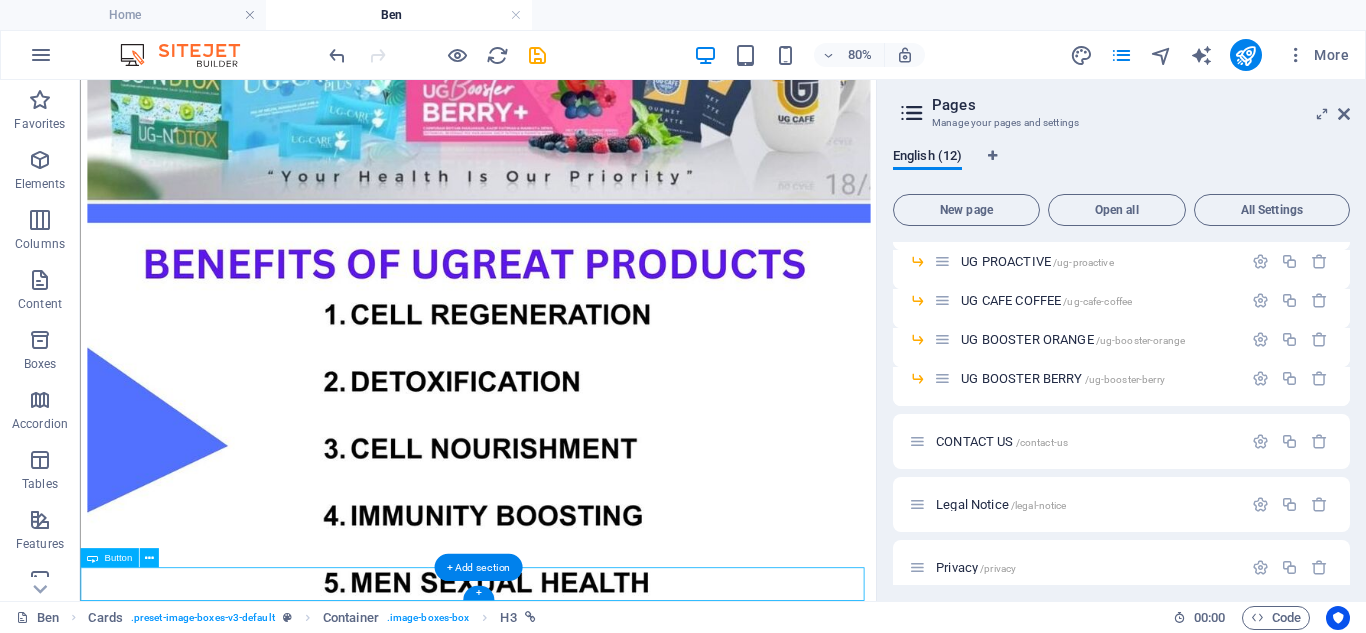click on "whatsapp ben now" at bounding box center (577, 10385) 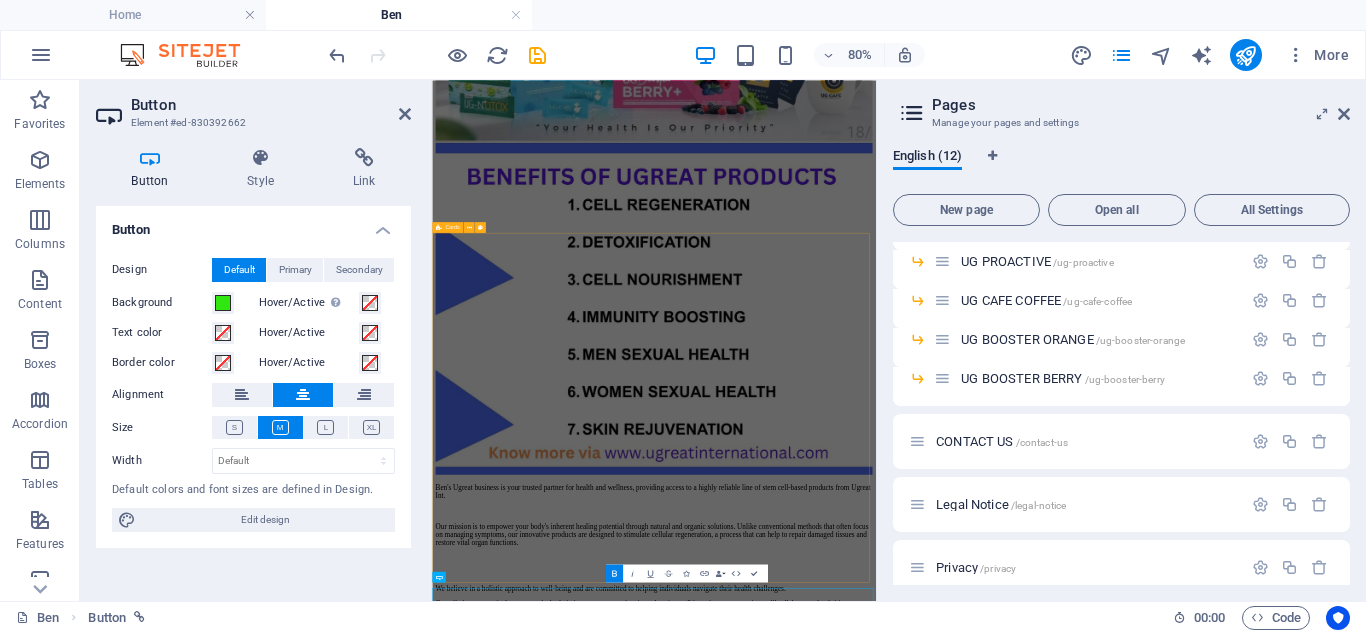 scroll, scrollTop: 1780, scrollLeft: 0, axis: vertical 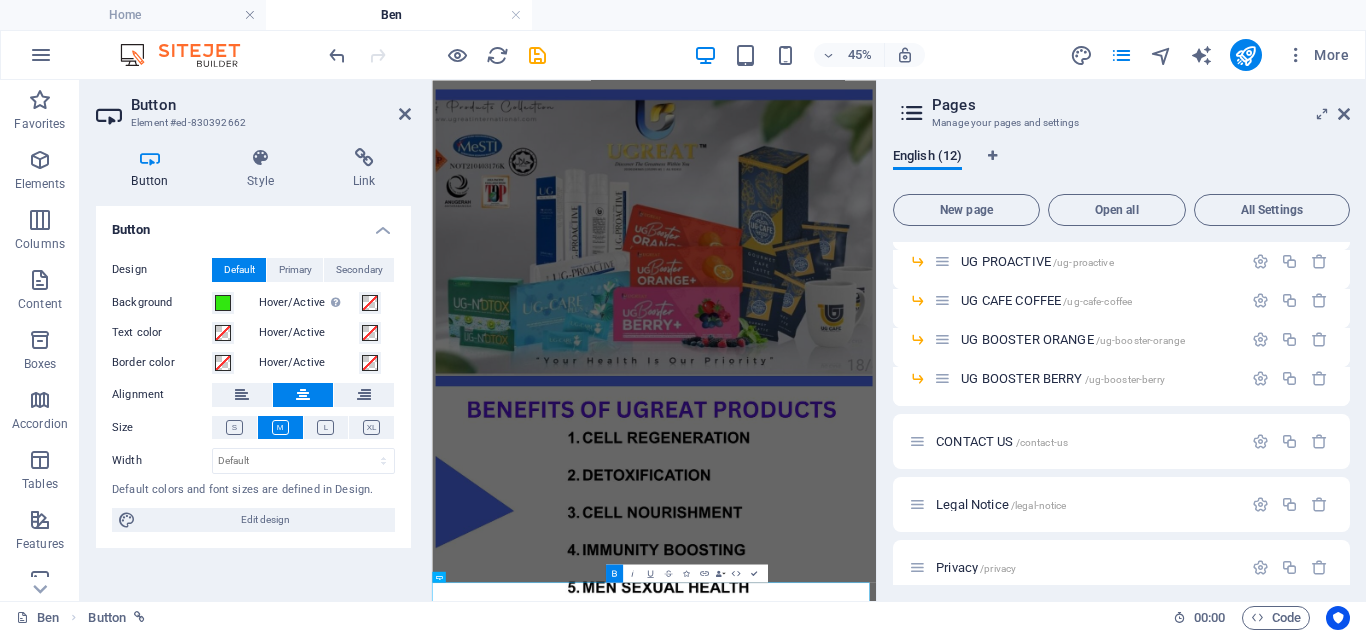 click on "Button Style Link Button Design Default Primary Secondary Background Hover/Active Switch to preview mode to test the active/hover state Text color Hover/Active Border color Hover/Active Alignment Size Width Default px rem % em vh vw Default colors and font sizes are defined in Design. Edit design Preset Element Layout How this element expands within the layout (Flexbox). Size Default auto px % 1/1 1/2 1/3 1/4 1/5 1/6 1/7 1/8 1/9 1/10 Grow Shrink Order Container layout Visible Visible Opacity 100 % Overflow Spacing Margin Default auto px % rem vw vh Custom Custom auto px % rem vw vh auto px % rem vw vh auto px % rem vw vh auto px % rem vw vh Padding Default px rem % vh vw Custom Custom px rem % vh vw px rem % vh vw px rem % vh vw px rem % vh vw Border Style              - Width 1 auto px rem % vh vw Custom Custom 1 auto px rem % vh vw 1 auto px rem % vh vw 1 auto px rem % vh vw 1 auto px rem % vh vw  - Color Round corners Default px rem % vh vw Custom Custom px rem % vh vw px rem % vh vw px rem % vh" at bounding box center (253, 366) 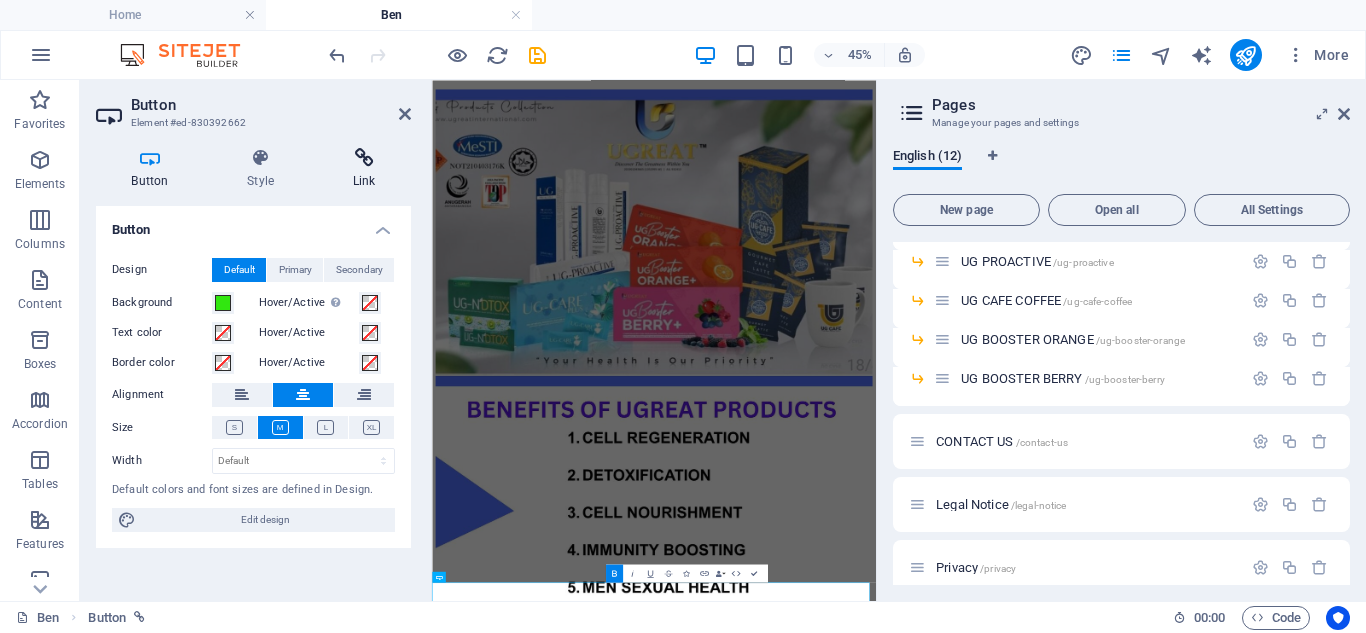 click on "Link" at bounding box center [364, 169] 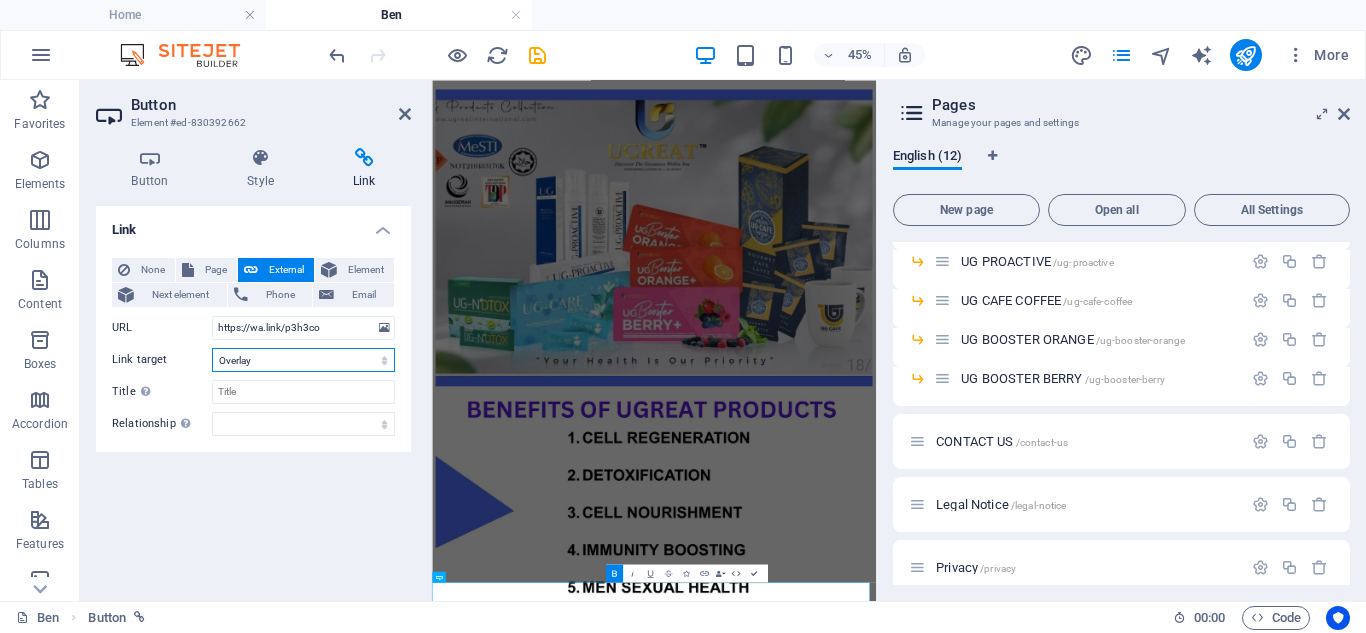 click on "New tab Same tab Overlay" at bounding box center (303, 360) 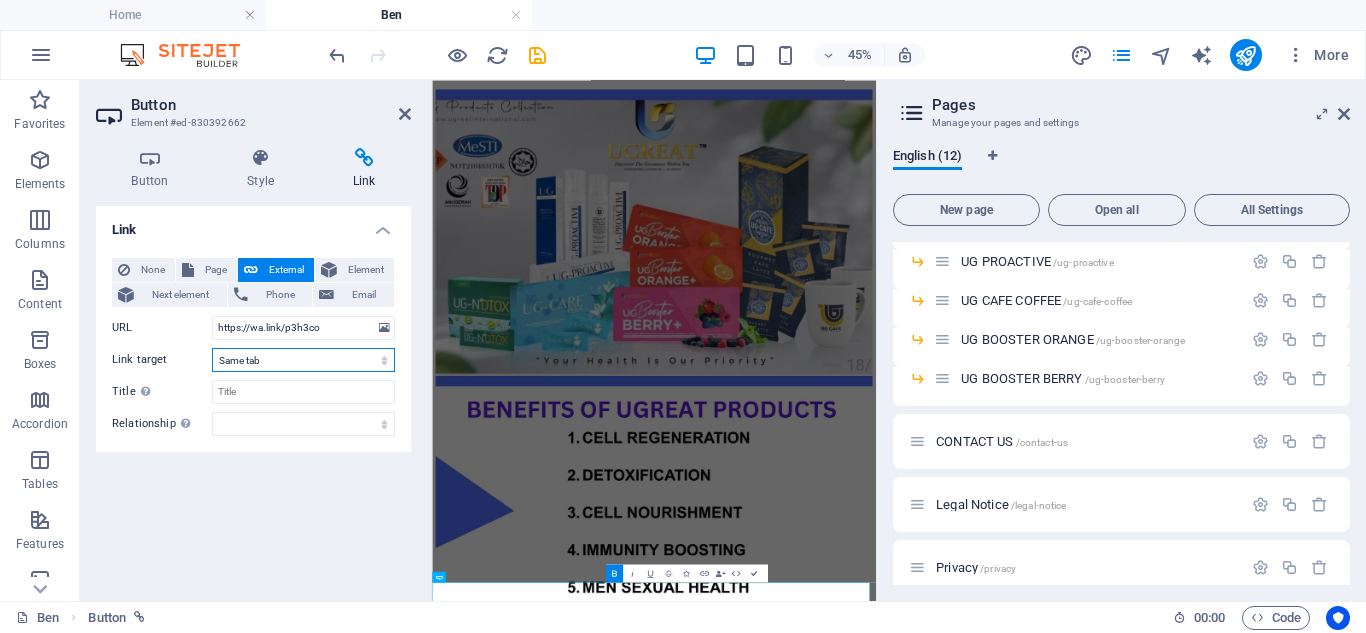 click on "New tab Same tab Overlay" at bounding box center [303, 360] 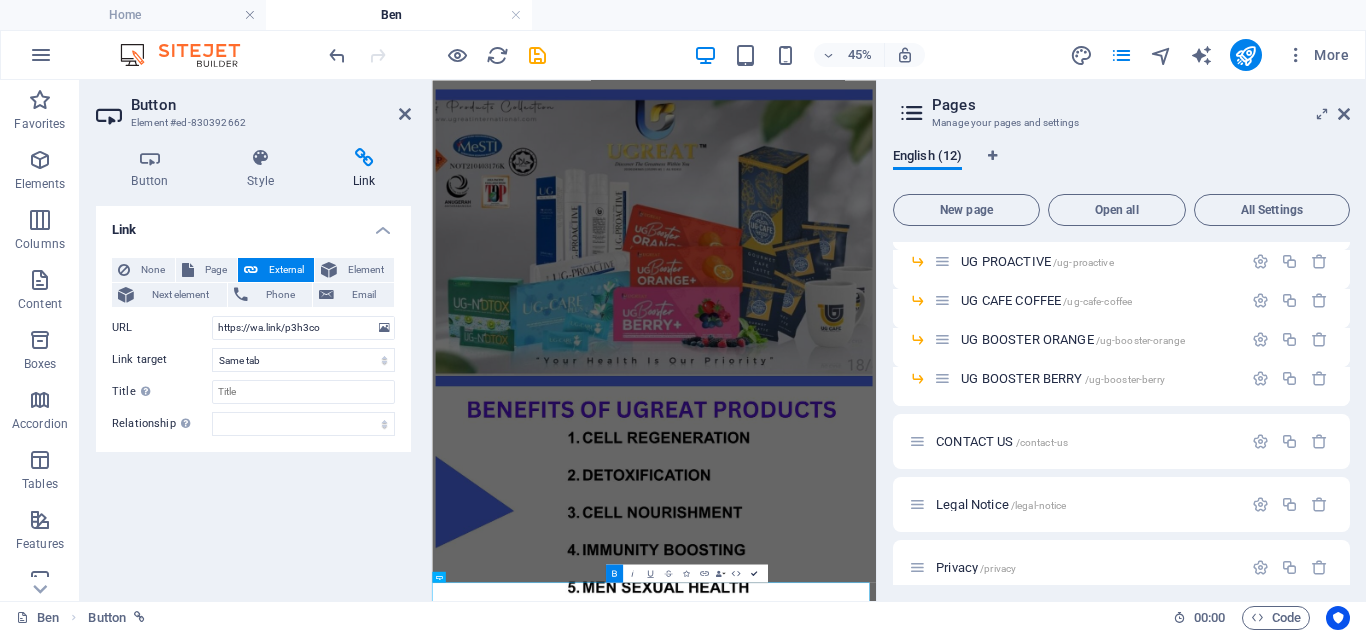scroll, scrollTop: 2299, scrollLeft: 0, axis: vertical 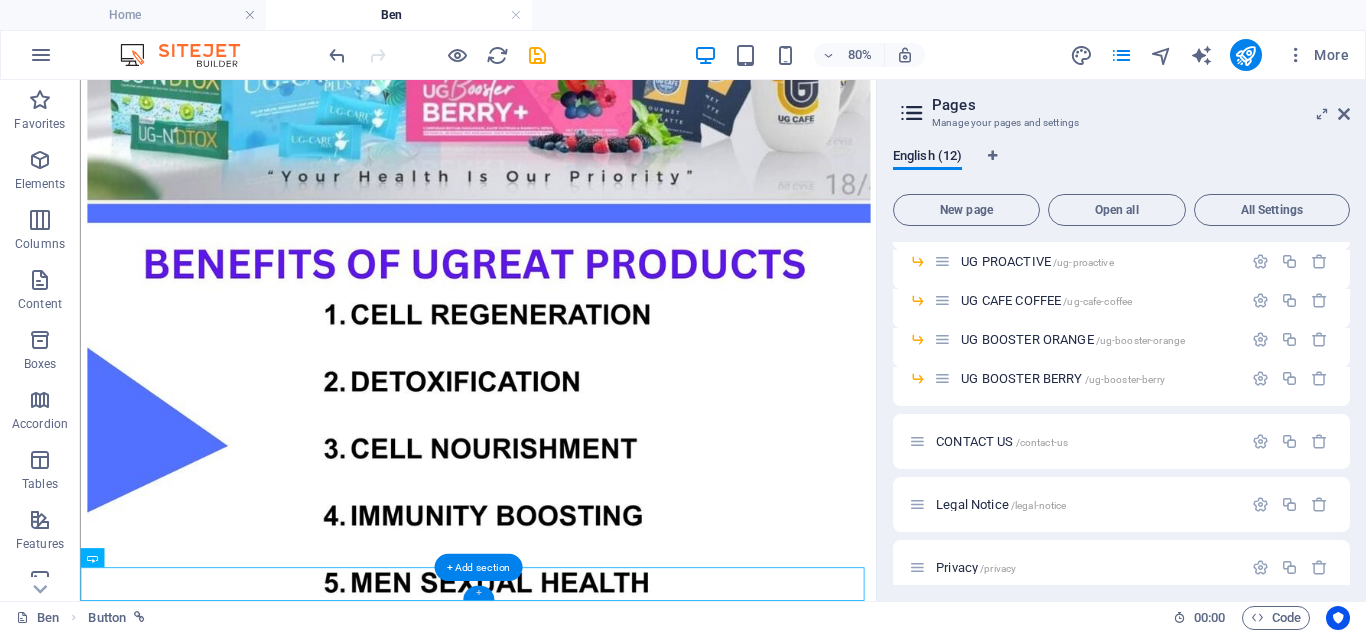 click on "+" at bounding box center [477, 593] 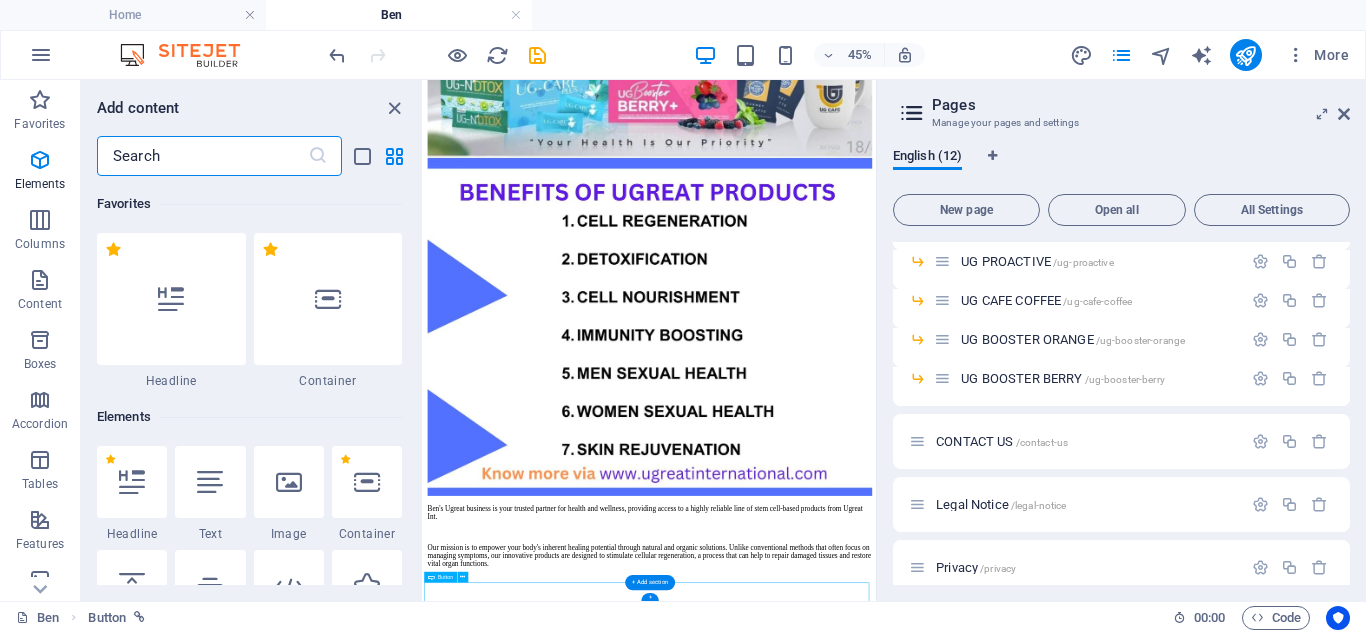 scroll, scrollTop: 1806, scrollLeft: 0, axis: vertical 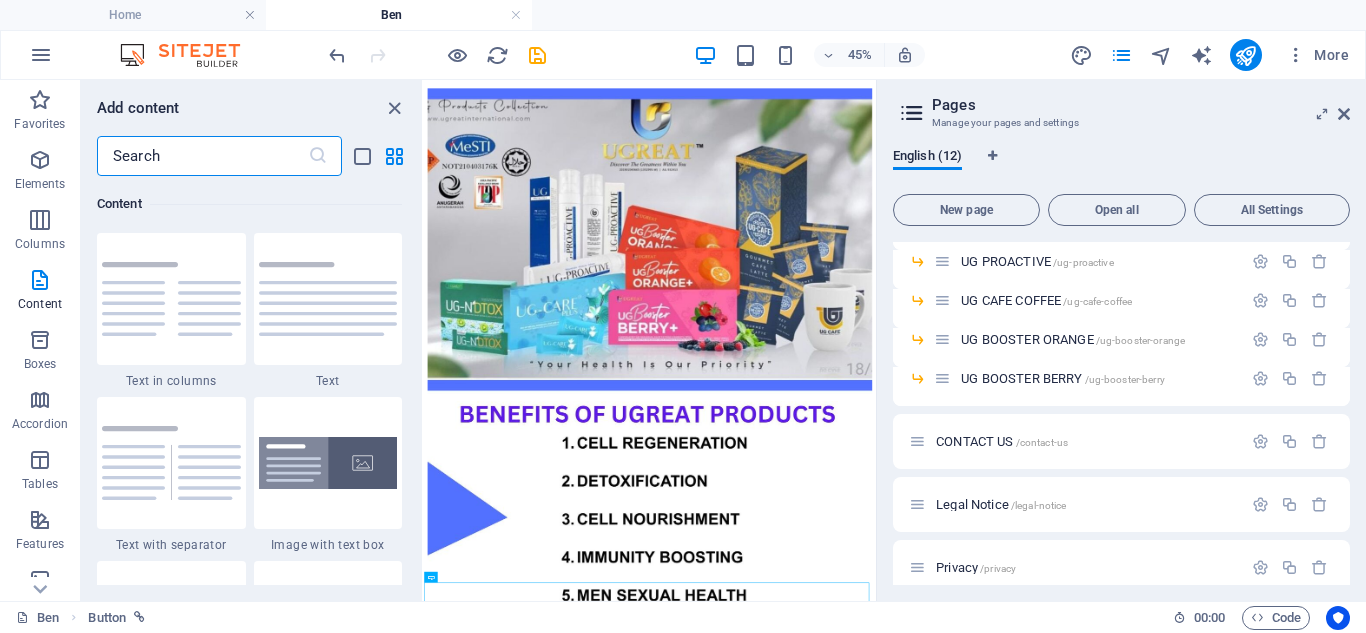 click at bounding box center [202, 156] 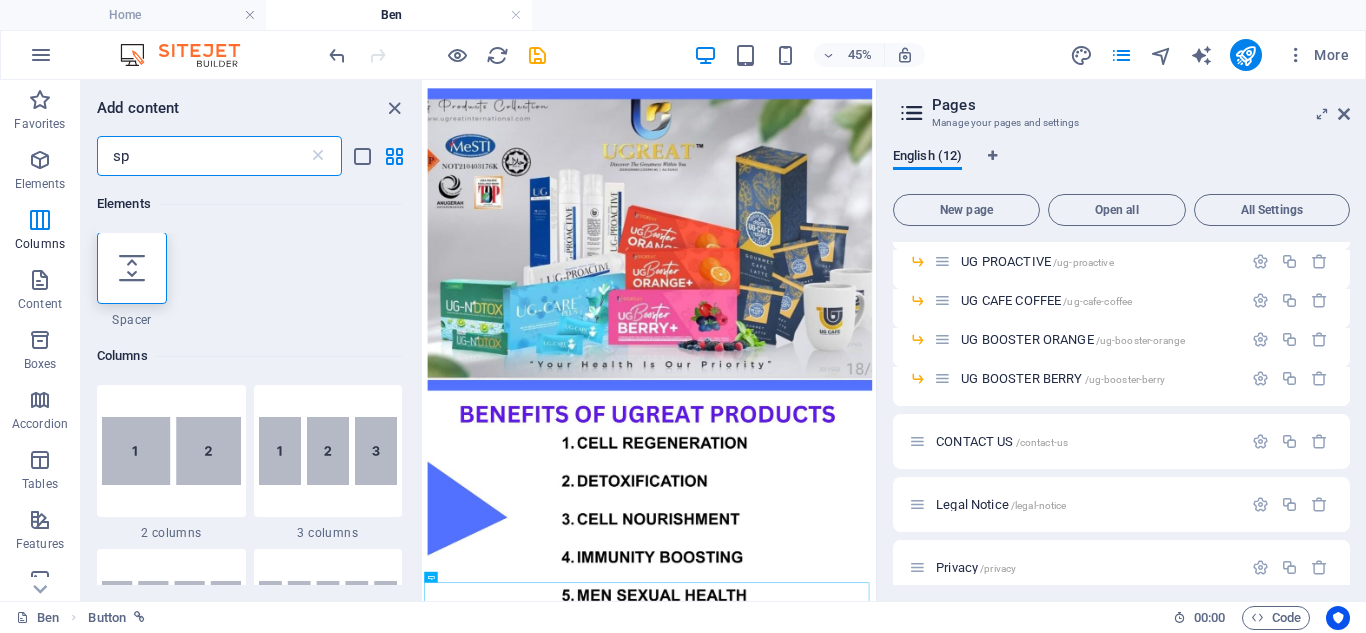 scroll, scrollTop: 0, scrollLeft: 0, axis: both 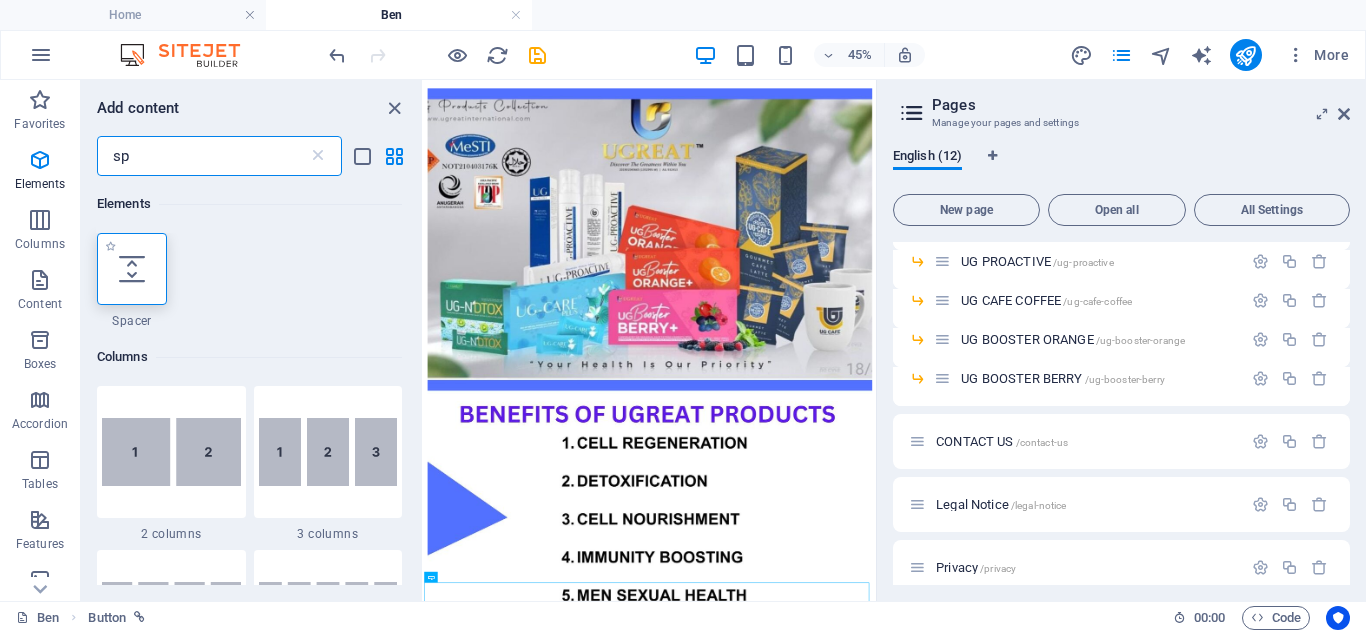 type on "sp" 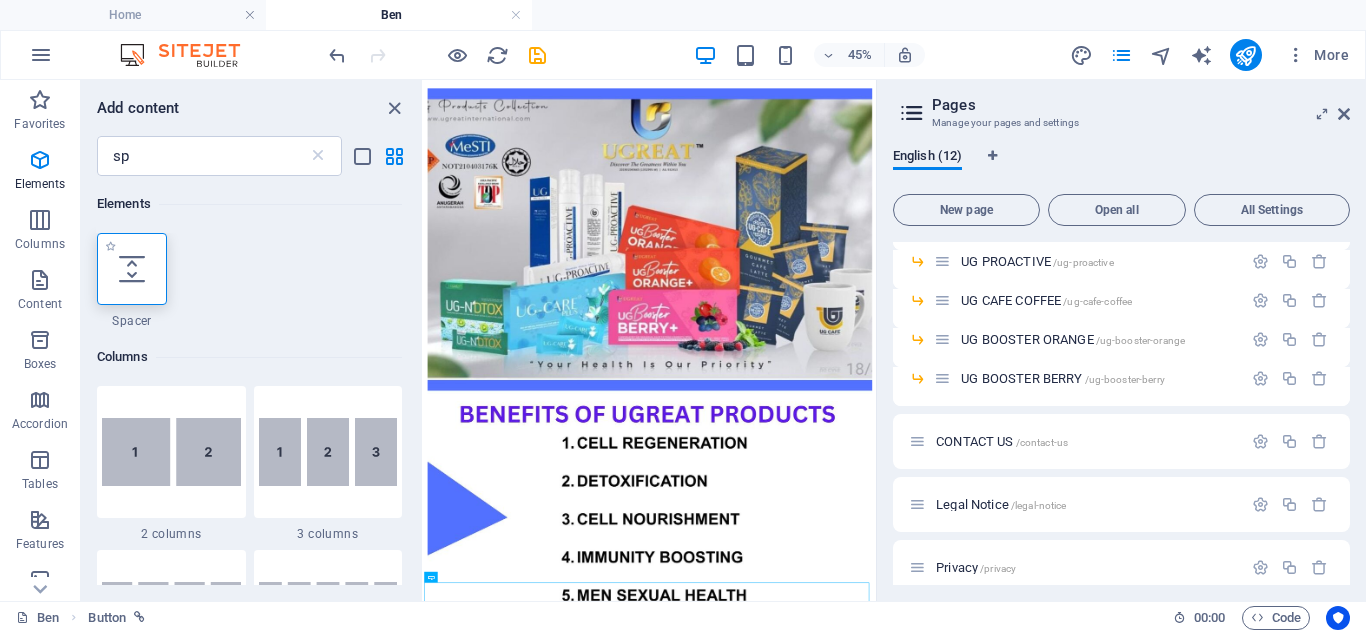 click at bounding box center [132, 269] 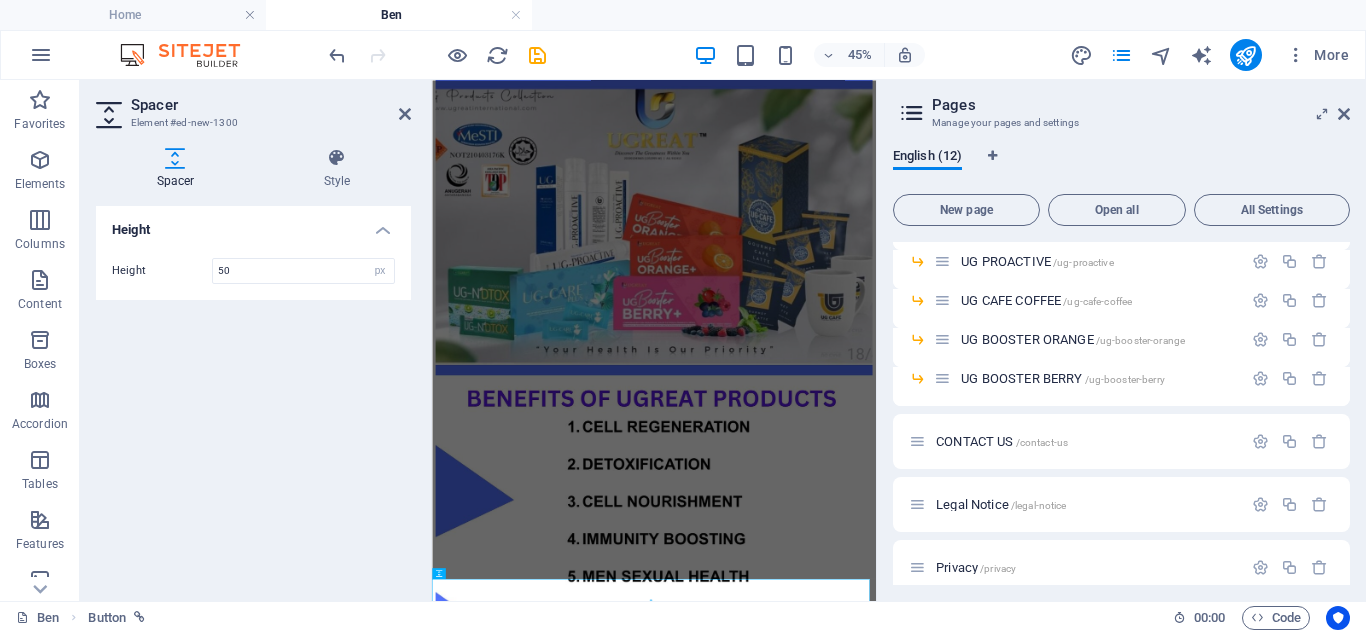 scroll, scrollTop: 1830, scrollLeft: 0, axis: vertical 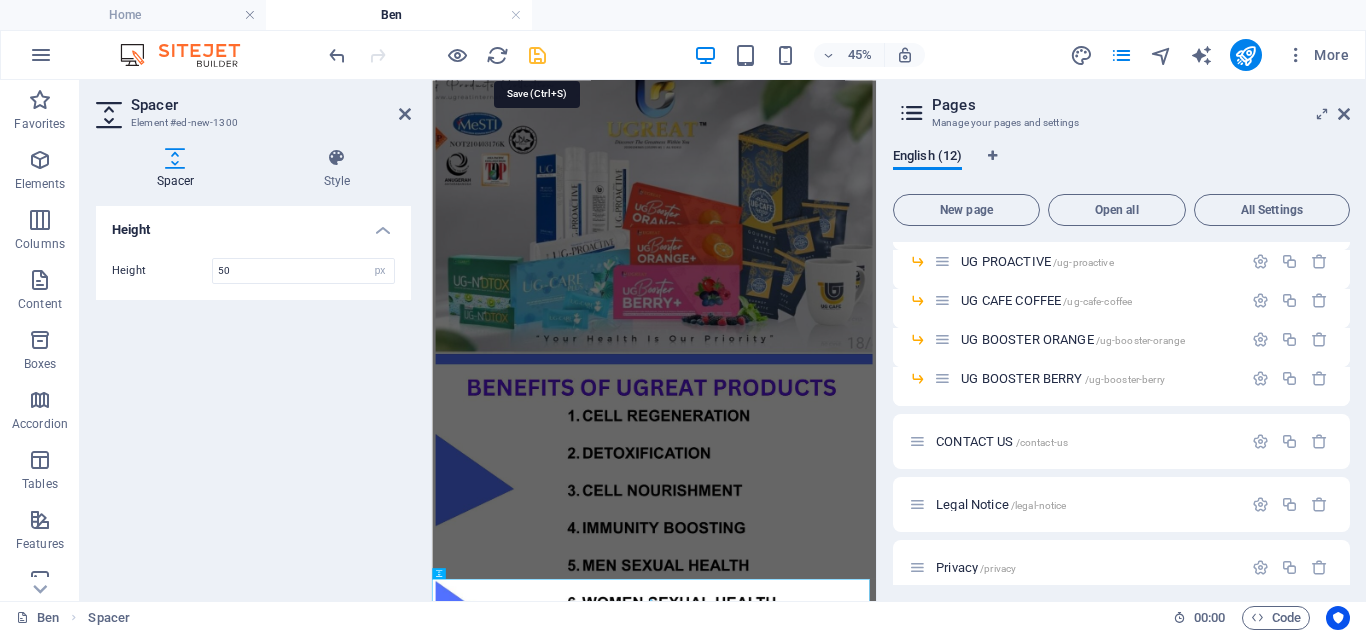 click at bounding box center [537, 55] 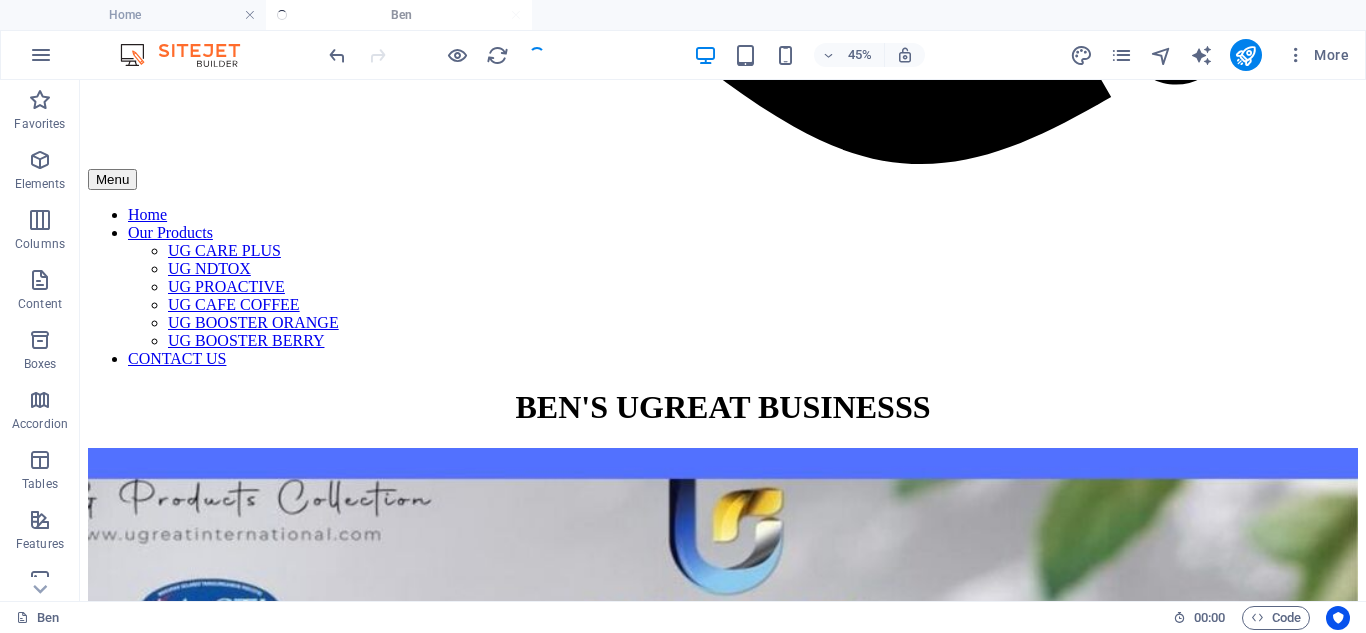 scroll, scrollTop: 2763, scrollLeft: 0, axis: vertical 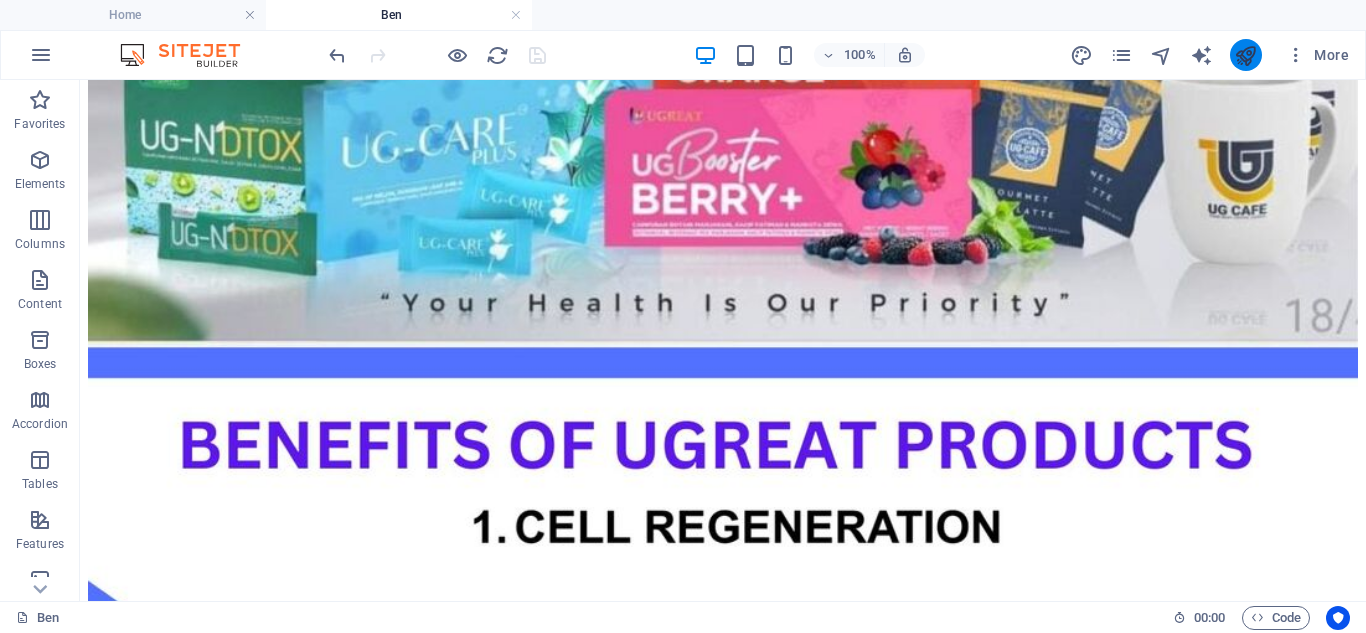 click at bounding box center (1246, 55) 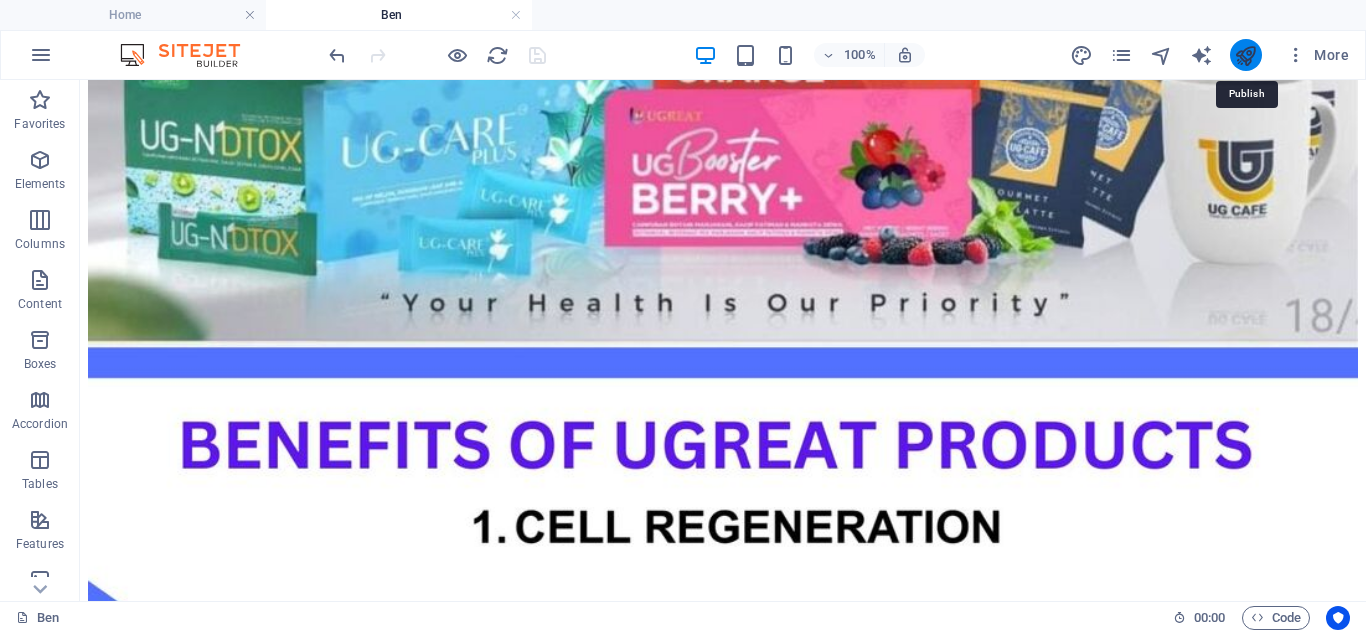 click at bounding box center (1245, 55) 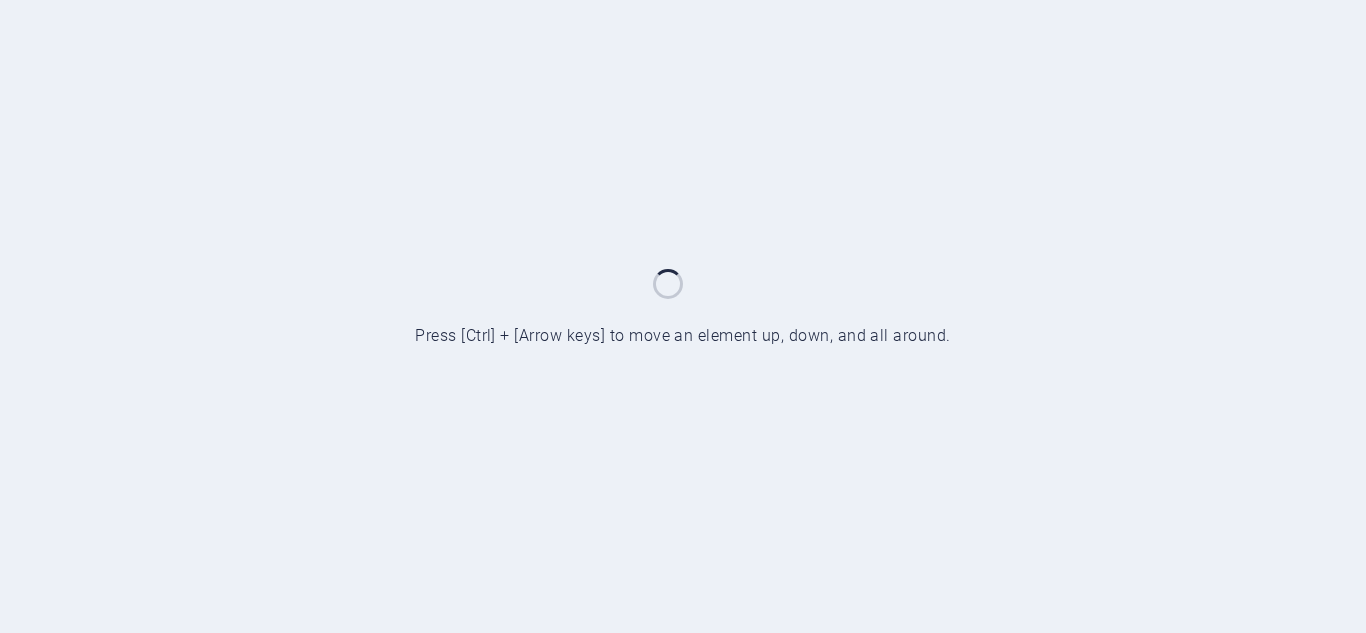 scroll, scrollTop: 0, scrollLeft: 0, axis: both 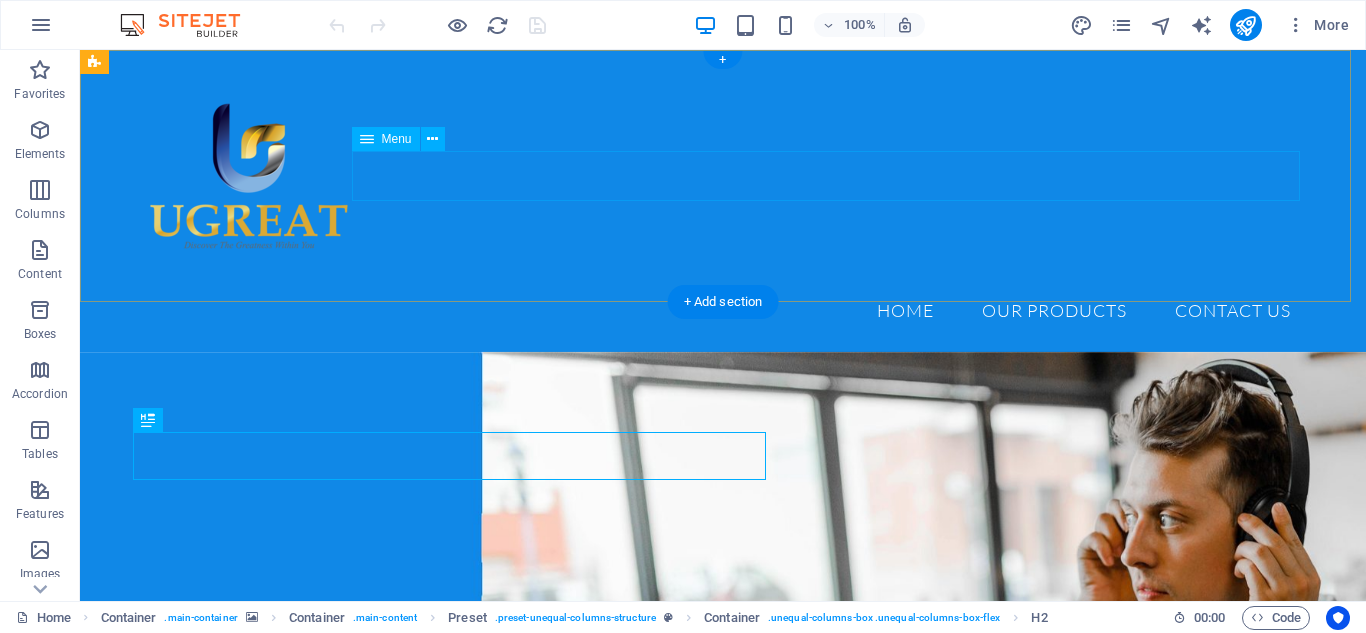 click on "Home Our Products UG CARE PLUS UG NDTOX UG PROACTIVE UG CAFE COFFEE UG BOOSTER ORANGE UG BOOSTER BERRY CONTACT US" at bounding box center (723, 311) 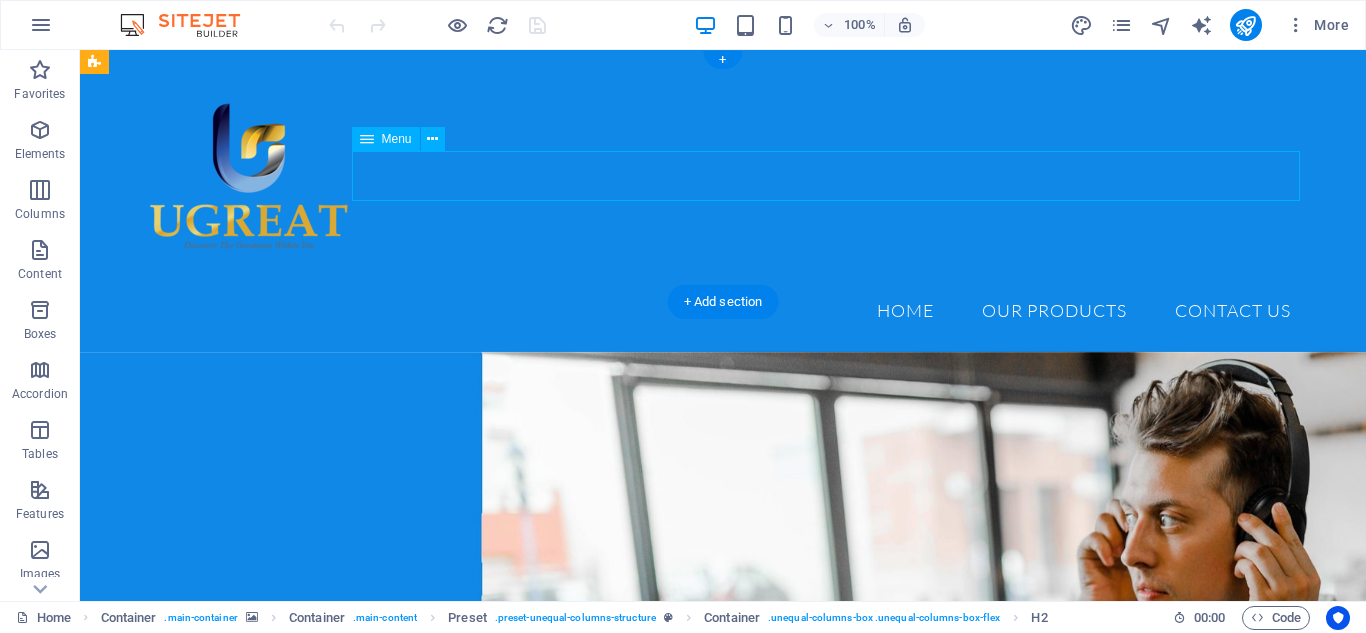 click on "Home Our Products UG CARE PLUS UG NDTOX UG PROACTIVE UG CAFE COFFEE UG BOOSTER ORANGE UG BOOSTER BERRY CONTACT US" at bounding box center [723, 311] 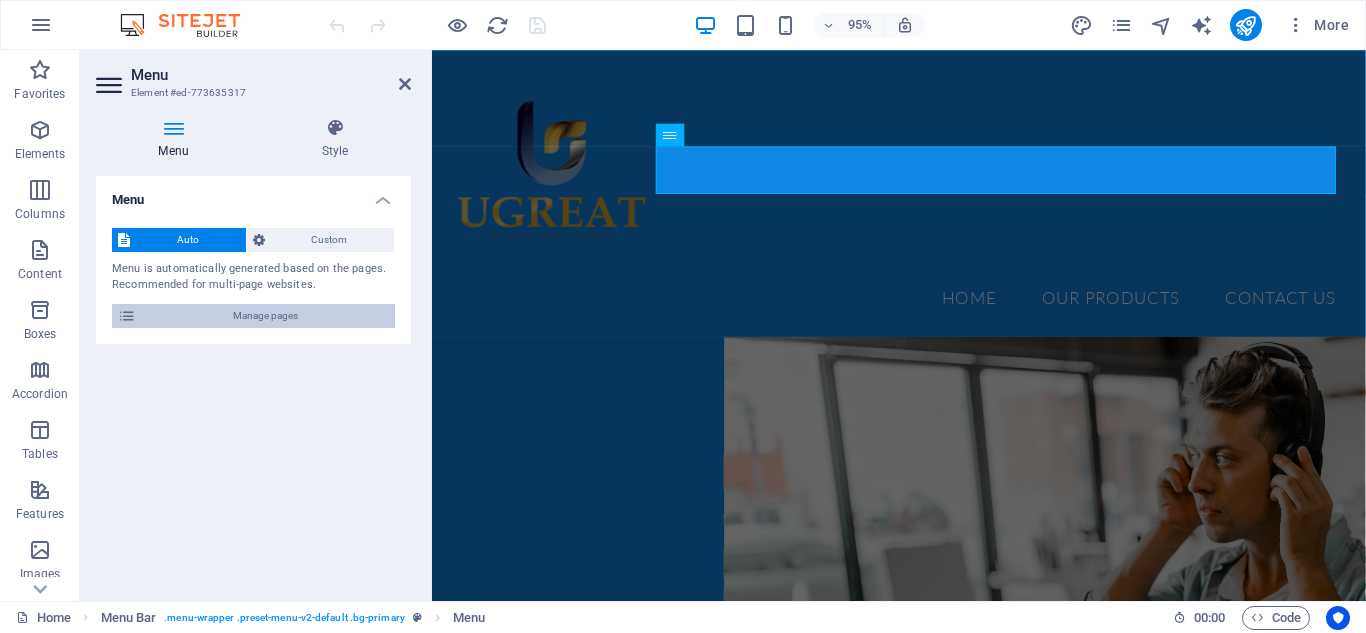 click on "Manage pages" at bounding box center [265, 316] 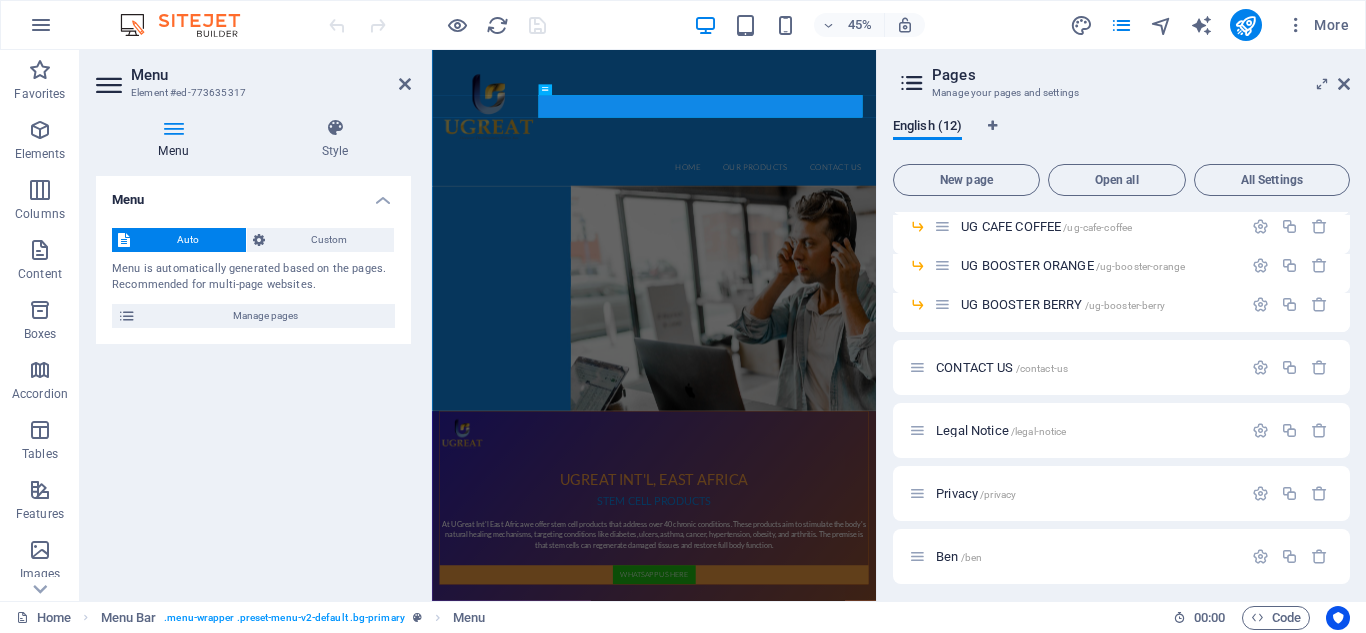 scroll, scrollTop: 239, scrollLeft: 0, axis: vertical 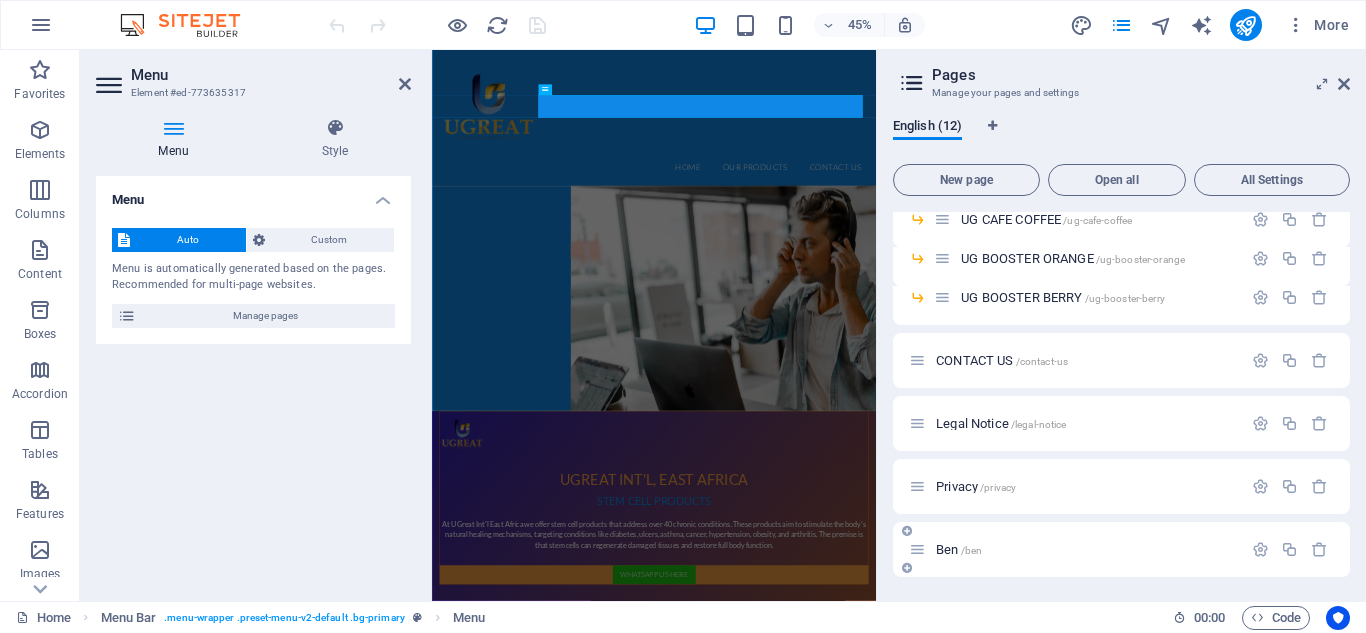 click on "/ben" at bounding box center [972, 550] 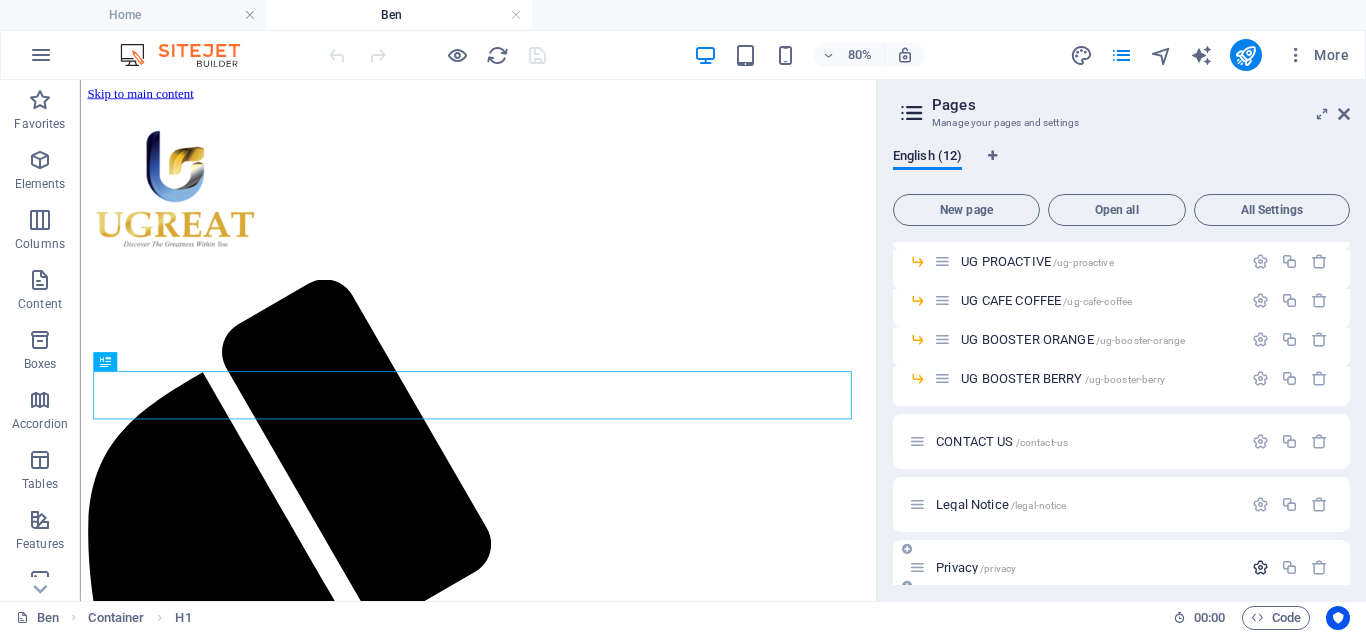 scroll, scrollTop: 0, scrollLeft: 0, axis: both 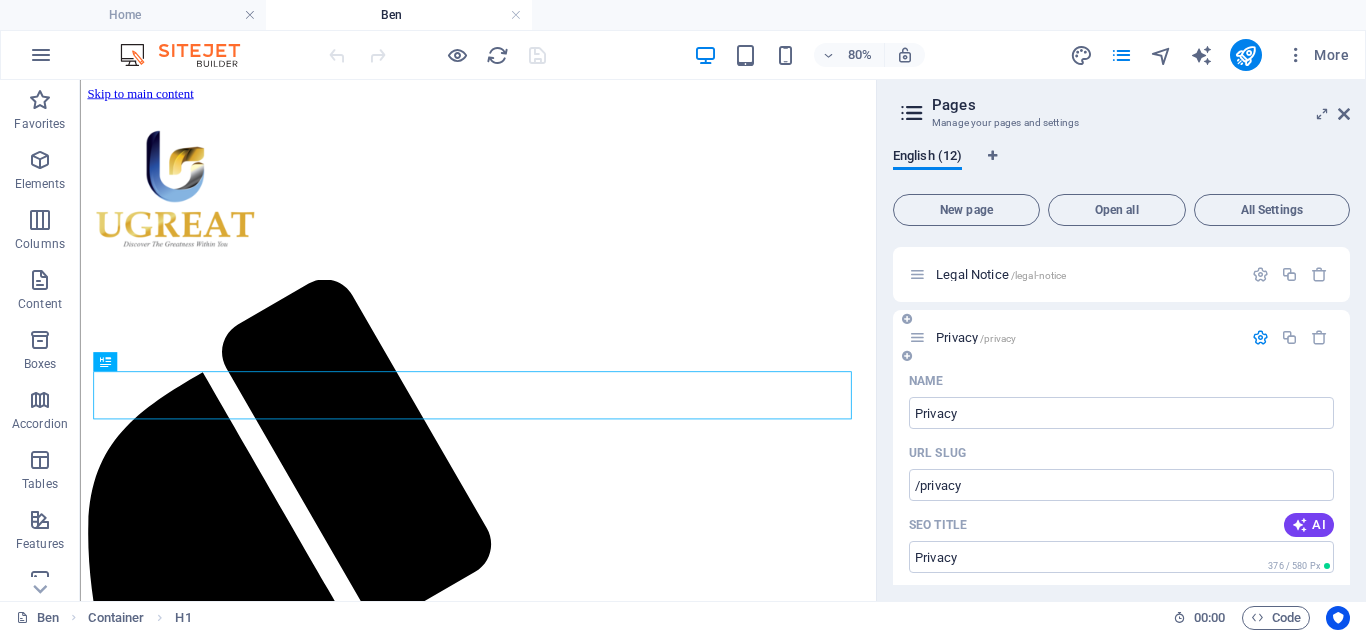 click at bounding box center [1260, 337] 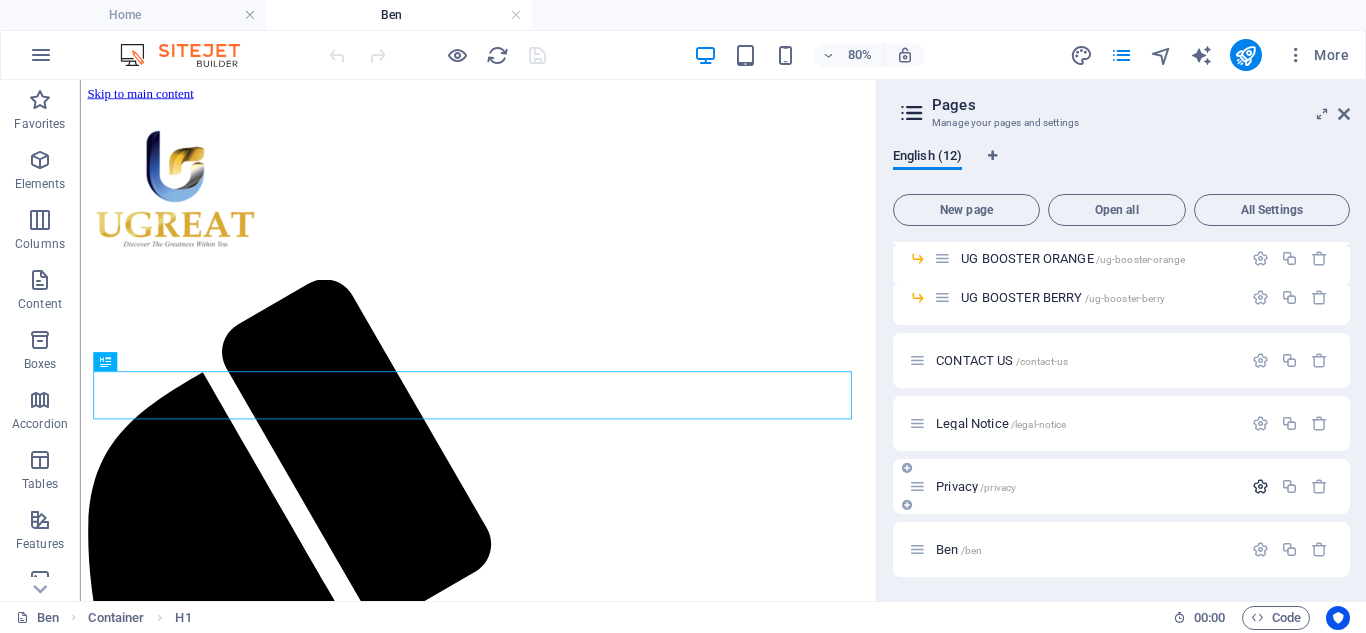 scroll, scrollTop: 269, scrollLeft: 0, axis: vertical 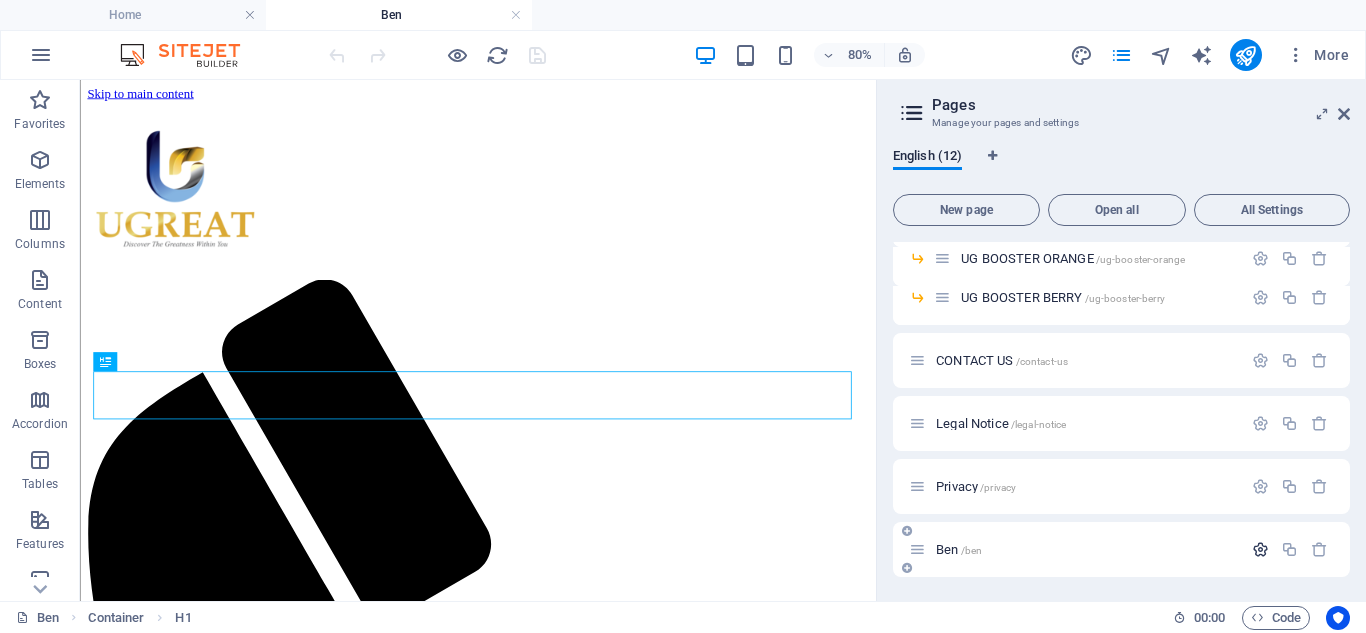 click at bounding box center [1260, 549] 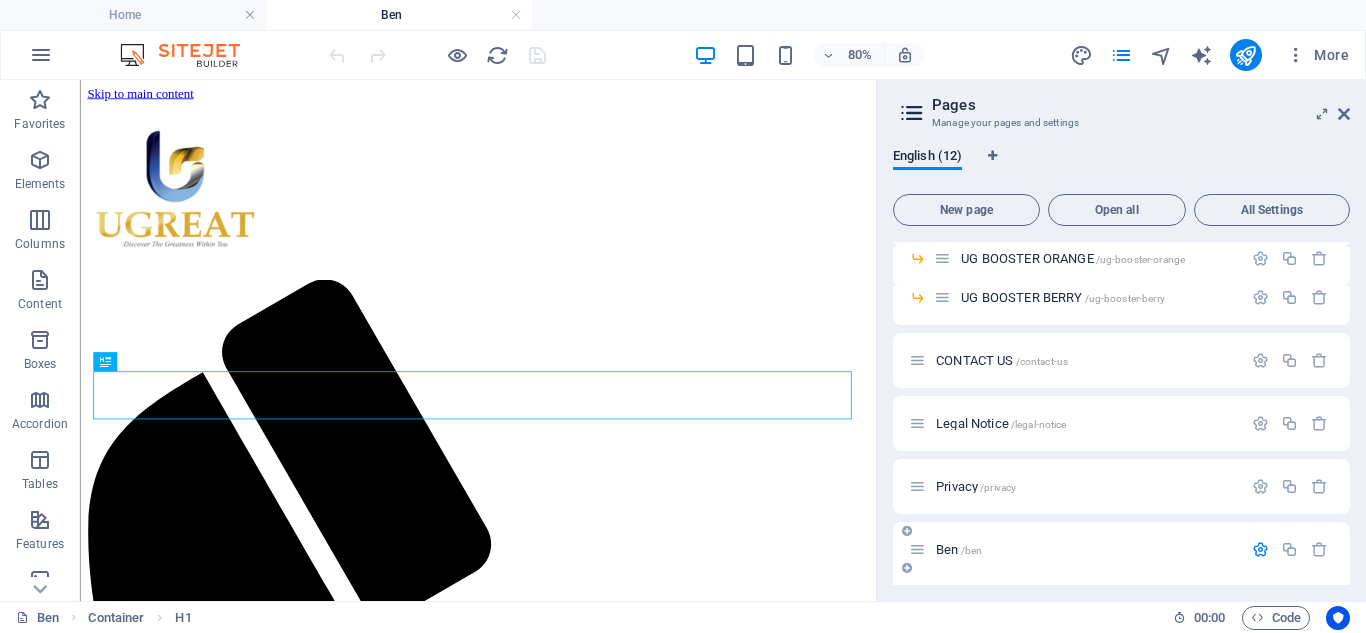 scroll, scrollTop: 481, scrollLeft: 0, axis: vertical 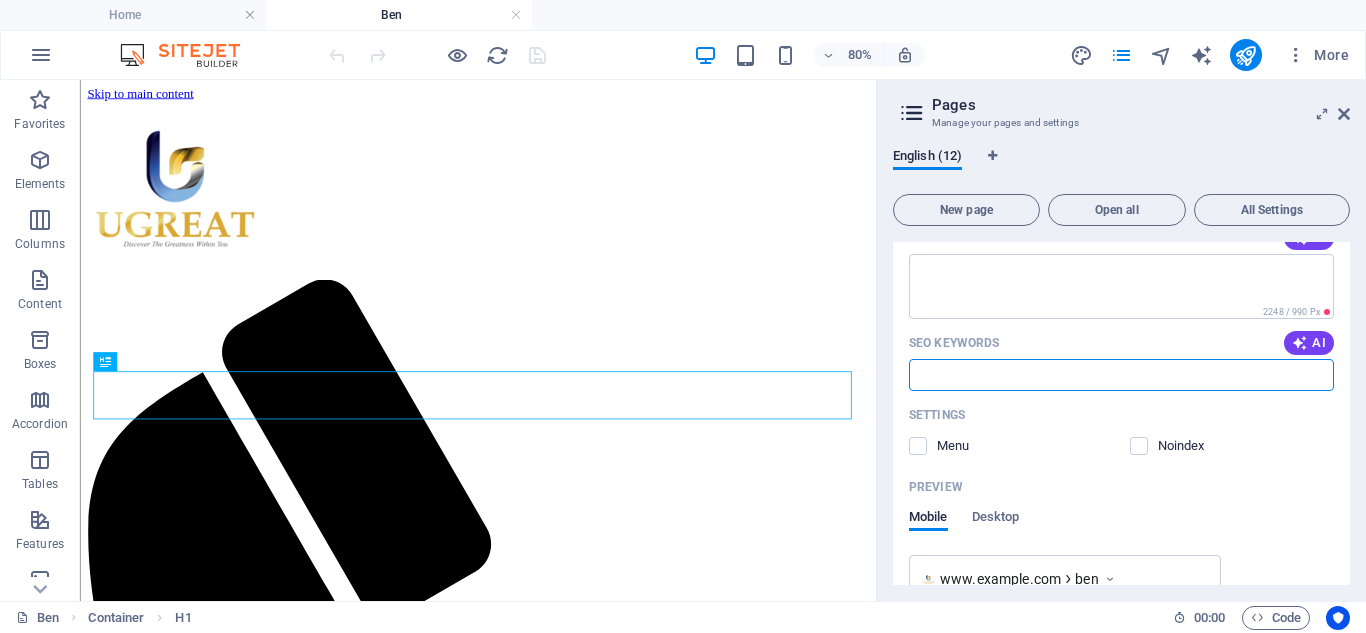 click on "SEO Keywords" at bounding box center [1121, 375] 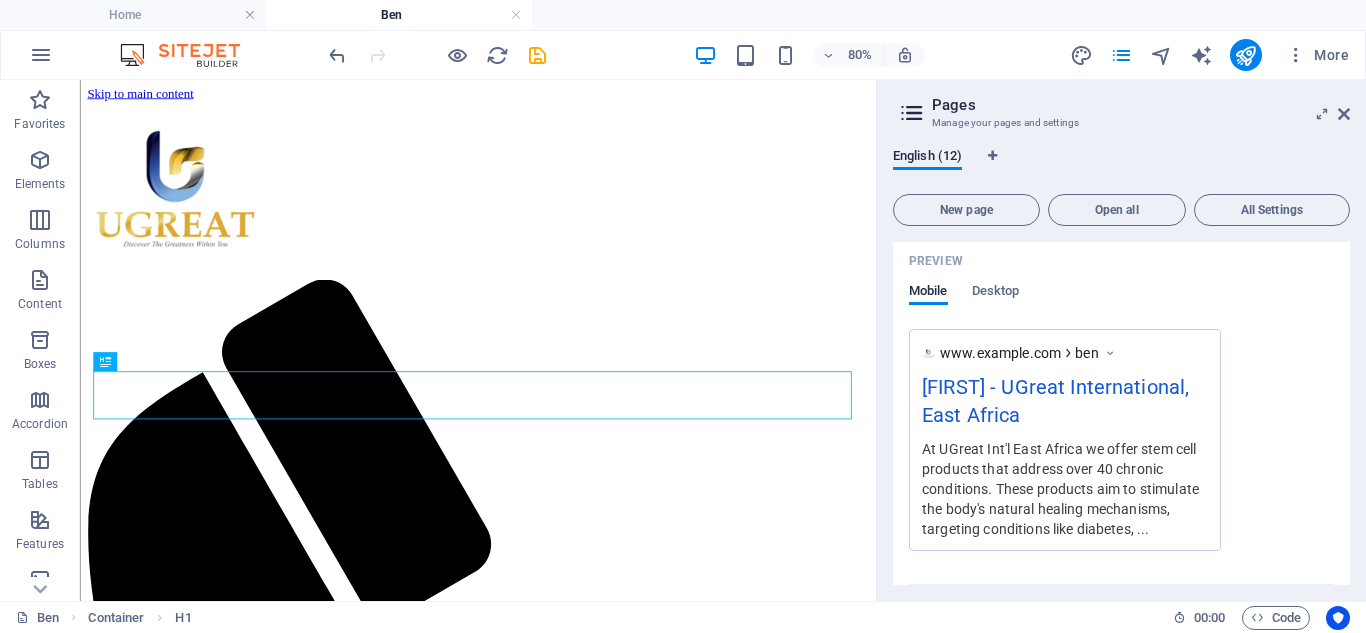 scroll, scrollTop: 1109, scrollLeft: 0, axis: vertical 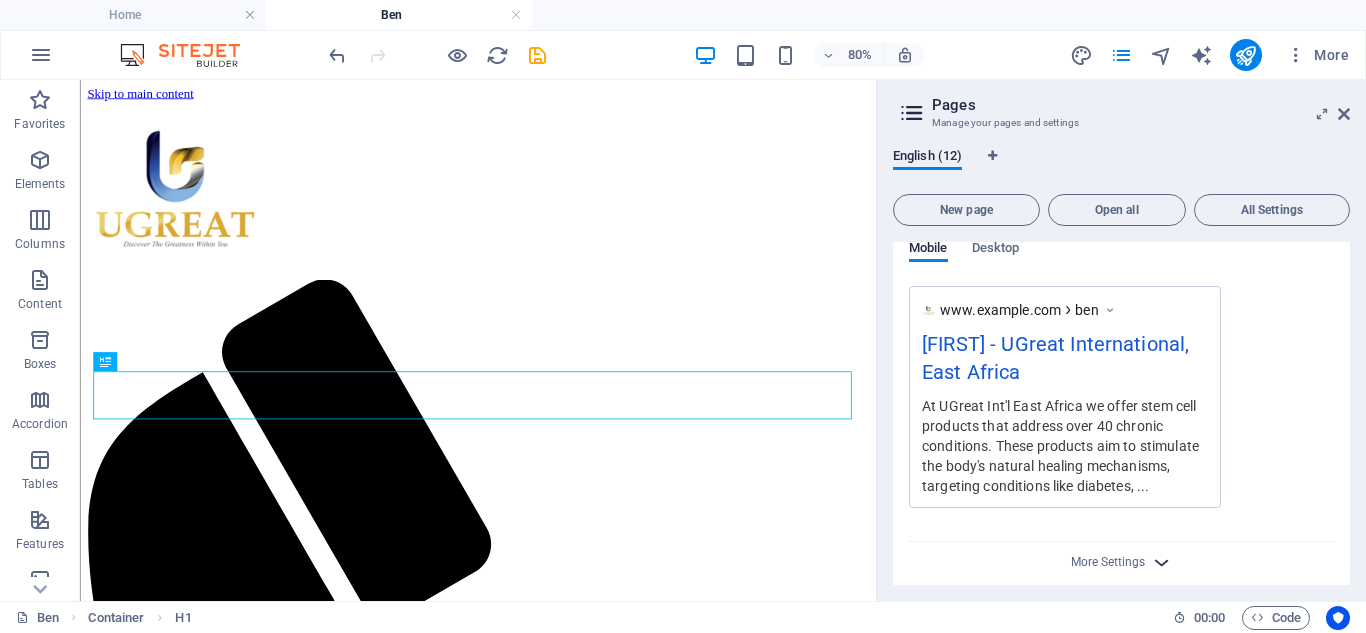 type on "Ugreat, stemcells, supplements, therapy" 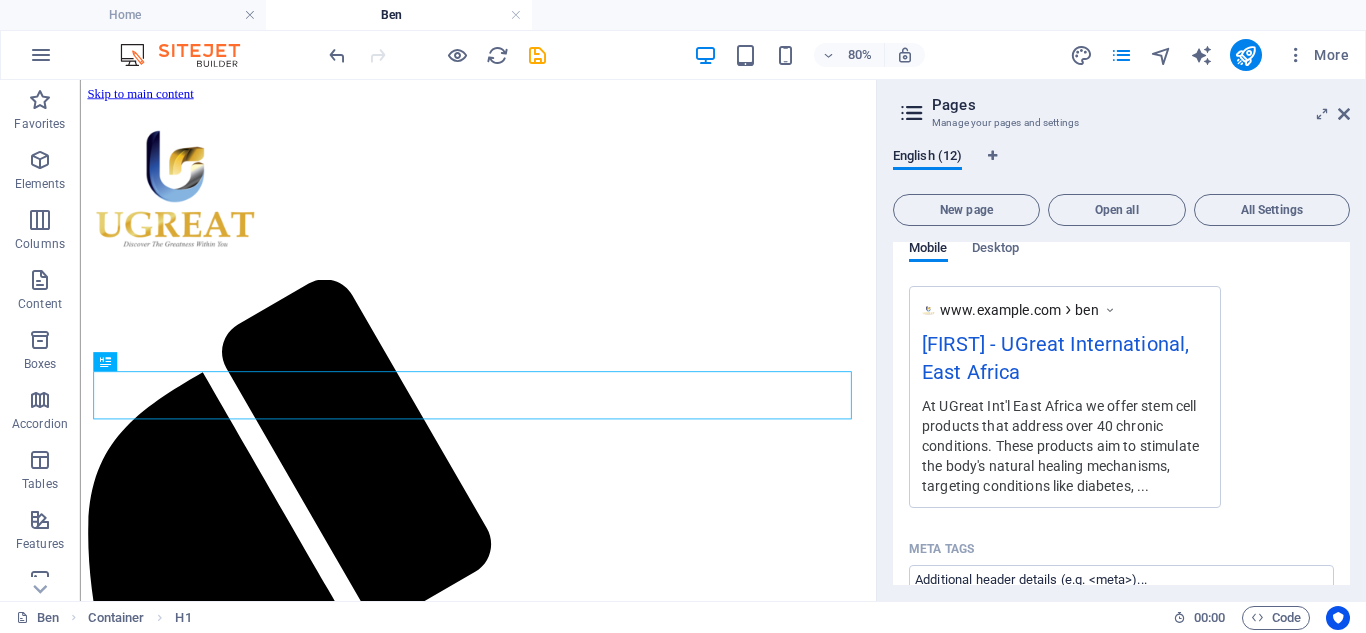 click on "Name [FIRST] ​ URL SLUG /ben ​ SEO Title AI ​ 346 / 580 Px SEO Description AI ​ 2248 / 990 Px SEO Keywords AI Ugreat, stemcells, supplements, therapy ​ Settings Menu Noindex Preview Mobile Desktop www.example.com [FIRST] [FIRST] - UGreat International, East Africa At UGreat Int'l East Africa we offer stem cell products that address over 40 chronic conditions. These products aim to stimulate the body's natural healing mechanisms, targeting conditions like diabetes, ... Meta tags ​ Preview Image (Open Graph) Drag files here, click to choose files or select files from Files or our free stock photos & videos More Settings" at bounding box center [1121, 307] 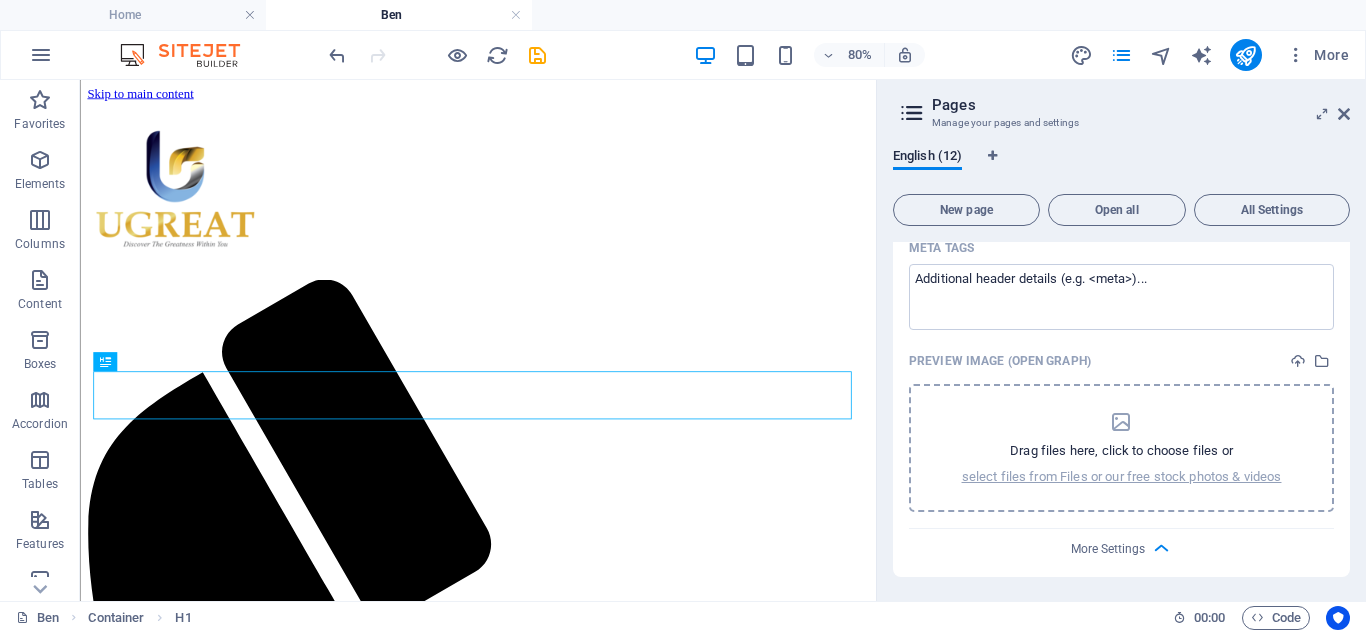 click on "Drag files here, click to choose files or" at bounding box center [1121, 451] 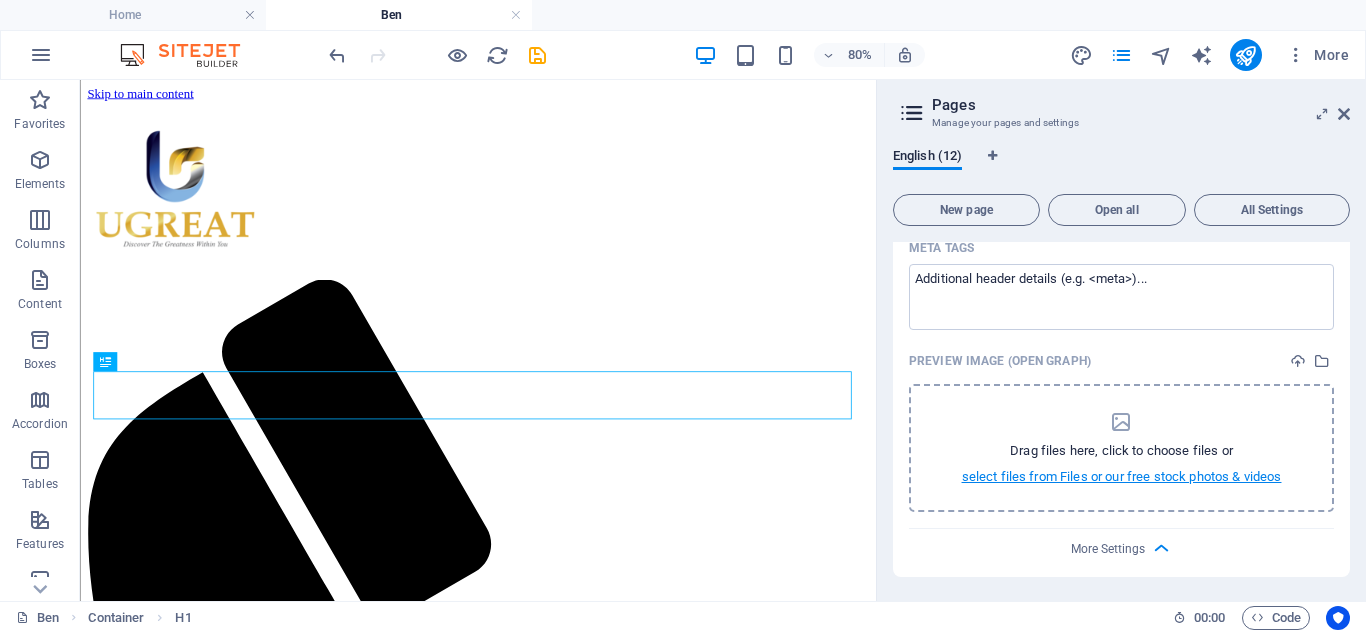 click on "select files from Files or our free stock photos & videos" at bounding box center (1122, 477) 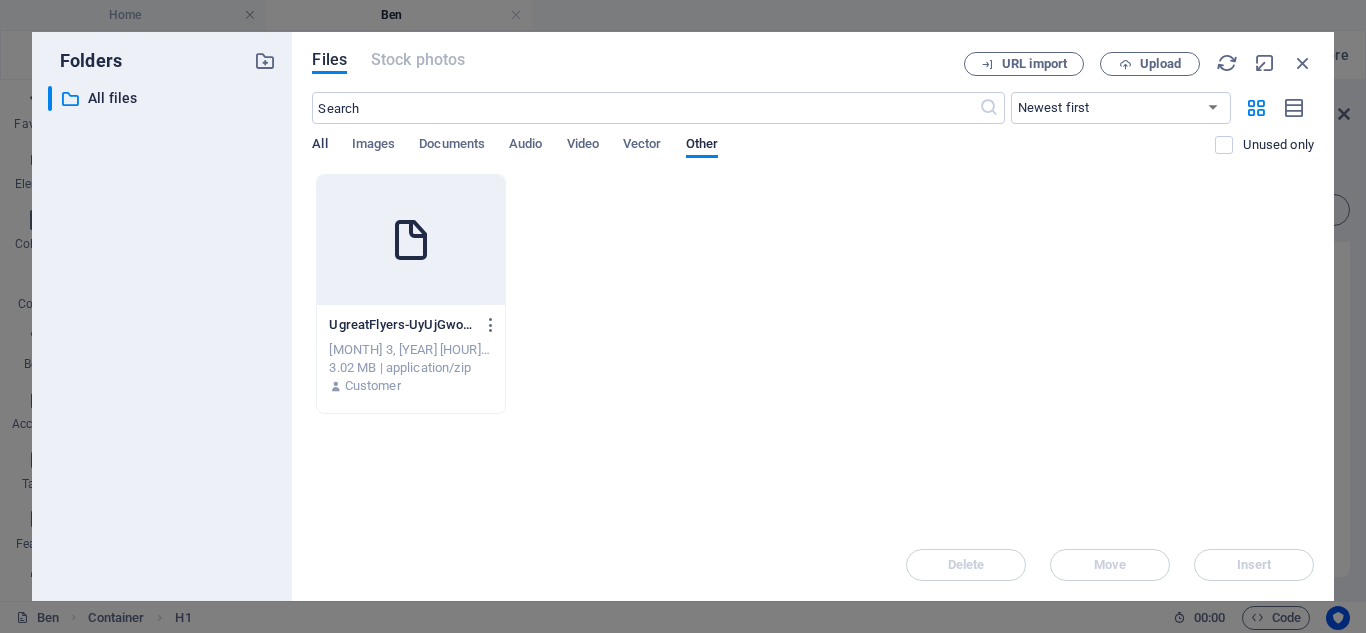 click on "All" at bounding box center (319, 146) 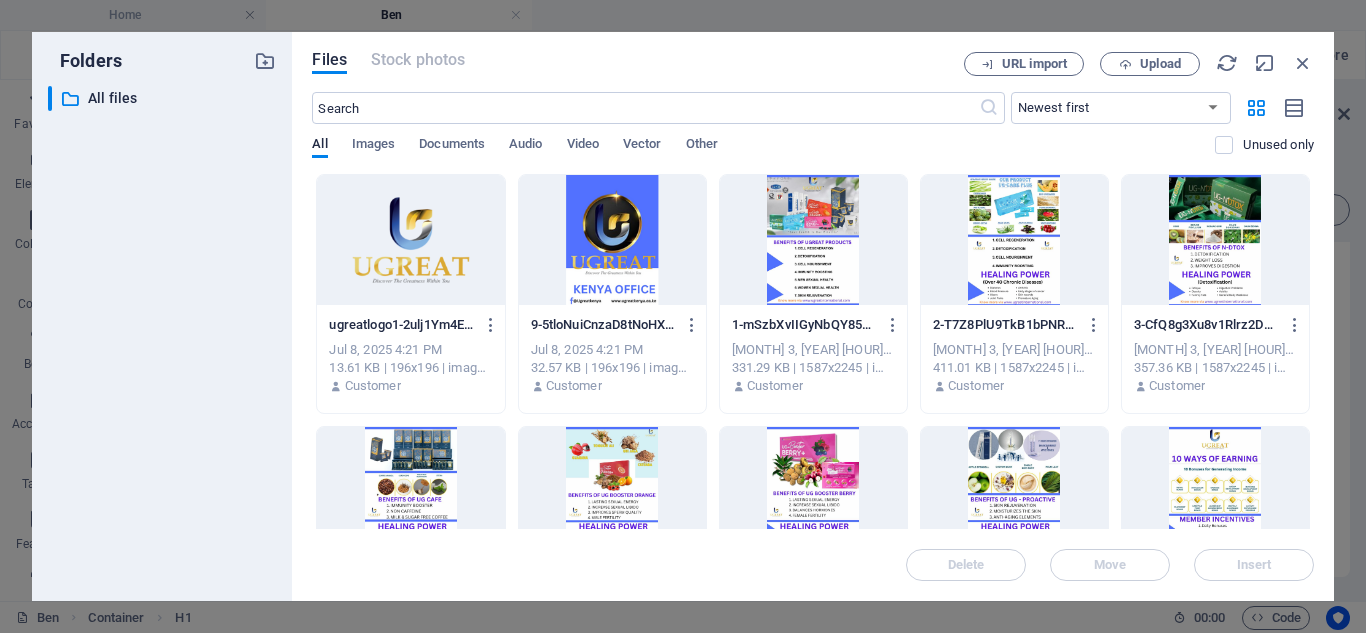 click at bounding box center (813, 240) 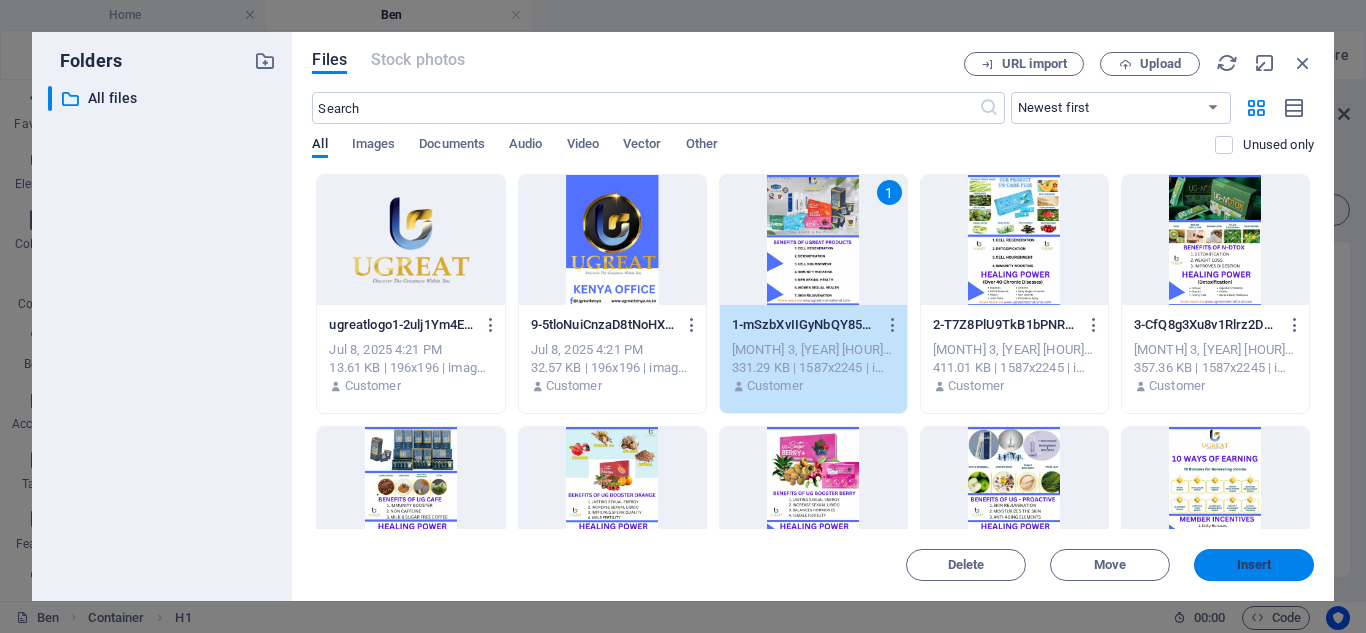 click on "Insert" at bounding box center [1254, 565] 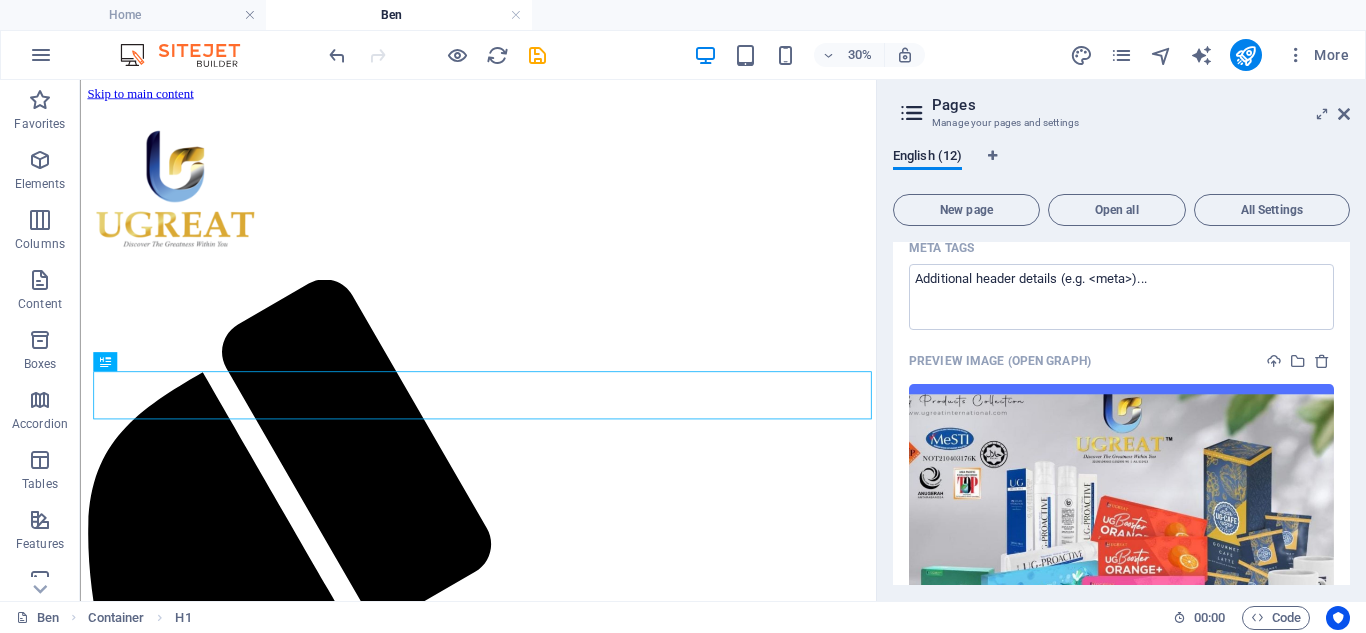 scroll, scrollTop: 1282, scrollLeft: 0, axis: vertical 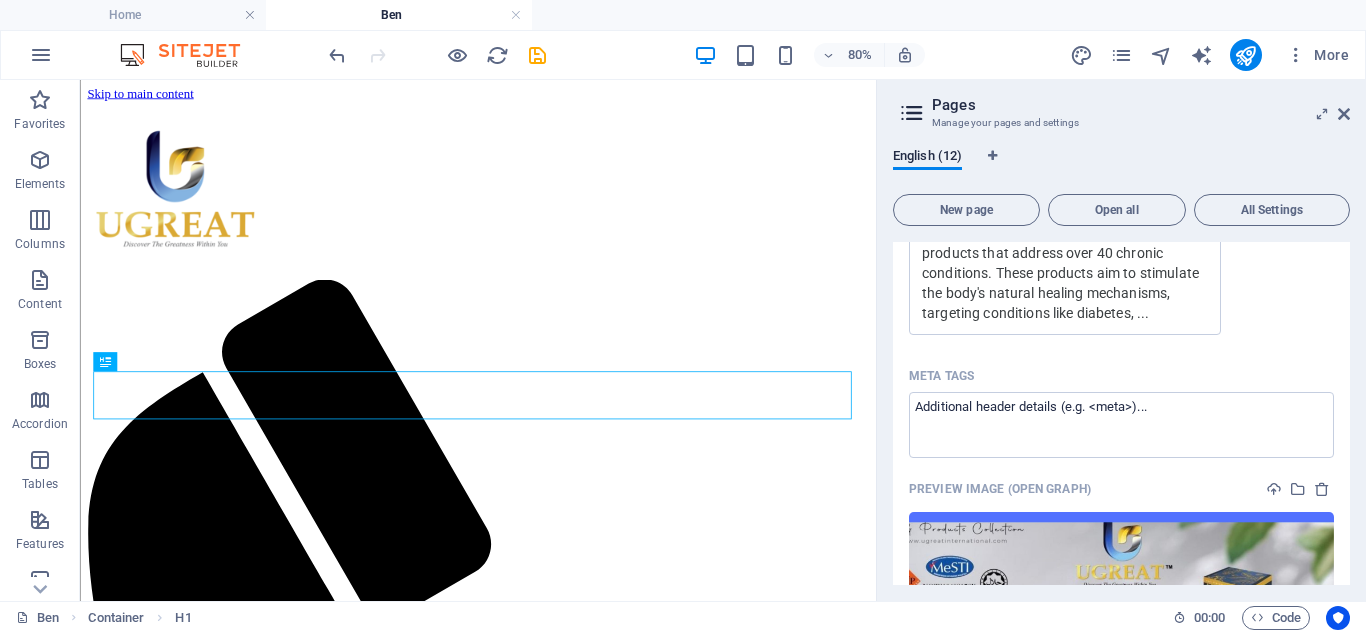 click on "English (12) New page Open all All Settings Home / Our Products /our-products UG CARE PLUS /ug-care-plus UG NDTOX /ug-ndtox UG PROACTIVE /ug-proactive UG CAFE COFFEE /ug-cafe-coffee UG BOOSTER ORANGE /ug-booster-orange UG BOOSTER BERRY /ug-booster-berry CONTACT US /contact-us Legal Notice /legal-notice Privacy /privacy [FIRST] /ben ​ URL SLUG /ben ​ SEO Title AI ​ 346 / 580 Px SEO Description AI ​ 2248 / 990 Px SEO Keywords AI Ugreat, stemcells, supplements, therapy ​ Settings Menu Noindex Preview Mobile Desktop www.example.com [FIRST] [FIRST] - UGreat International, East Africa At UGreat Int'l East Africa we offer stem cell products that address over 40 chronic conditions. These products aim to stimulate the body's natural healing mechanisms, targeting conditions like diabetes, ... Meta tags ​ Preview Image (Open Graph) More Settings" at bounding box center [1121, 366] 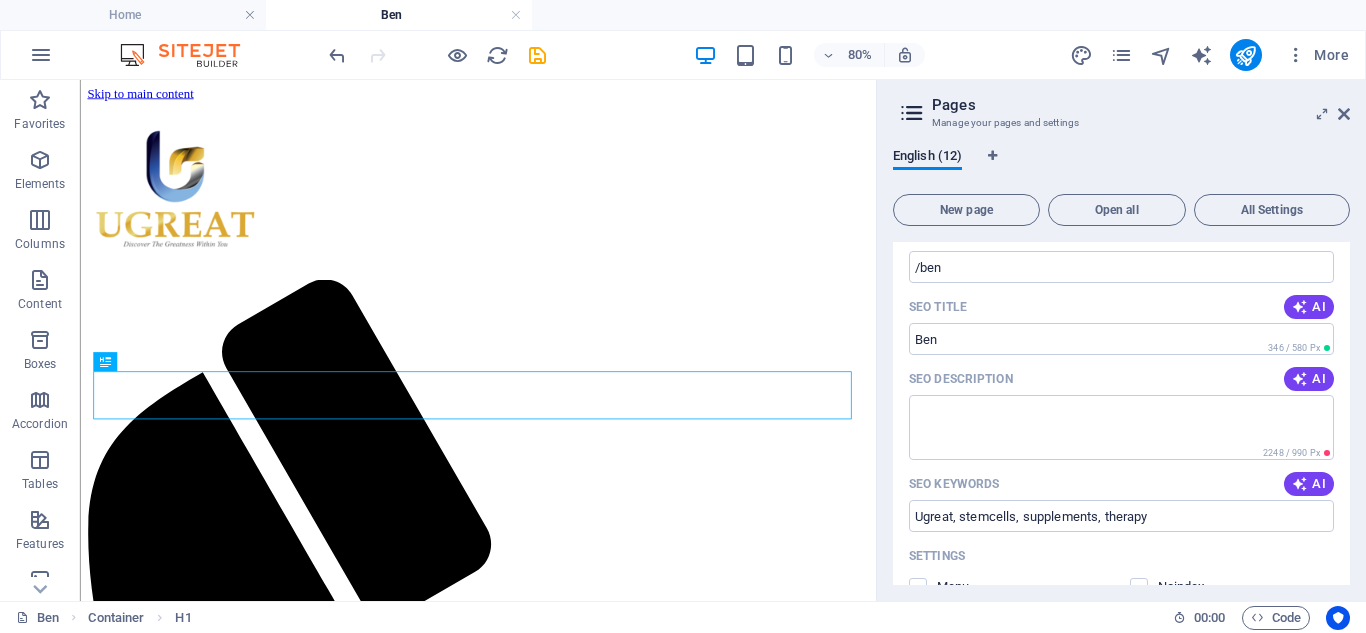 scroll, scrollTop: 673, scrollLeft: 0, axis: vertical 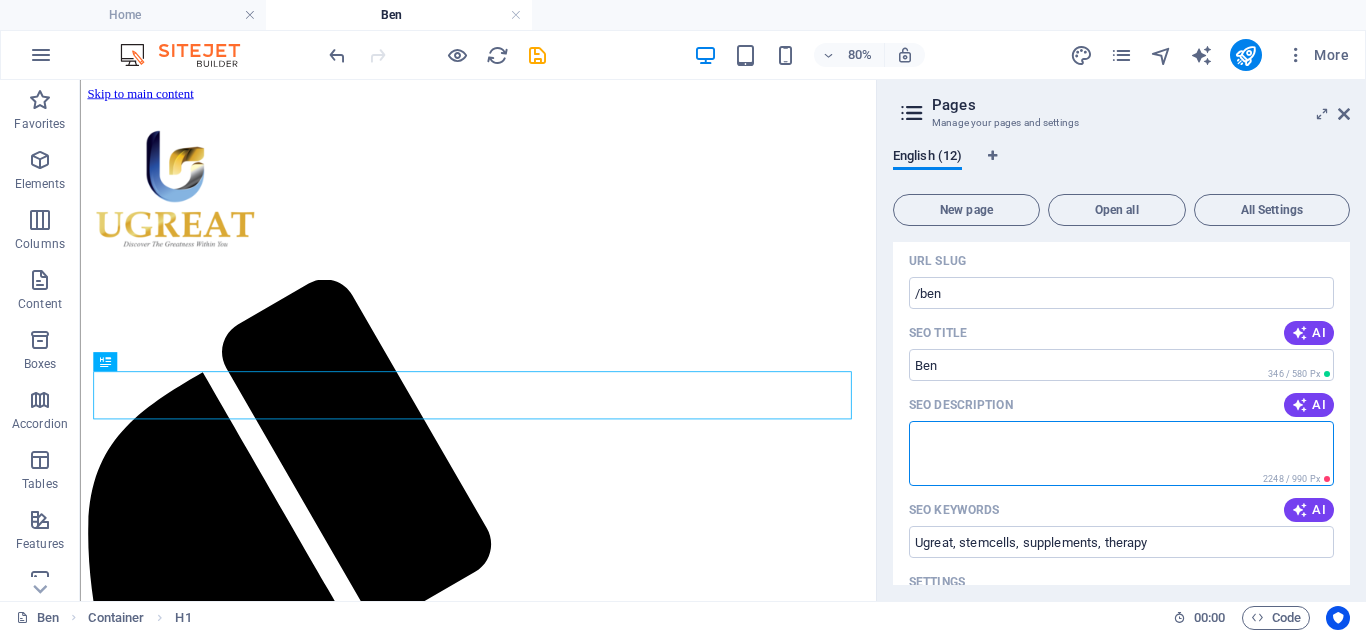 click on "SEO Description" at bounding box center (1121, 453) 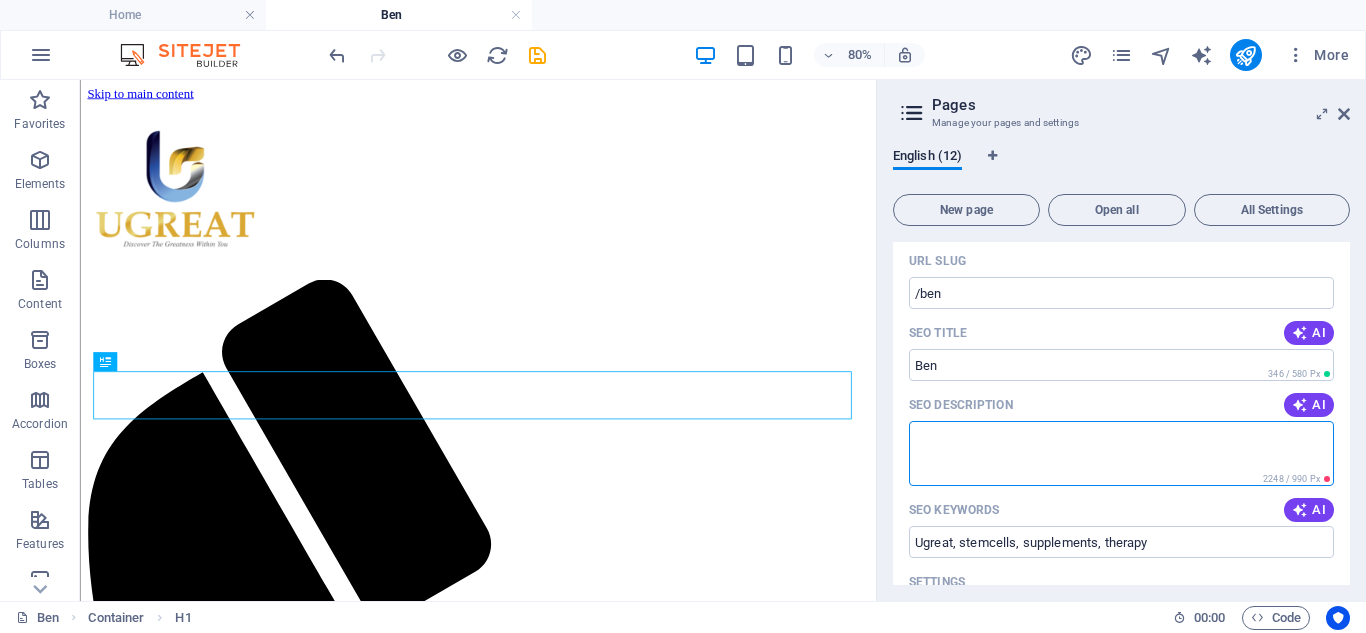 click on "SEO Description" at bounding box center [1121, 453] 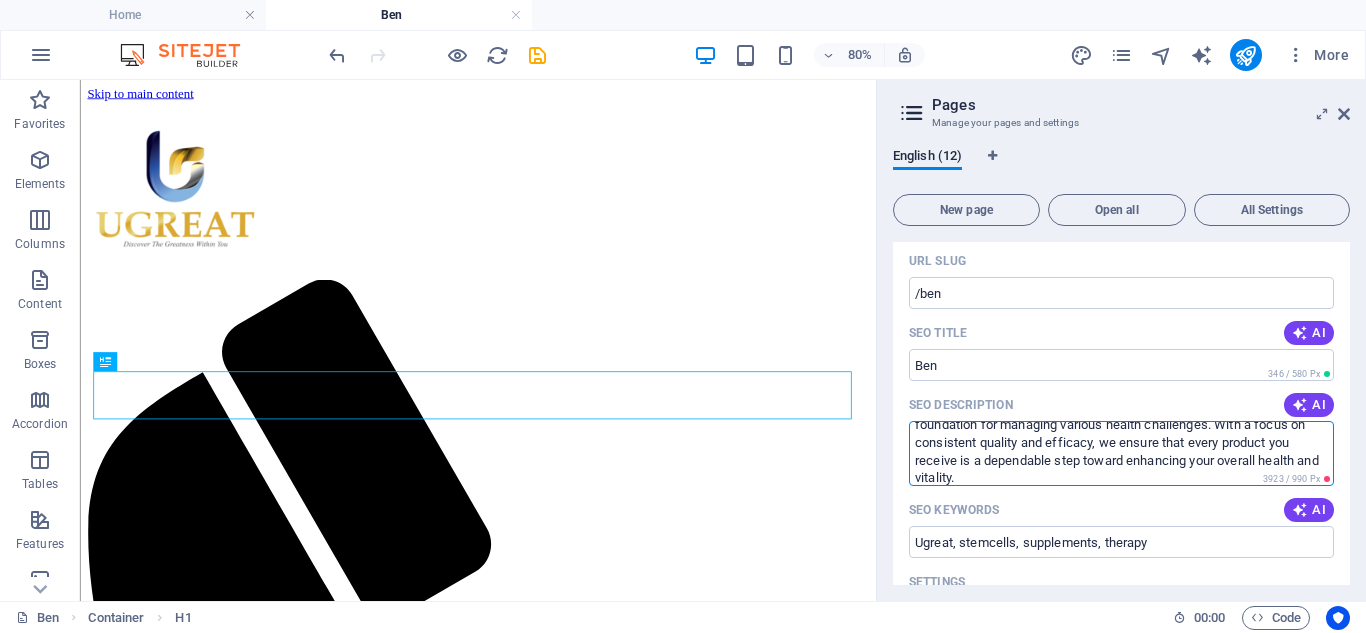 scroll, scrollTop: 0, scrollLeft: 0, axis: both 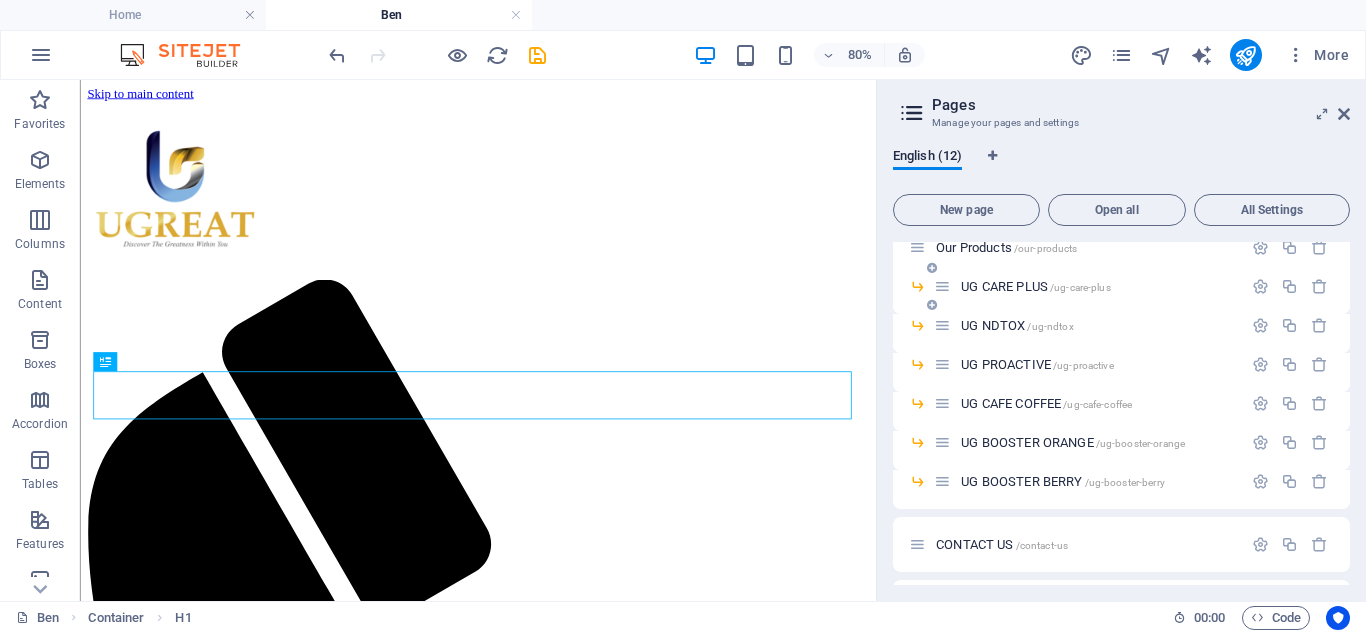 type on "Ben's Ugreat business is your trusted source for highly reliable stem cell products, offering a new approach to health and wellness. As a dedicated provider, we partner with Ugreat to deliver advanced formulations designed to unlock your body’s inherent capacity for natural healing and regeneration. Our products aim to support the repair of damaged tissues and restore vital organ functions, providing a solid foundation for managing various health challenges. With a focus on consistent quality and efficacy, we ensure that every product you receive is a dependable step toward enhancing your overall health and vitality." 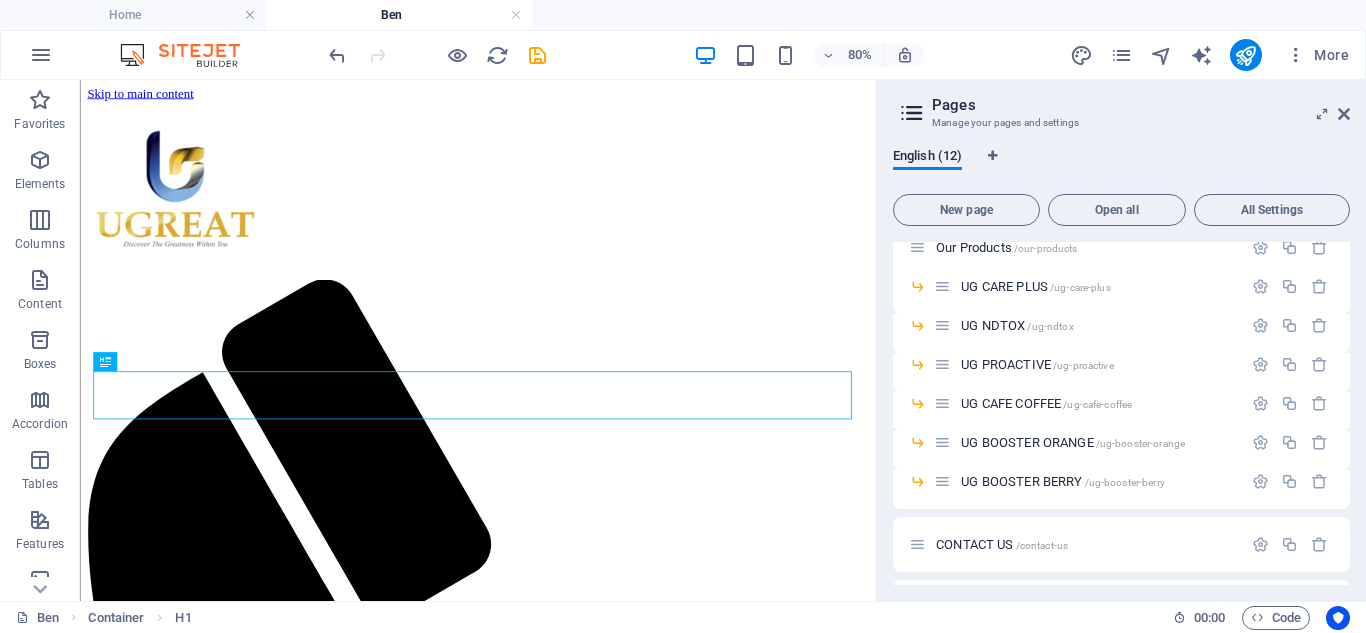 click on "Home / Our Products /our-products UG CARE PLUS /ug-care-plus UG NDTOX /ug-ndtox UG PROACTIVE /ug-proactive UG CAFE COFFEE /ug-cafe-coffee UG BOOSTER ORANGE /ug-booster-orange UG BOOSTER BERRY /ug-booster-berry CONTACT US /contact-us Legal Notice /legal-notice Privacy /privacy [FIRST] /ben ​ URL SLUG /ben ​ SEO Title AI ​ 346 / 580 Px SEO Description AI [FIRST]'s Ugreat business is your trusted source for highly reliable stem cell products, offering a new approach to health and wellness. As a dedicated provider, we partner with Ugreat to deliver advanced formulations designed to unlock your body’s inherent capacity for natural healing and regeneration. Our products aim to support the repair of damaged tissues and restore vital organ functions, providing a solid foundation for managing various health challenges. With a focus on consistent quality and efficacy, we ensure that every product you receive is a dependable step toward enhancing your overall health and vitality. ​ 3923 / 990 Px SEO Keywords" at bounding box center [1121, 413] 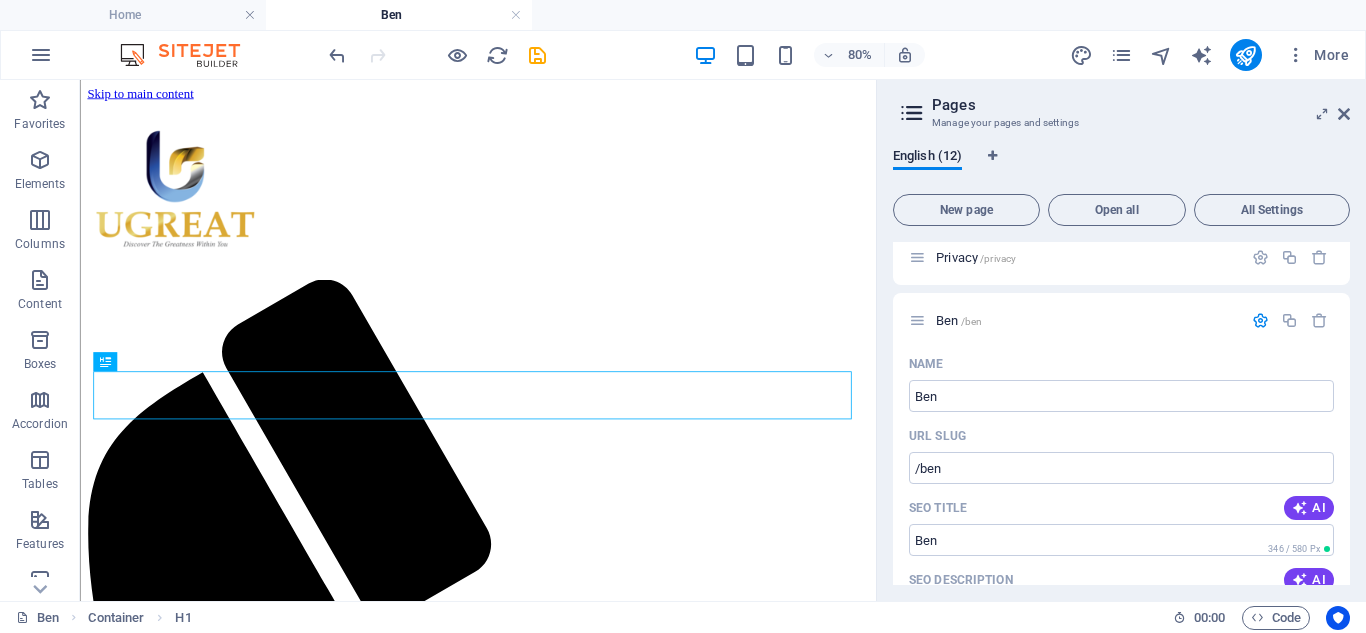 scroll, scrollTop: 518, scrollLeft: 0, axis: vertical 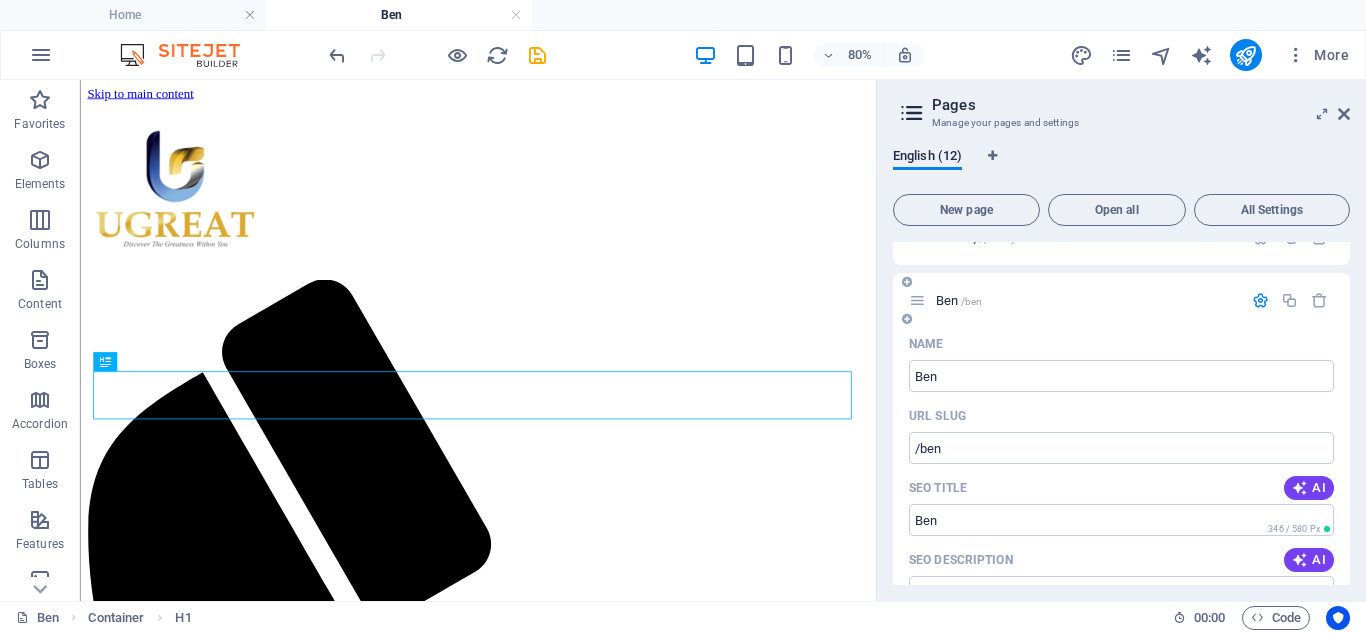 click at bounding box center [1260, 300] 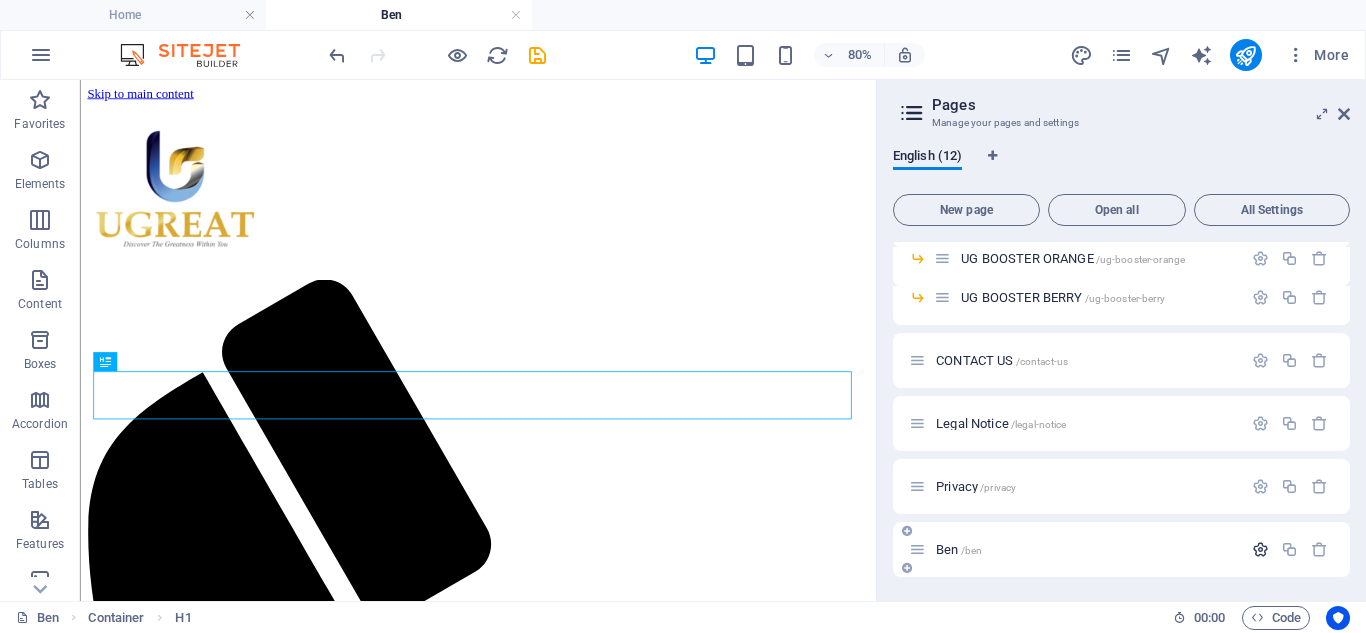 scroll, scrollTop: 269, scrollLeft: 0, axis: vertical 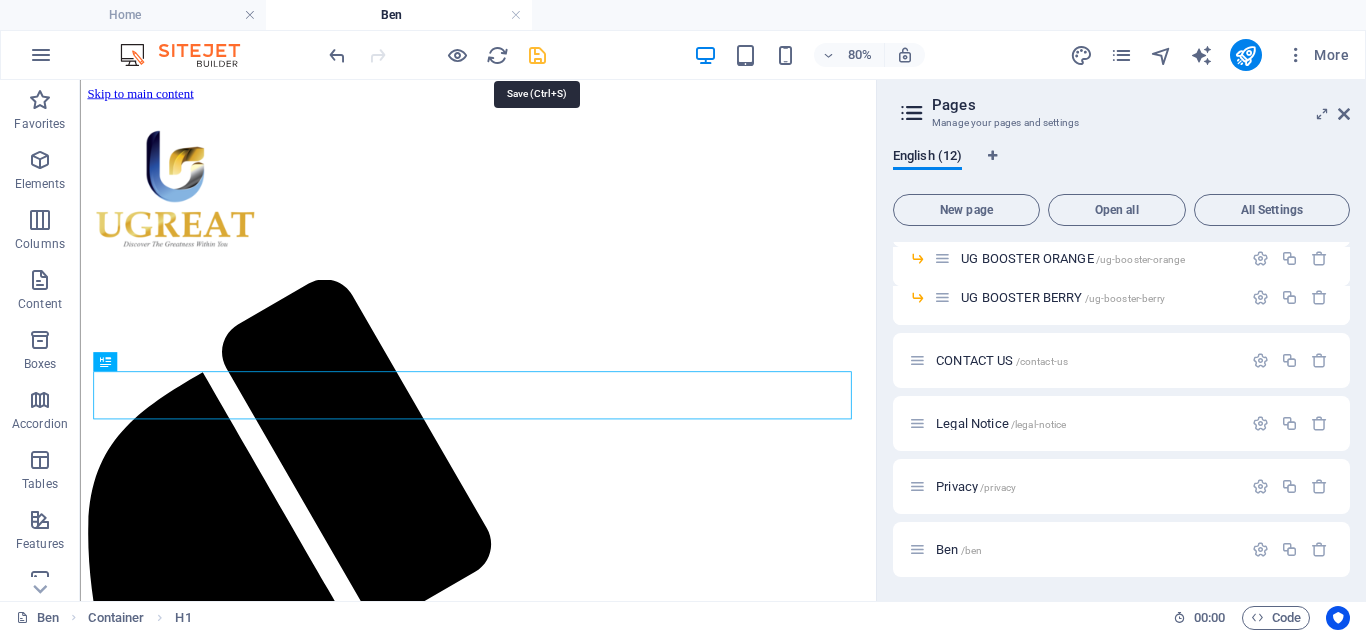 click at bounding box center (537, 55) 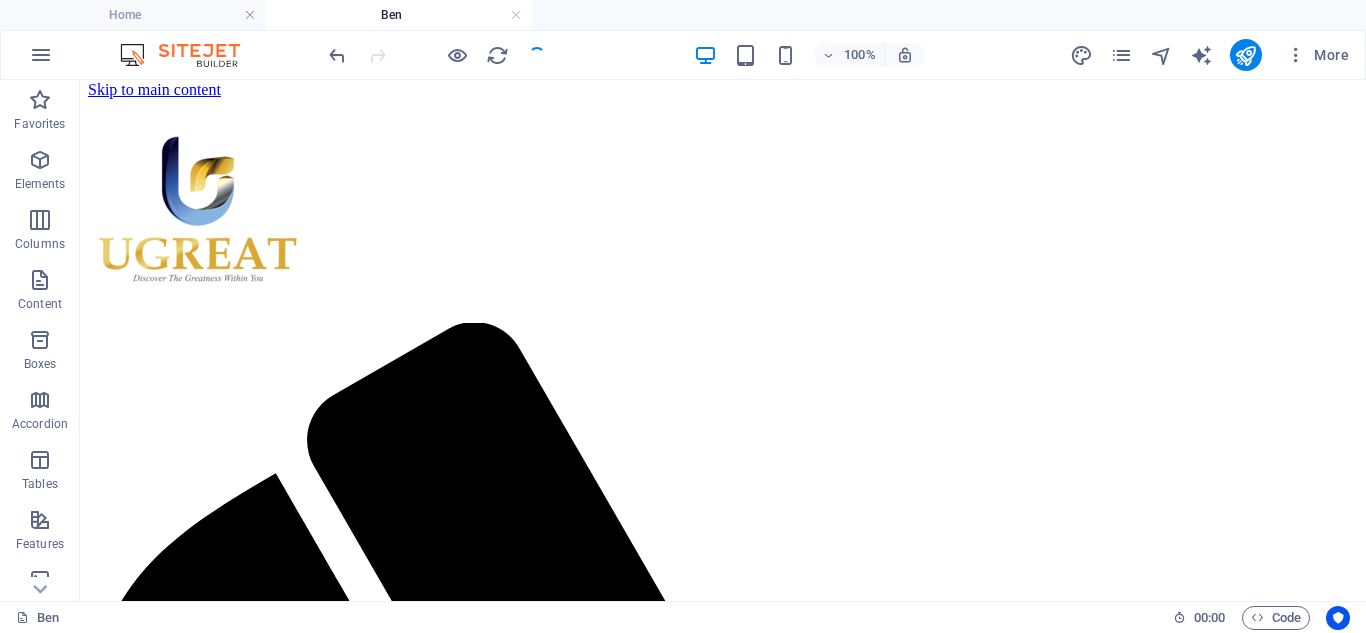 scroll, scrollTop: 0, scrollLeft: 0, axis: both 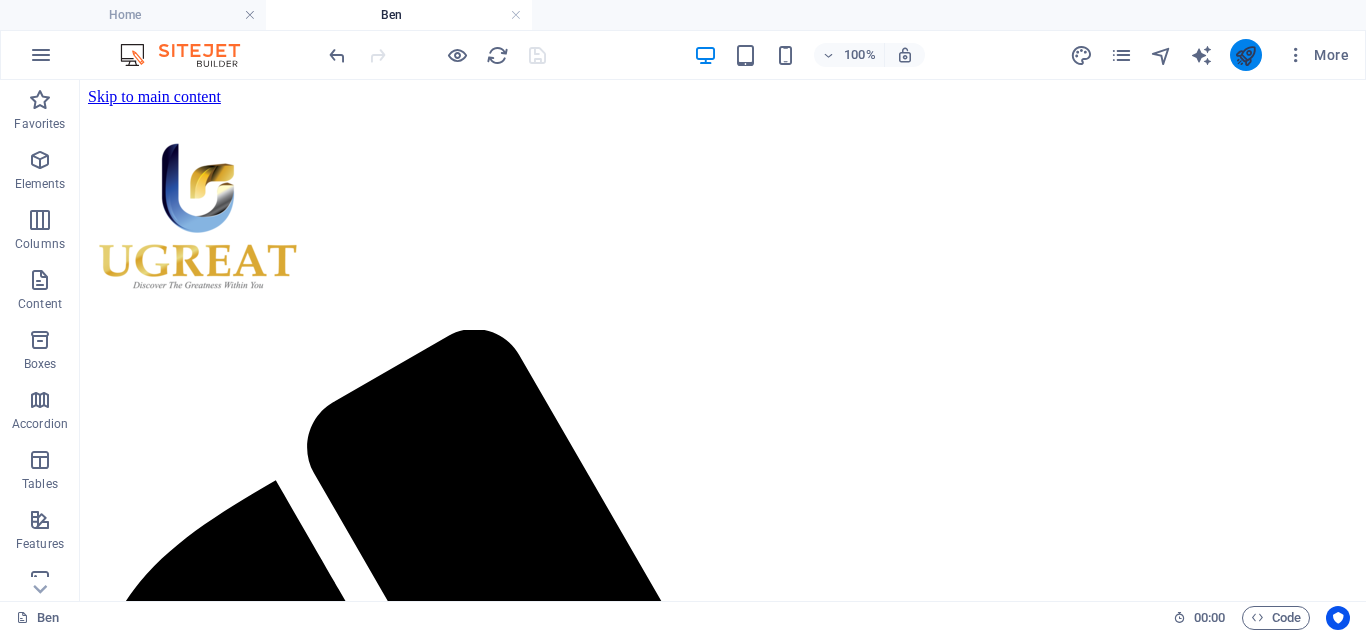 click at bounding box center (1246, 55) 